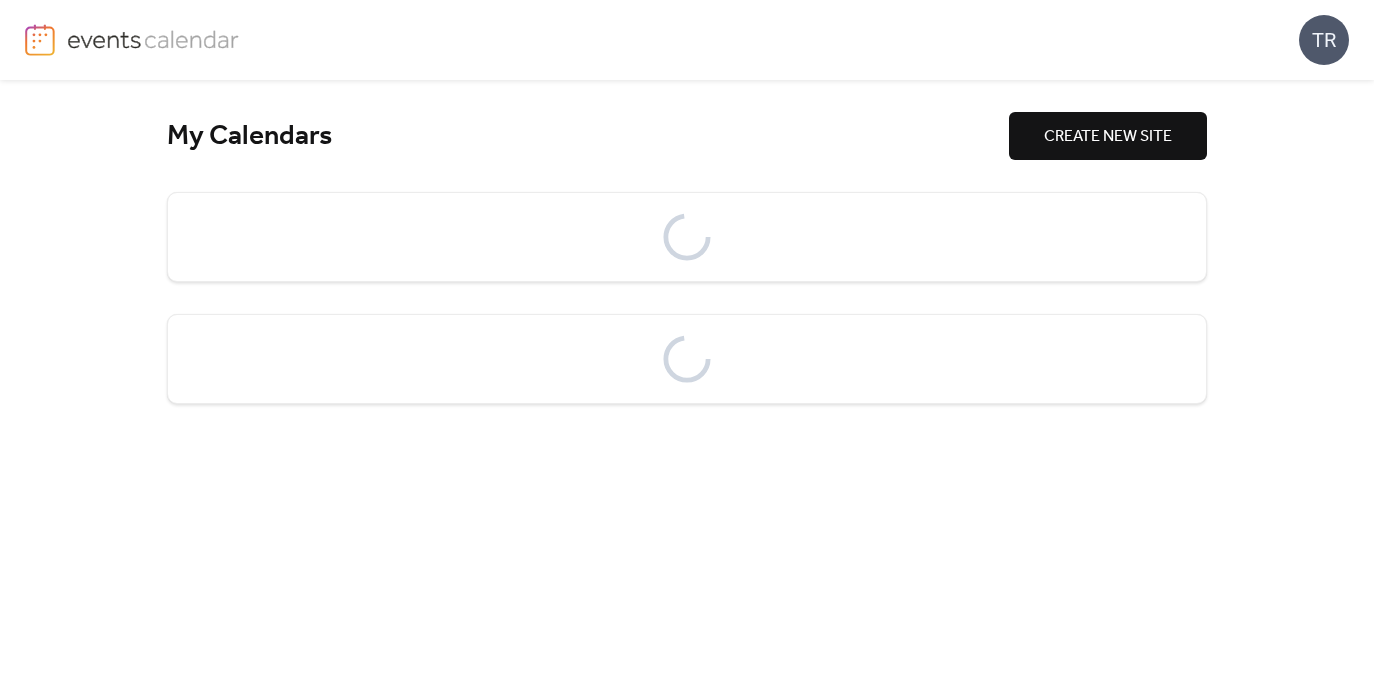 scroll, scrollTop: 0, scrollLeft: 0, axis: both 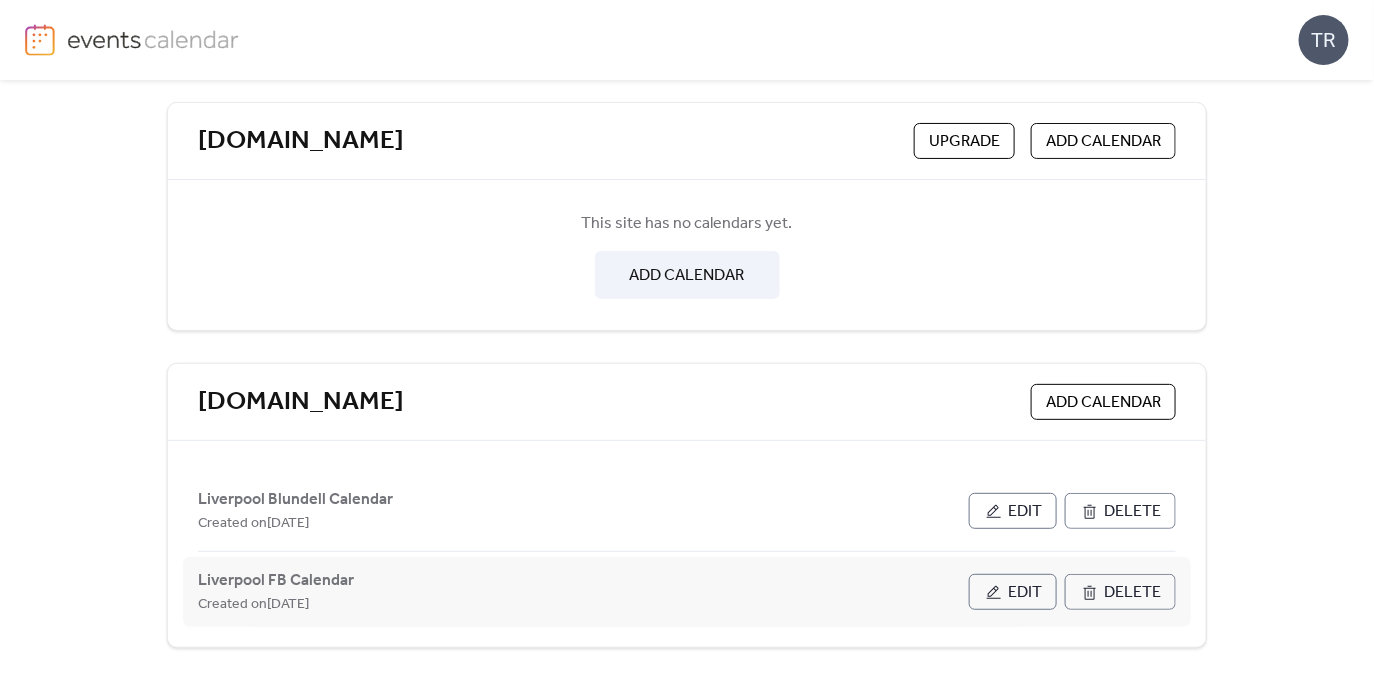 click on "Edit" at bounding box center (1025, 593) 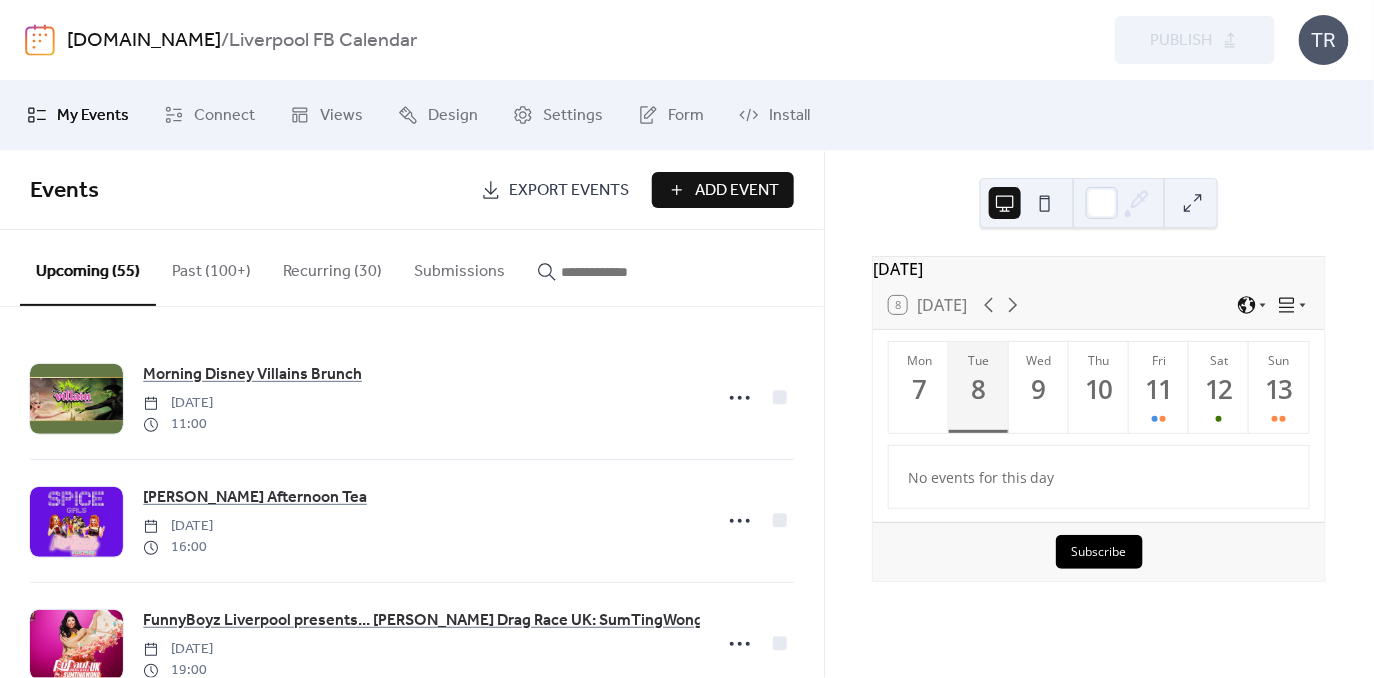 click at bounding box center [611, 272] 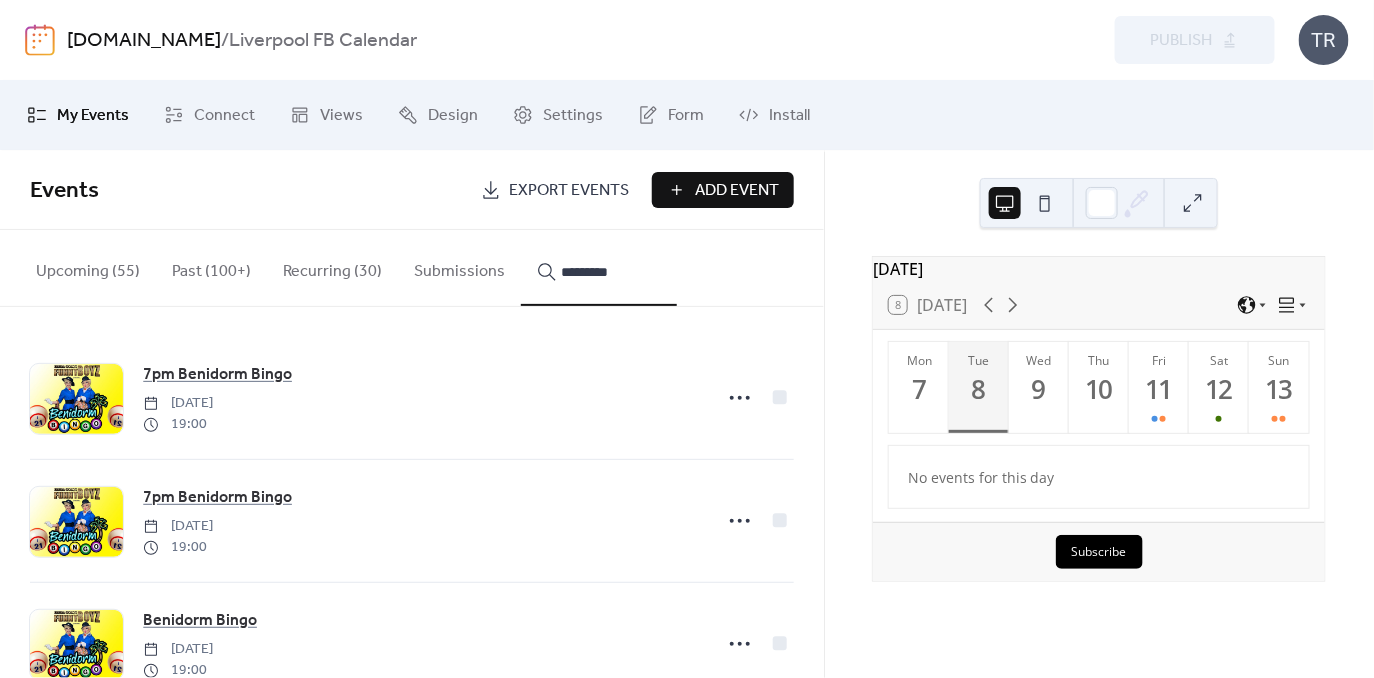 click on "********" at bounding box center (599, 268) 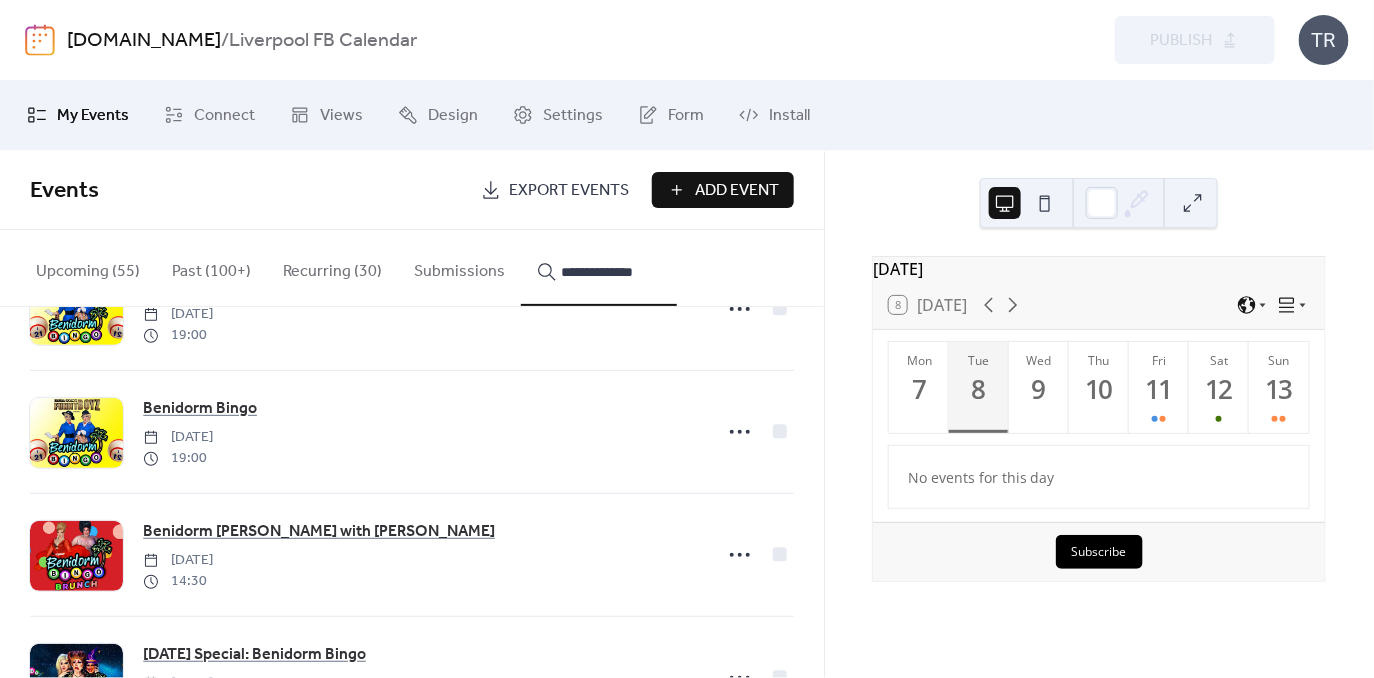 scroll, scrollTop: 0, scrollLeft: 0, axis: both 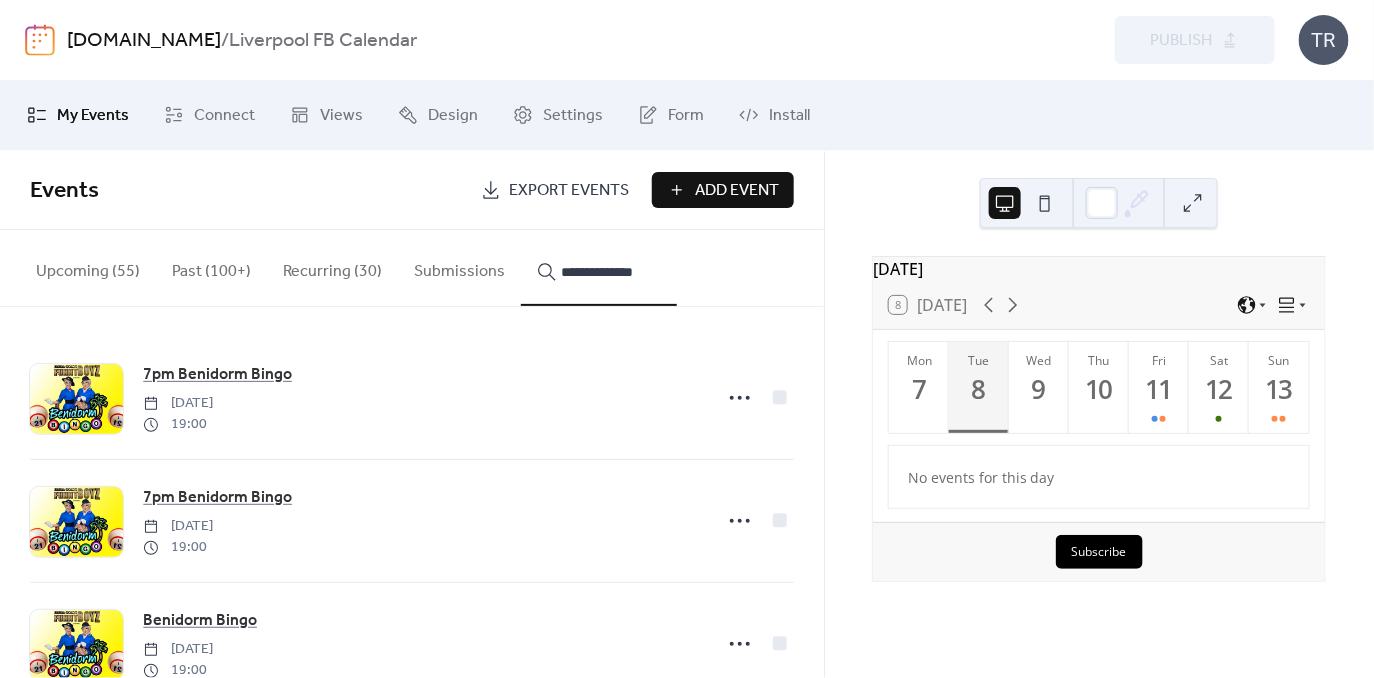 type on "**********" 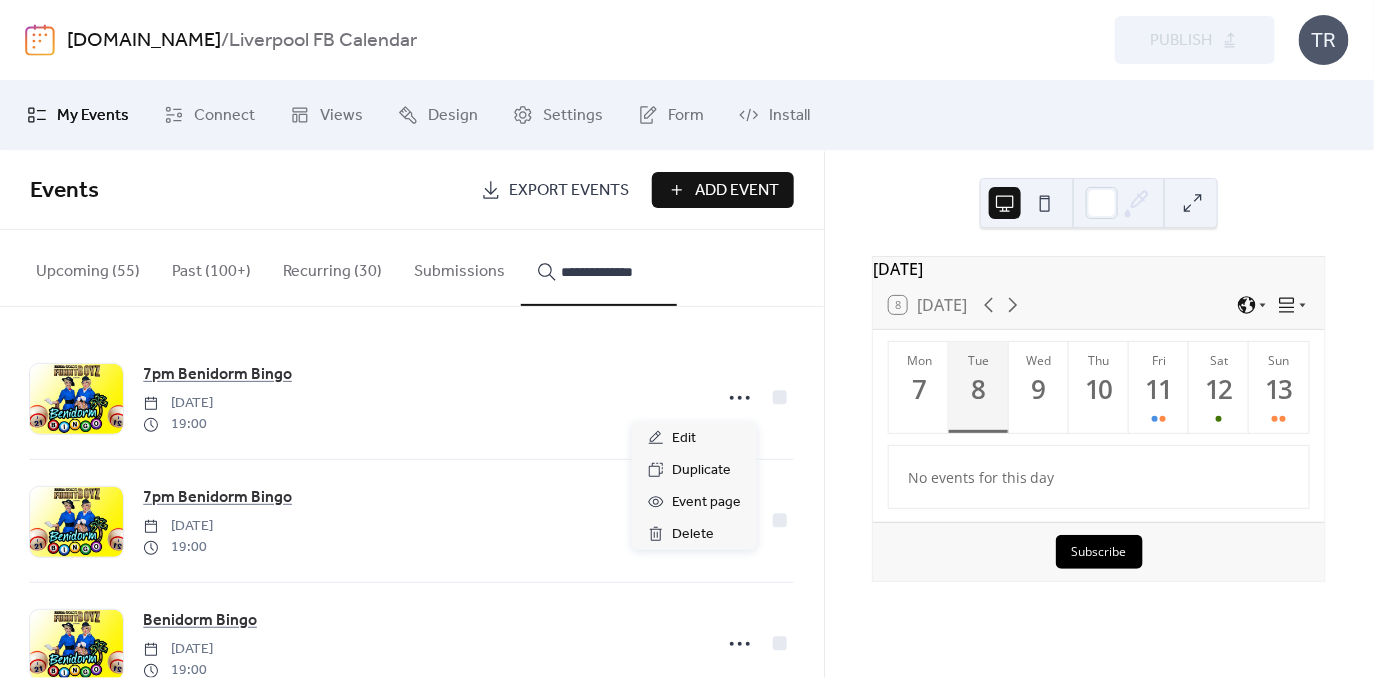 click 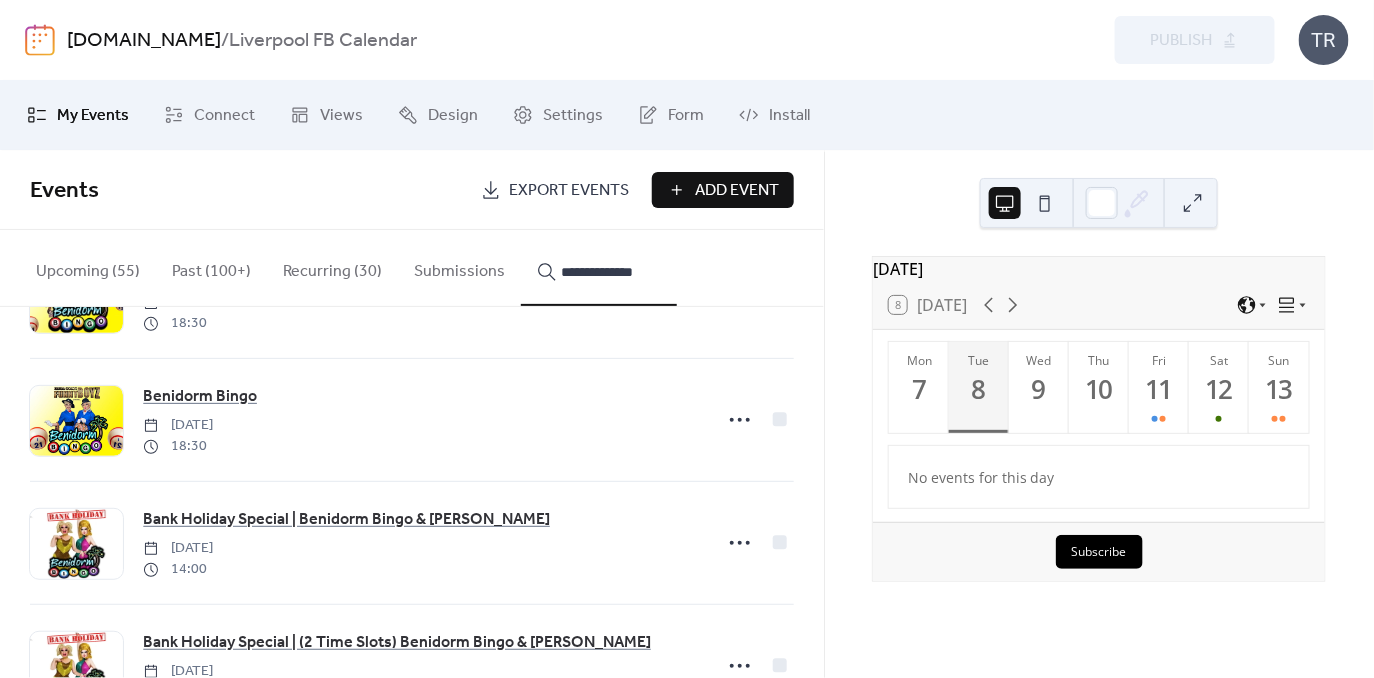 scroll, scrollTop: 1819, scrollLeft: 0, axis: vertical 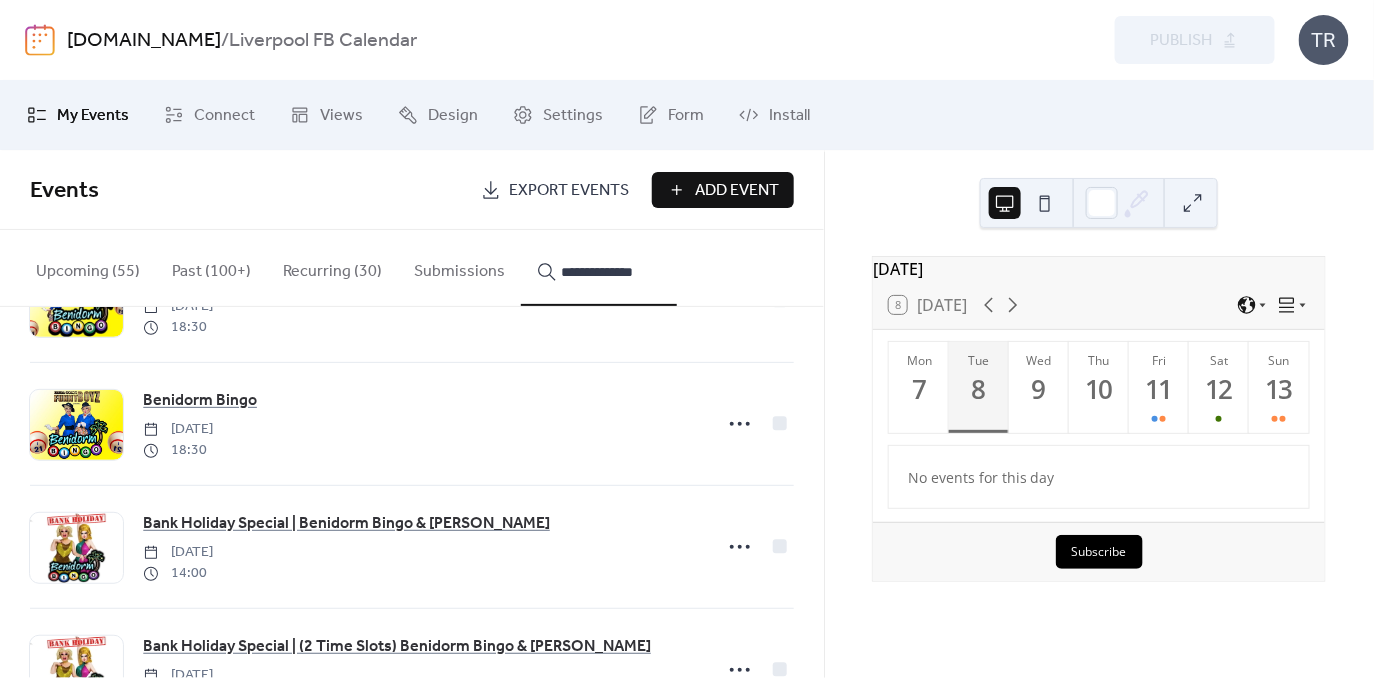click 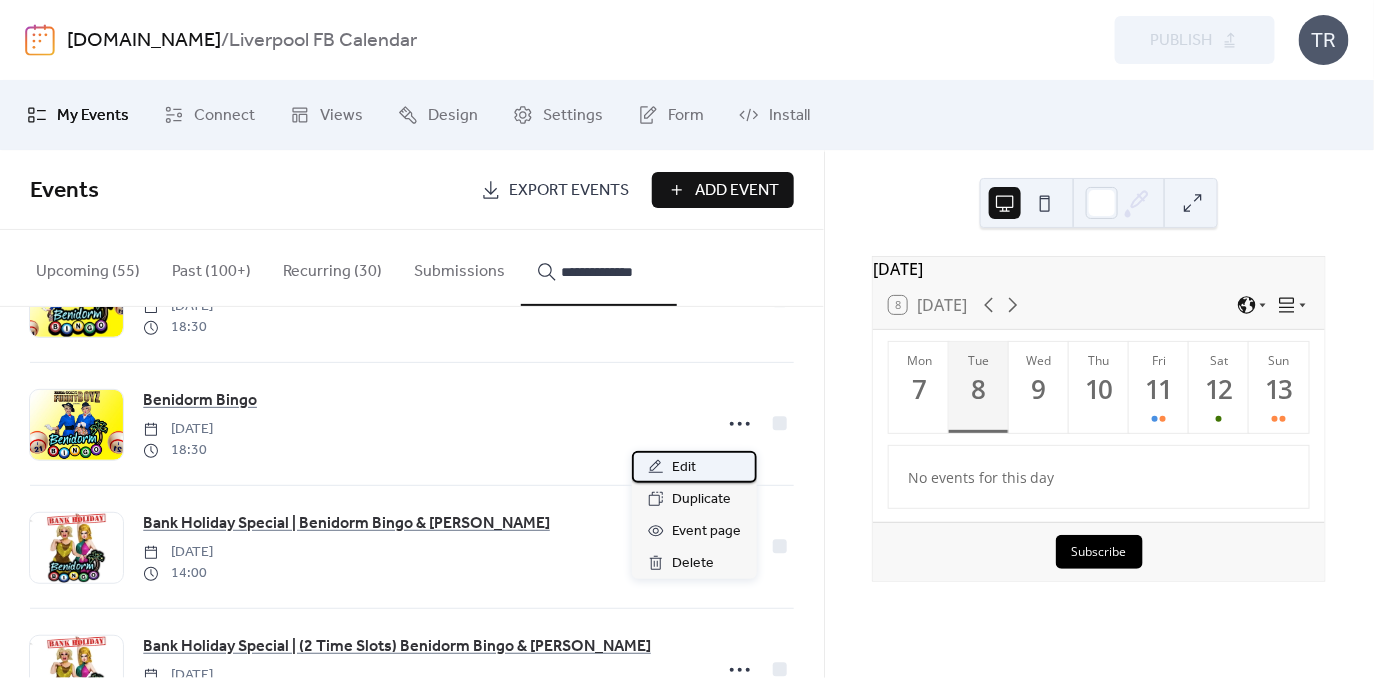 click on "Edit" at bounding box center [694, 467] 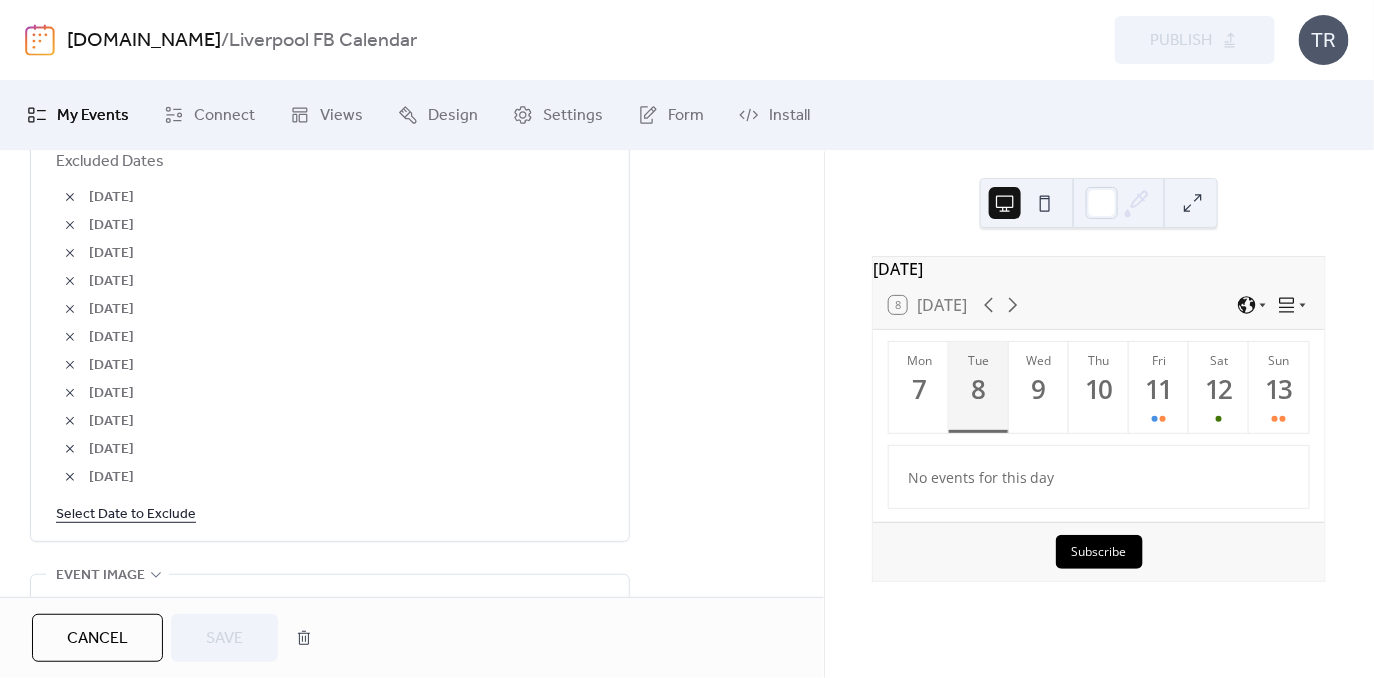 scroll, scrollTop: 1321, scrollLeft: 0, axis: vertical 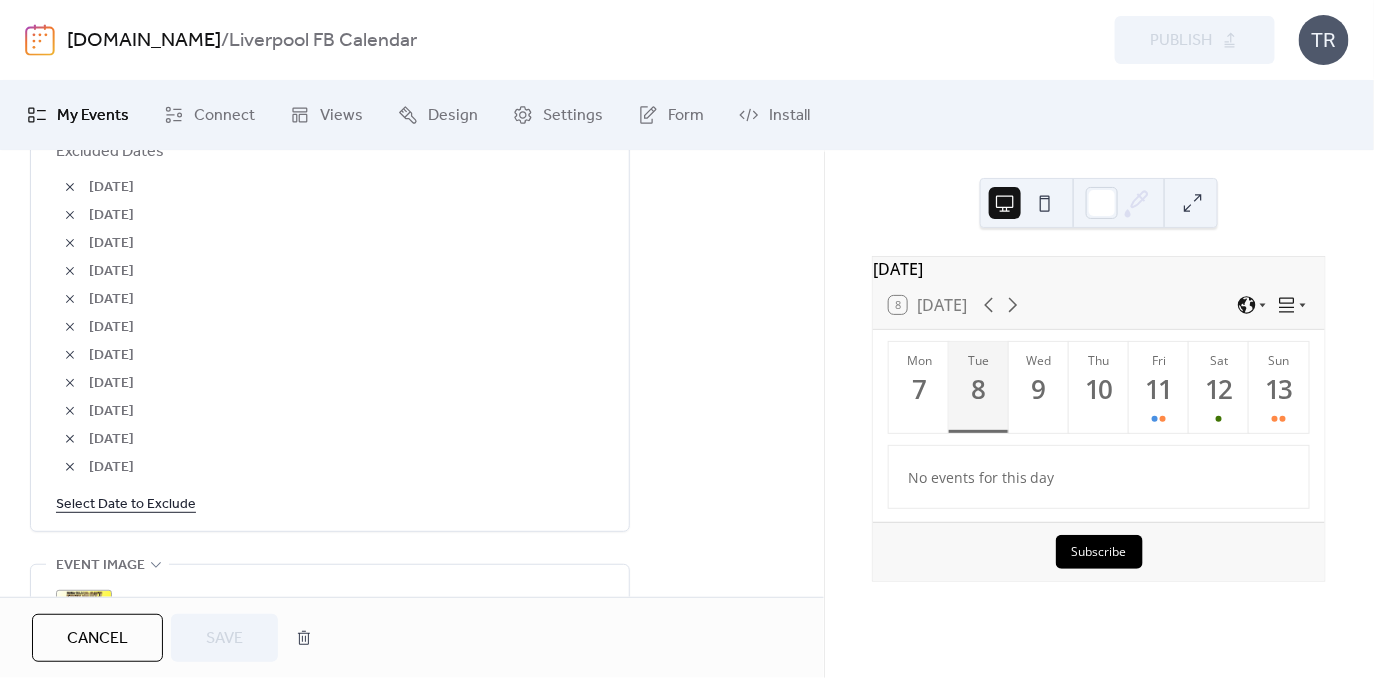 click on "Select Date to Exclude" at bounding box center (126, 503) 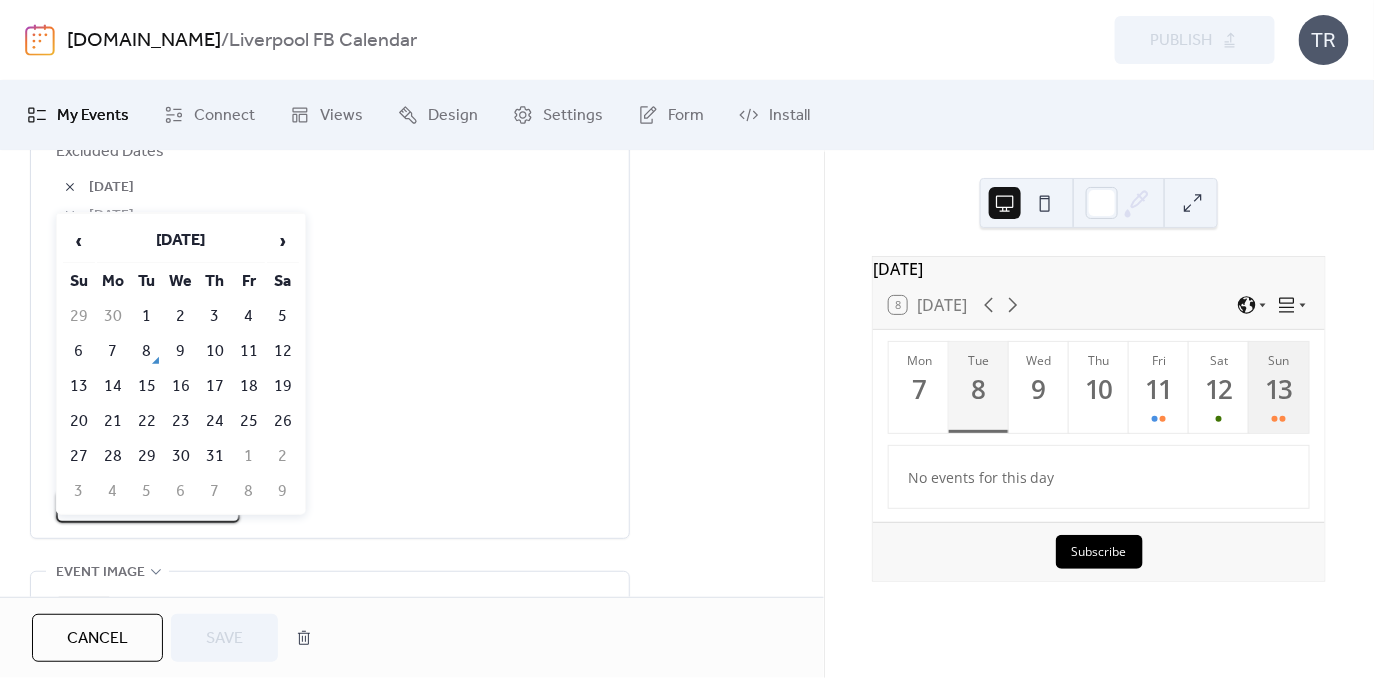 click on "13" at bounding box center [1278, 389] 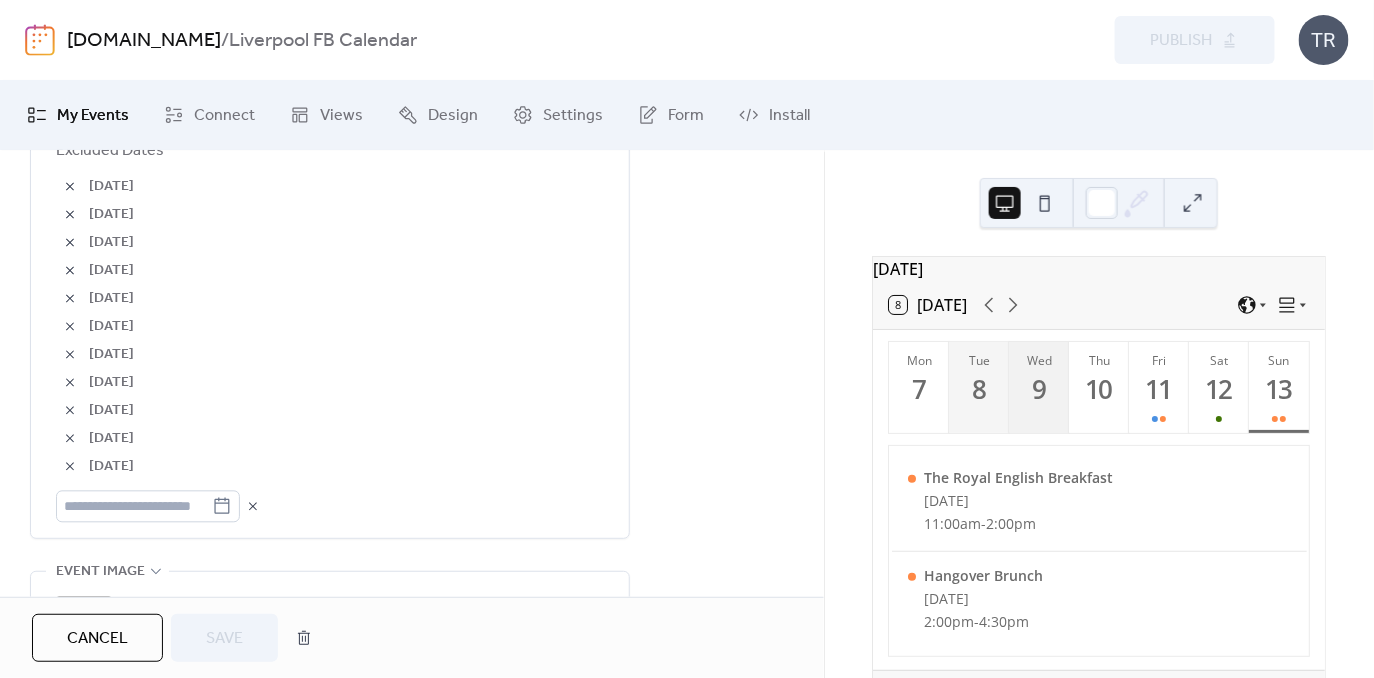 scroll, scrollTop: 36, scrollLeft: 0, axis: vertical 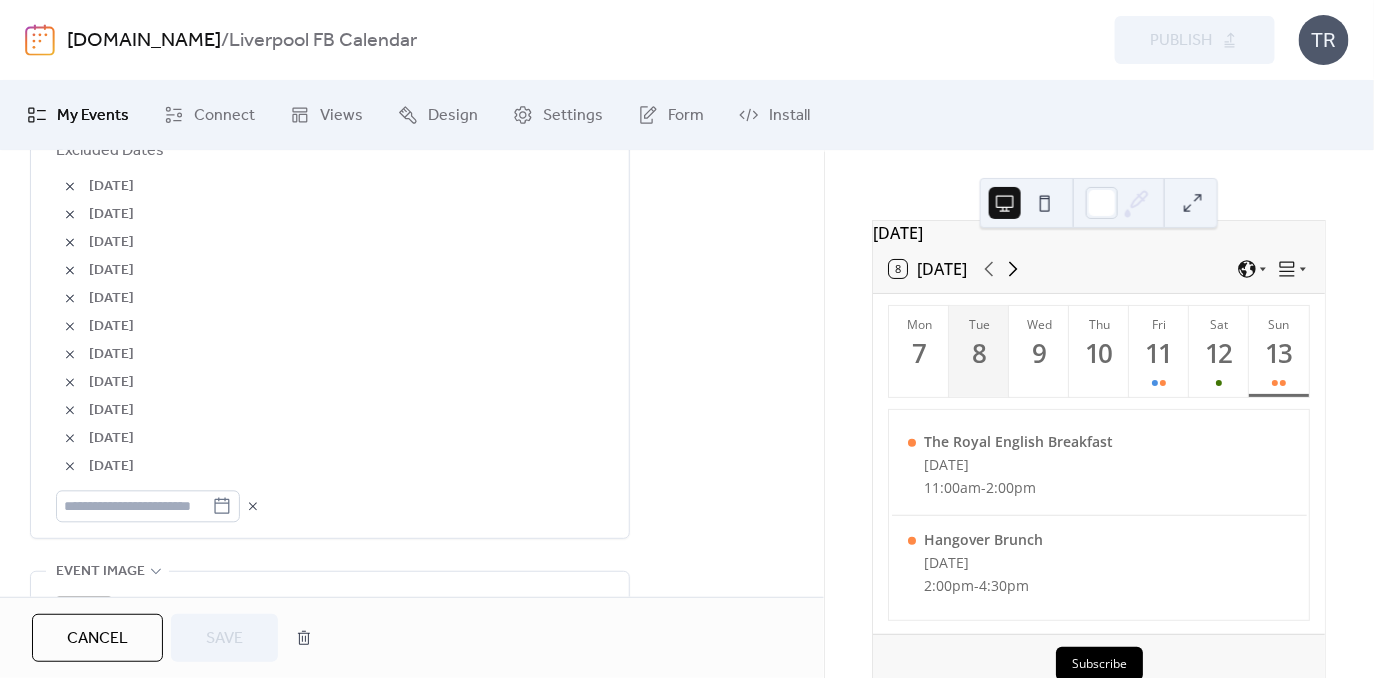 click 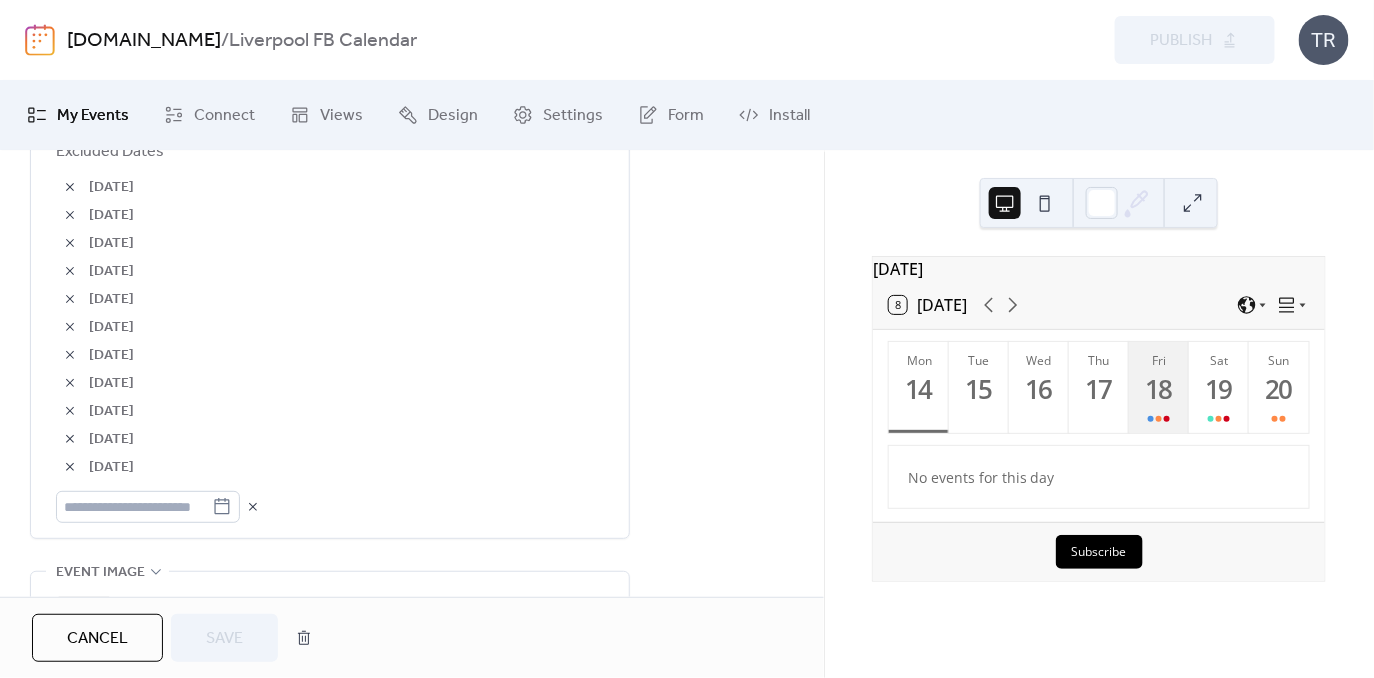click on "18" at bounding box center (1158, 389) 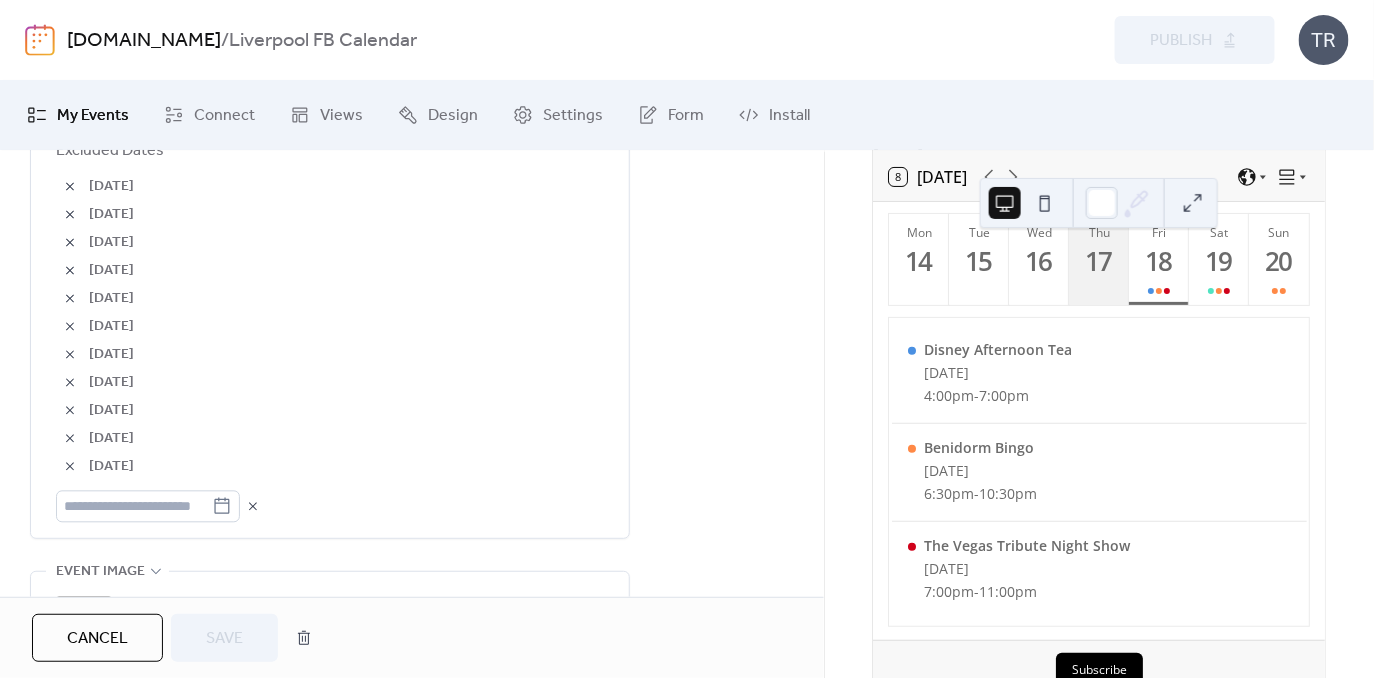 scroll, scrollTop: 129, scrollLeft: 0, axis: vertical 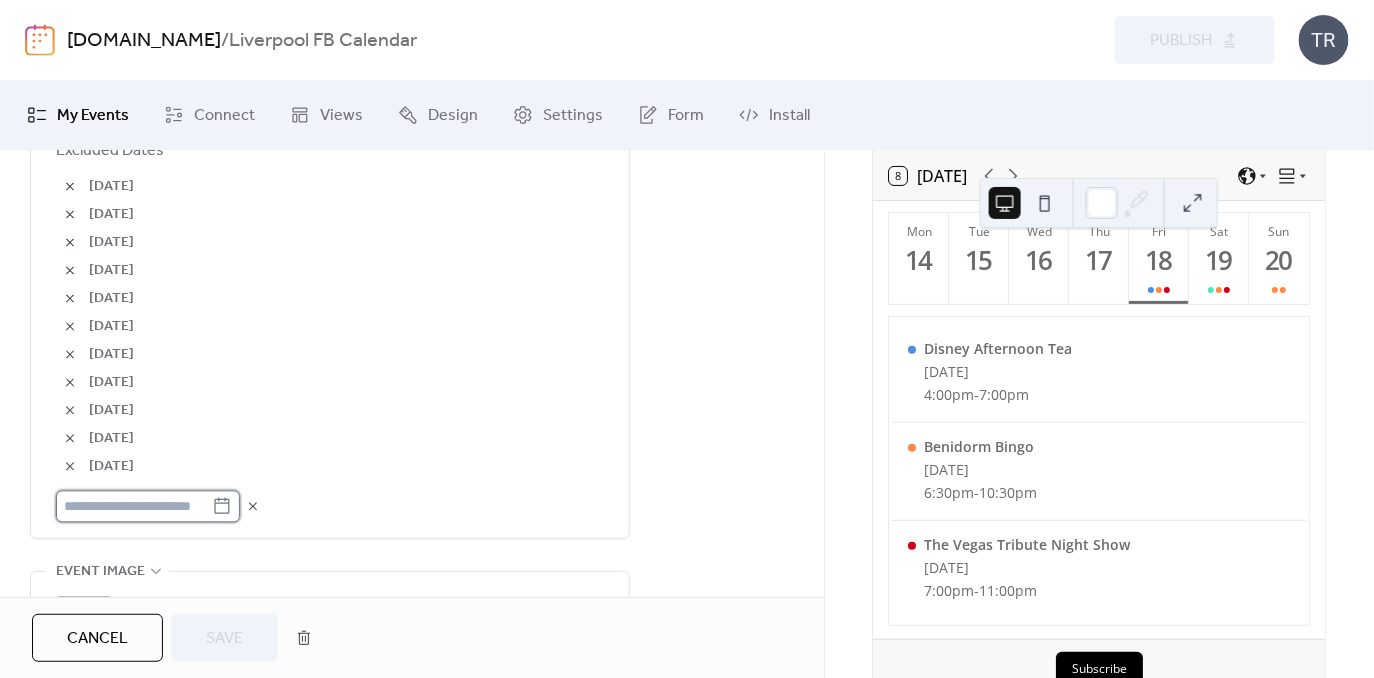 click at bounding box center [134, 507] 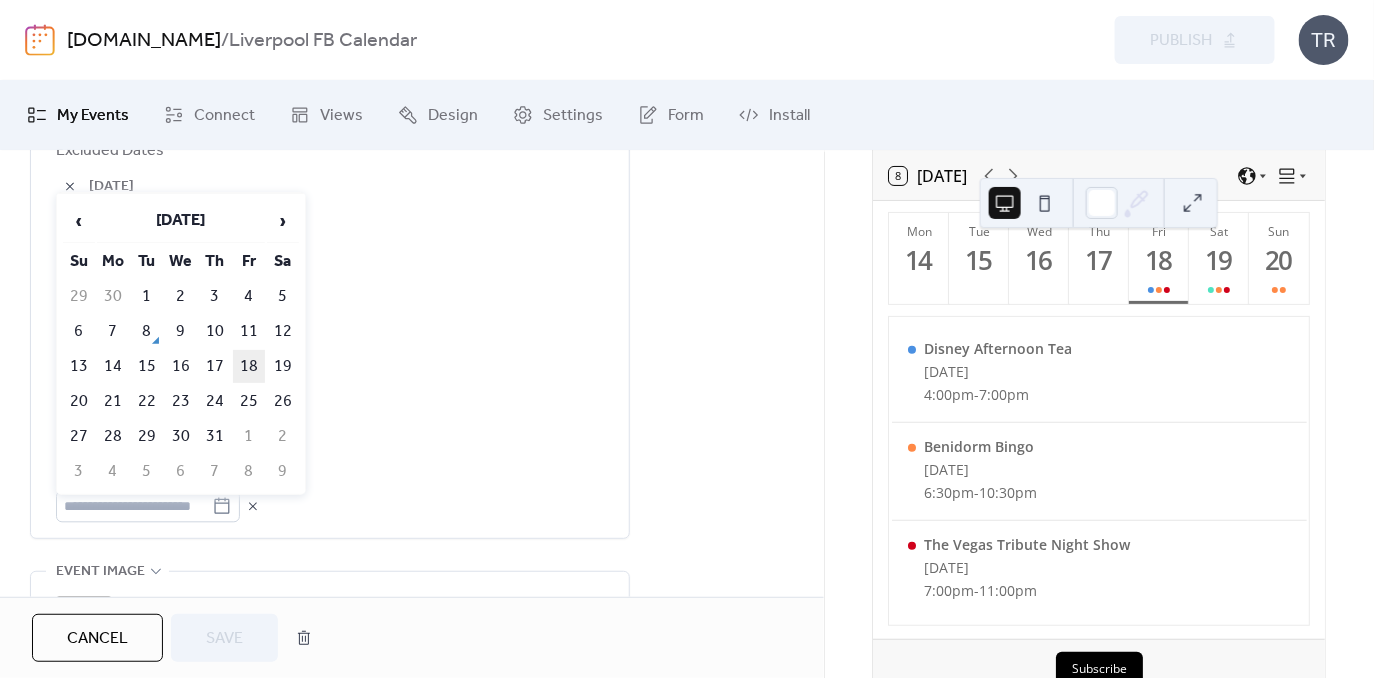 click on "18" at bounding box center (249, 366) 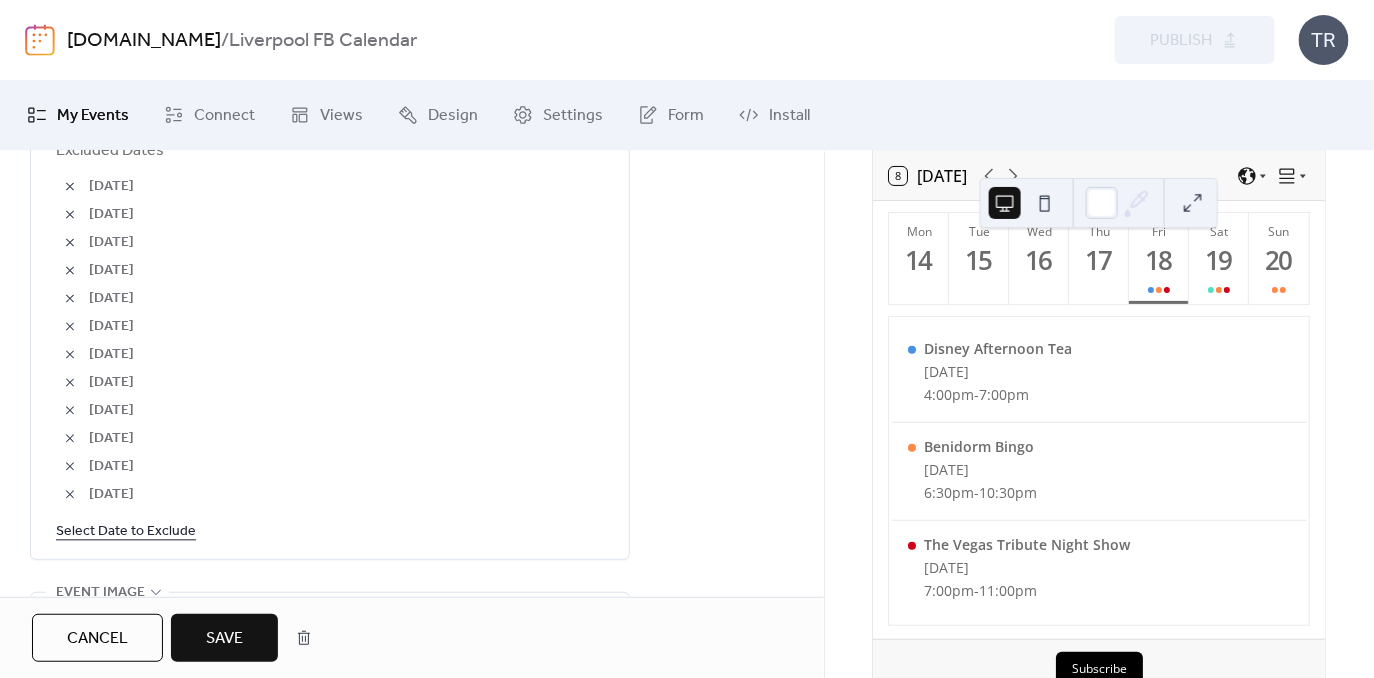 click on "Save" at bounding box center (224, 639) 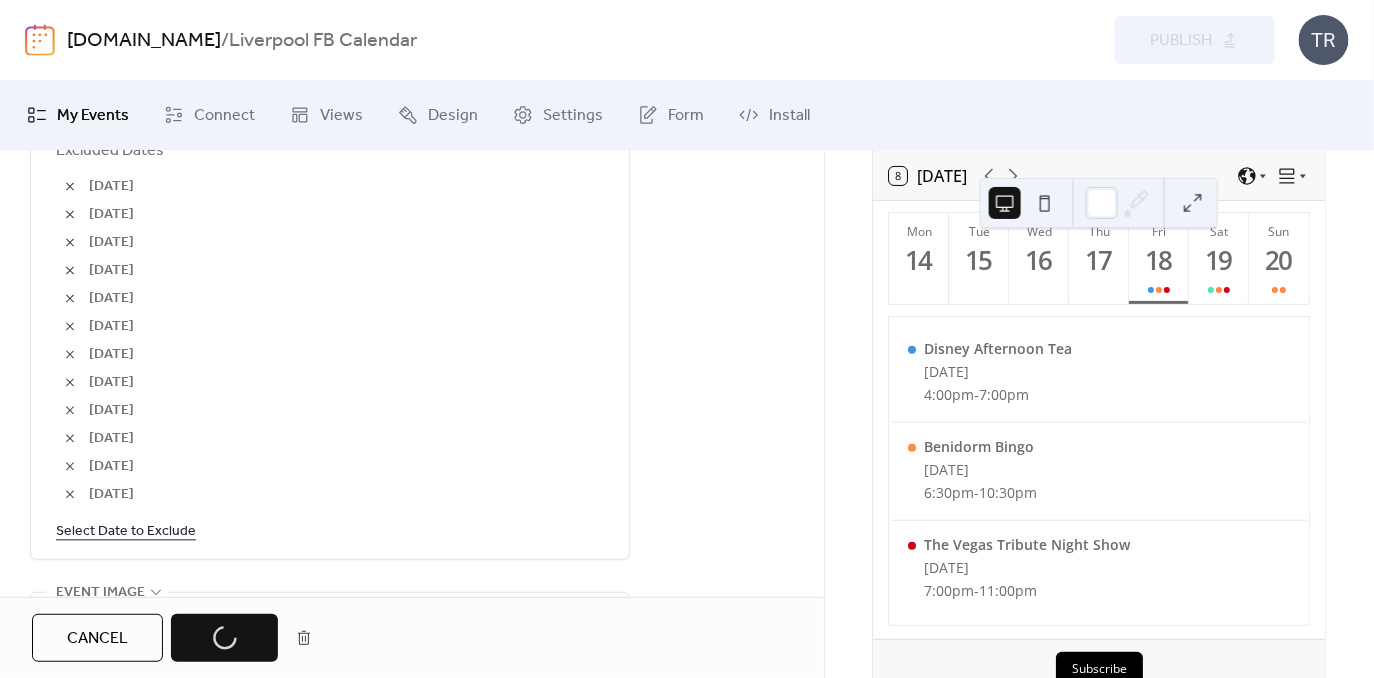 scroll, scrollTop: 94, scrollLeft: 0, axis: vertical 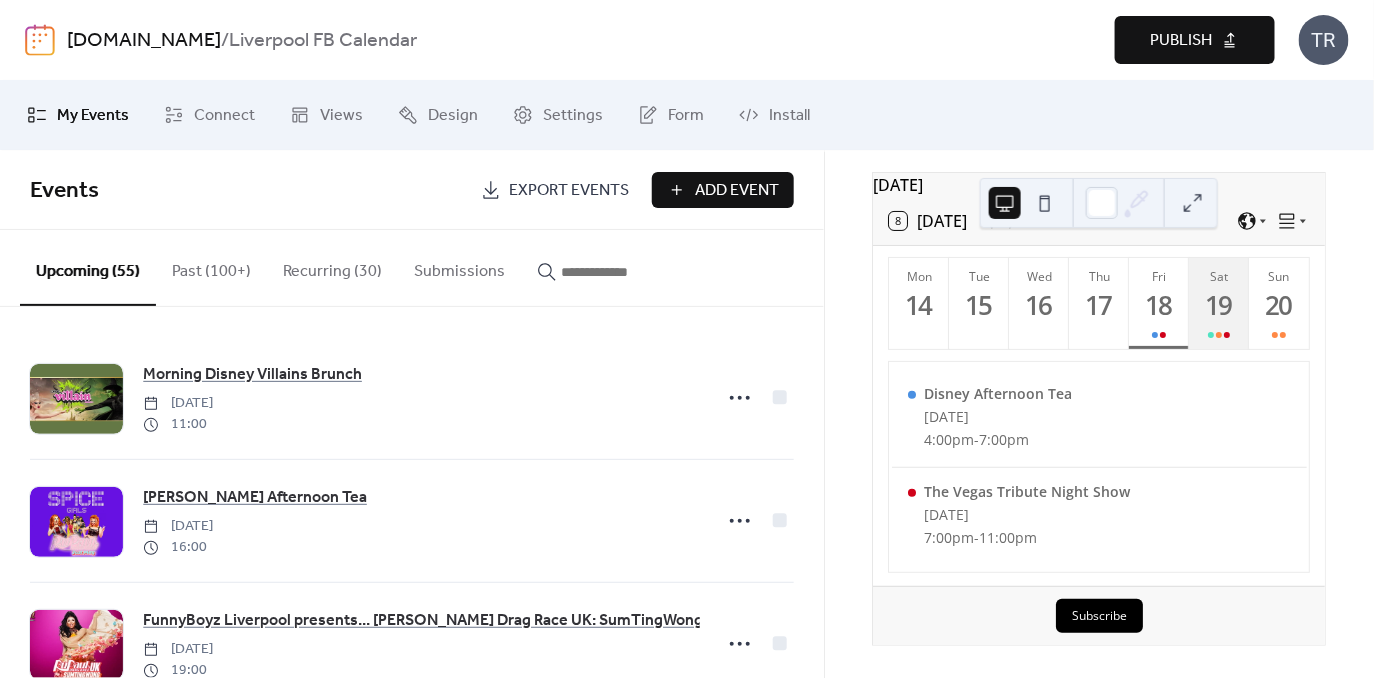 click on "19" at bounding box center [1218, 305] 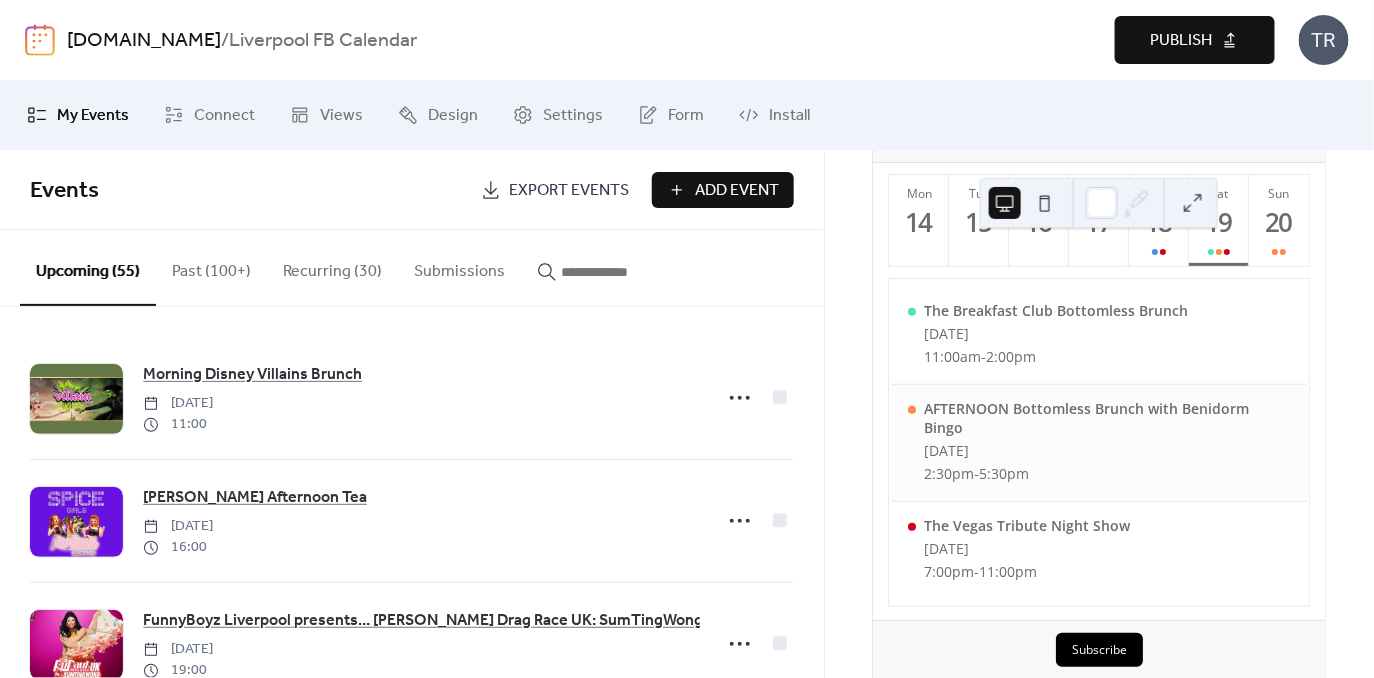 scroll, scrollTop: 170, scrollLeft: 0, axis: vertical 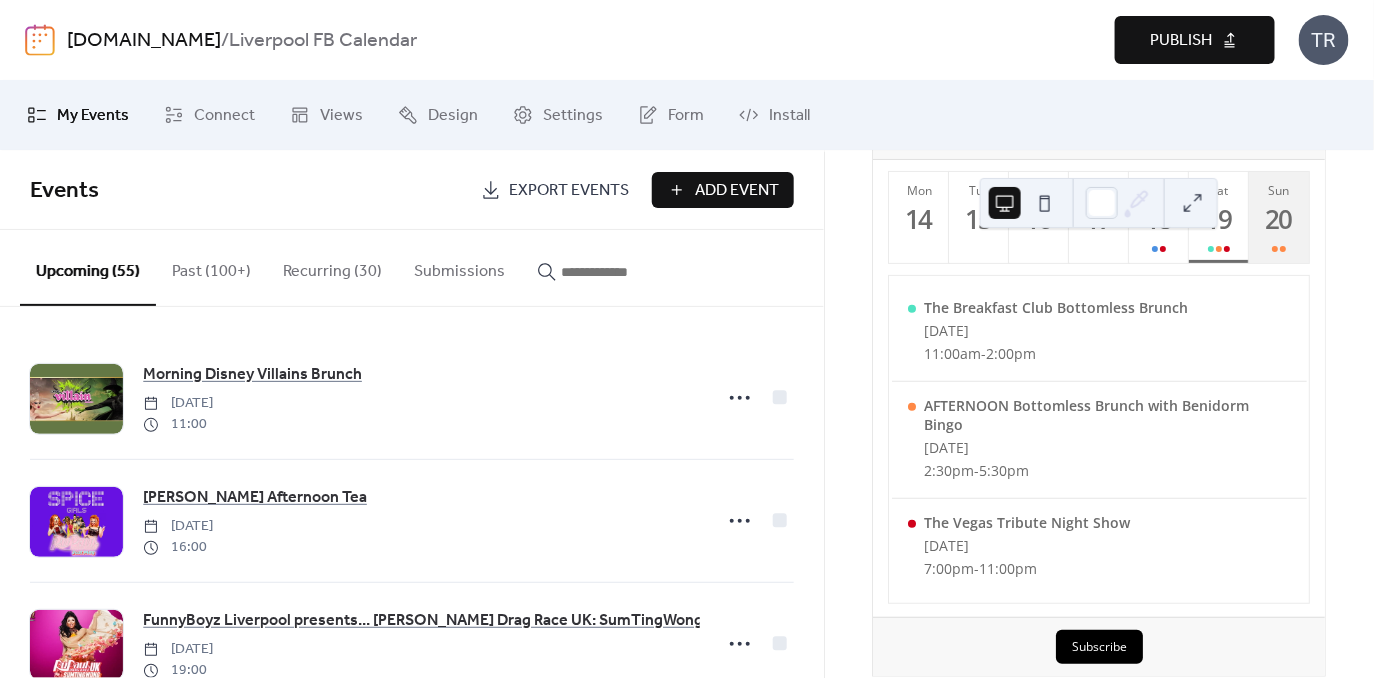 click on "20" at bounding box center [1278, 219] 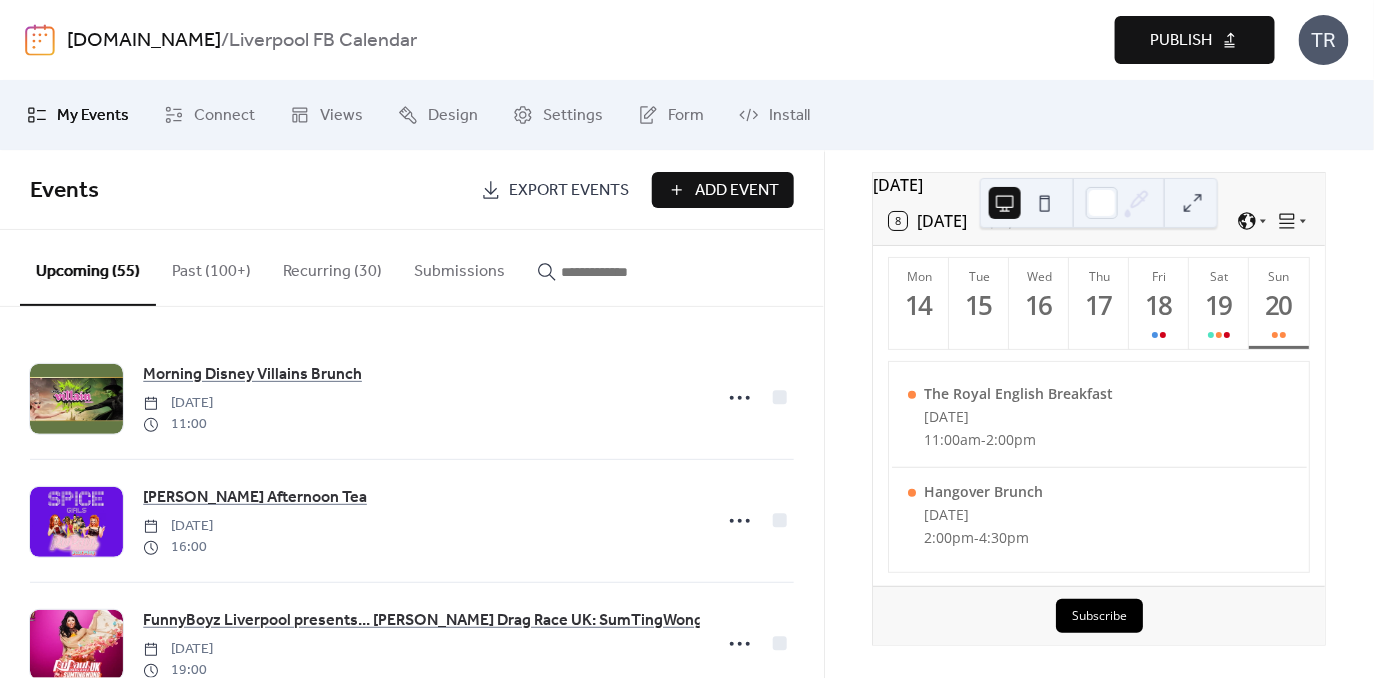 click 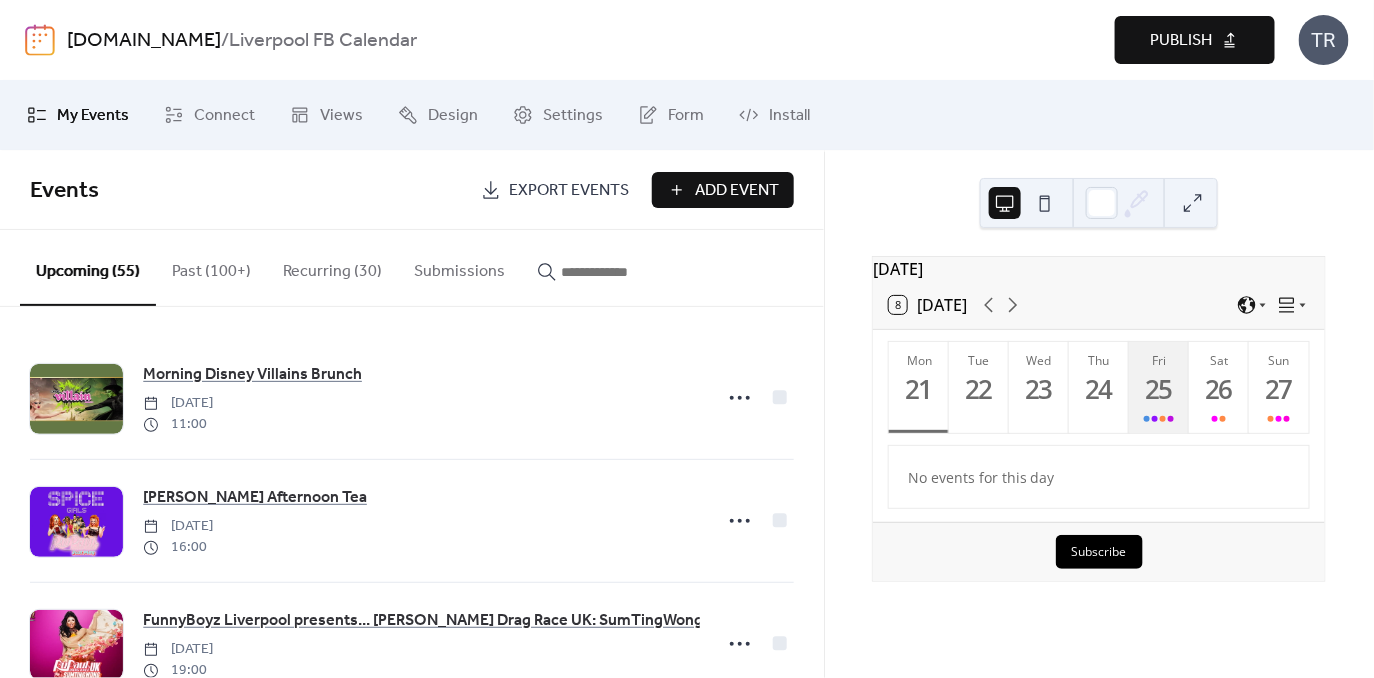 click on "25" at bounding box center [1158, 389] 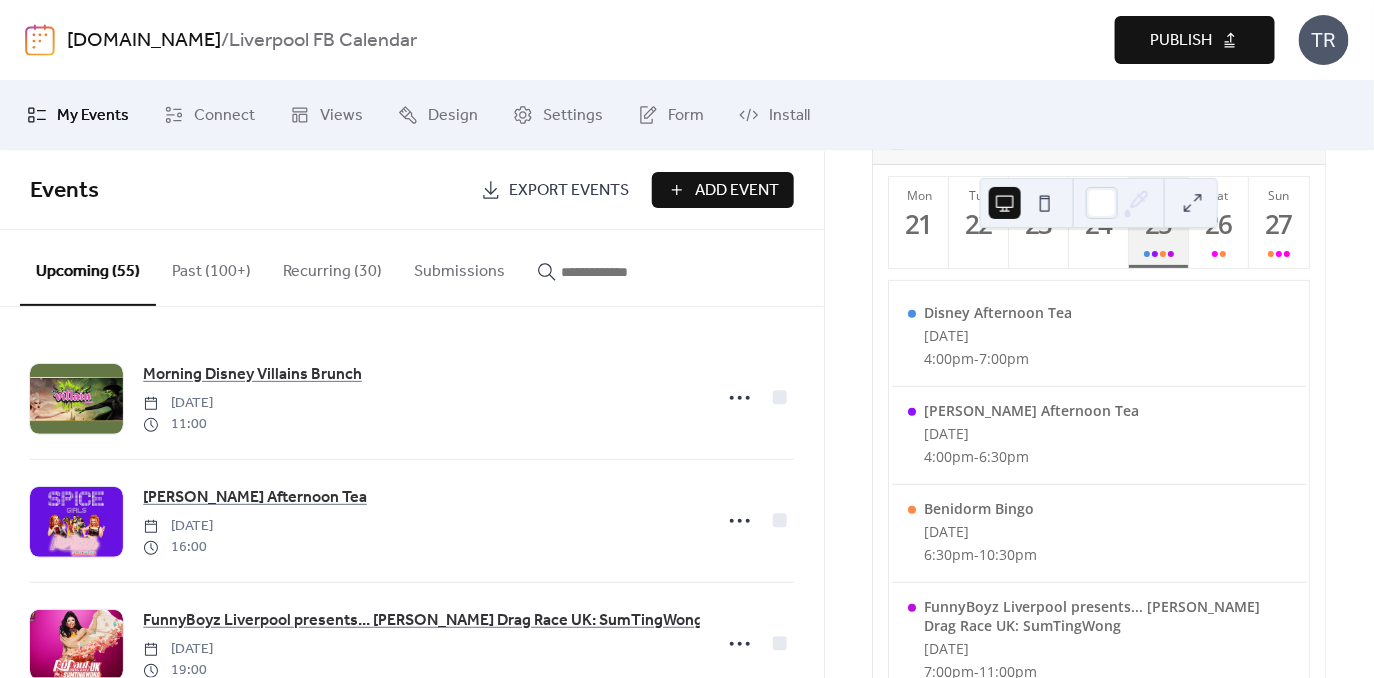 scroll, scrollTop: 173, scrollLeft: 0, axis: vertical 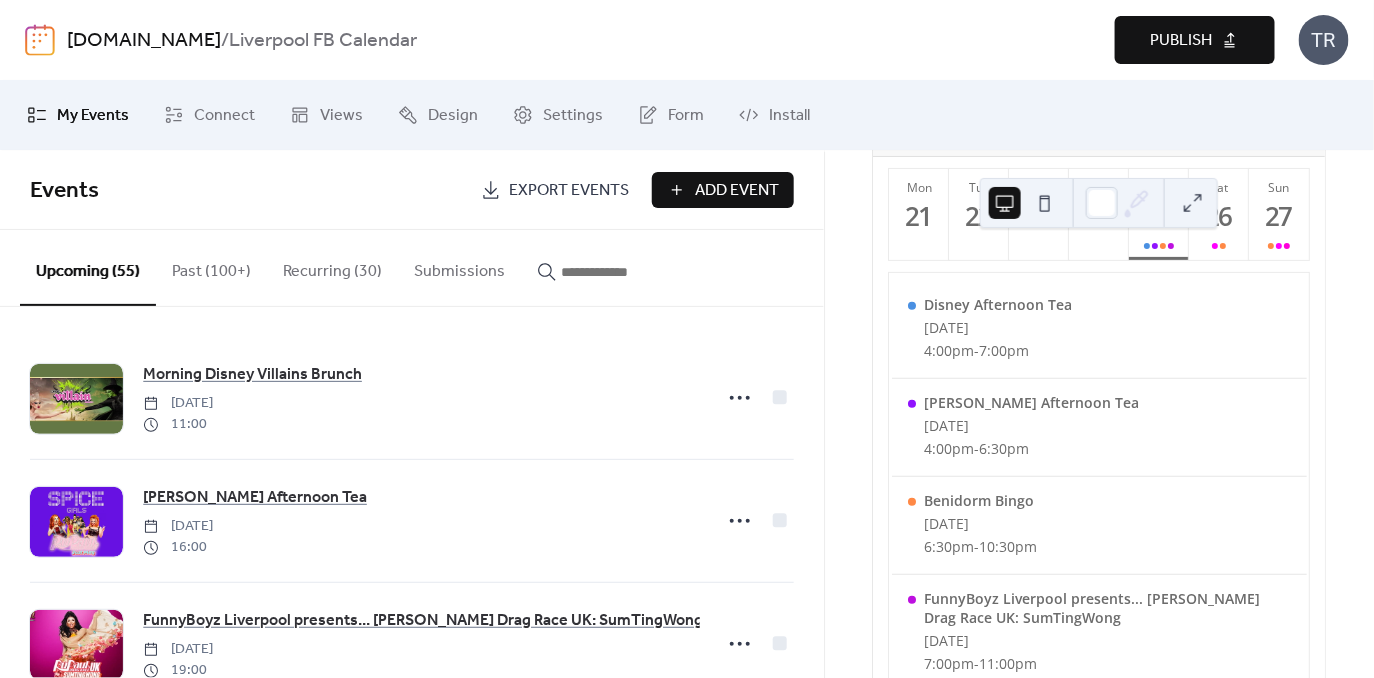 click at bounding box center [611, 272] 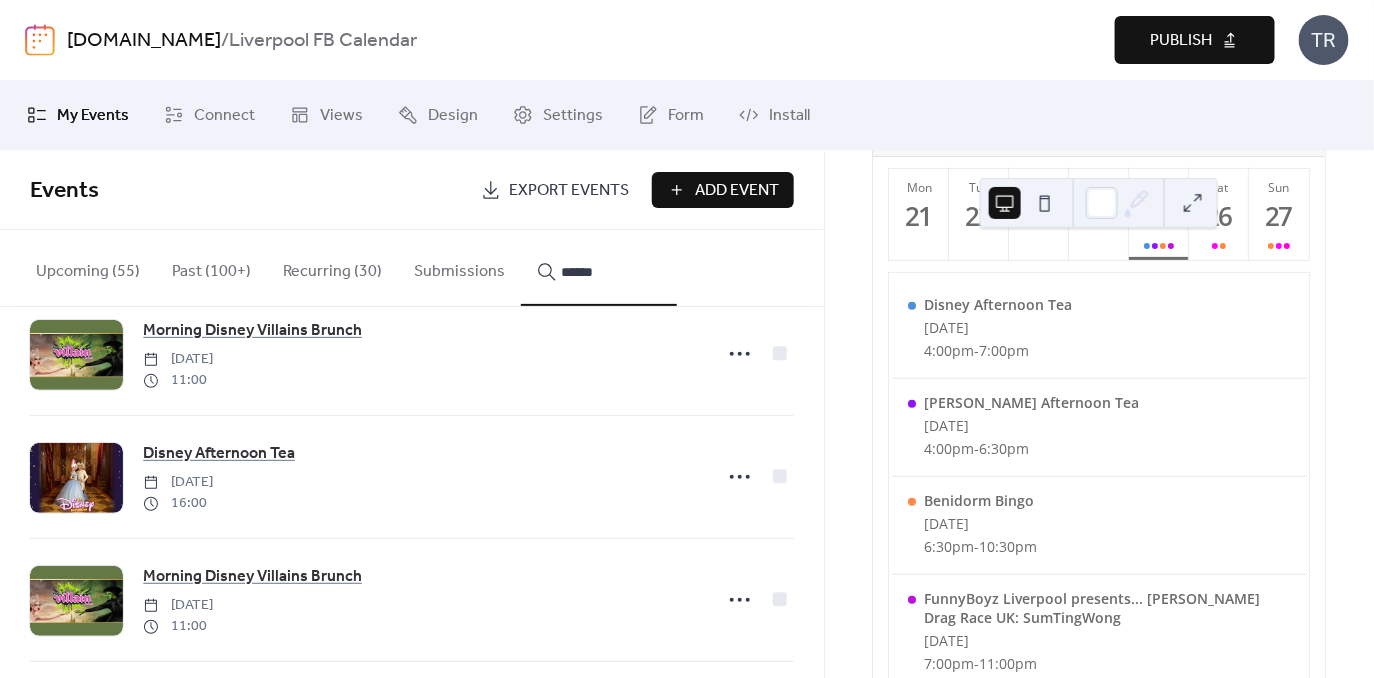 scroll, scrollTop: 0, scrollLeft: 0, axis: both 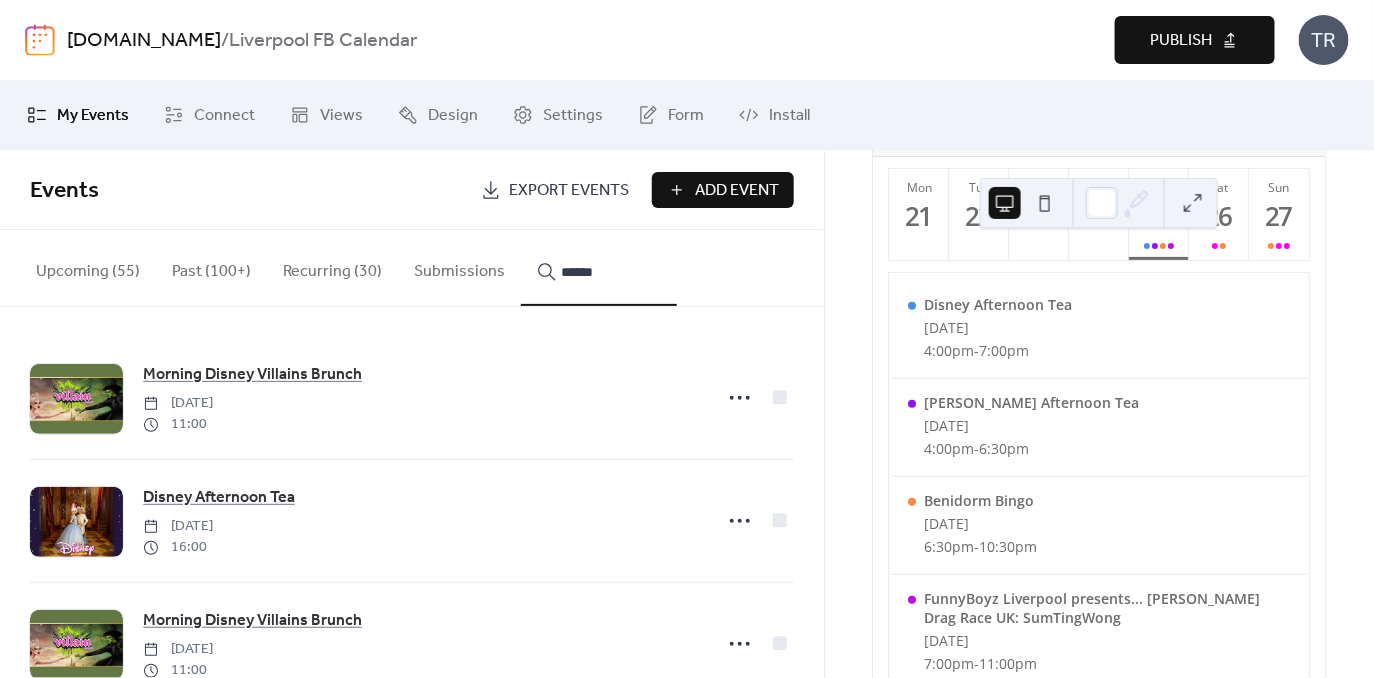type on "******" 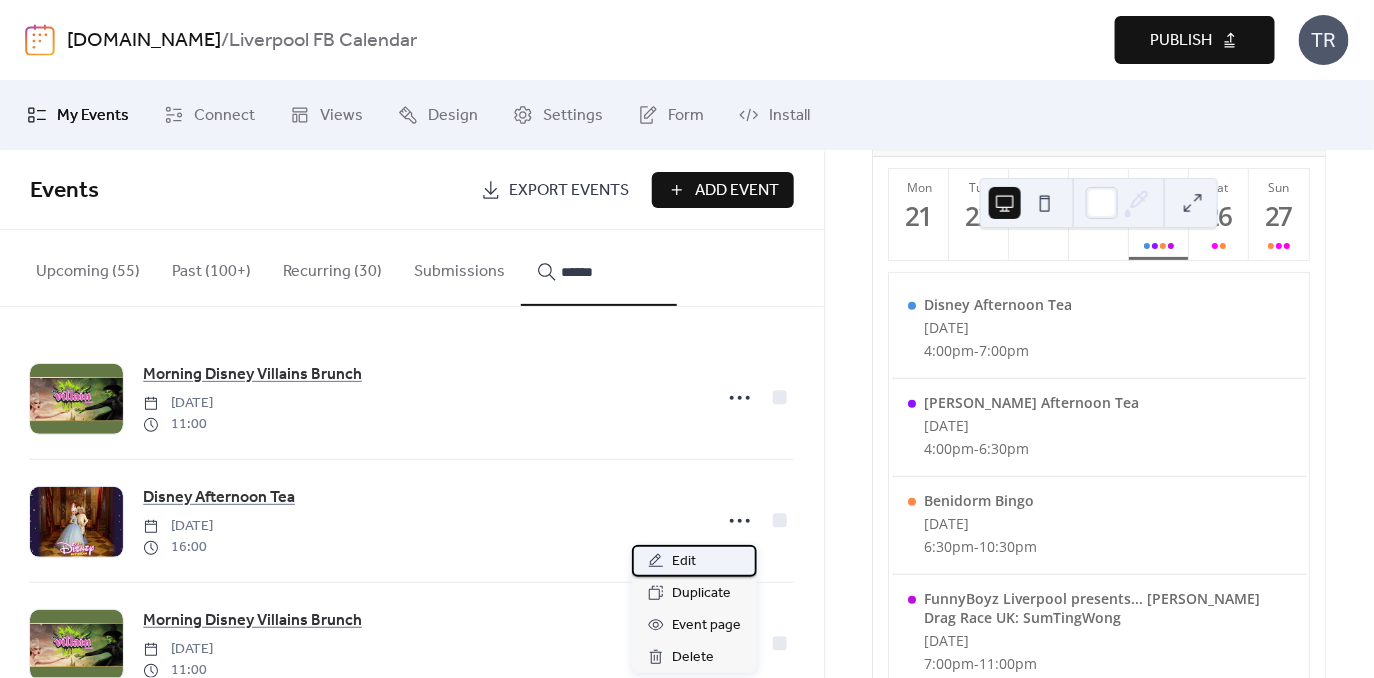 click on "Edit" at bounding box center [694, 561] 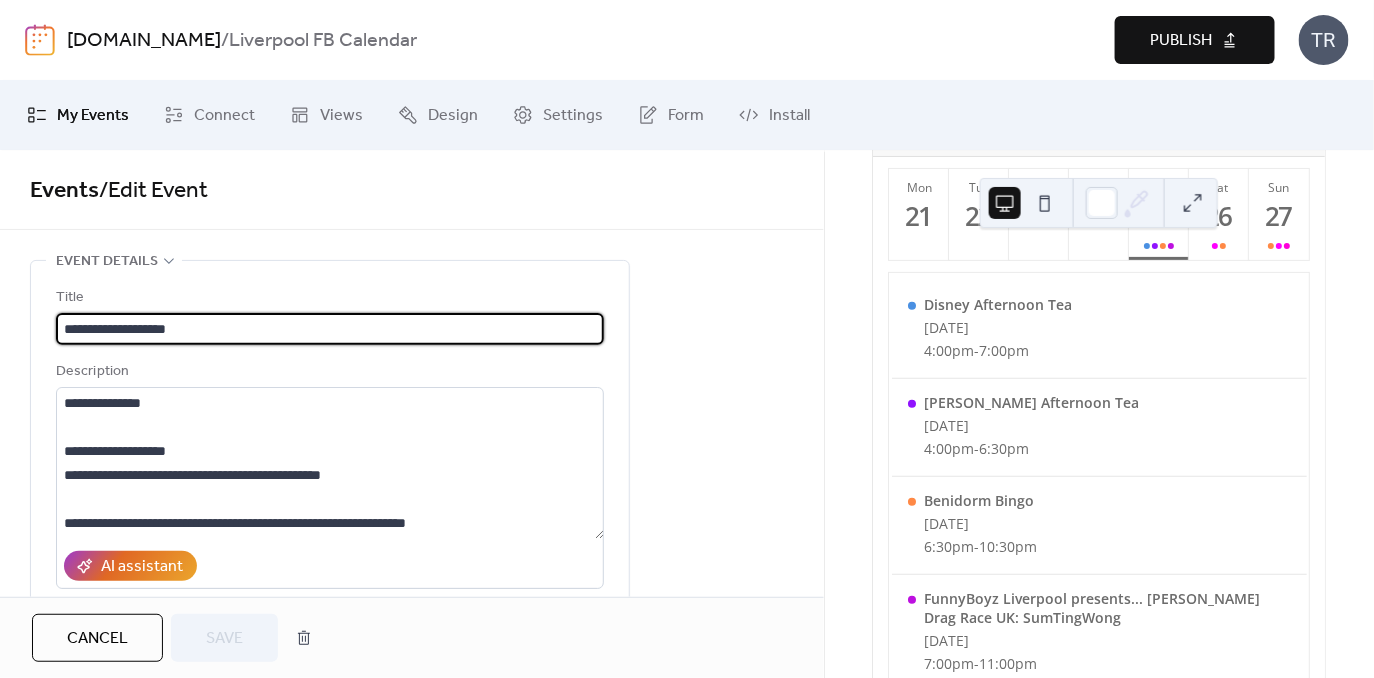 scroll, scrollTop: 0, scrollLeft: 0, axis: both 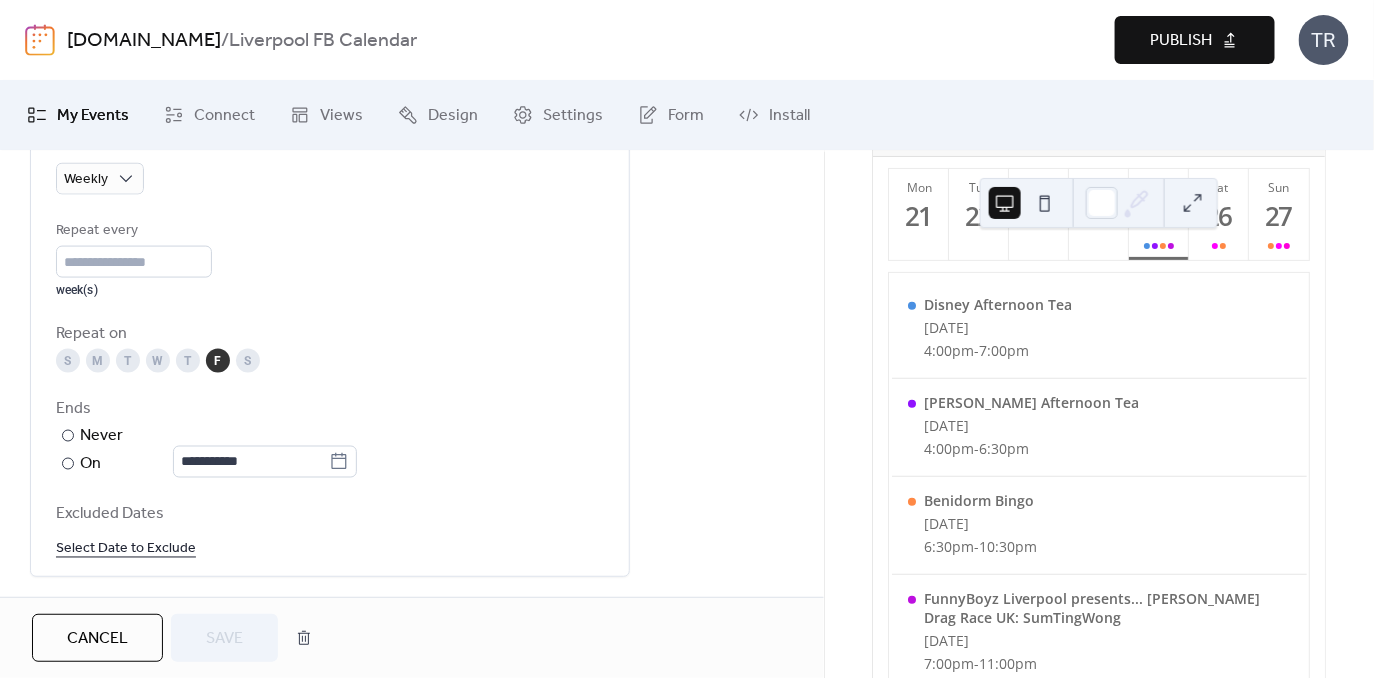 click on "Select Date to Exclude" at bounding box center [126, 548] 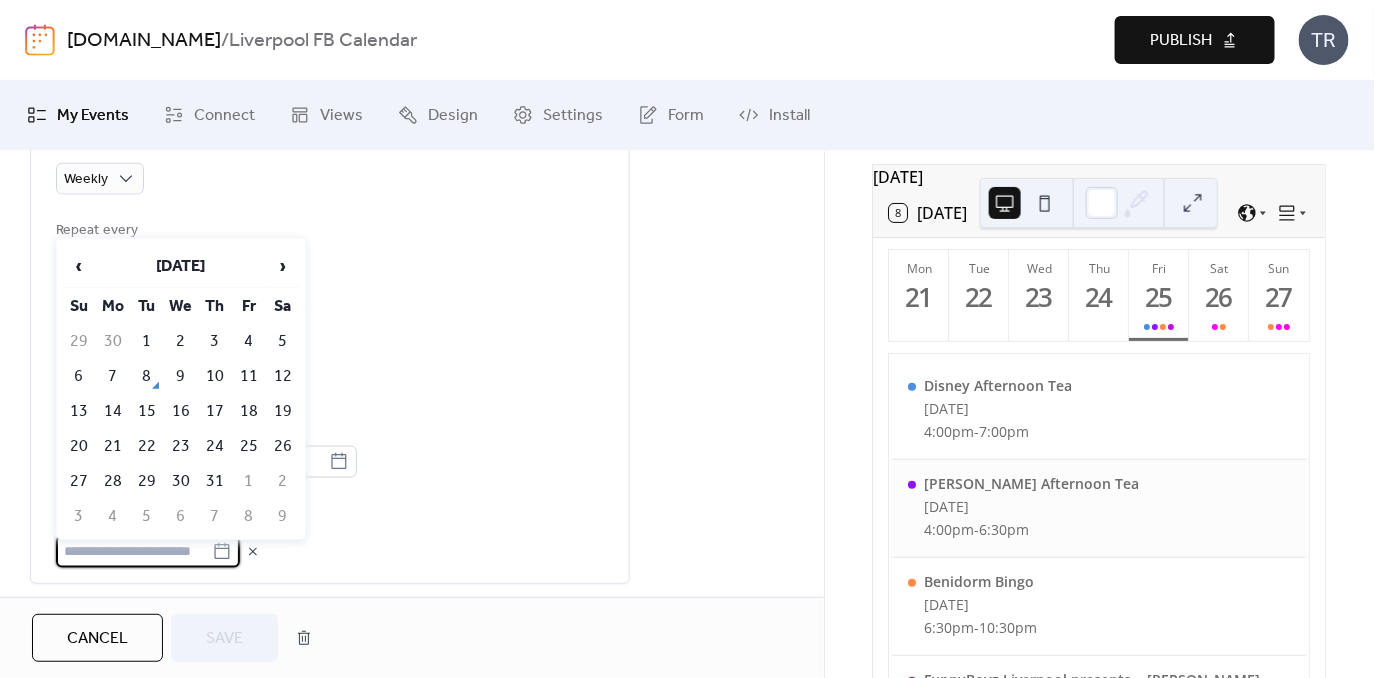 scroll, scrollTop: 80, scrollLeft: 0, axis: vertical 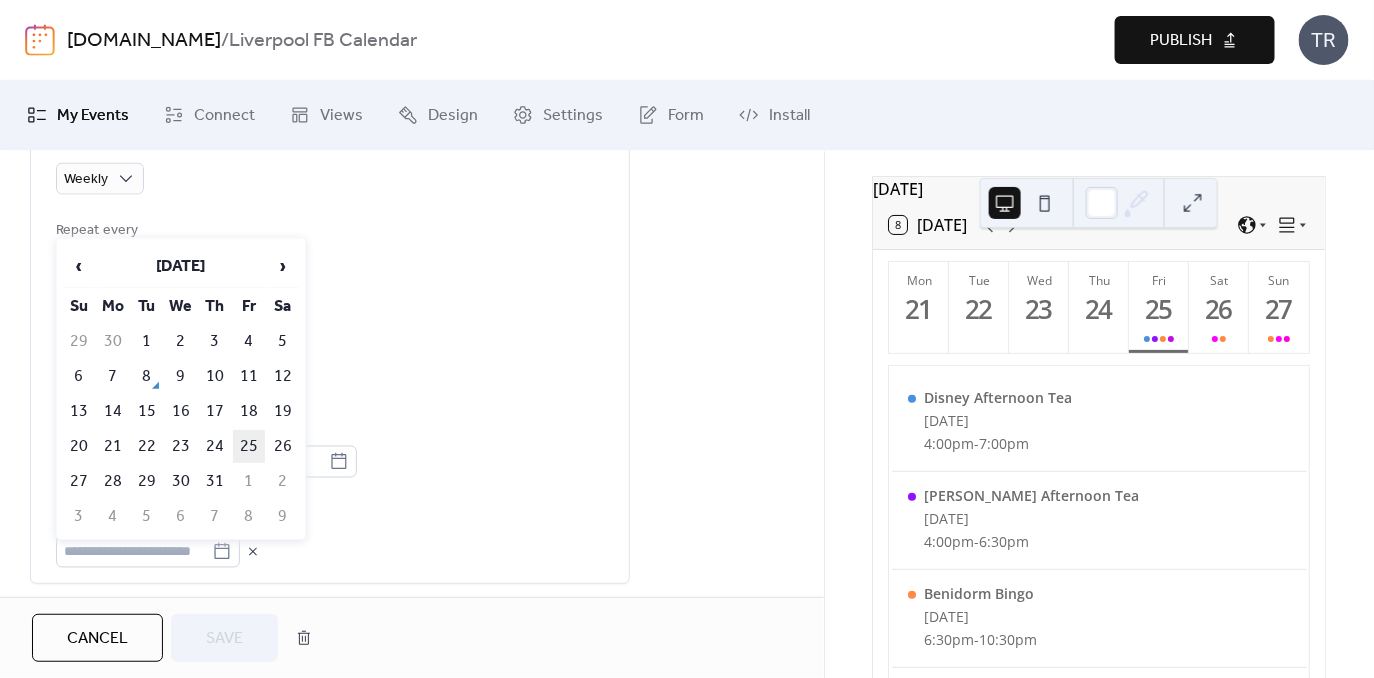 click on "25" at bounding box center (249, 446) 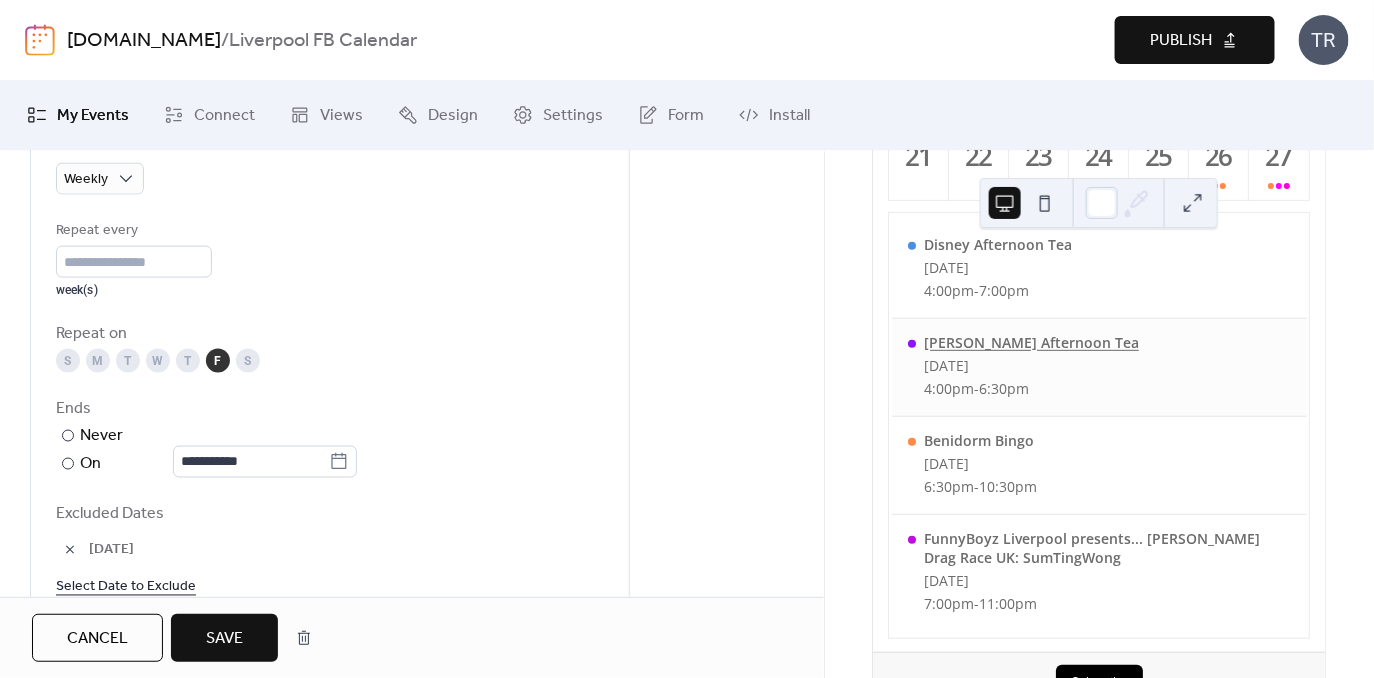 scroll, scrollTop: 260, scrollLeft: 0, axis: vertical 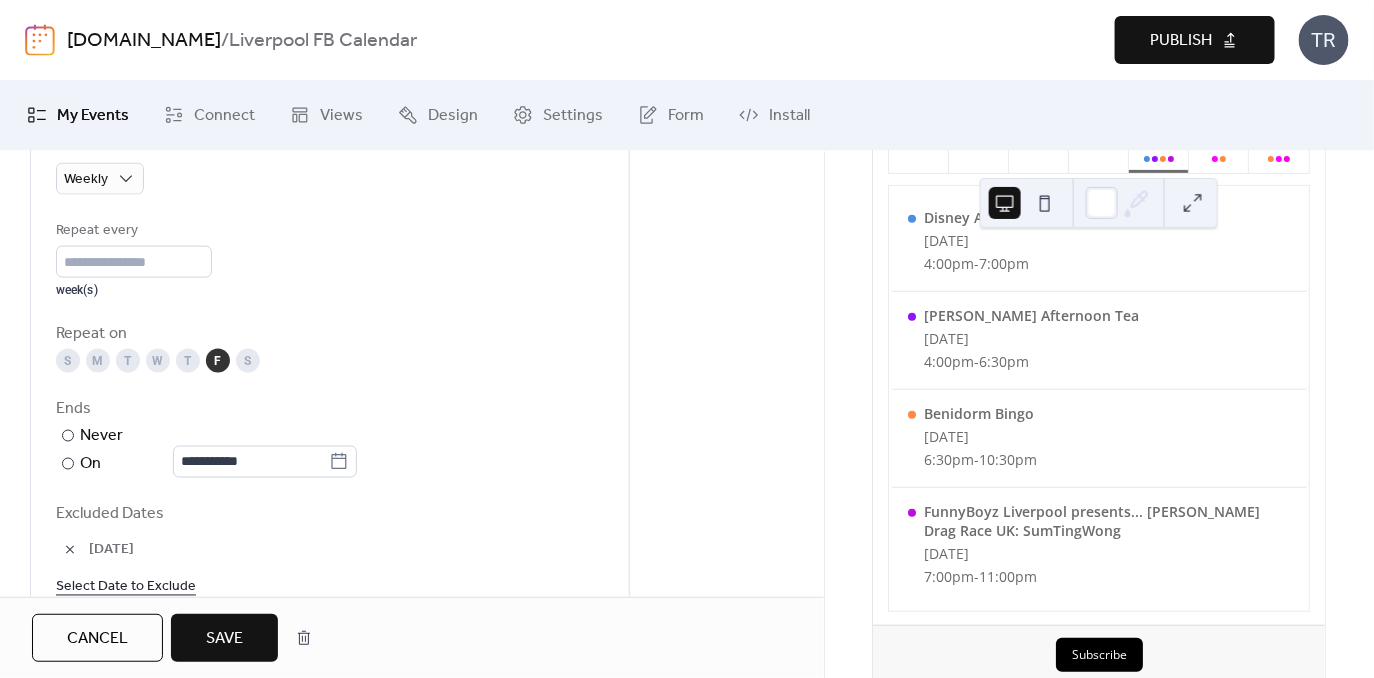 click on "Save" at bounding box center [224, 639] 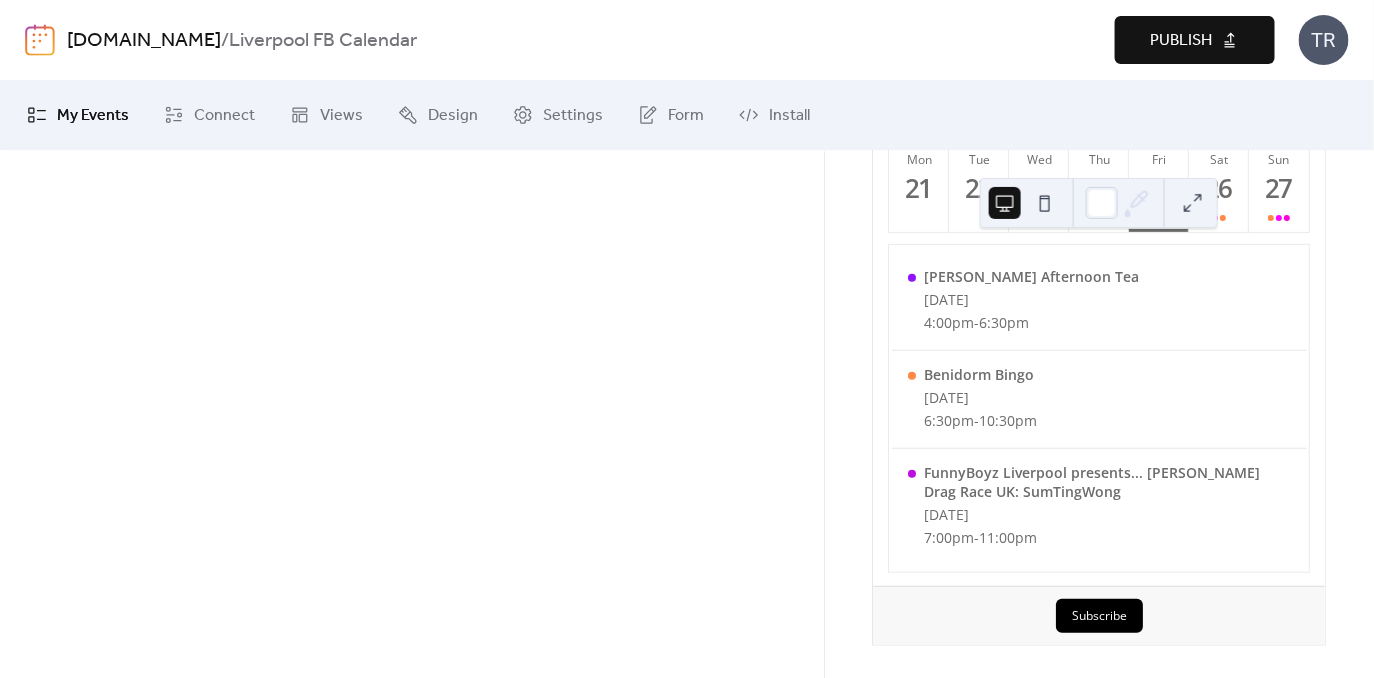 scroll, scrollTop: 211, scrollLeft: 0, axis: vertical 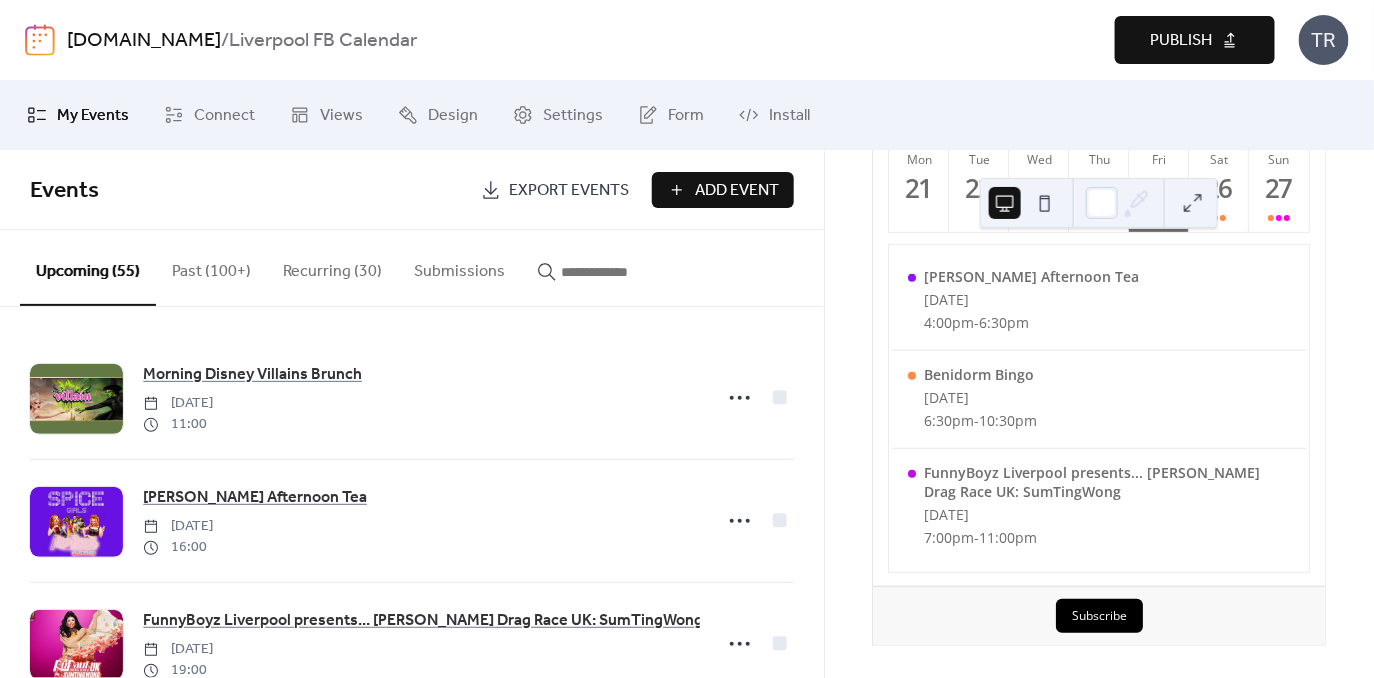 click at bounding box center [611, 272] 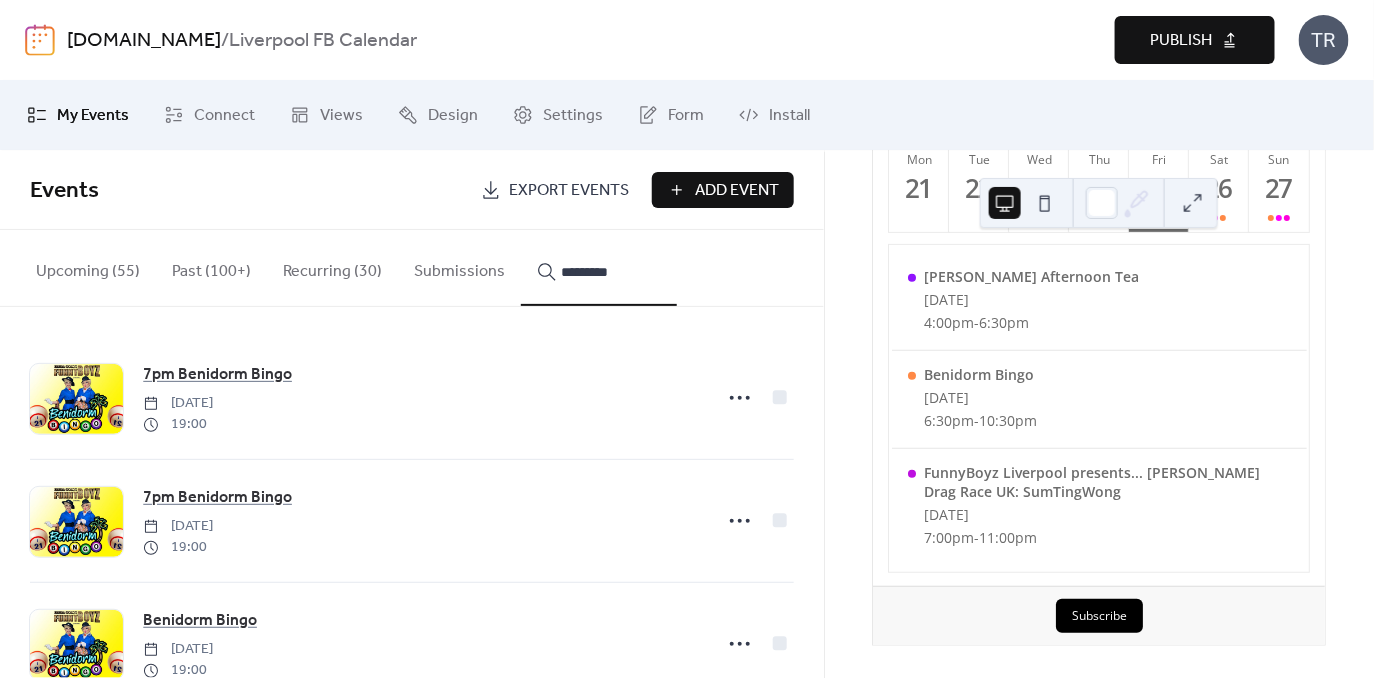 click on "********" at bounding box center (599, 268) 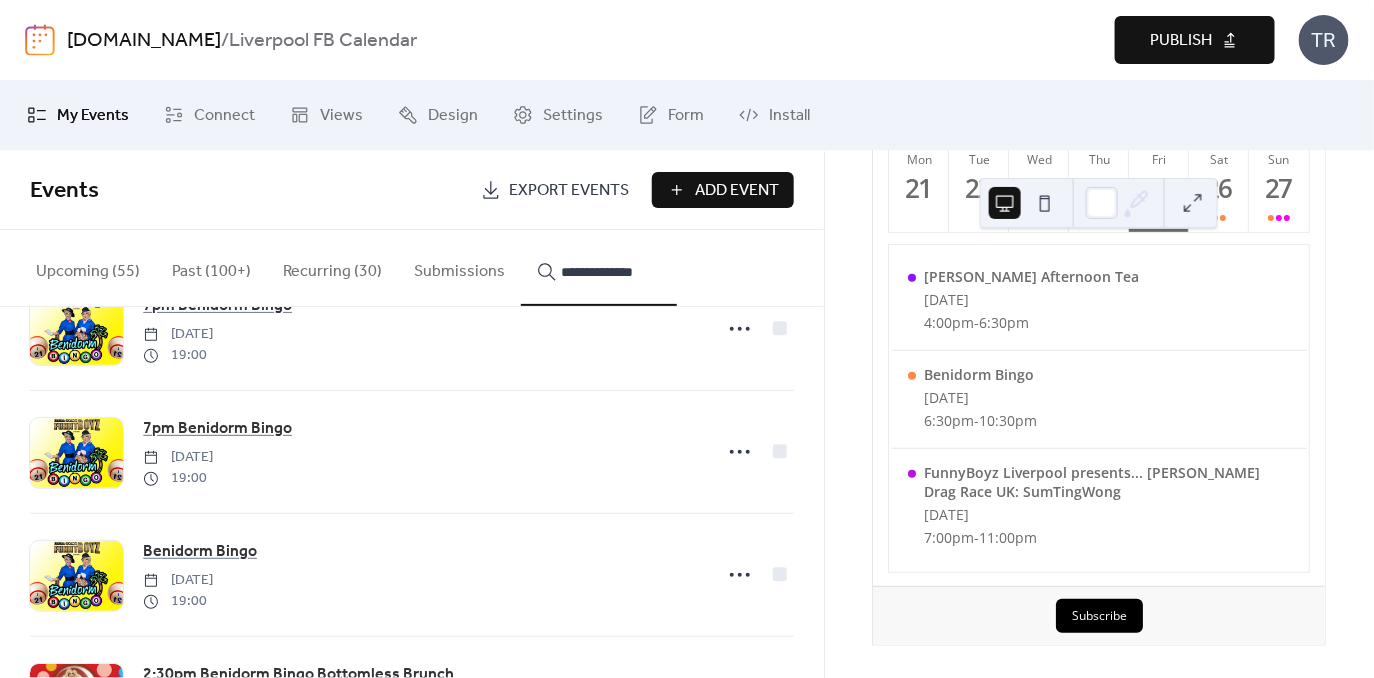 scroll, scrollTop: 0, scrollLeft: 0, axis: both 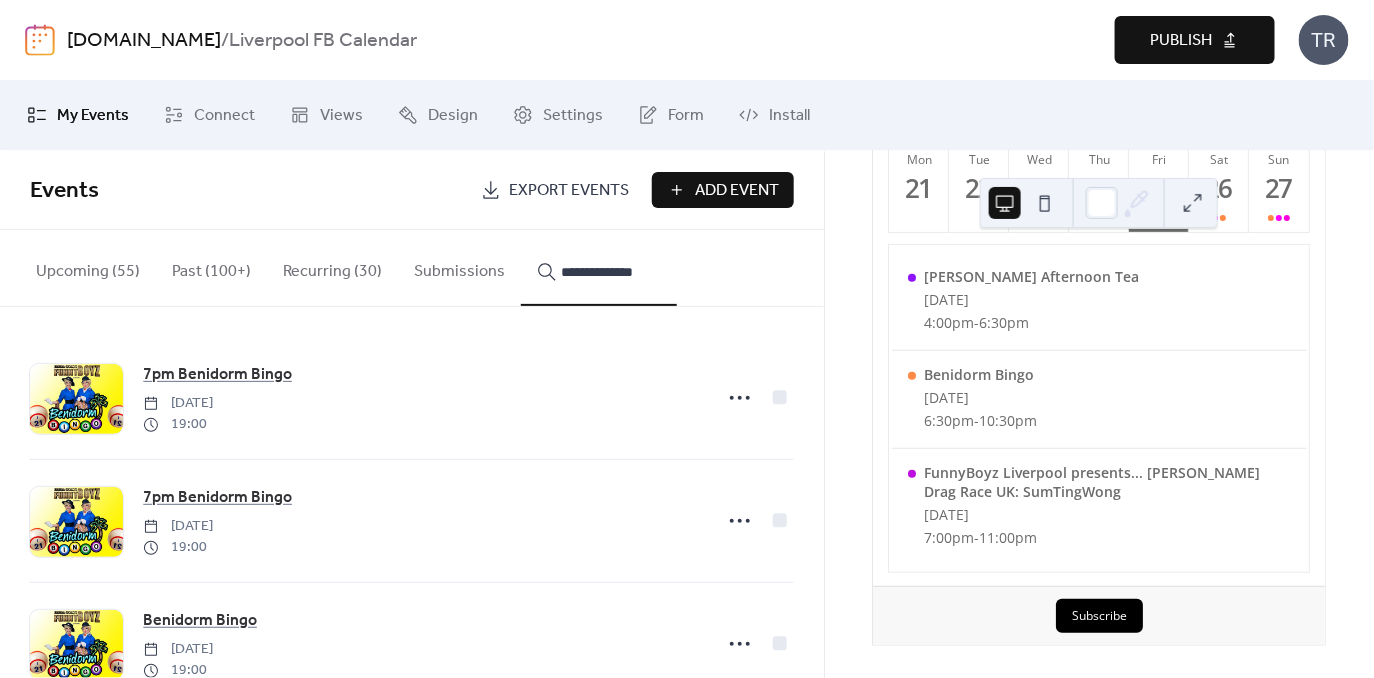 type on "**********" 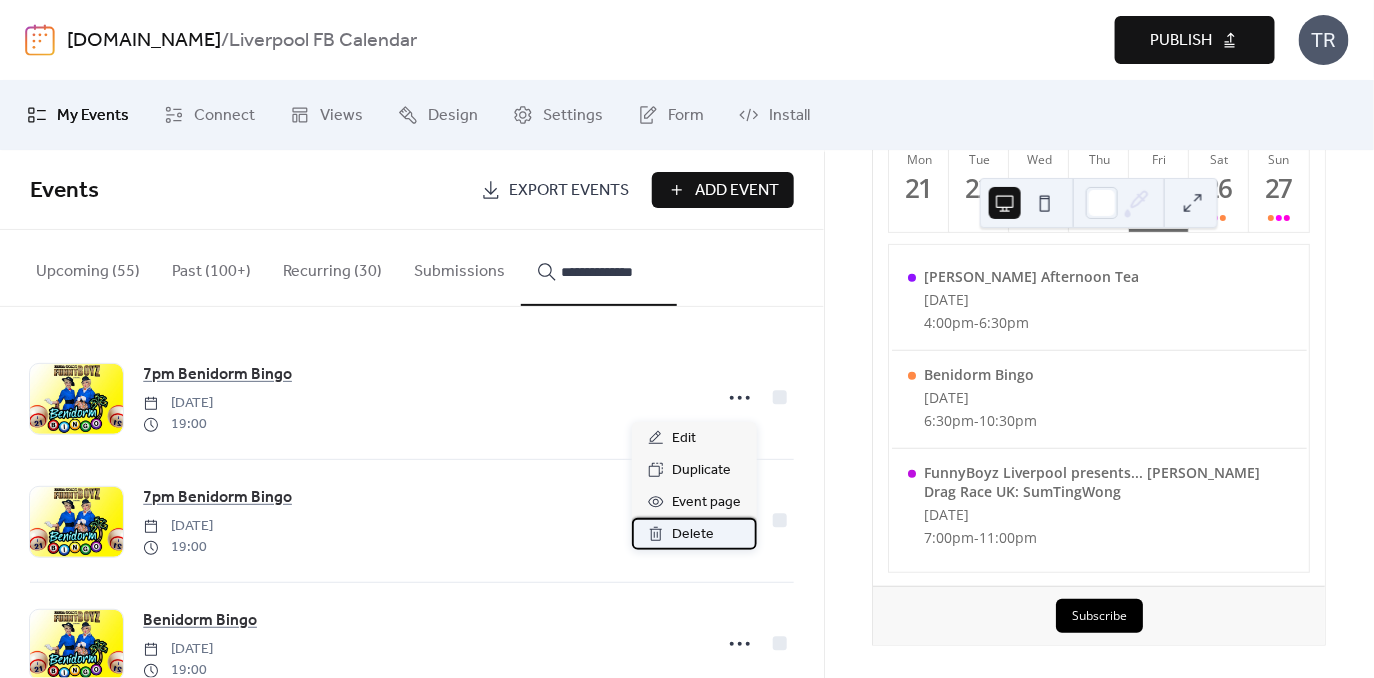 click on "Delete" at bounding box center [693, 535] 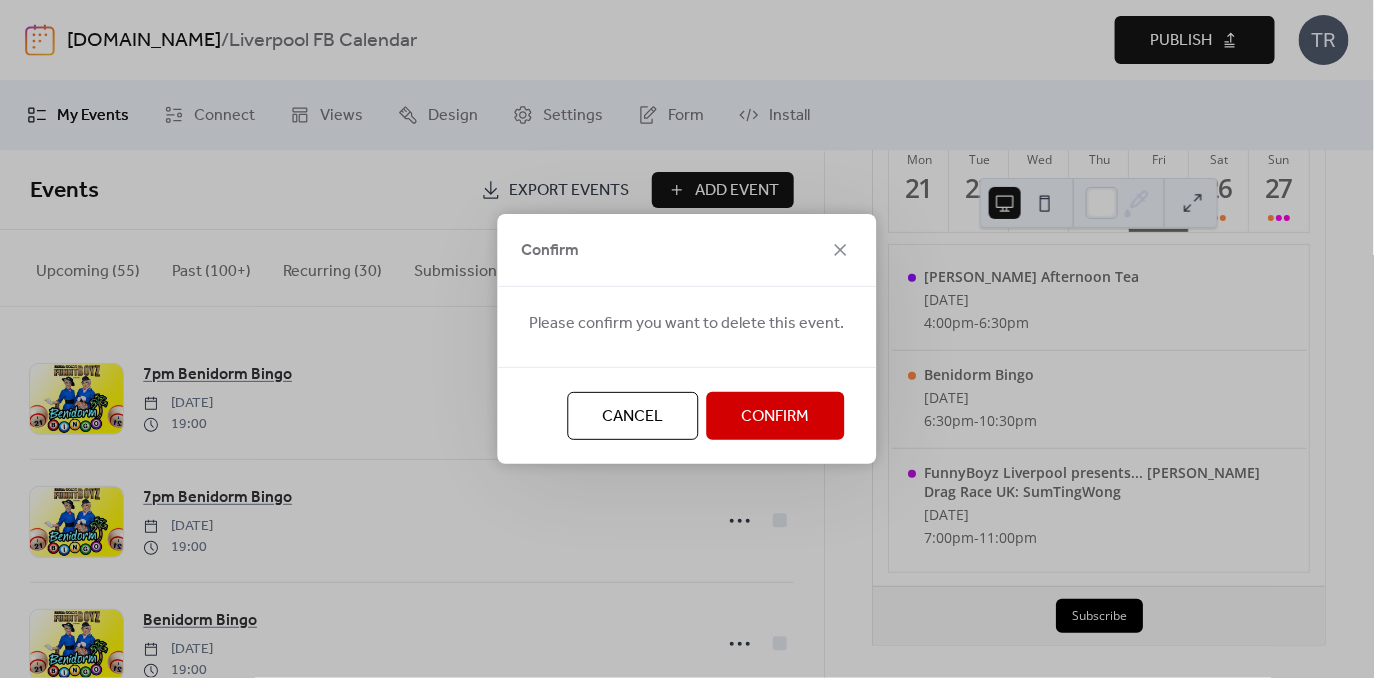 click on "Confirm" at bounding box center [776, 417] 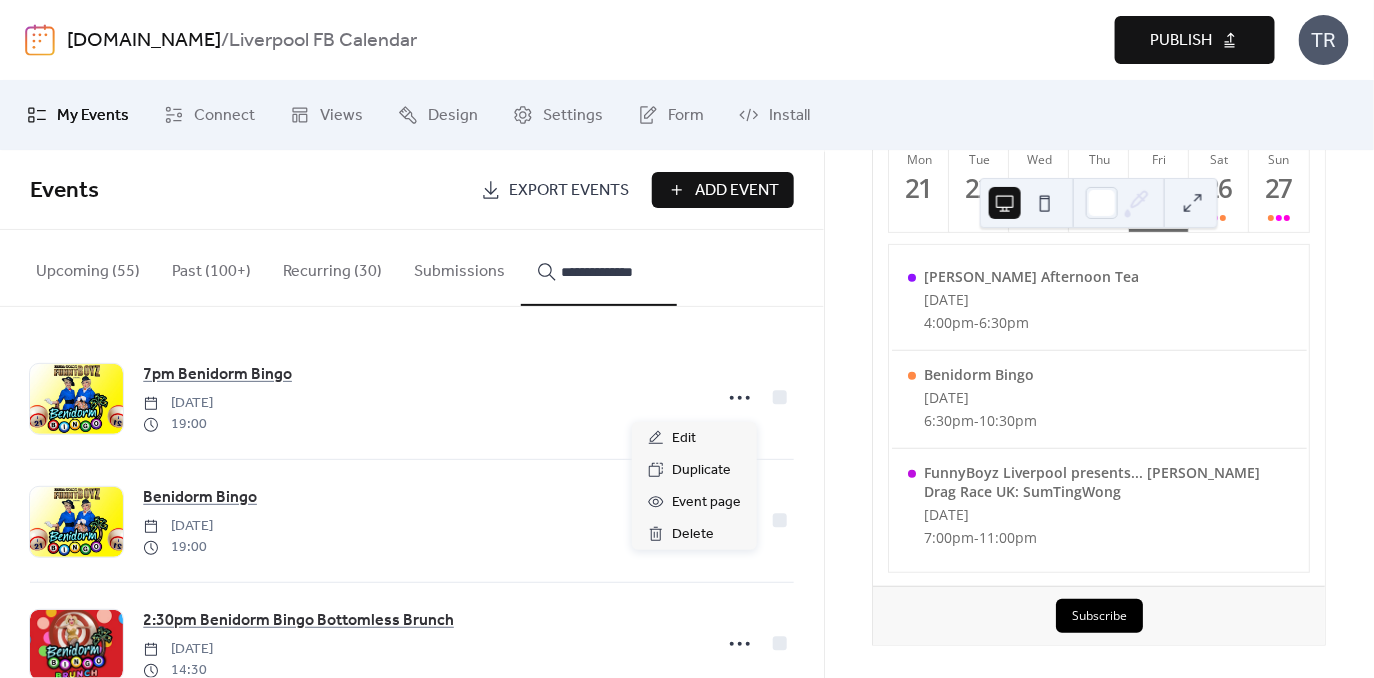 click 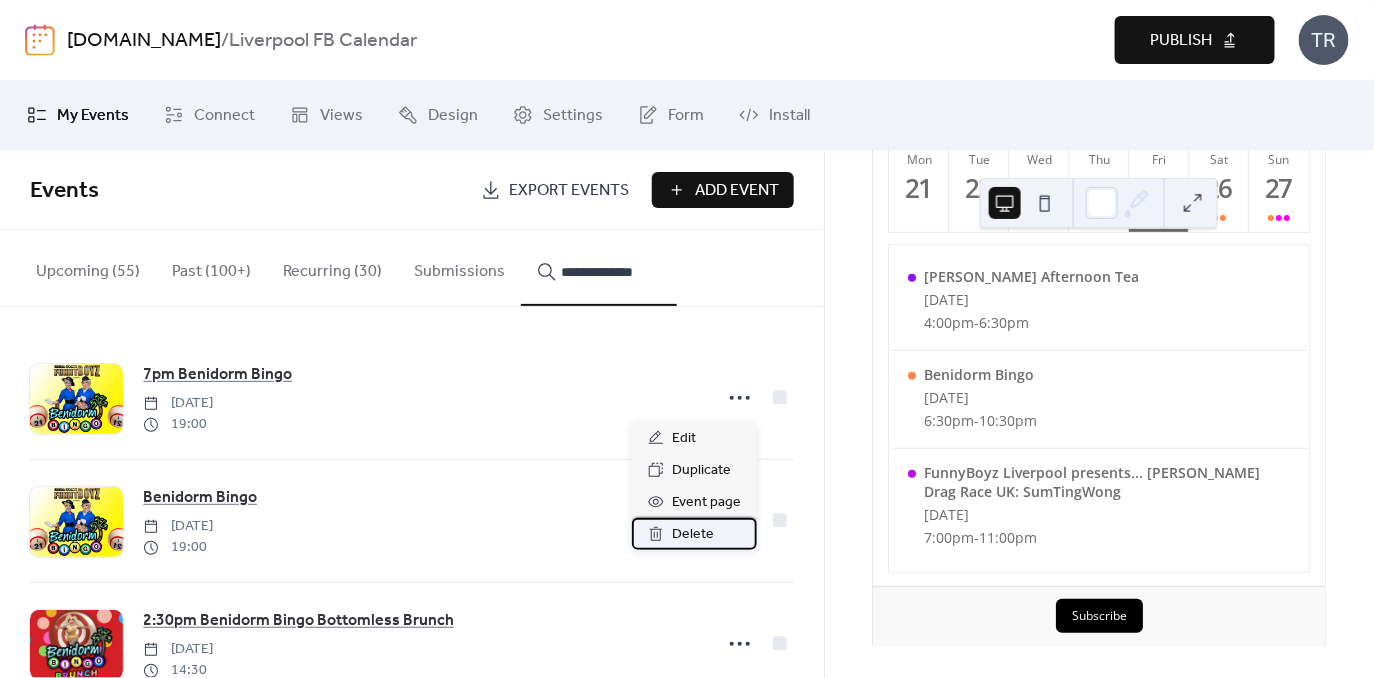 click on "Delete" at bounding box center (693, 535) 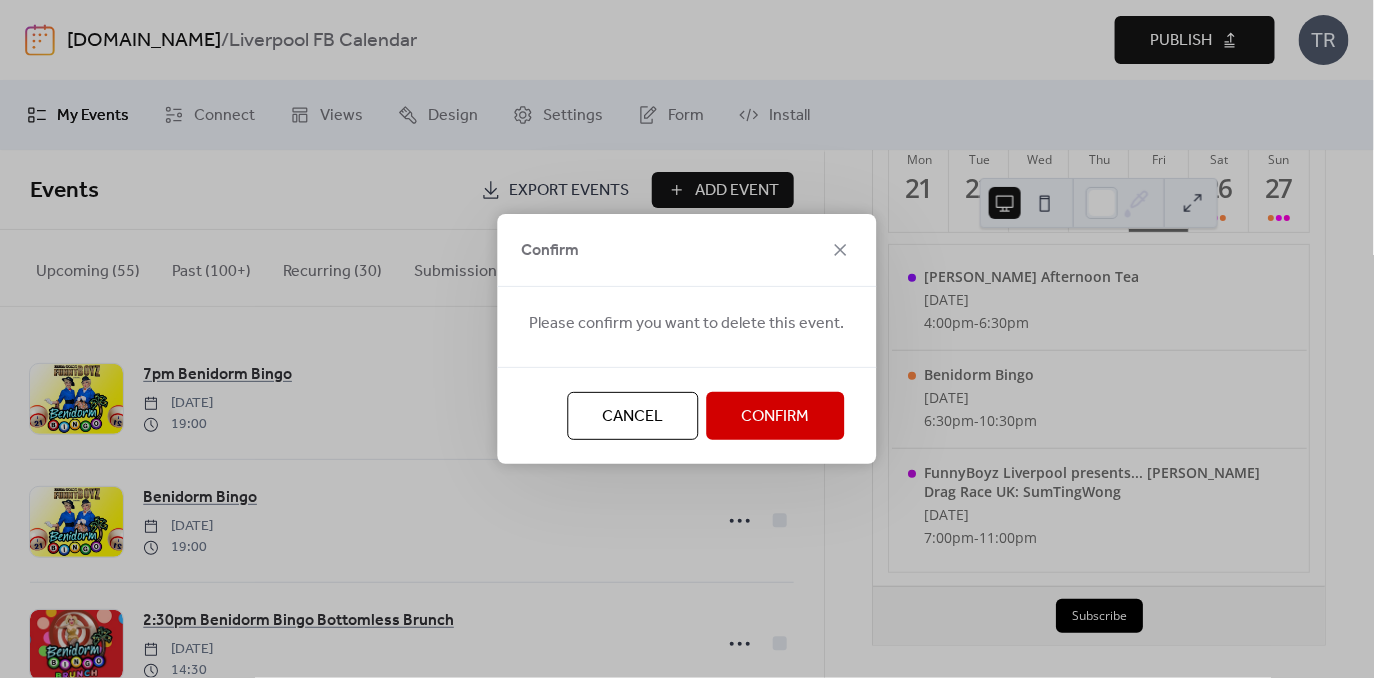 click on "Confirm" at bounding box center [776, 417] 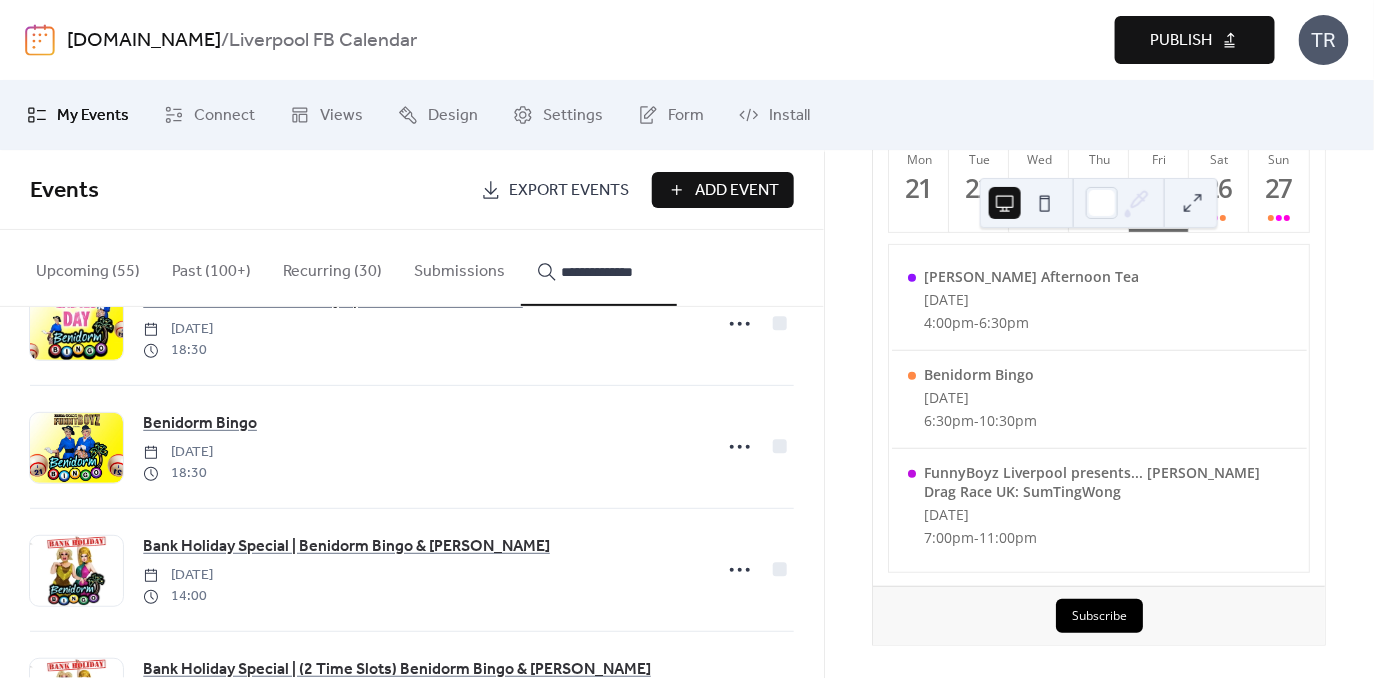scroll, scrollTop: 1558, scrollLeft: 0, axis: vertical 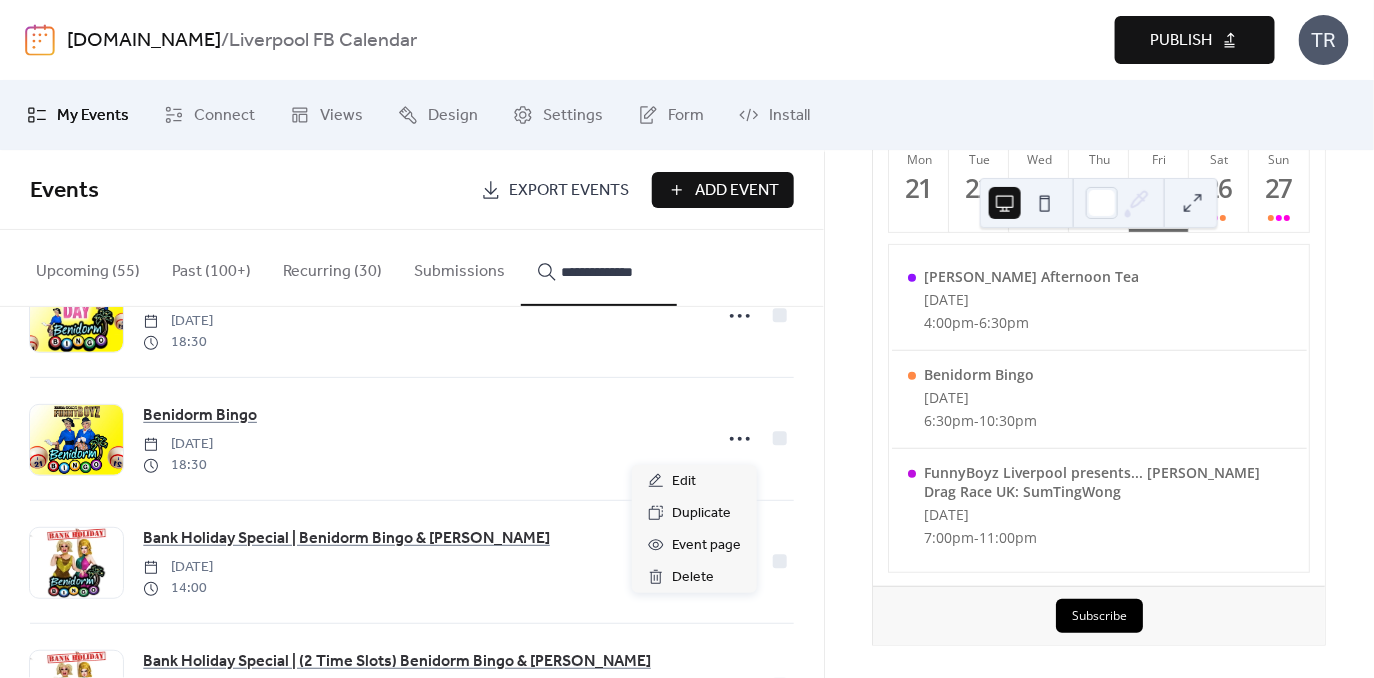 click 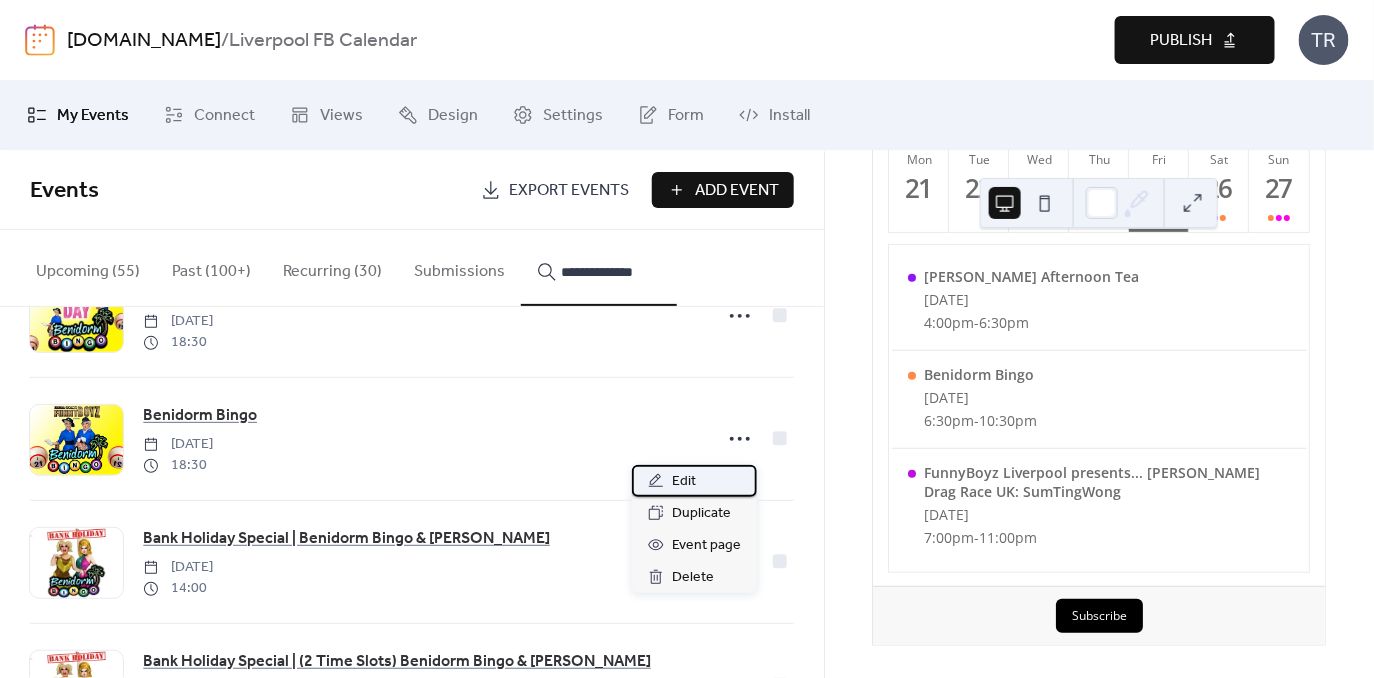 click on "Edit" at bounding box center [694, 481] 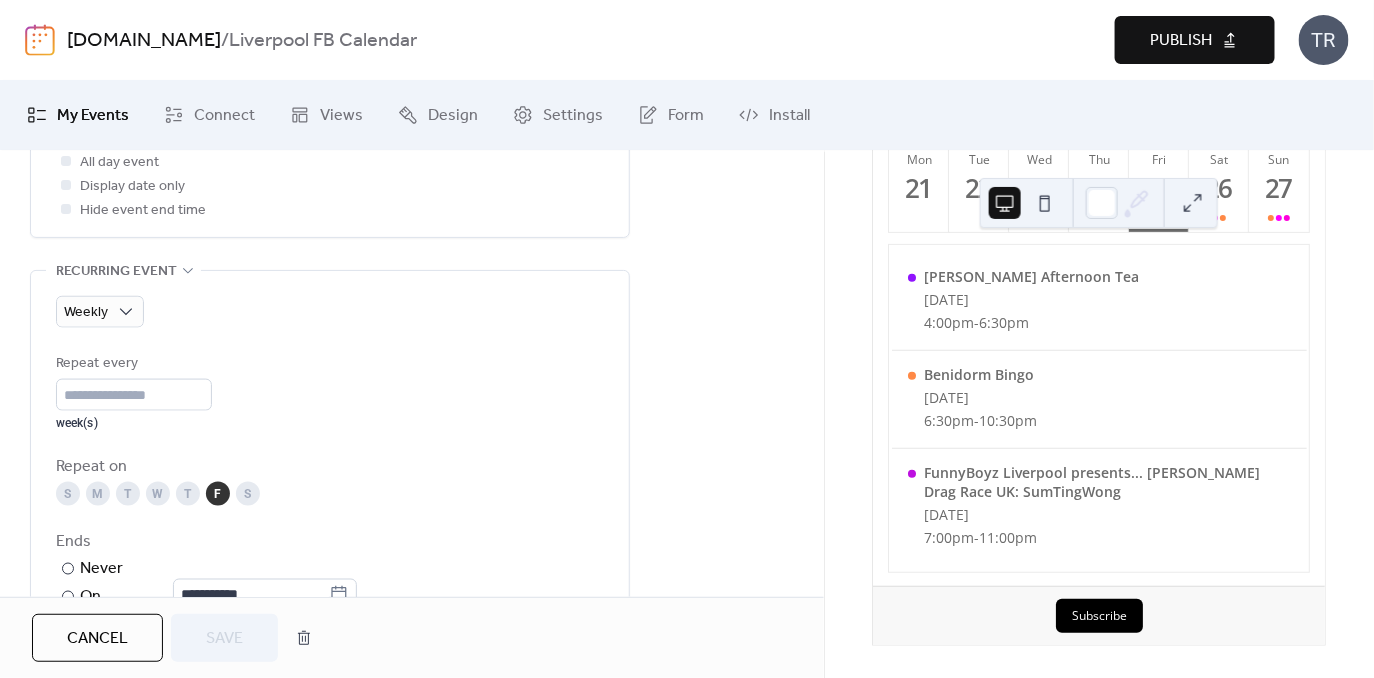 scroll, scrollTop: 1069, scrollLeft: 0, axis: vertical 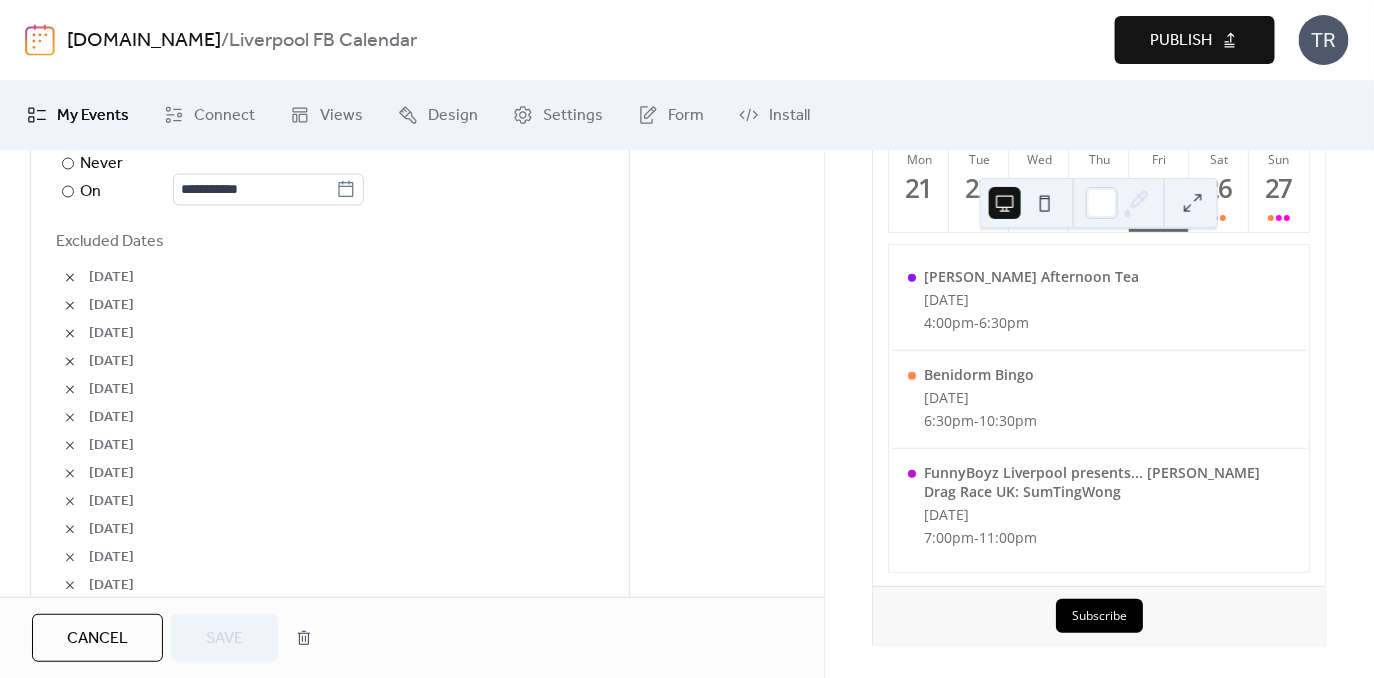 click at bounding box center (70, 278) 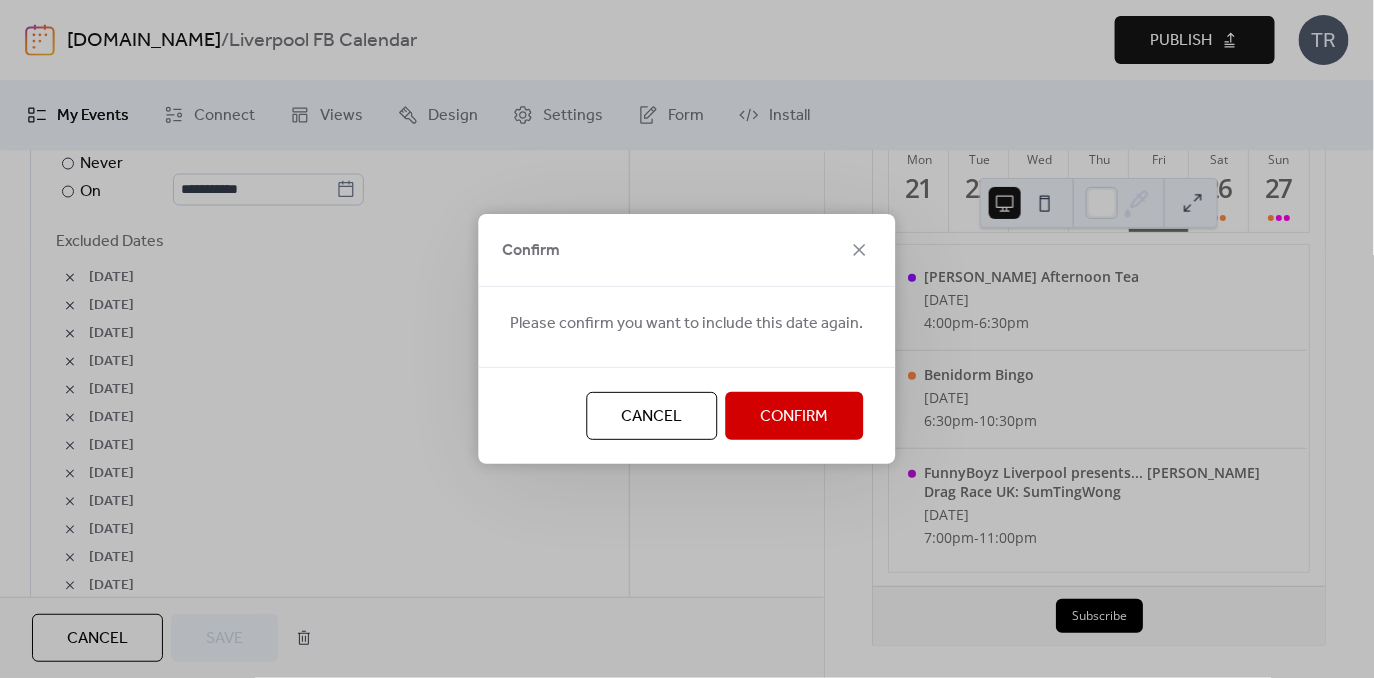 click on "Confirm" at bounding box center [795, 417] 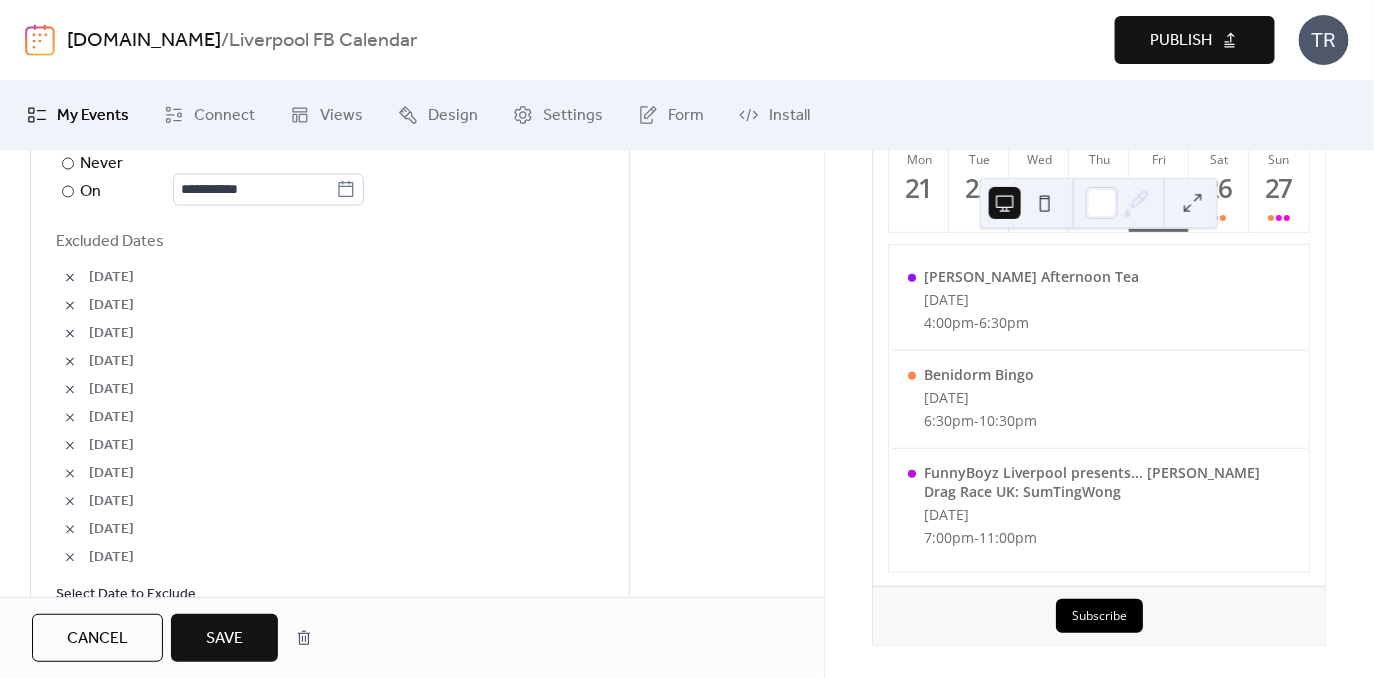 click at bounding box center [70, 278] 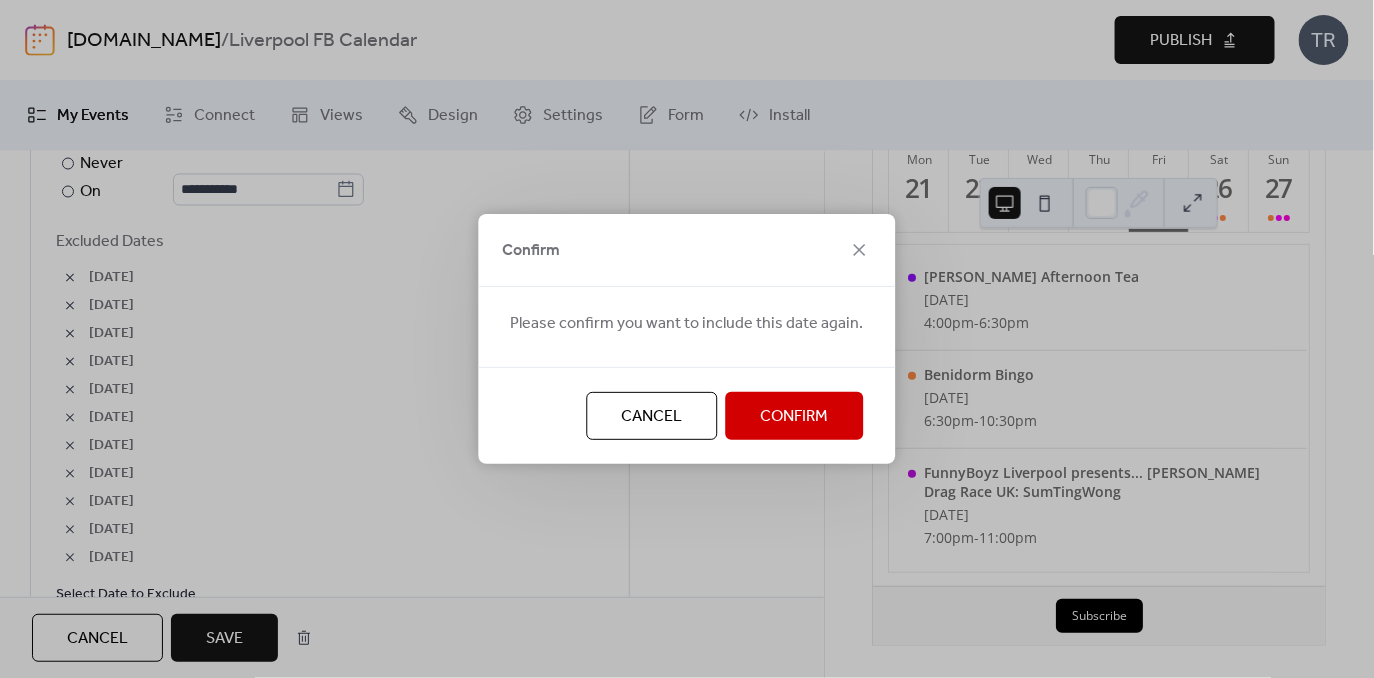 click on "Confirm" at bounding box center [795, 417] 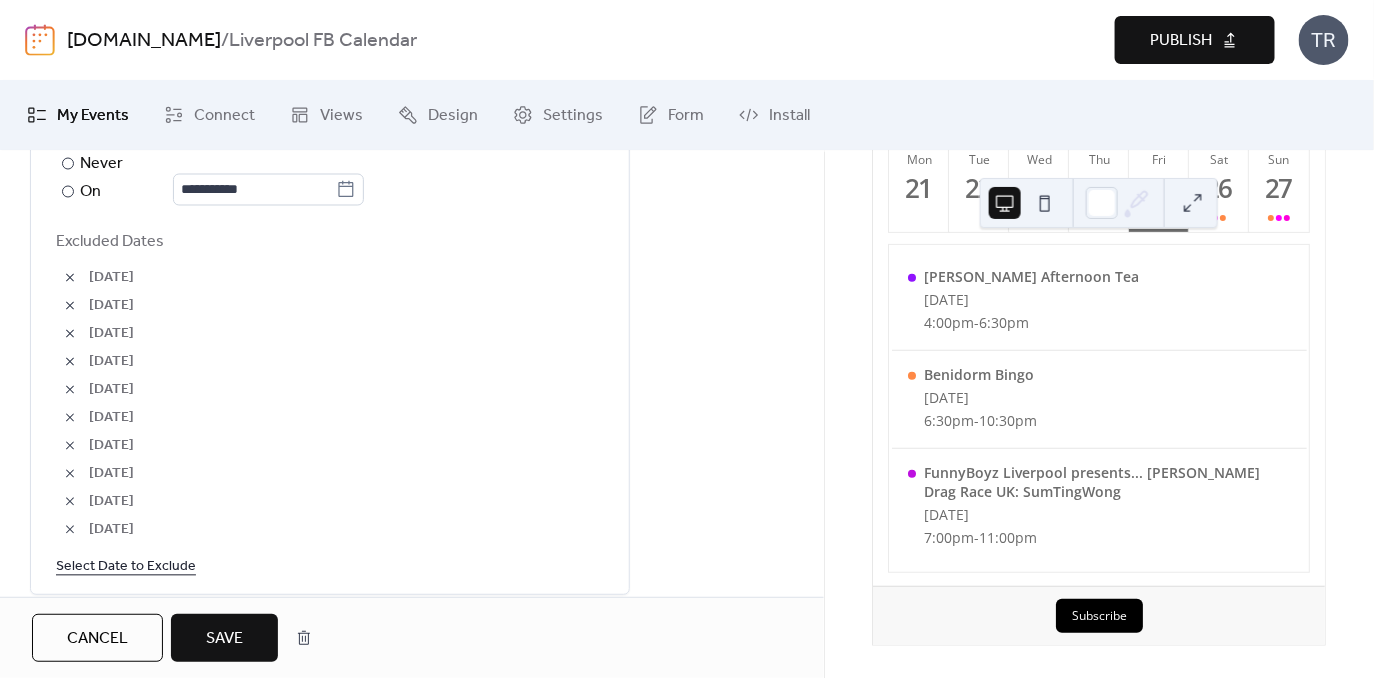 click at bounding box center (70, 418) 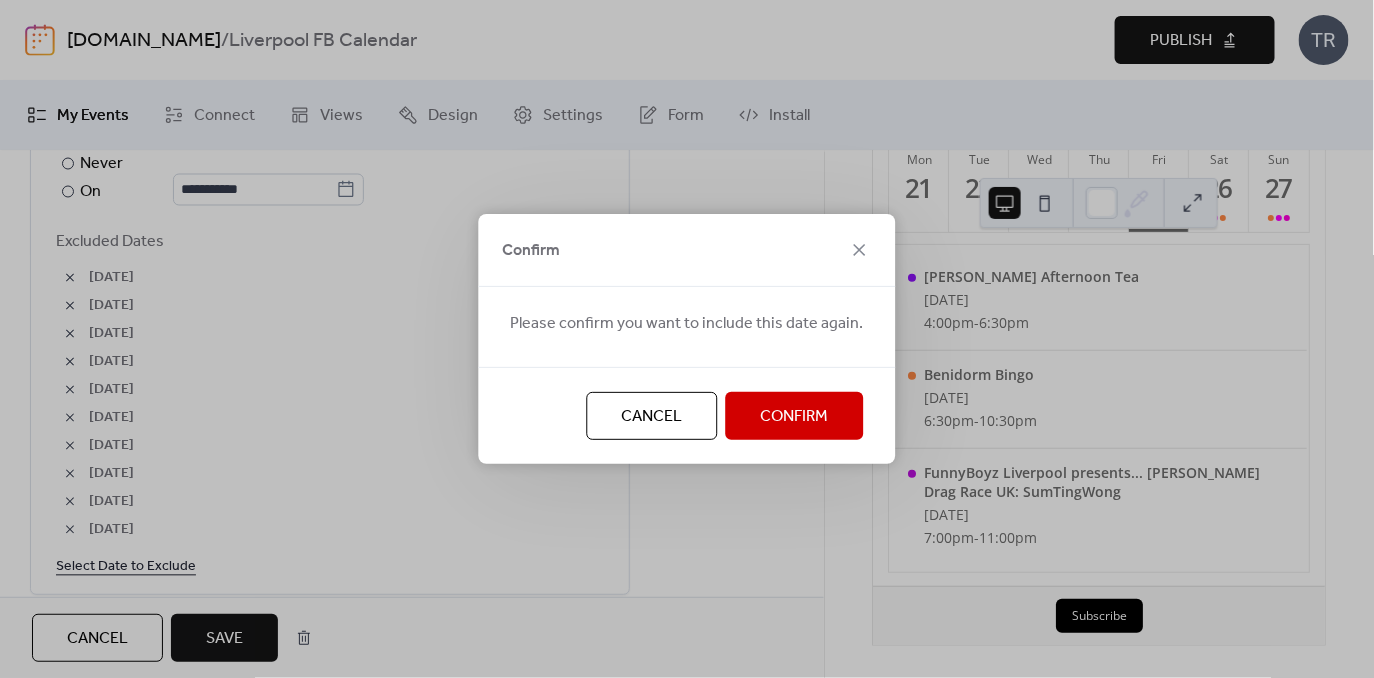 click on "Confirm" at bounding box center [795, 417] 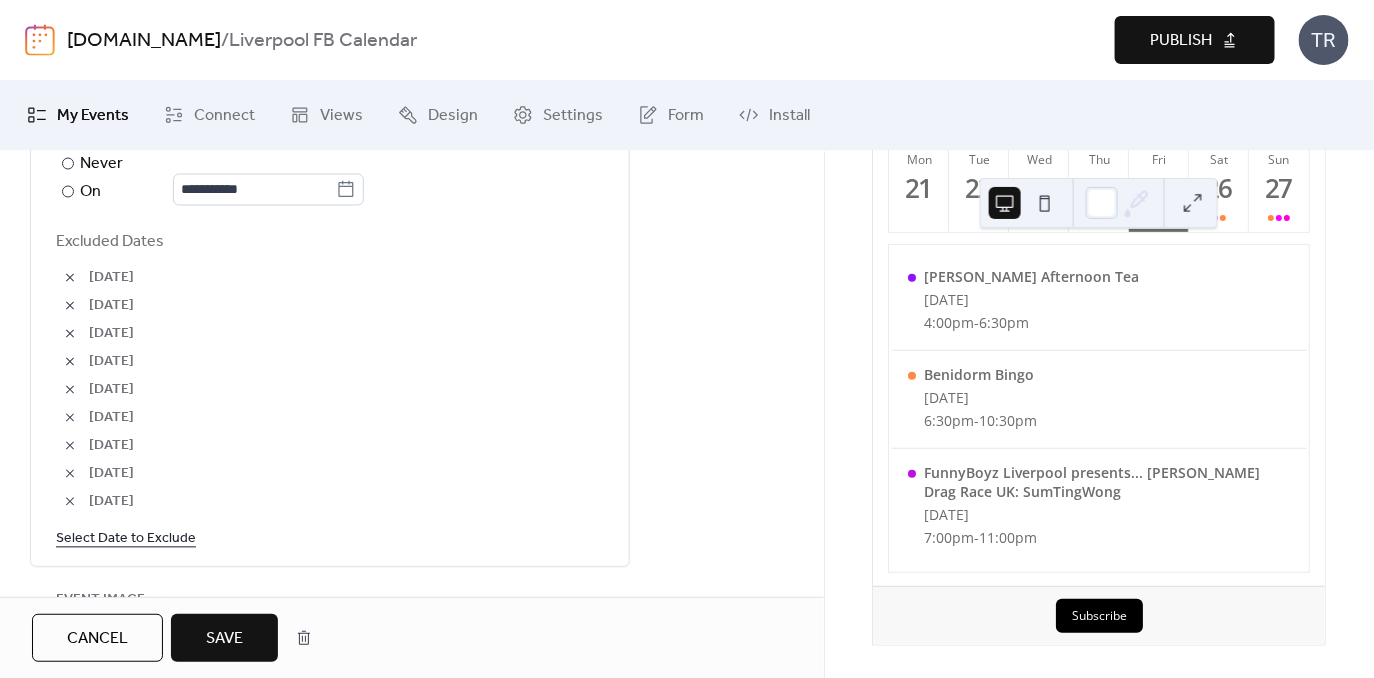 click on "Select Date to Exclude" at bounding box center (126, 538) 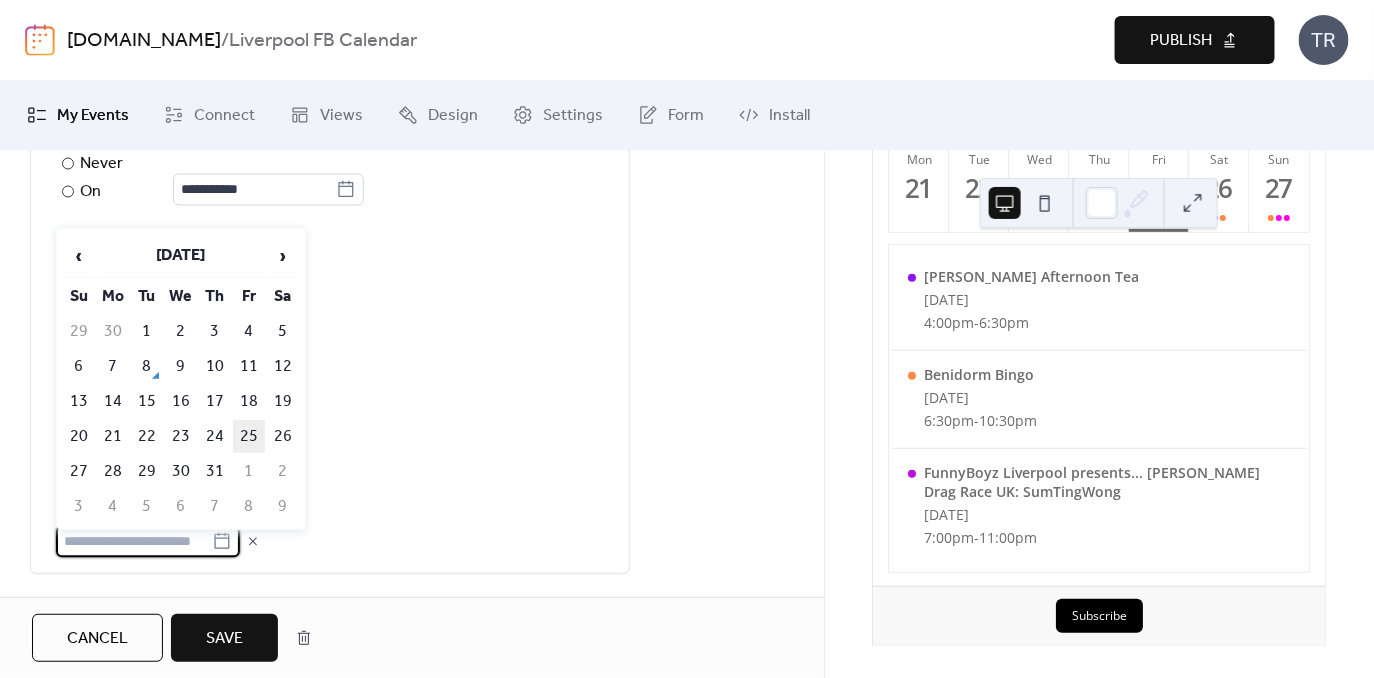 click on "25" at bounding box center (249, 436) 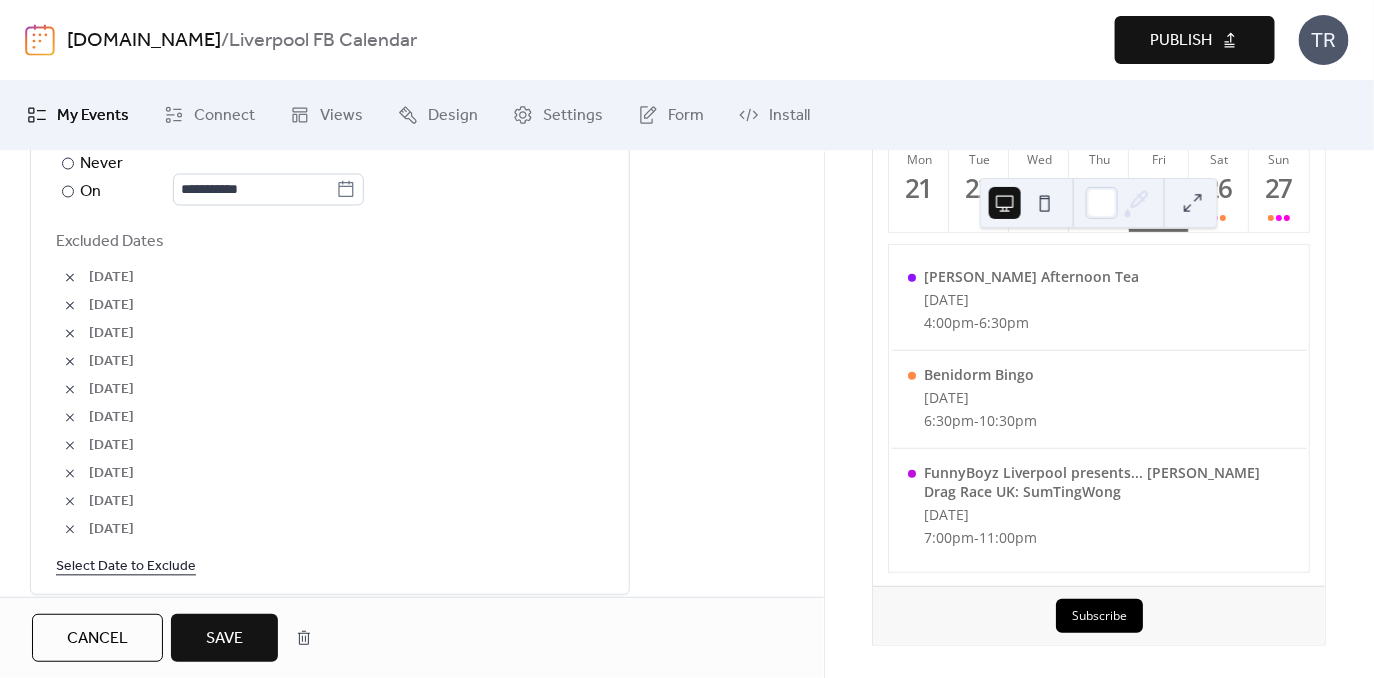 click on "Save" at bounding box center (224, 639) 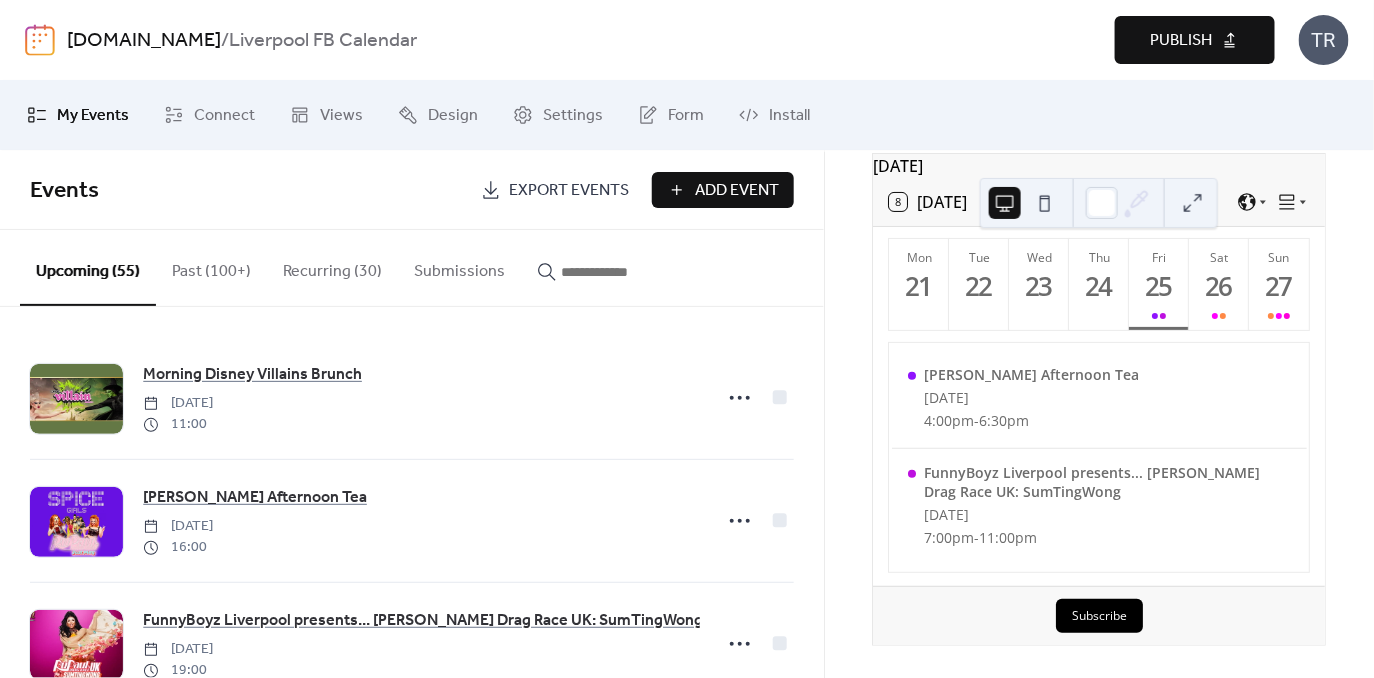 scroll, scrollTop: 113, scrollLeft: 0, axis: vertical 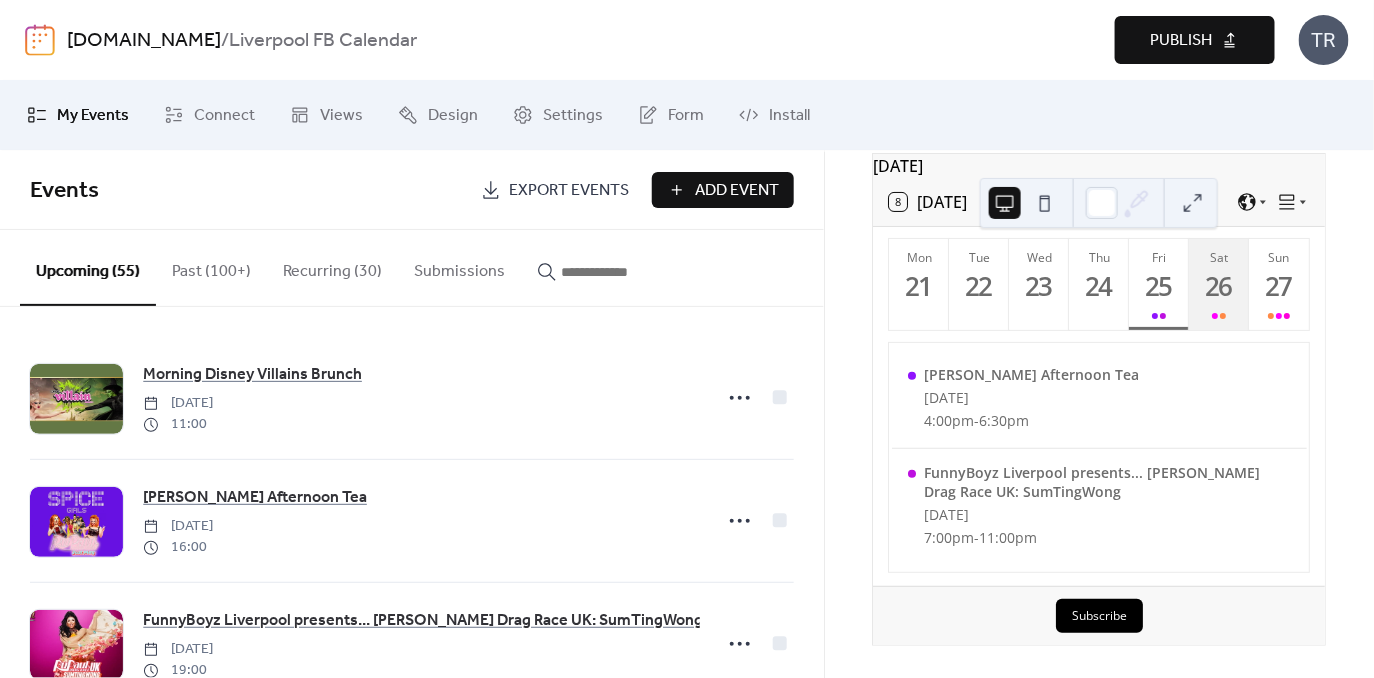 click on "26" at bounding box center (1218, 286) 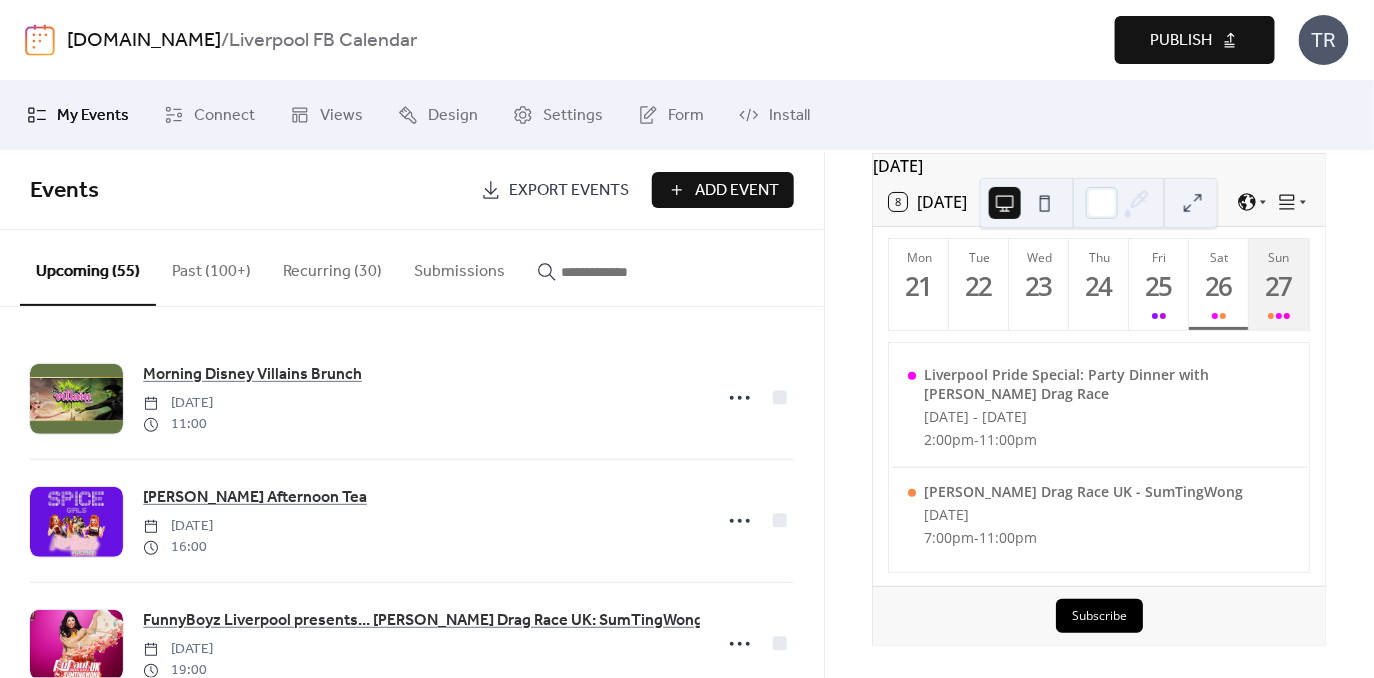 click on "27" at bounding box center [1278, 286] 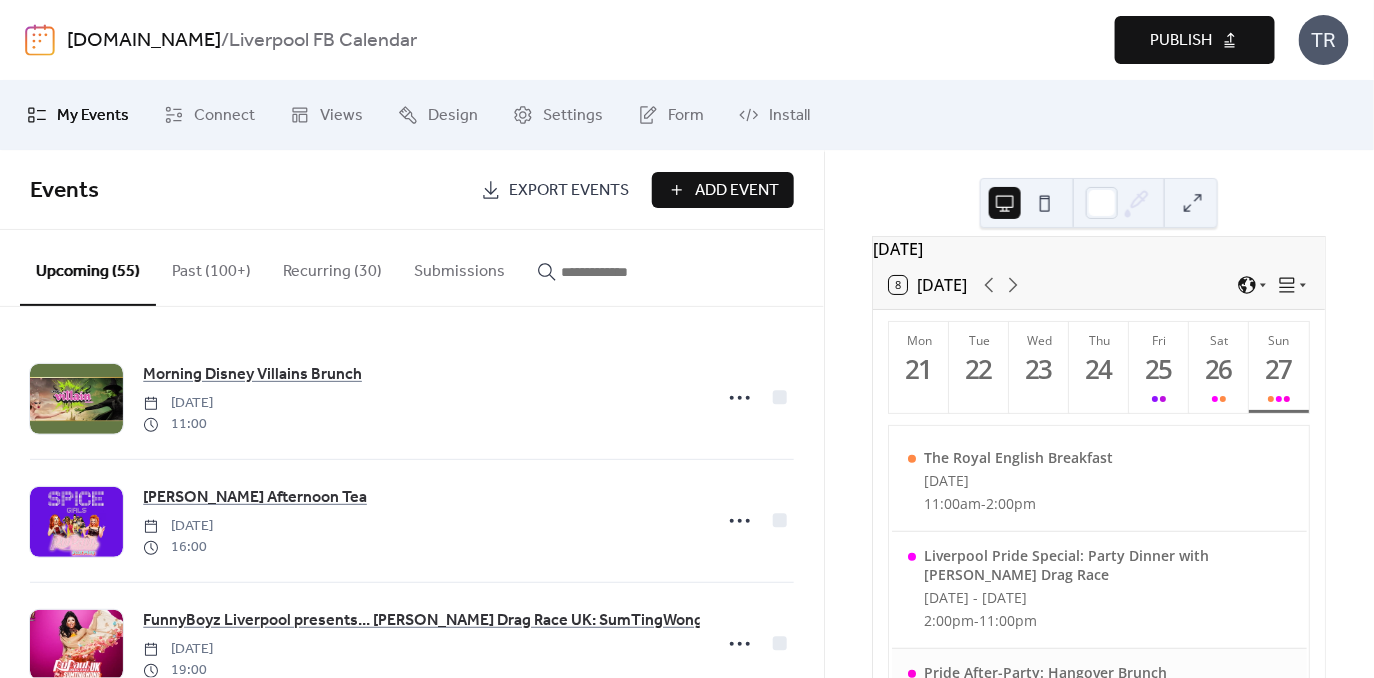scroll, scrollTop: 0, scrollLeft: 0, axis: both 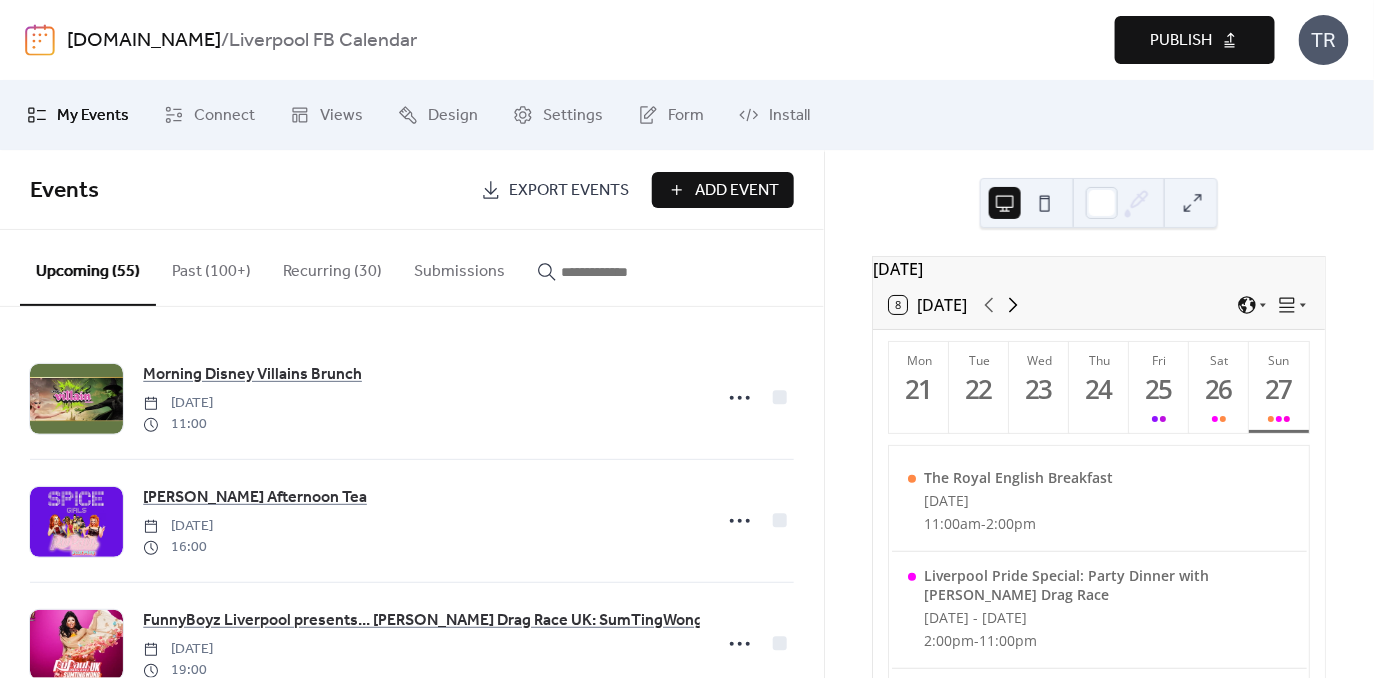click 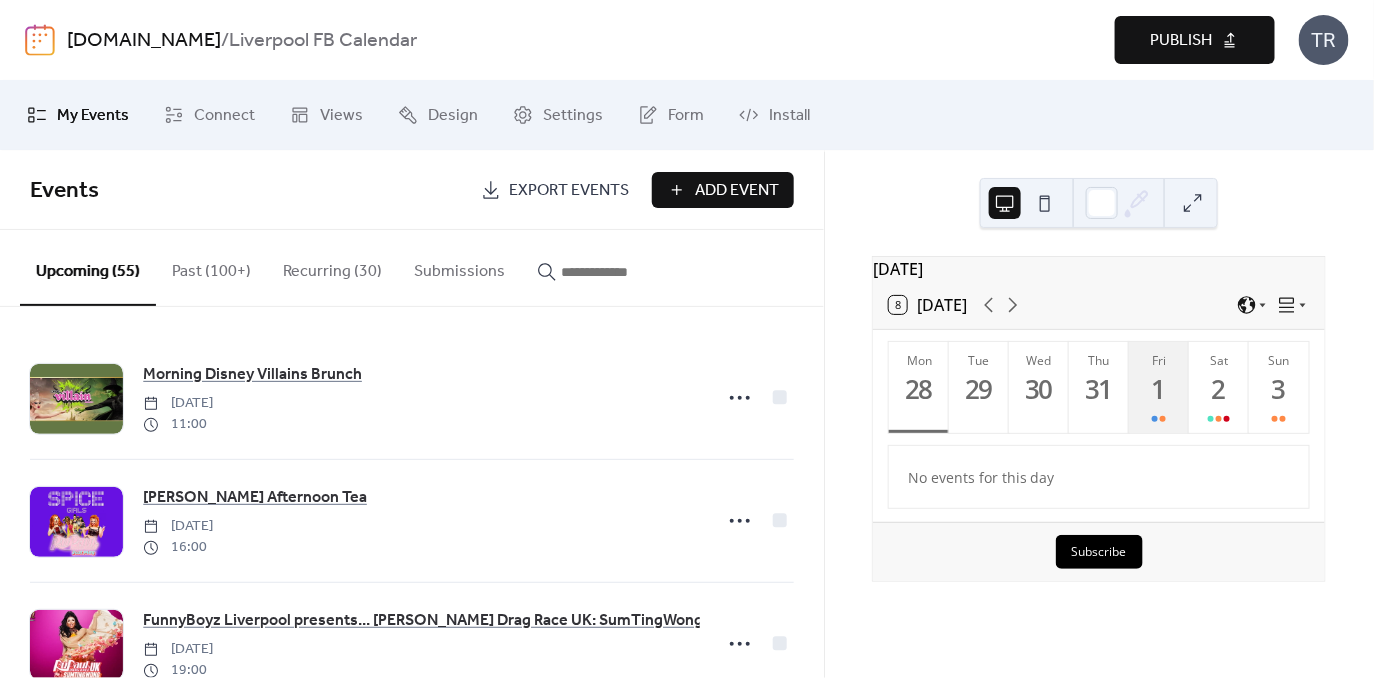 click on "Fri 1" at bounding box center (1159, 387) 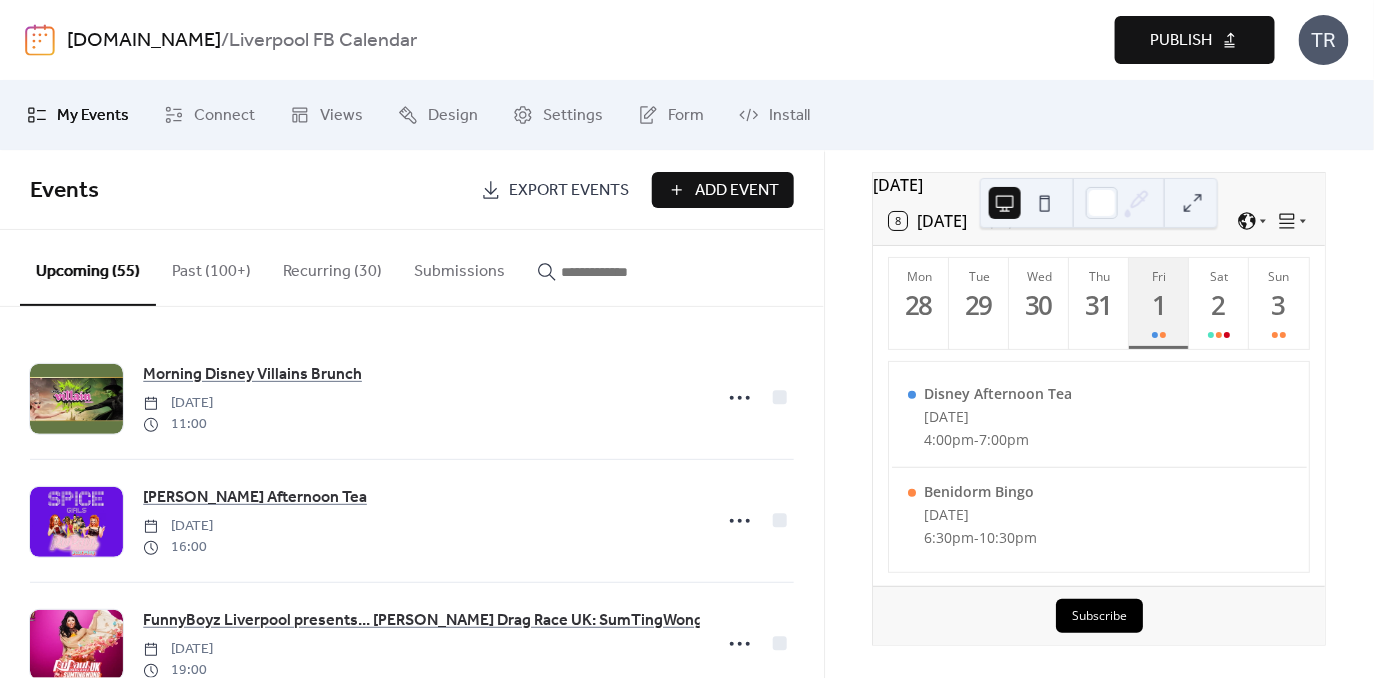 scroll, scrollTop: 87, scrollLeft: 0, axis: vertical 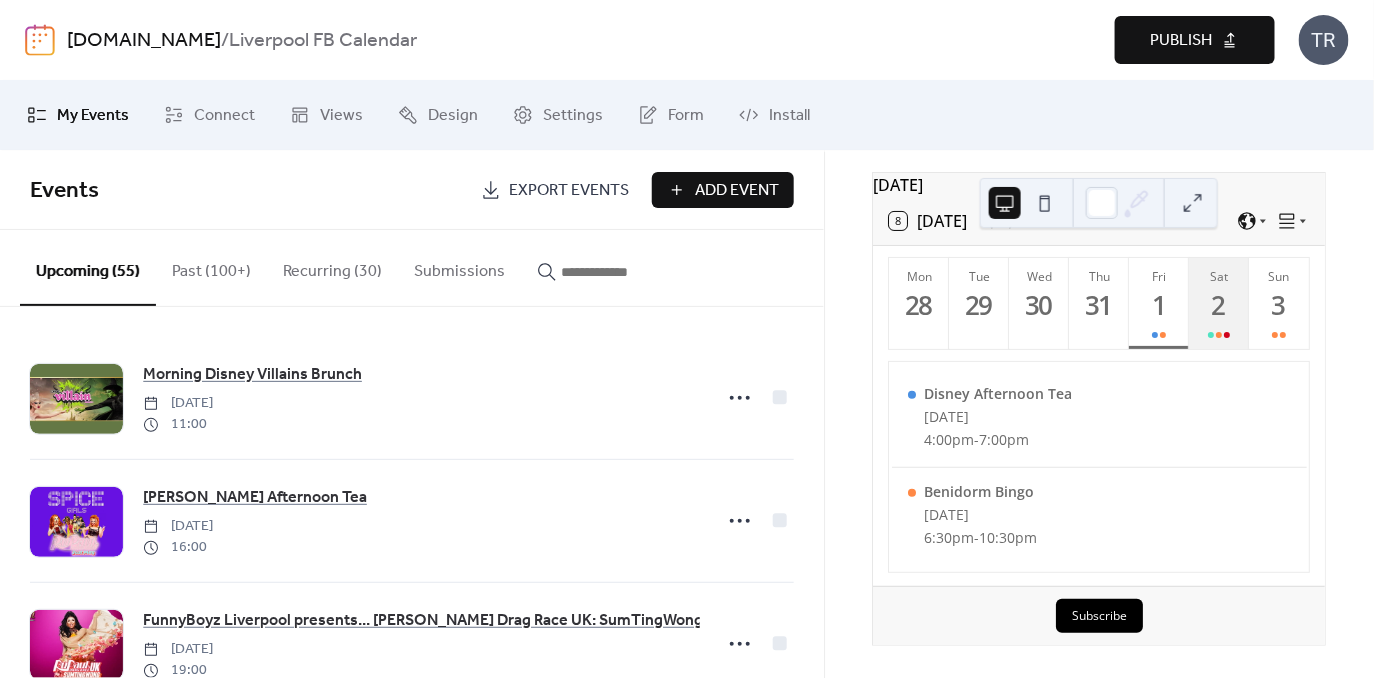 click on "Sat 2" at bounding box center [1219, 303] 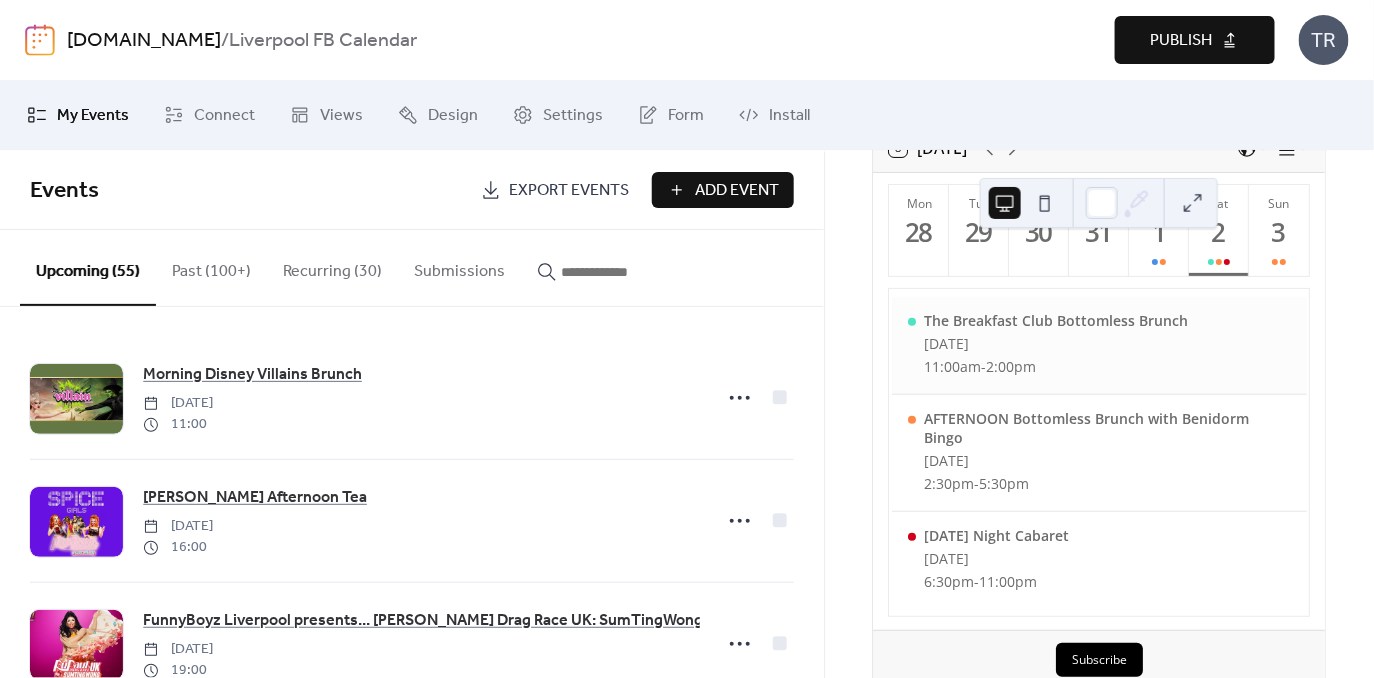 scroll, scrollTop: 164, scrollLeft: 0, axis: vertical 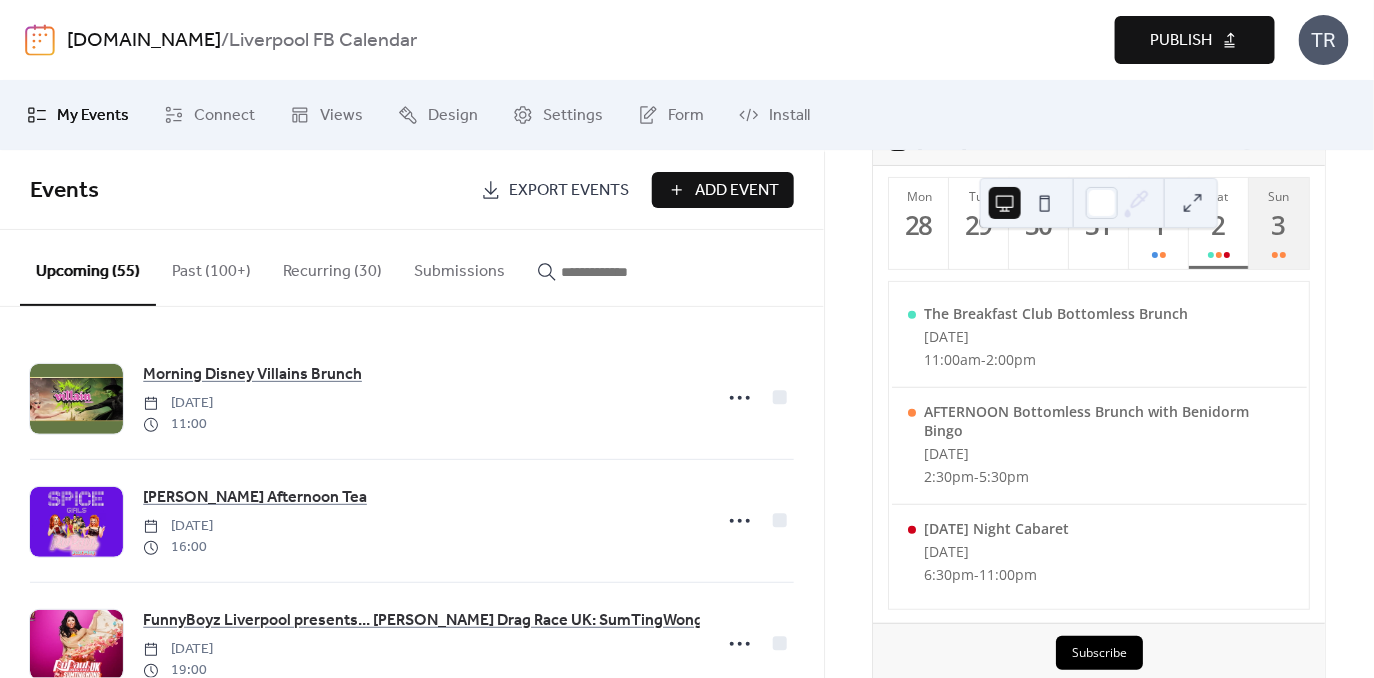 click on "3" at bounding box center [1278, 225] 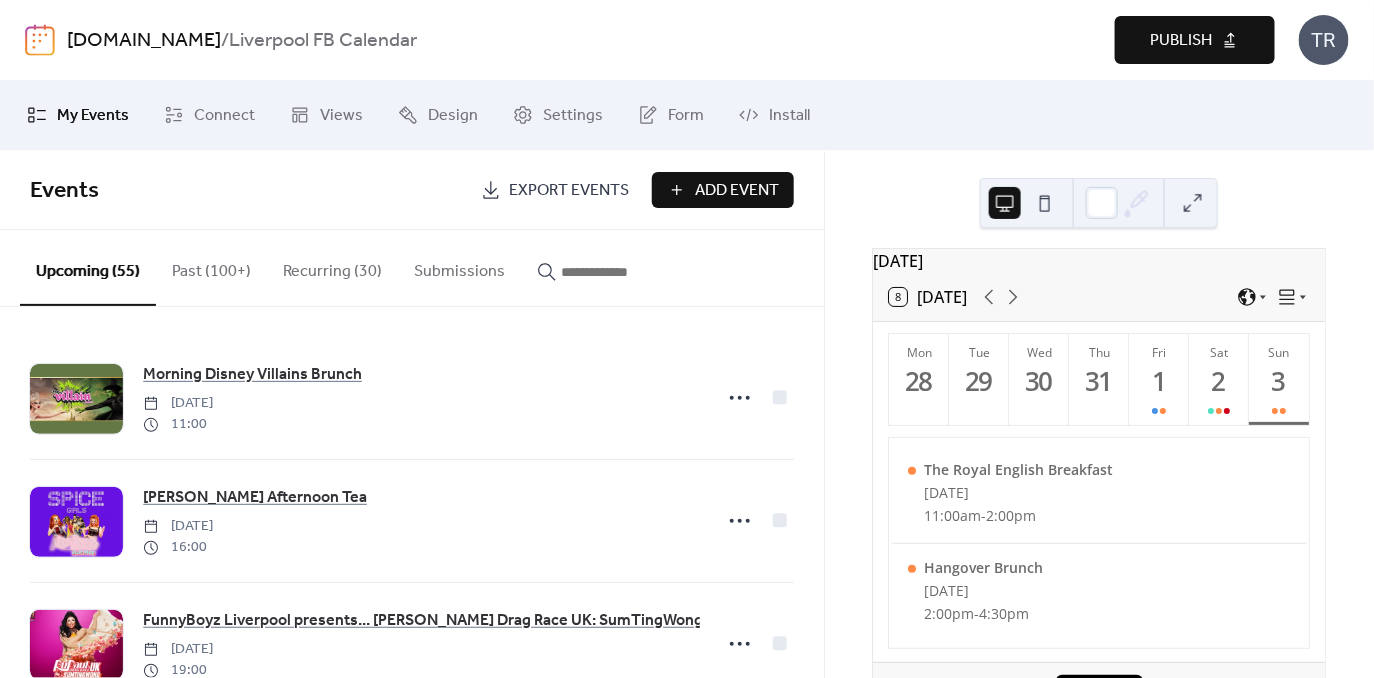 scroll, scrollTop: 4, scrollLeft: 0, axis: vertical 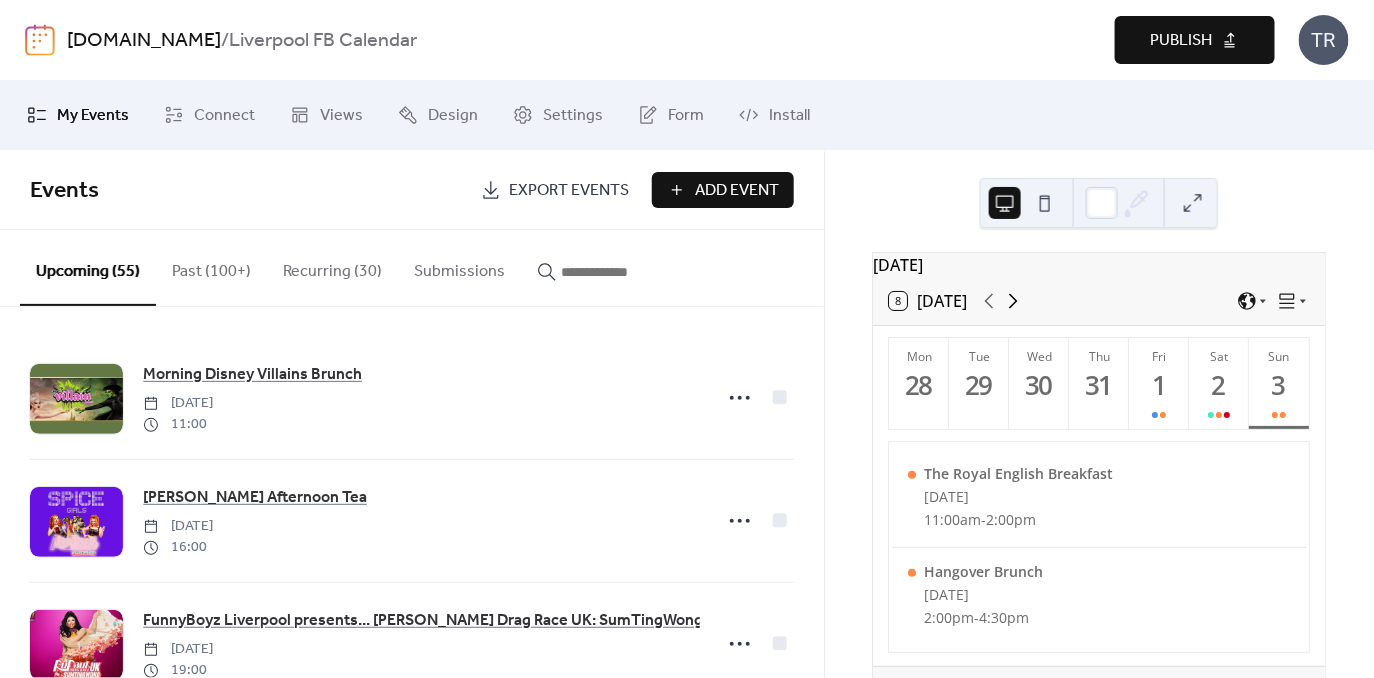 click 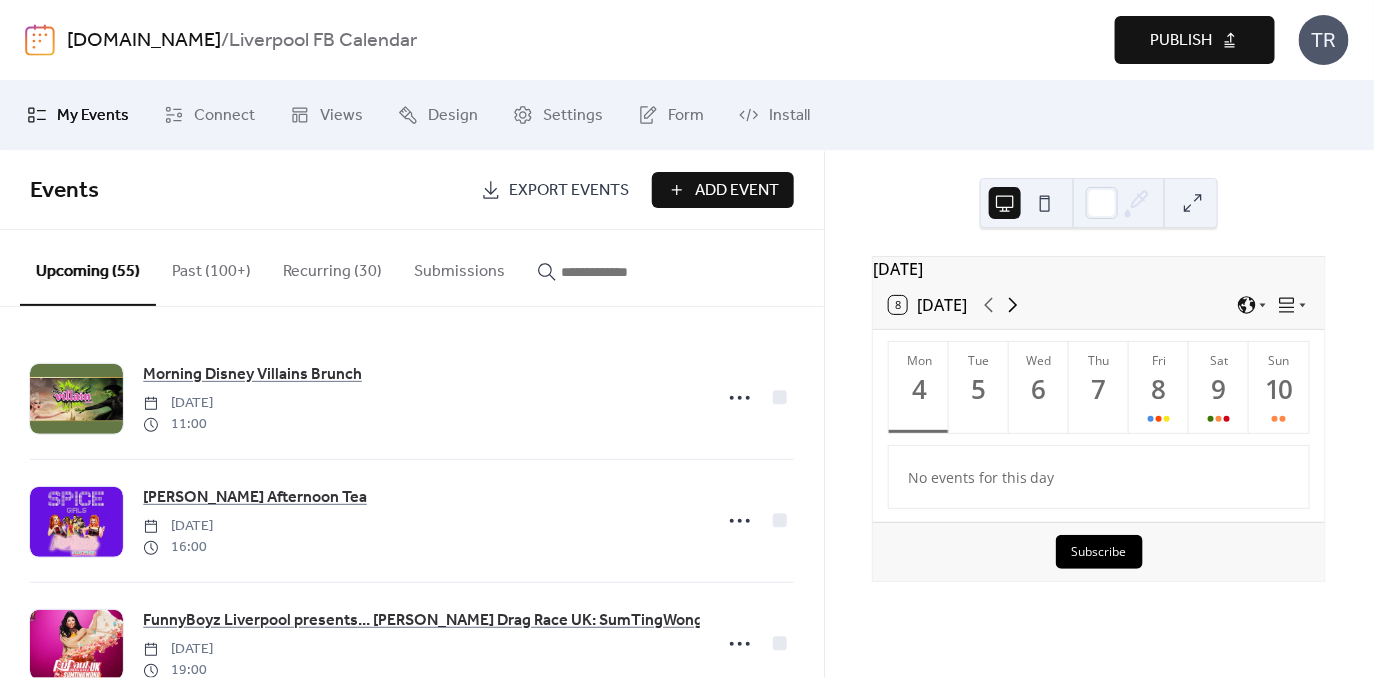 scroll, scrollTop: 0, scrollLeft: 0, axis: both 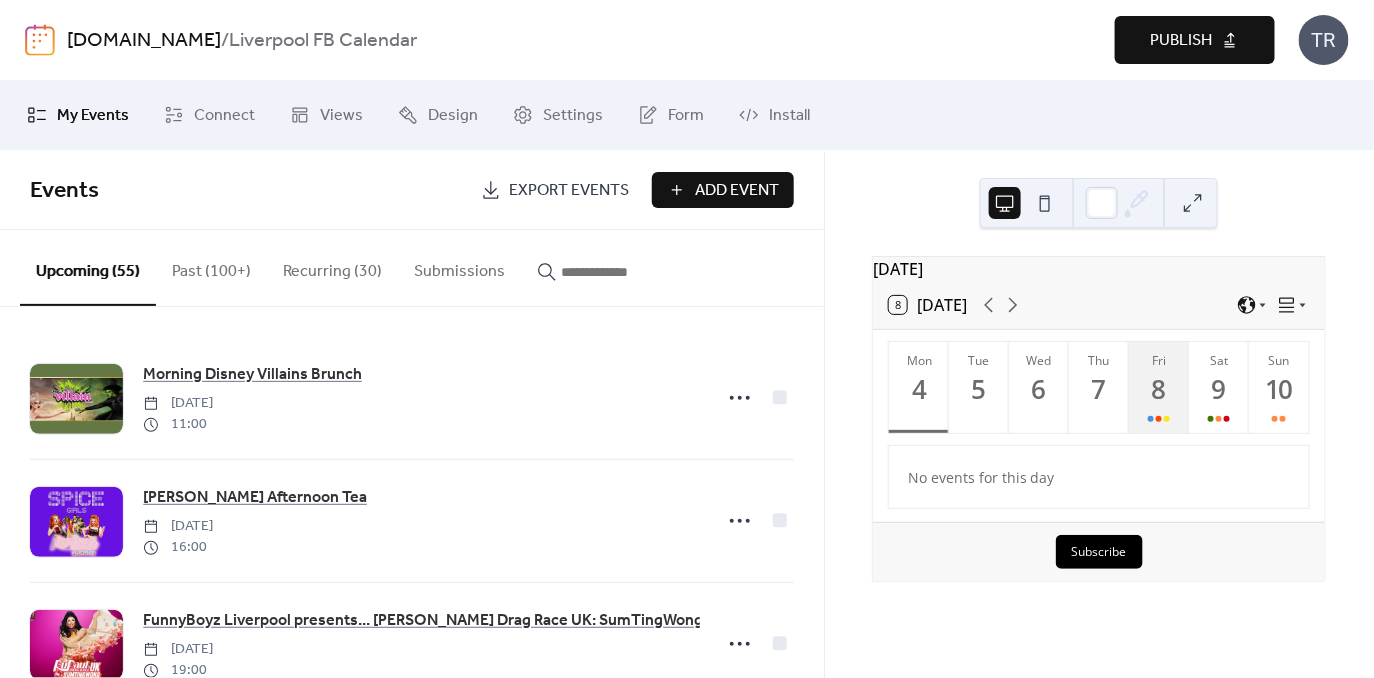 click on "8" at bounding box center [1158, 389] 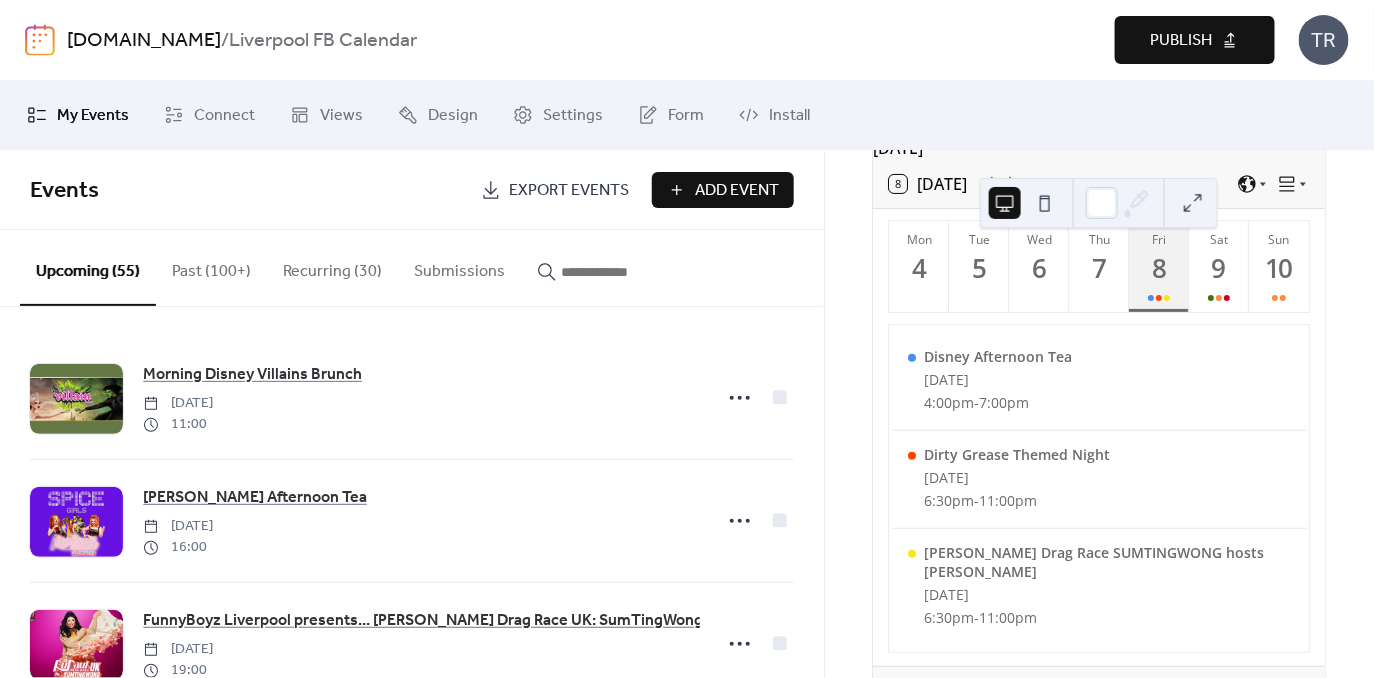 scroll, scrollTop: 164, scrollLeft: 0, axis: vertical 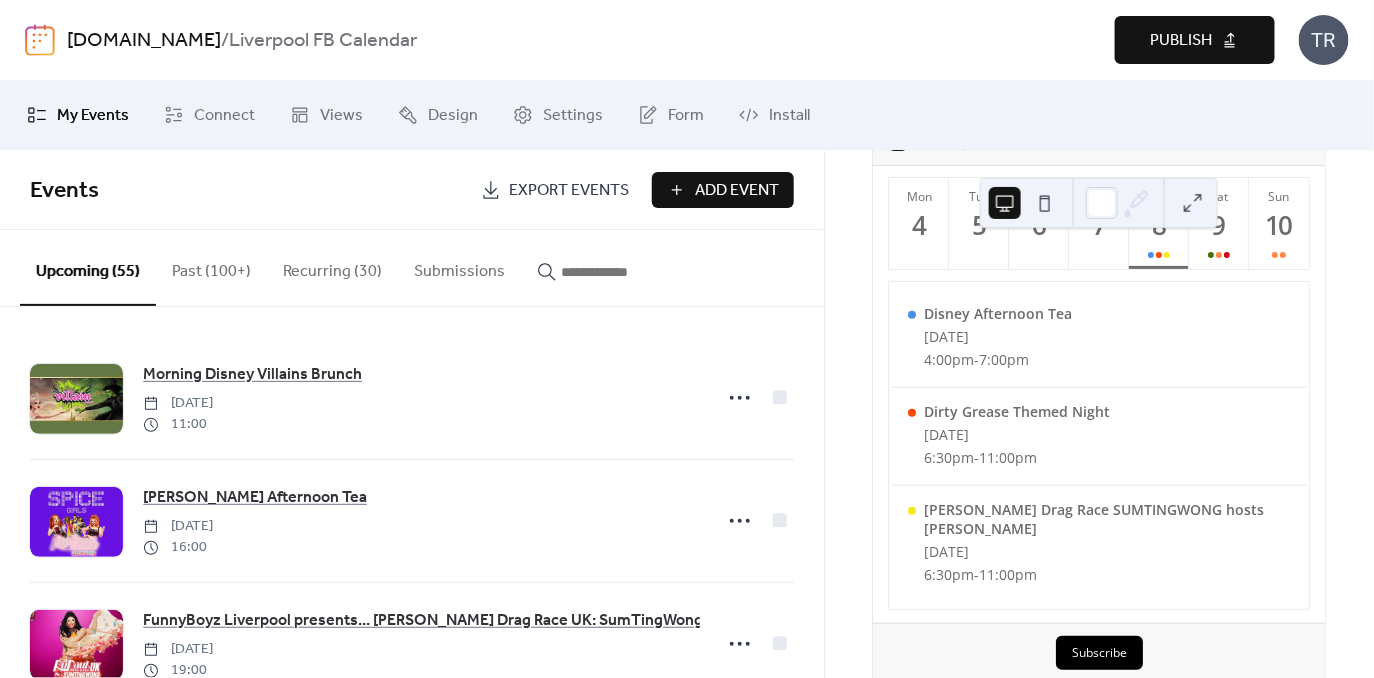 click at bounding box center [611, 272] 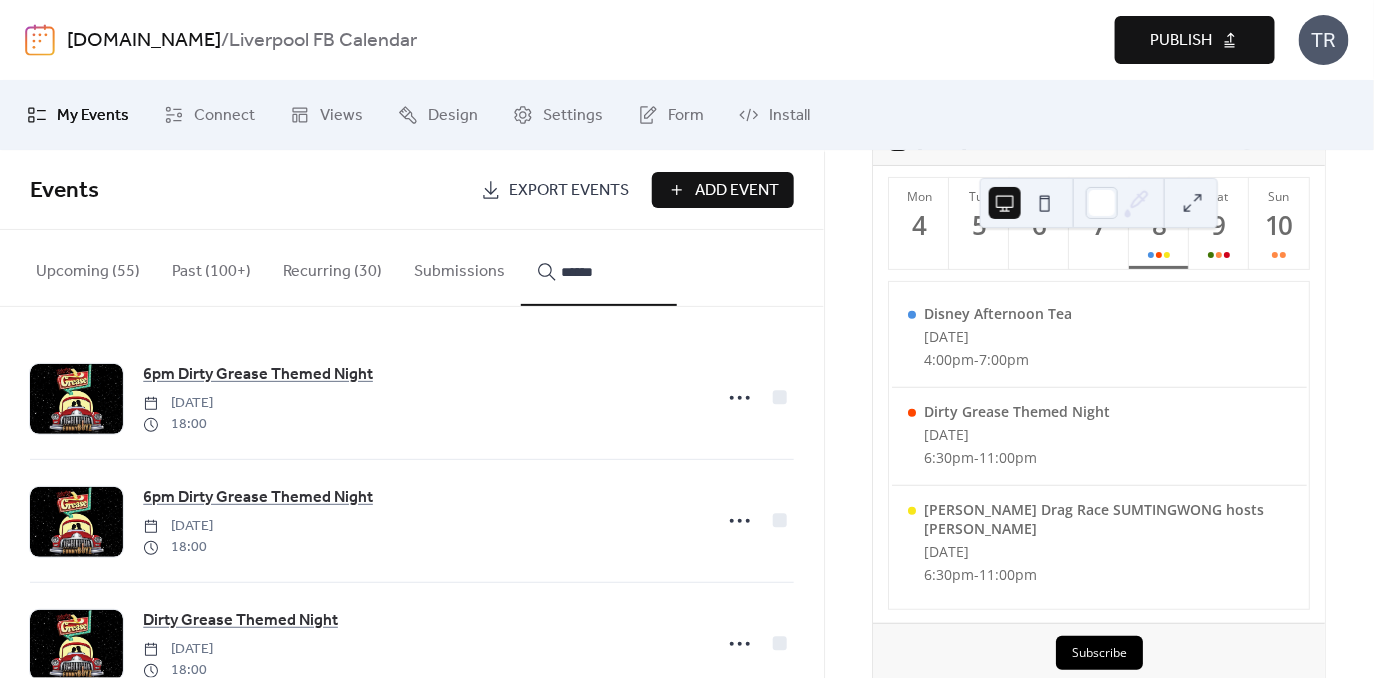 click on "*****" at bounding box center [599, 268] 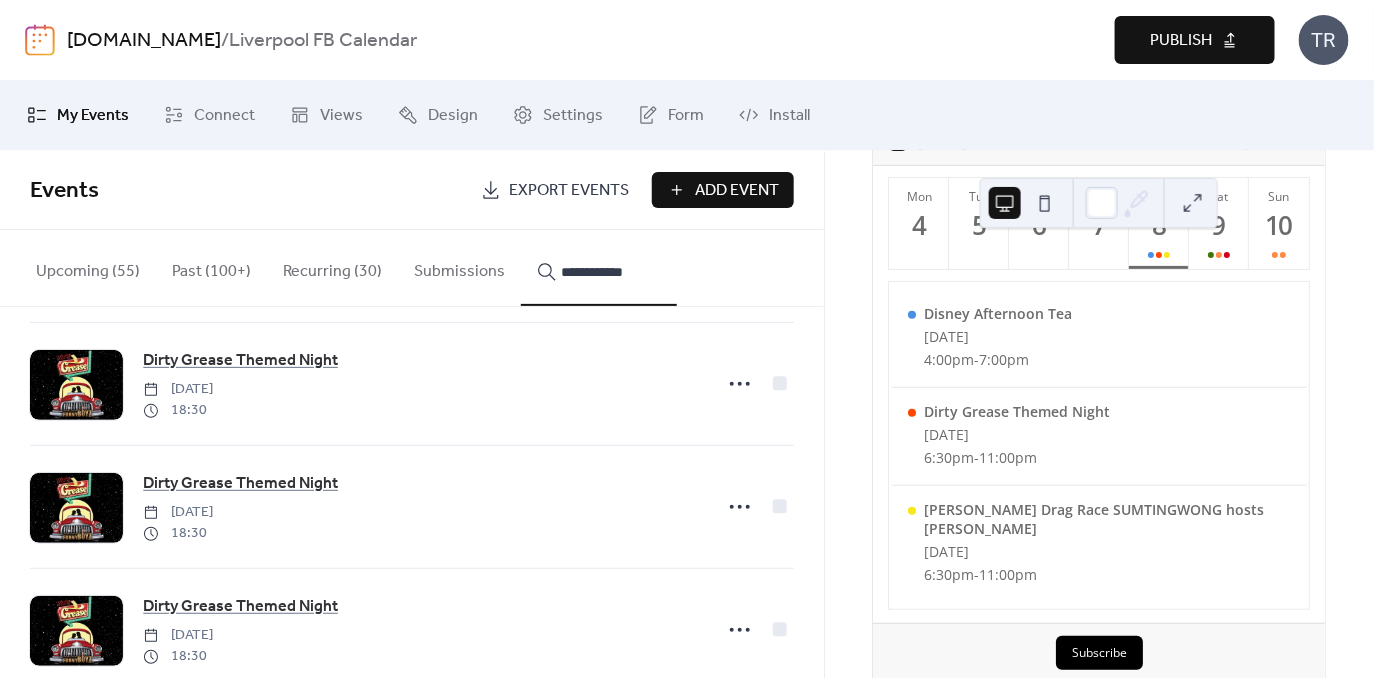 scroll, scrollTop: 886, scrollLeft: 0, axis: vertical 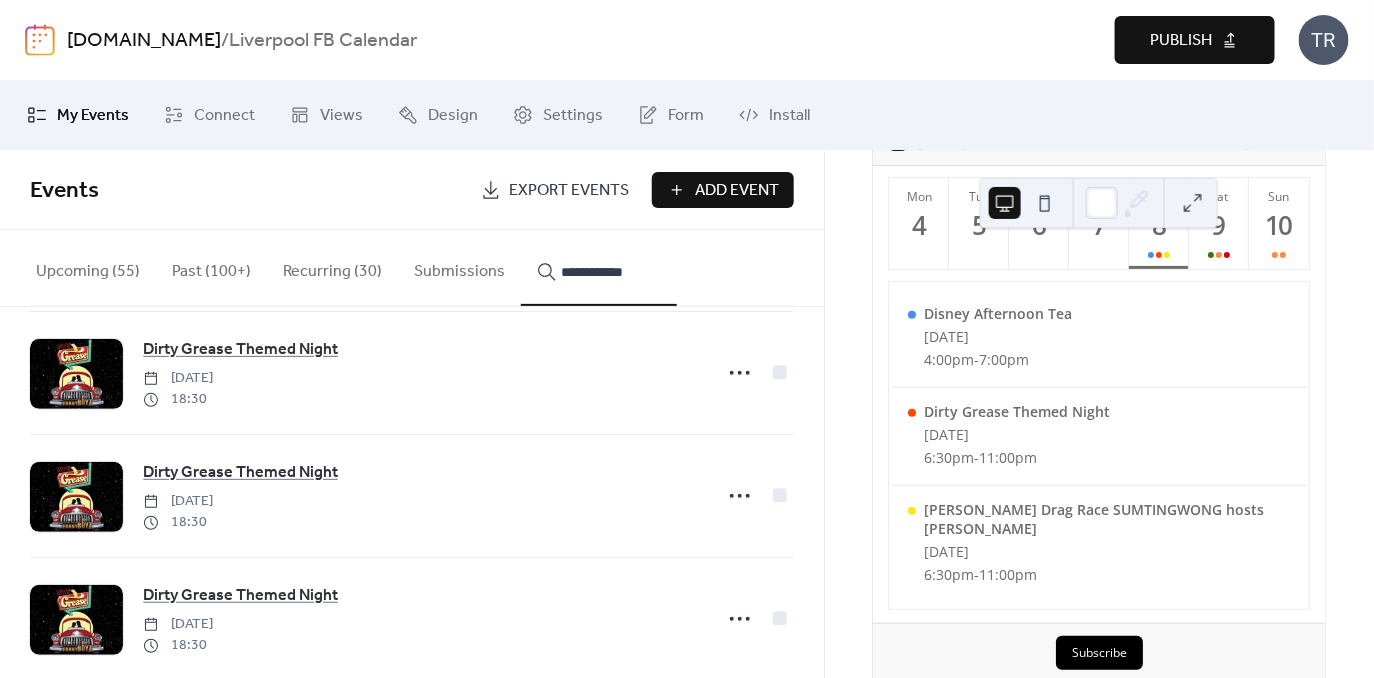click 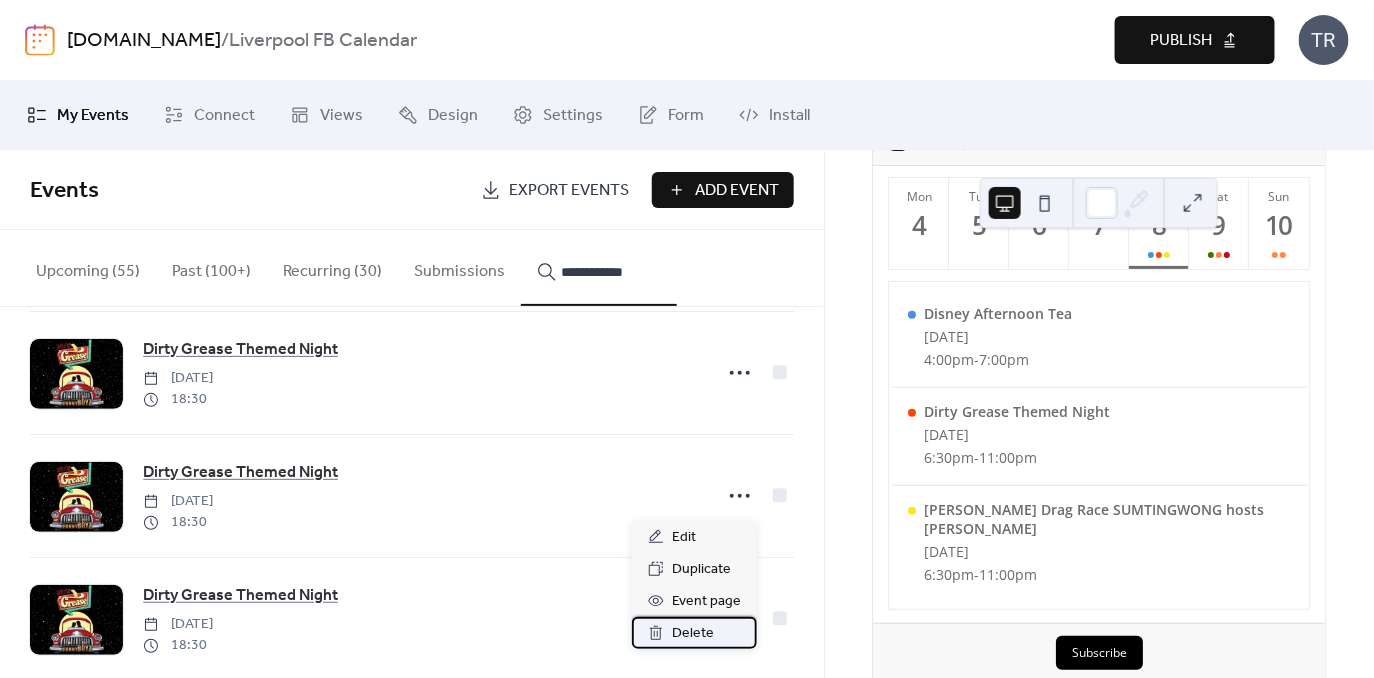 click on "Delete" at bounding box center (693, 634) 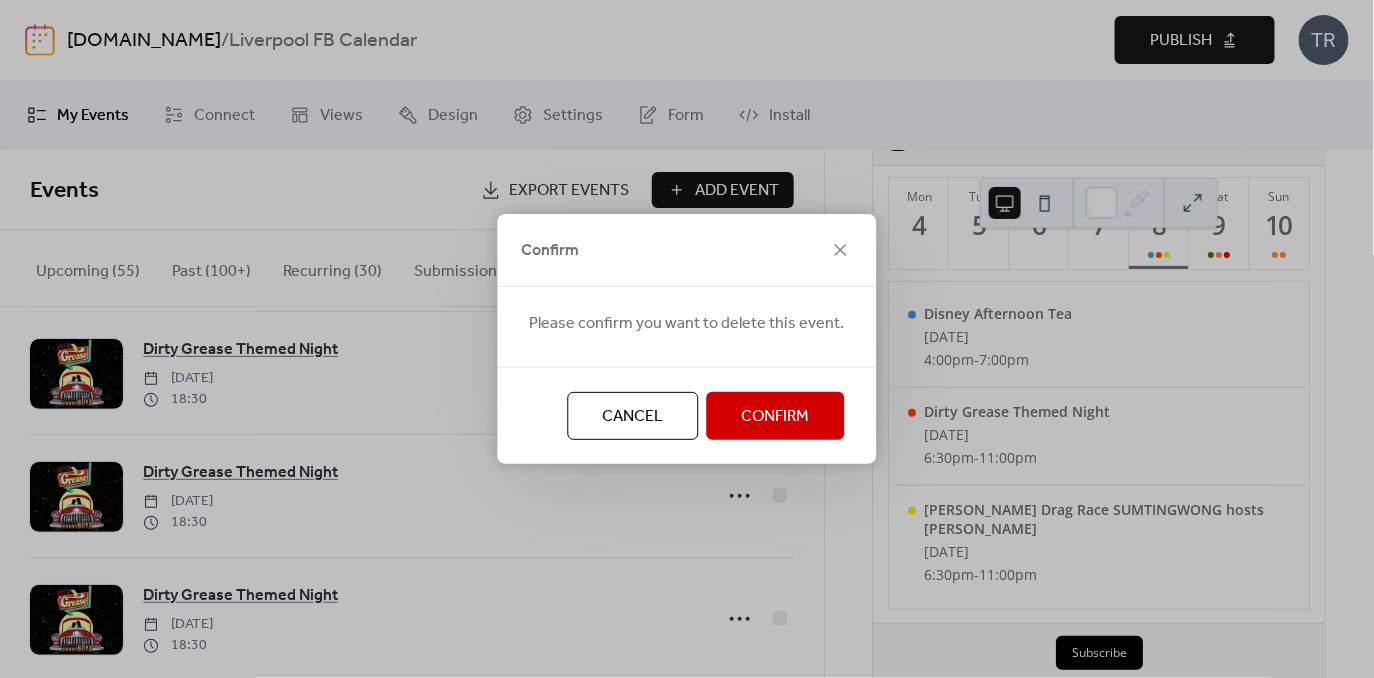 click on "Confirm" at bounding box center (776, 417) 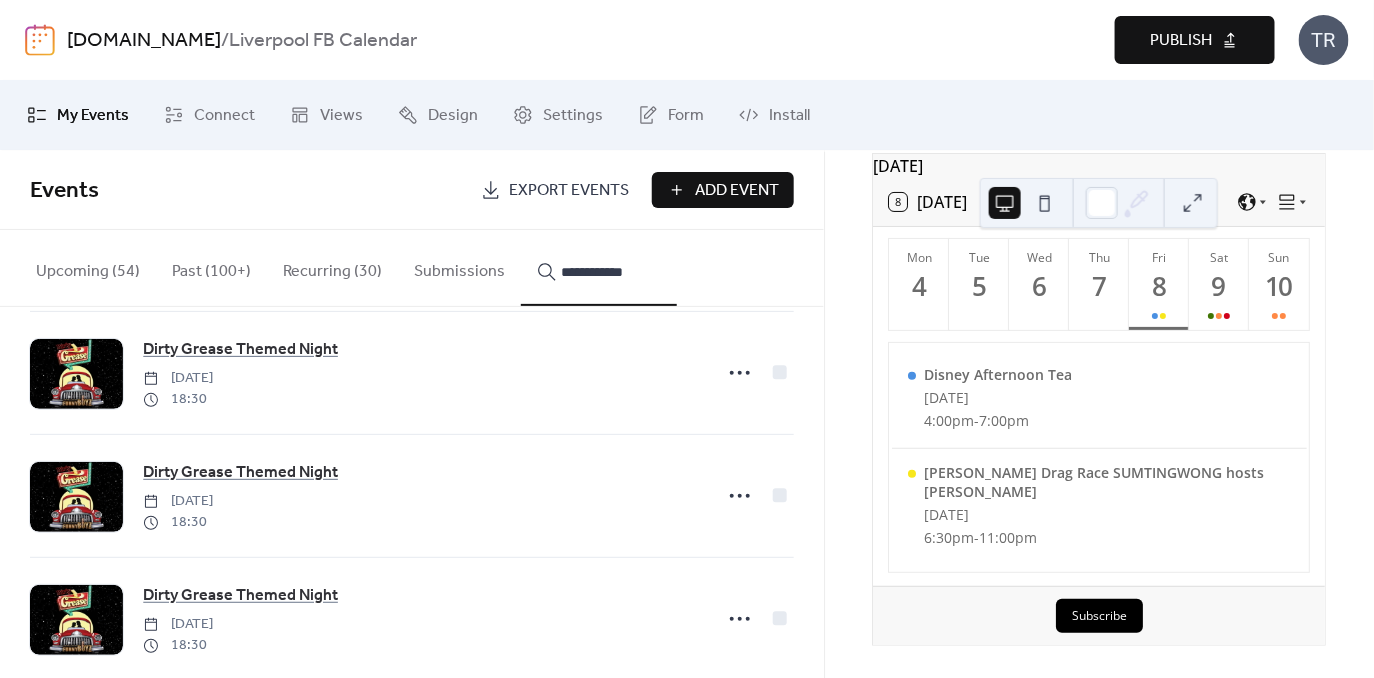 scroll, scrollTop: 113, scrollLeft: 0, axis: vertical 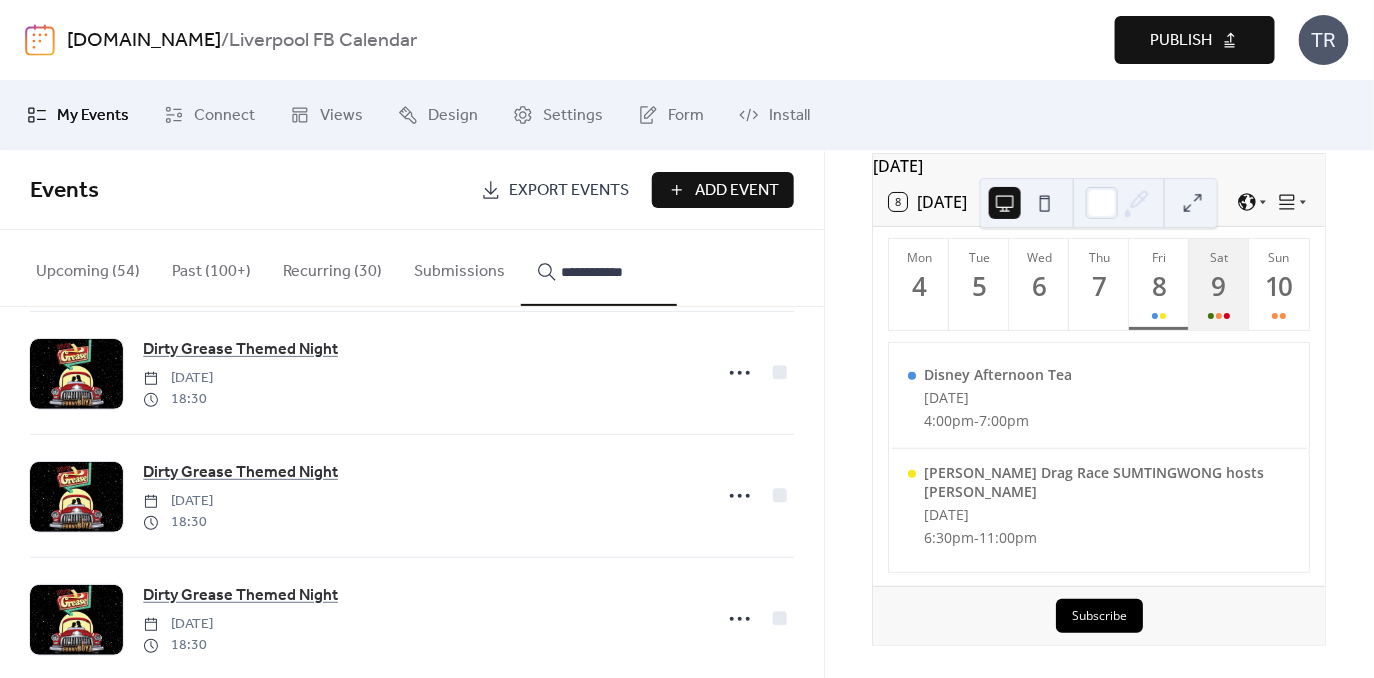 click on "9" at bounding box center (1218, 286) 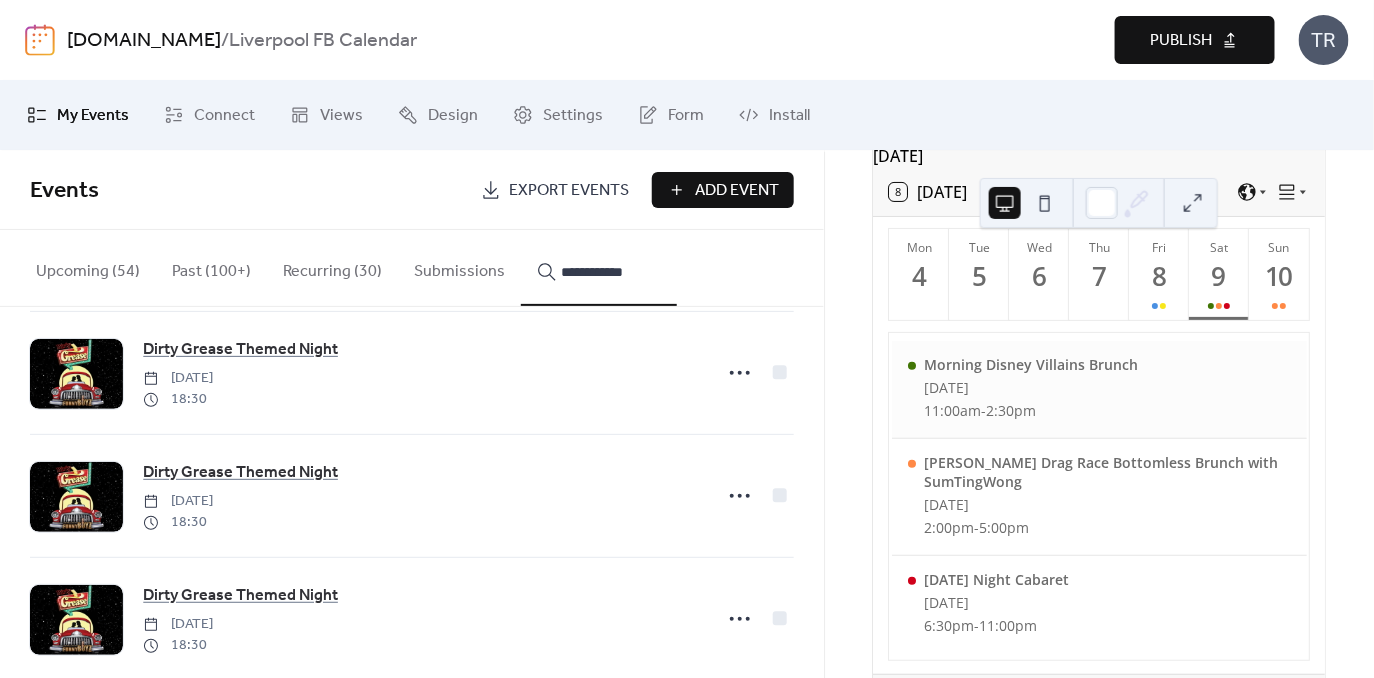 scroll, scrollTop: 171, scrollLeft: 0, axis: vertical 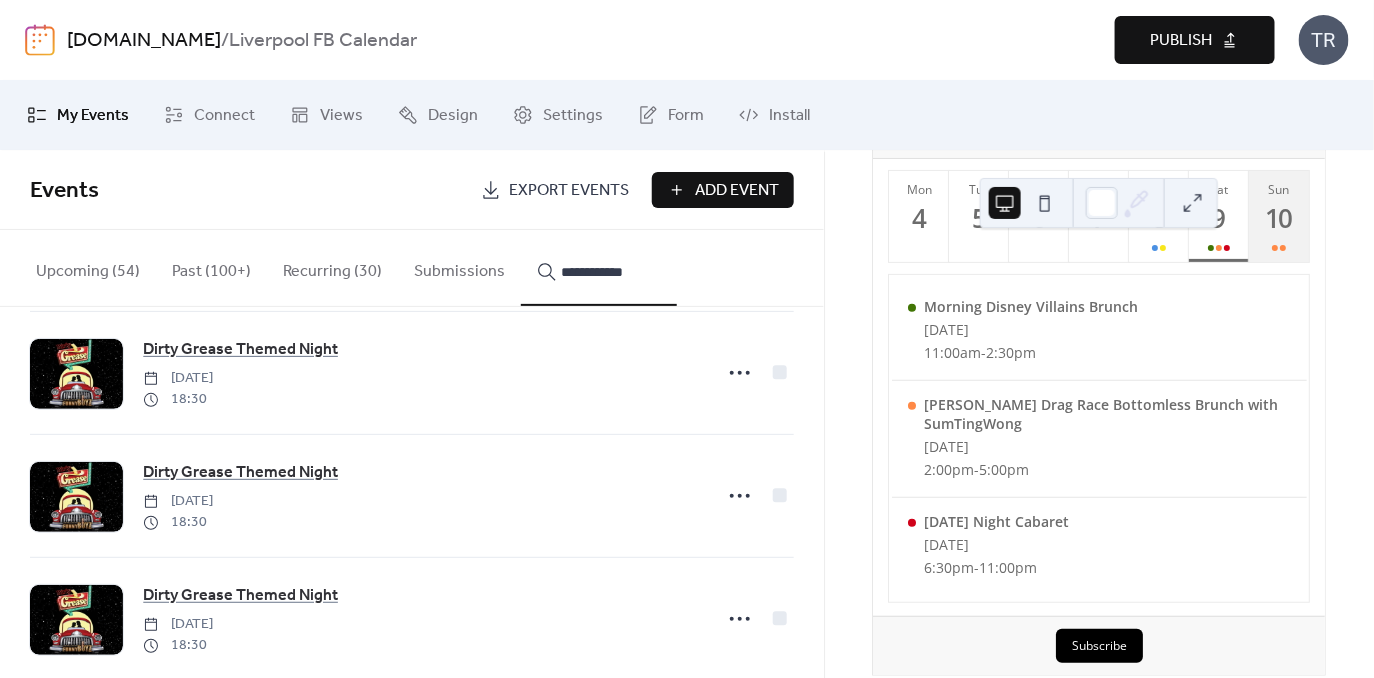 click on "10" at bounding box center [1278, 218] 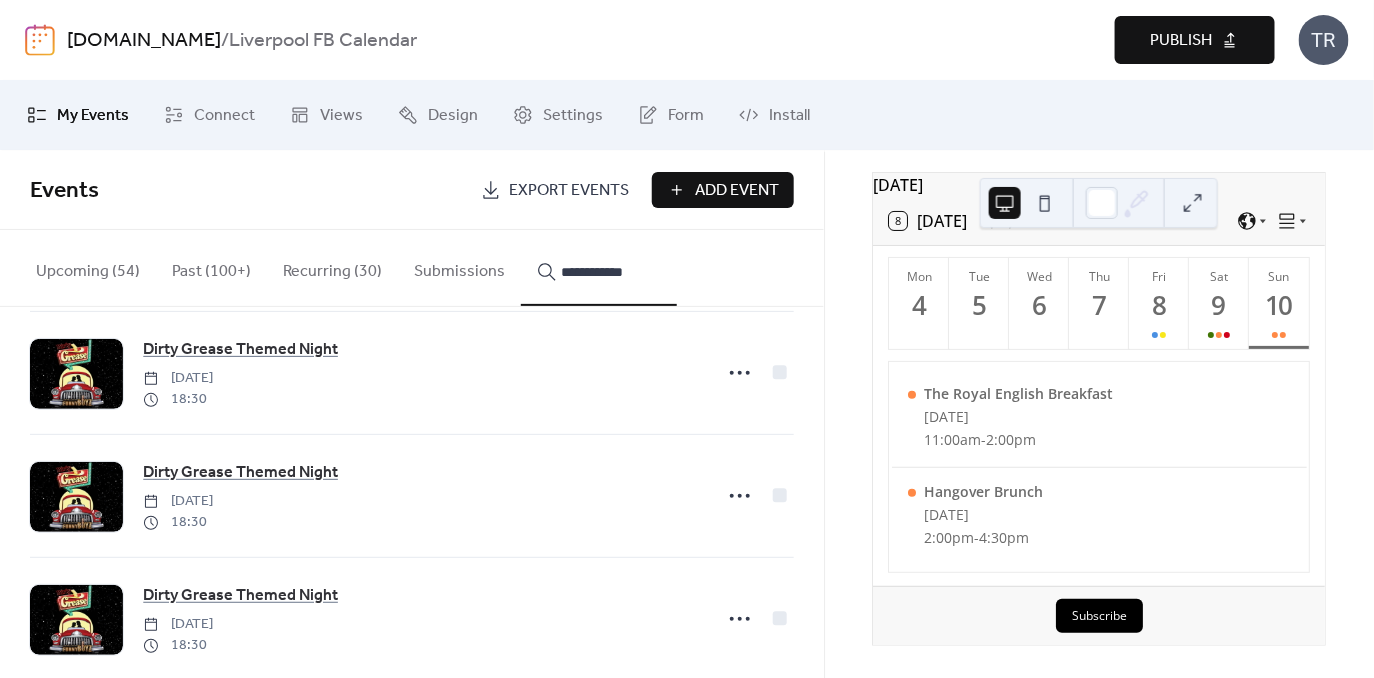 click on "8 [DATE]" at bounding box center (1099, 221) 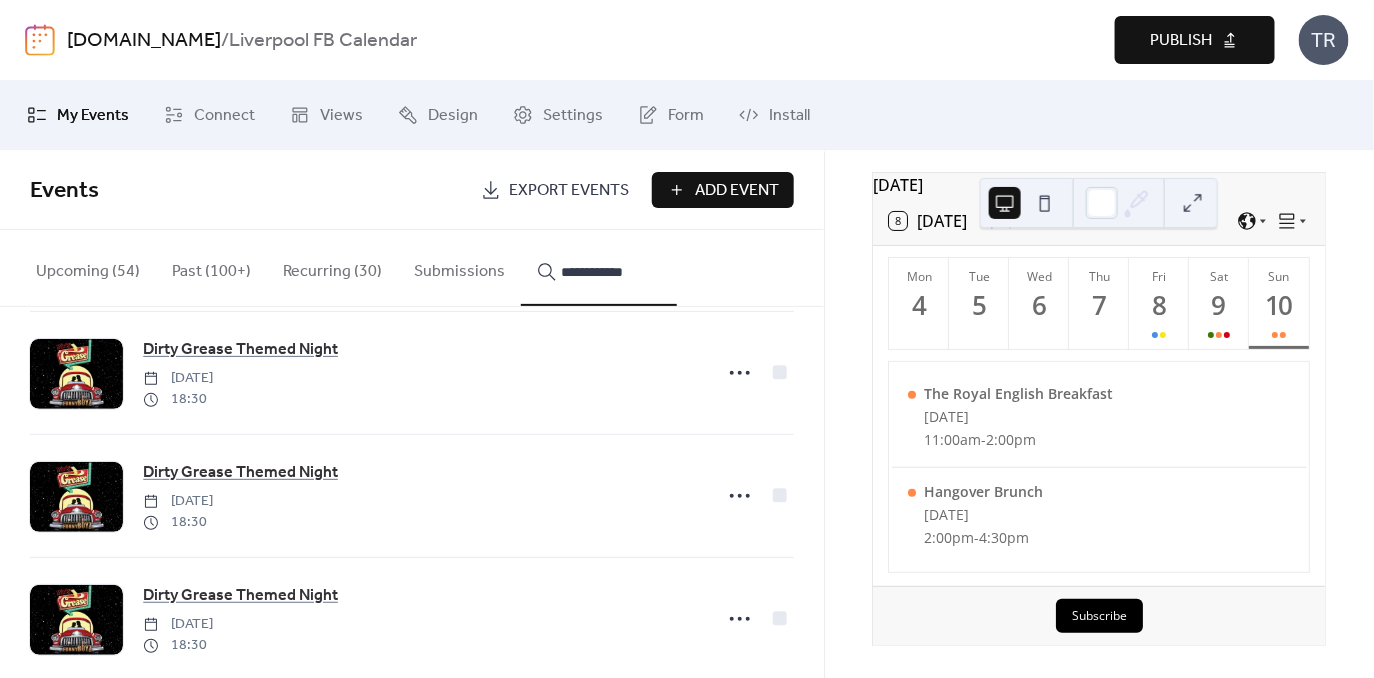 click 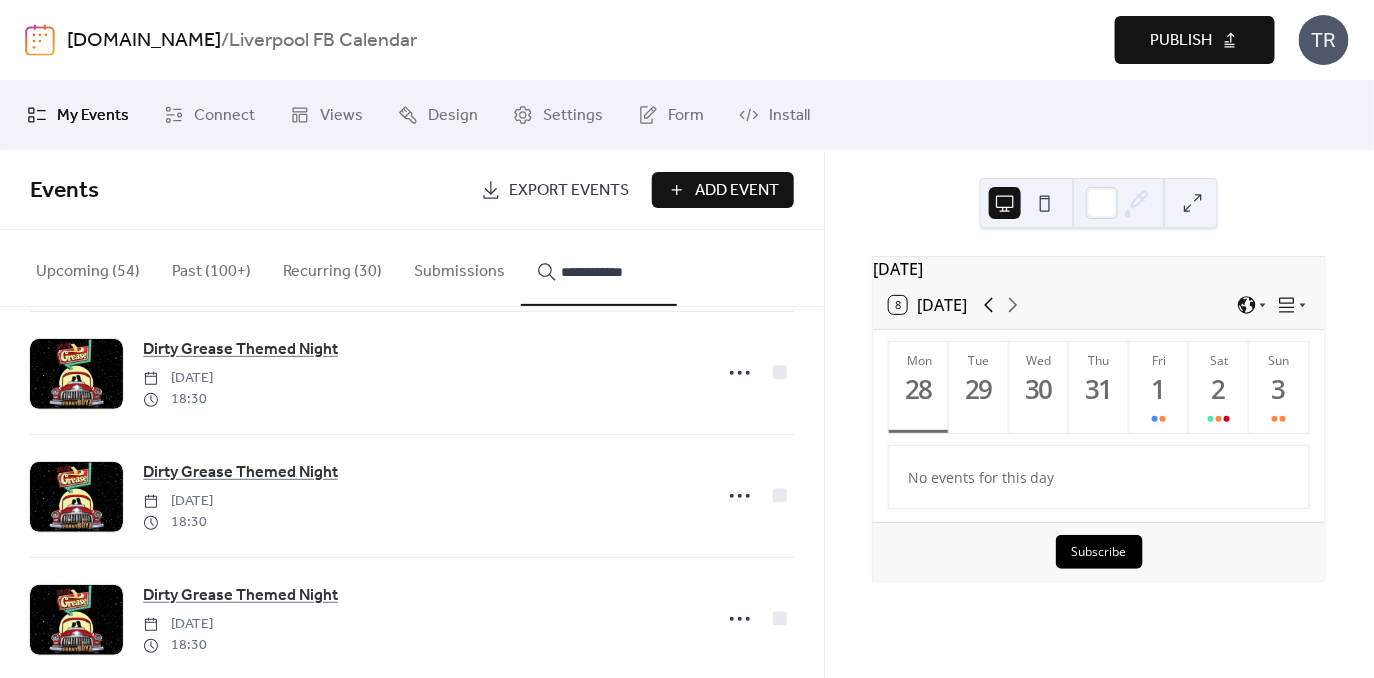 click 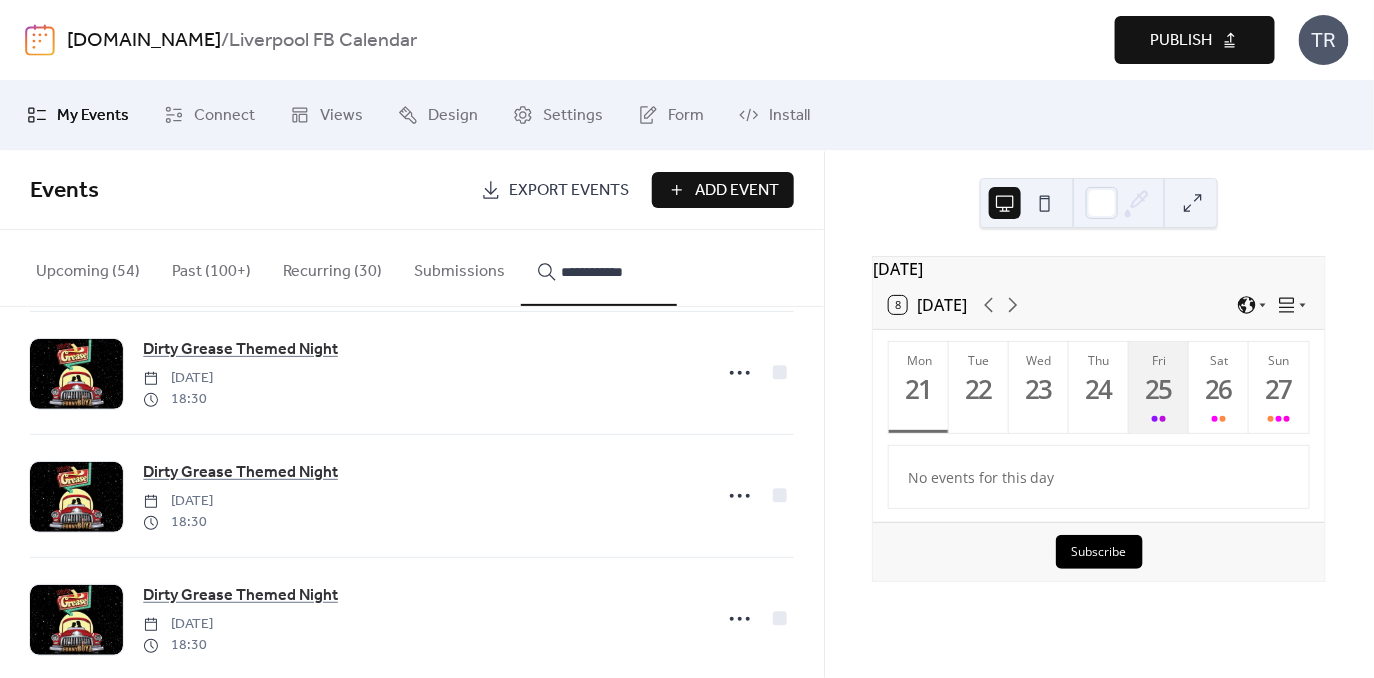 click on "Fri 25" at bounding box center (1159, 387) 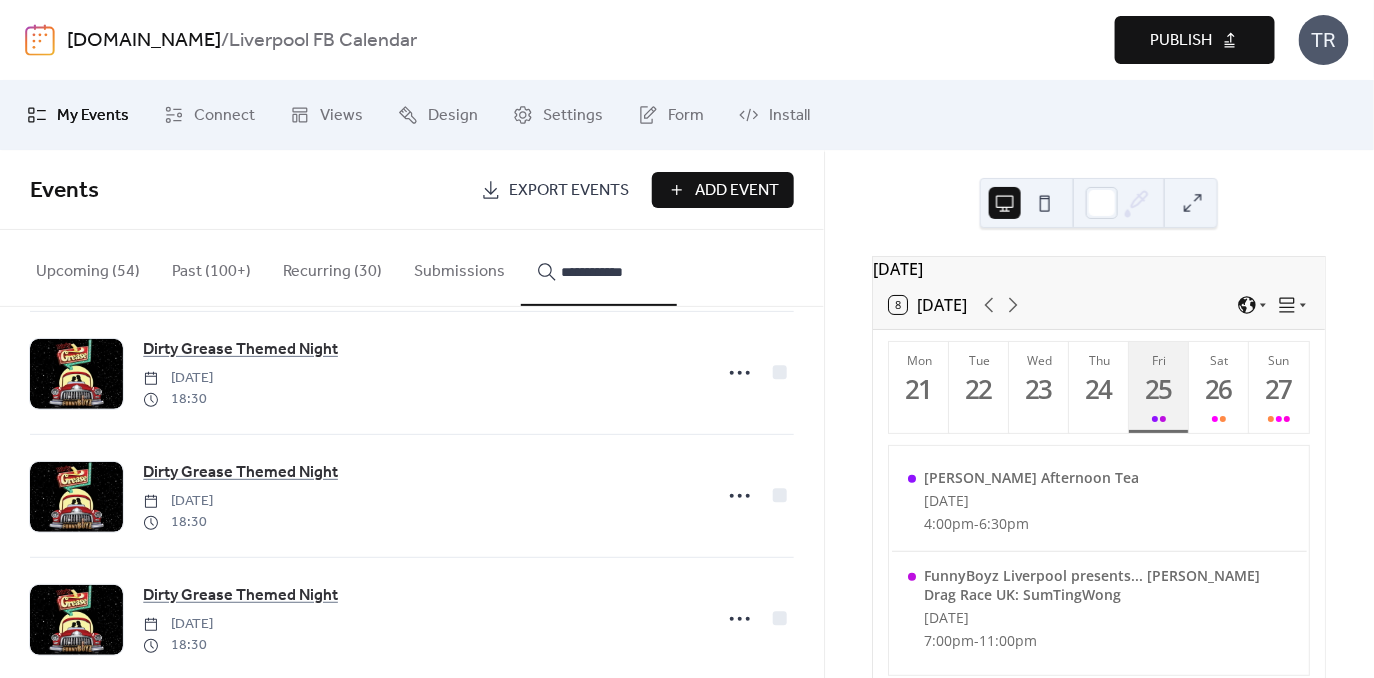 scroll, scrollTop: 85, scrollLeft: 0, axis: vertical 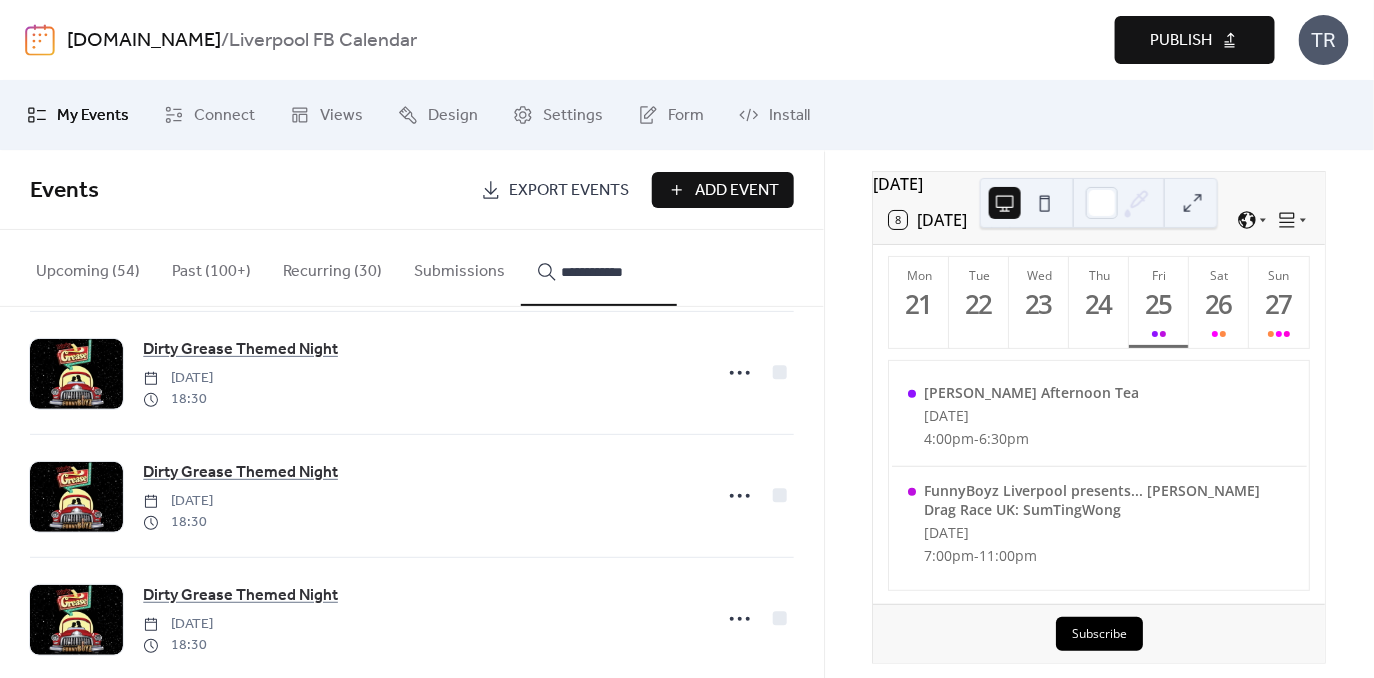 click on "8 [DATE]" at bounding box center (1099, 220) 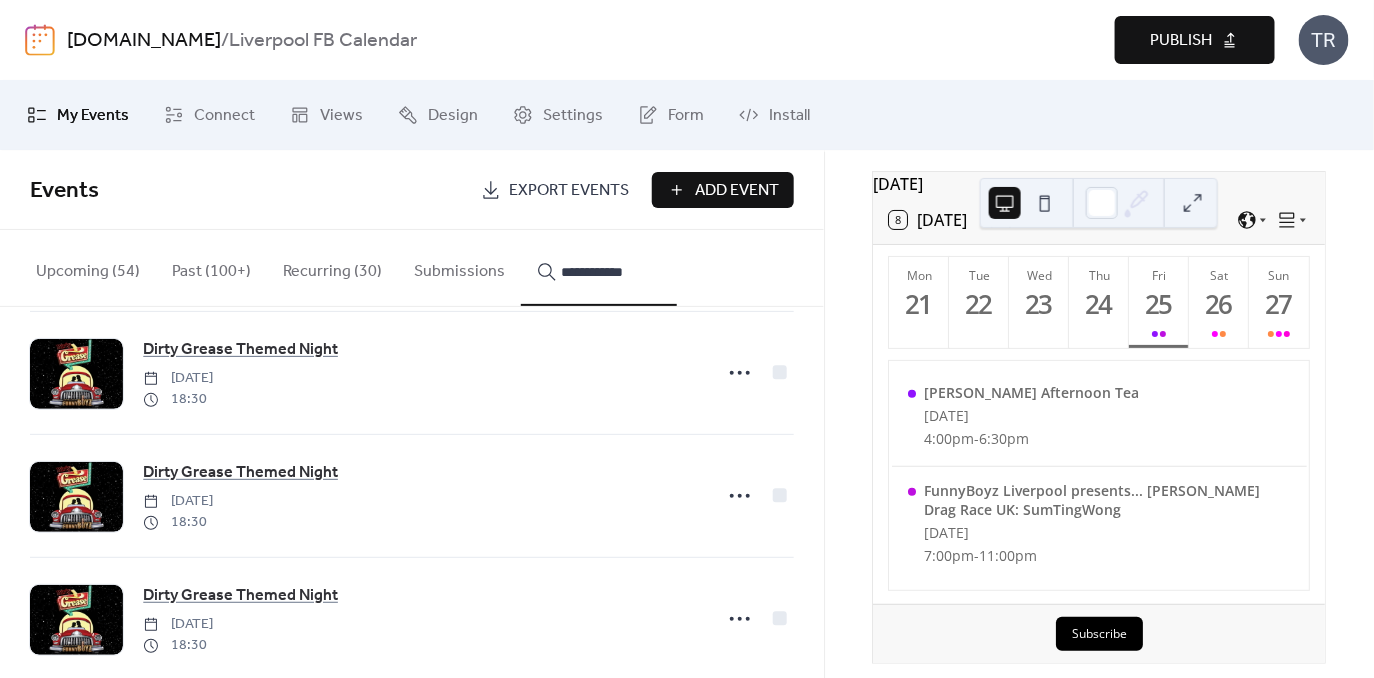 click 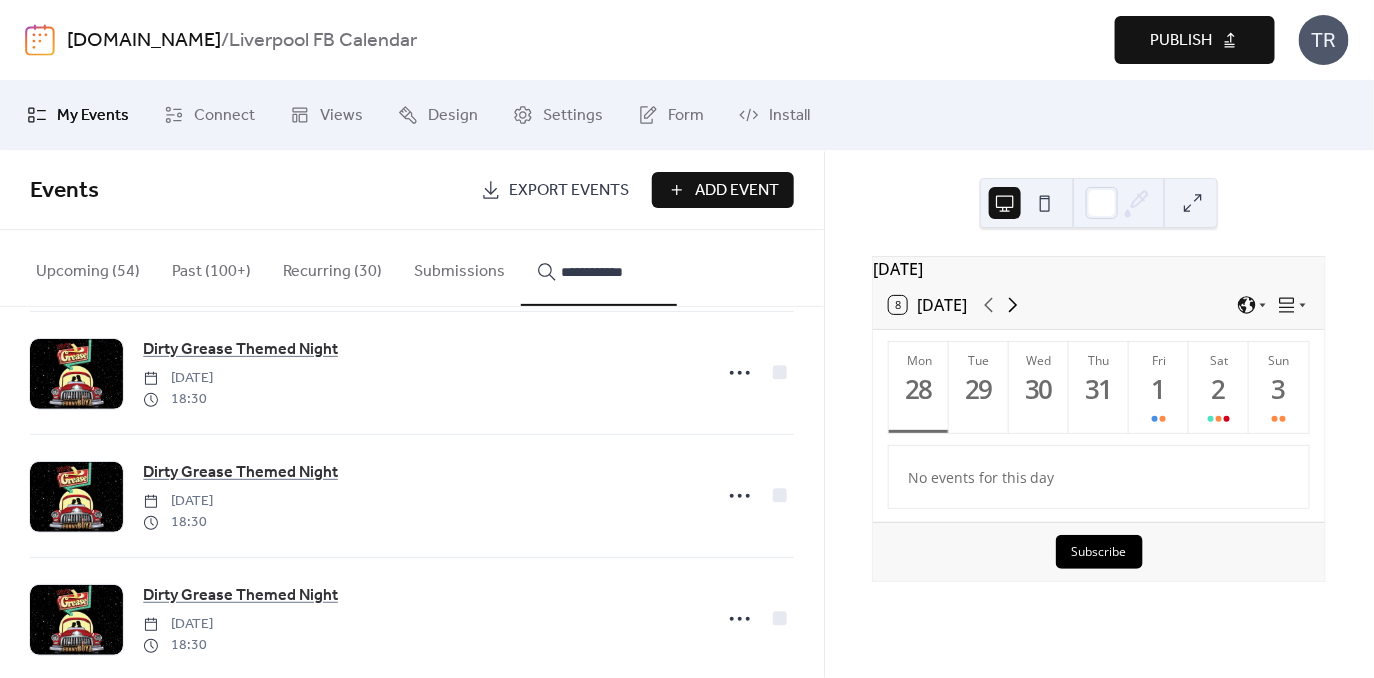 click 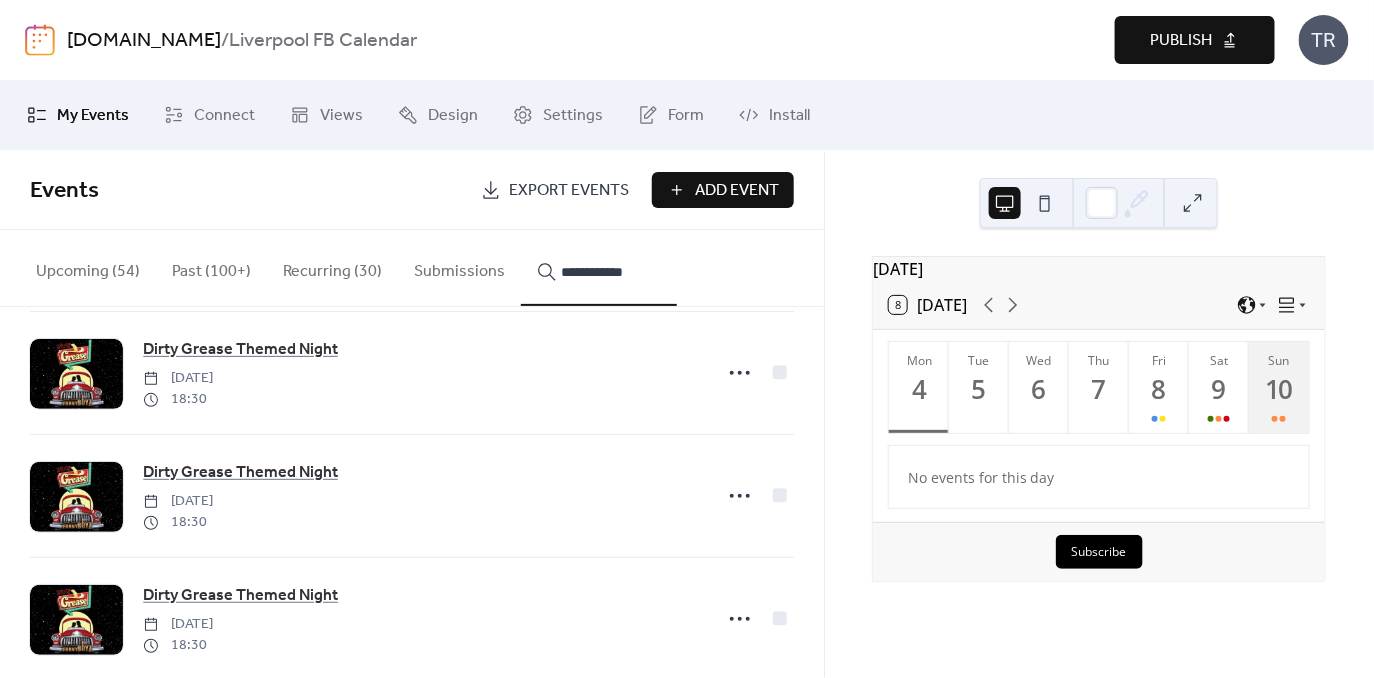 click on "10" at bounding box center [1278, 389] 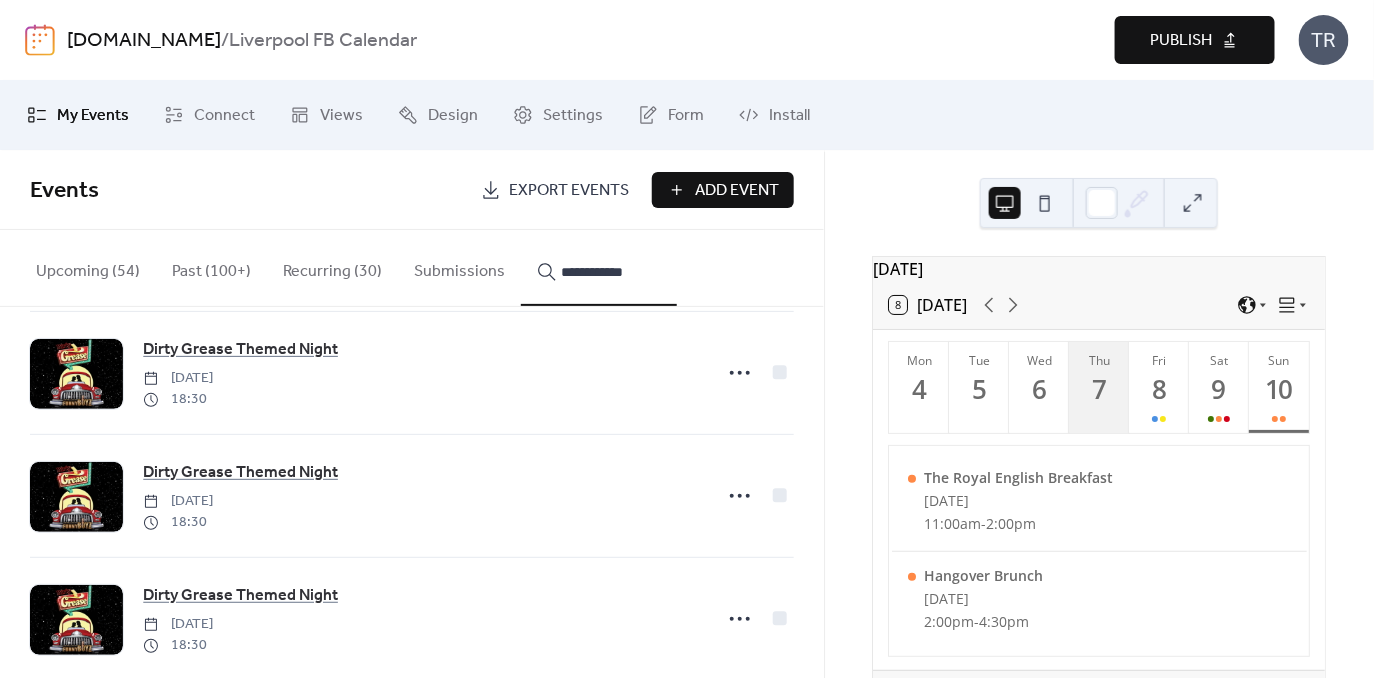 scroll, scrollTop: 94, scrollLeft: 0, axis: vertical 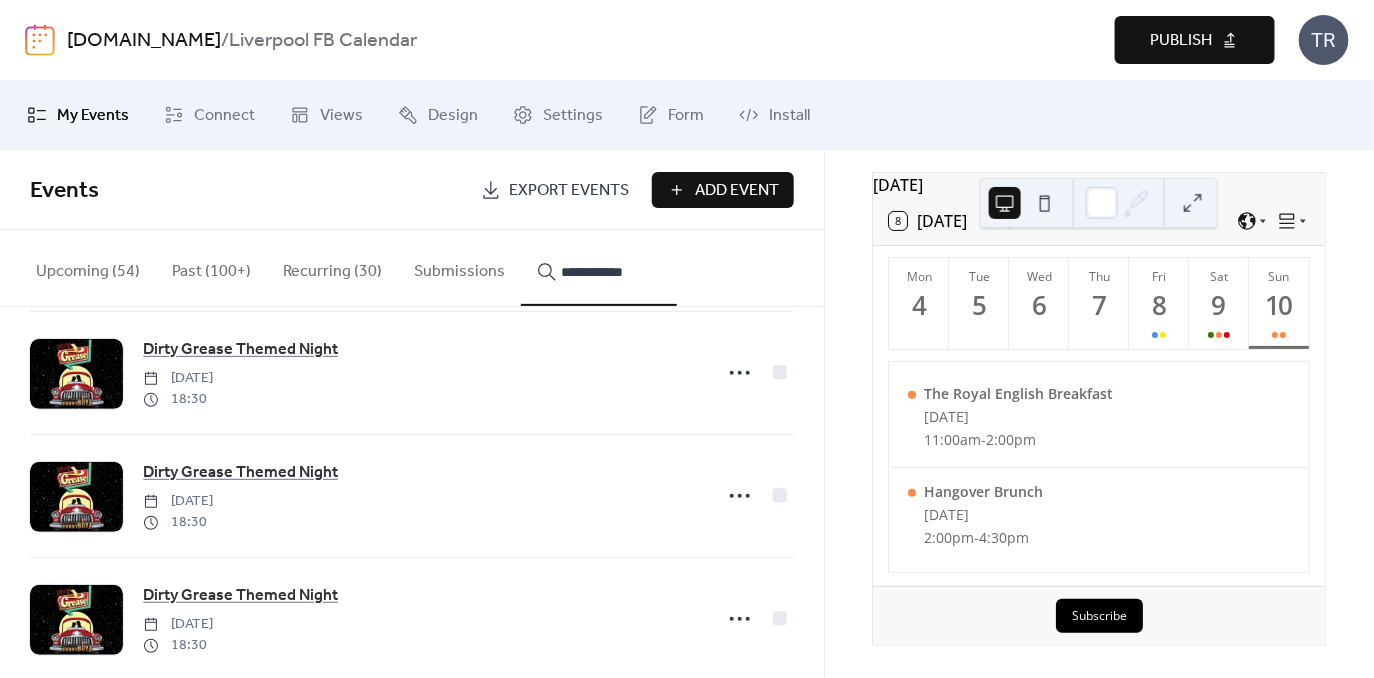 click 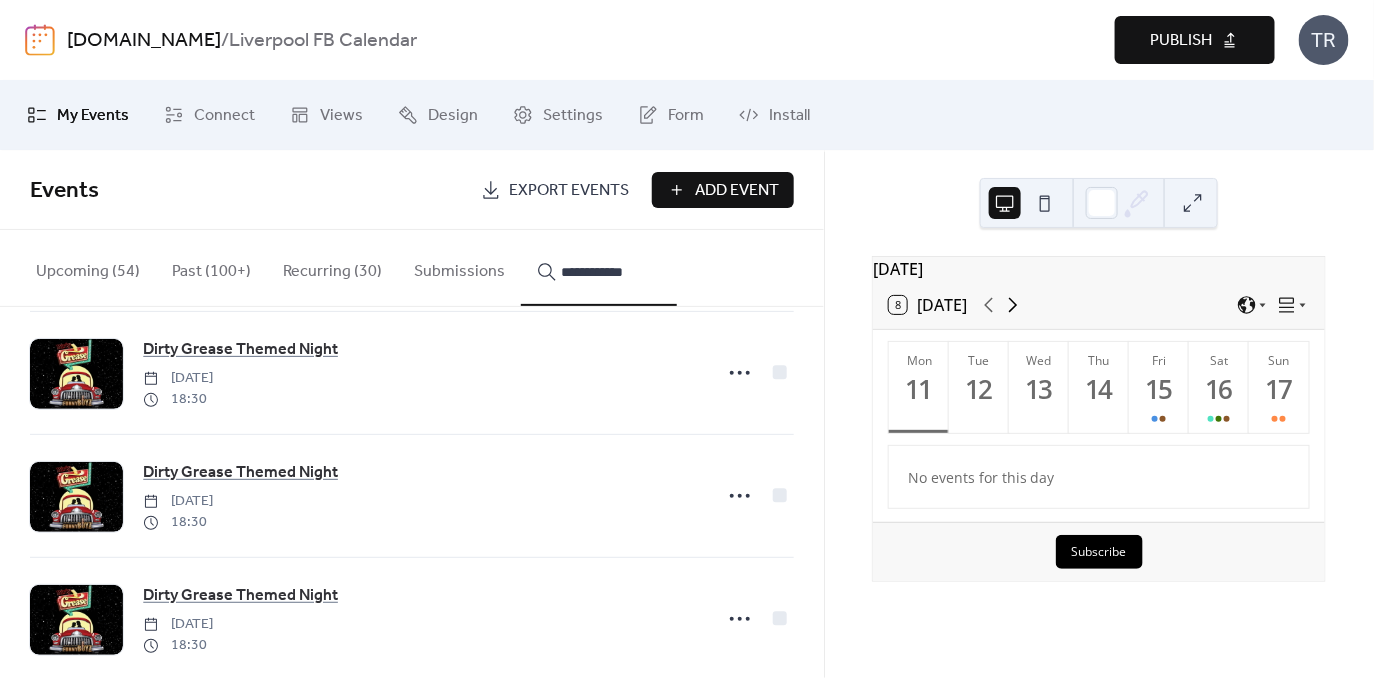 scroll, scrollTop: 0, scrollLeft: 0, axis: both 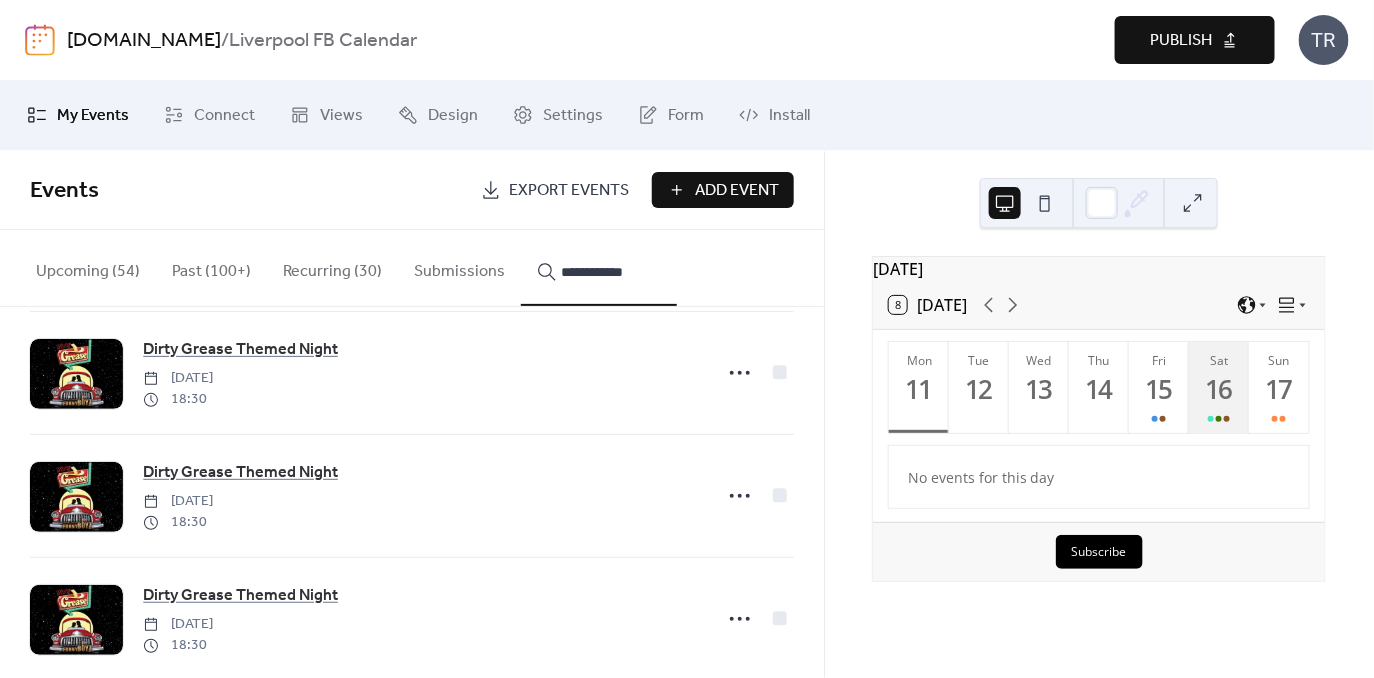 click on "16" at bounding box center (1218, 389) 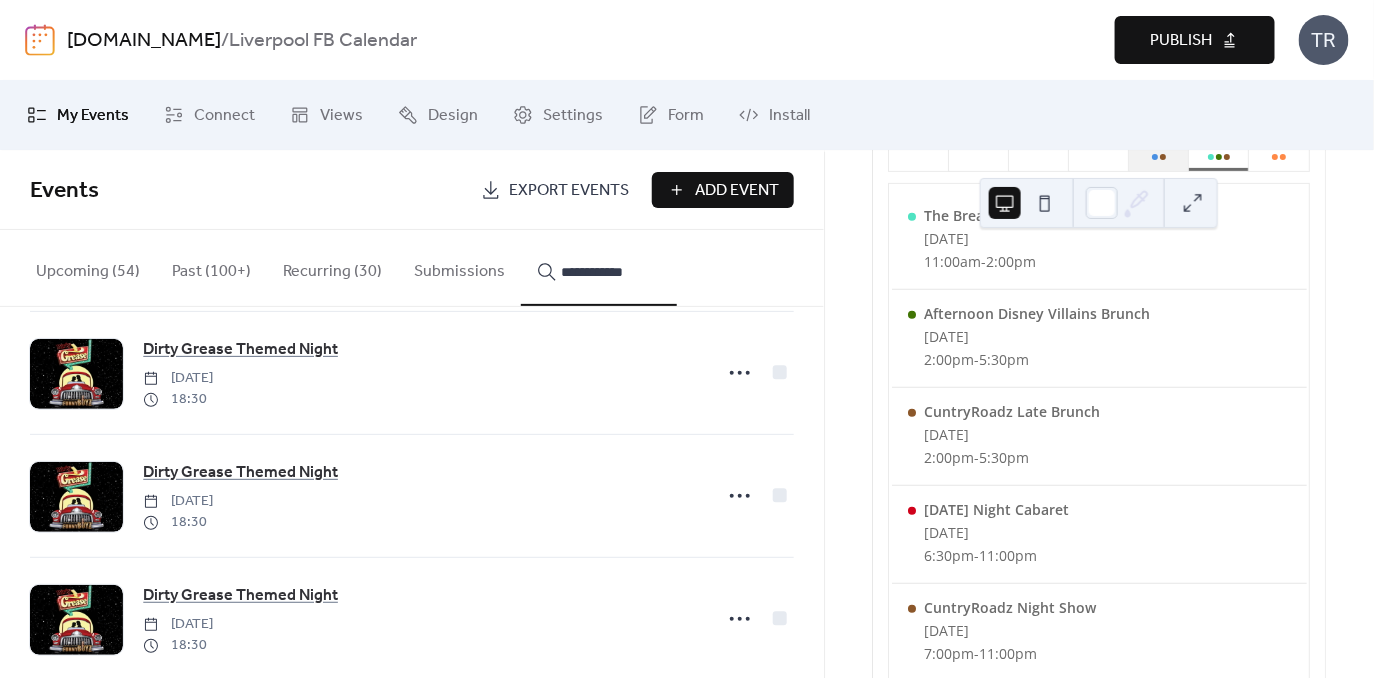 scroll, scrollTop: 268, scrollLeft: 0, axis: vertical 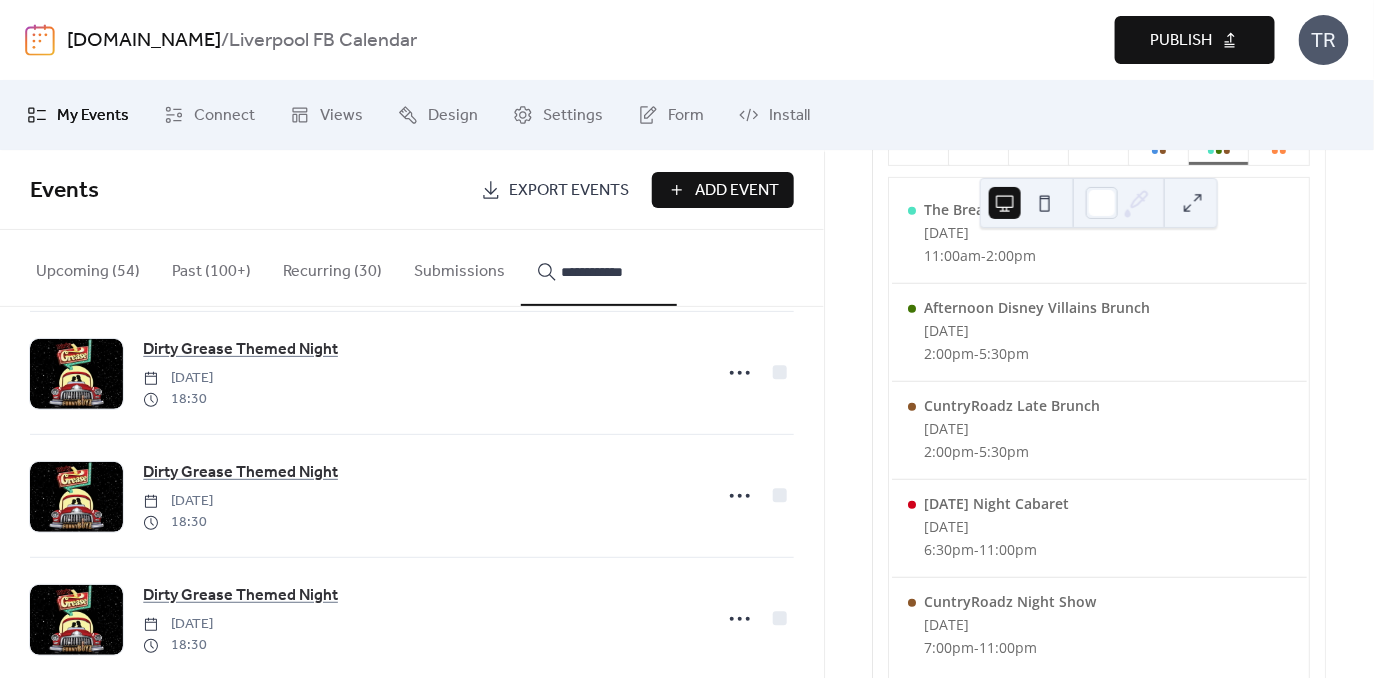 click on "**********" at bounding box center (611, 272) 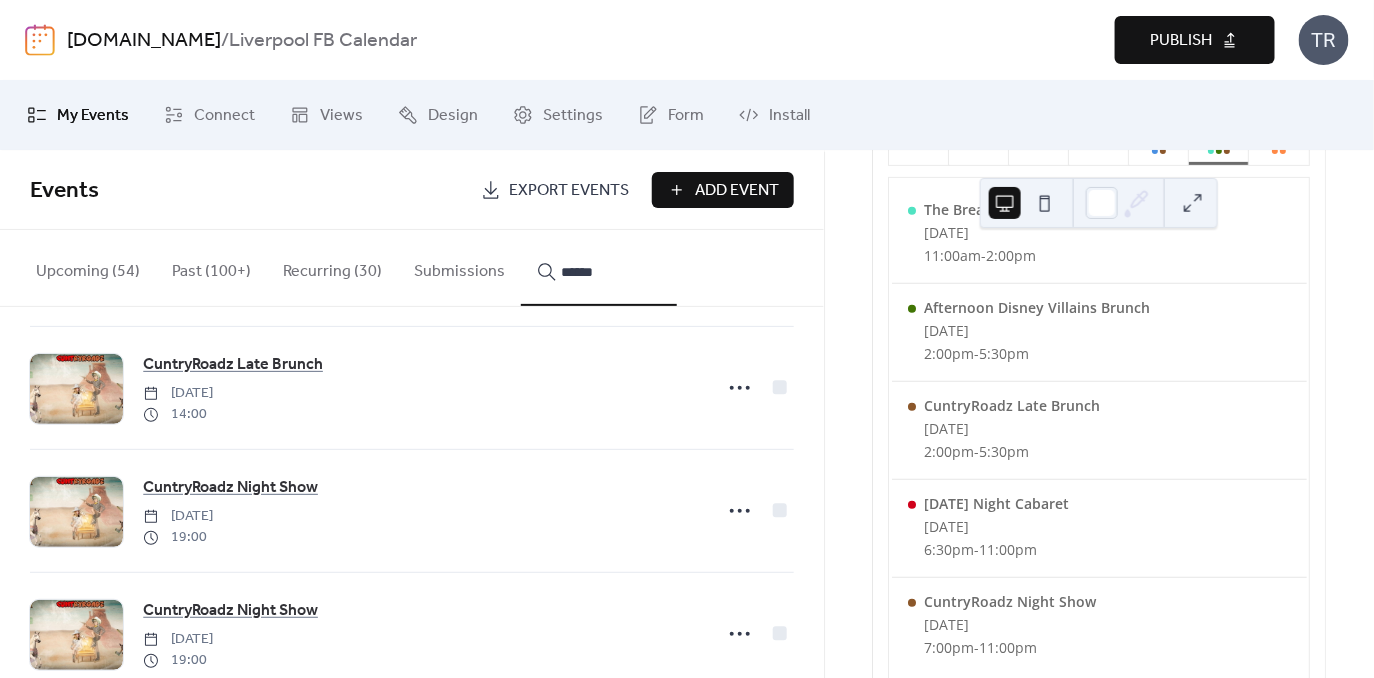 scroll, scrollTop: 1859, scrollLeft: 0, axis: vertical 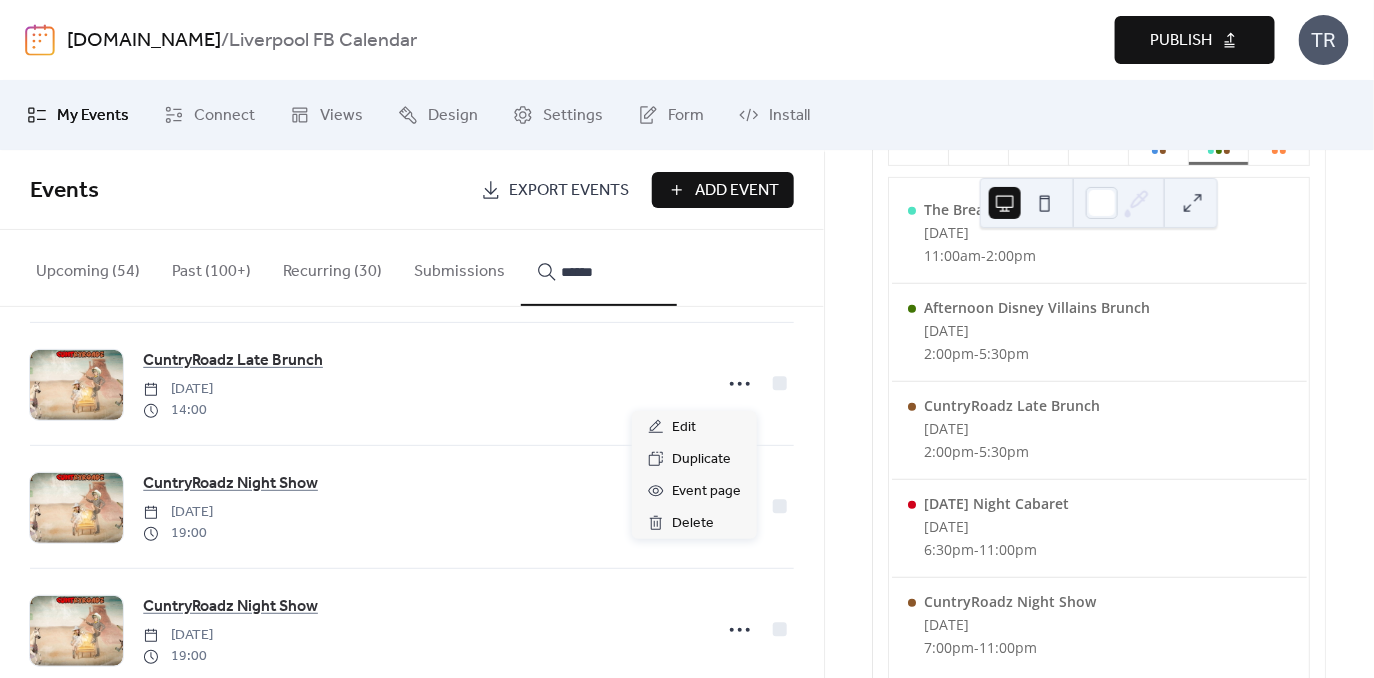 click 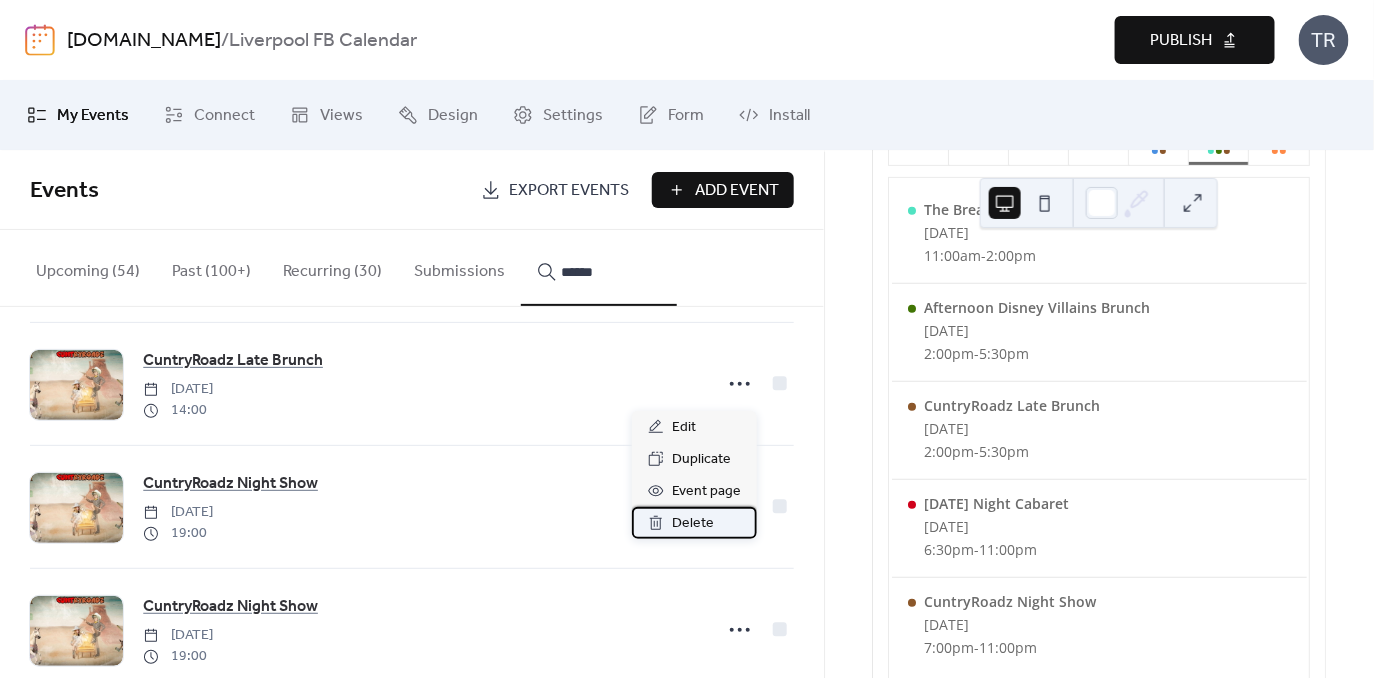 click on "Delete" at bounding box center (693, 524) 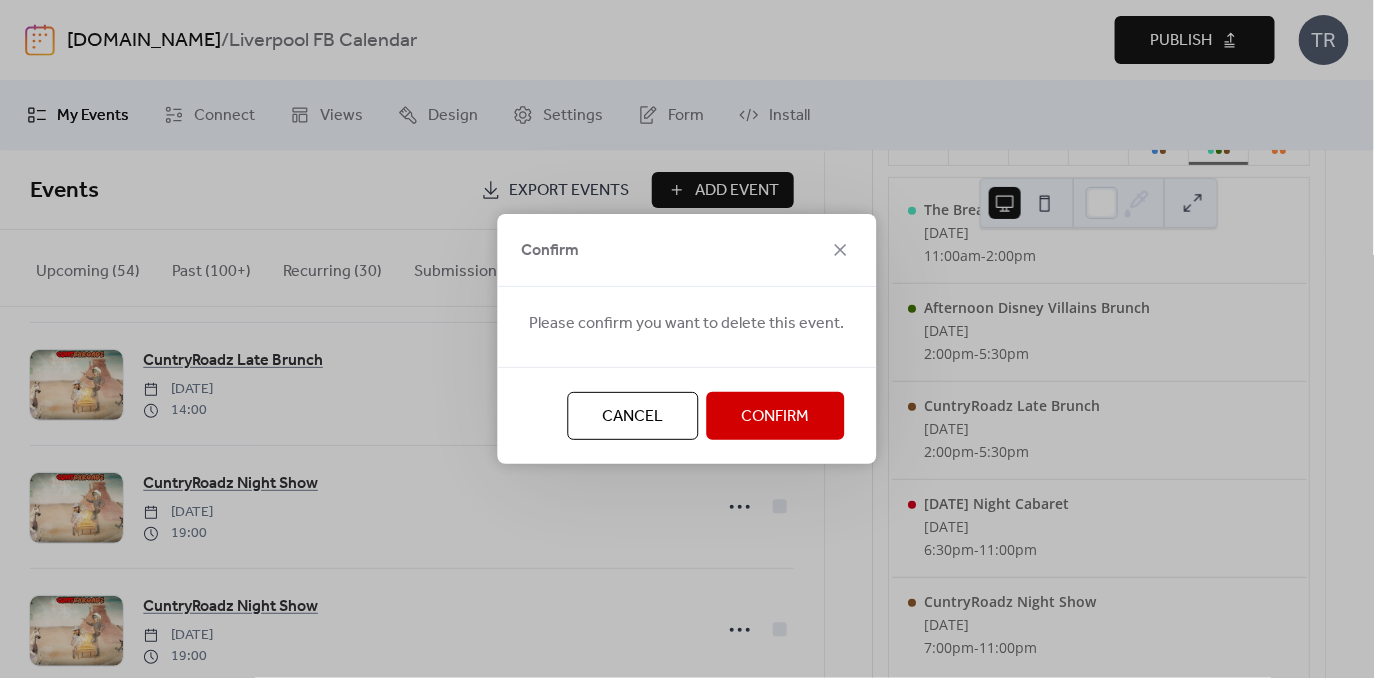 click on "Confirm" at bounding box center (776, 416) 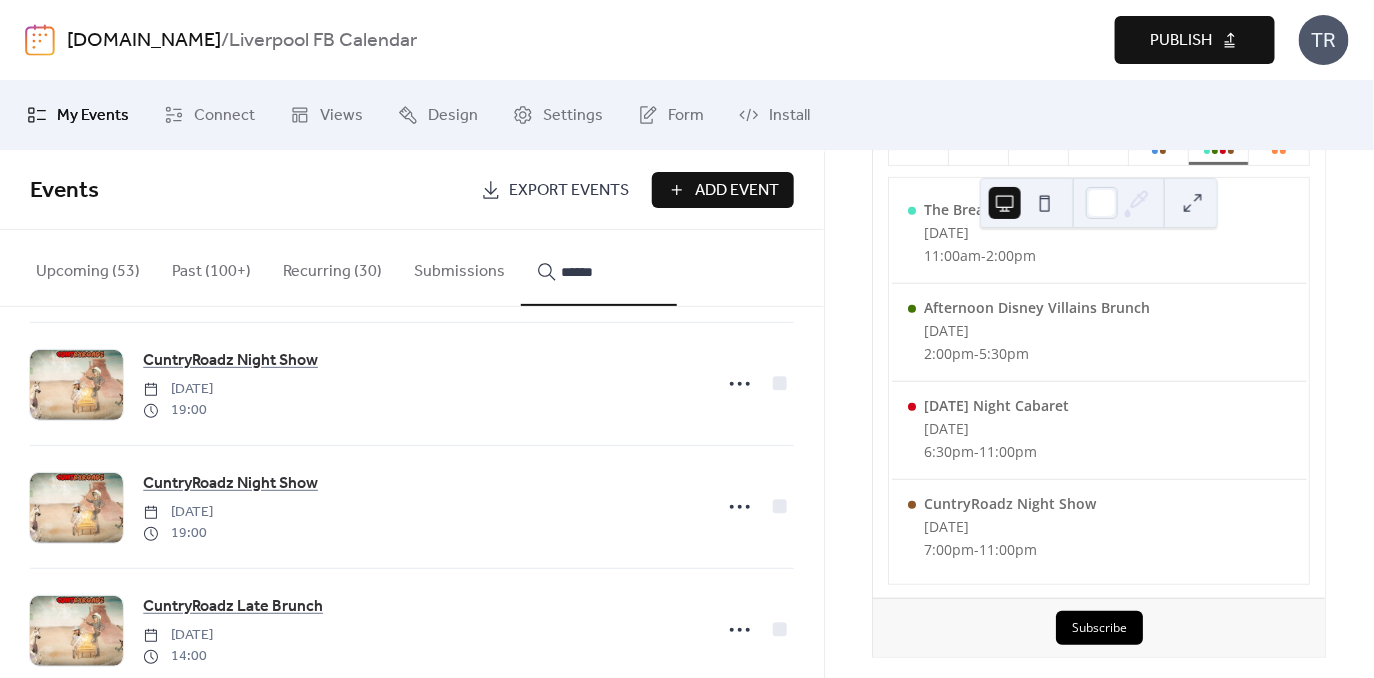 drag, startPoint x: 634, startPoint y: 274, endPoint x: 426, endPoint y: 274, distance: 208 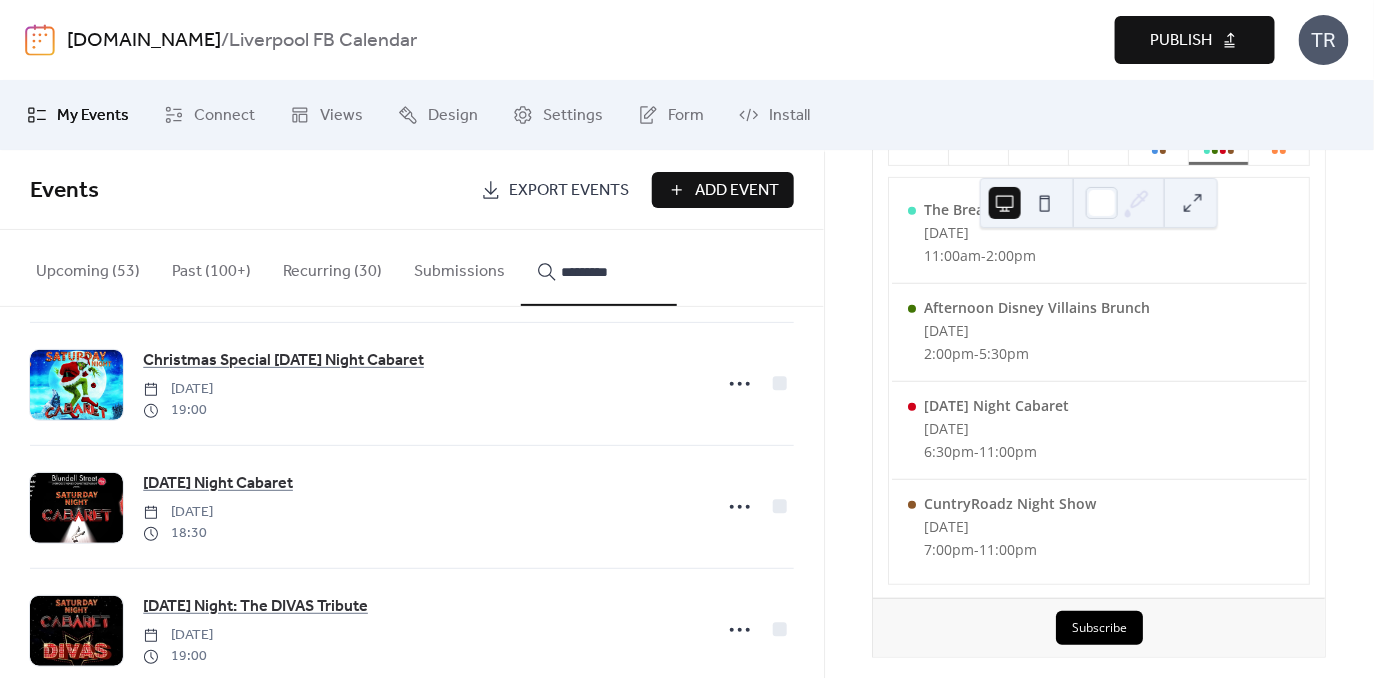 click on "********" at bounding box center (599, 268) 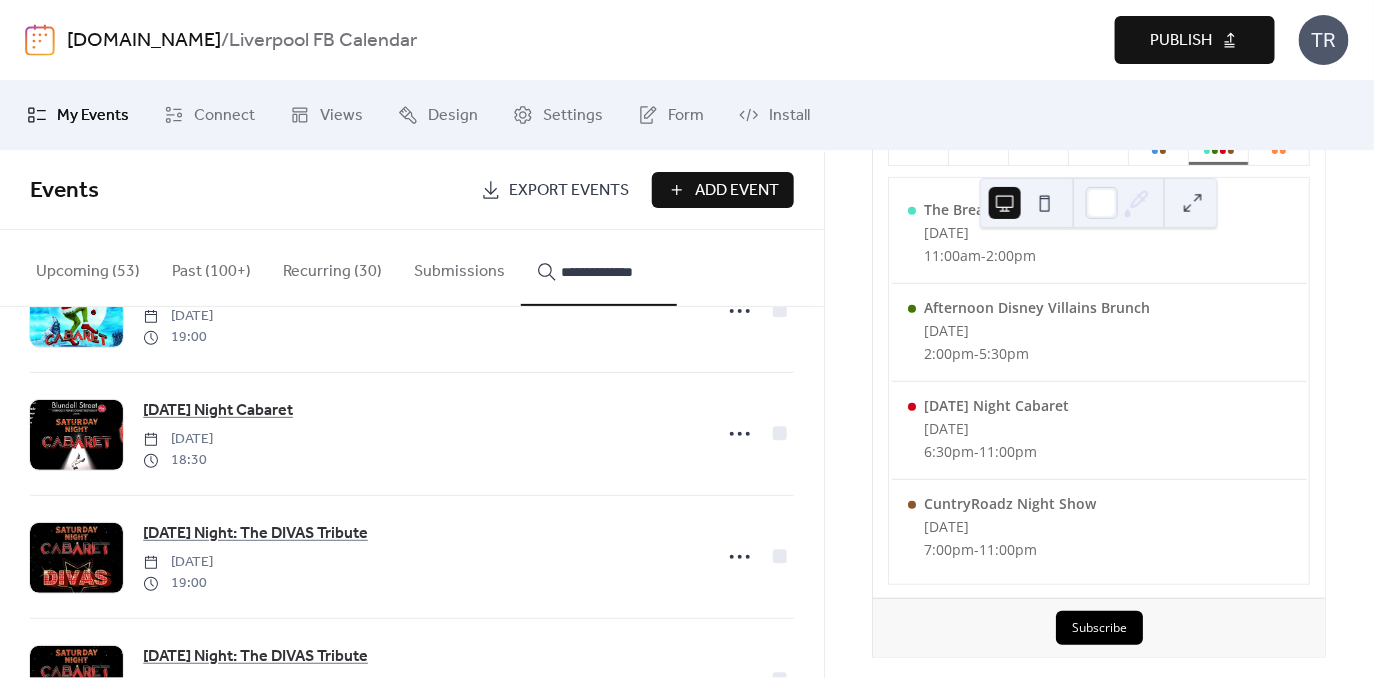 scroll, scrollTop: 1926, scrollLeft: 0, axis: vertical 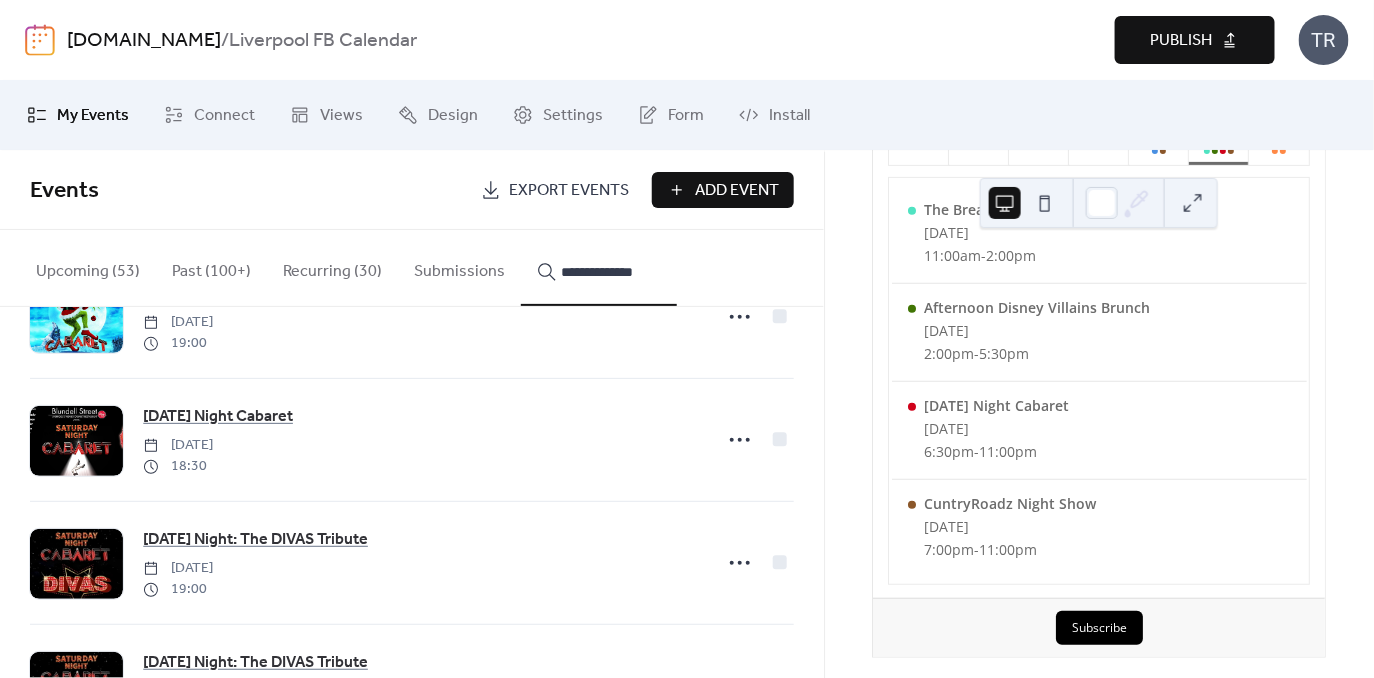 type on "**********" 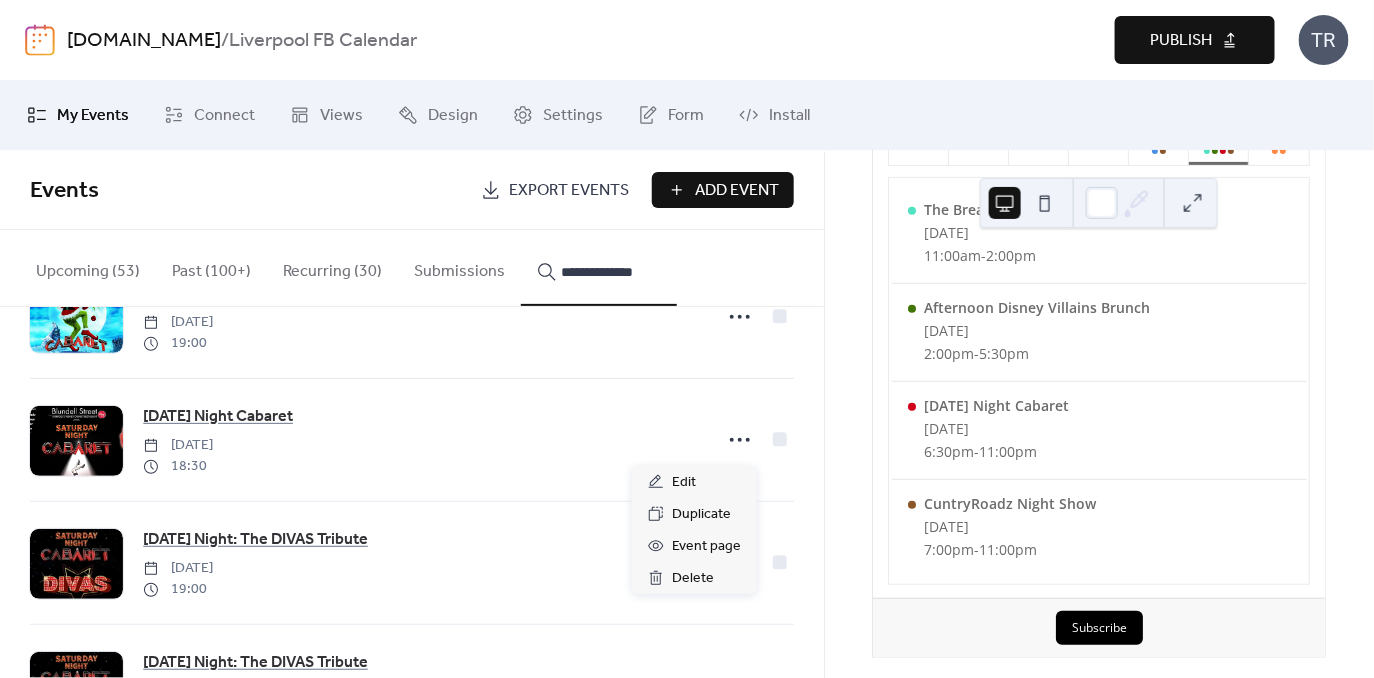 click 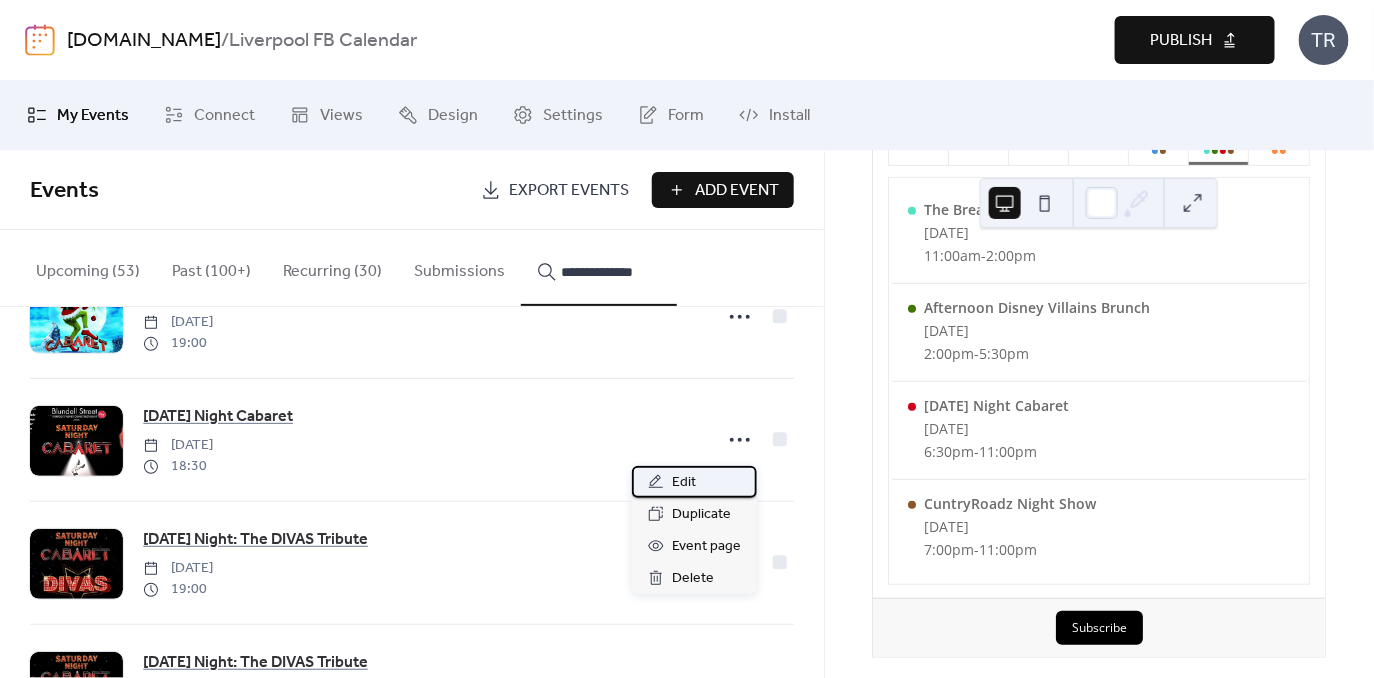 click on "Edit" at bounding box center [694, 482] 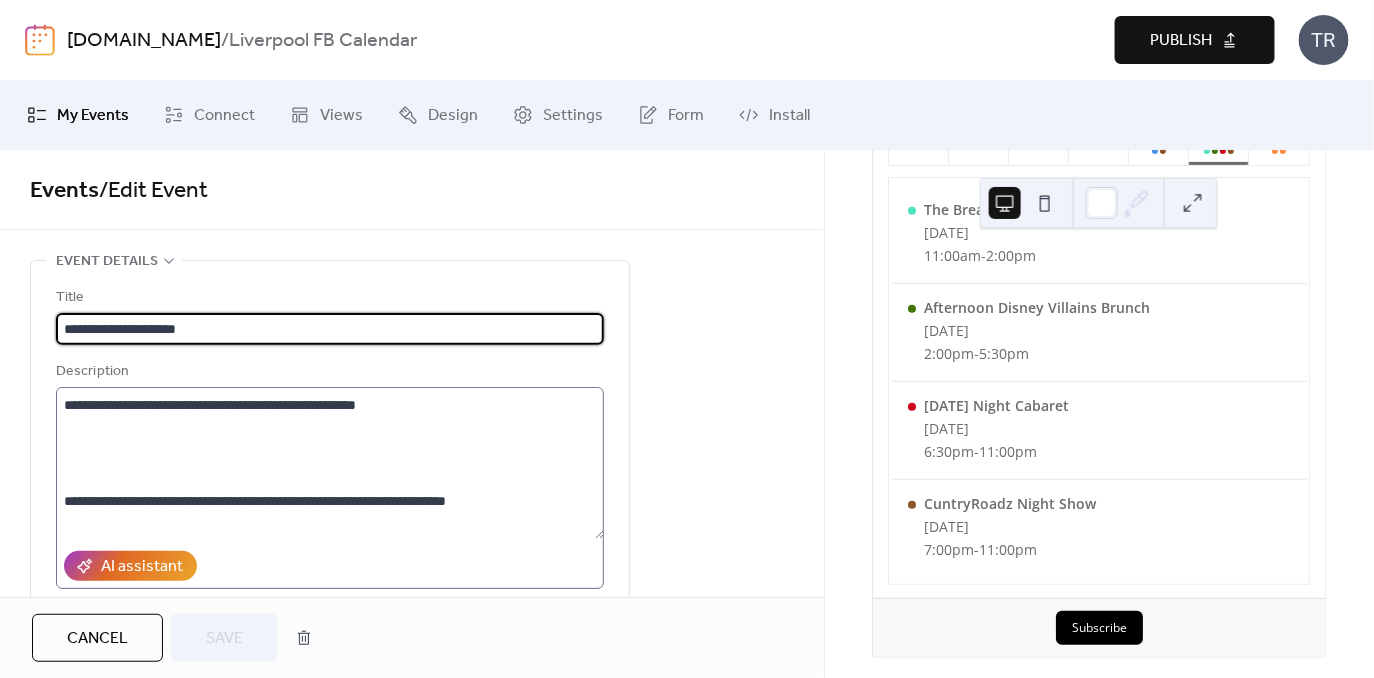scroll, scrollTop: 647, scrollLeft: 0, axis: vertical 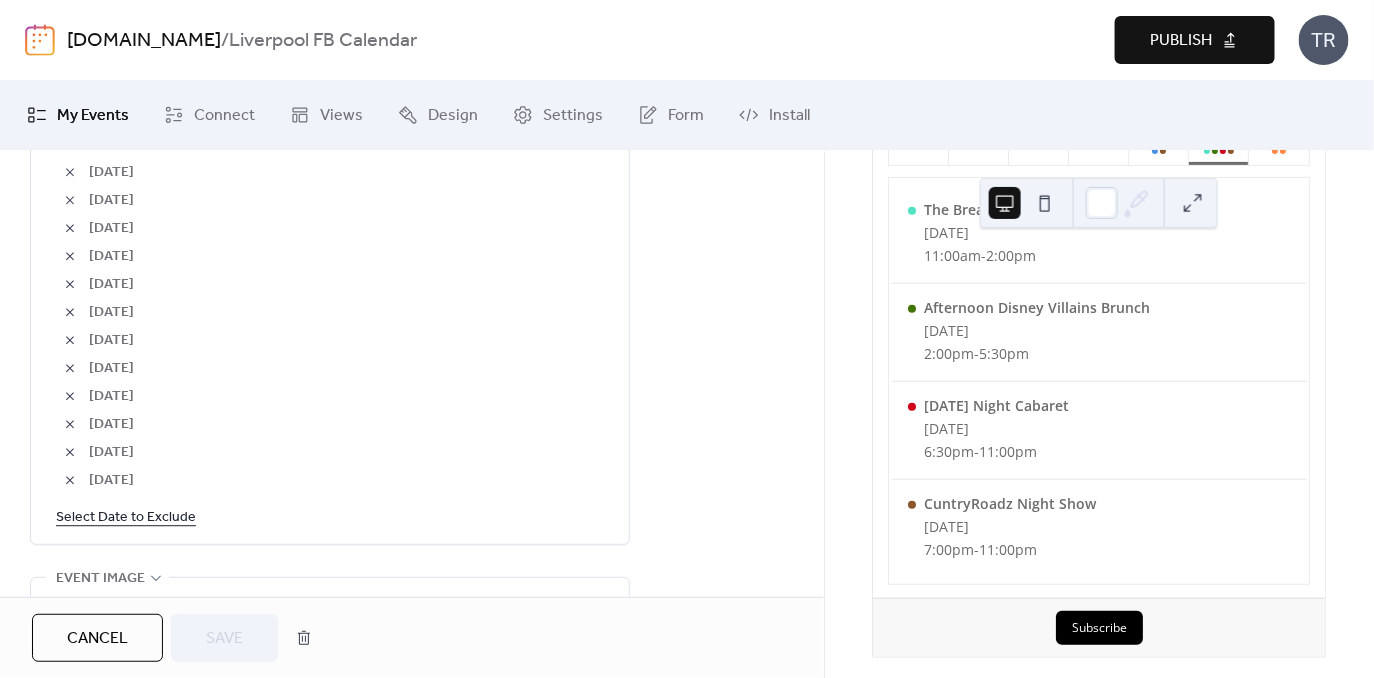 click on "Select Date to Exclude" at bounding box center [126, 516] 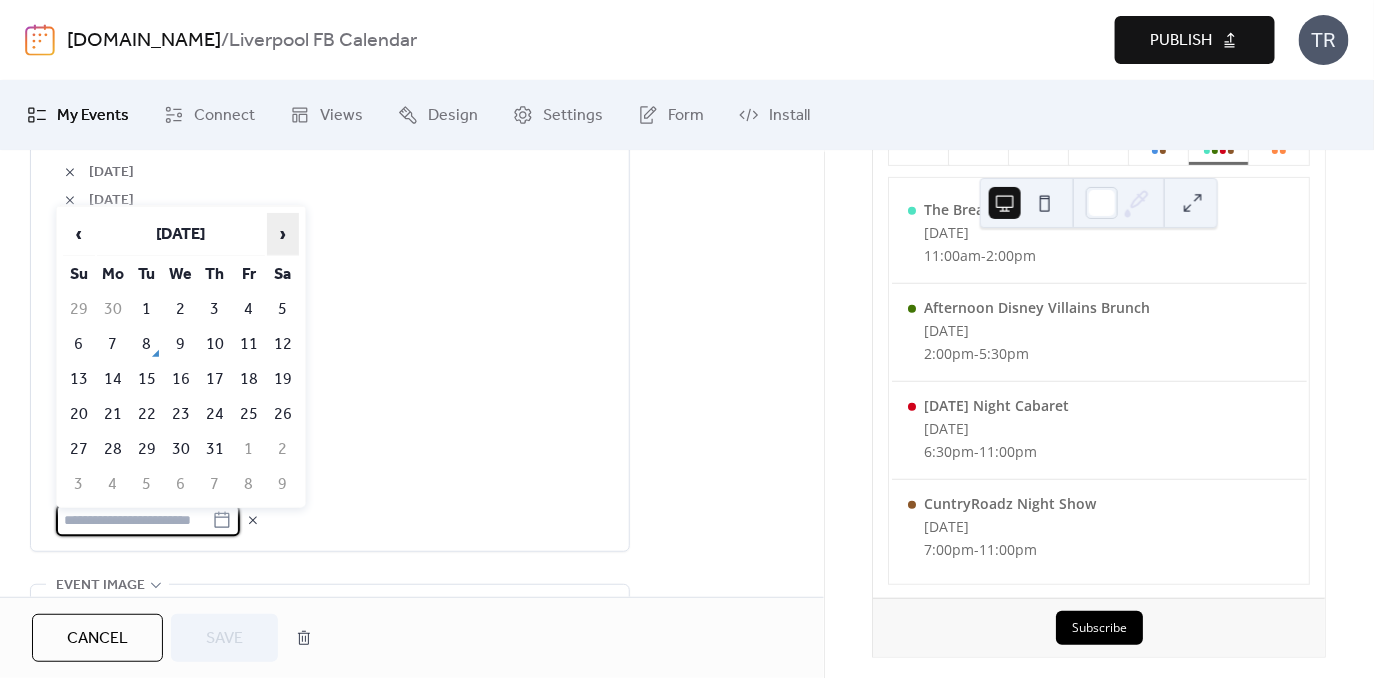 click on "›" at bounding box center [283, 234] 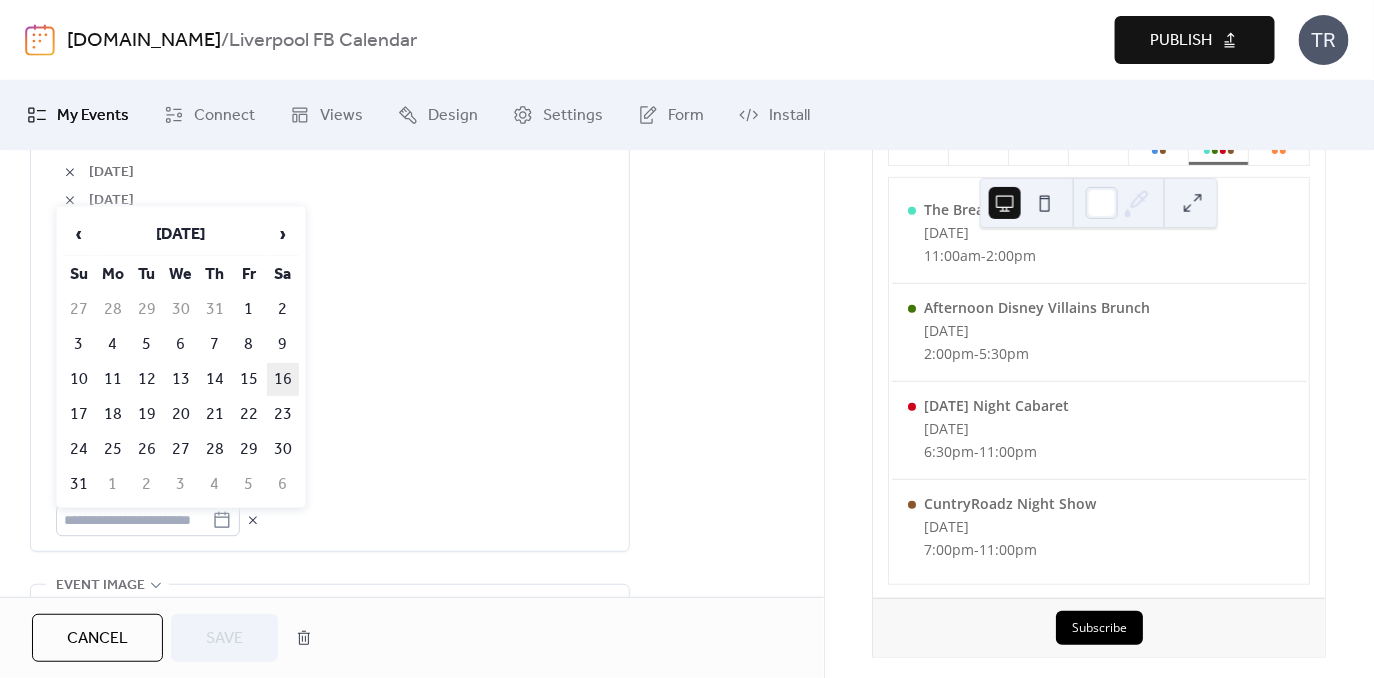click on "16" at bounding box center (283, 379) 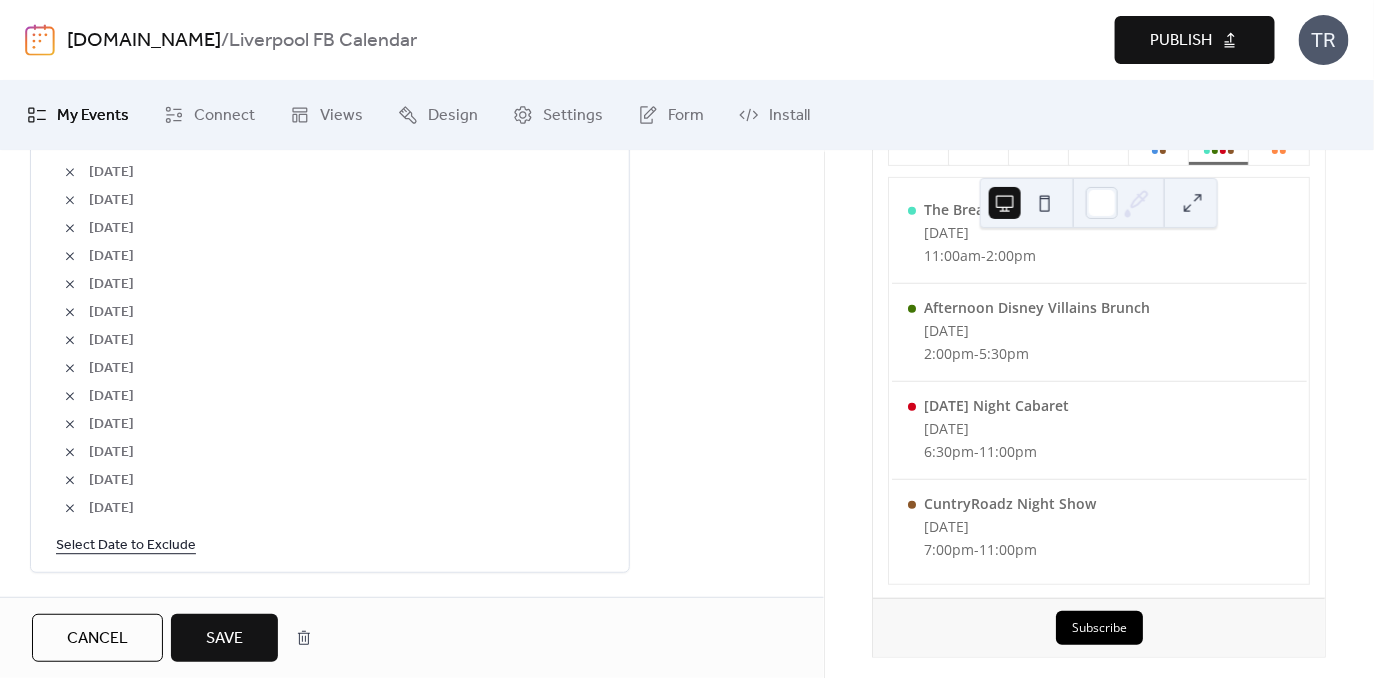click on "Save" at bounding box center (224, 639) 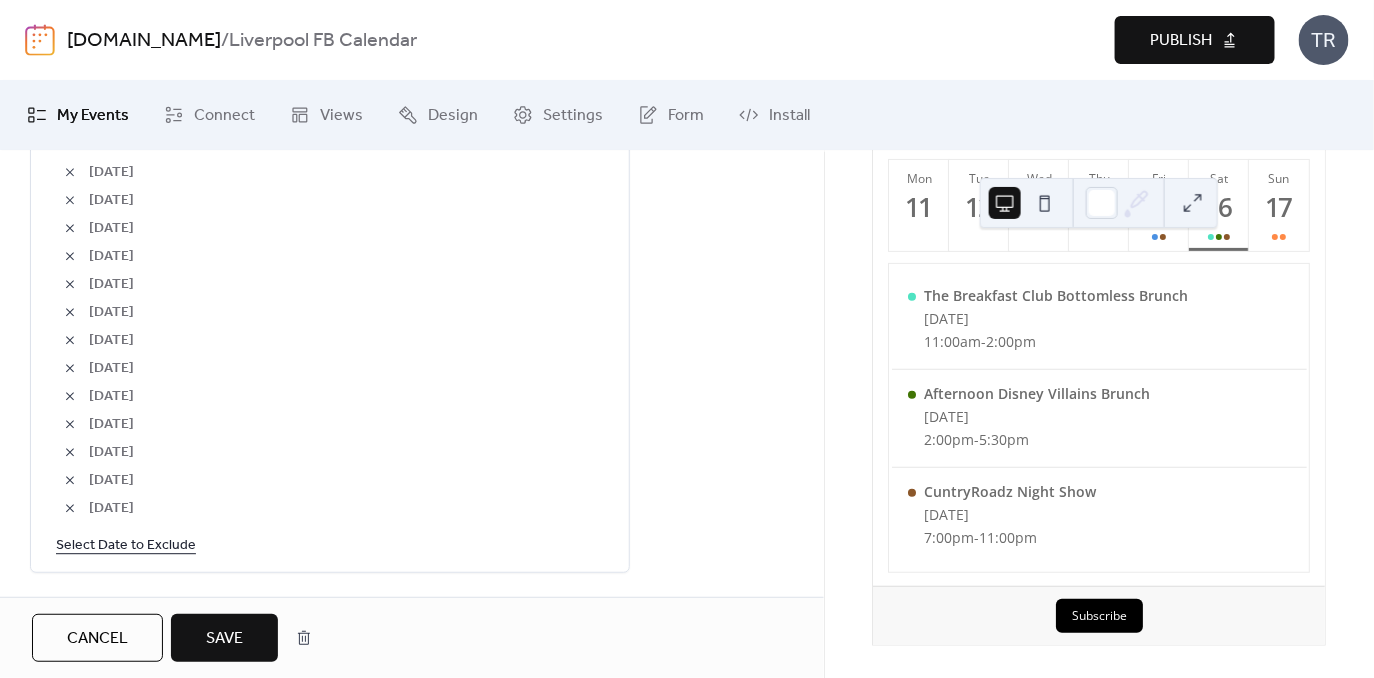 scroll, scrollTop: 192, scrollLeft: 0, axis: vertical 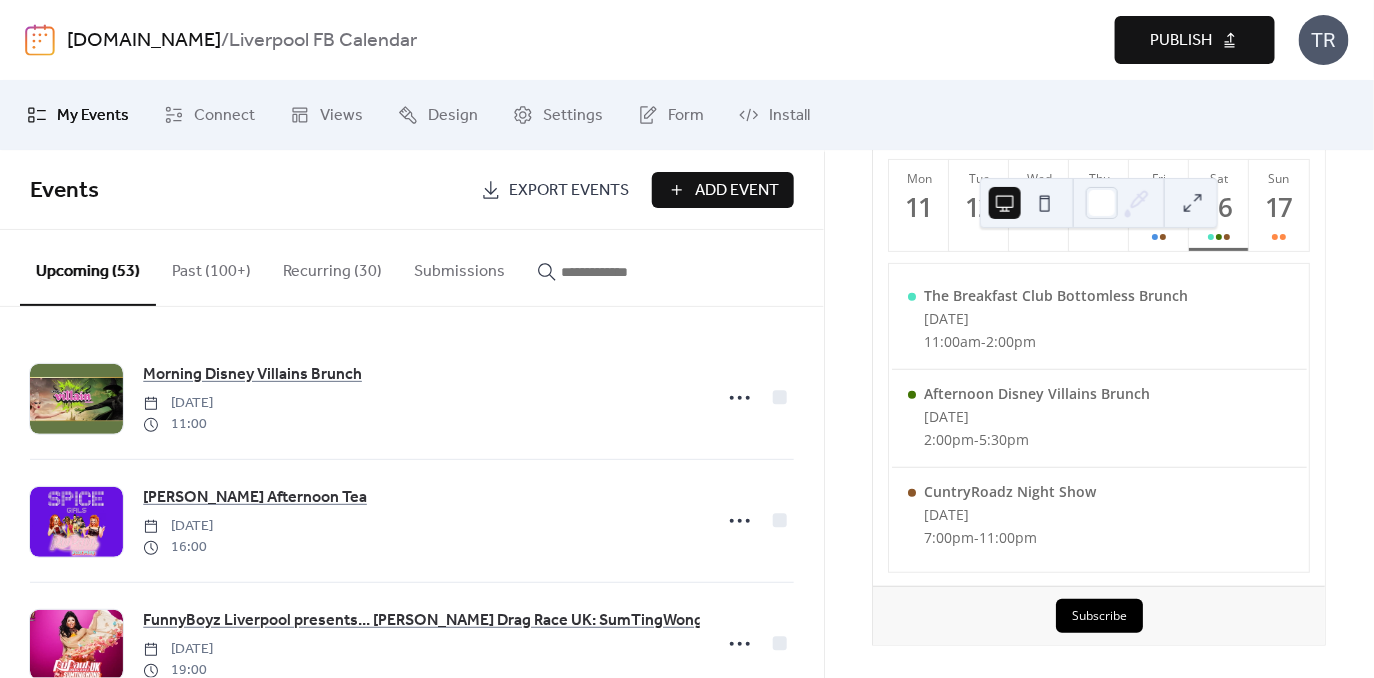 click on "Publish" at bounding box center (1195, 40) 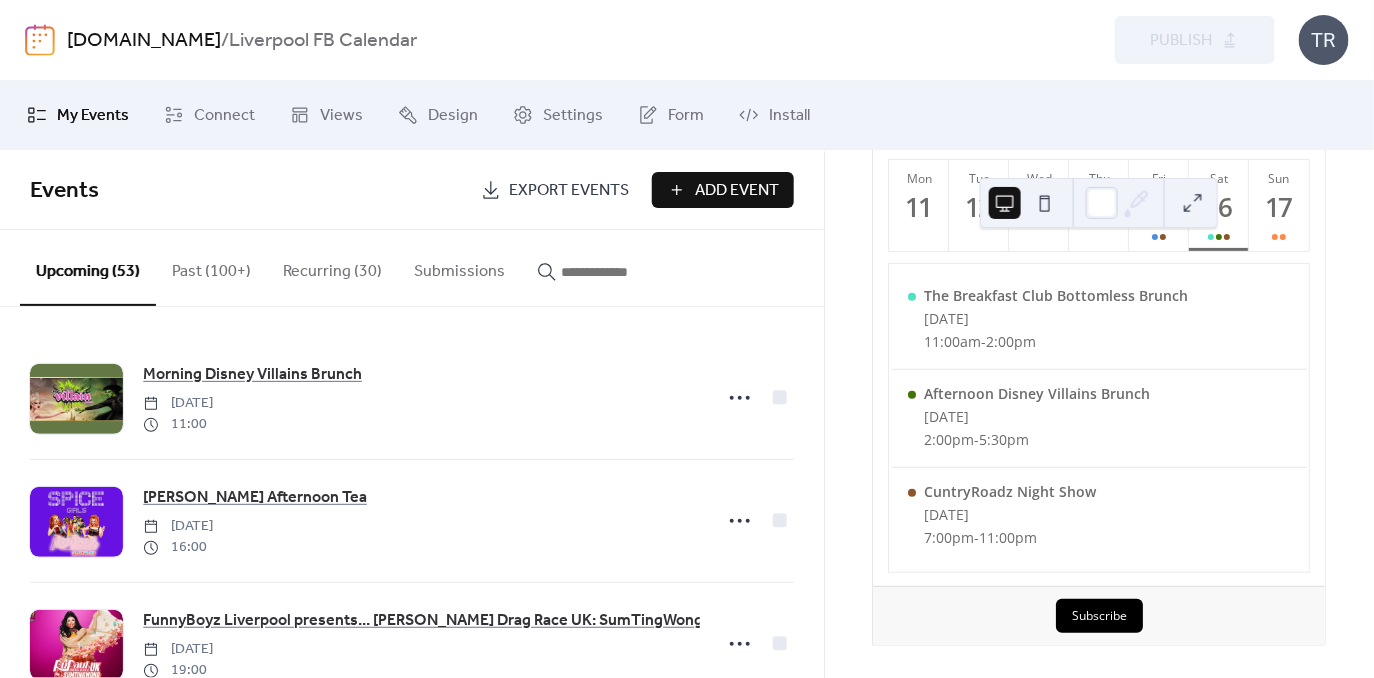 click on "[DATE] 8 [DATE] Mon 11 Tue 12 Wed 13 Thu 14 Fri 15 Sat 16 Sun 17 The Breakfast Club Bottomless Brunch [DATE] 11:00am - 2:00pm Afternoon [GEOGRAPHIC_DATA] [DATE] 2:00pm - 5:30pm CuntryRoadz Night Show [DATE] 7:00pm - 11:00pm Subscribe" at bounding box center (1099, 360) 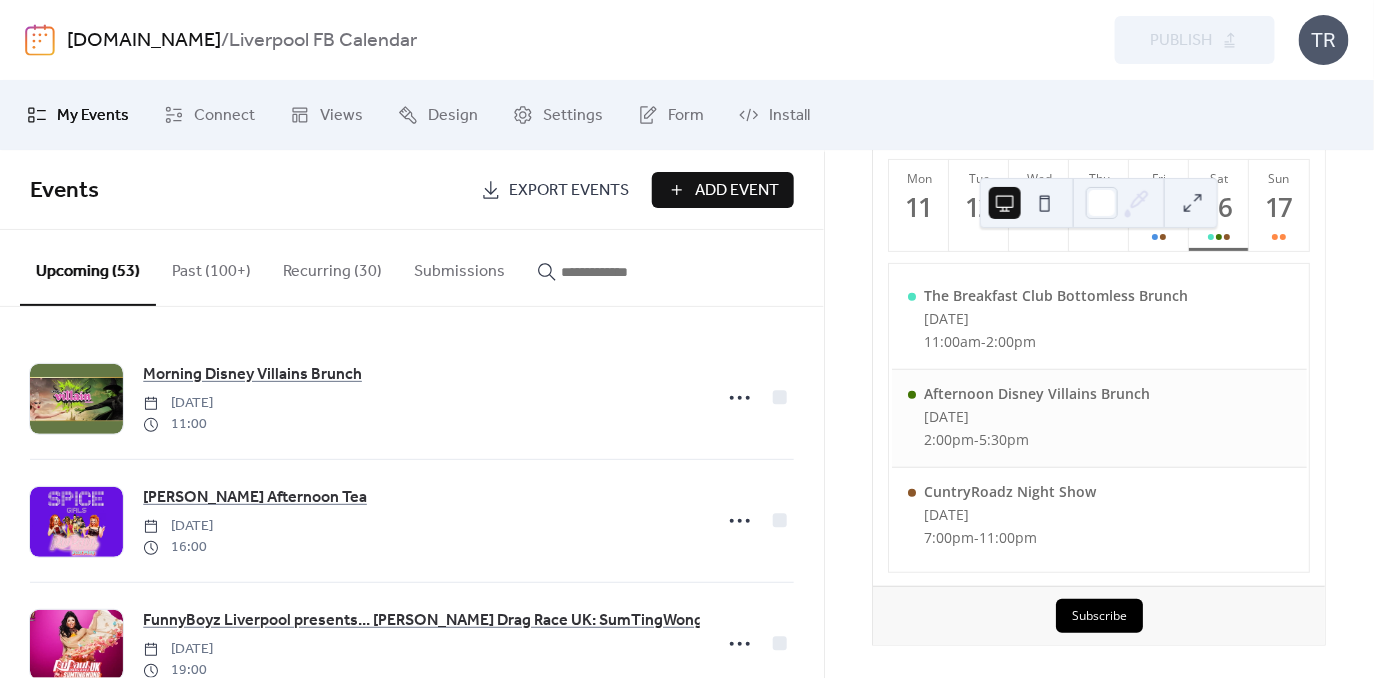scroll, scrollTop: 0, scrollLeft: 0, axis: both 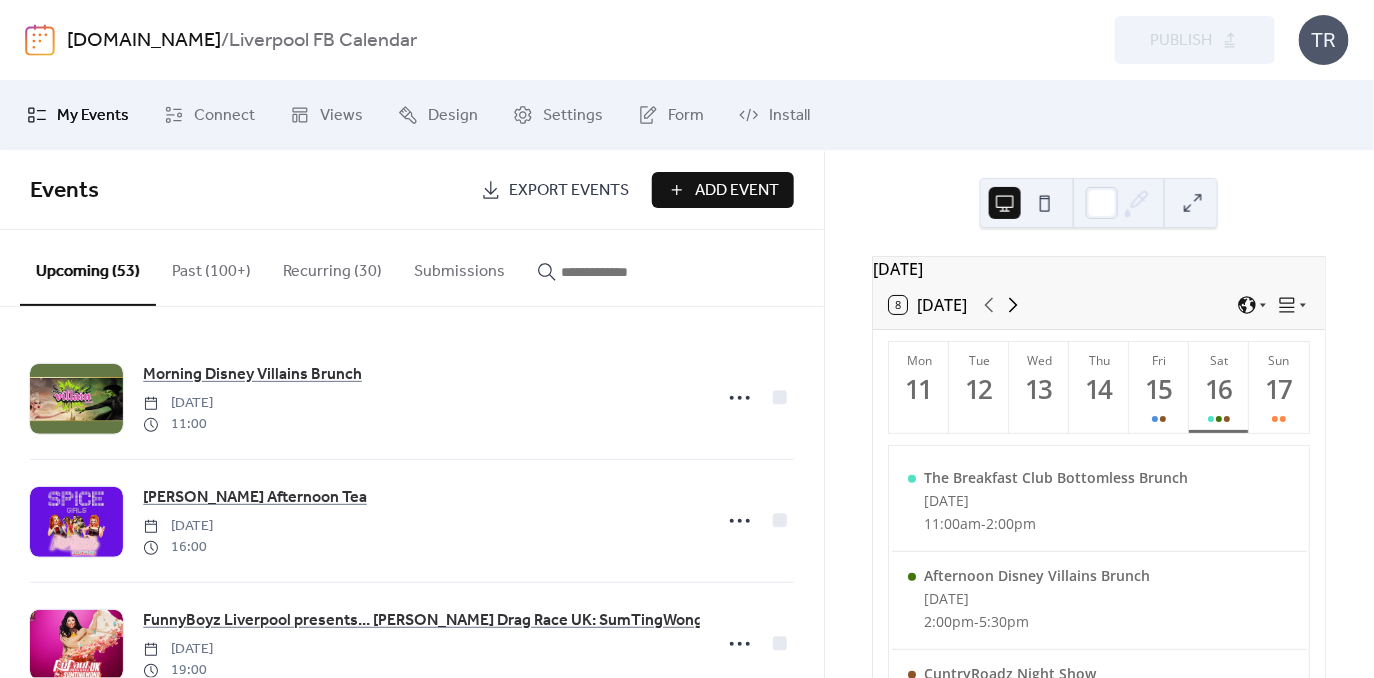 click 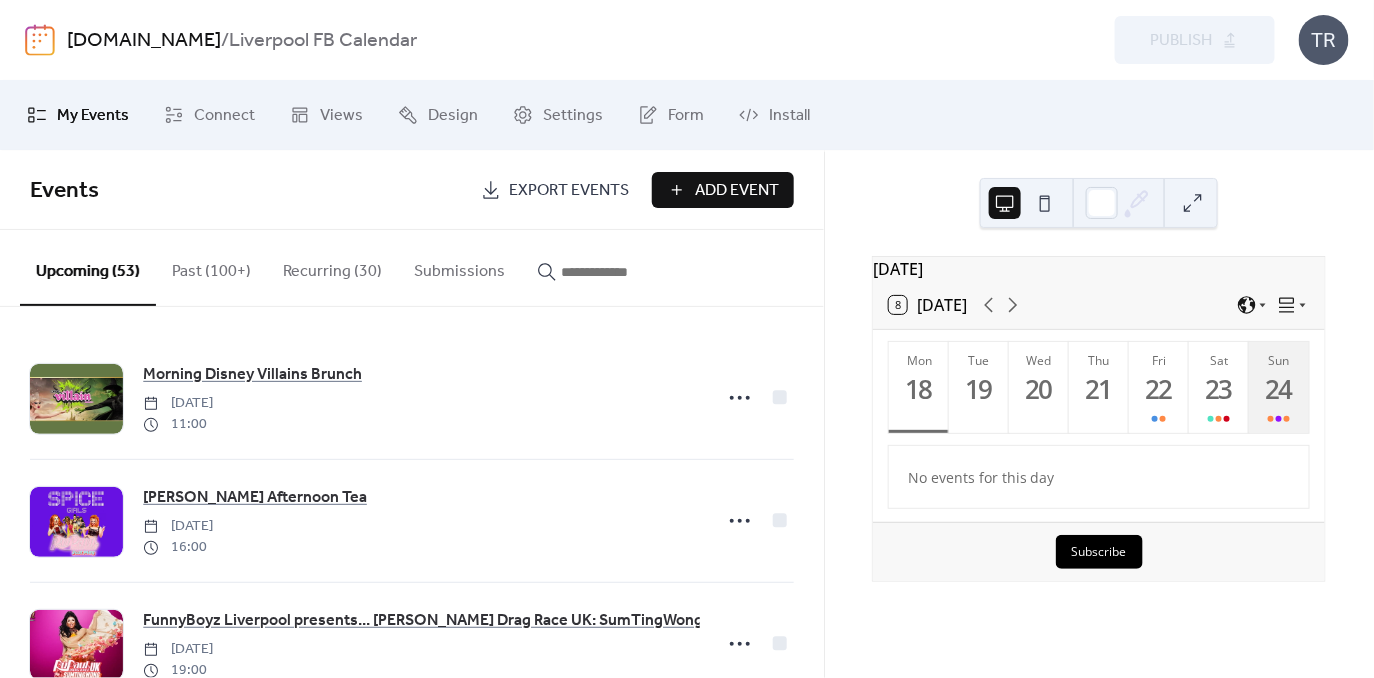 click on "24" at bounding box center (1278, 389) 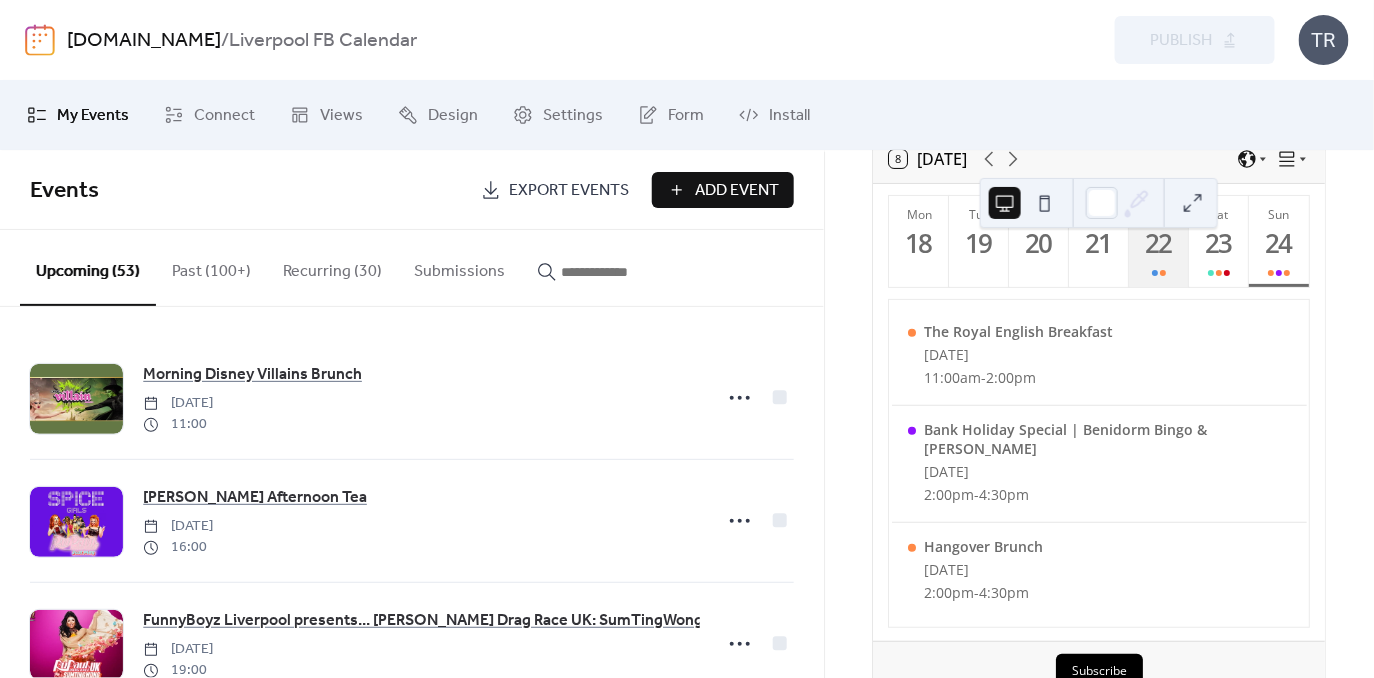 scroll, scrollTop: 168, scrollLeft: 0, axis: vertical 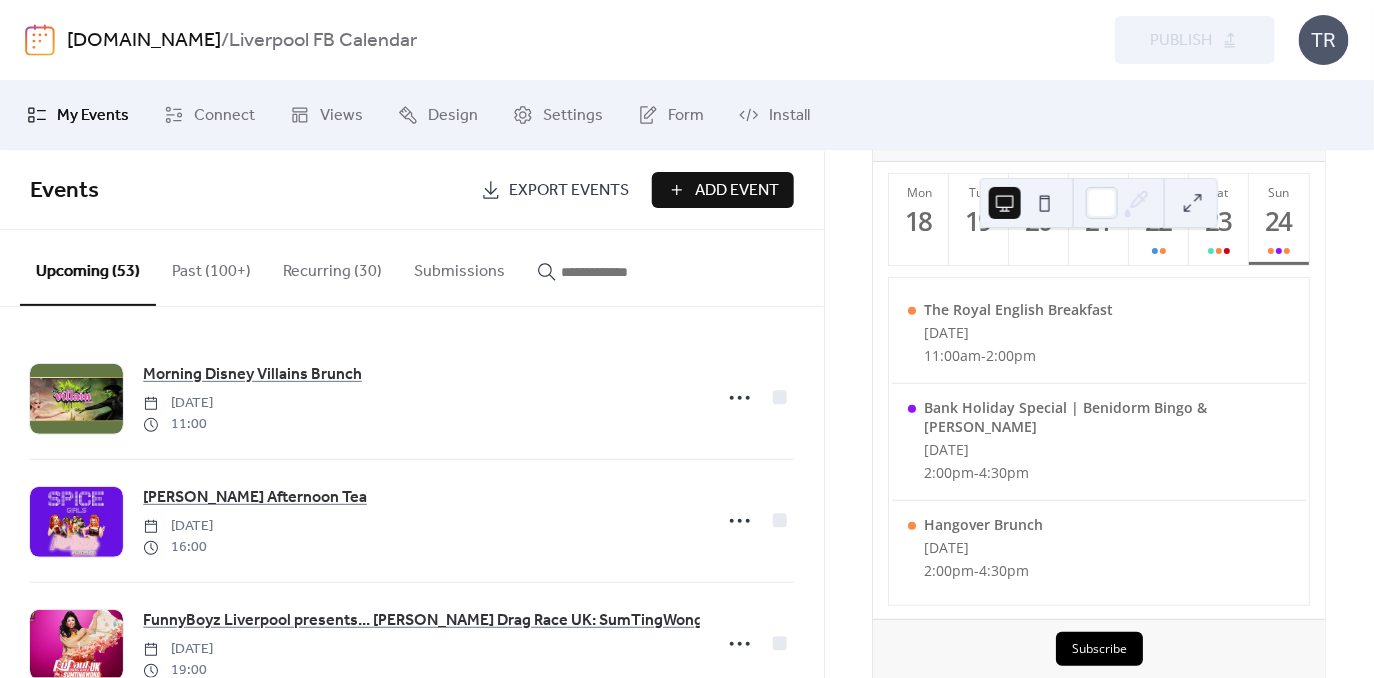 click at bounding box center (611, 272) 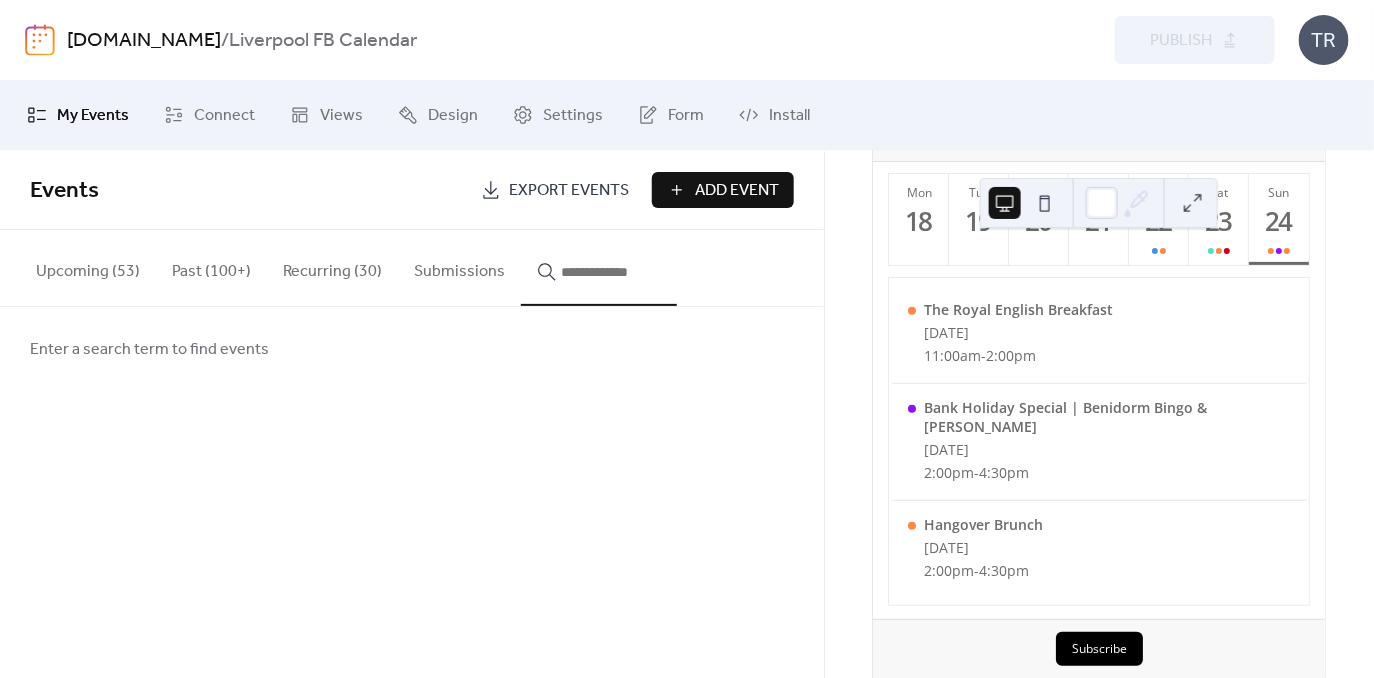 type on "*" 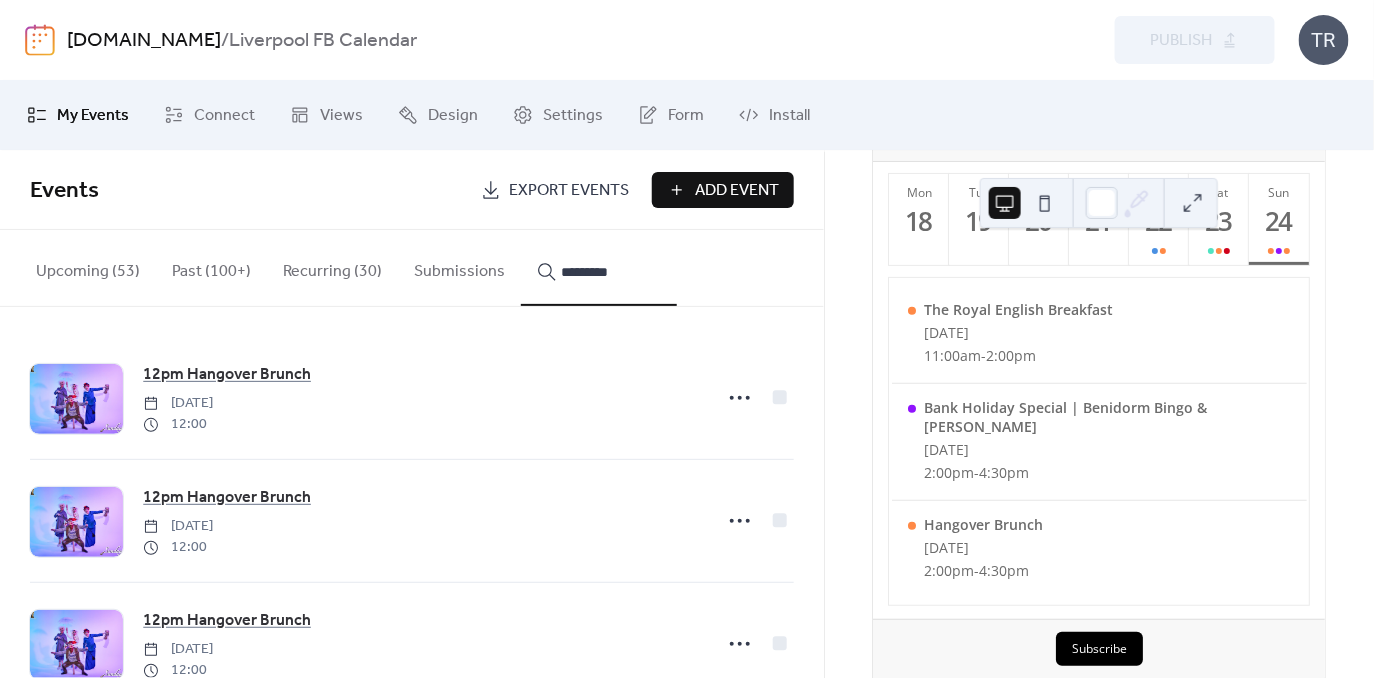 click on "********" at bounding box center (599, 268) 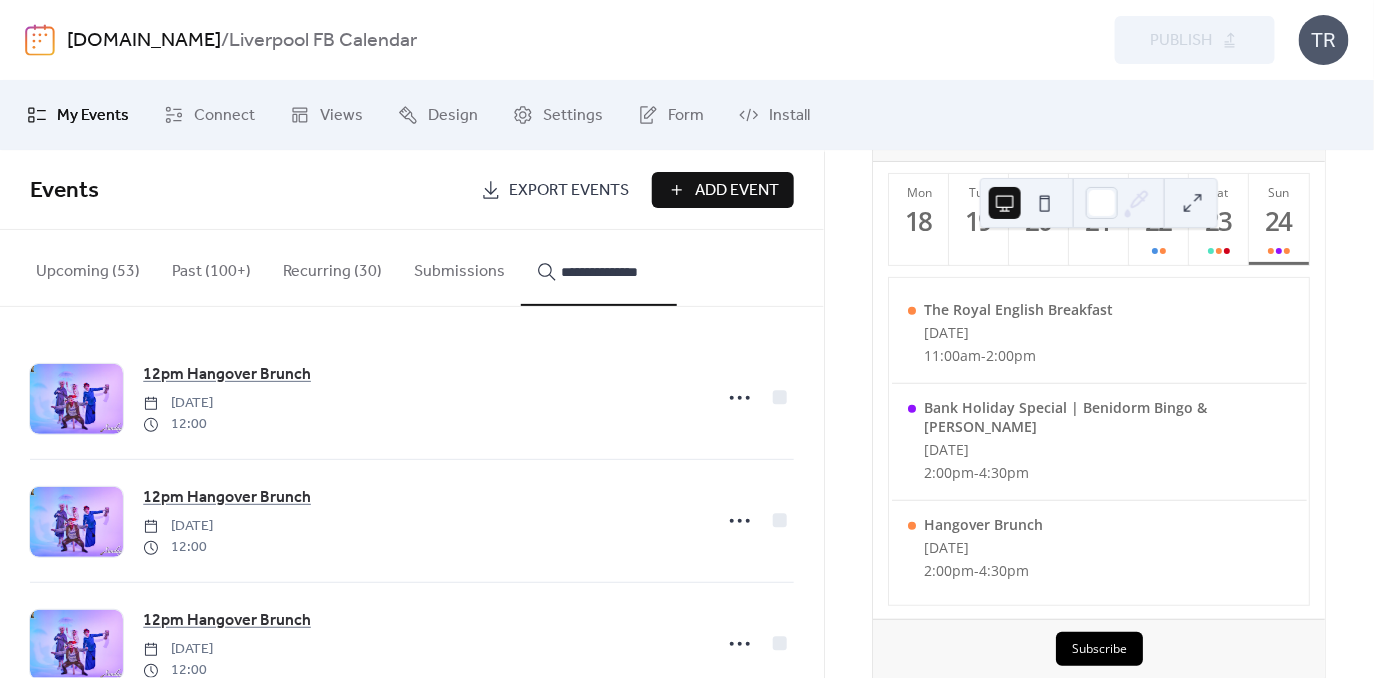 scroll, scrollTop: 0, scrollLeft: 1, axis: horizontal 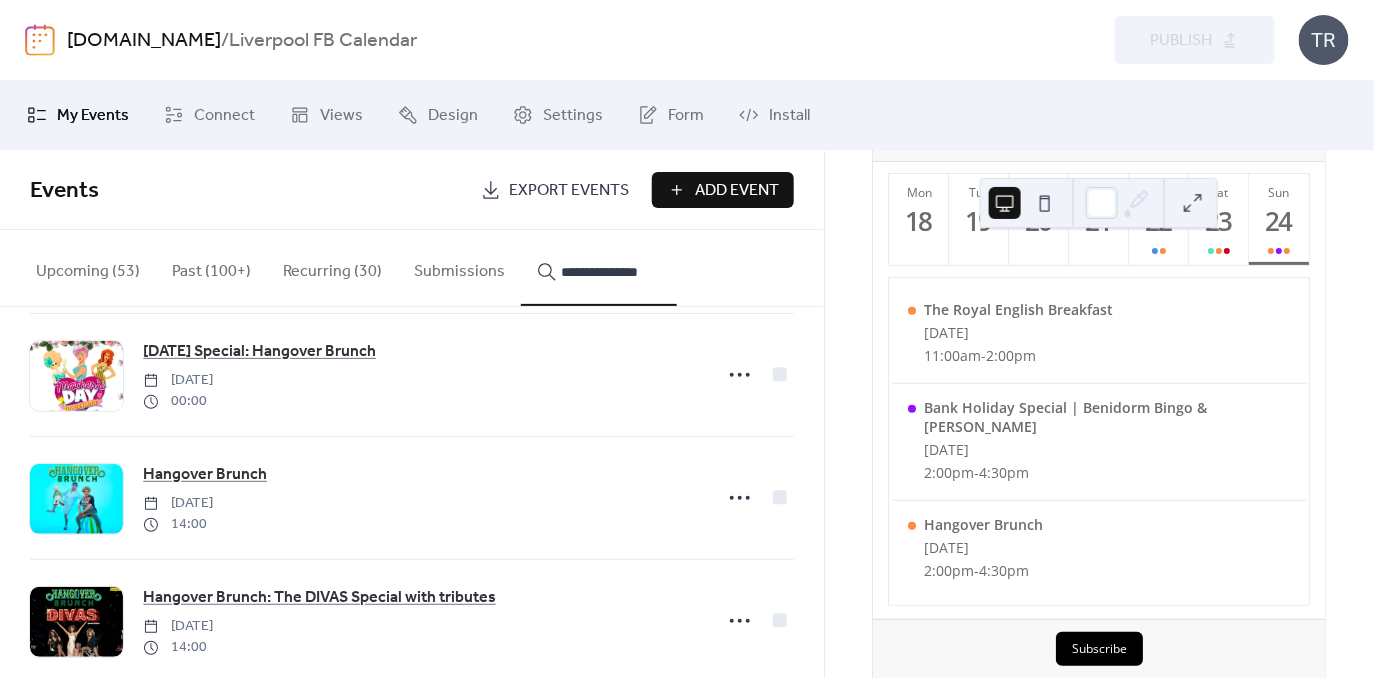 type on "**********" 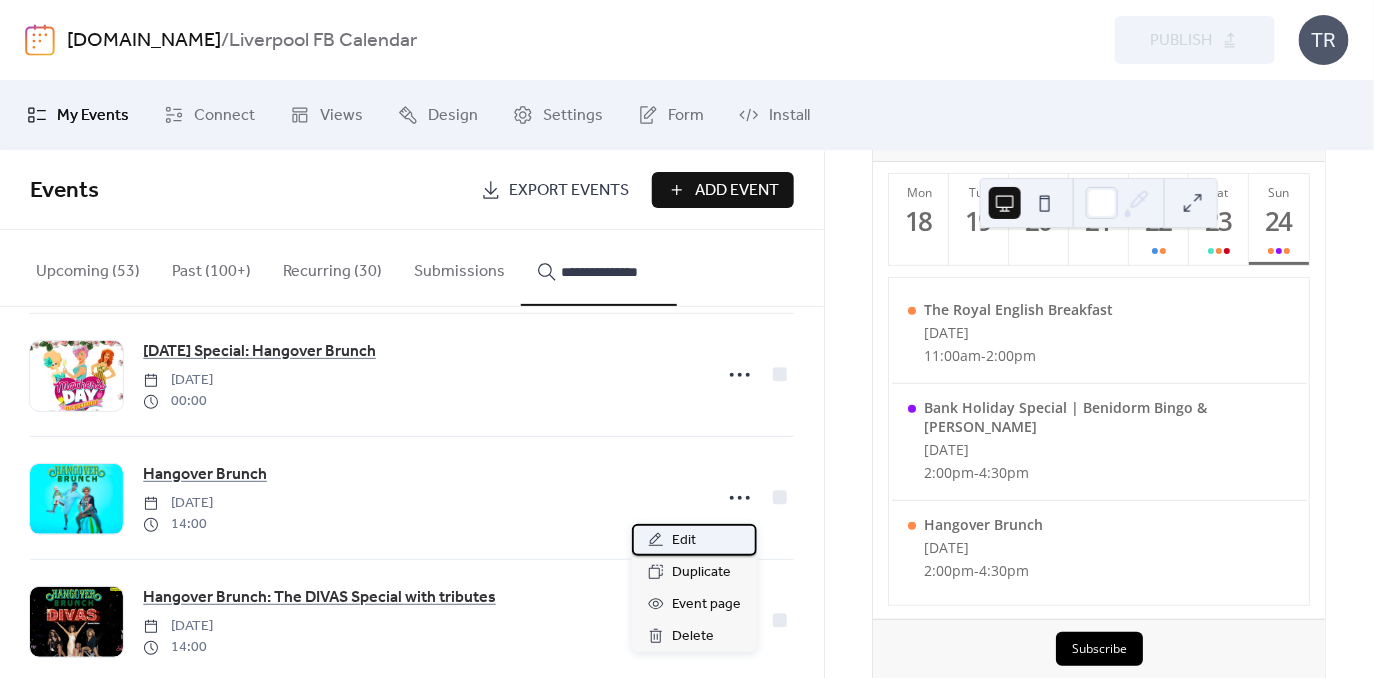 click on "Edit" at bounding box center (694, 540) 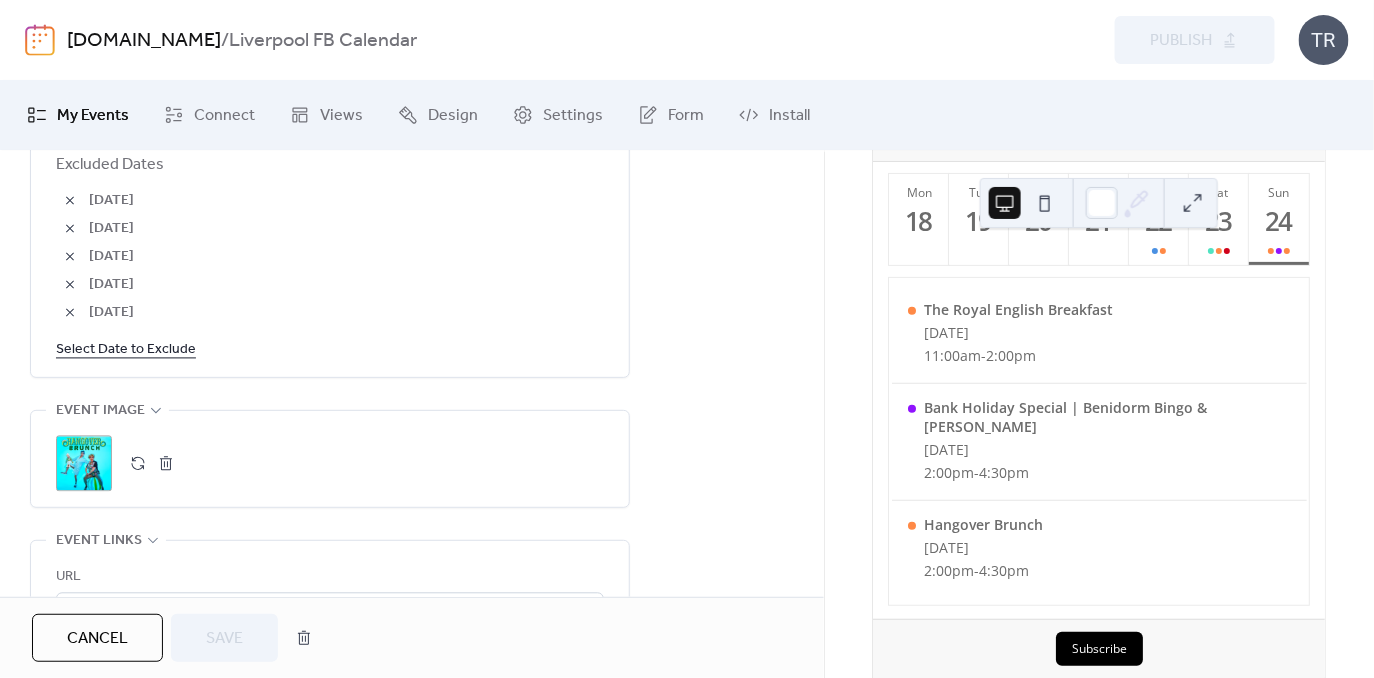 scroll, scrollTop: 1310, scrollLeft: 0, axis: vertical 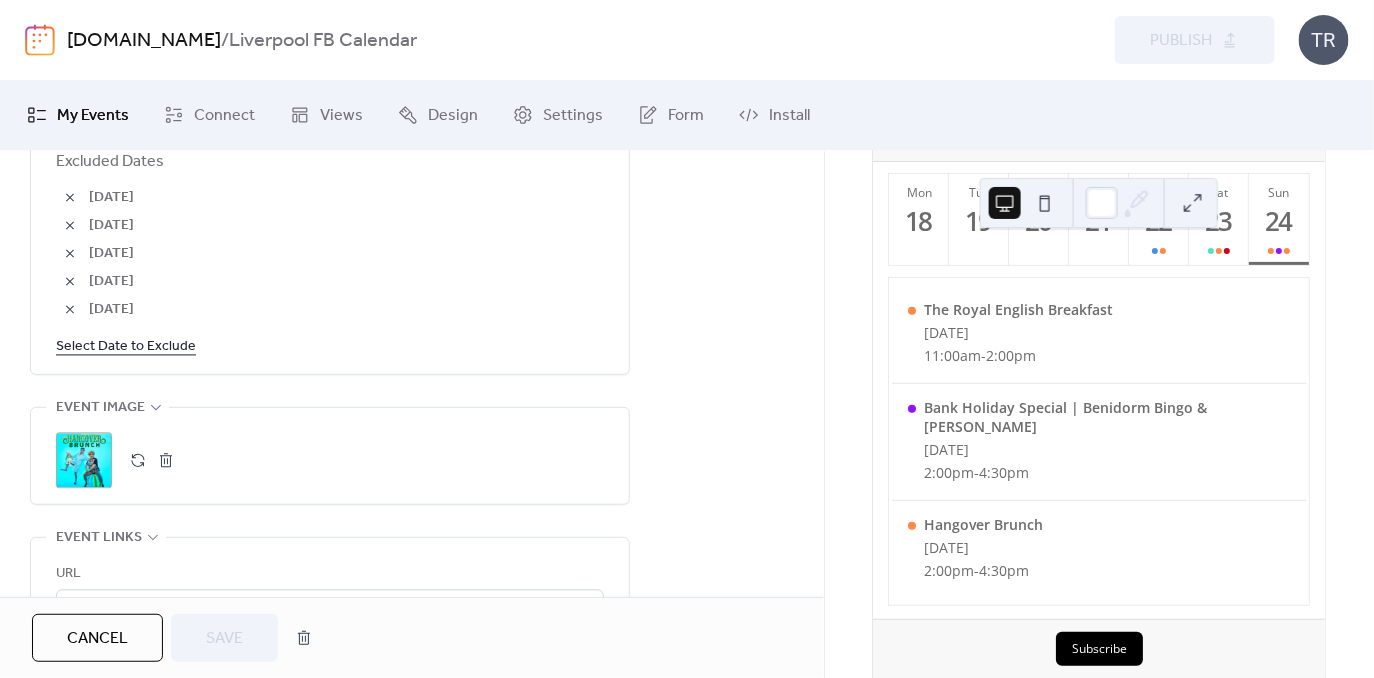 click on "Select Date to Exclude" at bounding box center [126, 346] 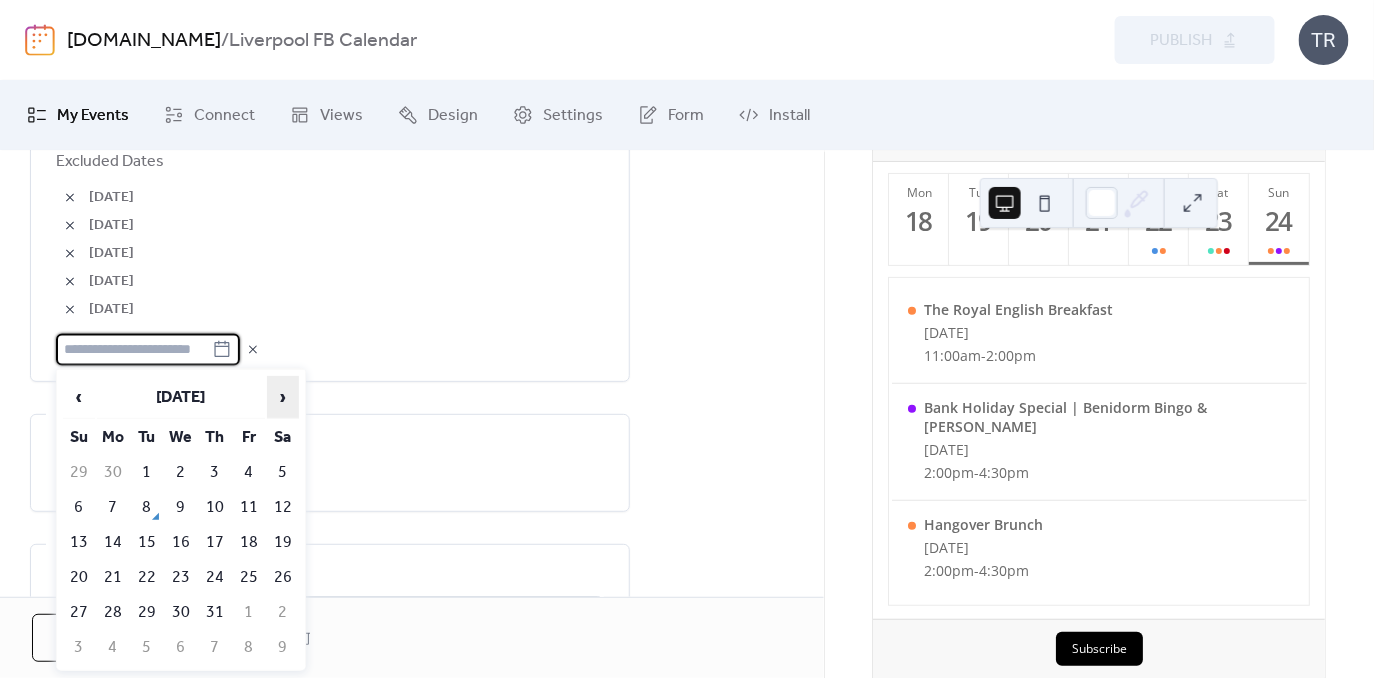 click on "›" at bounding box center (283, 397) 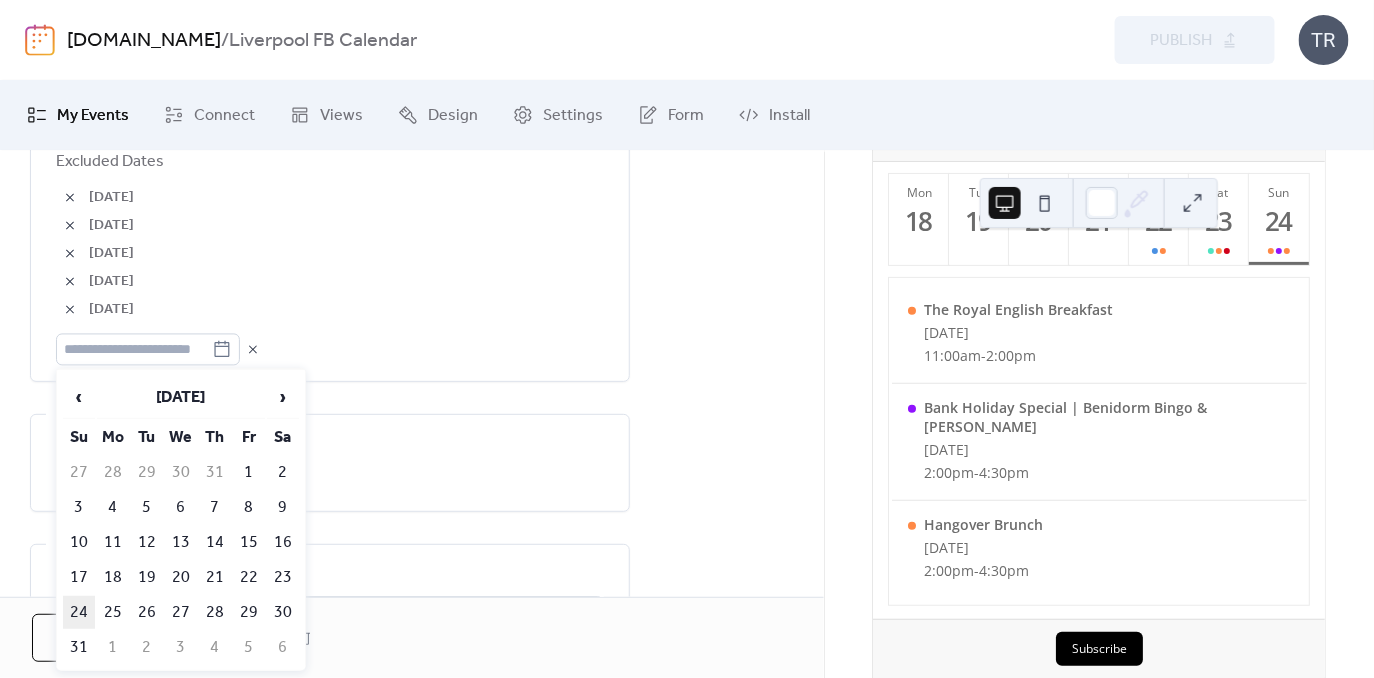 click on "24" at bounding box center [79, 612] 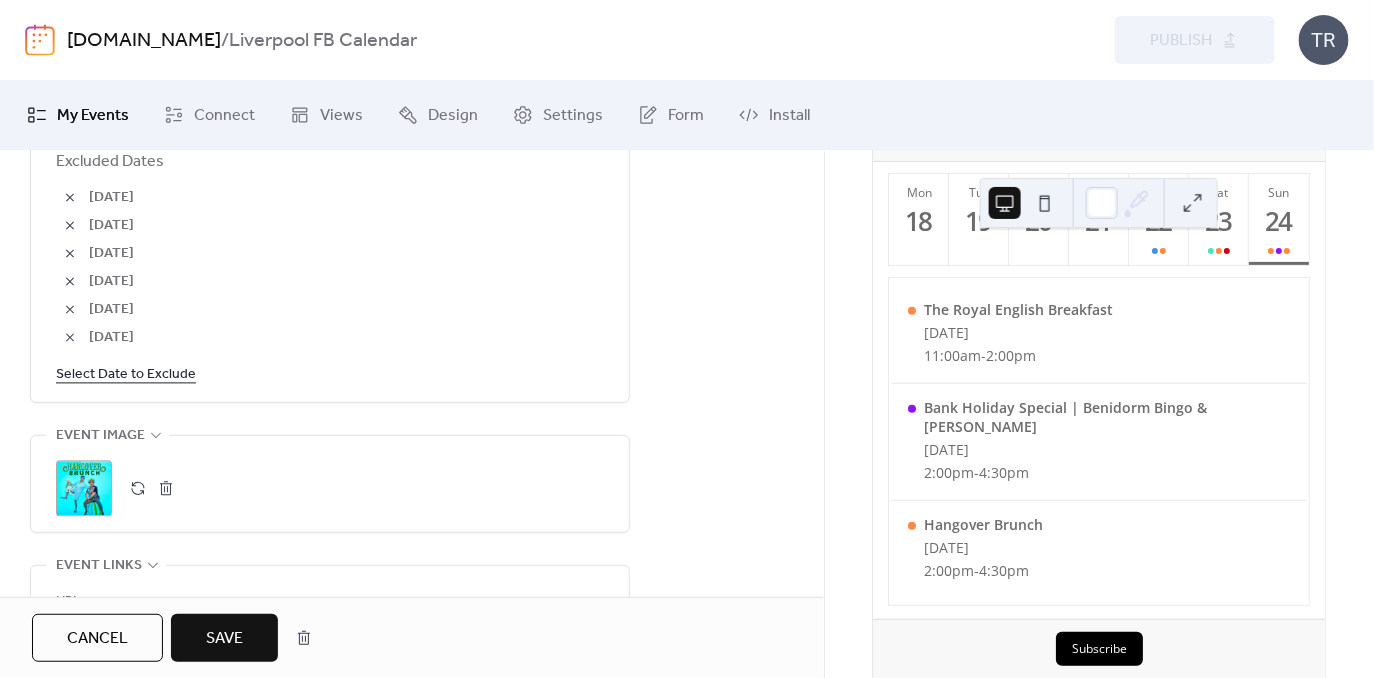 click on "Save" at bounding box center (224, 639) 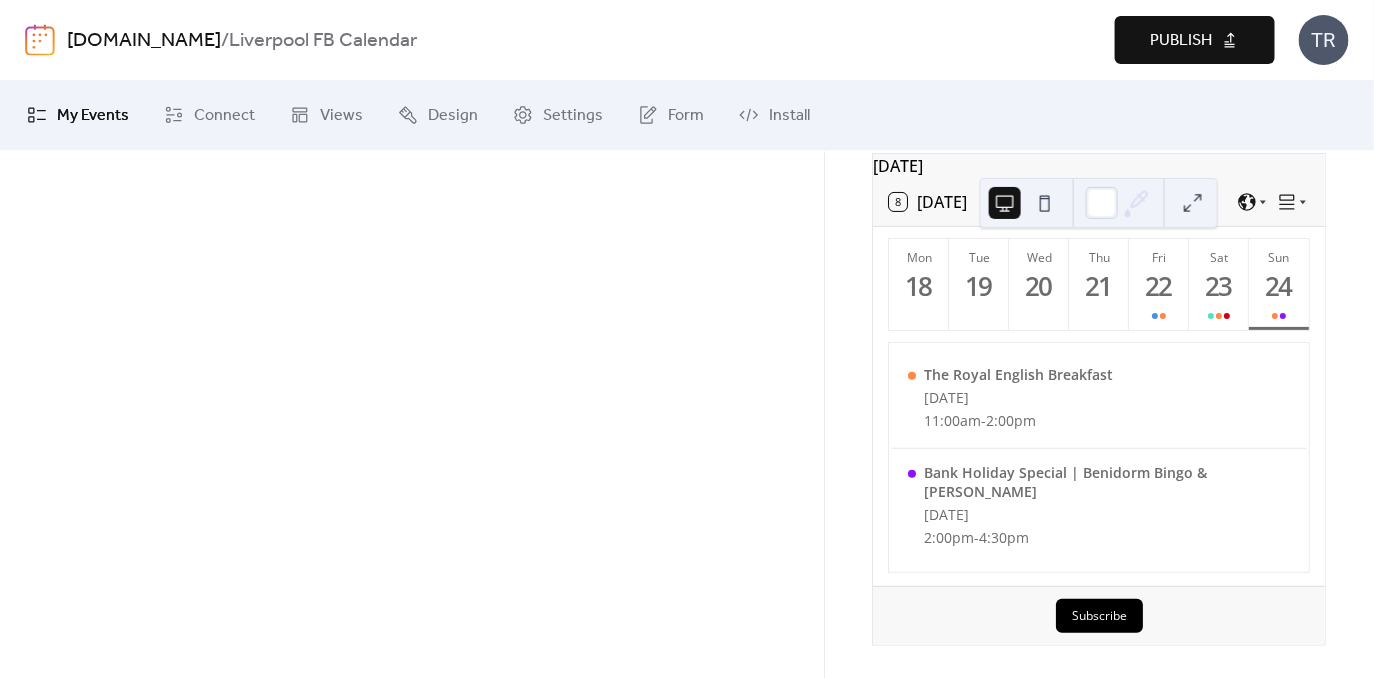 scroll, scrollTop: 113, scrollLeft: 0, axis: vertical 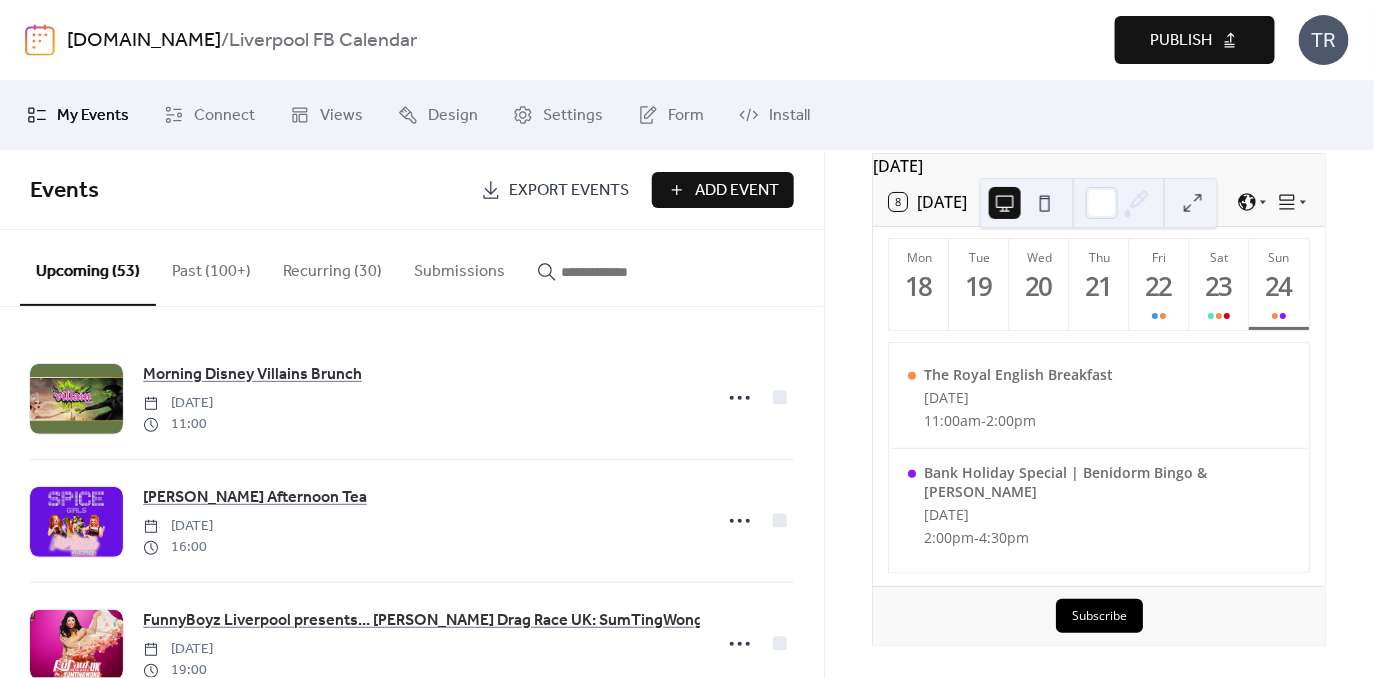 click at bounding box center [611, 272] 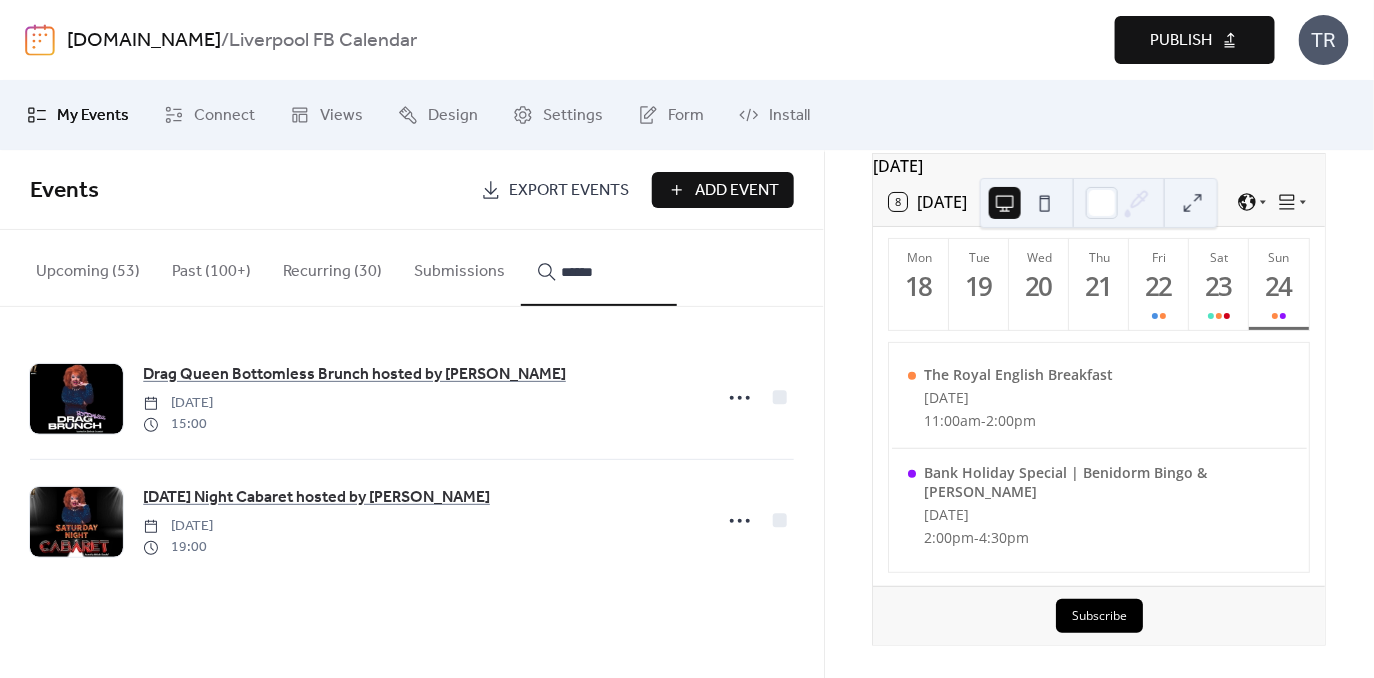 click 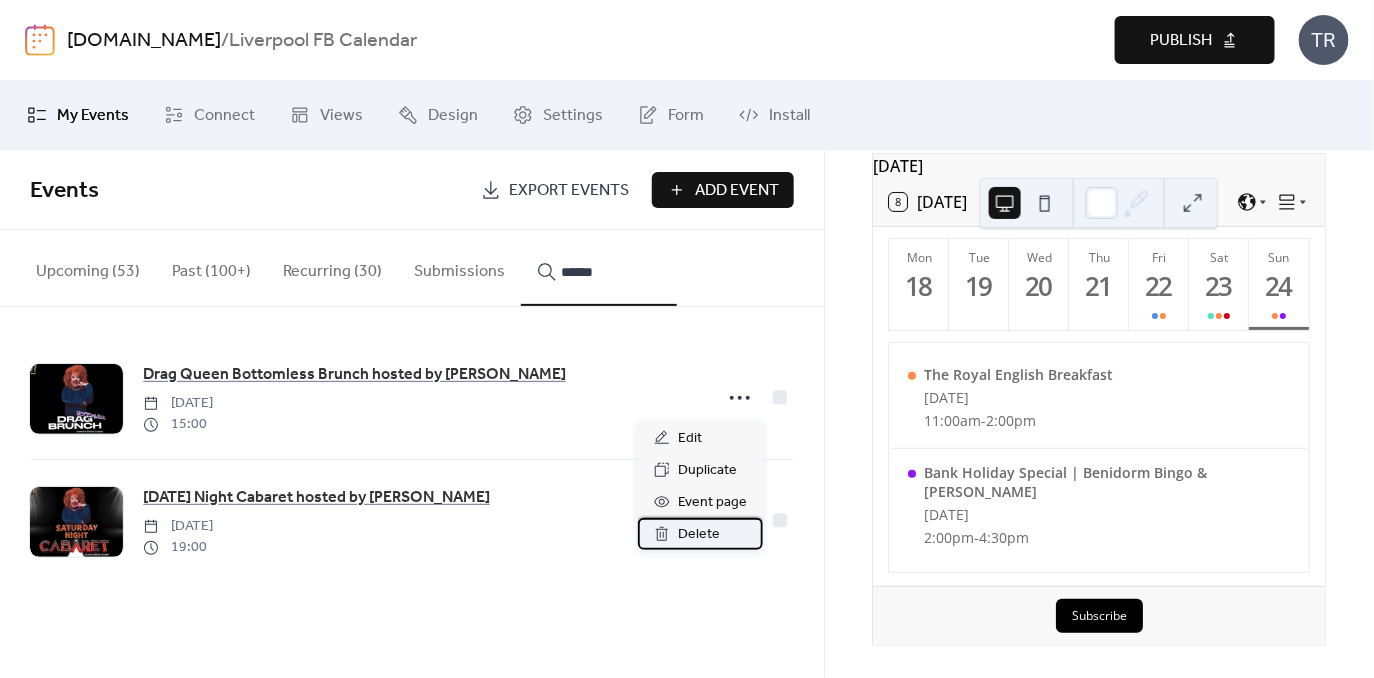 click on "Delete" at bounding box center [699, 535] 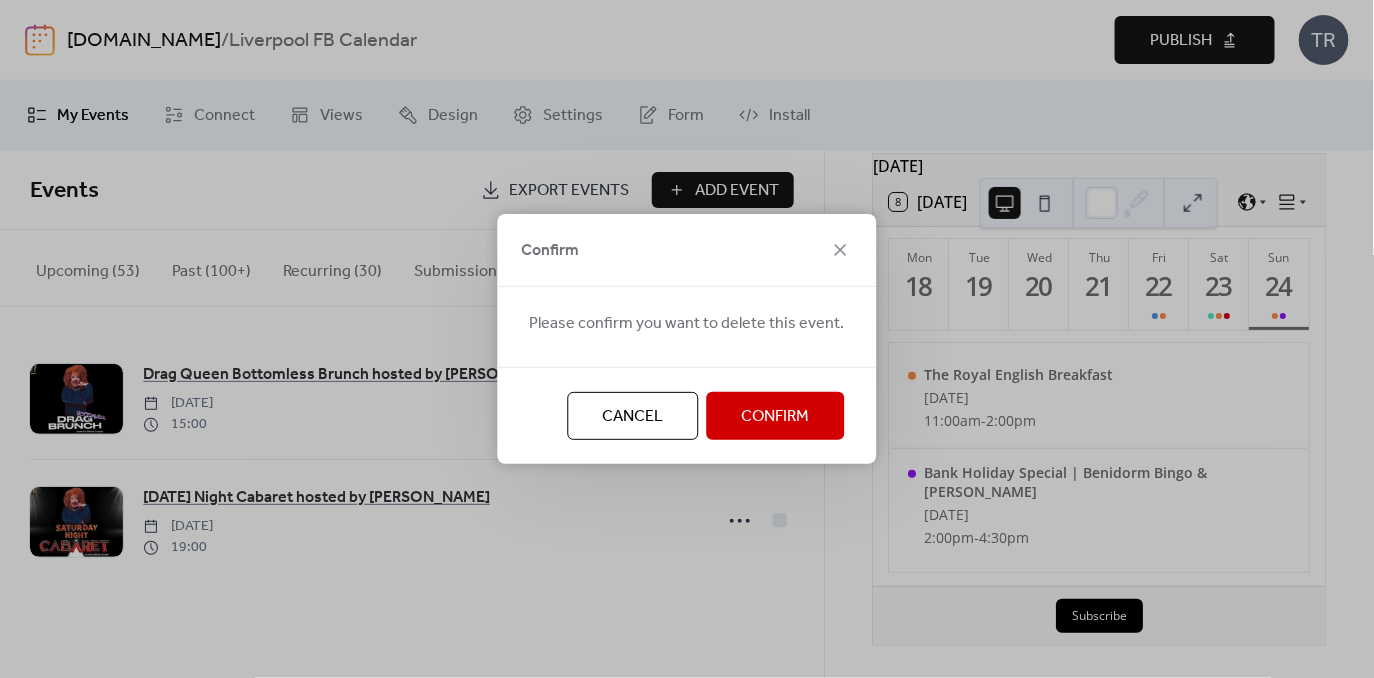 click on "Cancel Confirm" at bounding box center (687, 415) 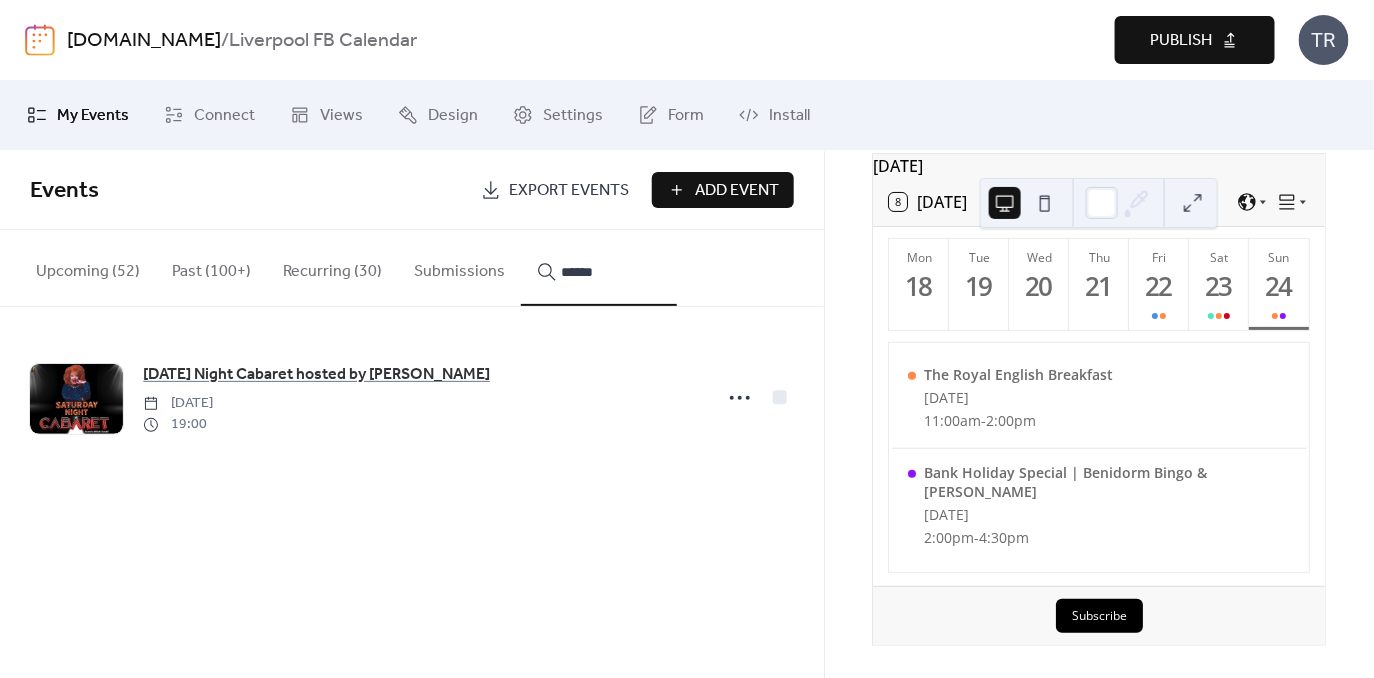 click 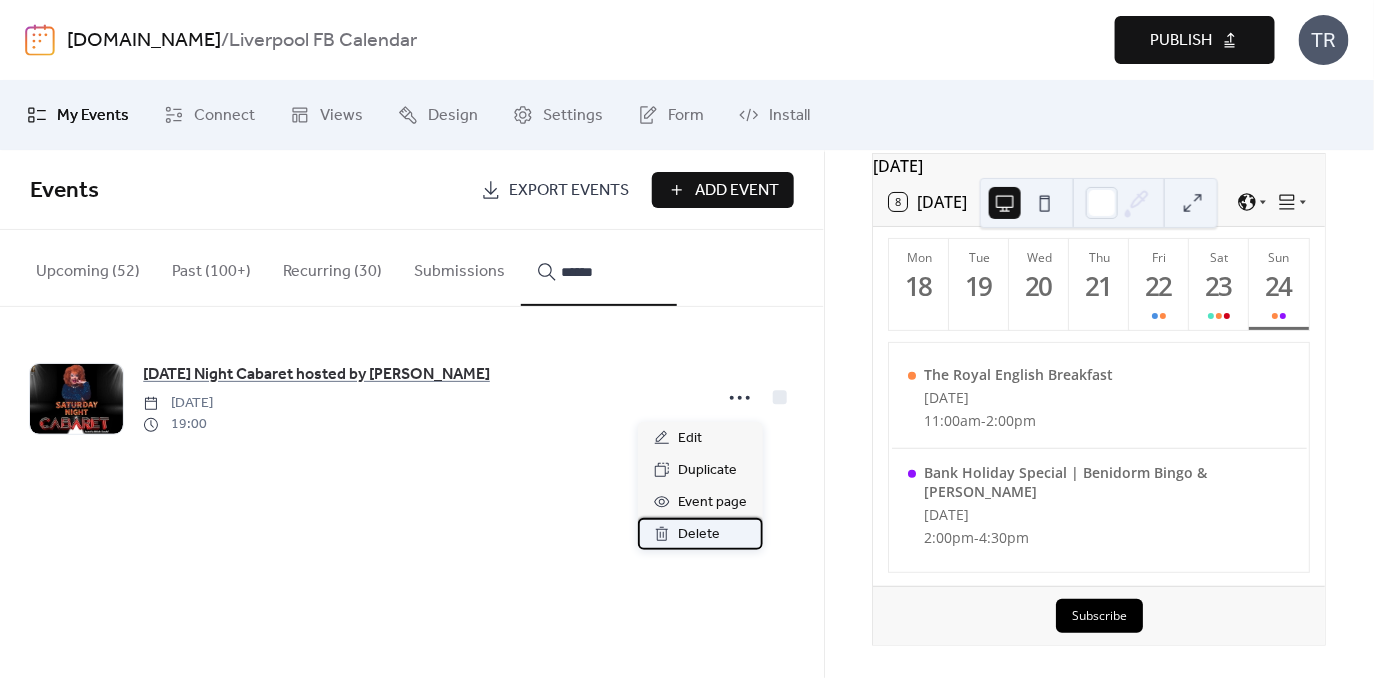 click on "Delete" at bounding box center (700, 534) 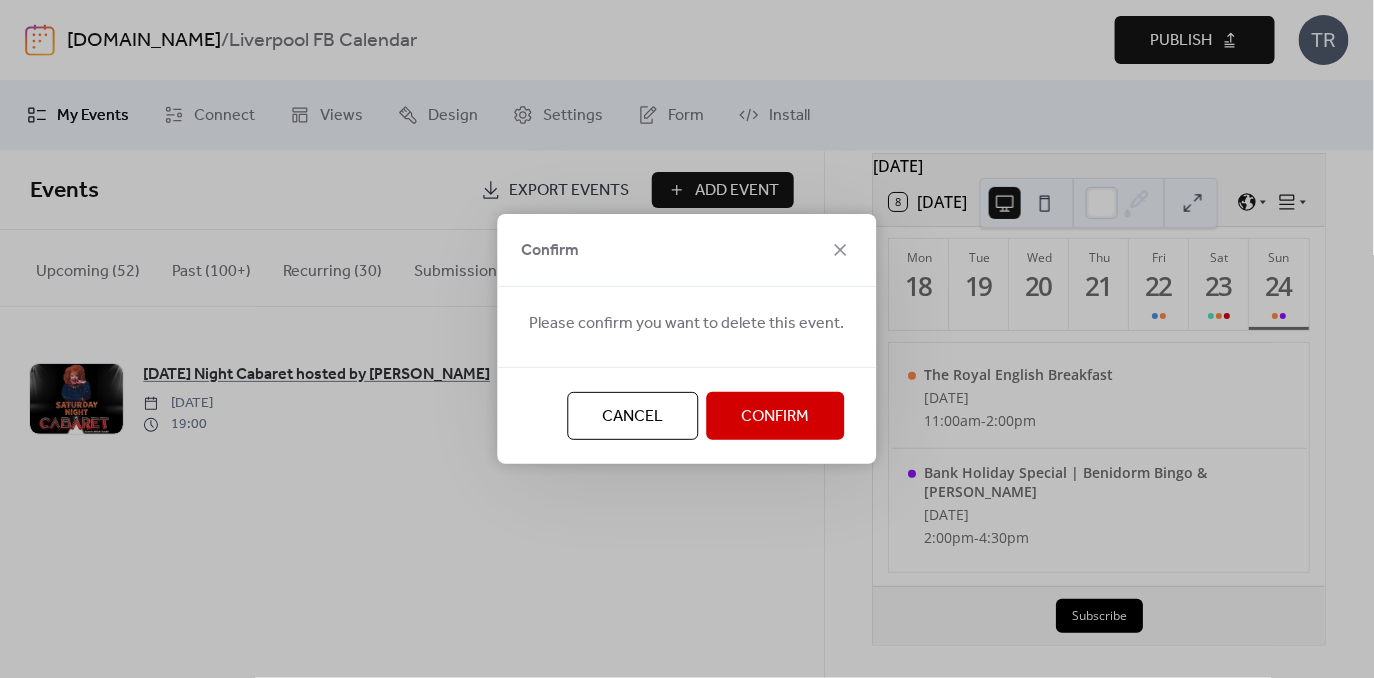 click on "Confirm" at bounding box center [776, 416] 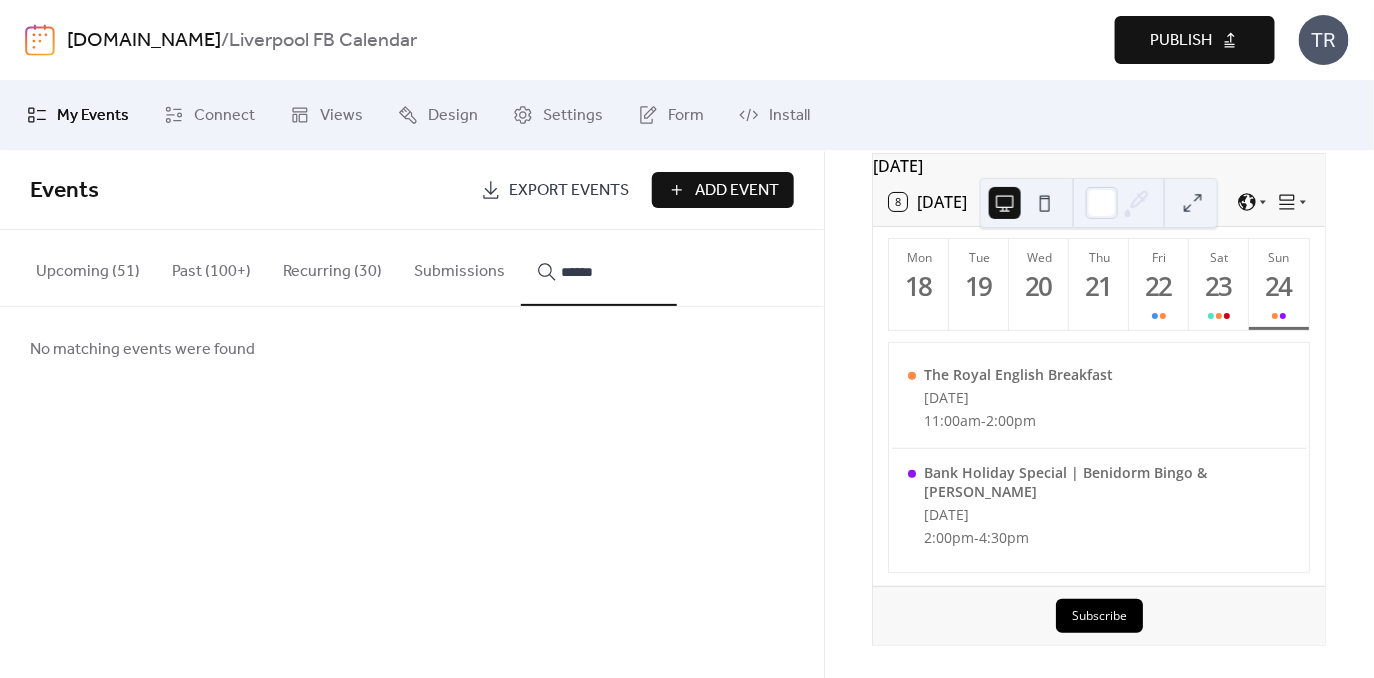 click on "Publish" at bounding box center (1195, 40) 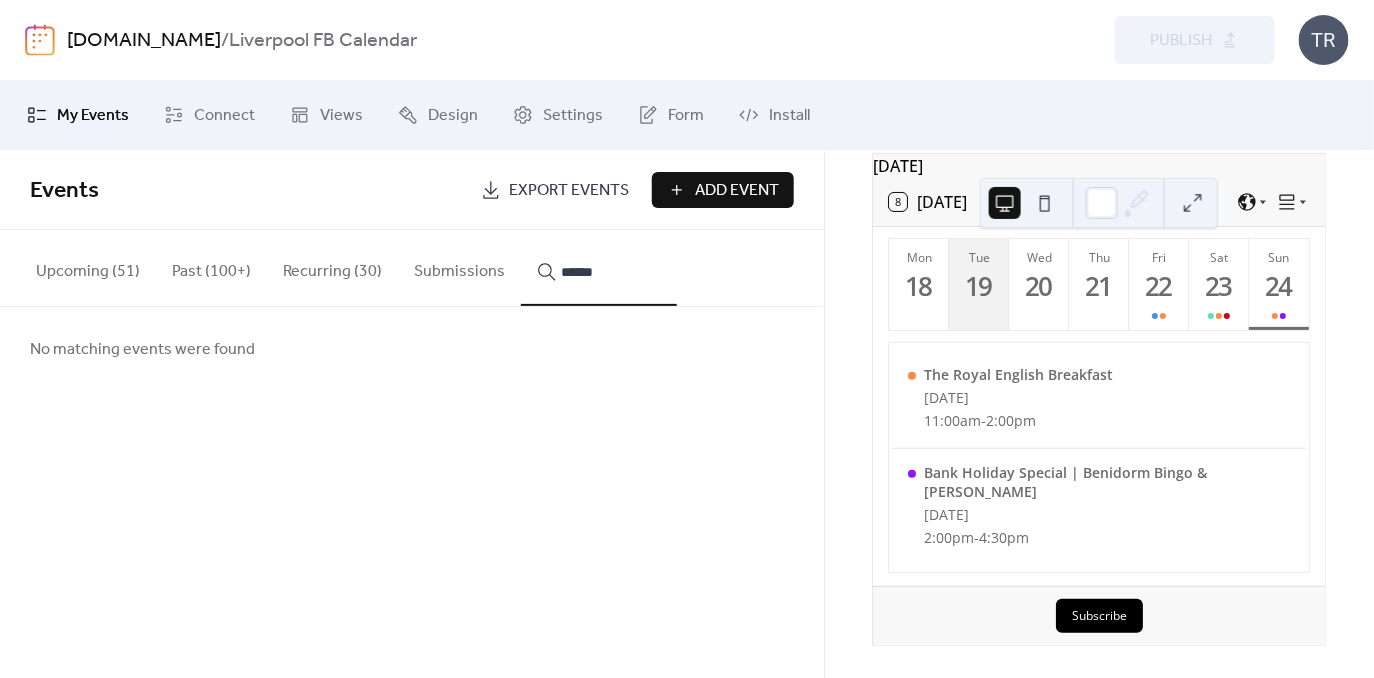 scroll, scrollTop: 0, scrollLeft: 0, axis: both 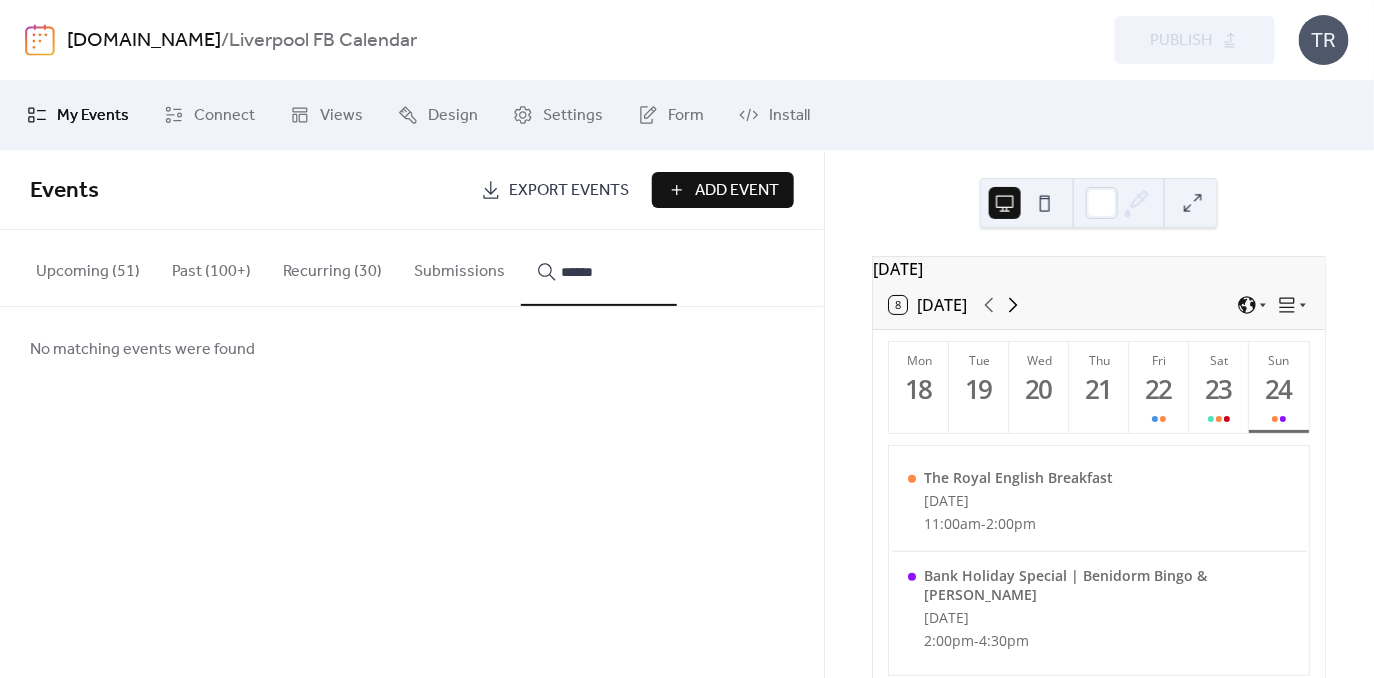 click 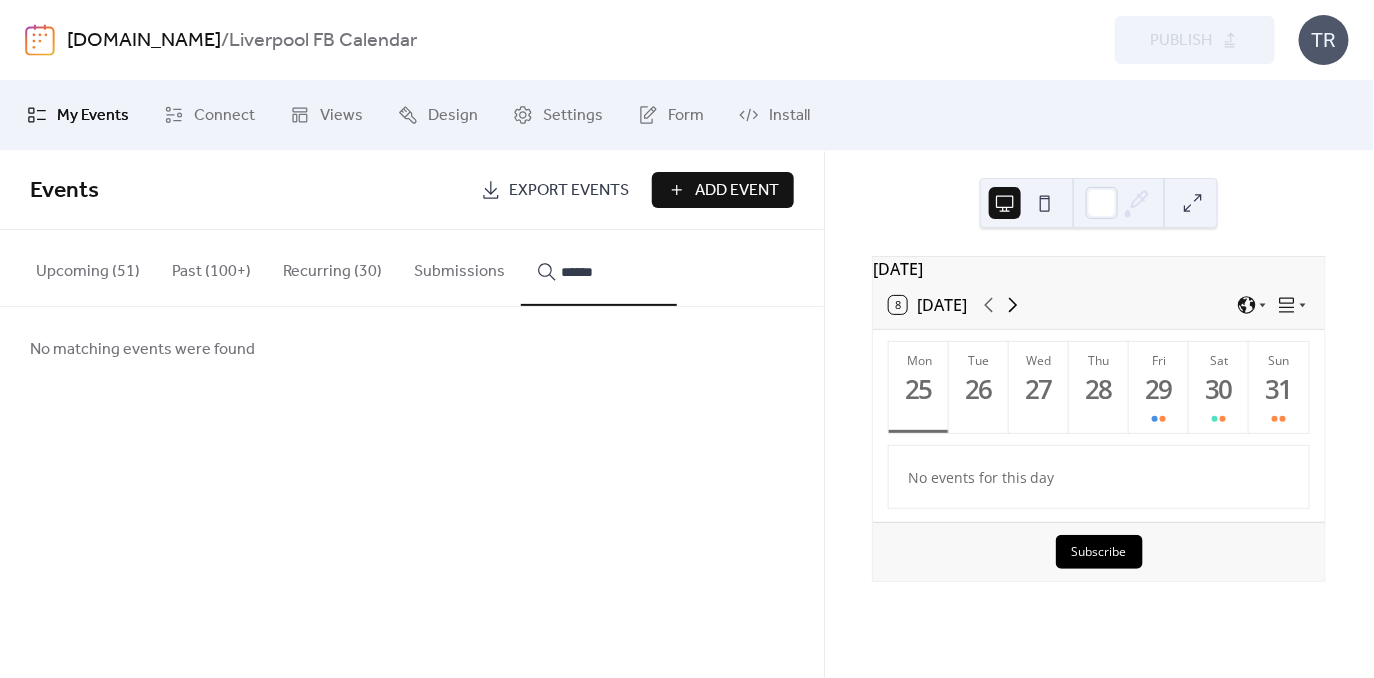 click 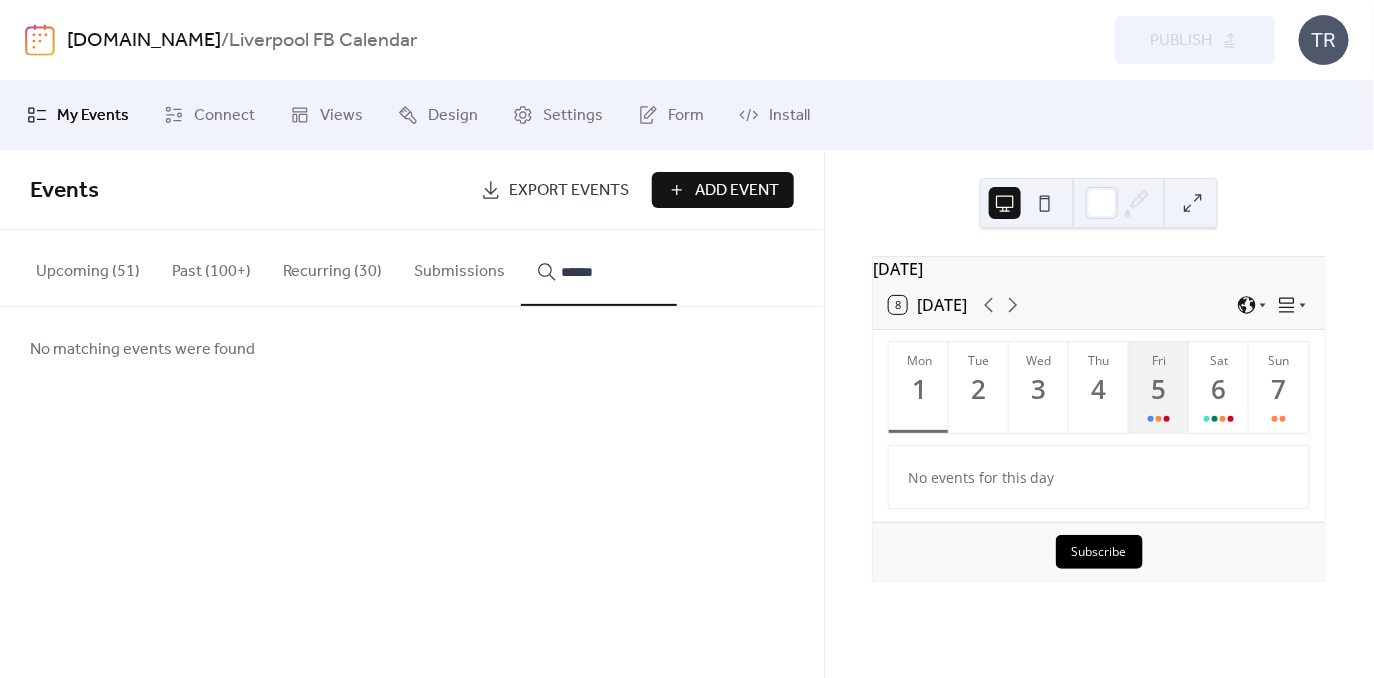 click on "5" at bounding box center [1158, 389] 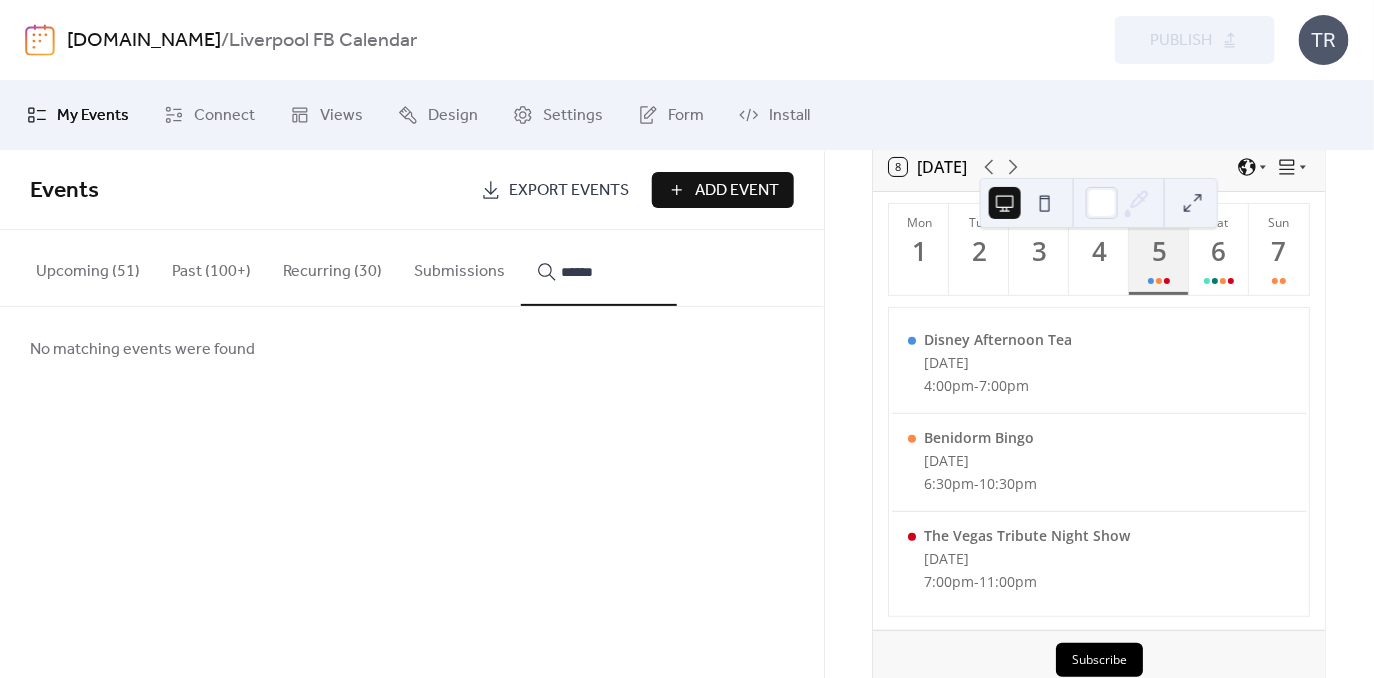 scroll, scrollTop: 139, scrollLeft: 0, axis: vertical 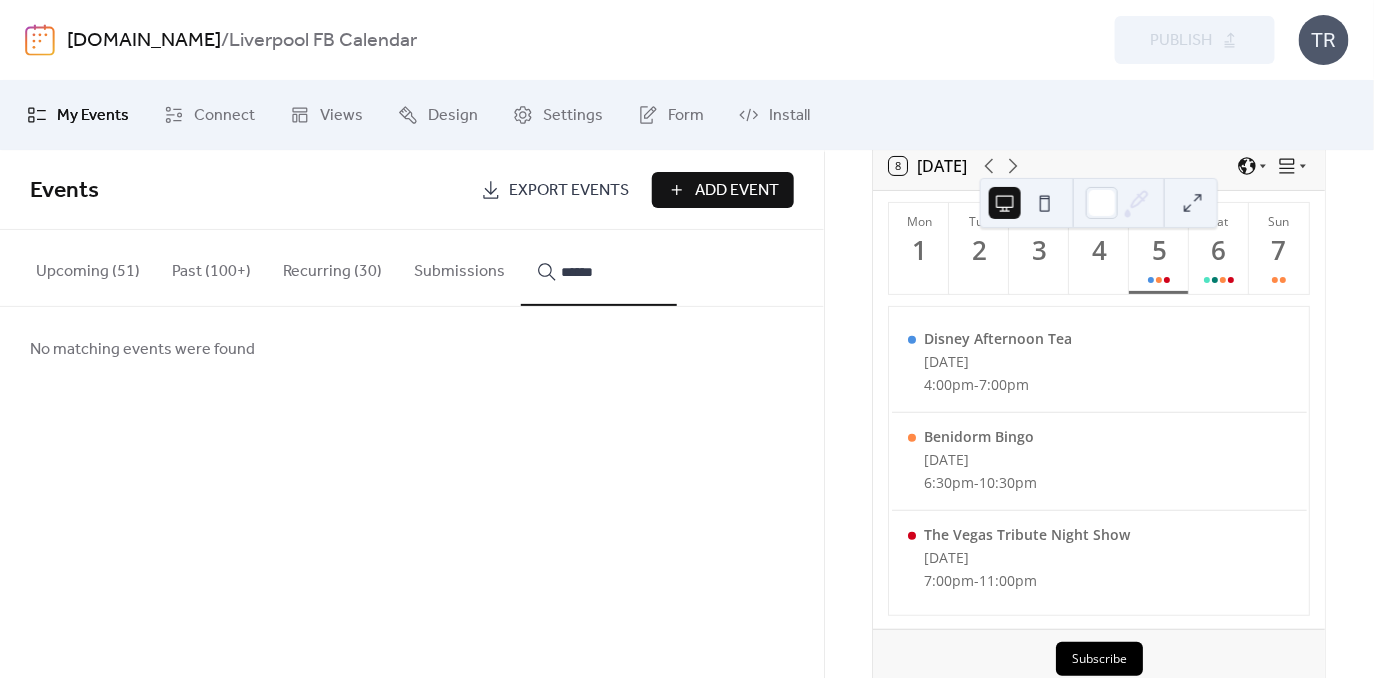 click on "******" at bounding box center (611, 272) 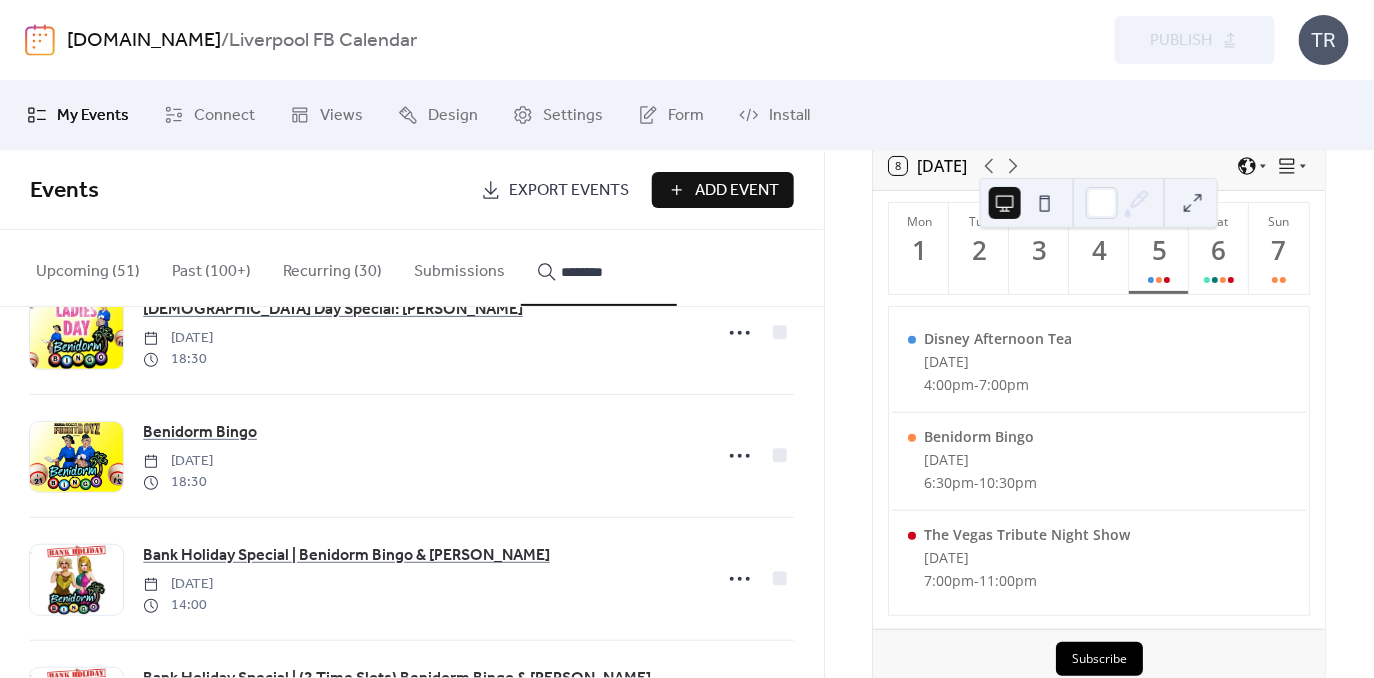 scroll, scrollTop: 1560, scrollLeft: 0, axis: vertical 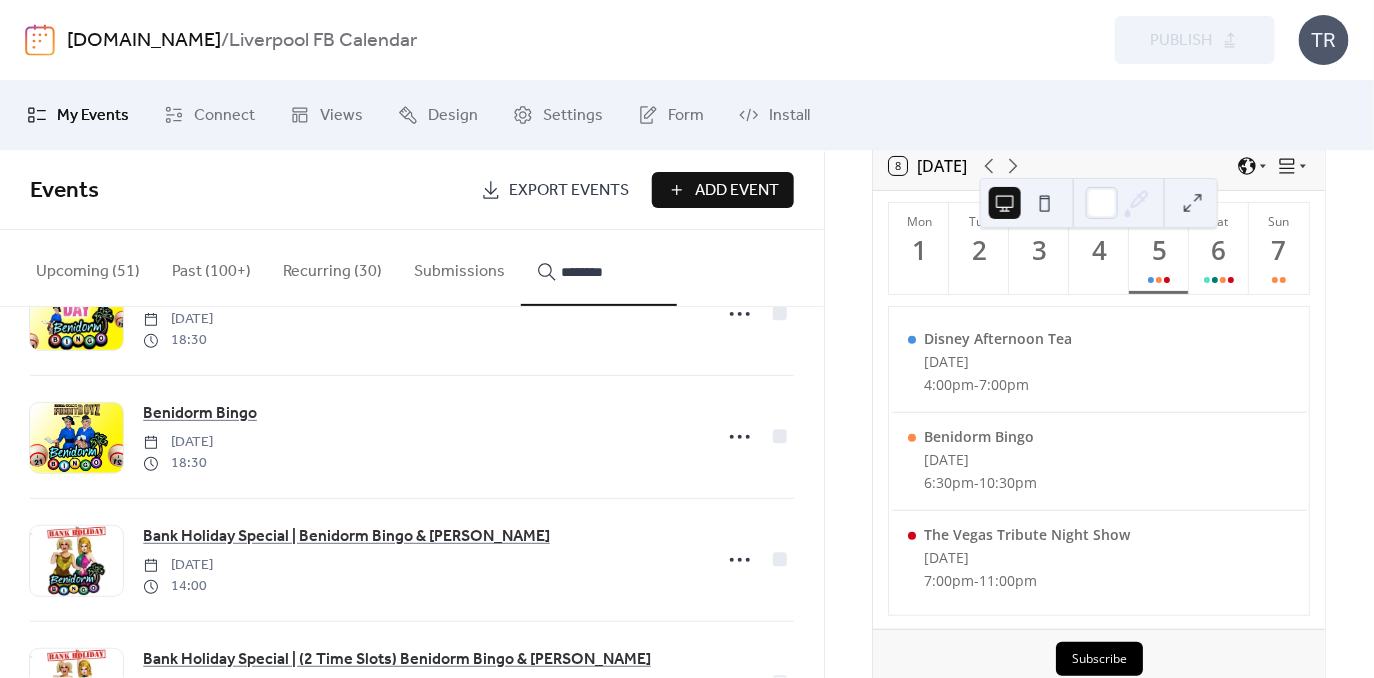 type on "********" 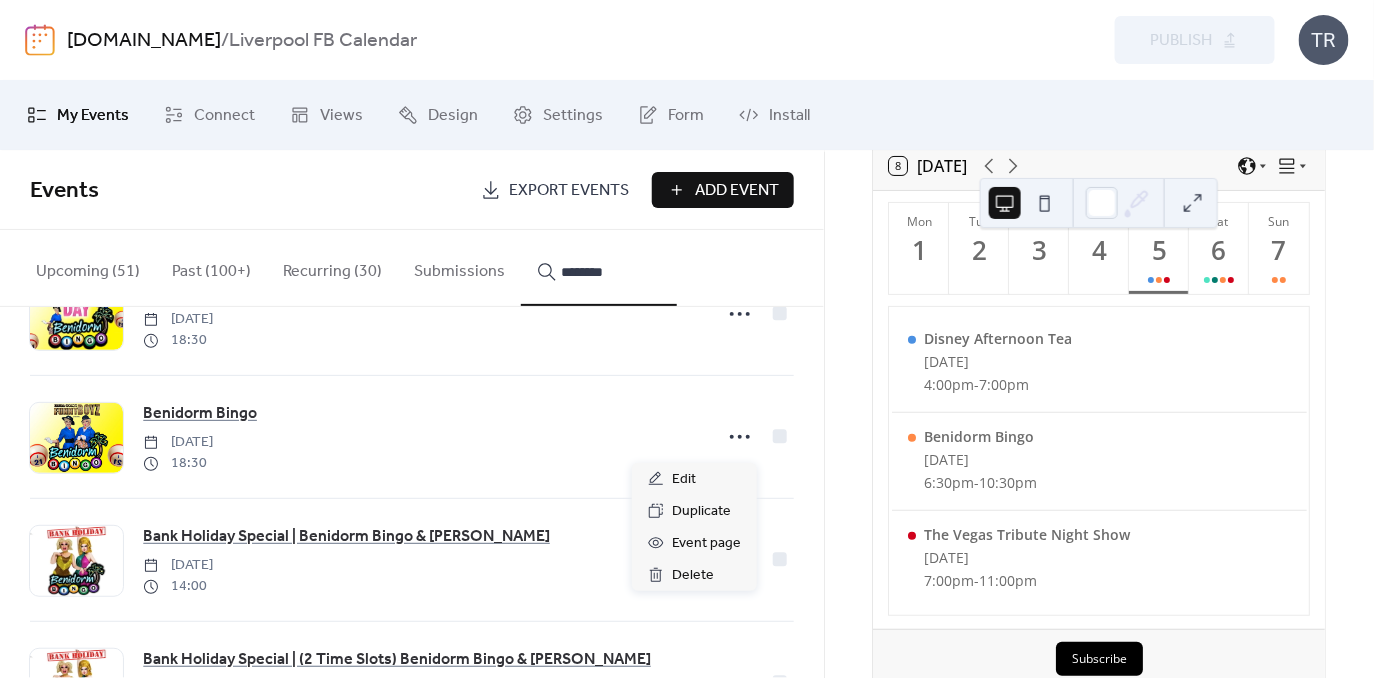 click 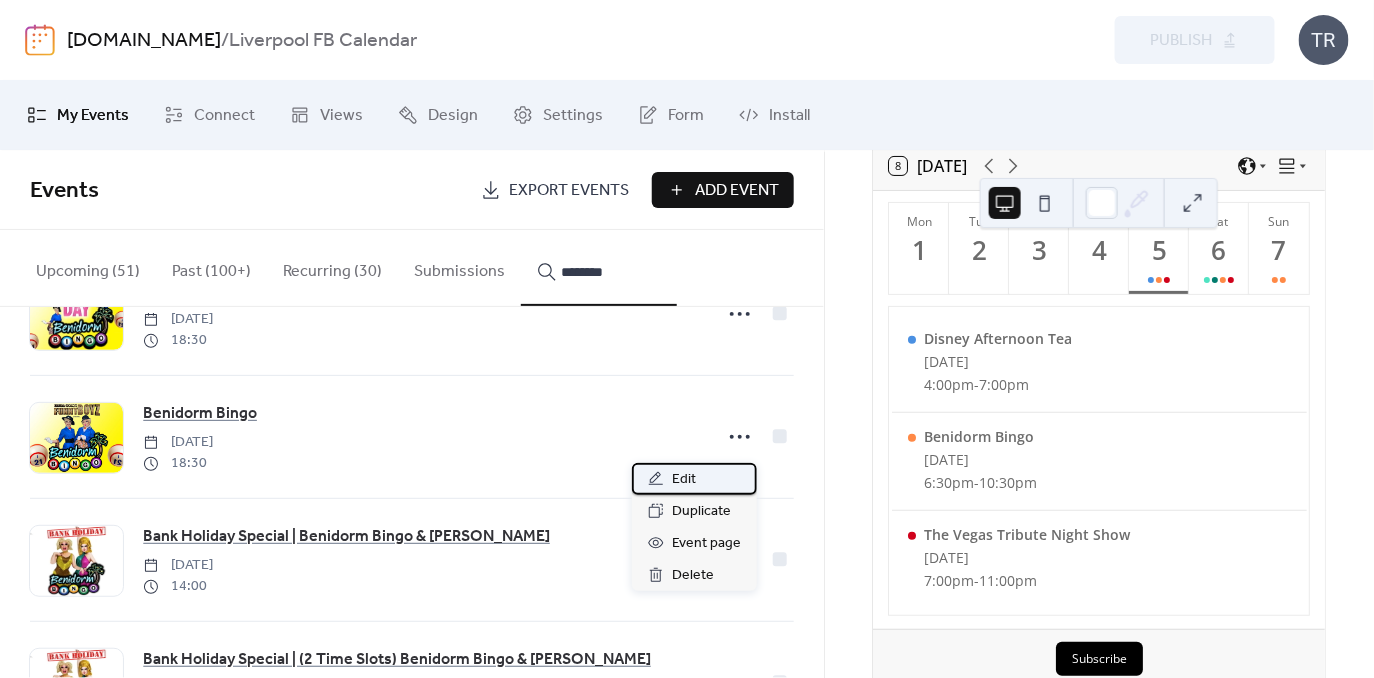 click on "Edit" at bounding box center [684, 480] 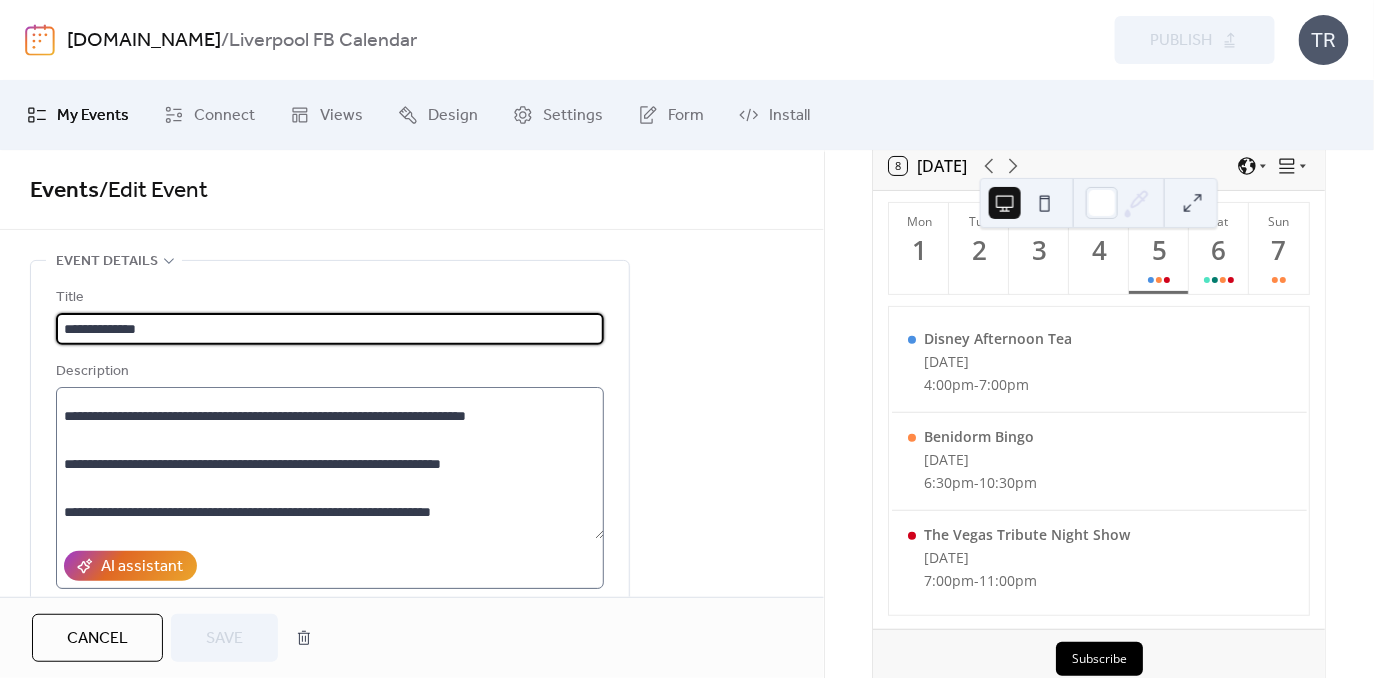 scroll, scrollTop: 287, scrollLeft: 0, axis: vertical 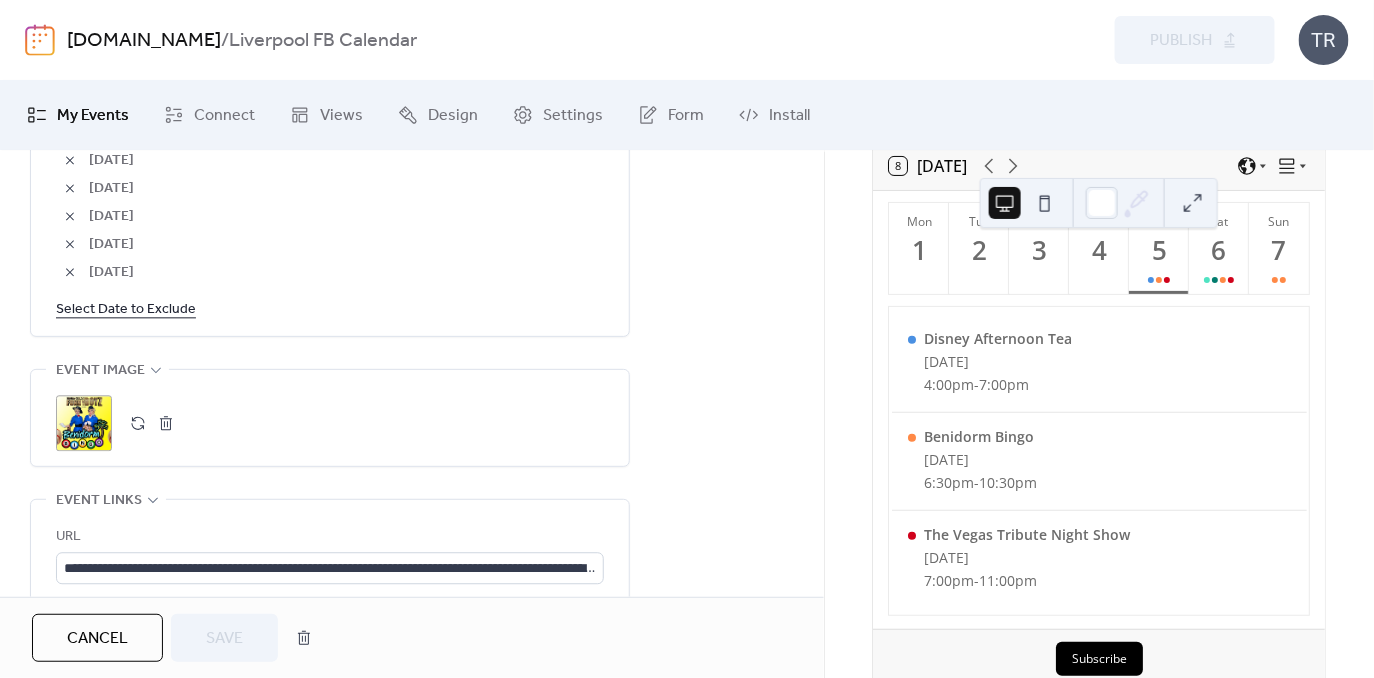 click on "Select Date to Exclude" at bounding box center [126, 308] 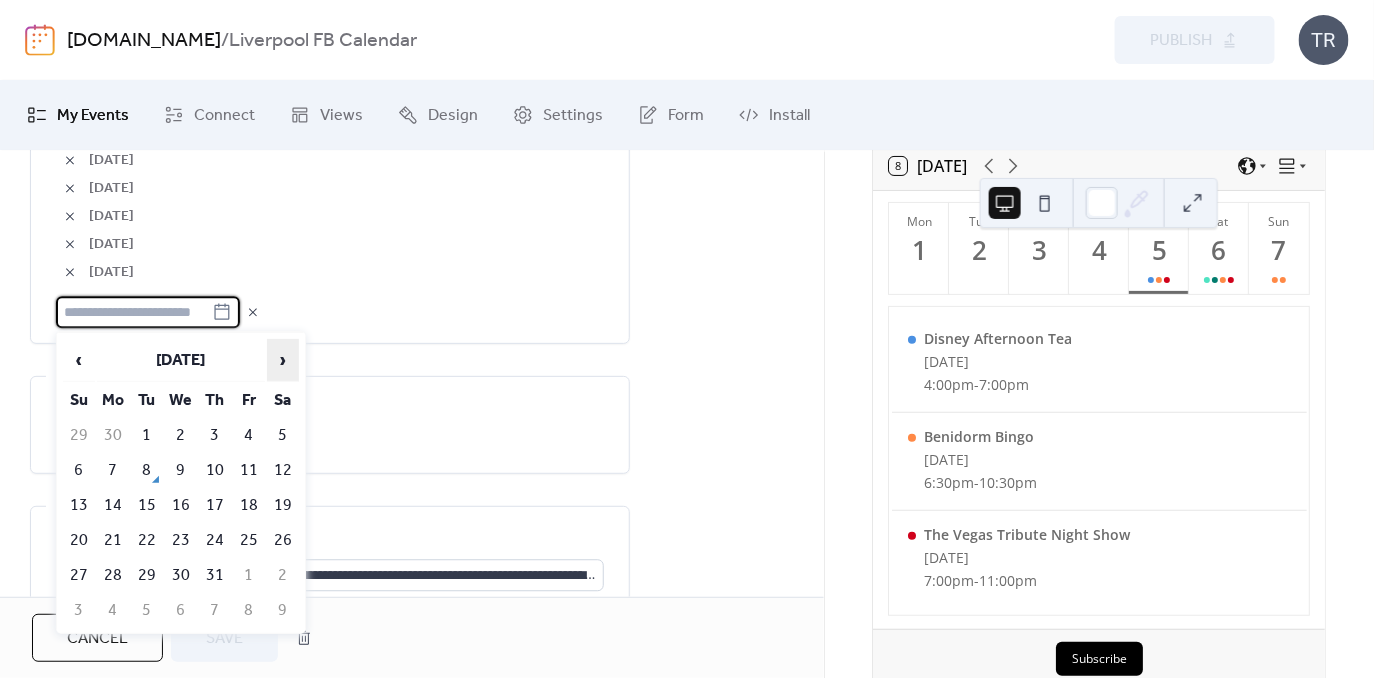 click on "›" at bounding box center (283, 360) 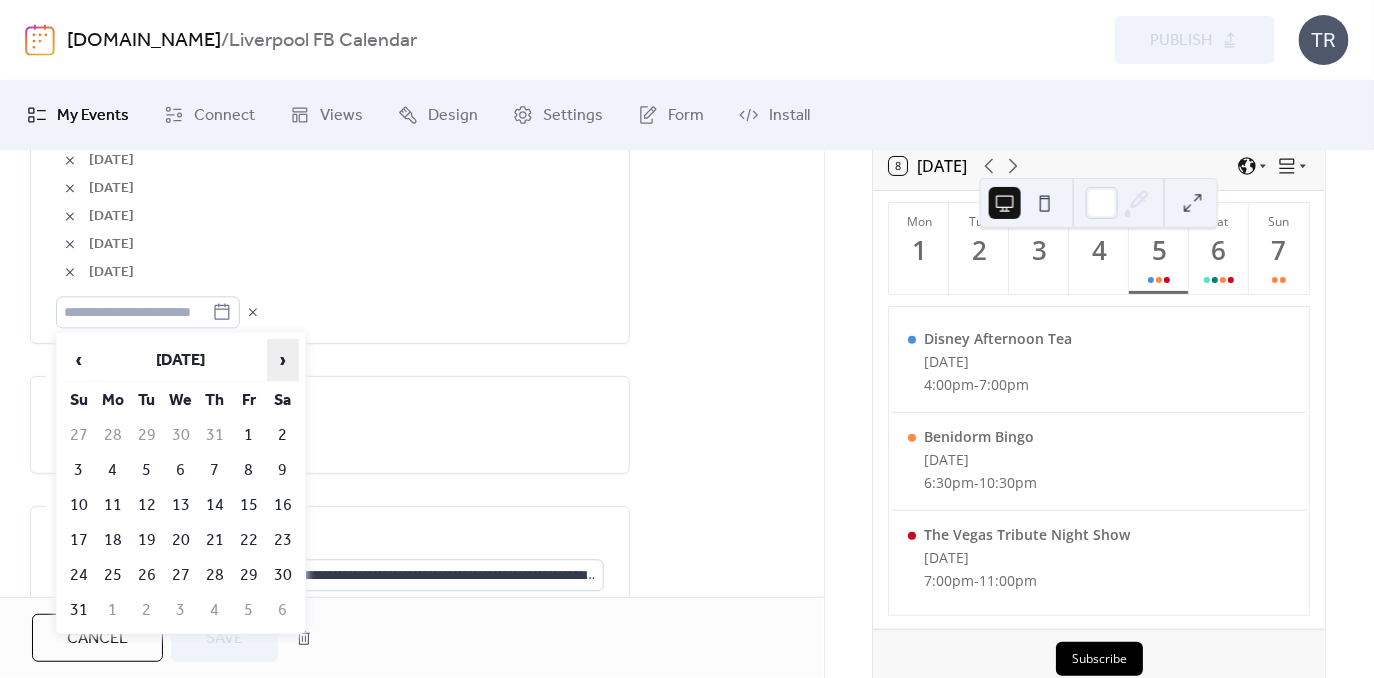 click on "›" at bounding box center (283, 360) 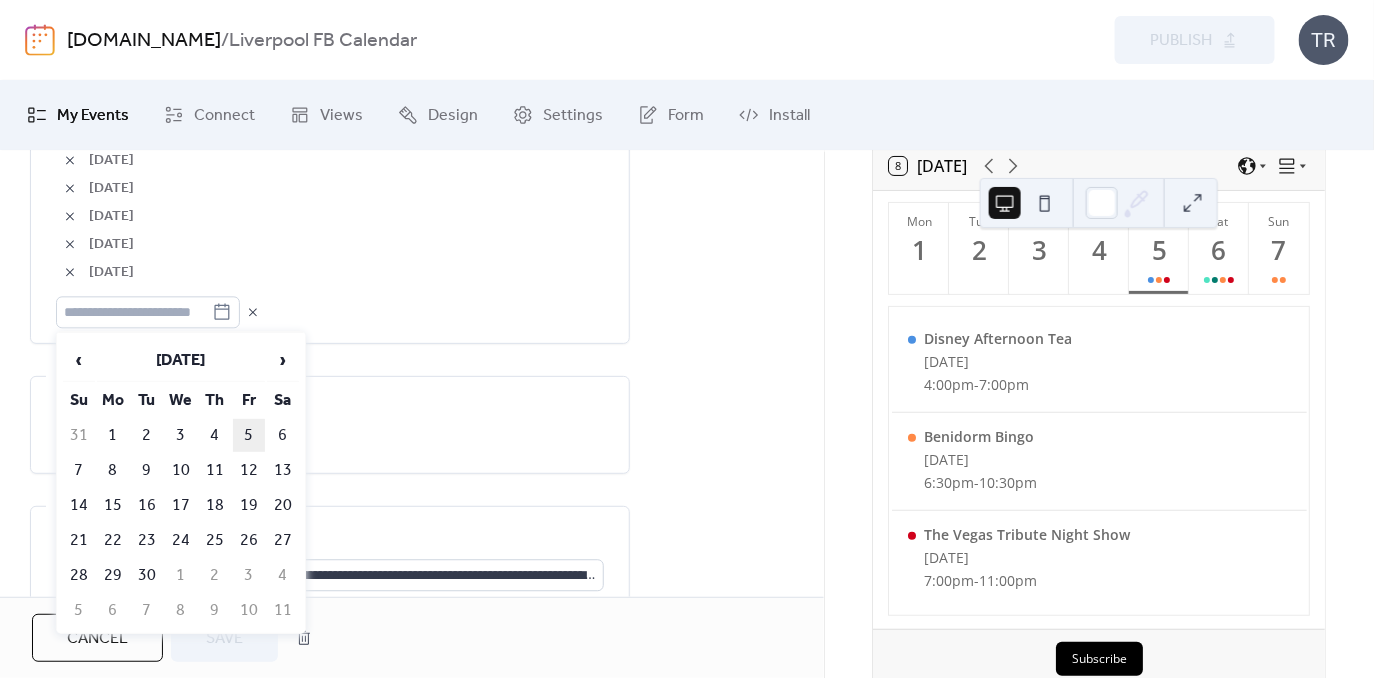 click on "5" at bounding box center [249, 435] 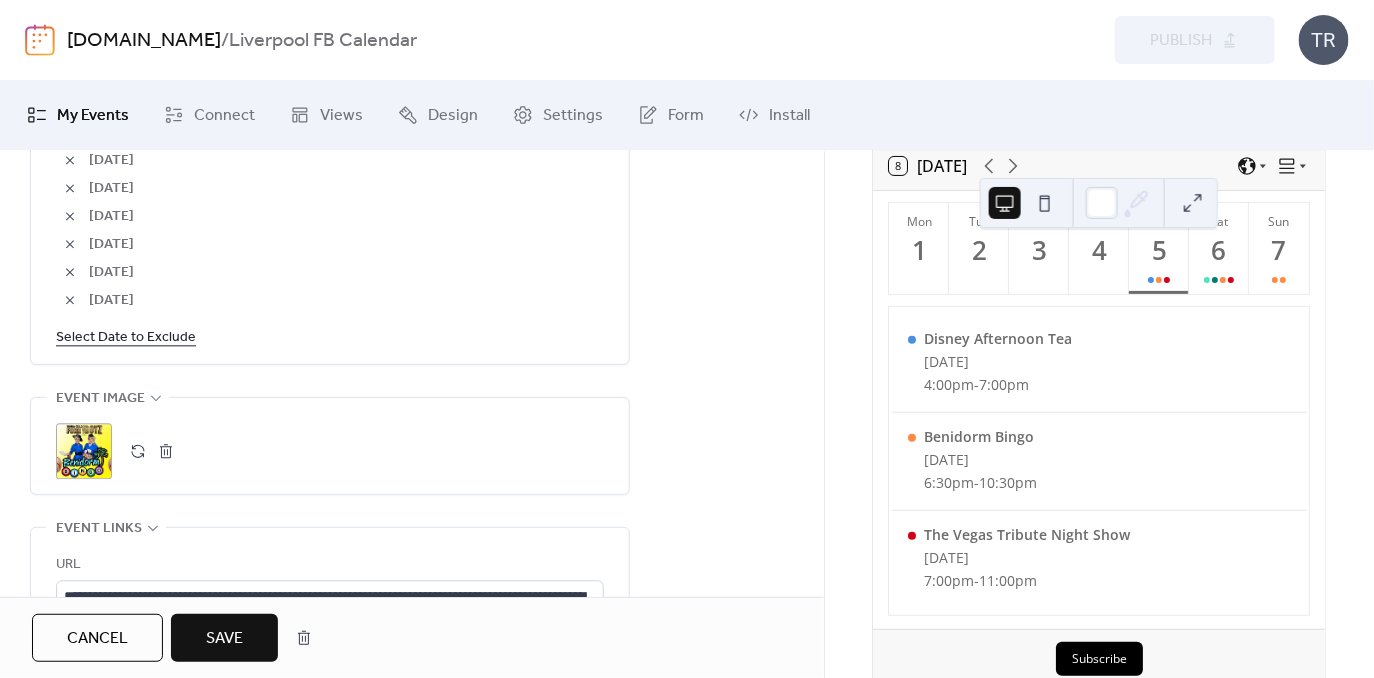click on "Save" at bounding box center [224, 639] 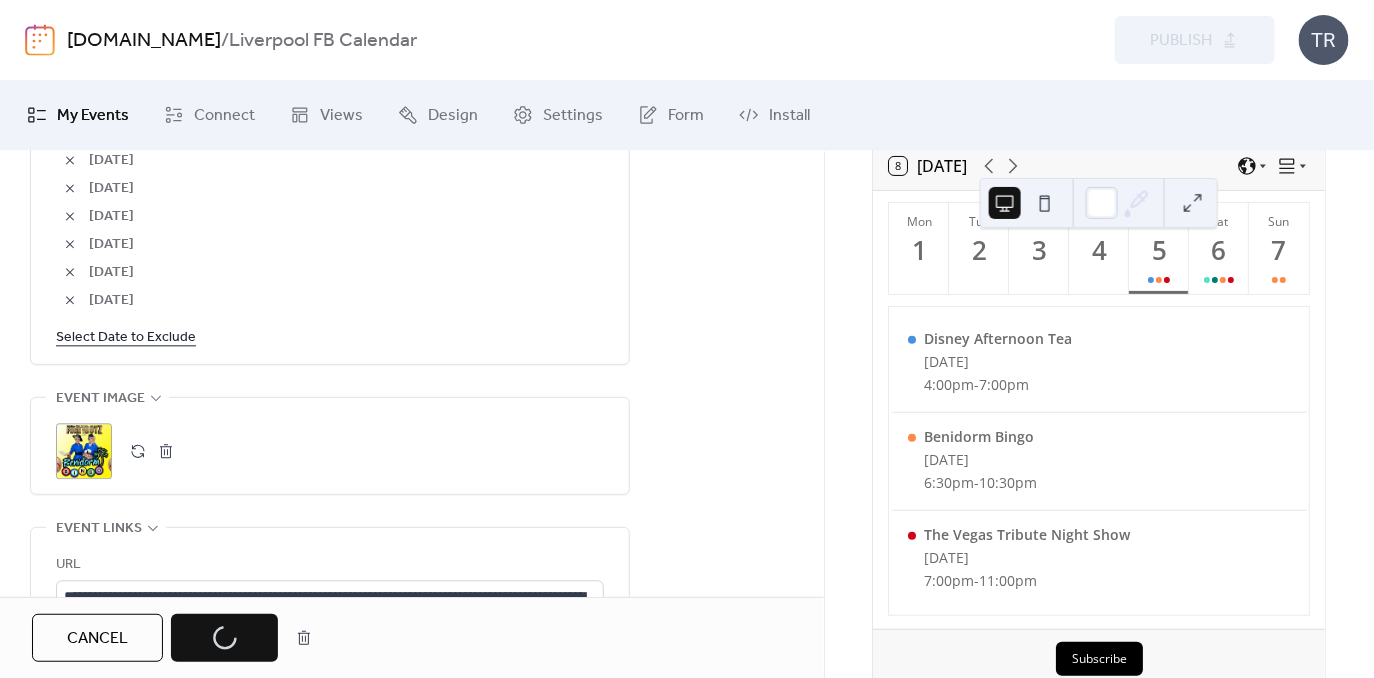 scroll, scrollTop: 94, scrollLeft: 0, axis: vertical 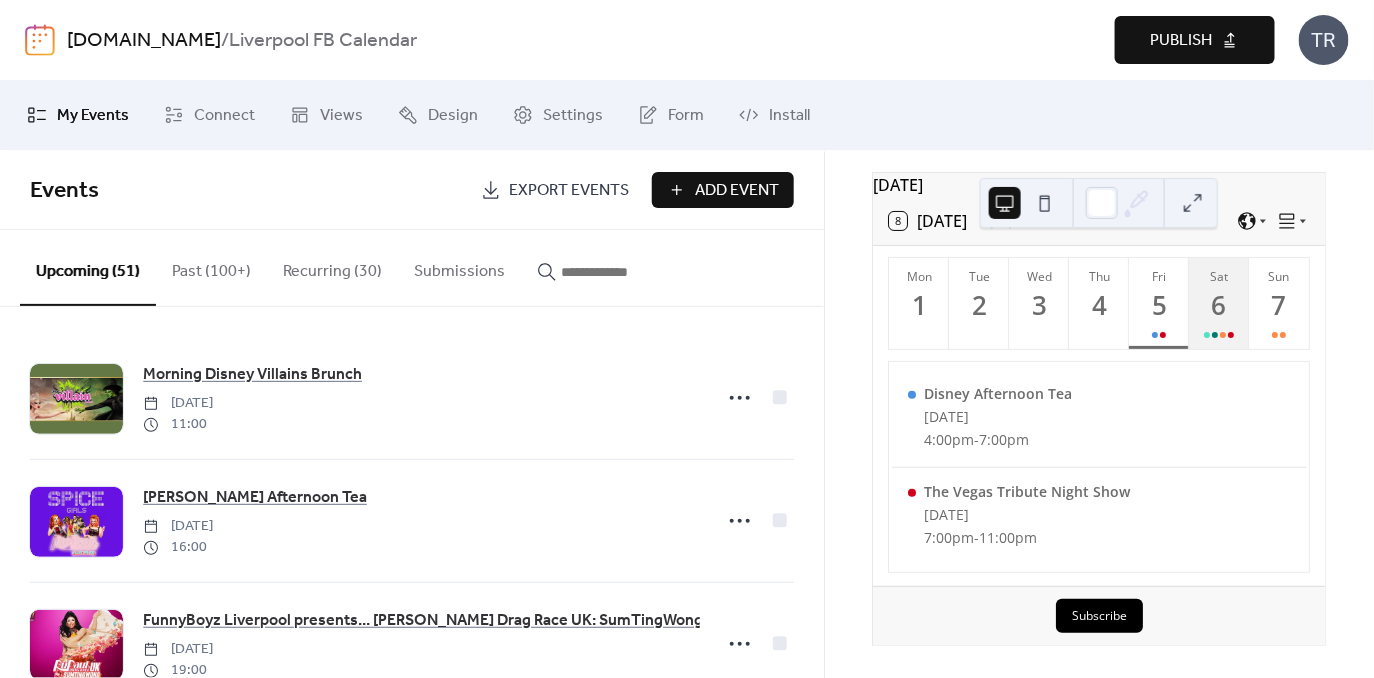 click at bounding box center (1219, 335) 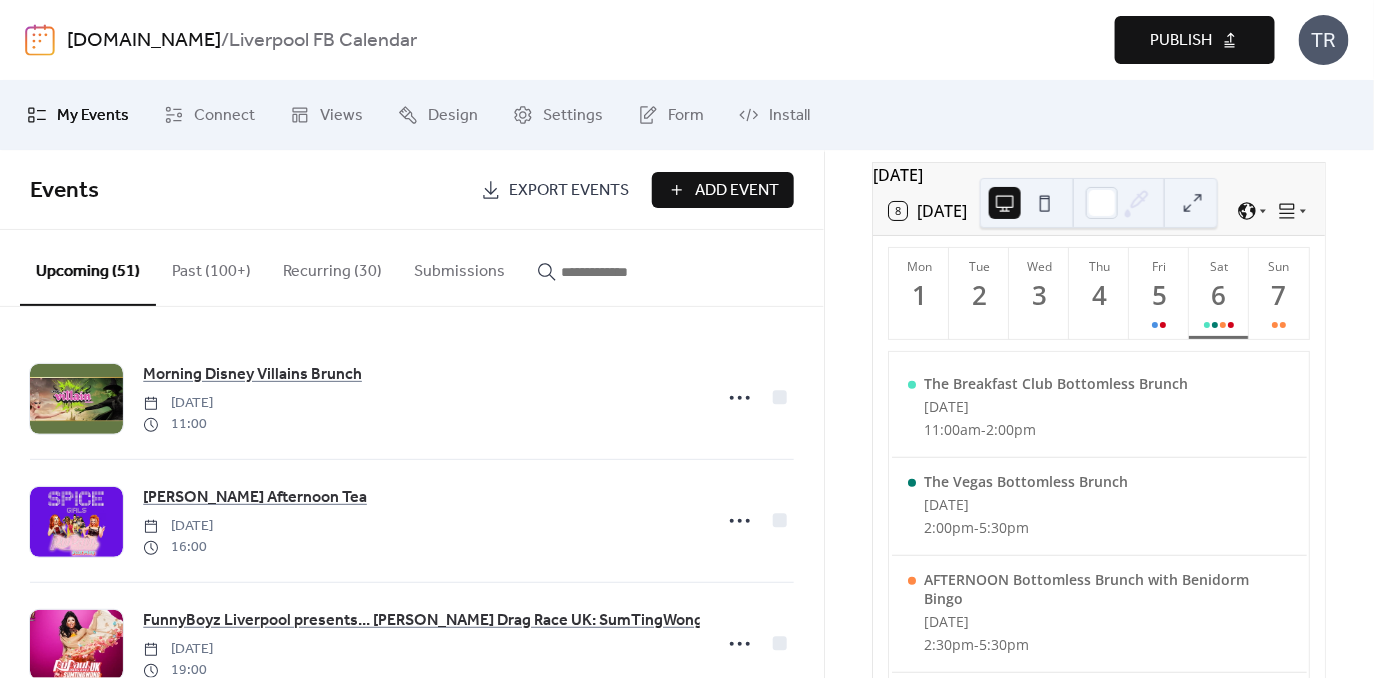 click at bounding box center (611, 272) 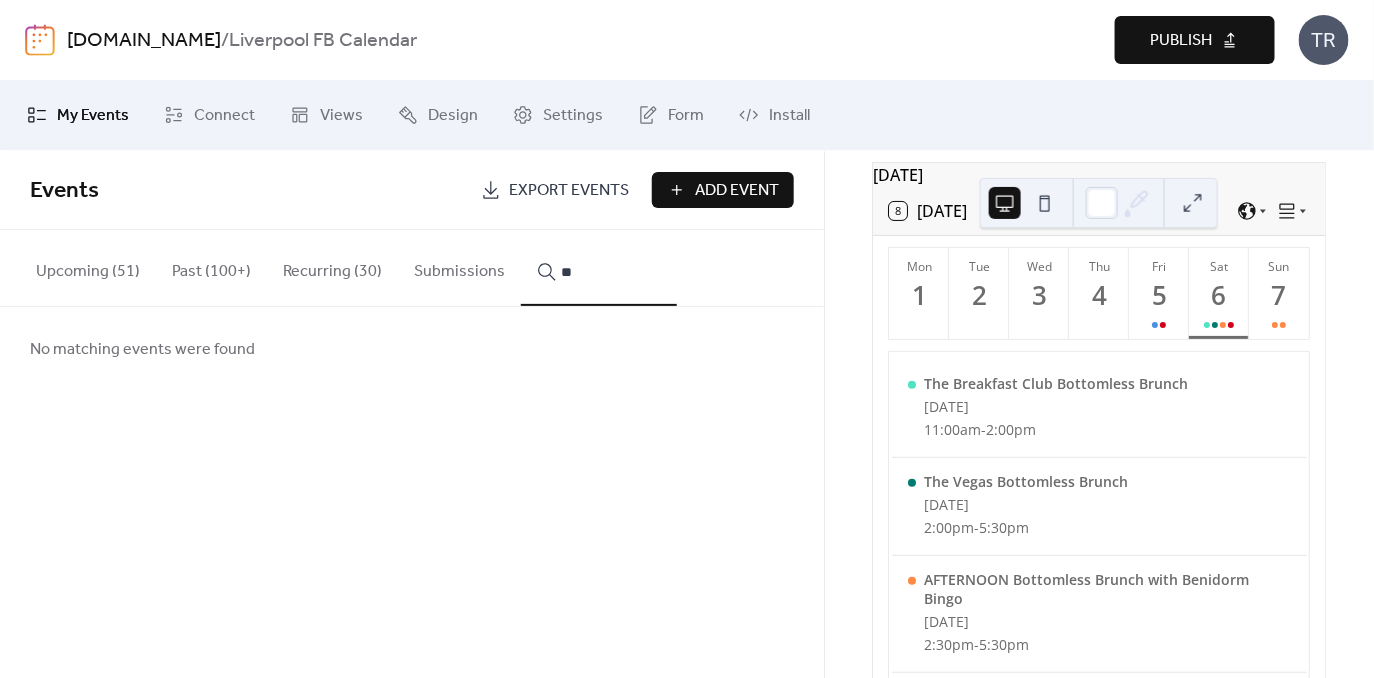 type on "*" 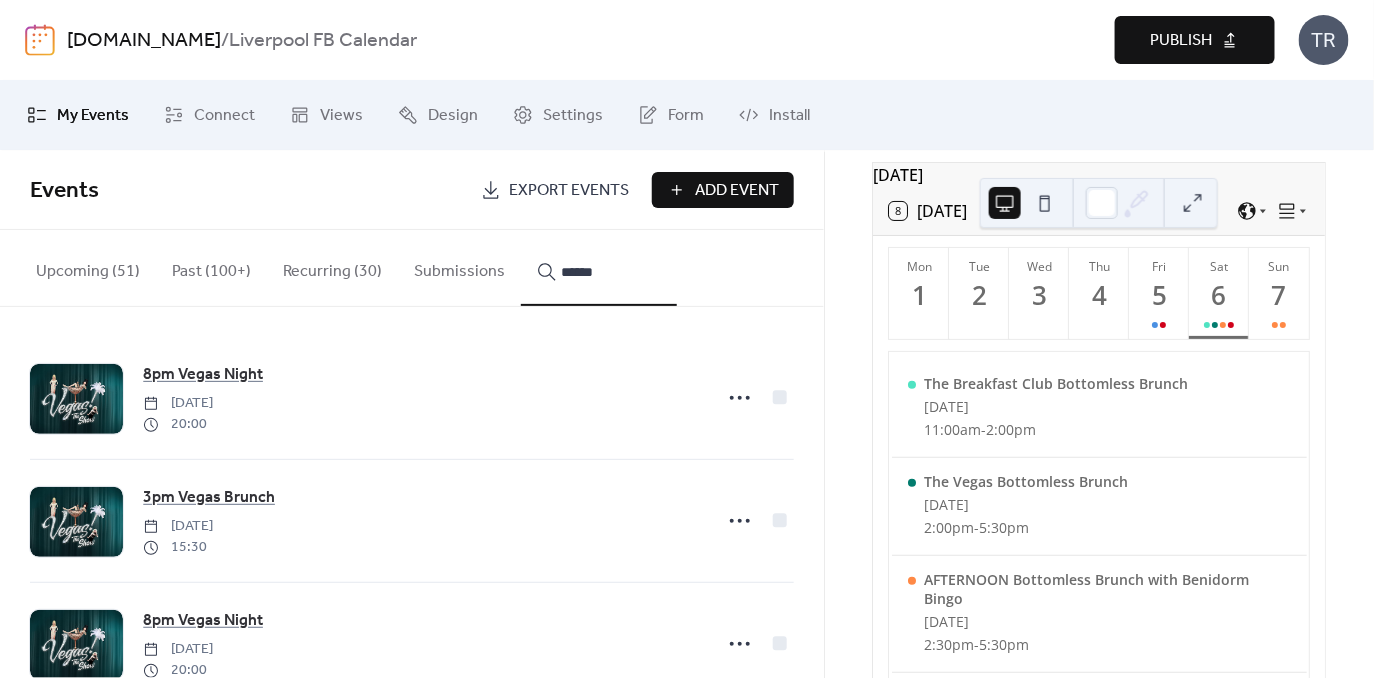 click on "*****" at bounding box center [599, 268] 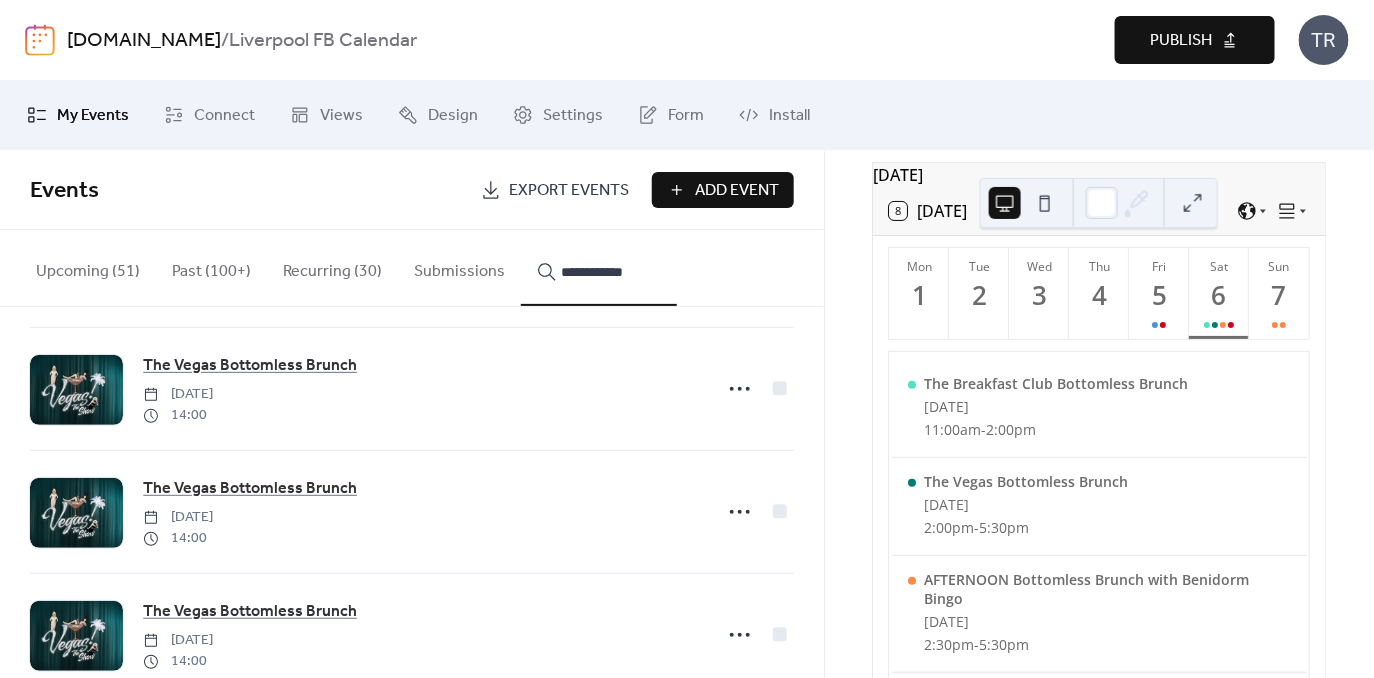 scroll, scrollTop: 623, scrollLeft: 0, axis: vertical 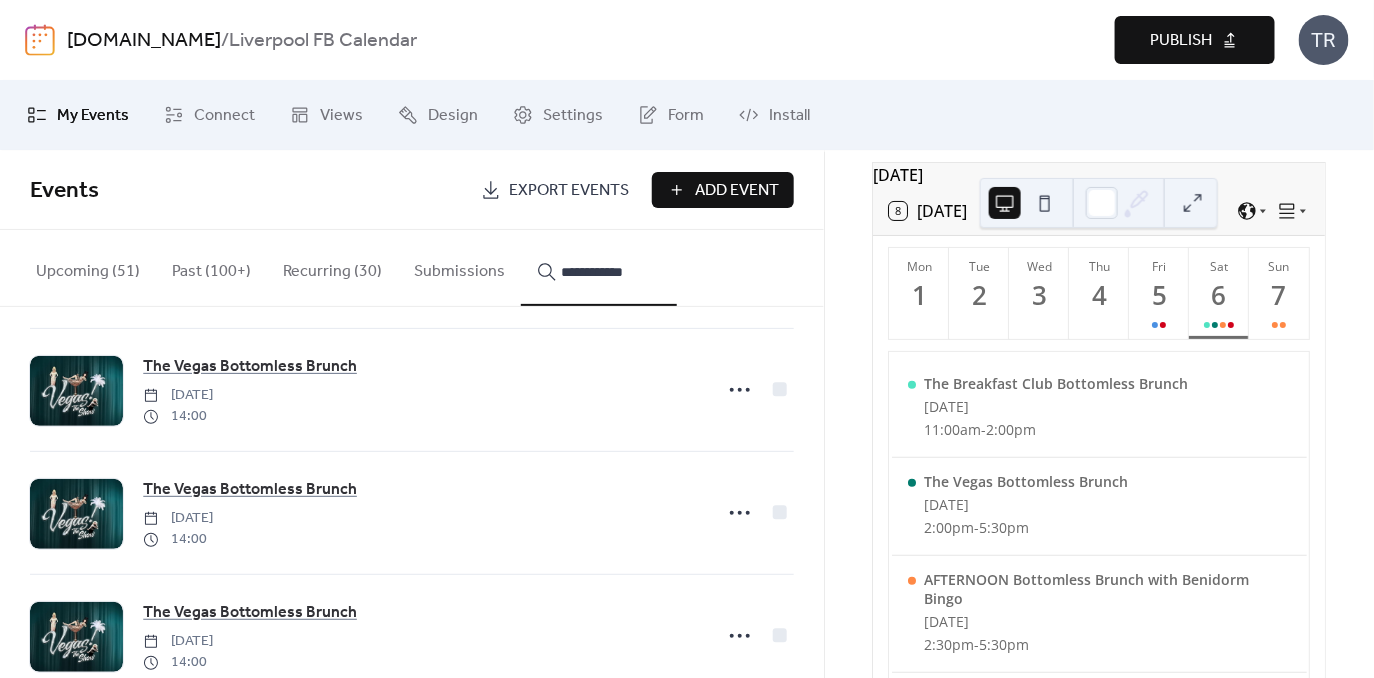 type on "**********" 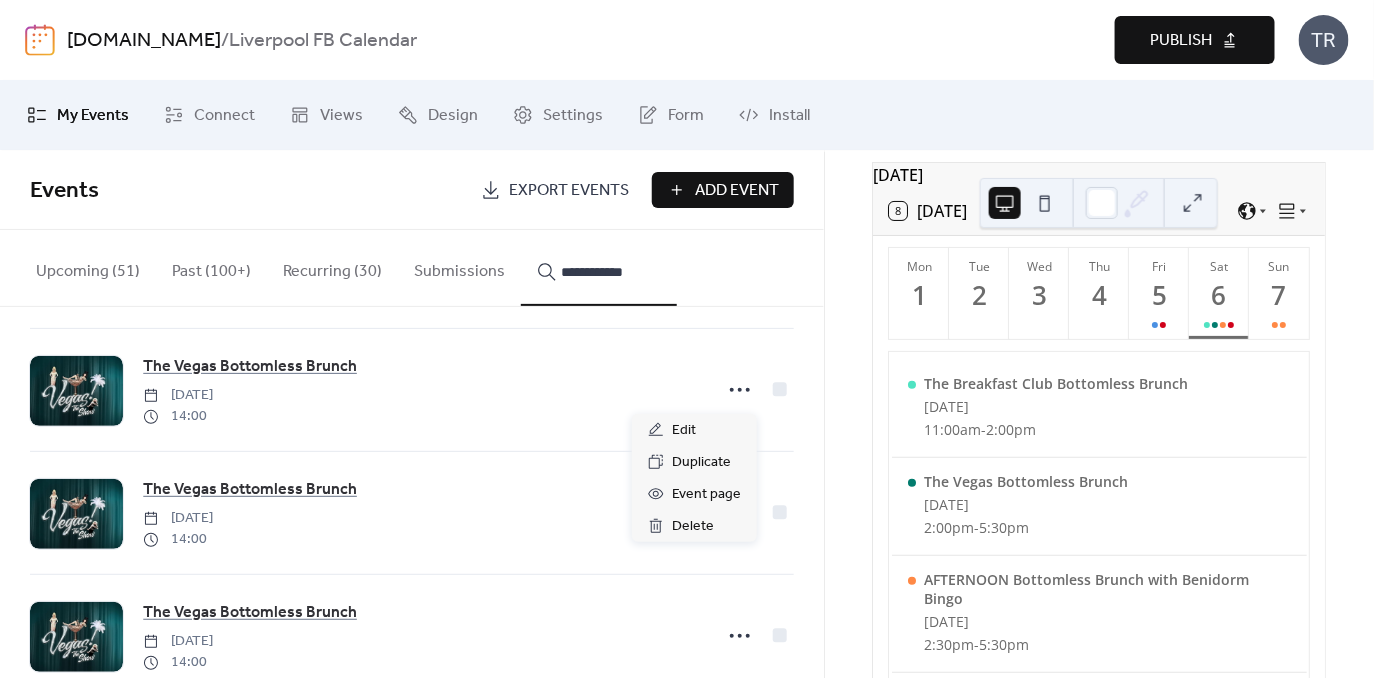 click 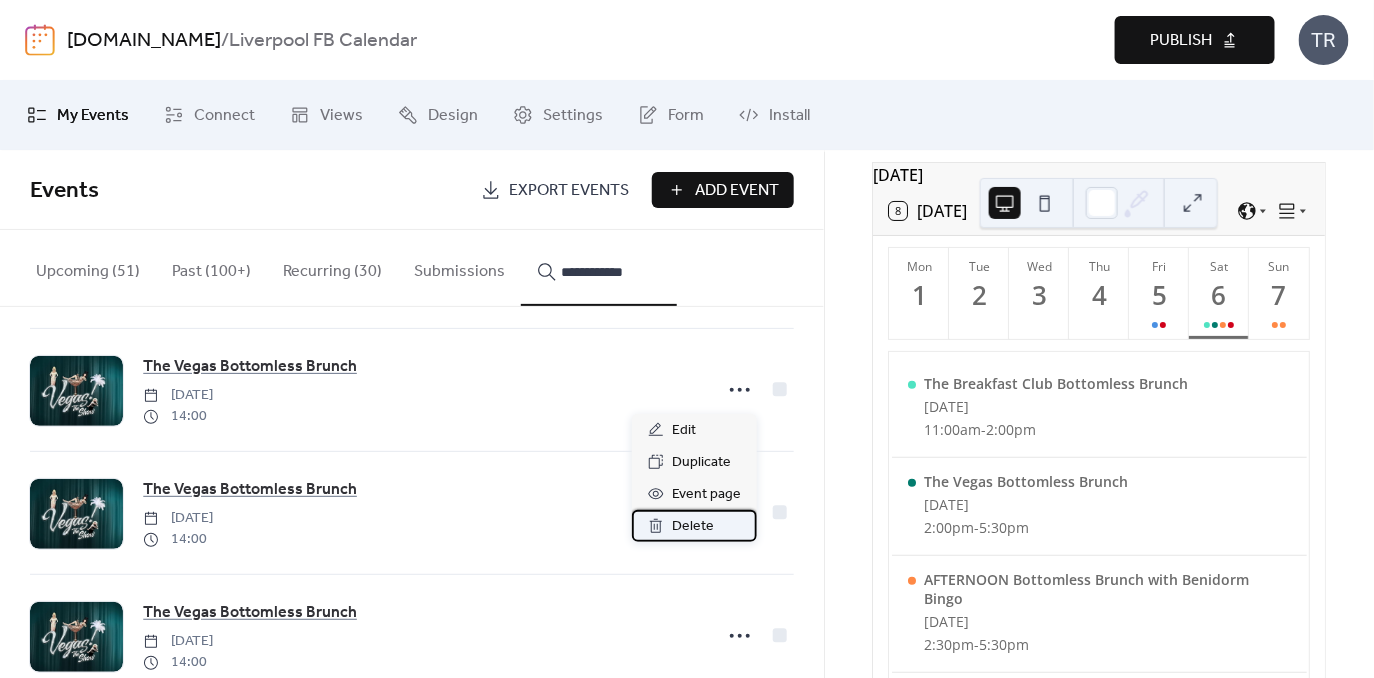 click on "Delete" at bounding box center (693, 527) 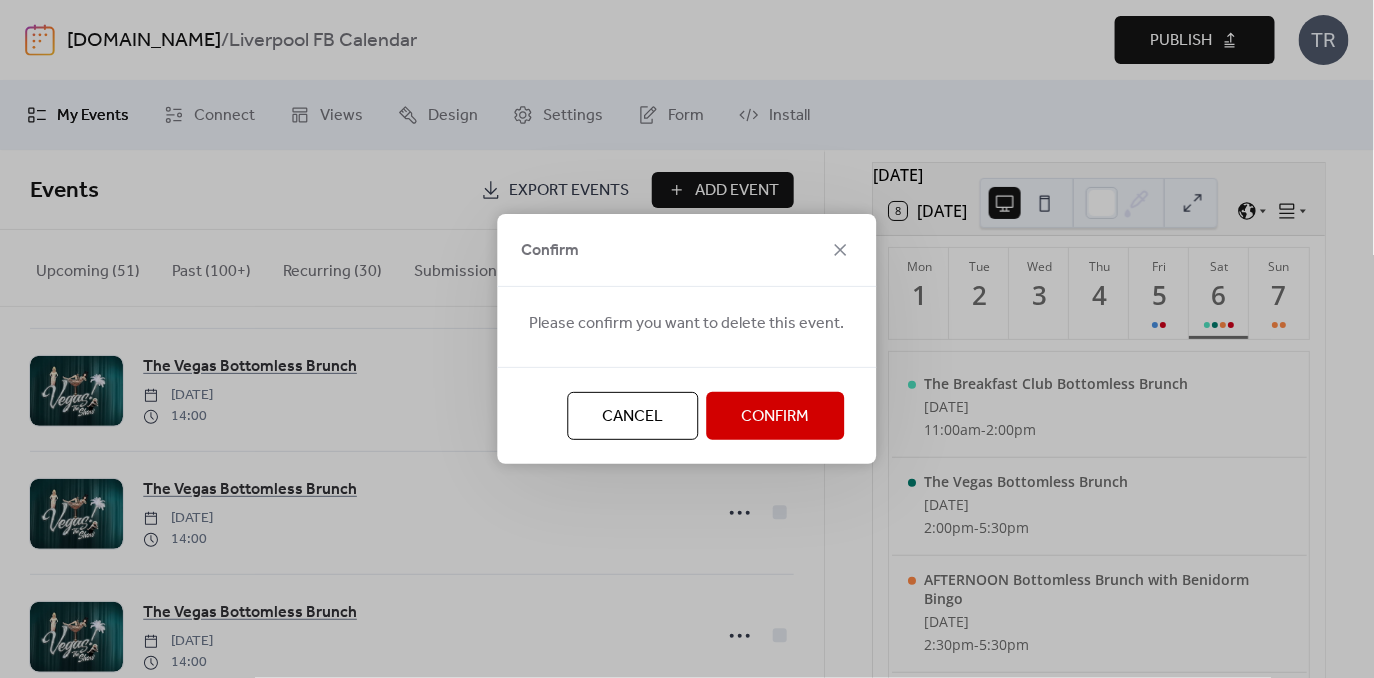 click on "Confirm" at bounding box center (776, 417) 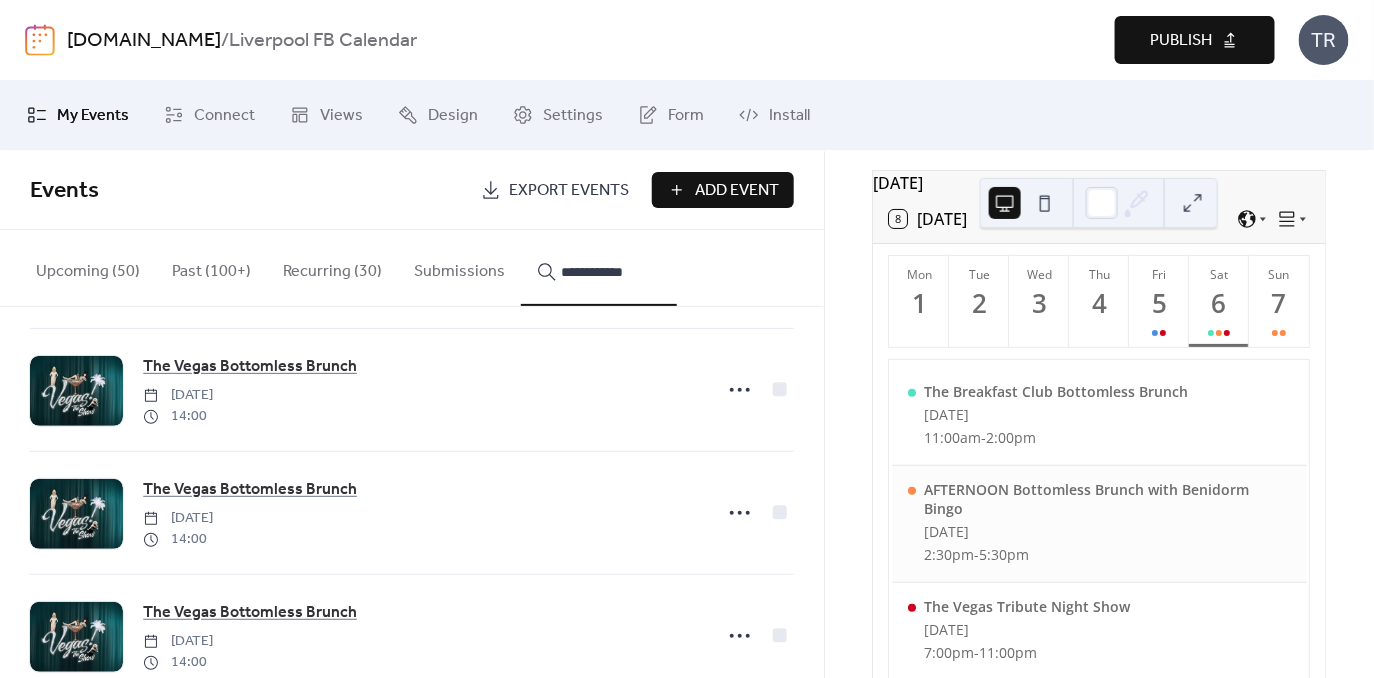 scroll, scrollTop: 74, scrollLeft: 0, axis: vertical 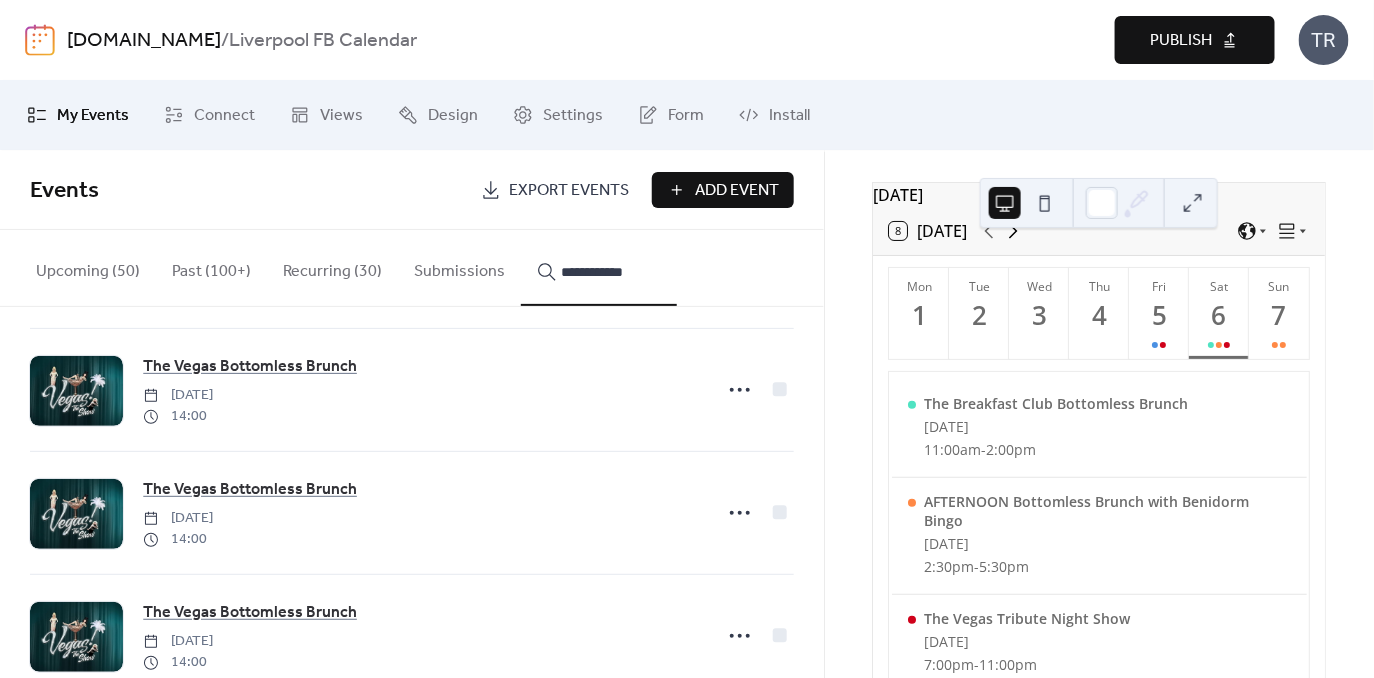 click 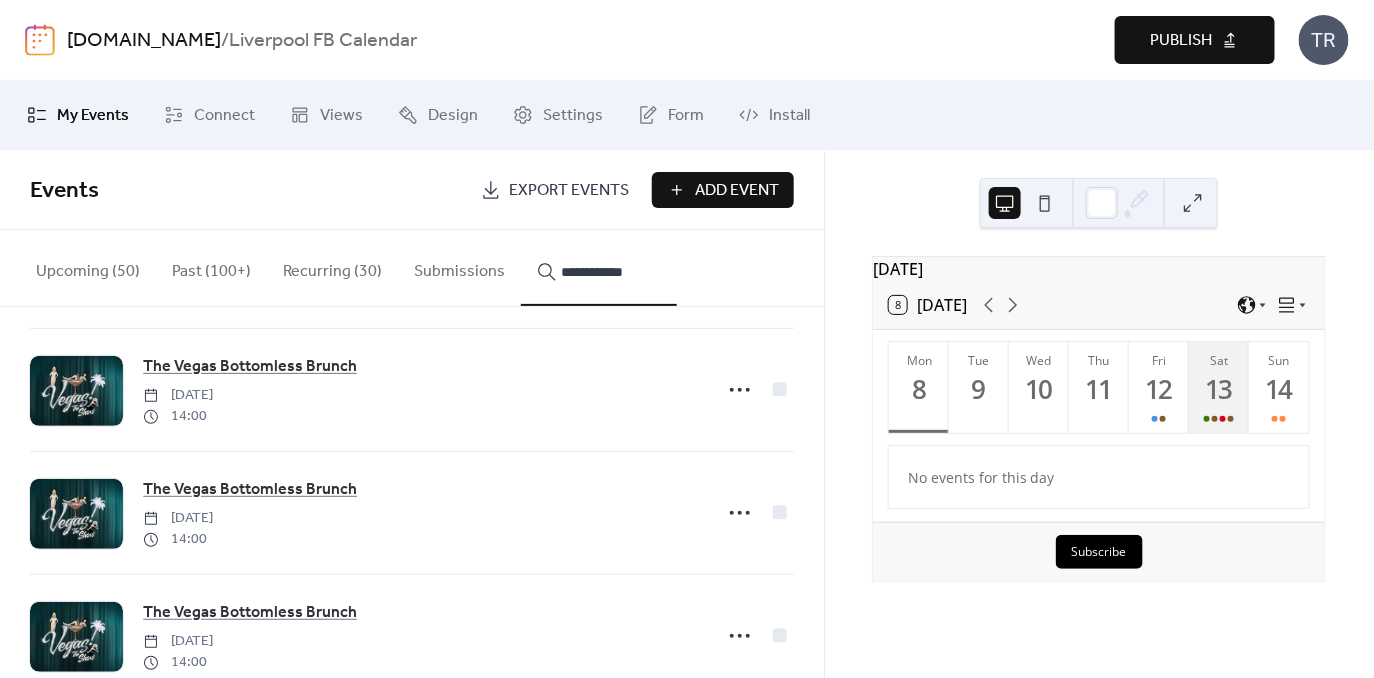 click on "13" at bounding box center (1218, 389) 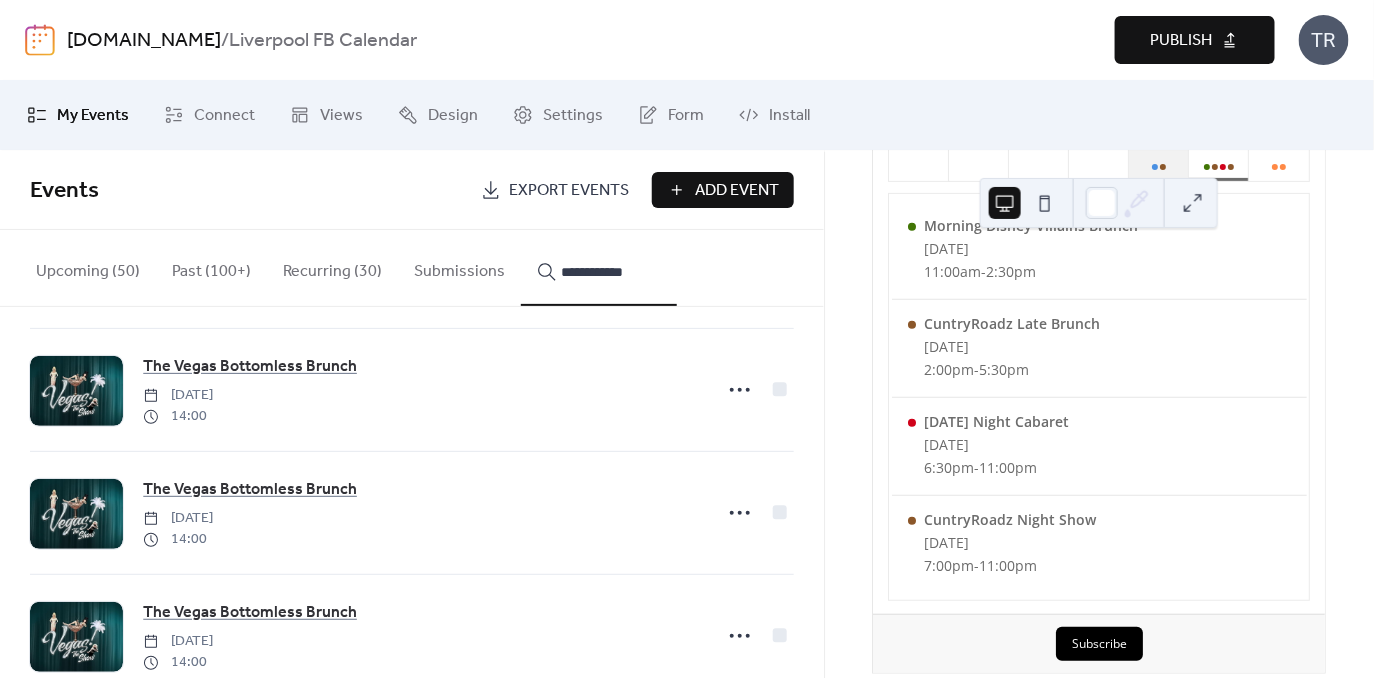 scroll, scrollTop: 253, scrollLeft: 0, axis: vertical 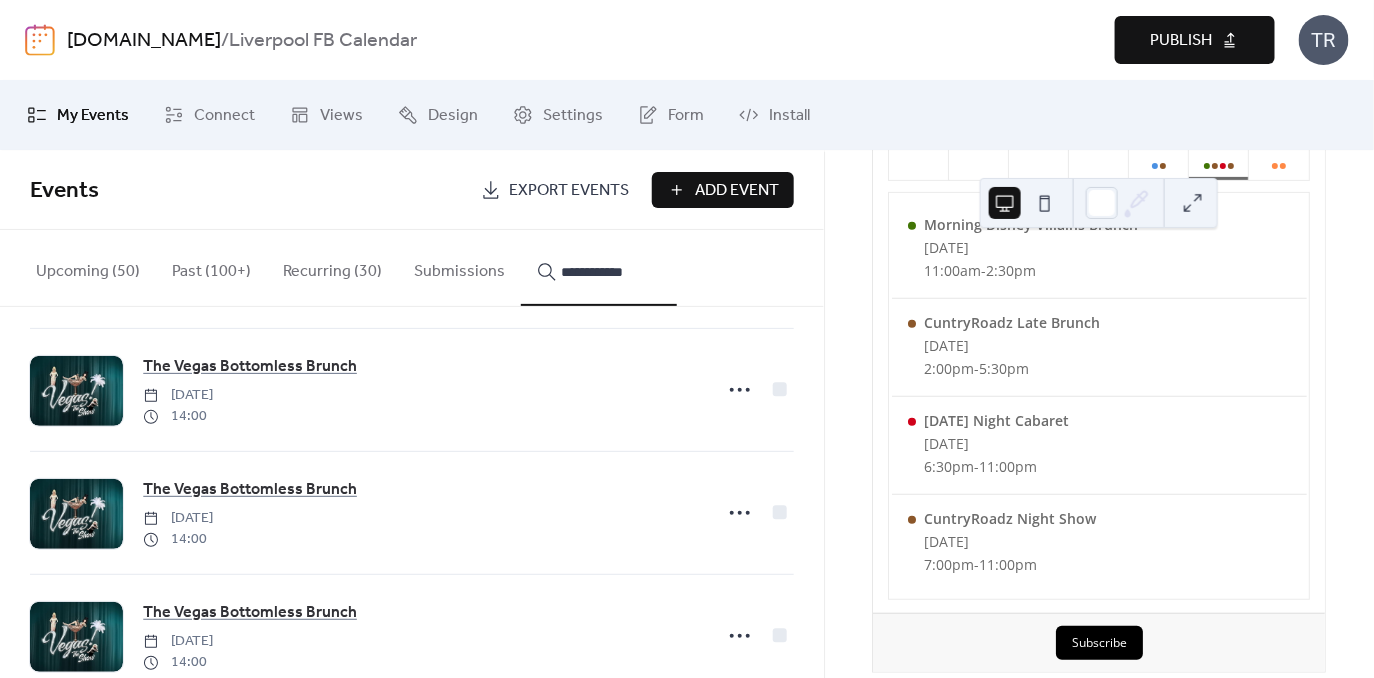click on "**********" at bounding box center [611, 272] 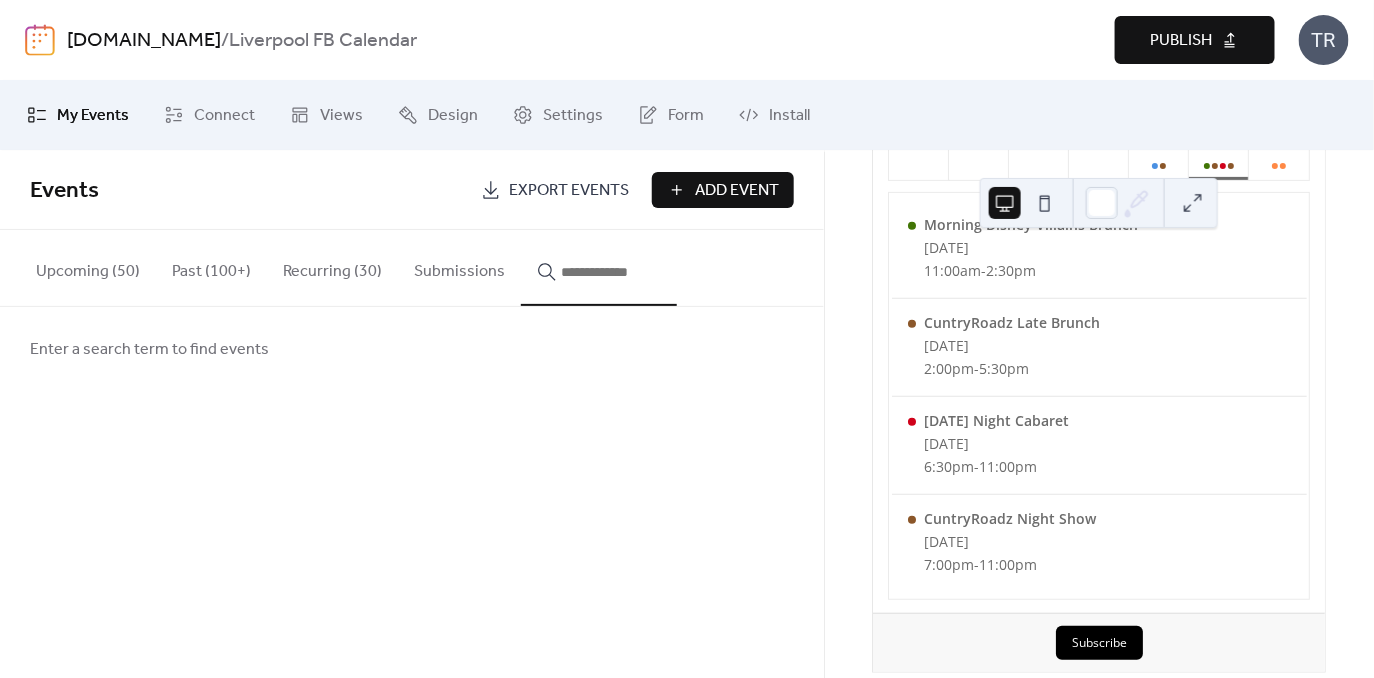 scroll, scrollTop: 0, scrollLeft: 0, axis: both 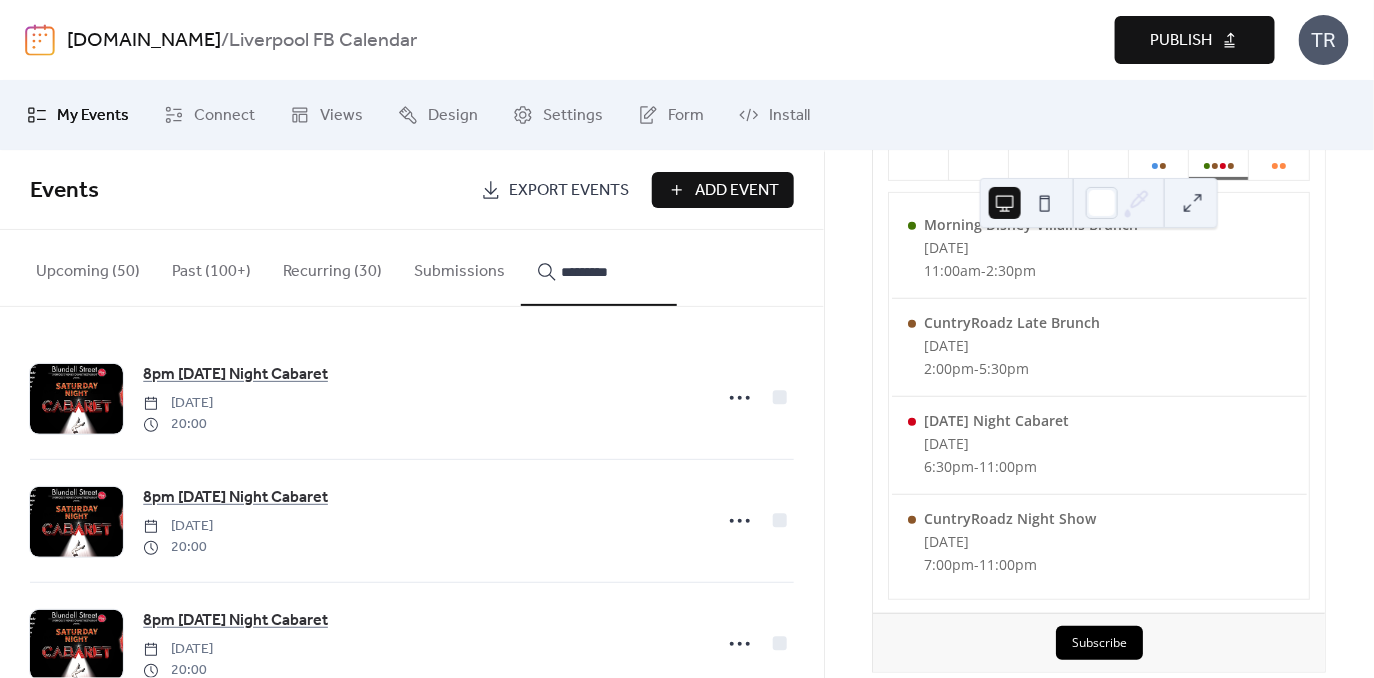 click on "********" at bounding box center [599, 268] 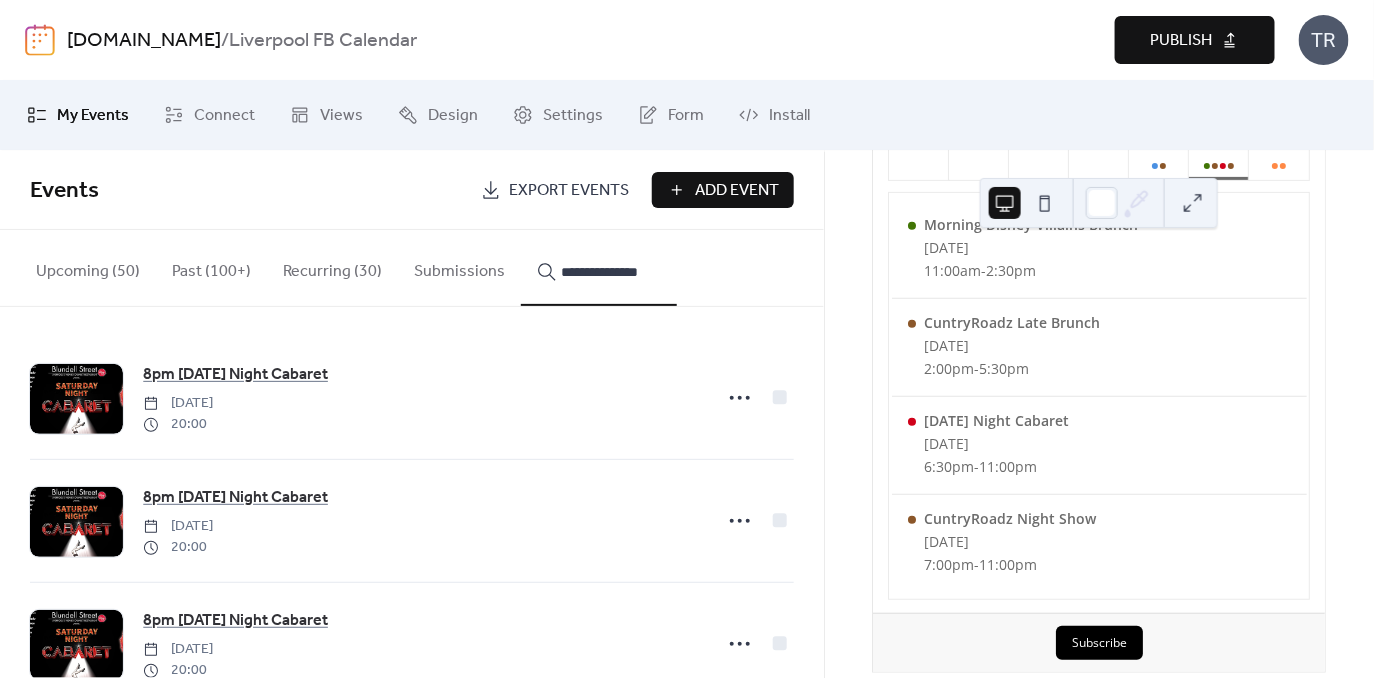 click on "**********" at bounding box center (599, 268) 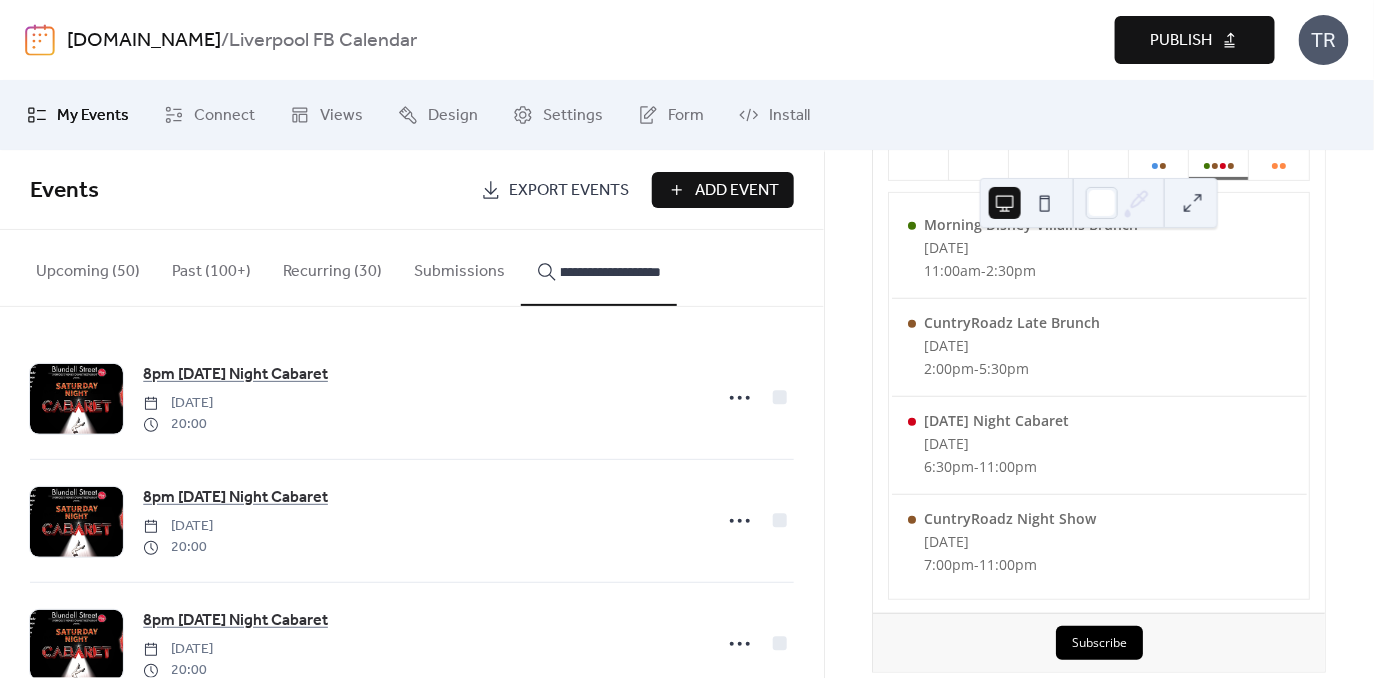 scroll, scrollTop: 0, scrollLeft: 35, axis: horizontal 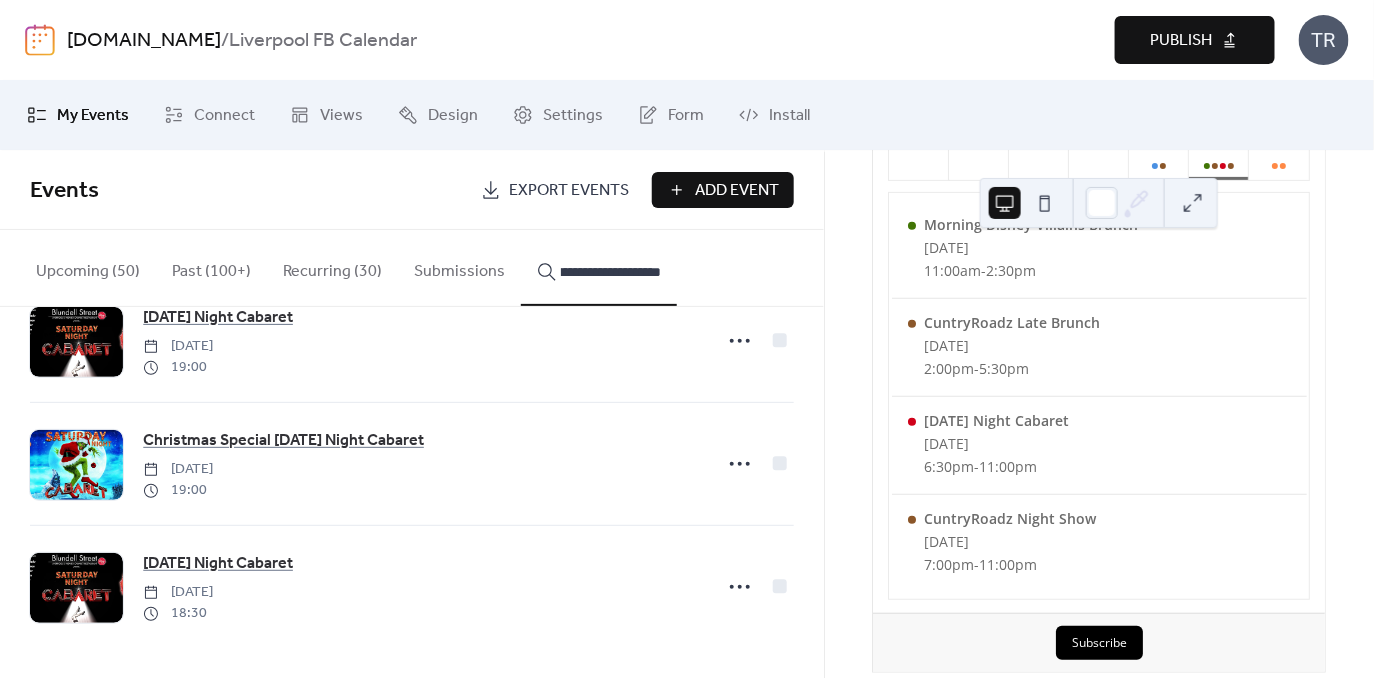 type on "**********" 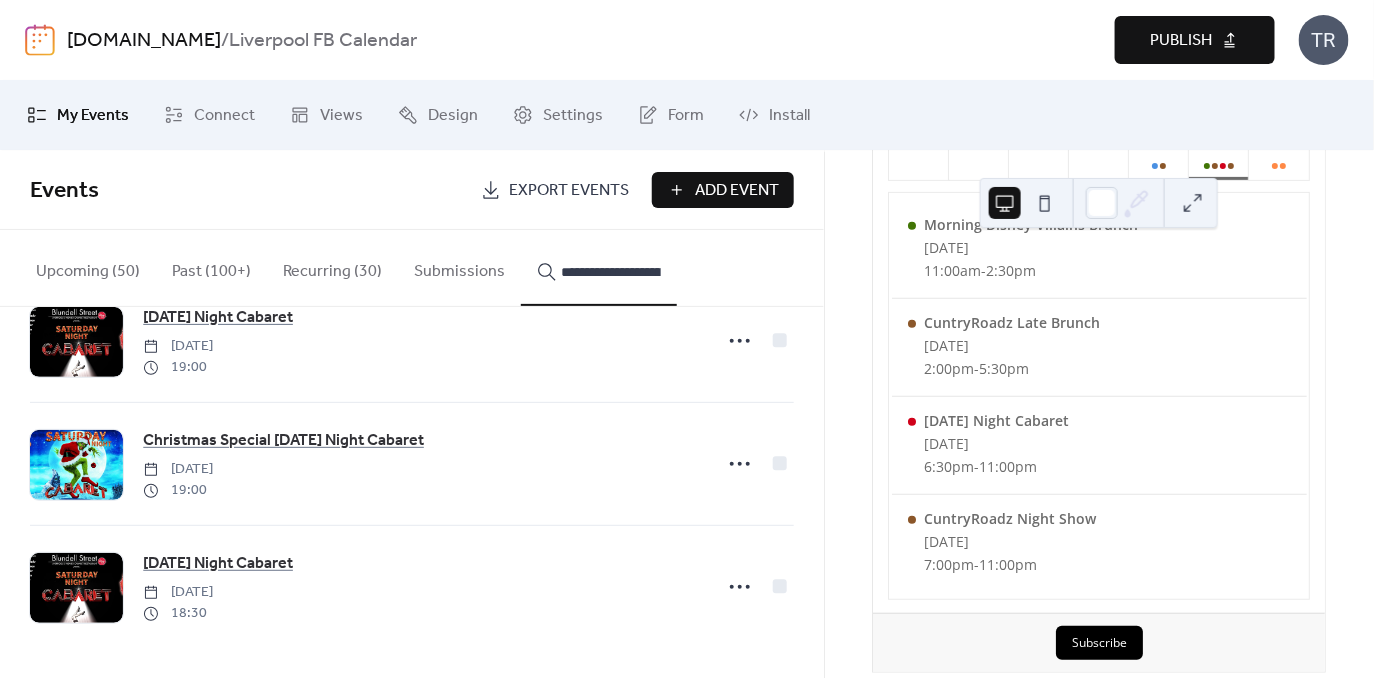 click 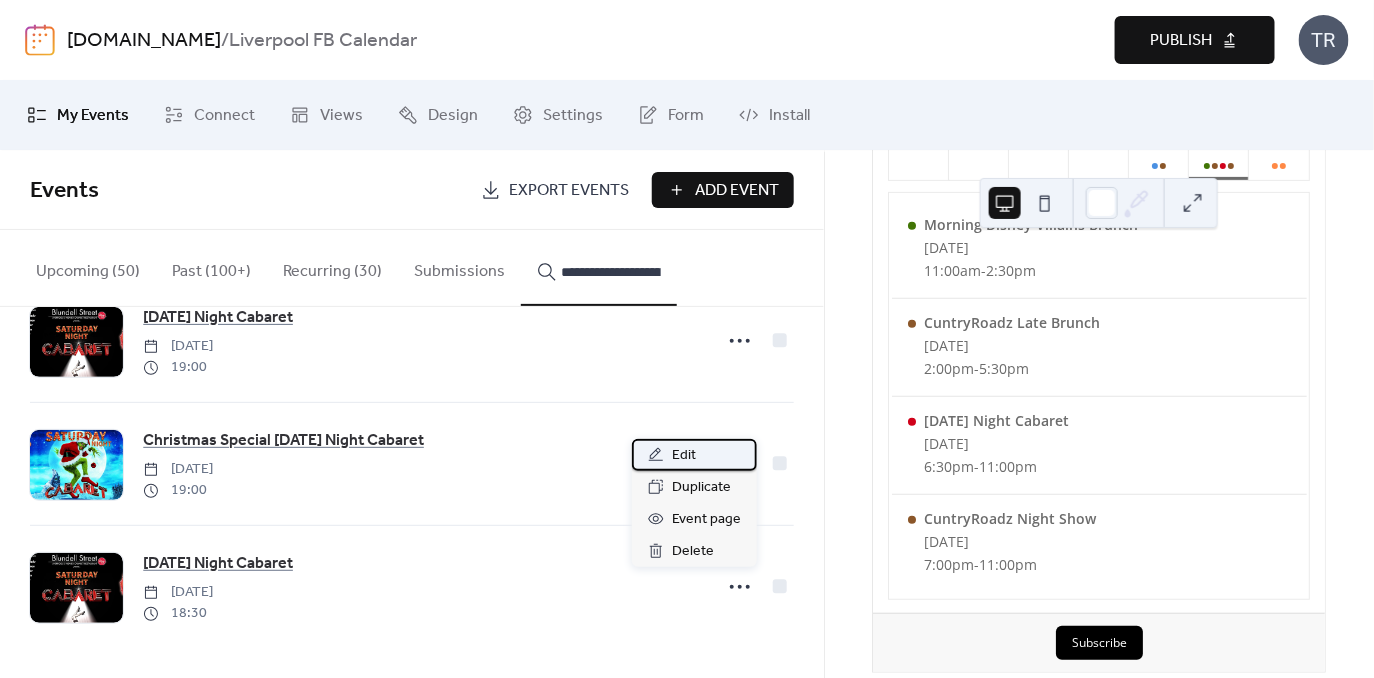 click on "Edit" at bounding box center [684, 456] 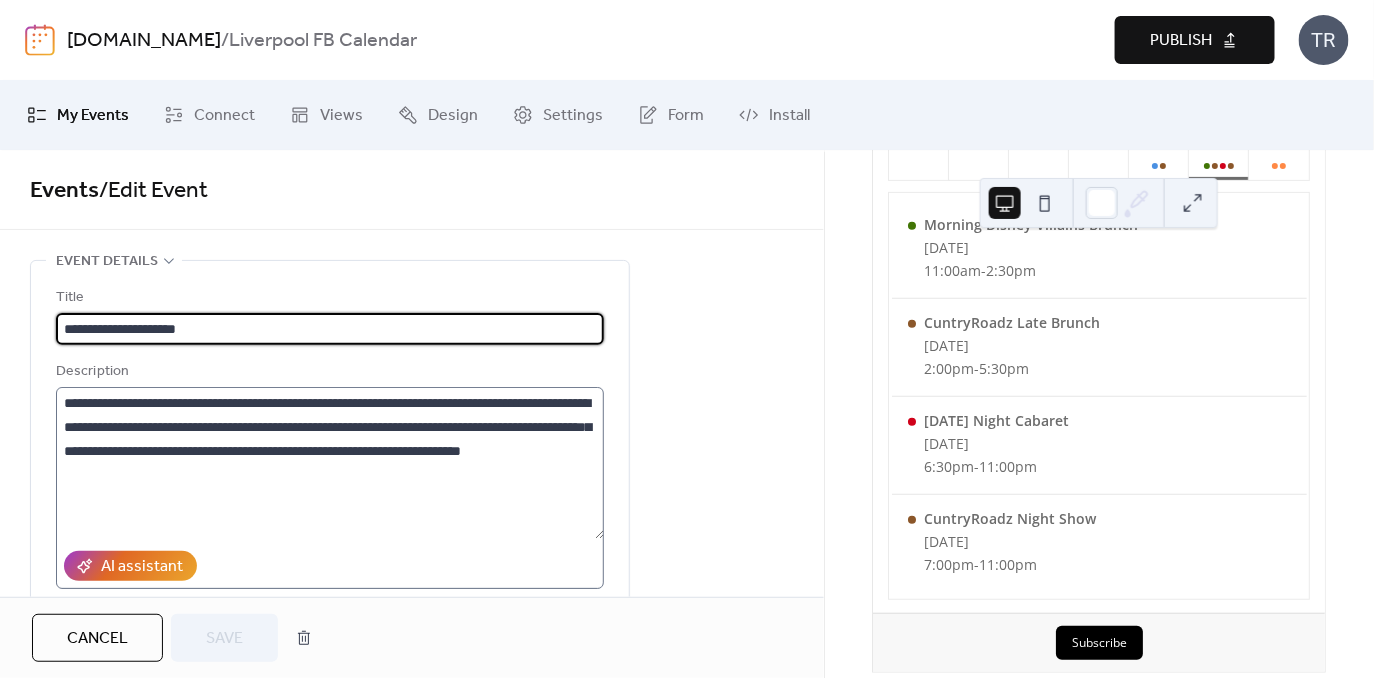 scroll, scrollTop: 647, scrollLeft: 0, axis: vertical 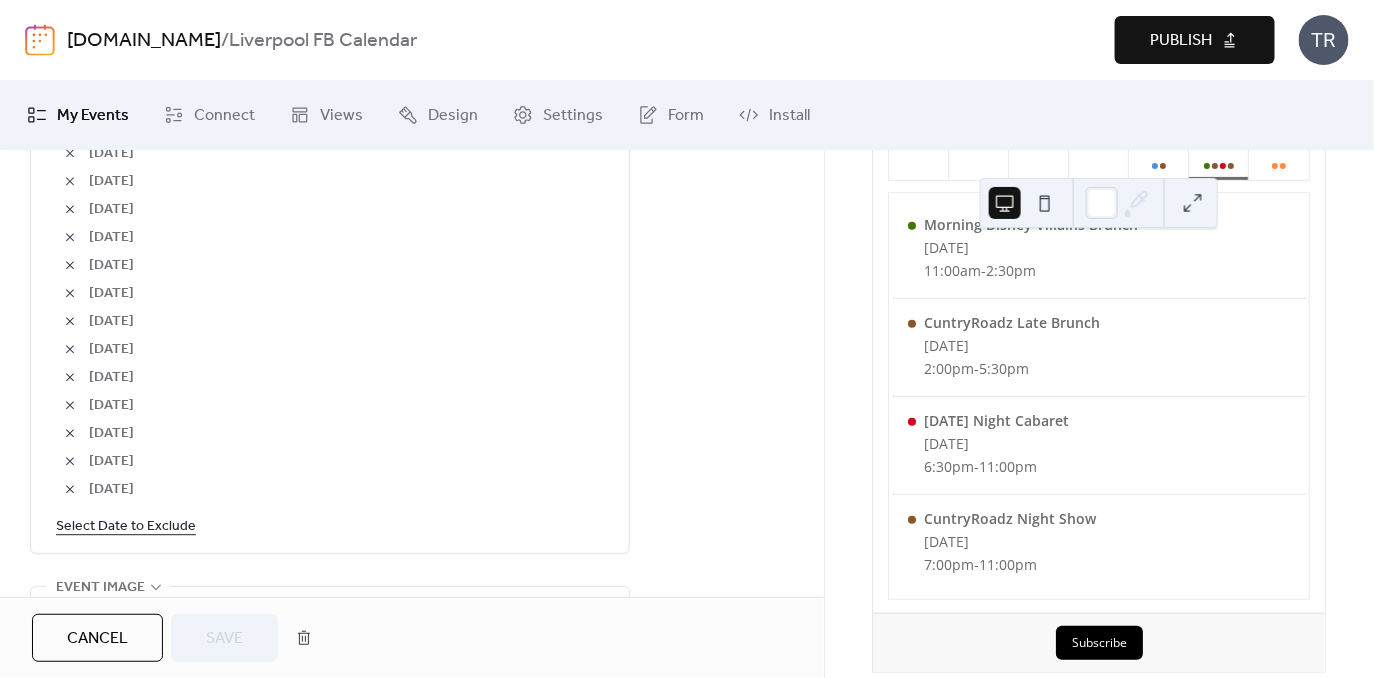 click on "Select Date to Exclude" at bounding box center [126, 525] 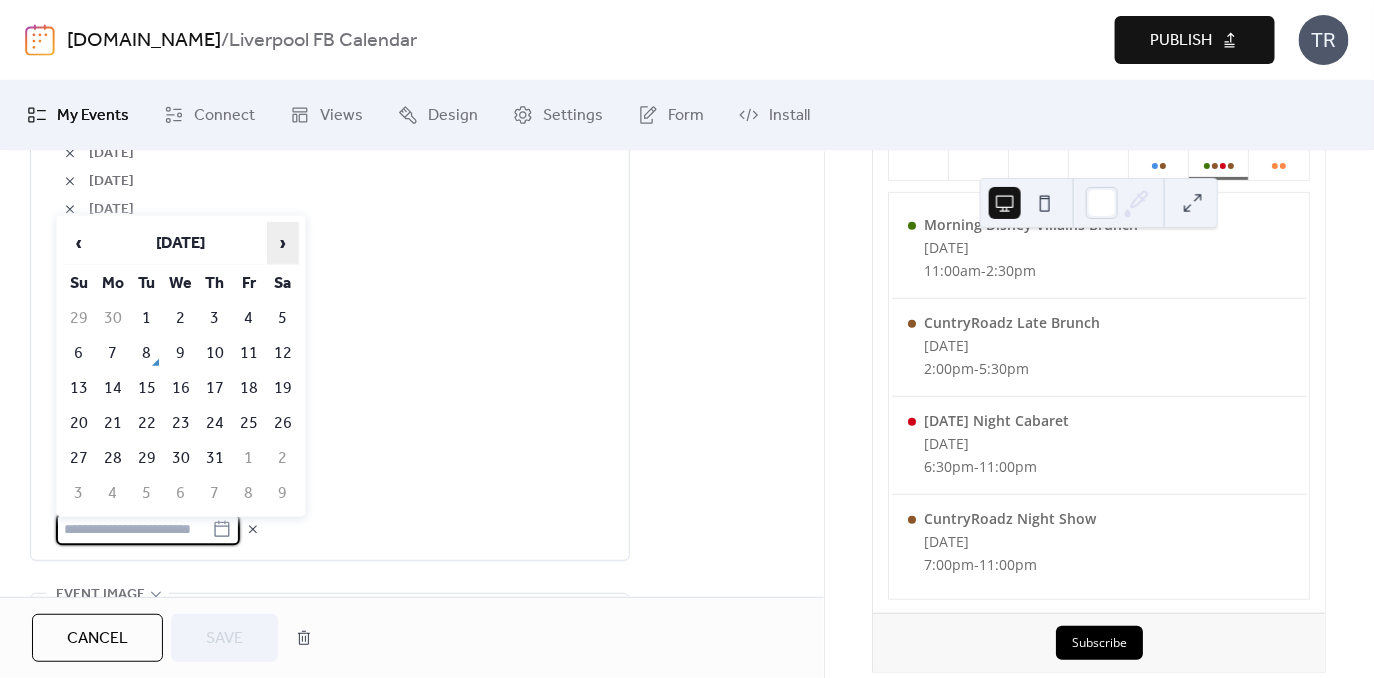 click on "›" at bounding box center [283, 243] 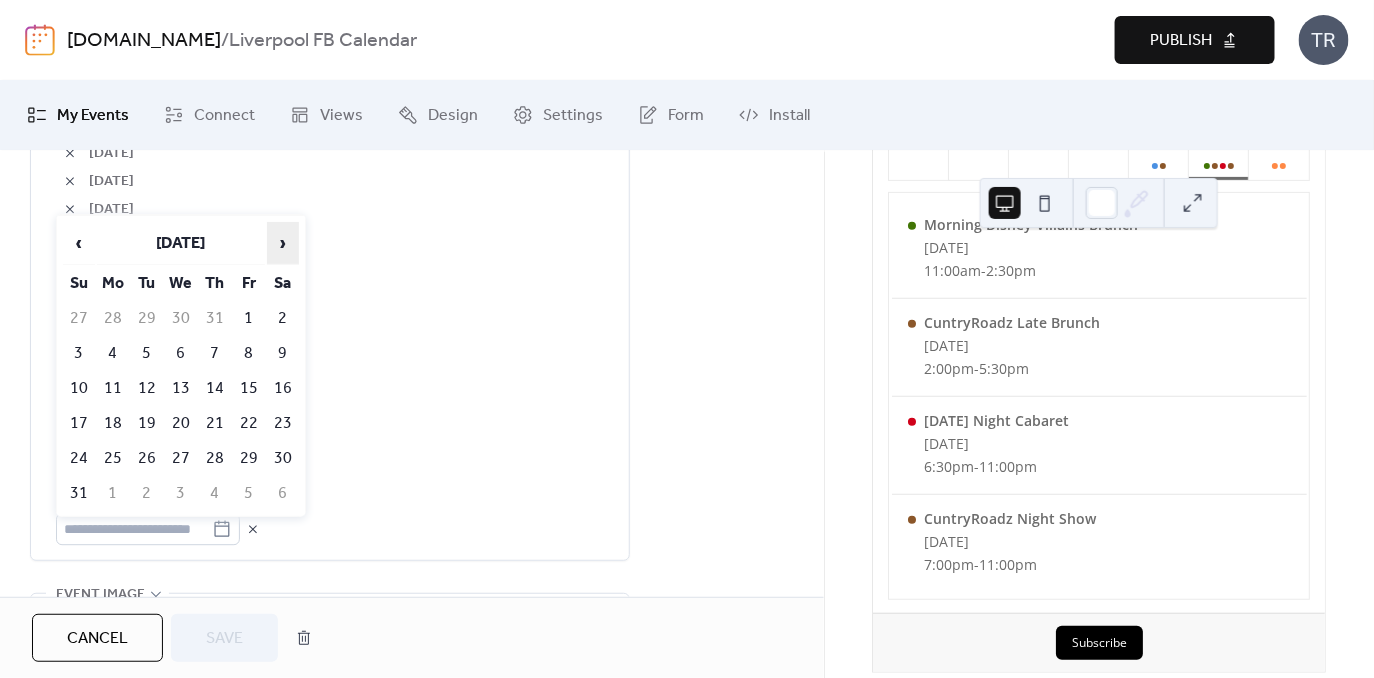 click on "›" at bounding box center (283, 243) 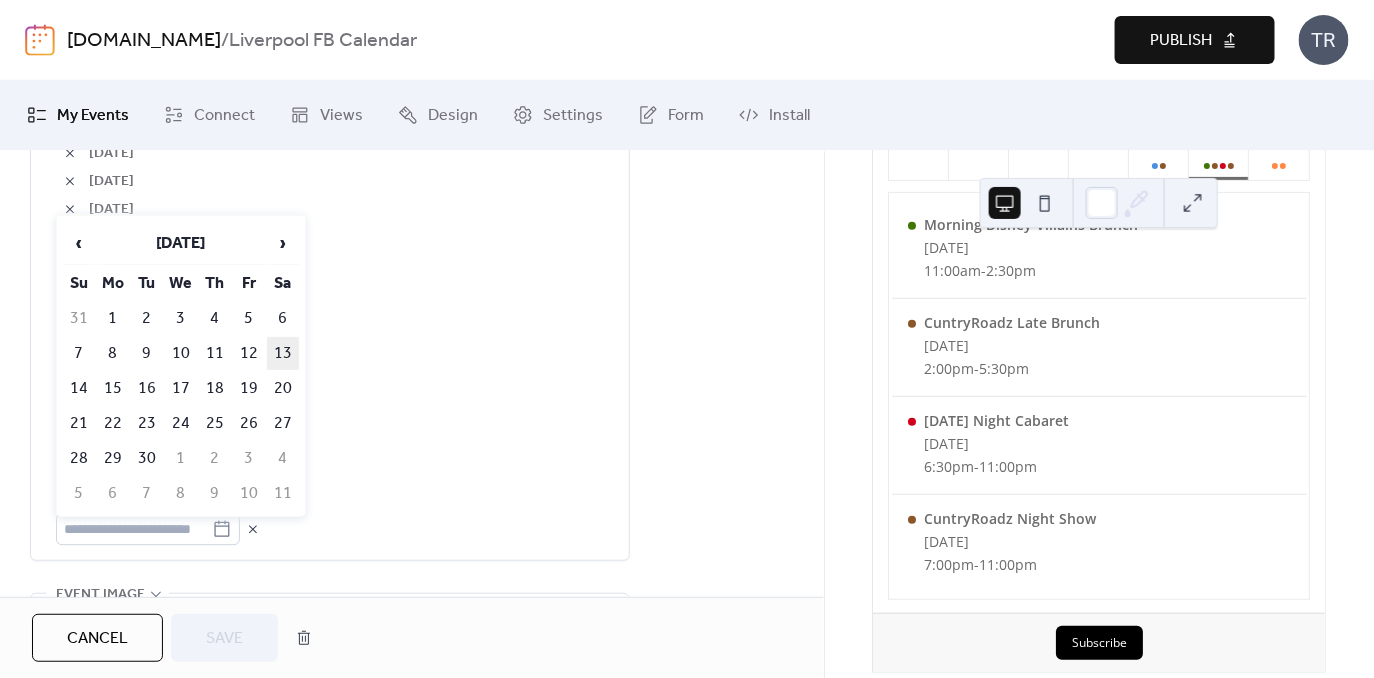 click on "13" at bounding box center (283, 353) 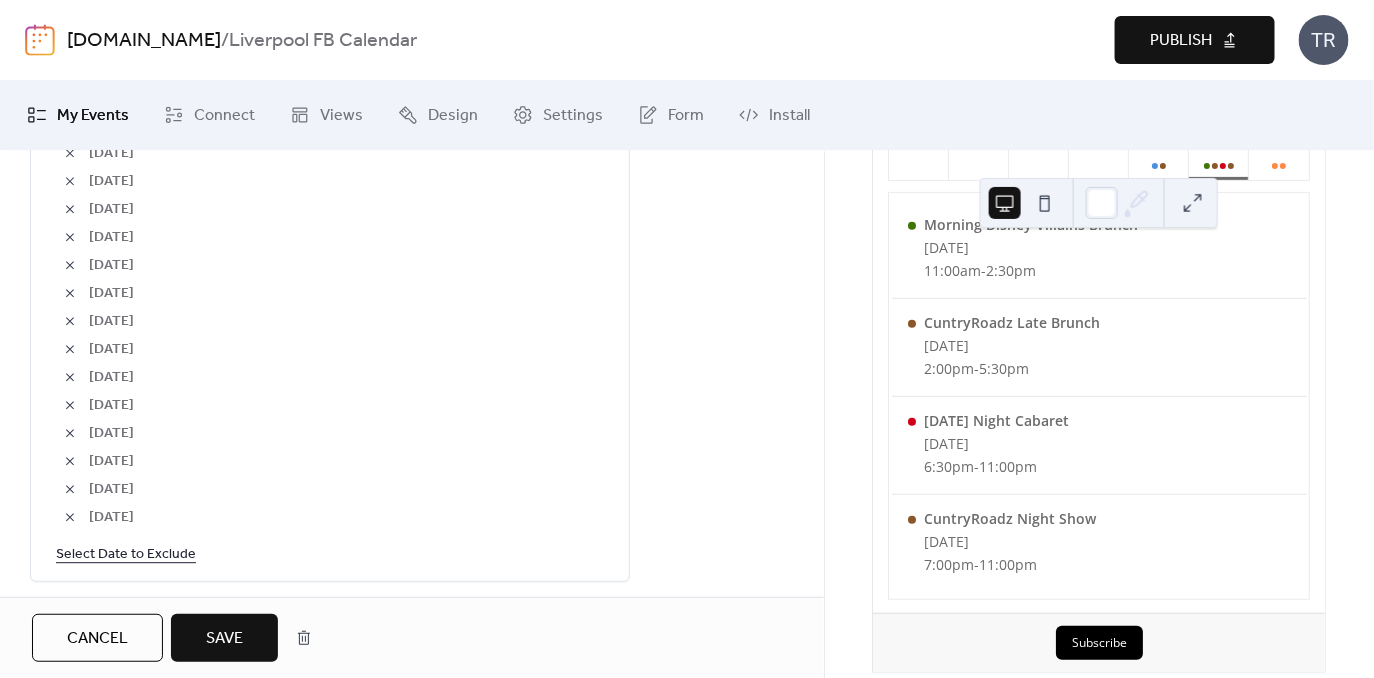 click on "Save" at bounding box center [224, 638] 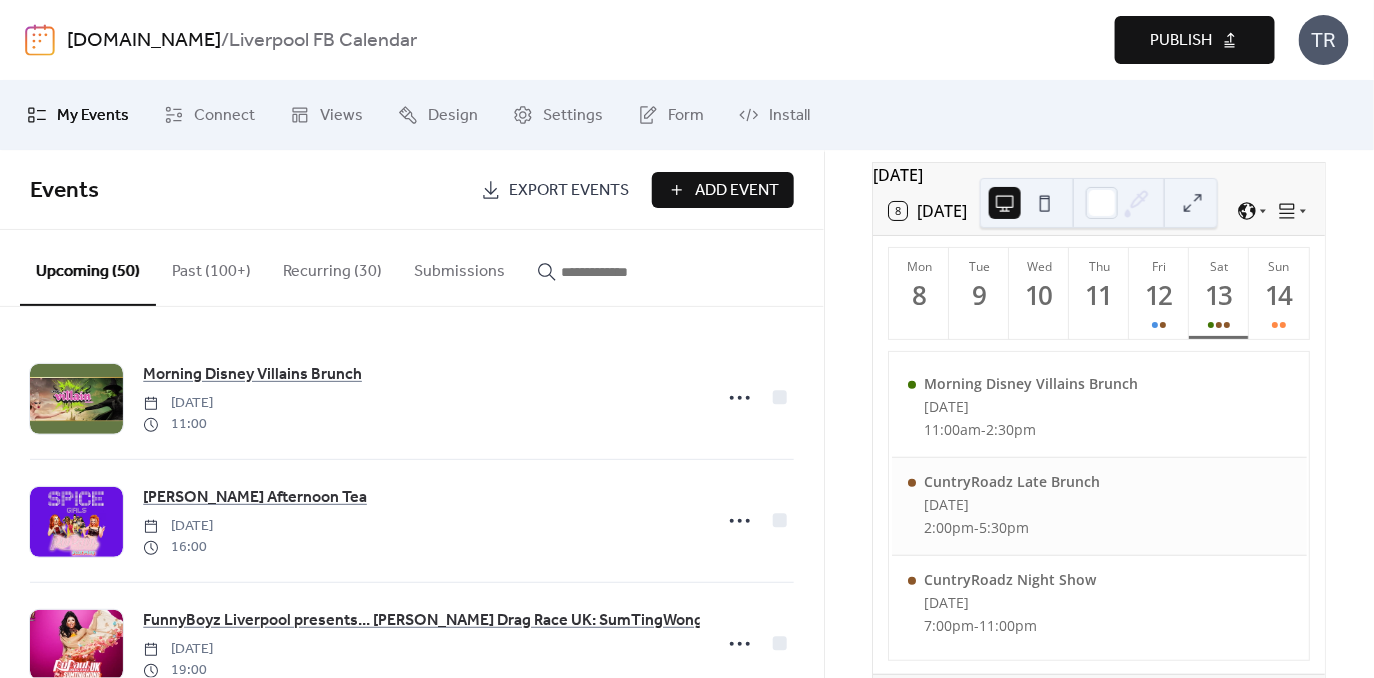 scroll, scrollTop: 0, scrollLeft: 0, axis: both 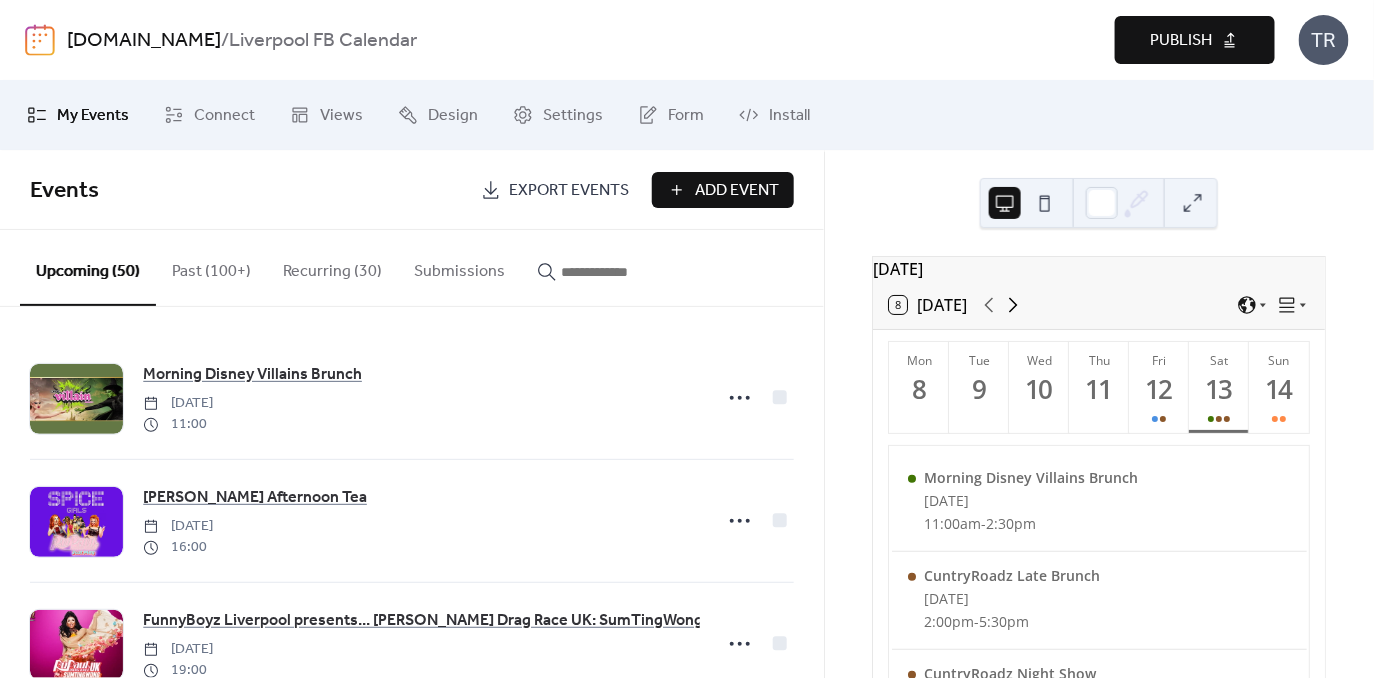 click 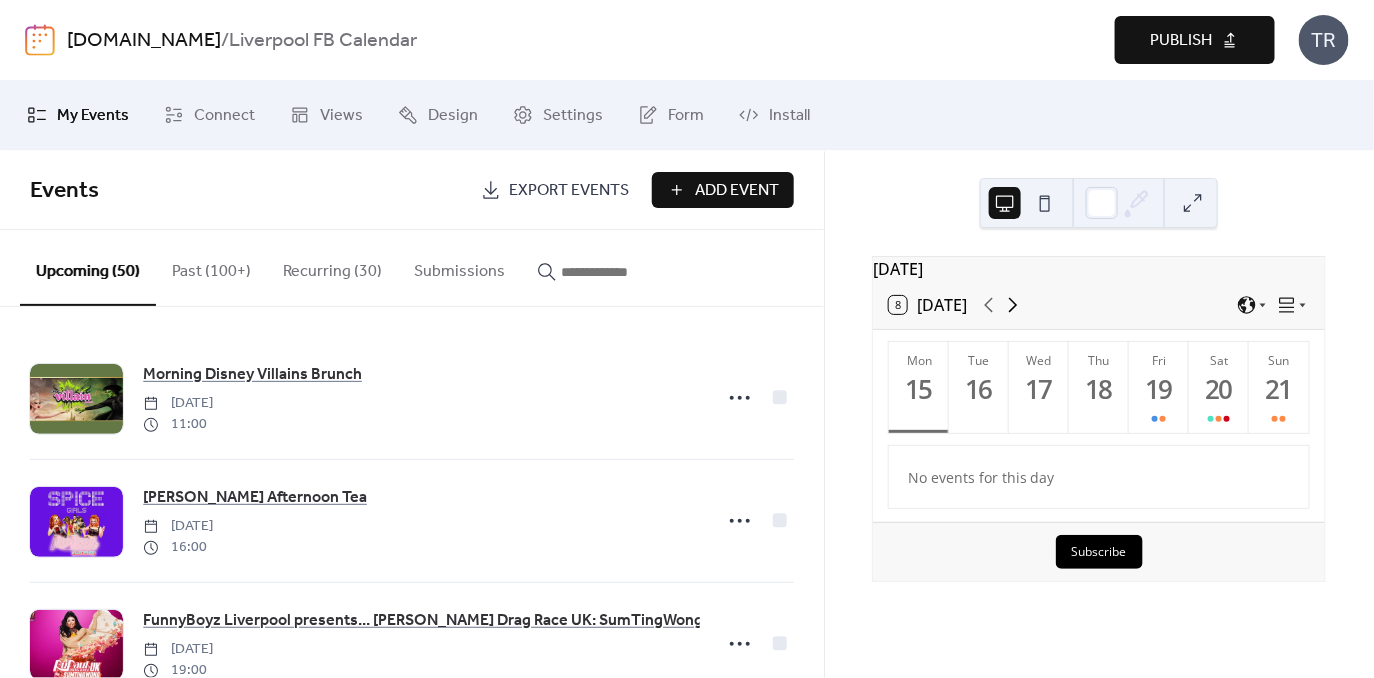 click 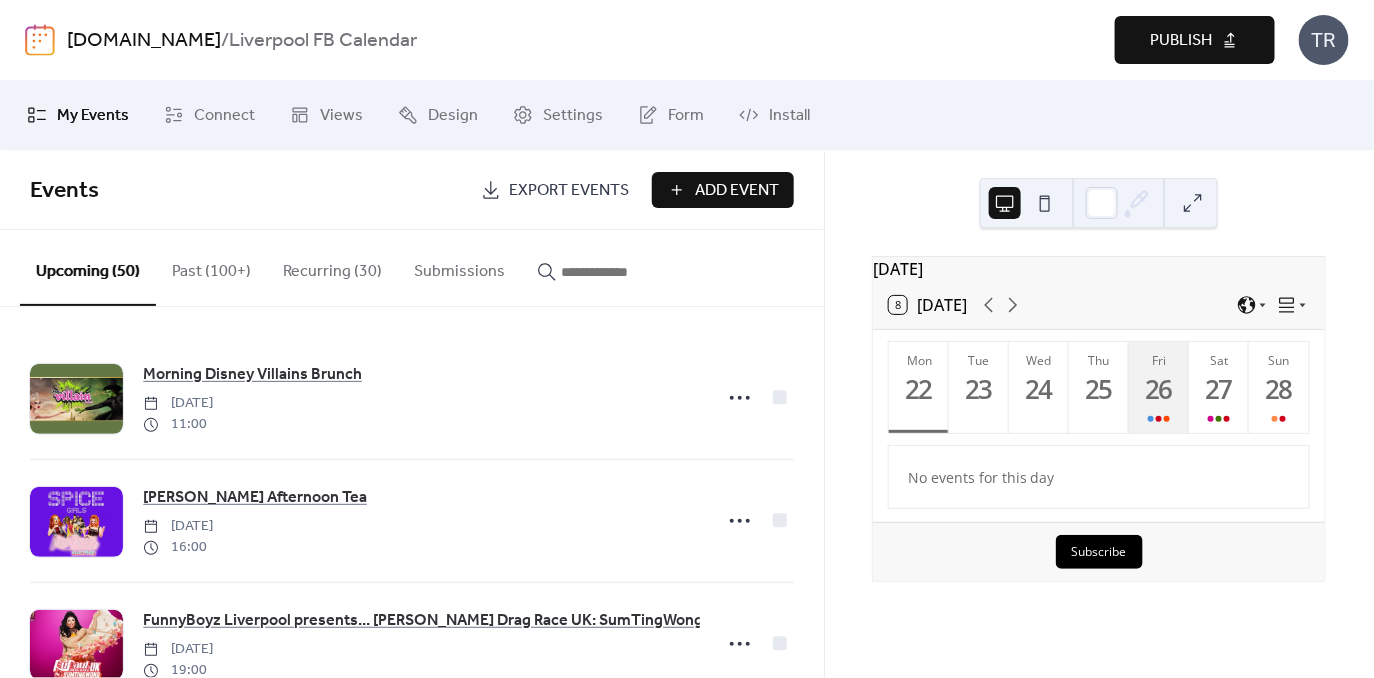 click on "26" at bounding box center (1158, 389) 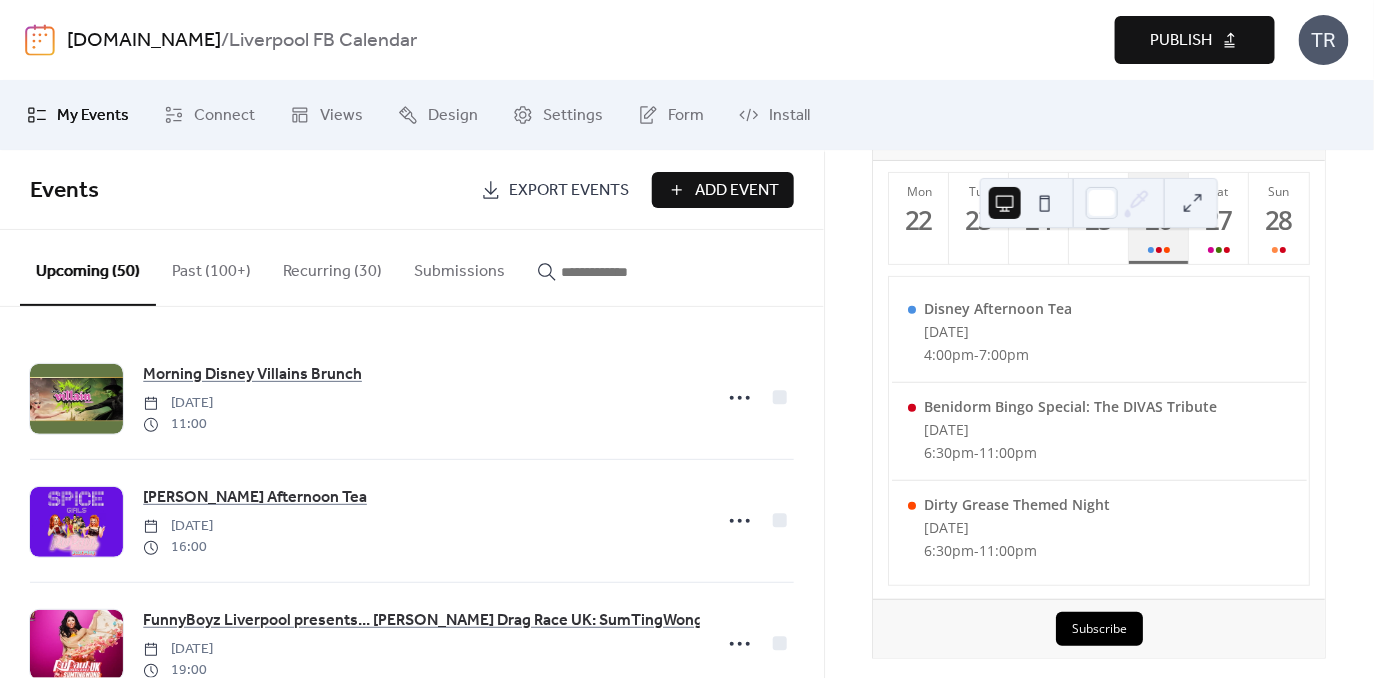 scroll, scrollTop: 173, scrollLeft: 0, axis: vertical 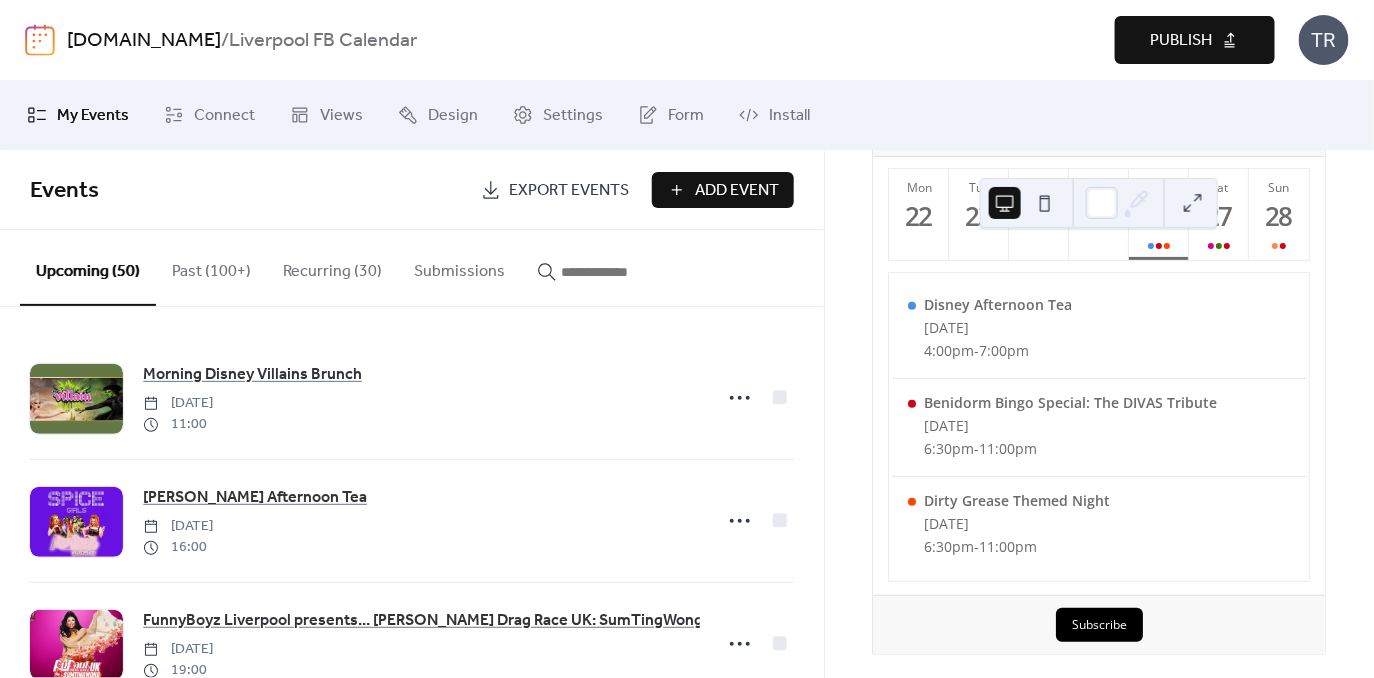 click at bounding box center [611, 272] 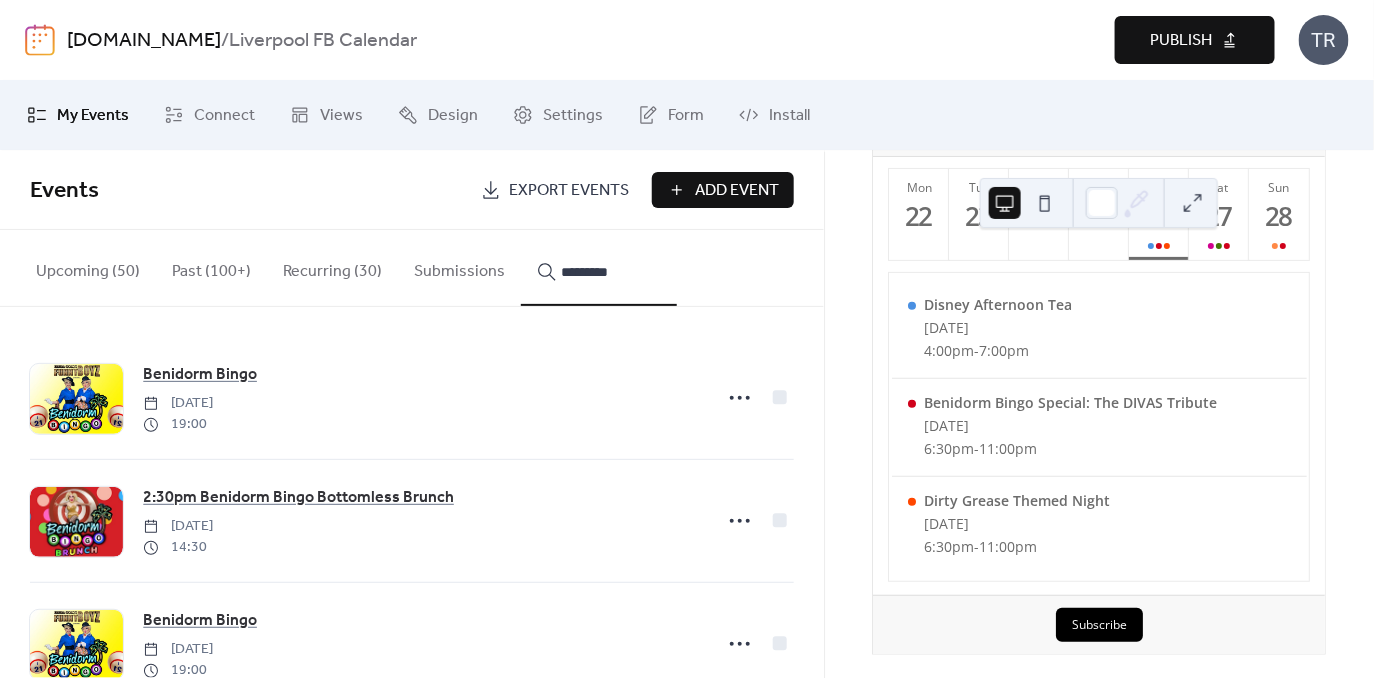 click on "********" at bounding box center (599, 268) 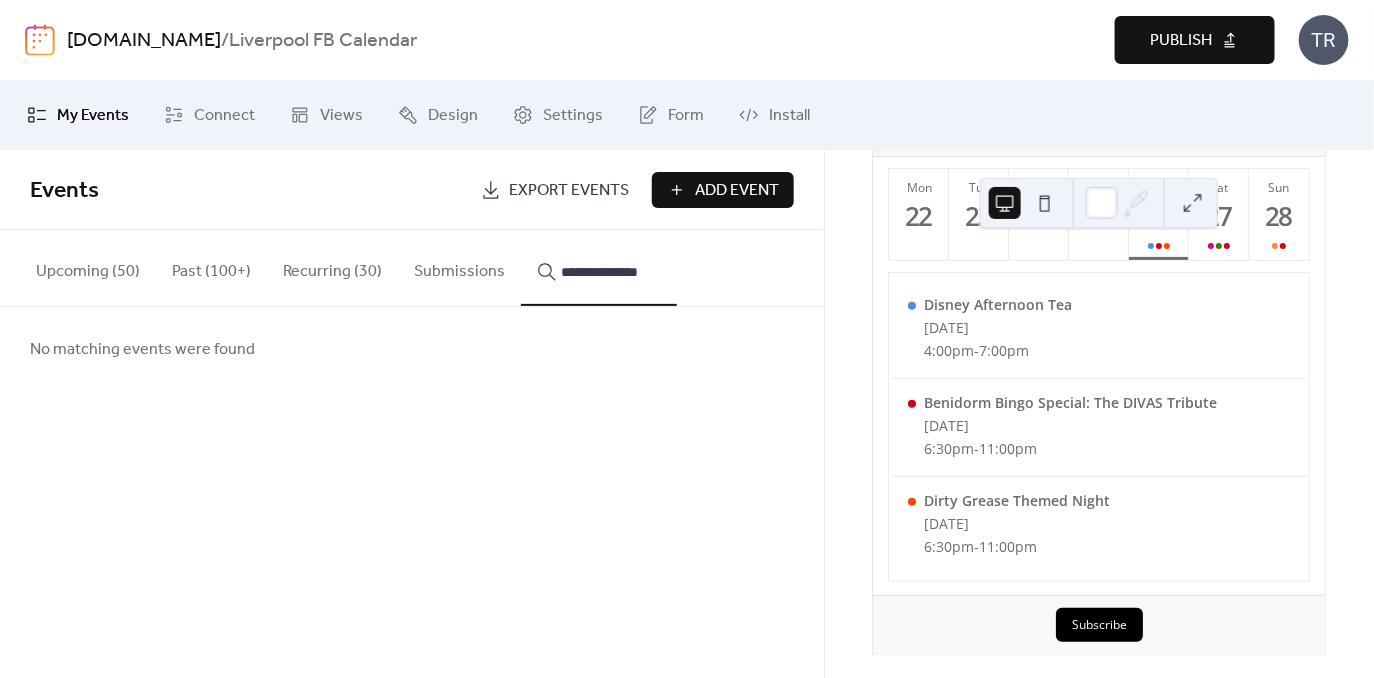 click on "**********" at bounding box center [599, 268] 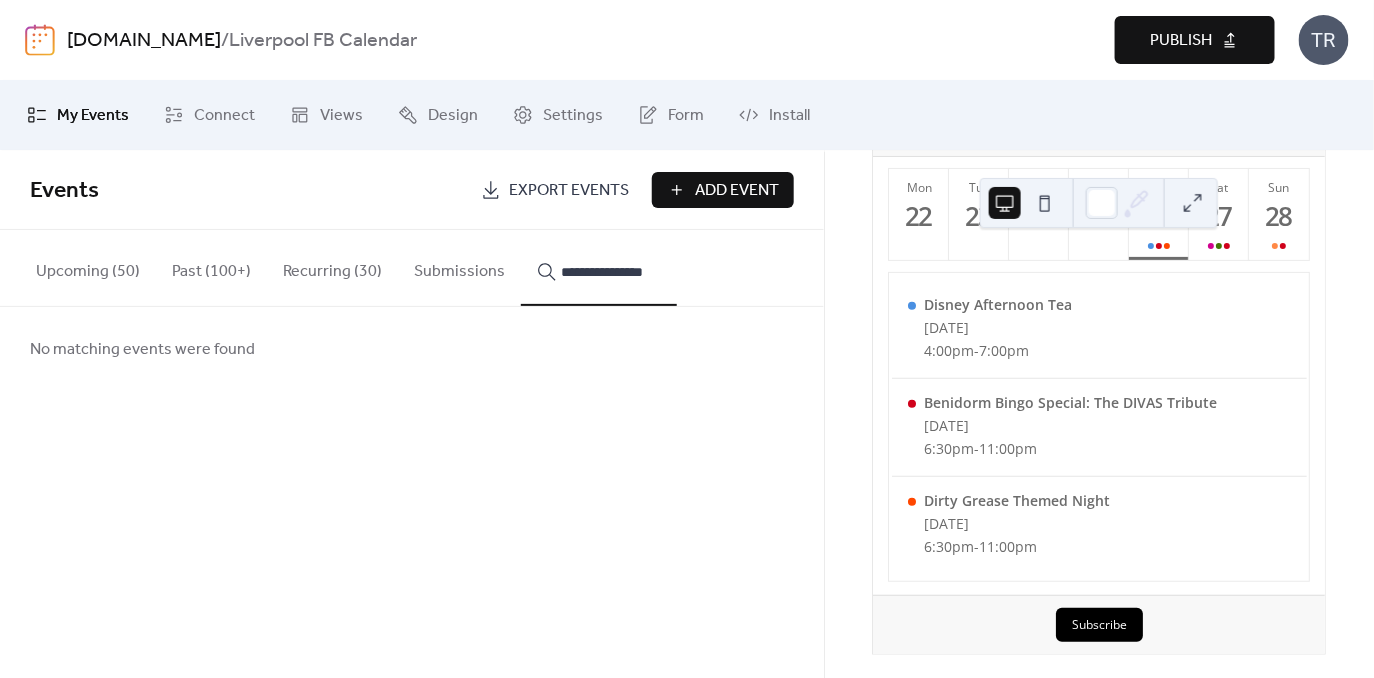 scroll, scrollTop: 0, scrollLeft: 0, axis: both 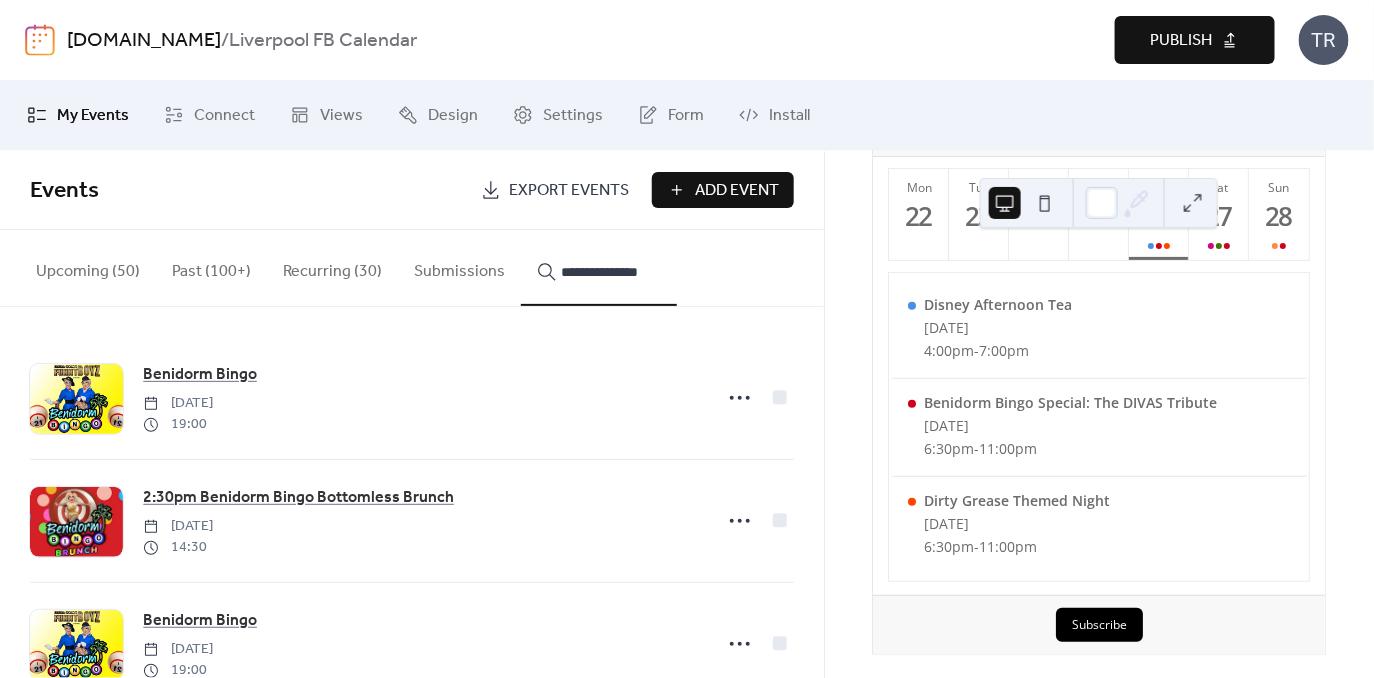 click on "**********" at bounding box center [599, 268] 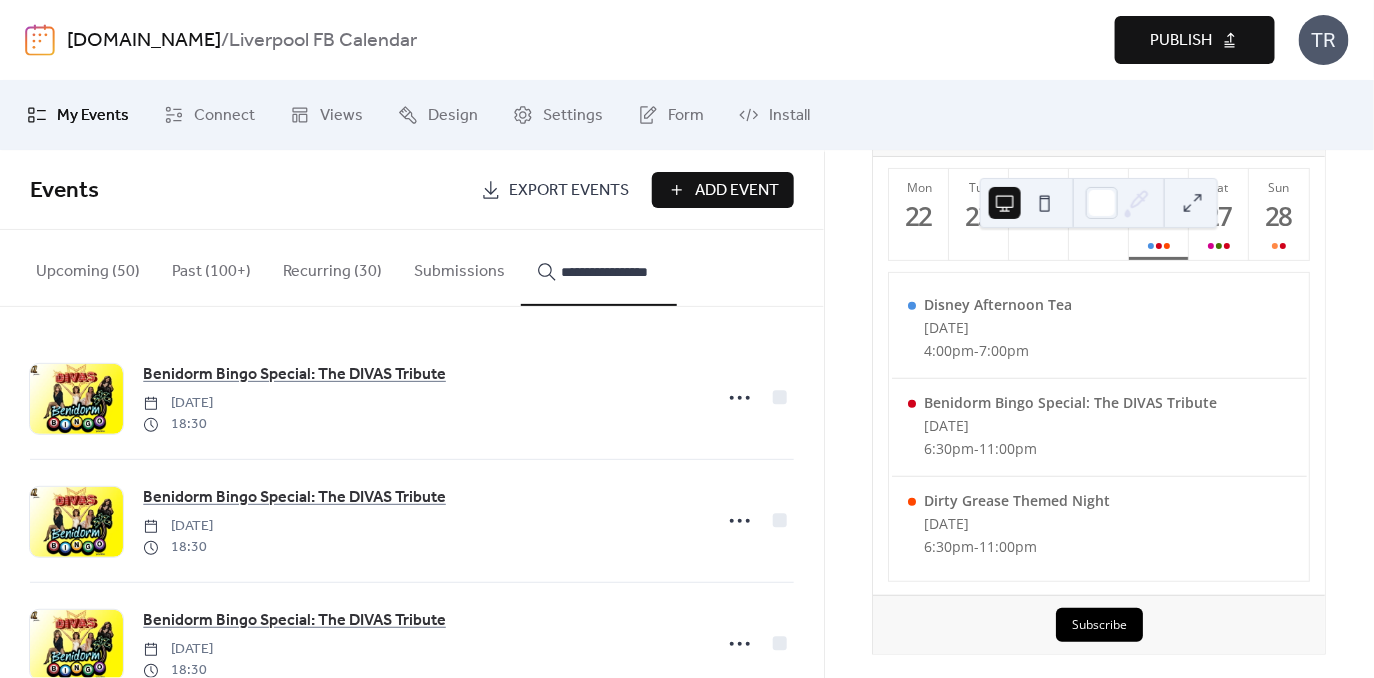 scroll, scrollTop: 0, scrollLeft: 11, axis: horizontal 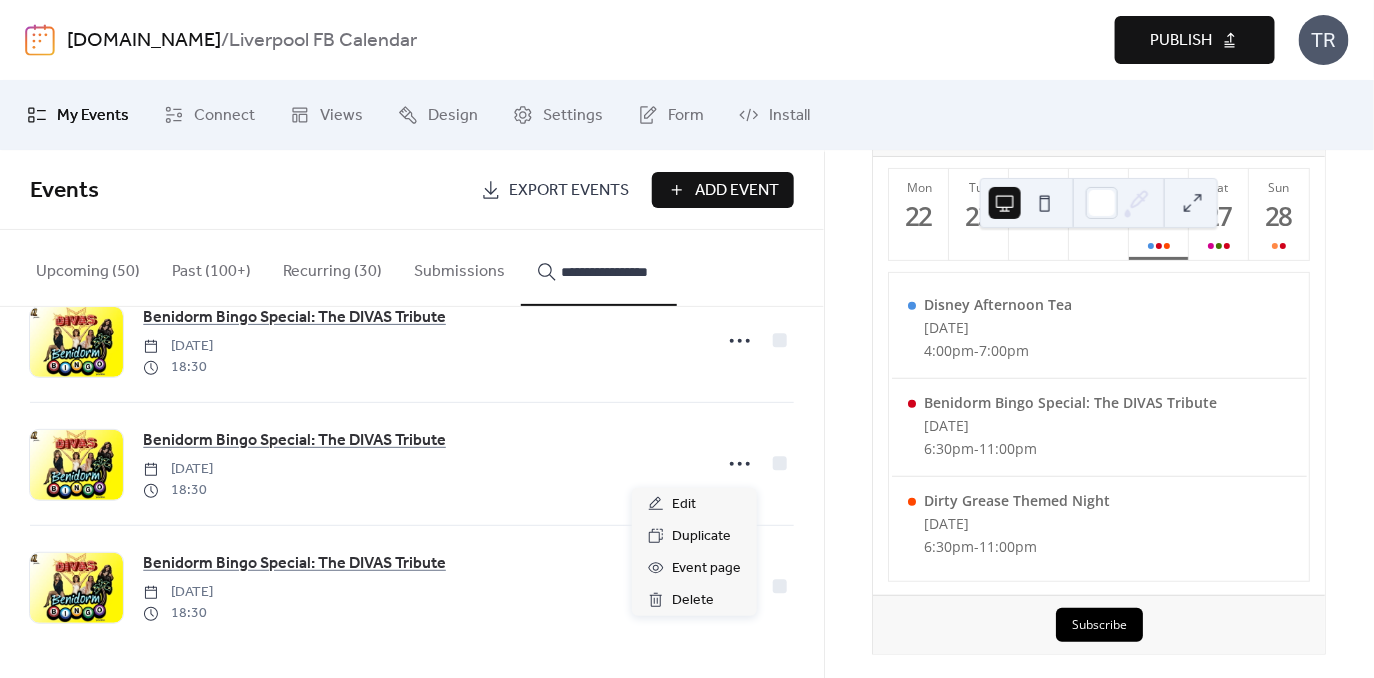 click 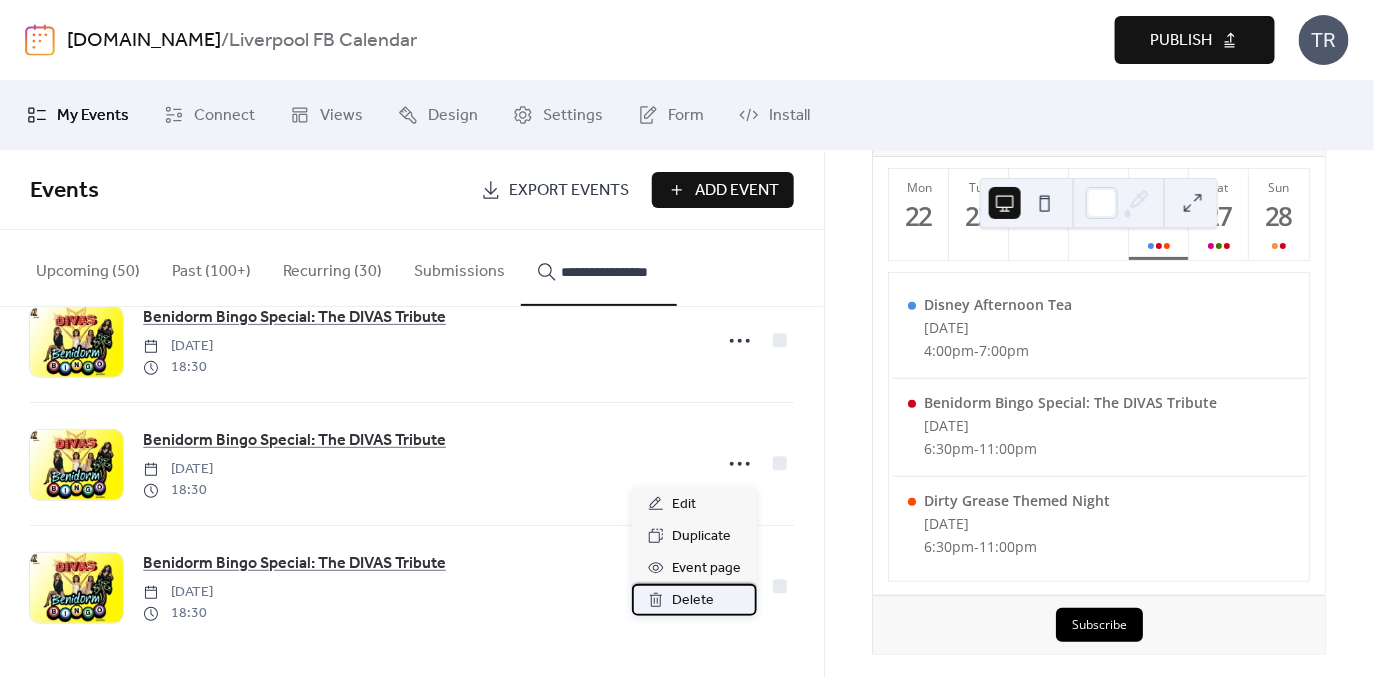click on "Delete" at bounding box center (693, 601) 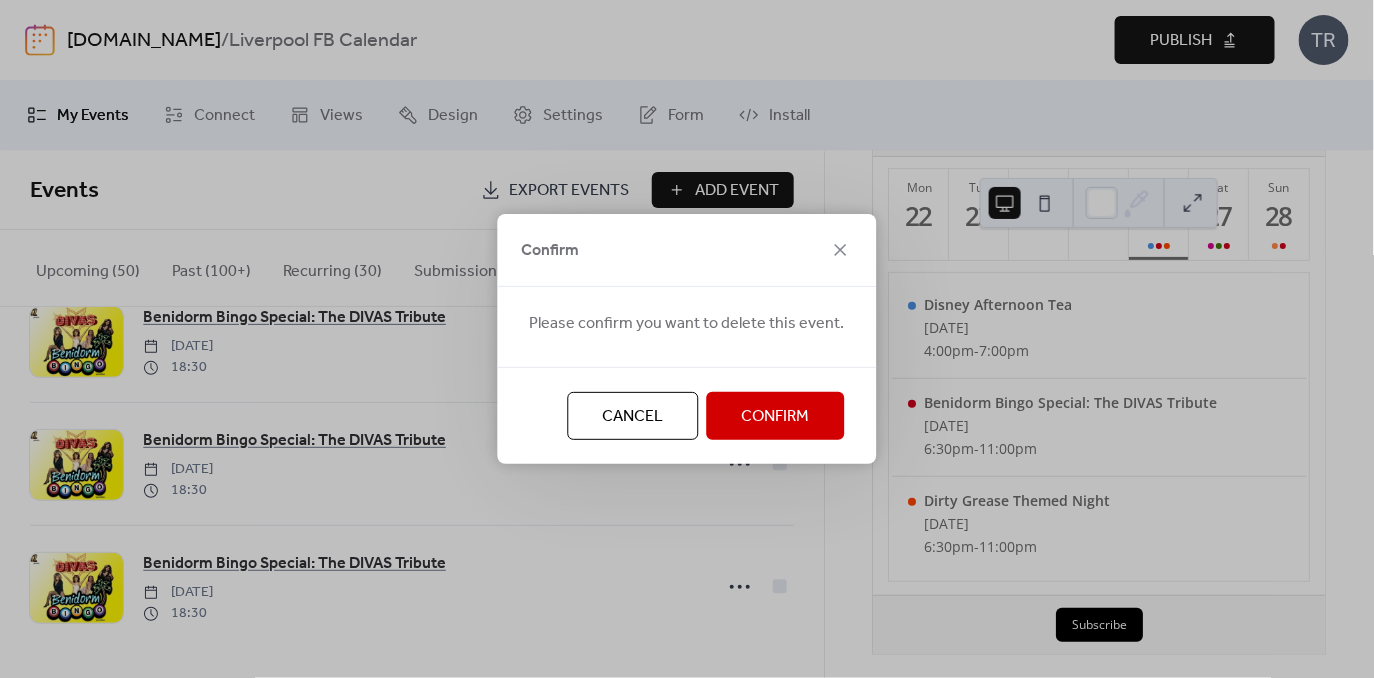 click on "Confirm" at bounding box center [776, 417] 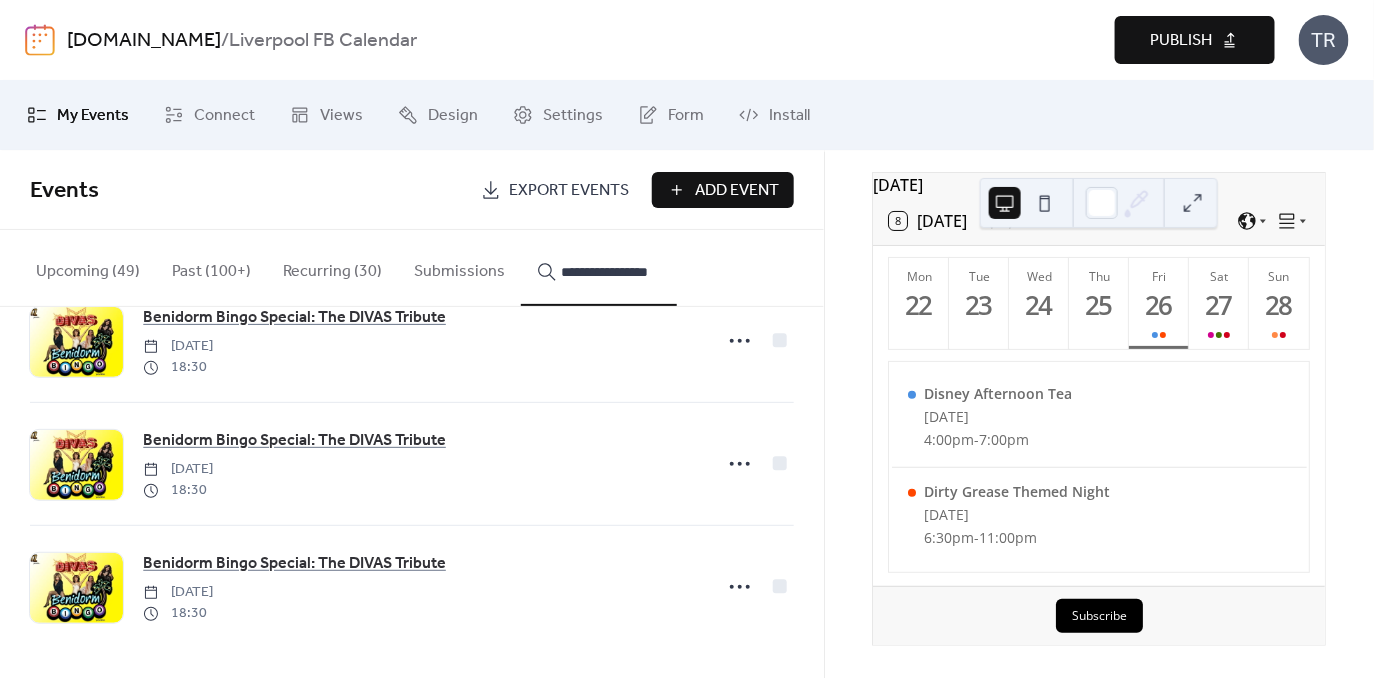 scroll, scrollTop: 57, scrollLeft: 0, axis: vertical 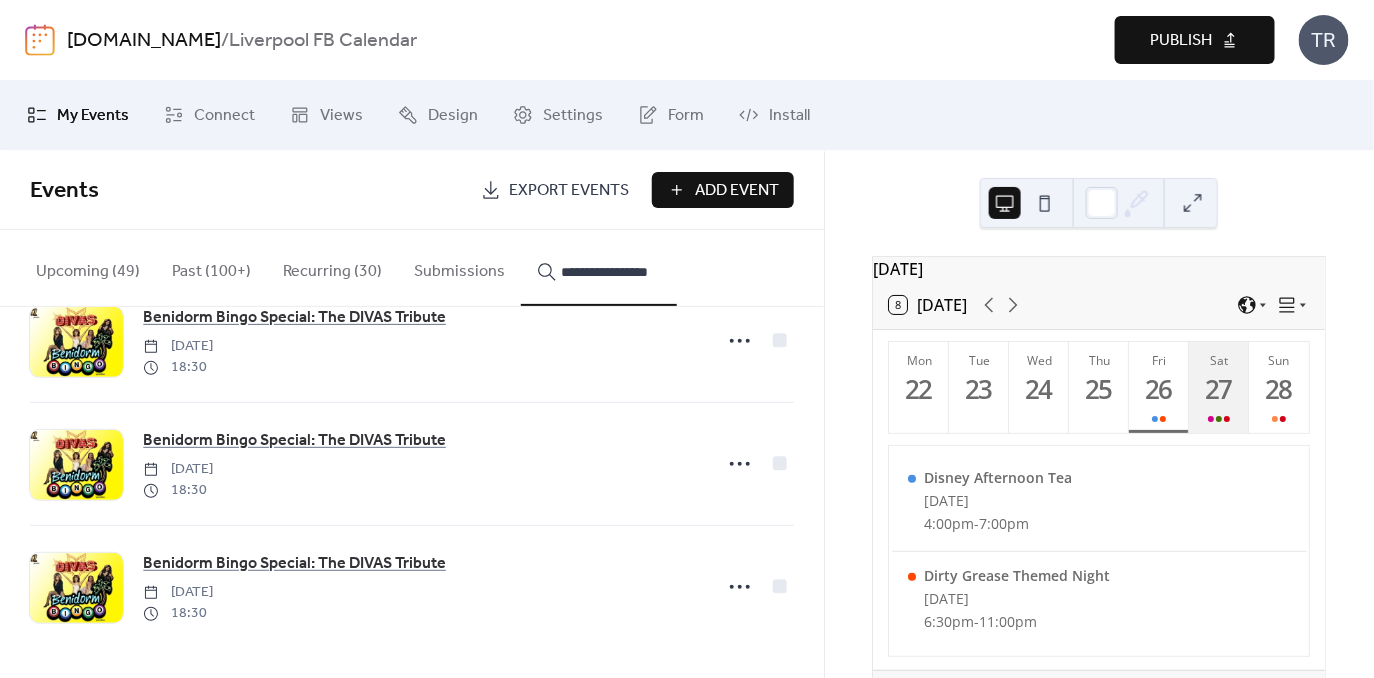 click on "Sat 27" at bounding box center (1219, 387) 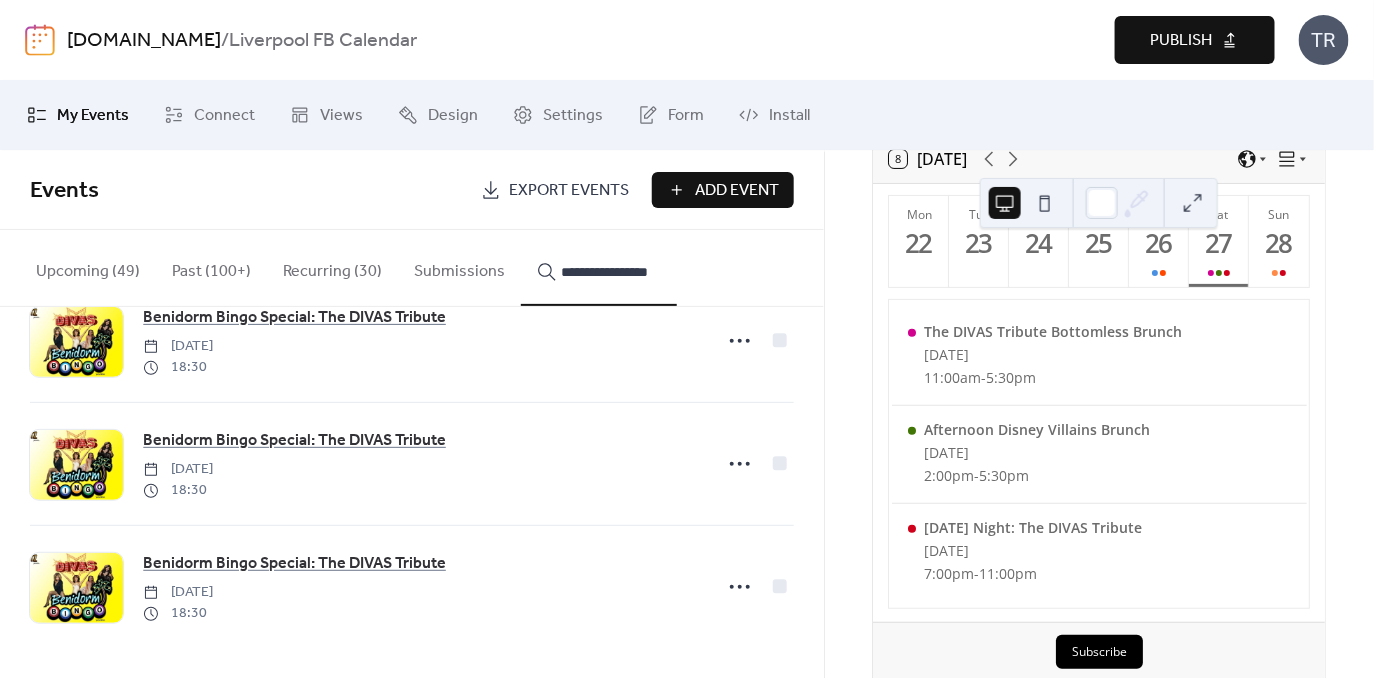 scroll, scrollTop: 147, scrollLeft: 0, axis: vertical 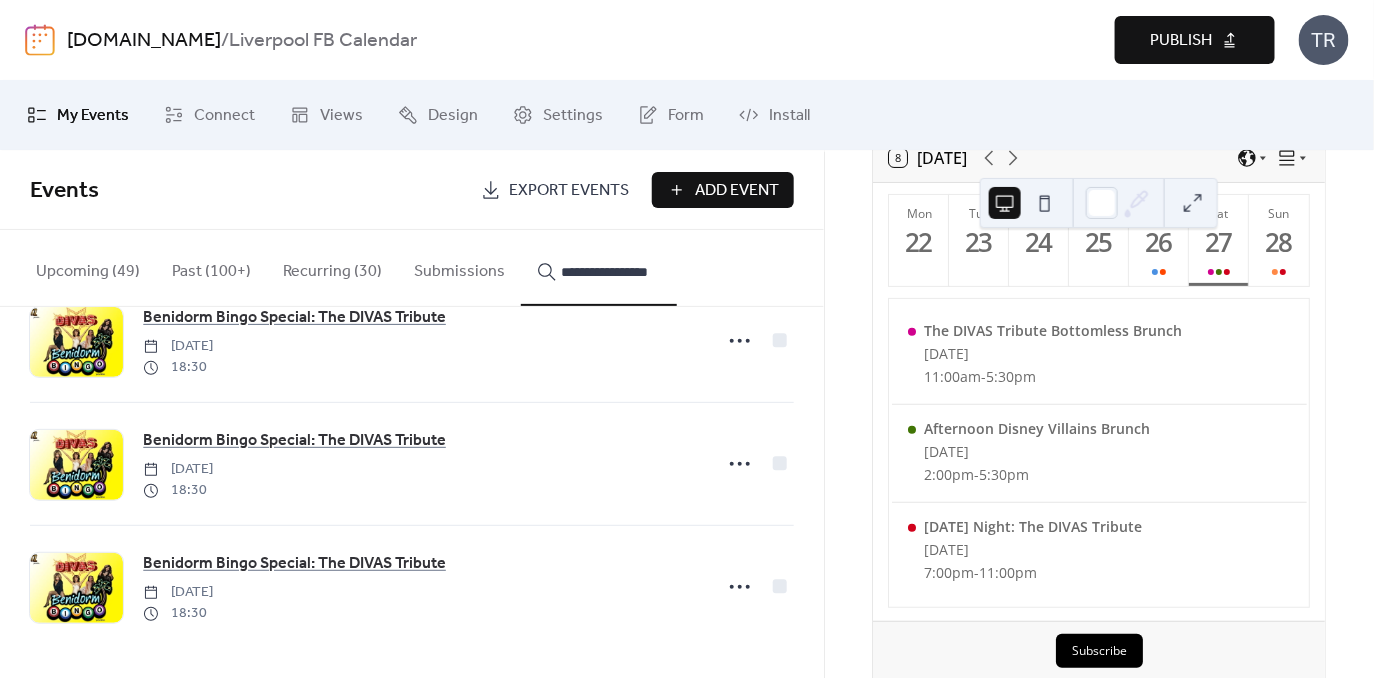 click on "**********" at bounding box center [611, 272] 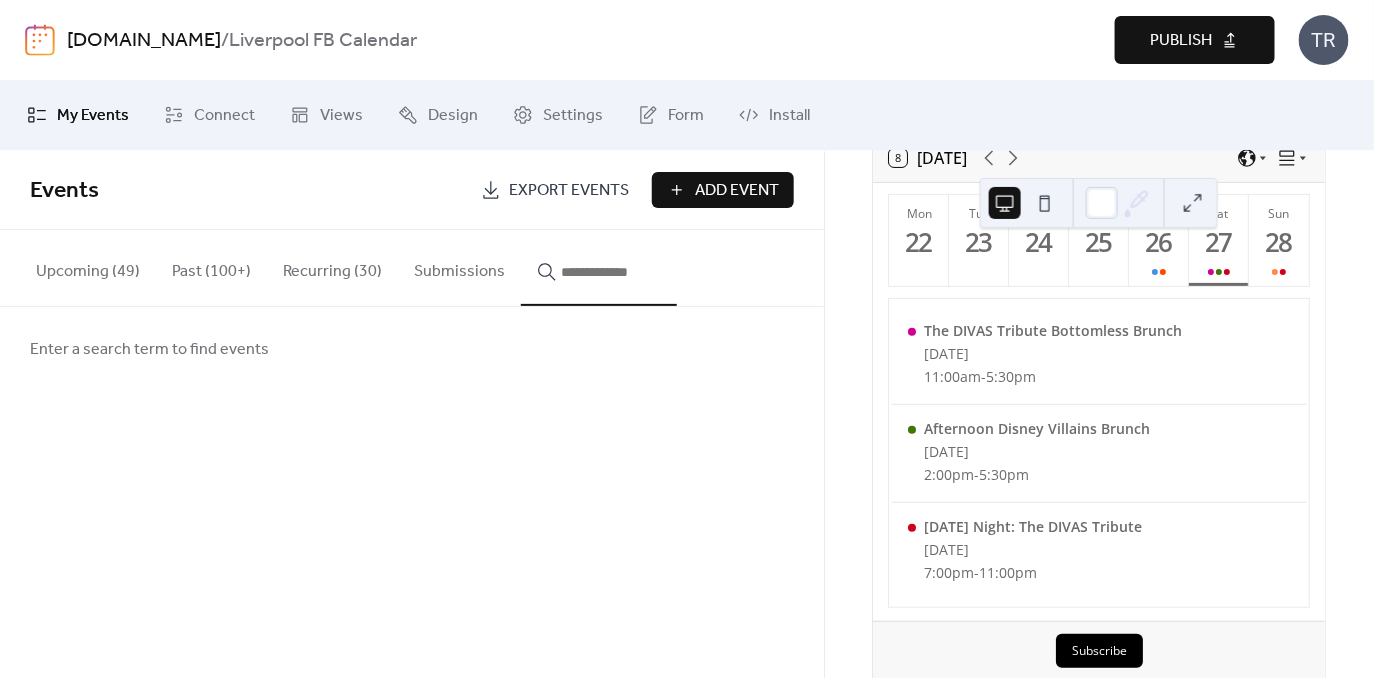 scroll, scrollTop: 0, scrollLeft: 0, axis: both 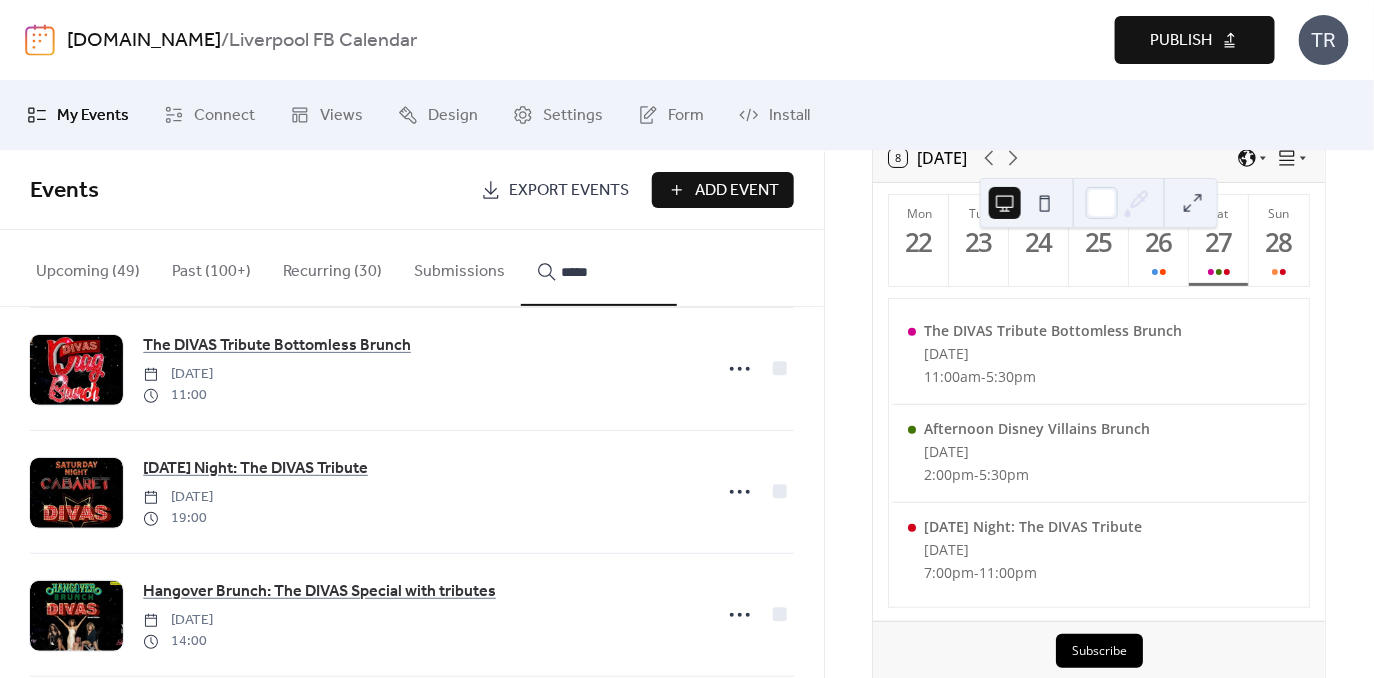 click 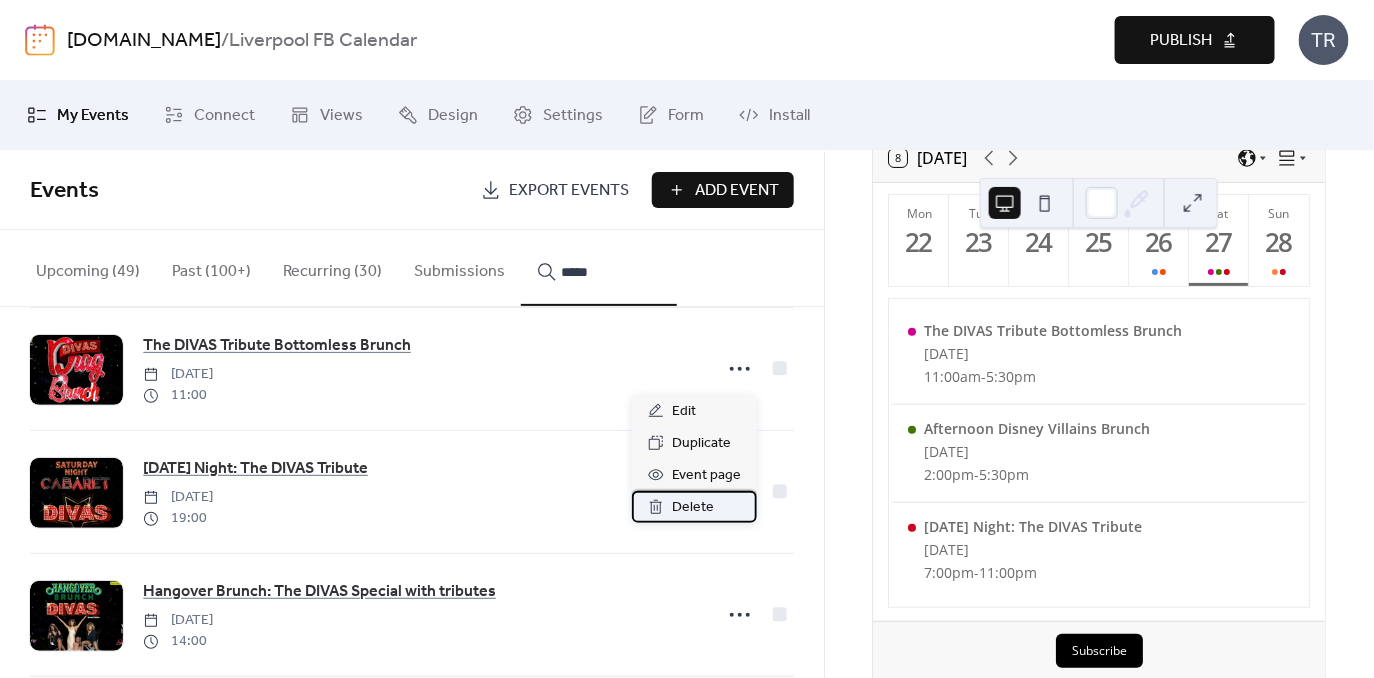 click on "Delete" at bounding box center [693, 508] 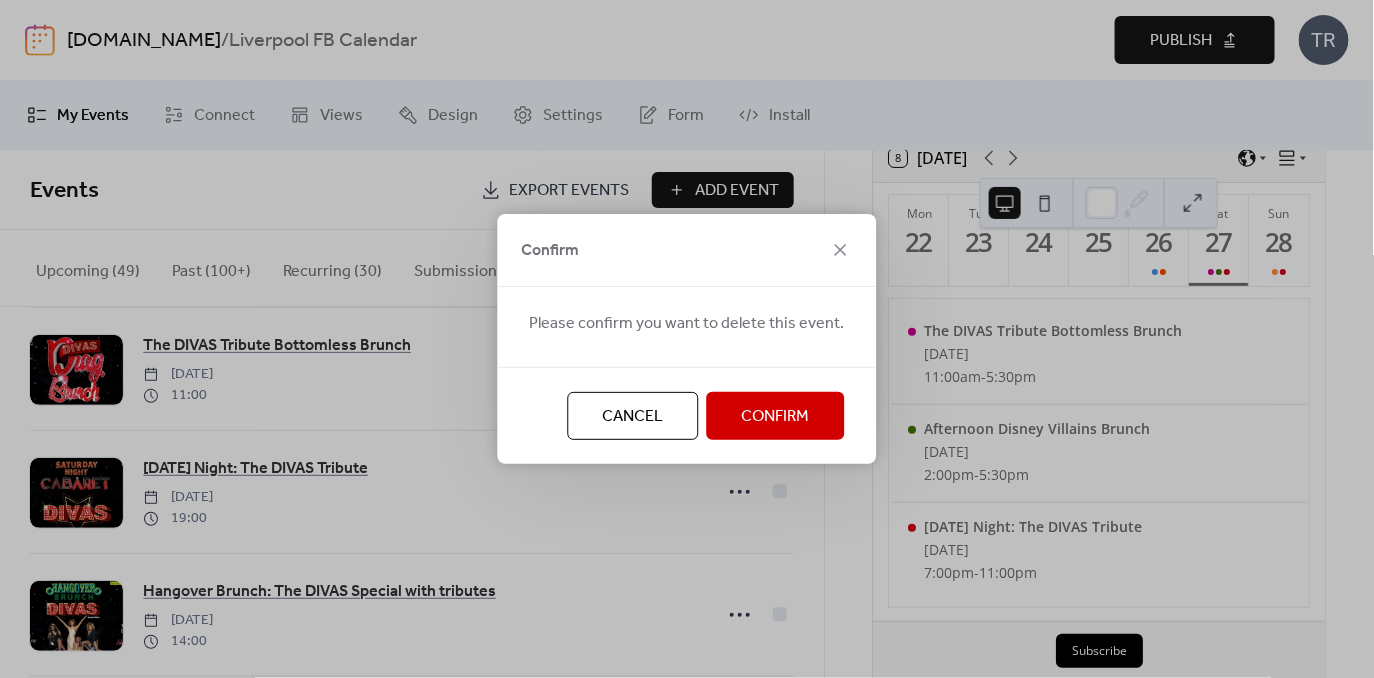 click on "Confirm" at bounding box center (776, 416) 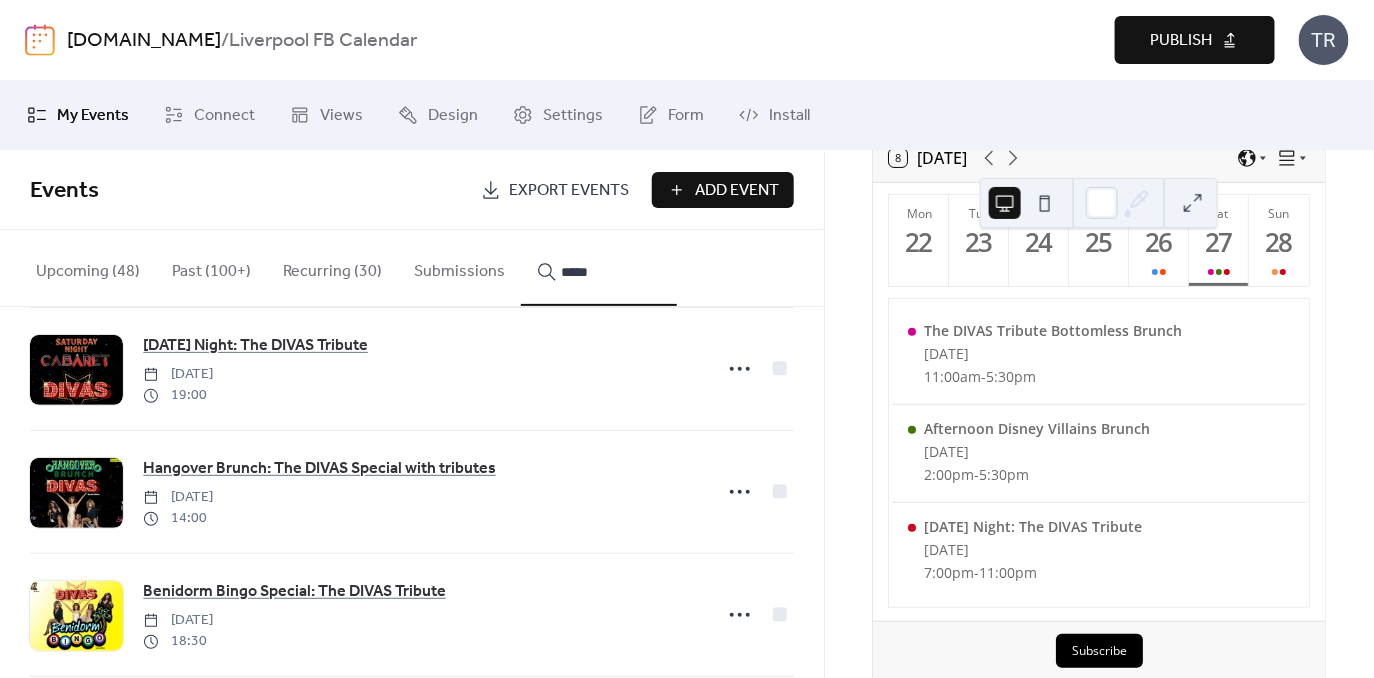 scroll, scrollTop: 94, scrollLeft: 0, axis: vertical 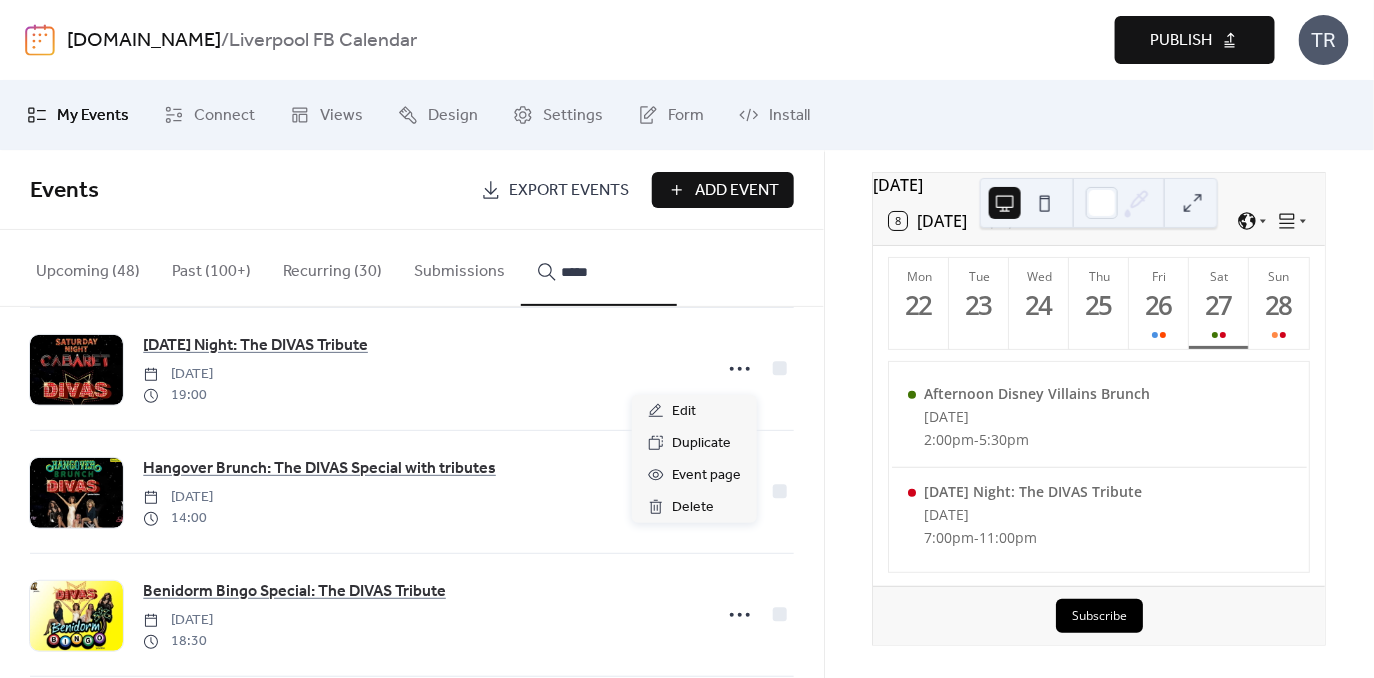 click 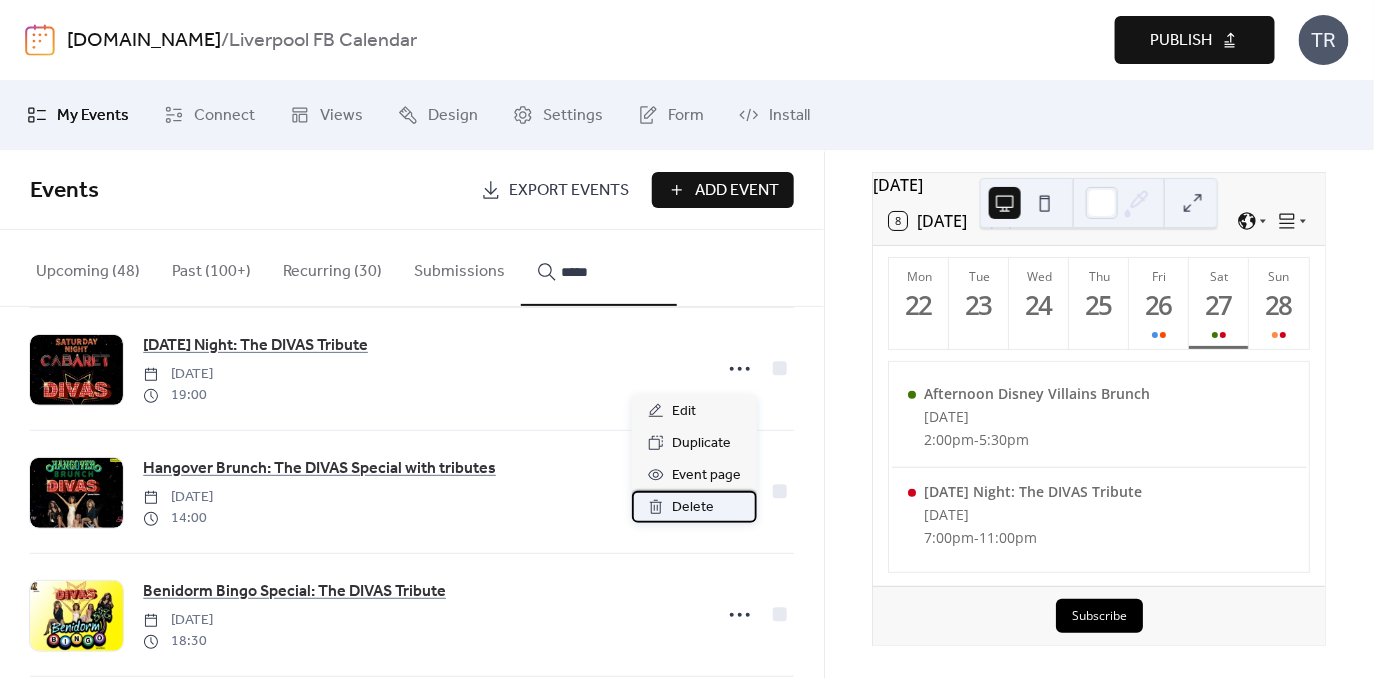 click on "Delete" at bounding box center [693, 508] 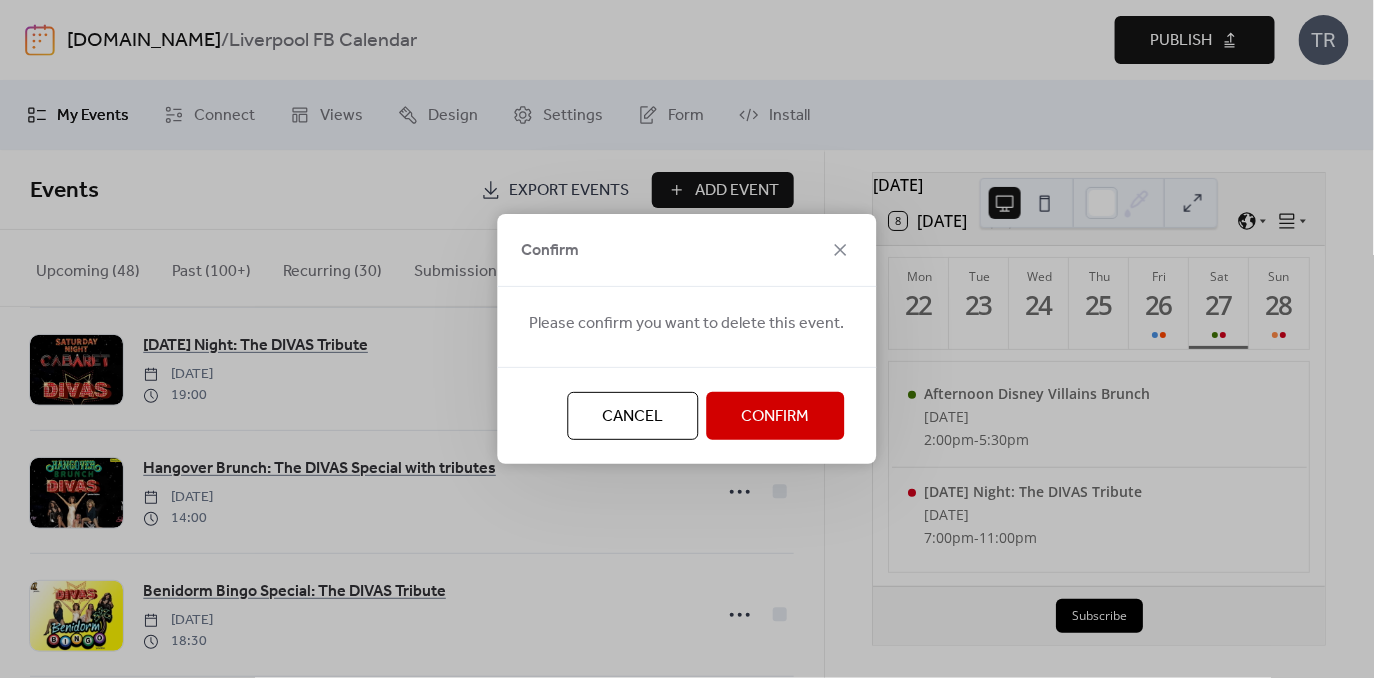 click on "Confirm" at bounding box center (776, 417) 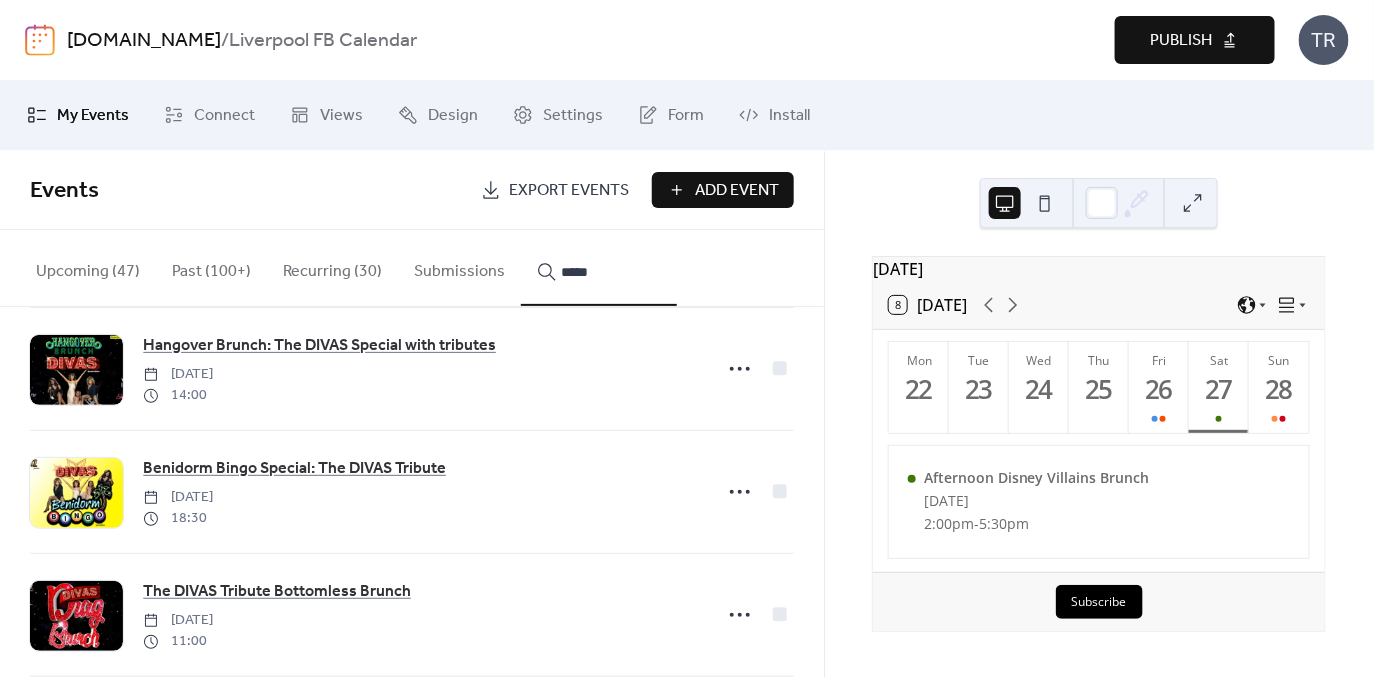 scroll, scrollTop: 0, scrollLeft: 0, axis: both 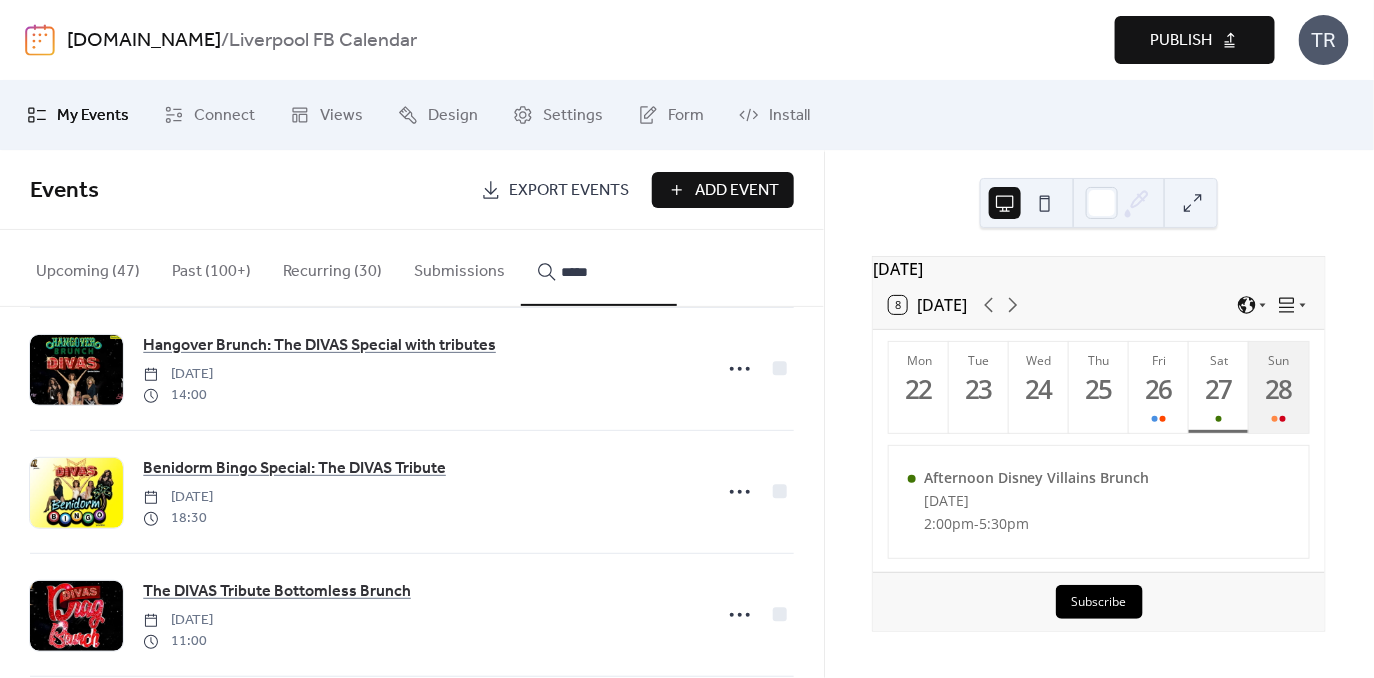 click on "28" at bounding box center (1278, 389) 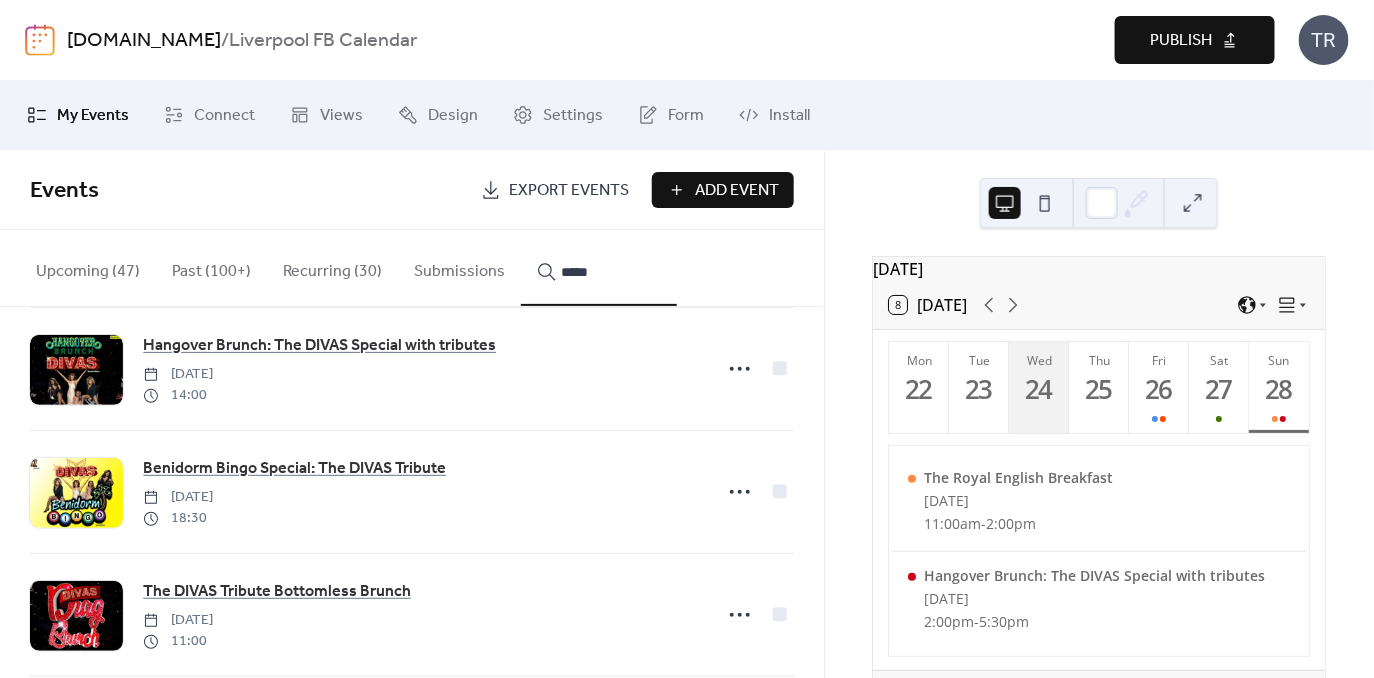 scroll, scrollTop: 94, scrollLeft: 0, axis: vertical 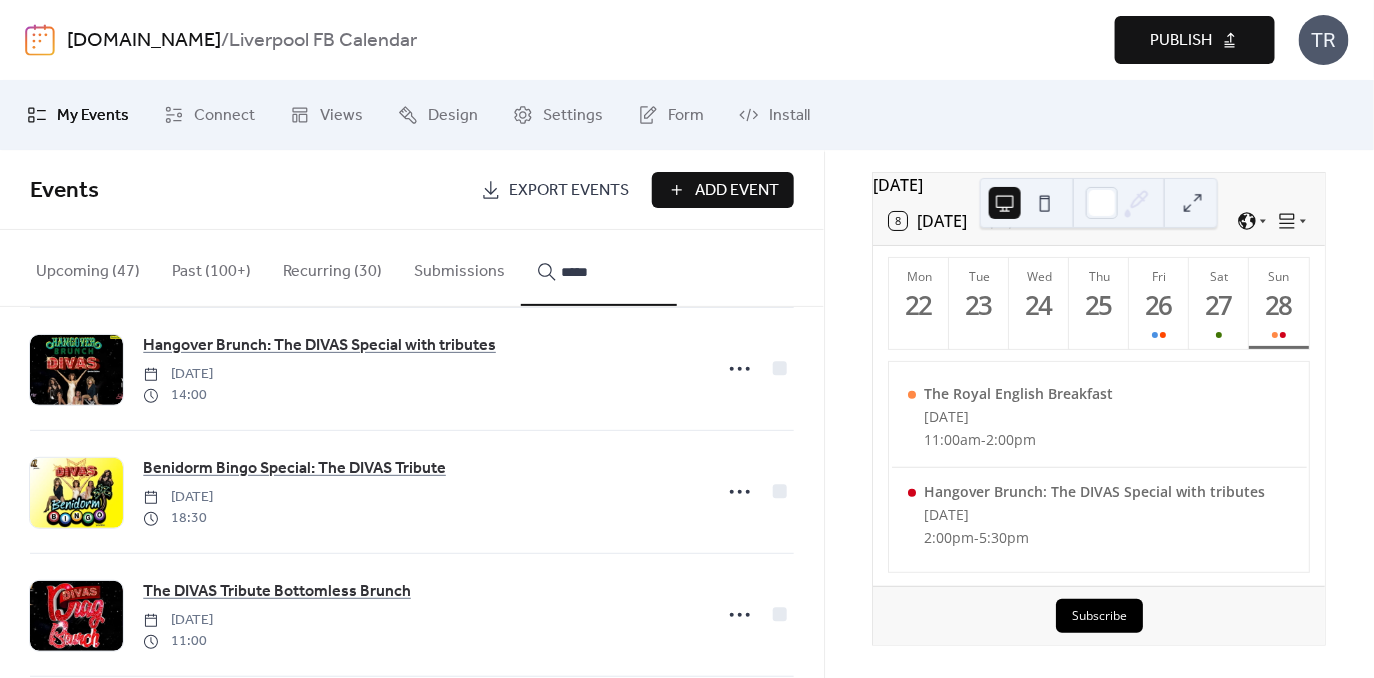 drag, startPoint x: 592, startPoint y: 272, endPoint x: 481, endPoint y: 262, distance: 111.44954 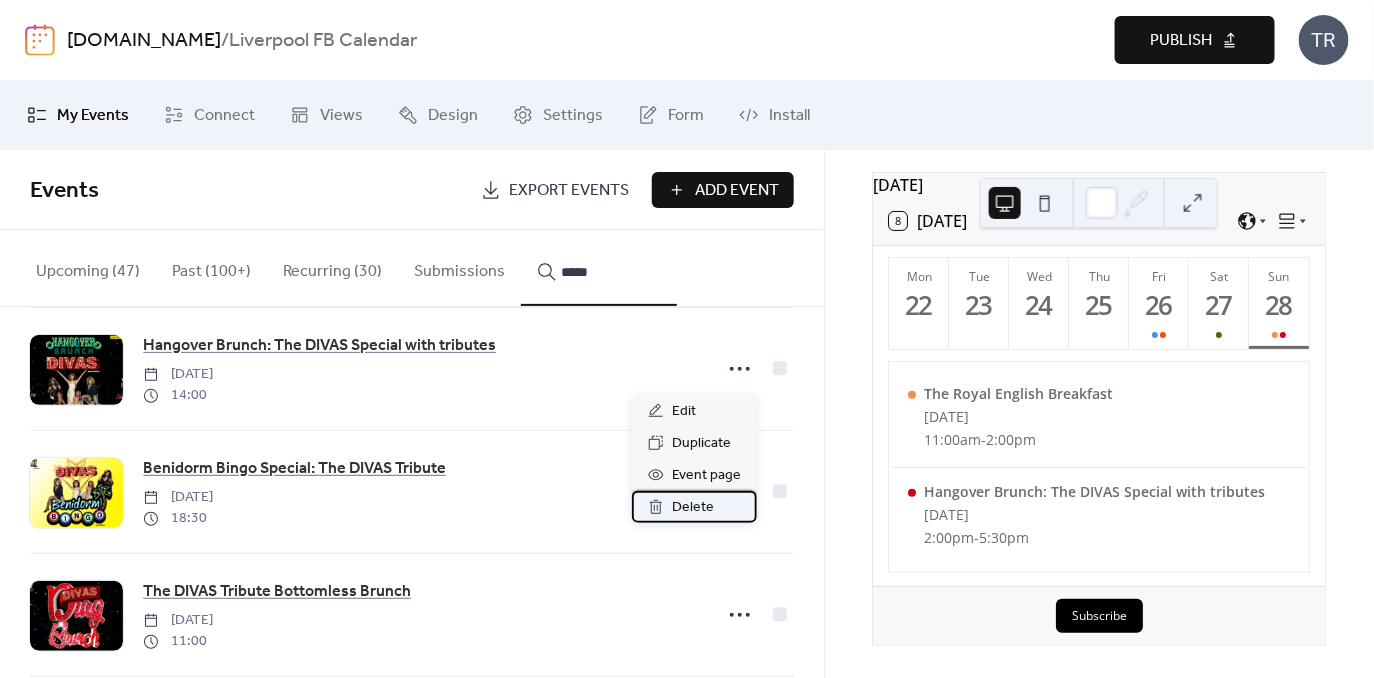 click on "Delete" at bounding box center (693, 508) 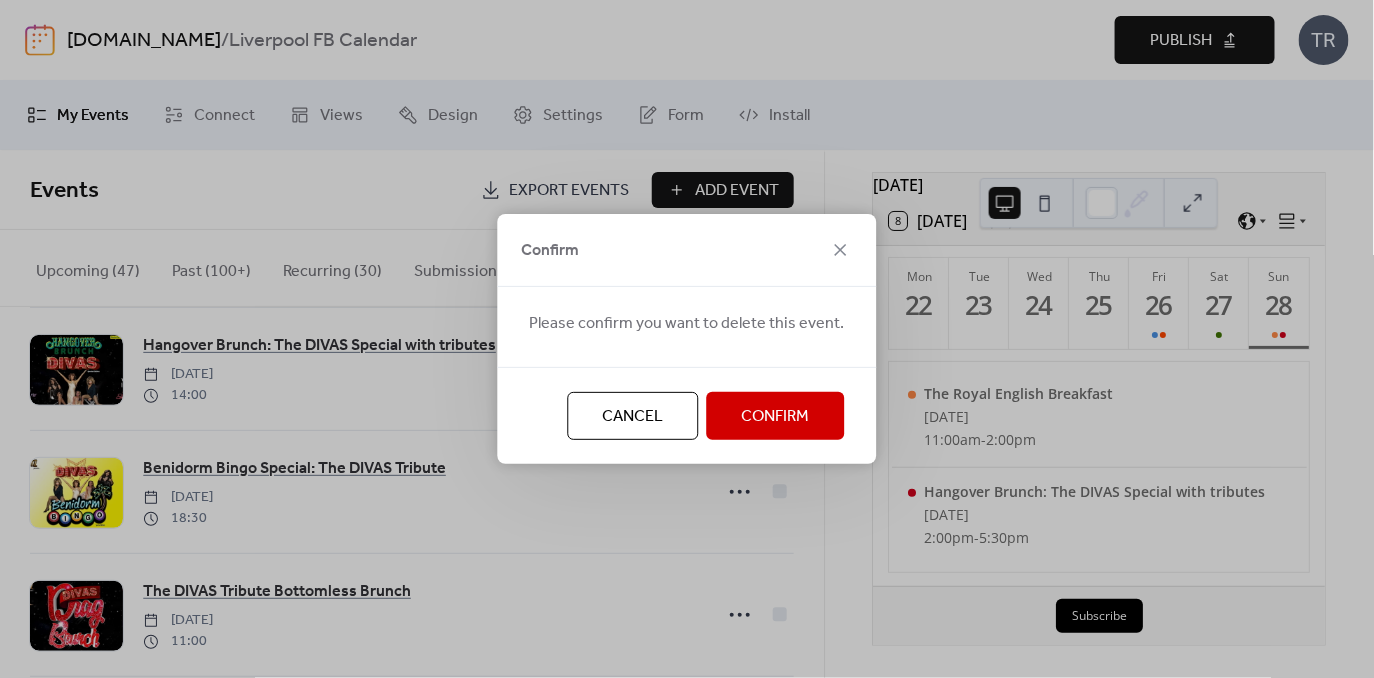 click on "Confirm" at bounding box center (776, 417) 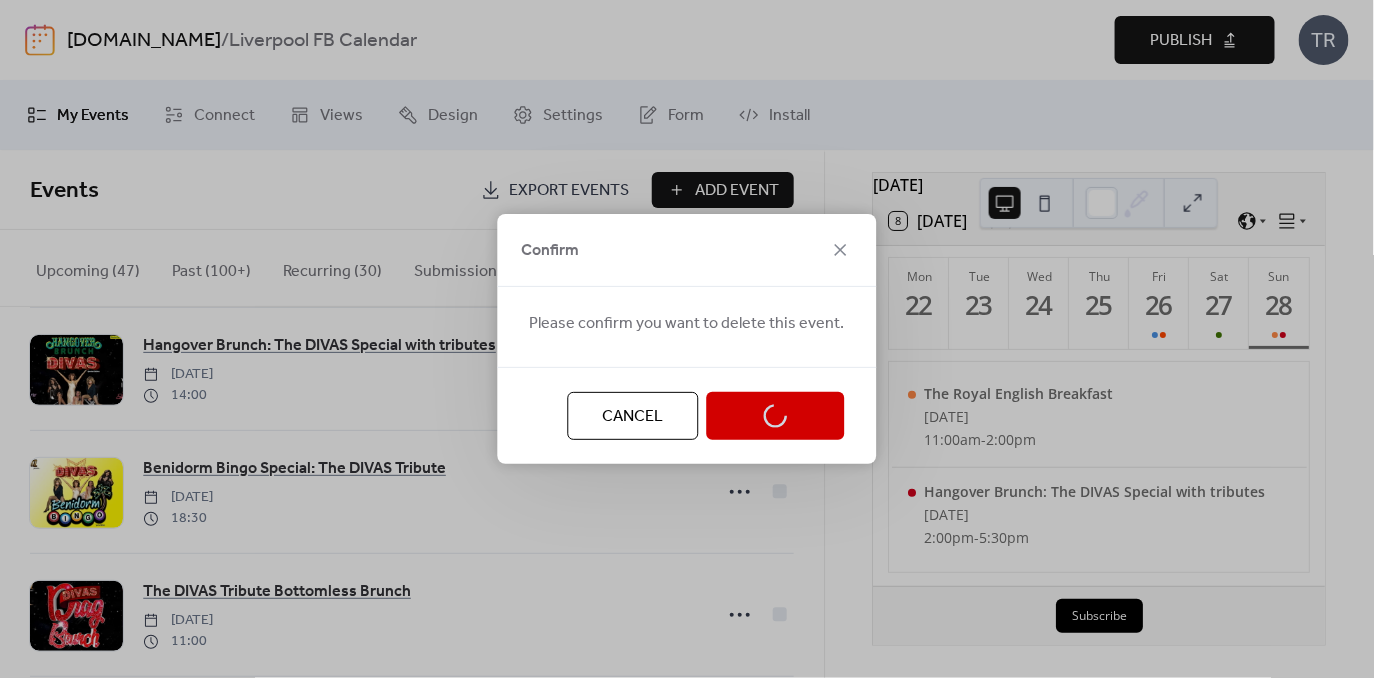 scroll, scrollTop: 0, scrollLeft: 0, axis: both 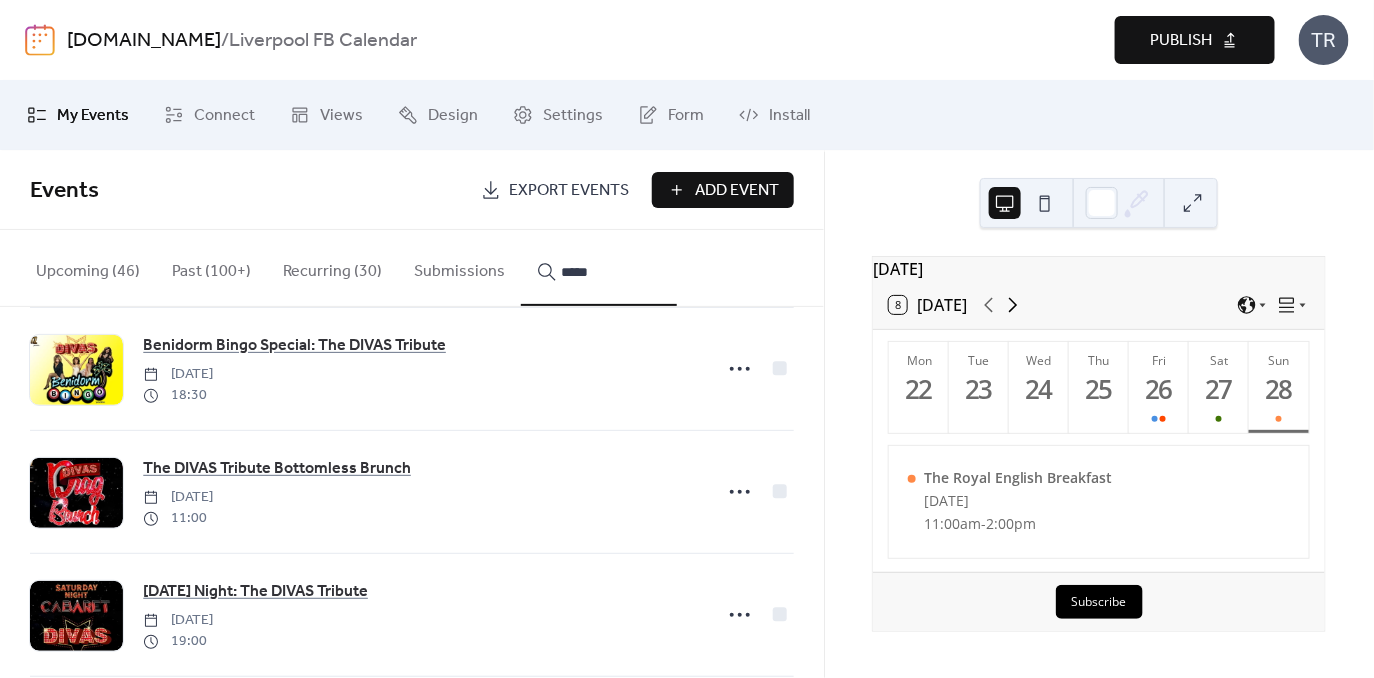 click 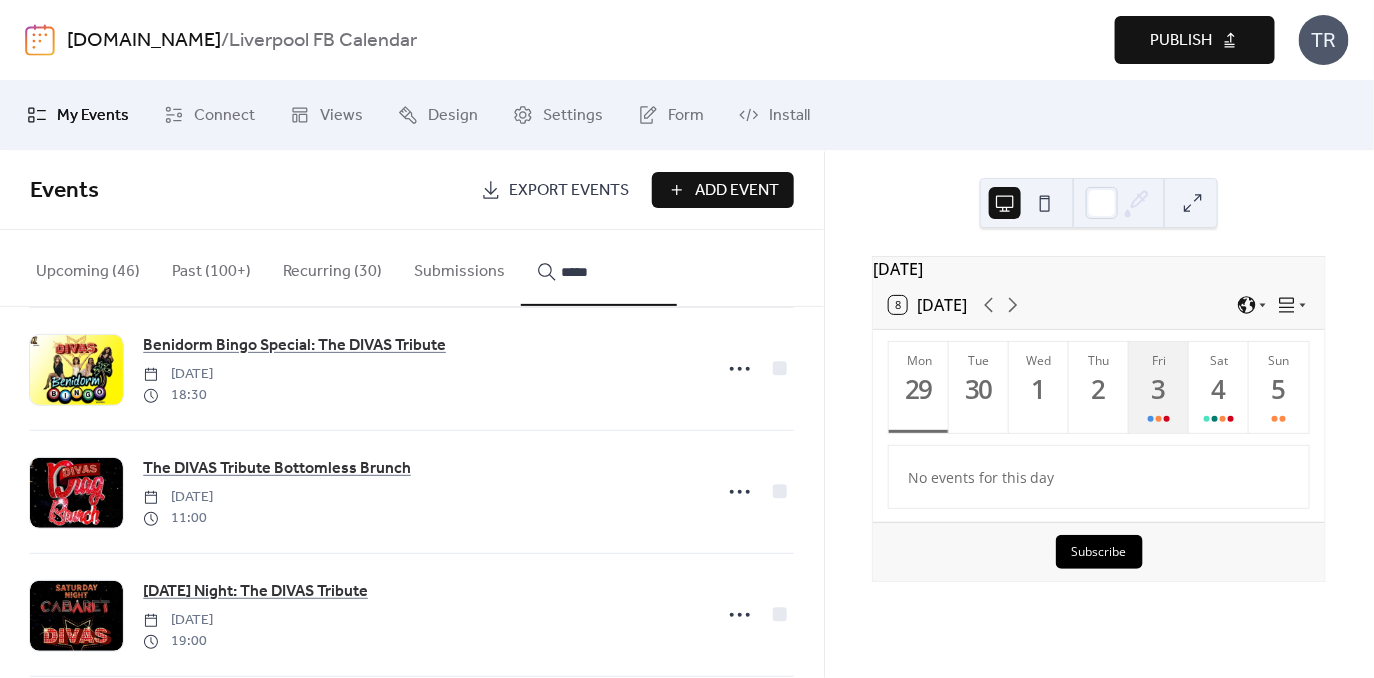 click on "3" at bounding box center (1158, 389) 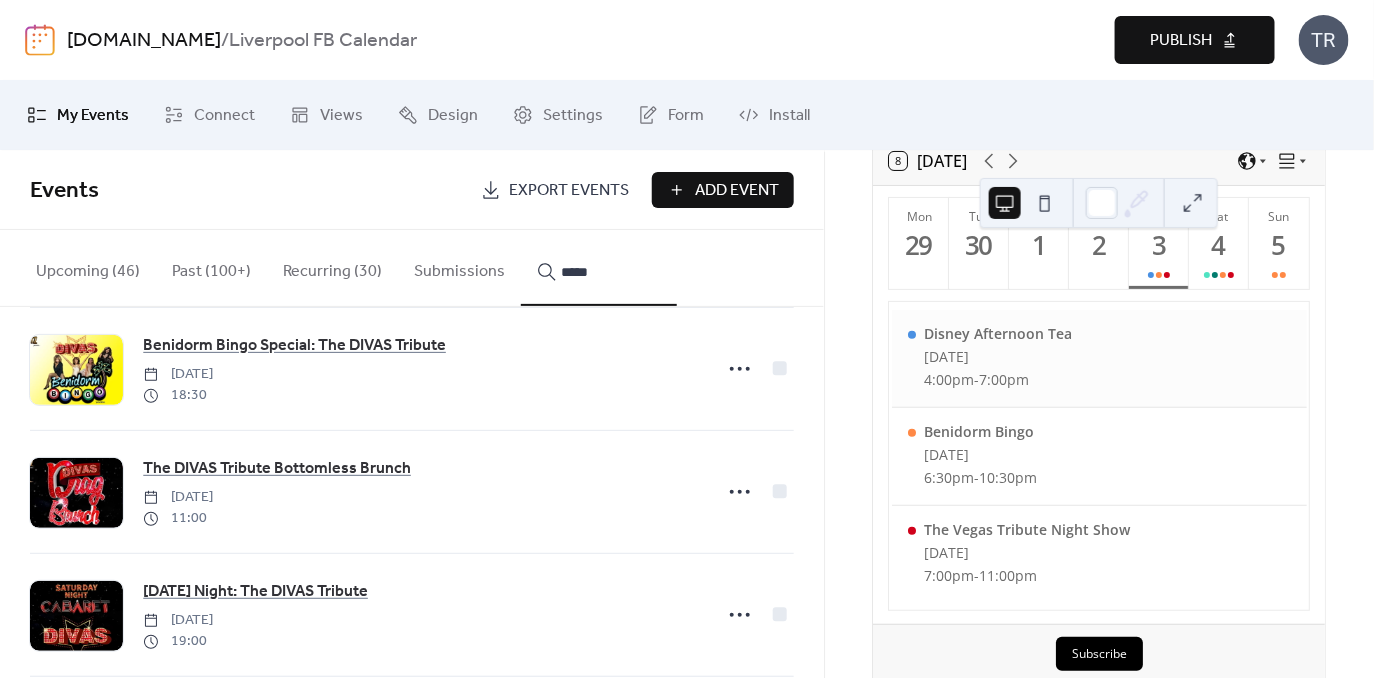 scroll, scrollTop: 167, scrollLeft: 0, axis: vertical 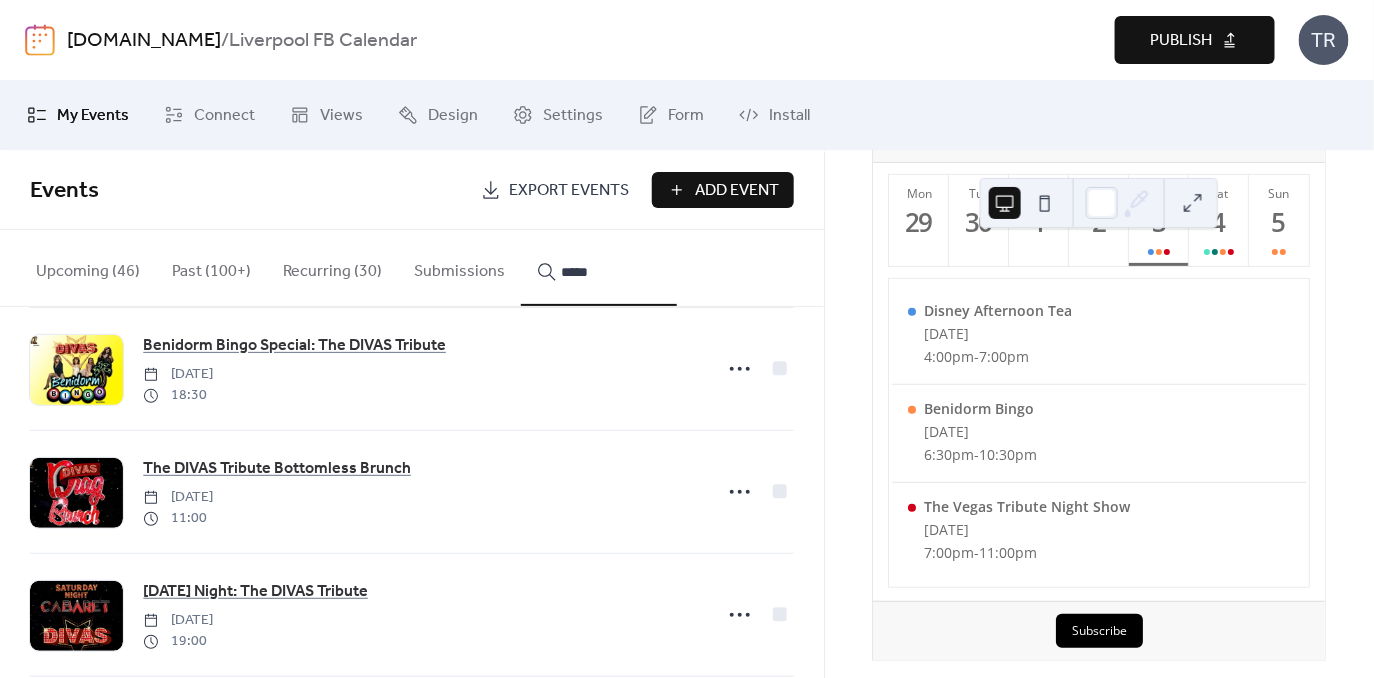 click on "*****" at bounding box center [611, 272] 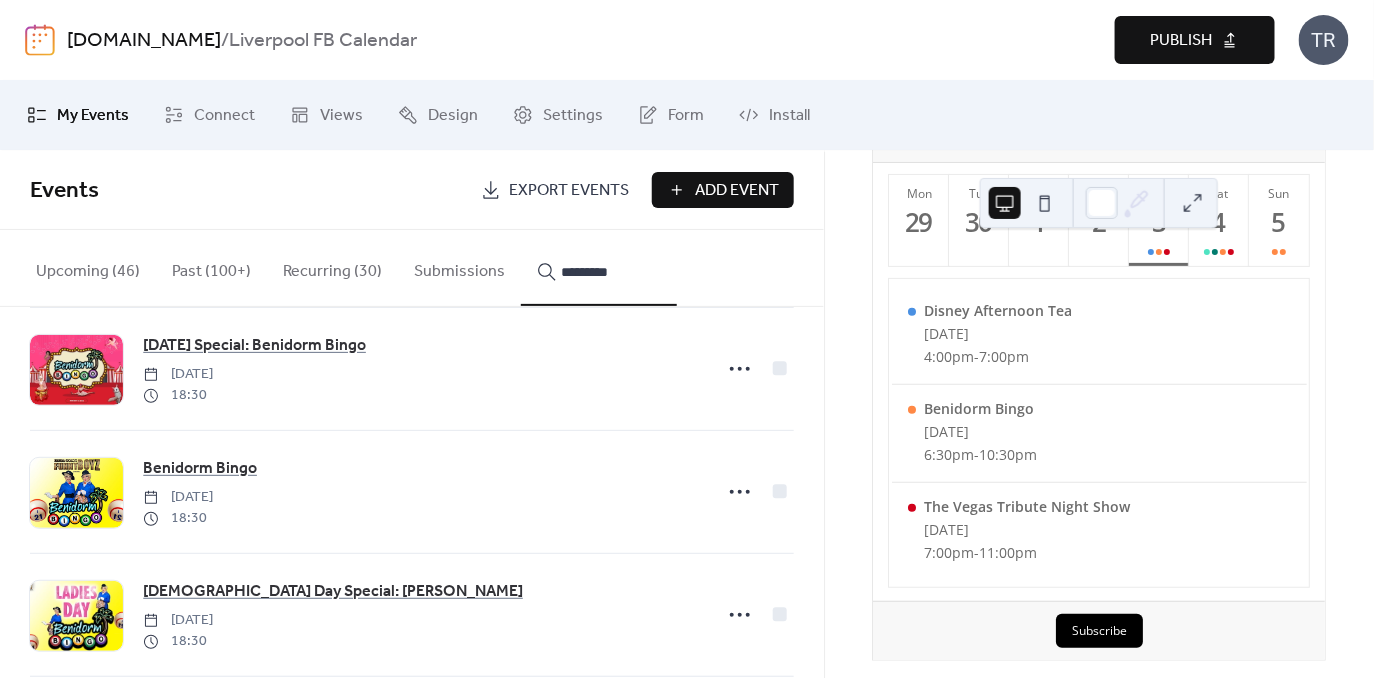 click on "********" at bounding box center [599, 268] 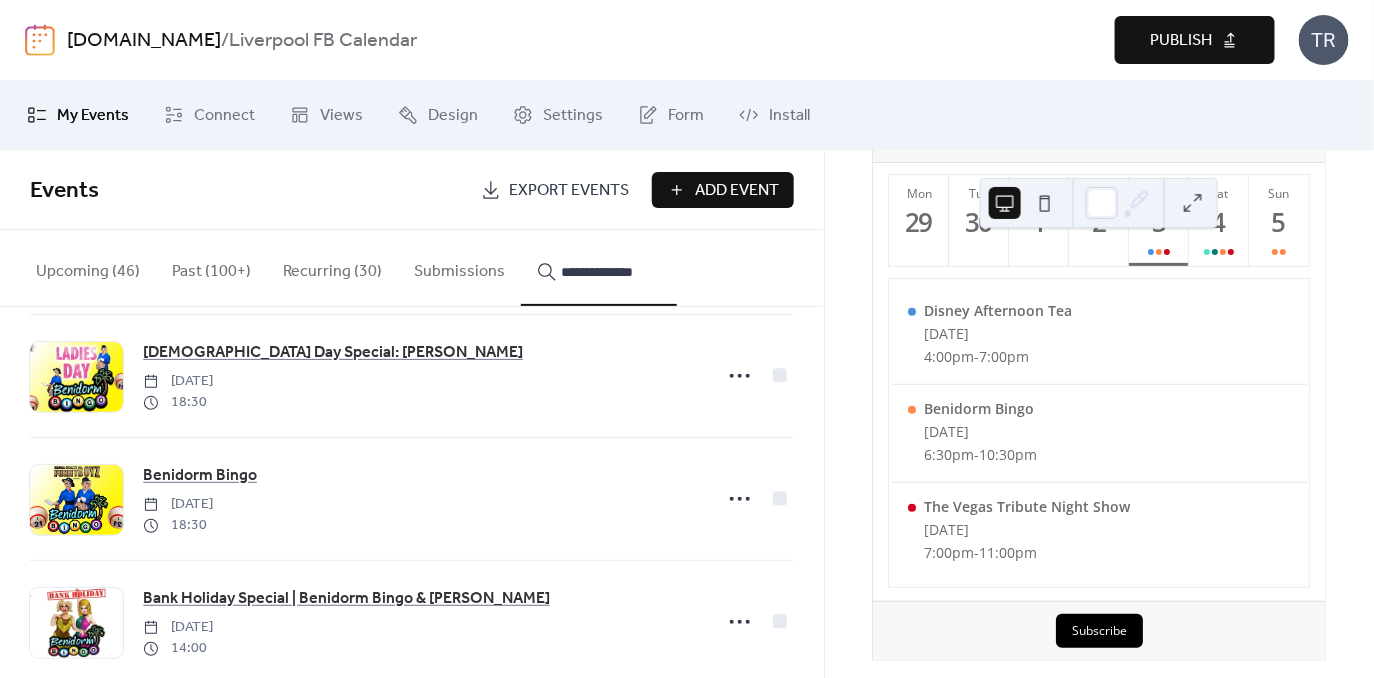 scroll, scrollTop: 1474, scrollLeft: 0, axis: vertical 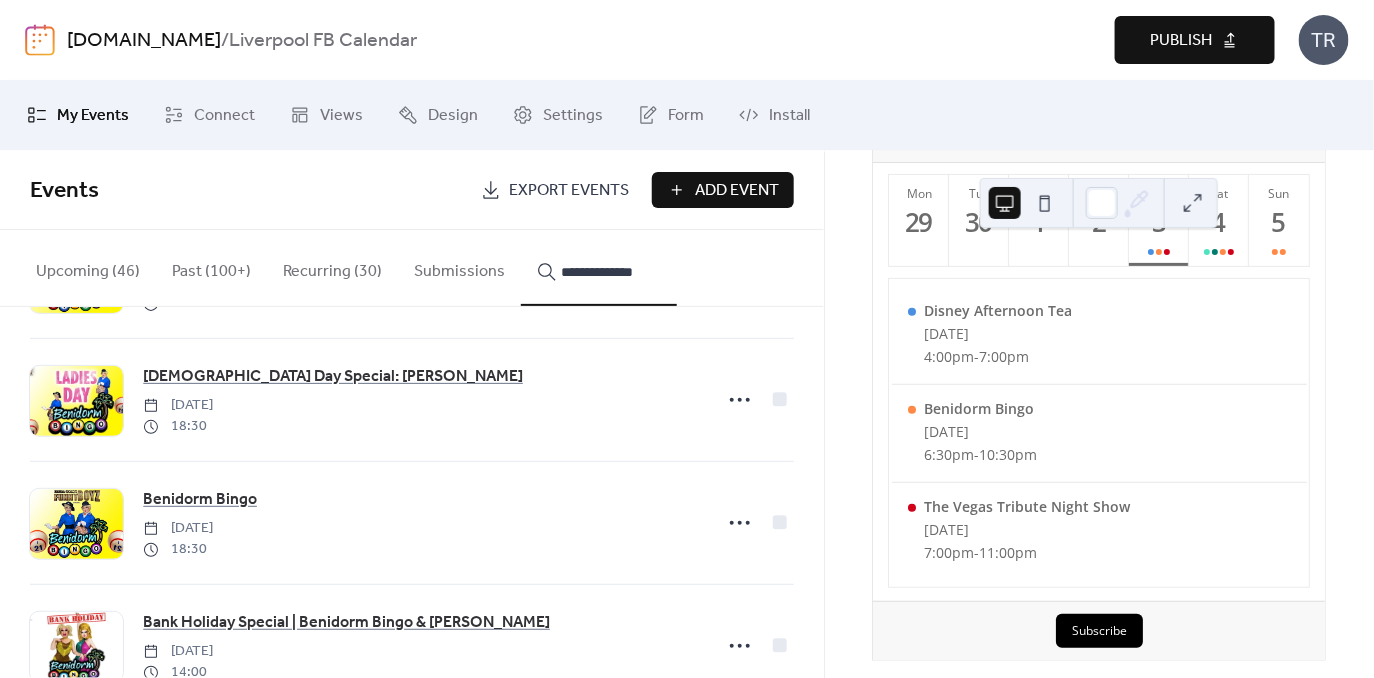 type on "**********" 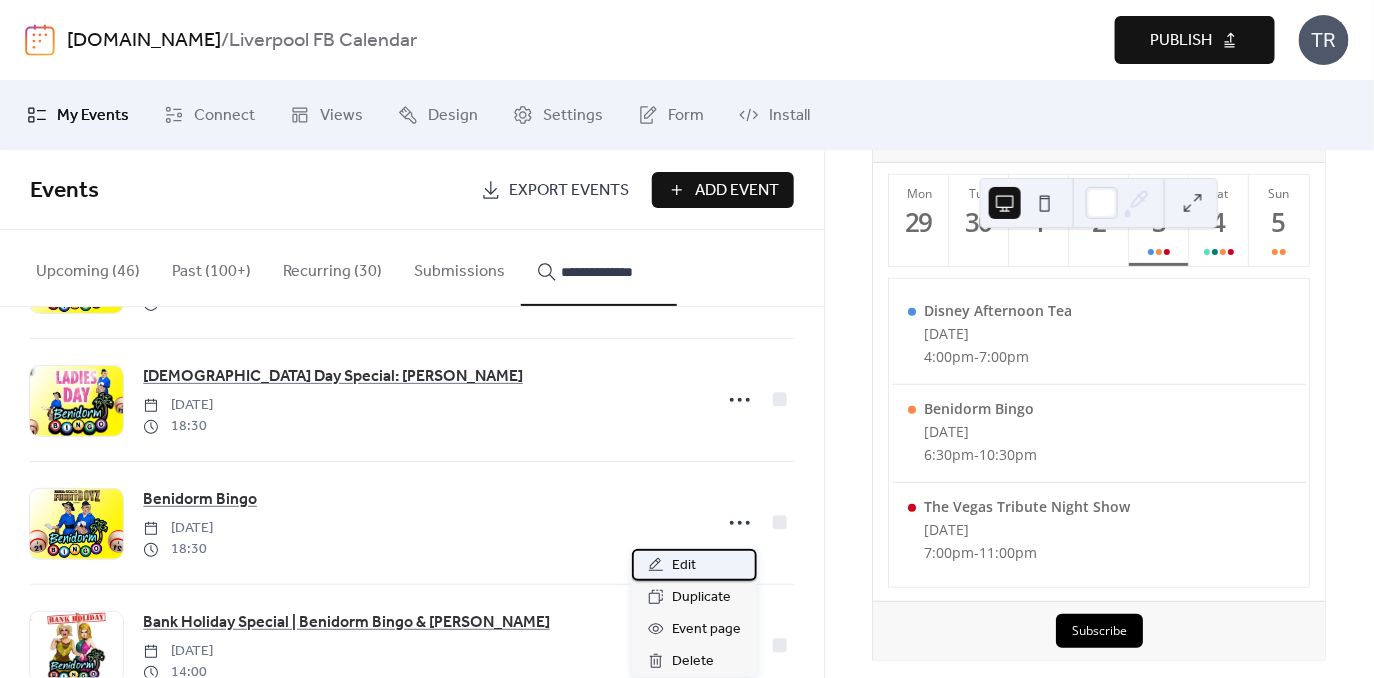 click on "Edit" at bounding box center (694, 565) 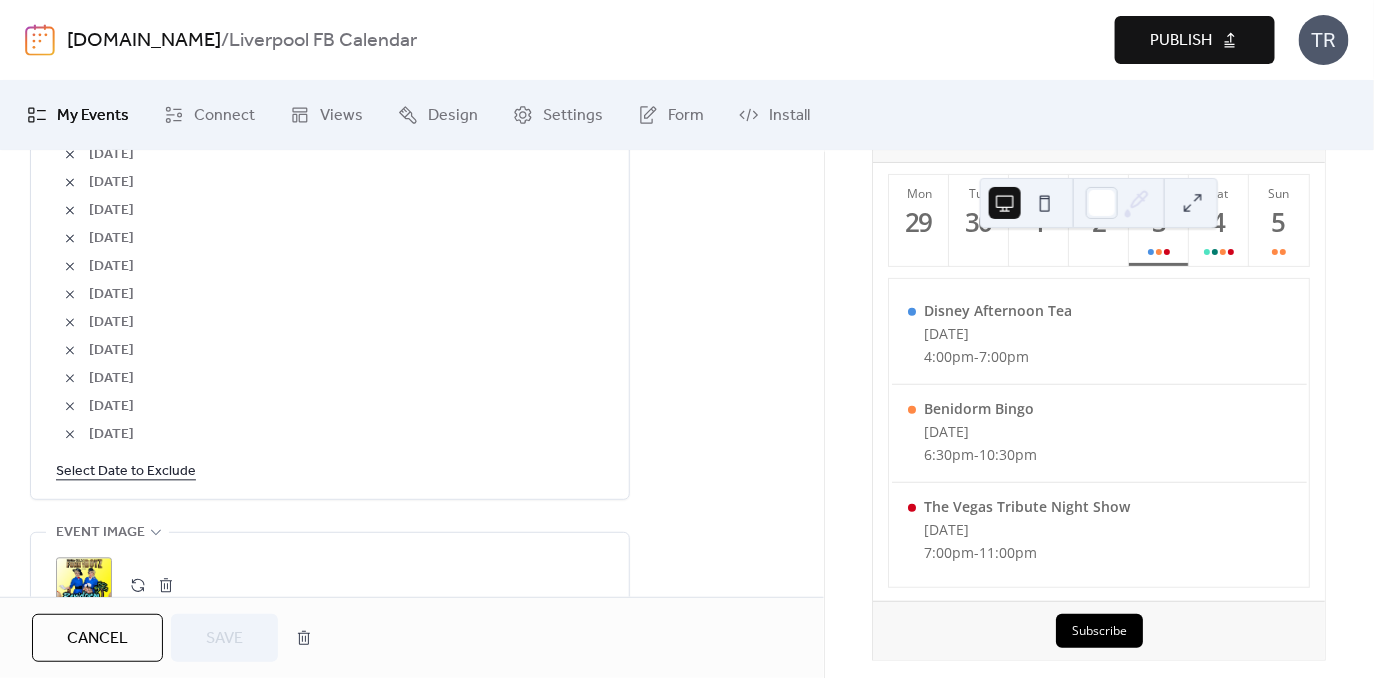 scroll, scrollTop: 1377, scrollLeft: 0, axis: vertical 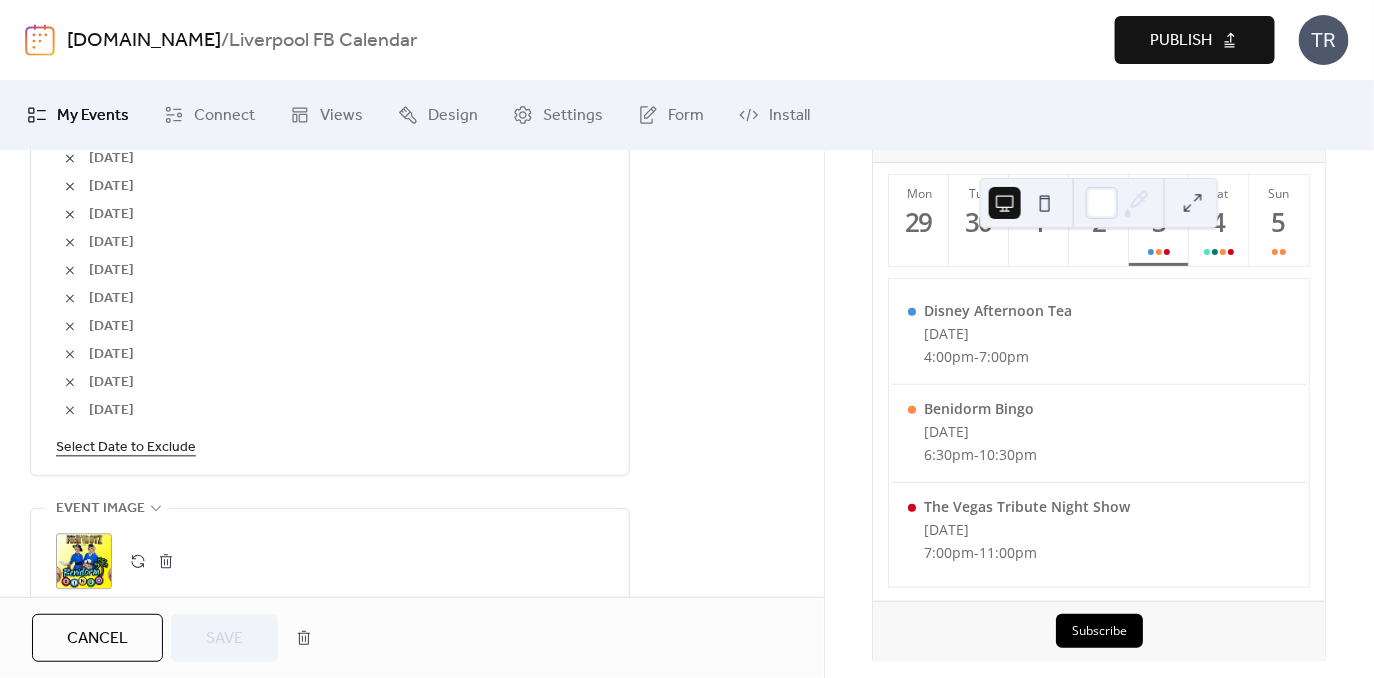 click on "Select Date to Exclude" at bounding box center [126, 447] 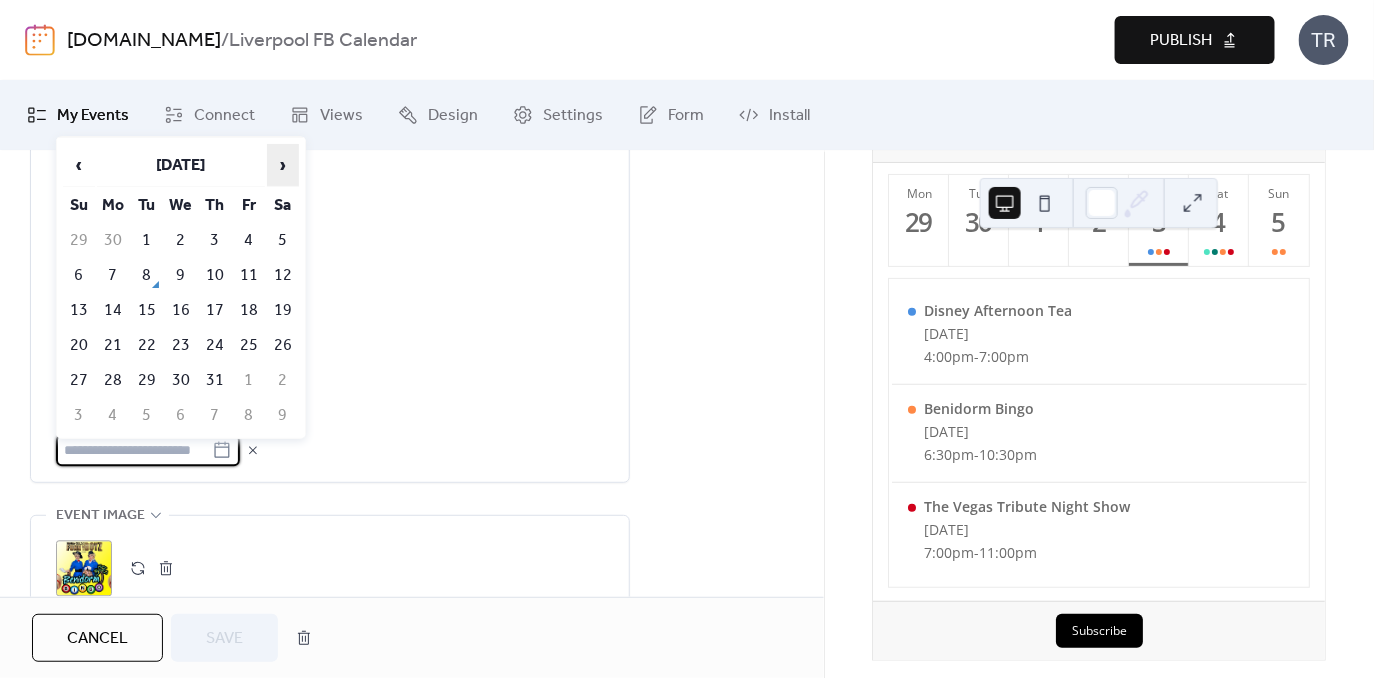 click on "›" at bounding box center (283, 165) 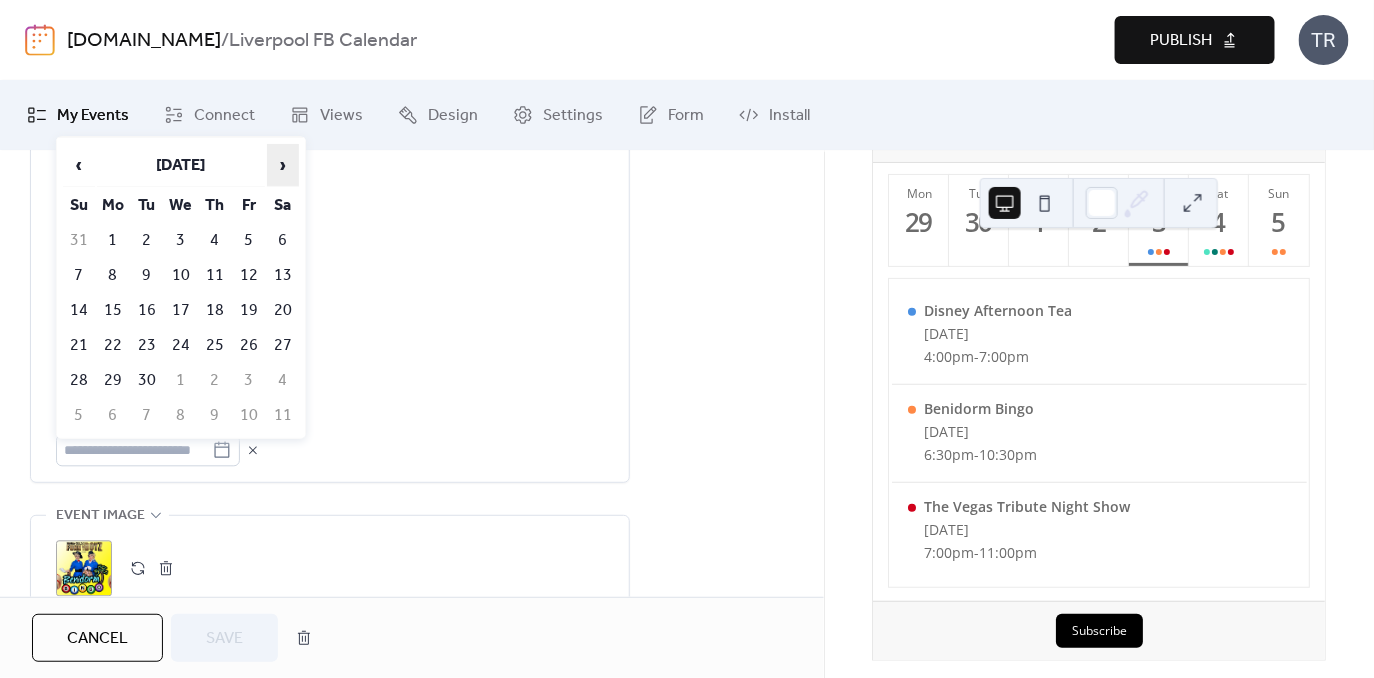 click on "›" at bounding box center (283, 165) 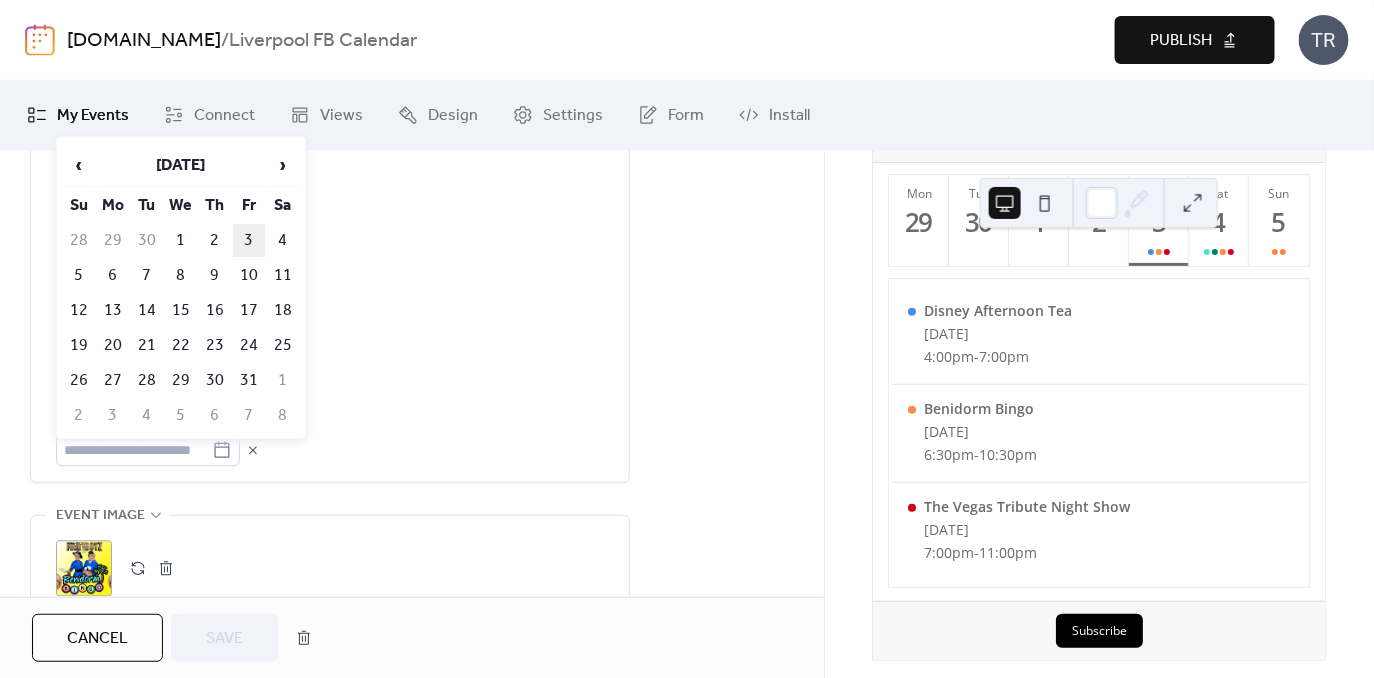 click on "3" at bounding box center [249, 240] 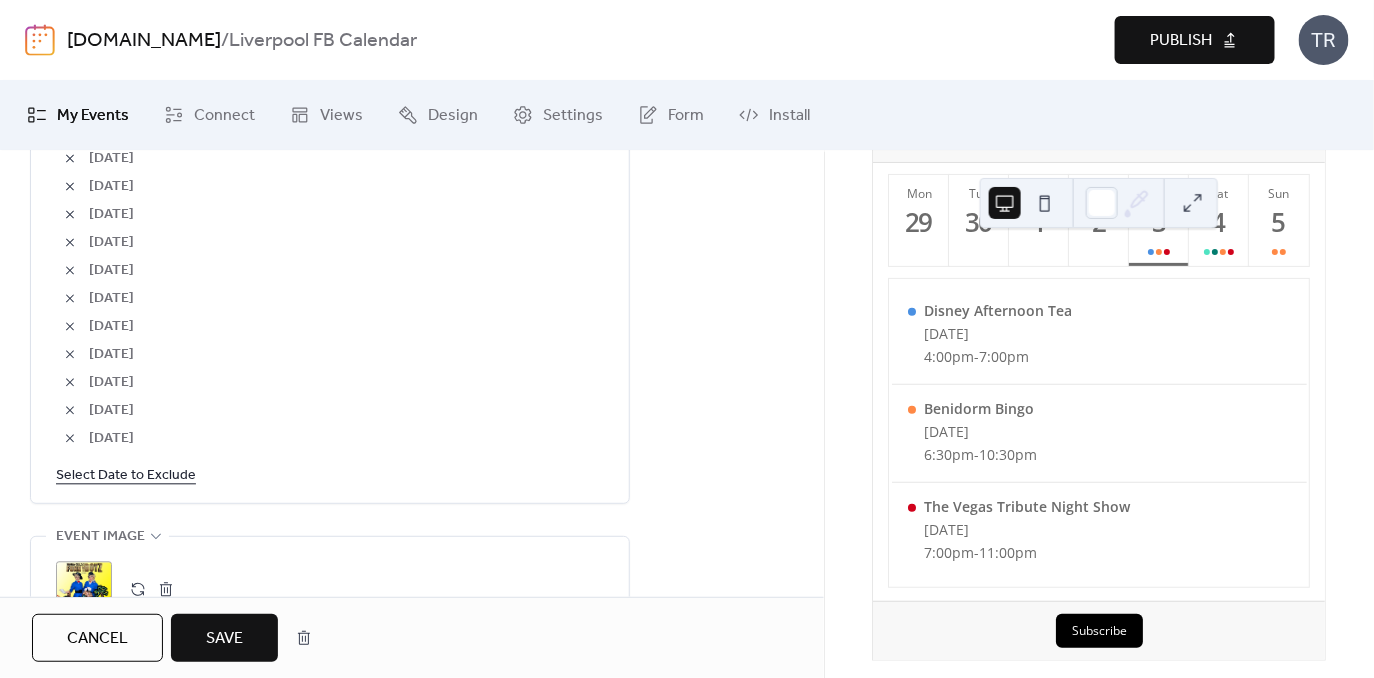 click on "Save" at bounding box center [224, 638] 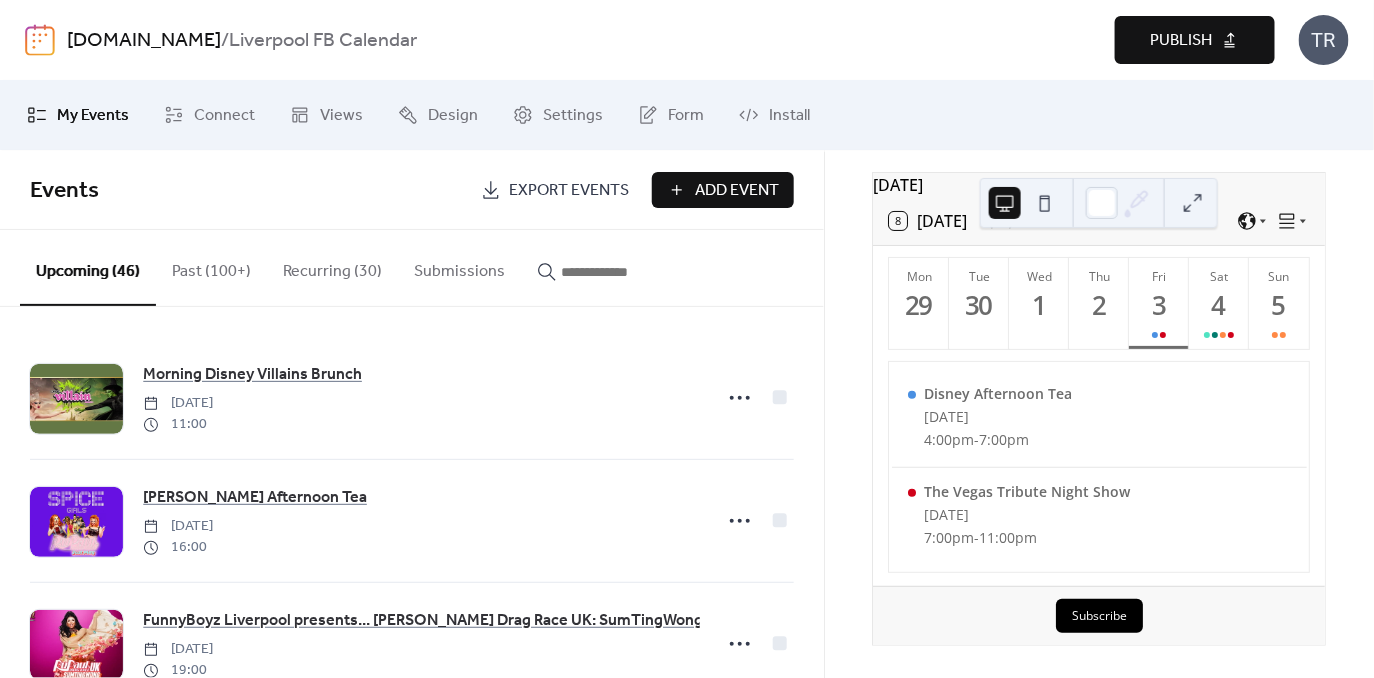 scroll, scrollTop: 94, scrollLeft: 0, axis: vertical 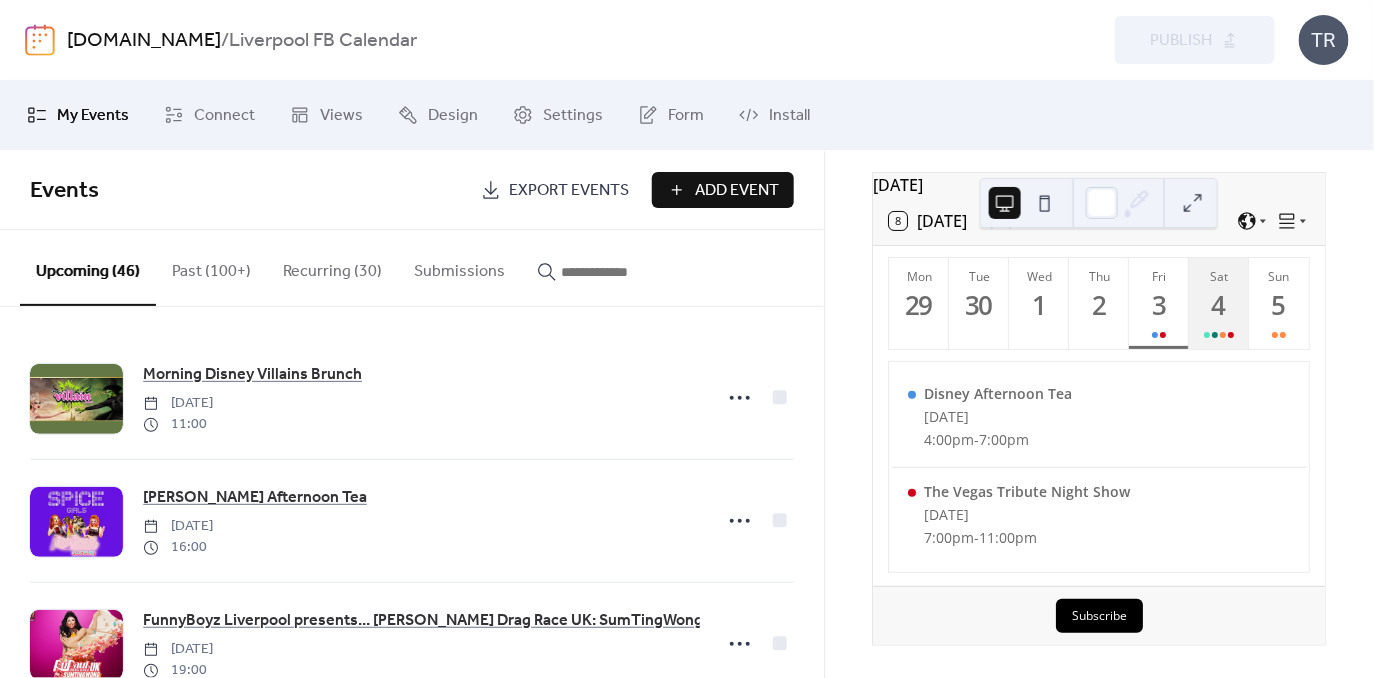 click on "4" at bounding box center (1218, 305) 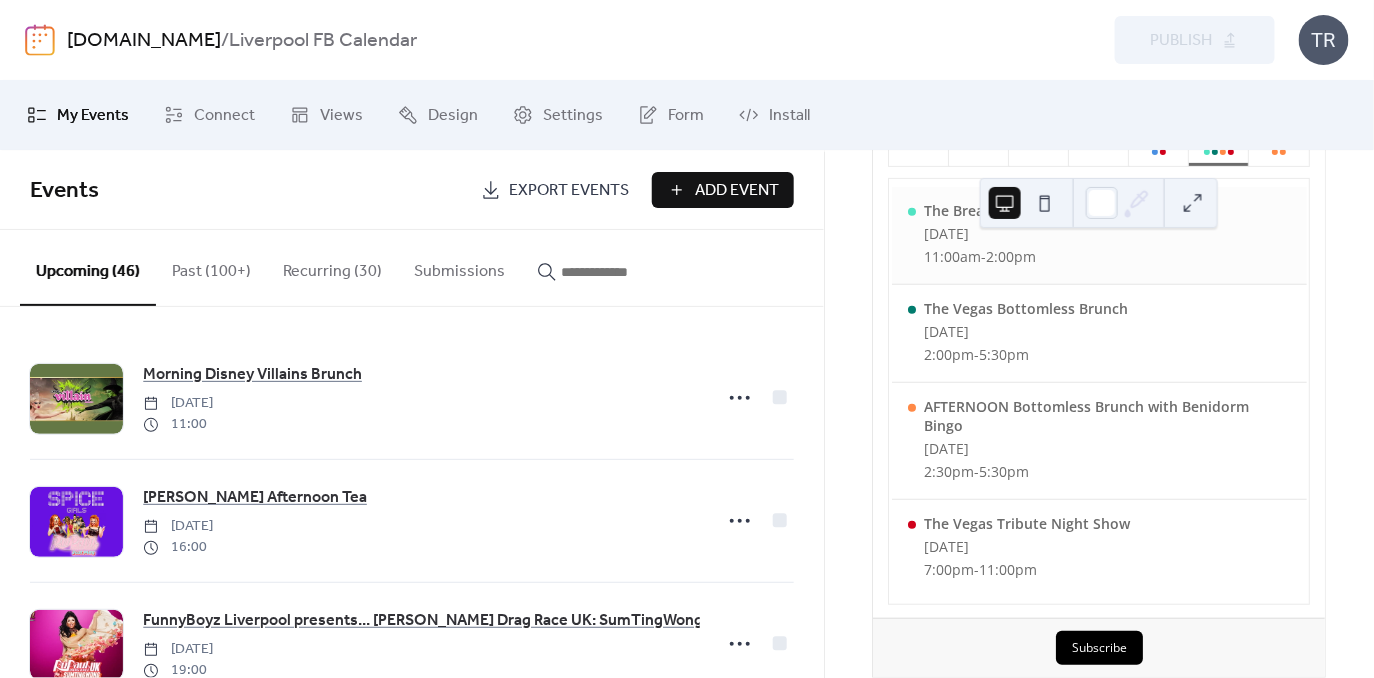 scroll, scrollTop: 270, scrollLeft: 0, axis: vertical 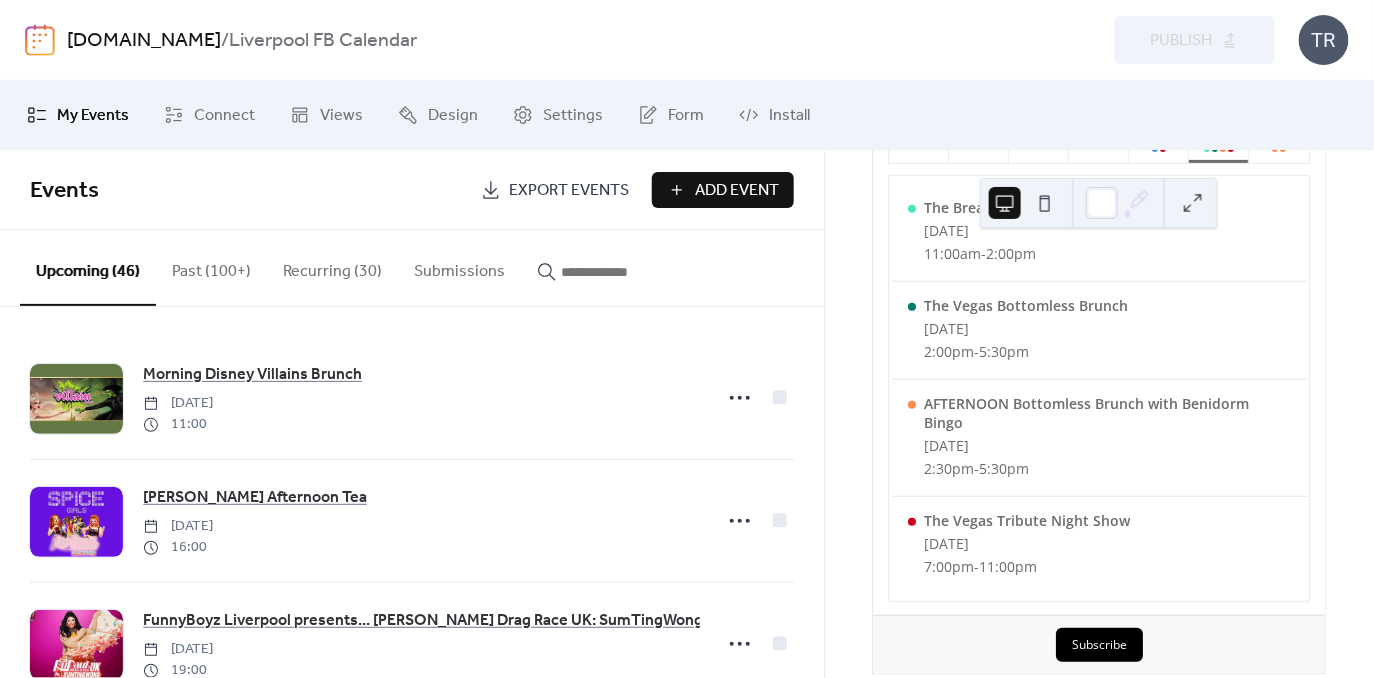 click at bounding box center (611, 272) 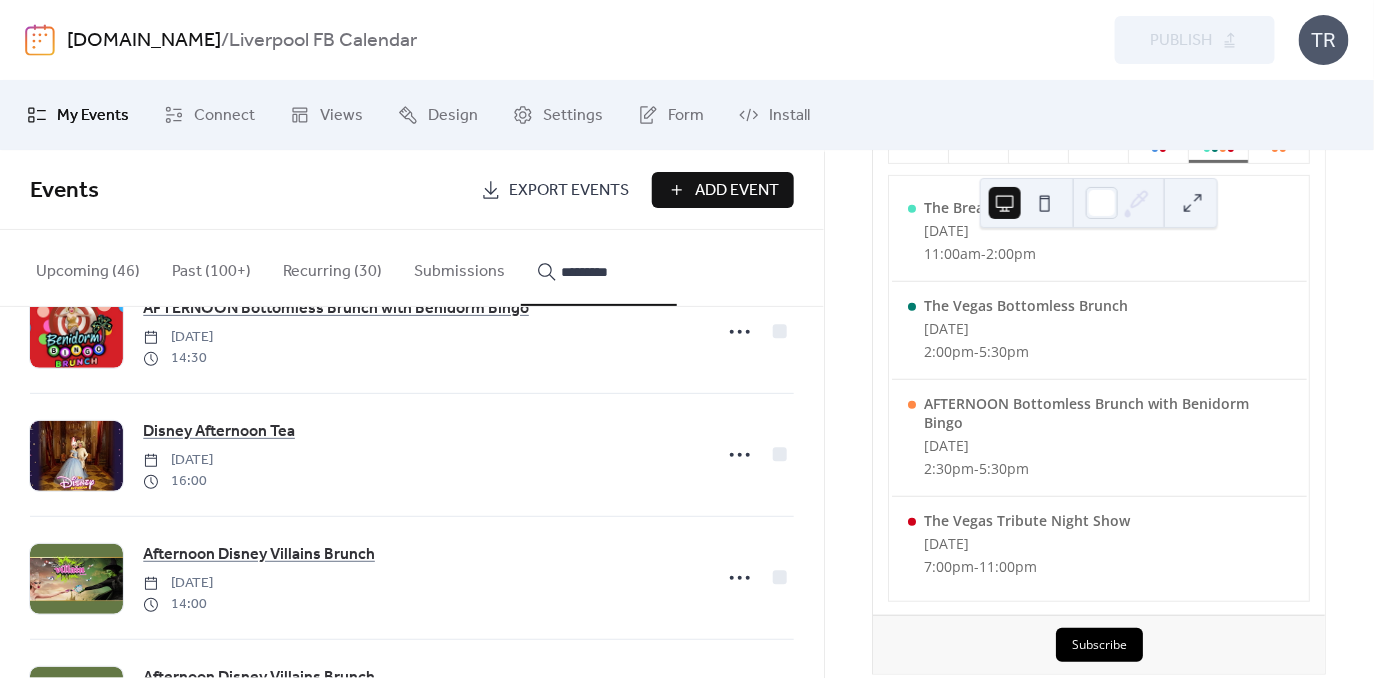 scroll, scrollTop: 0, scrollLeft: 0, axis: both 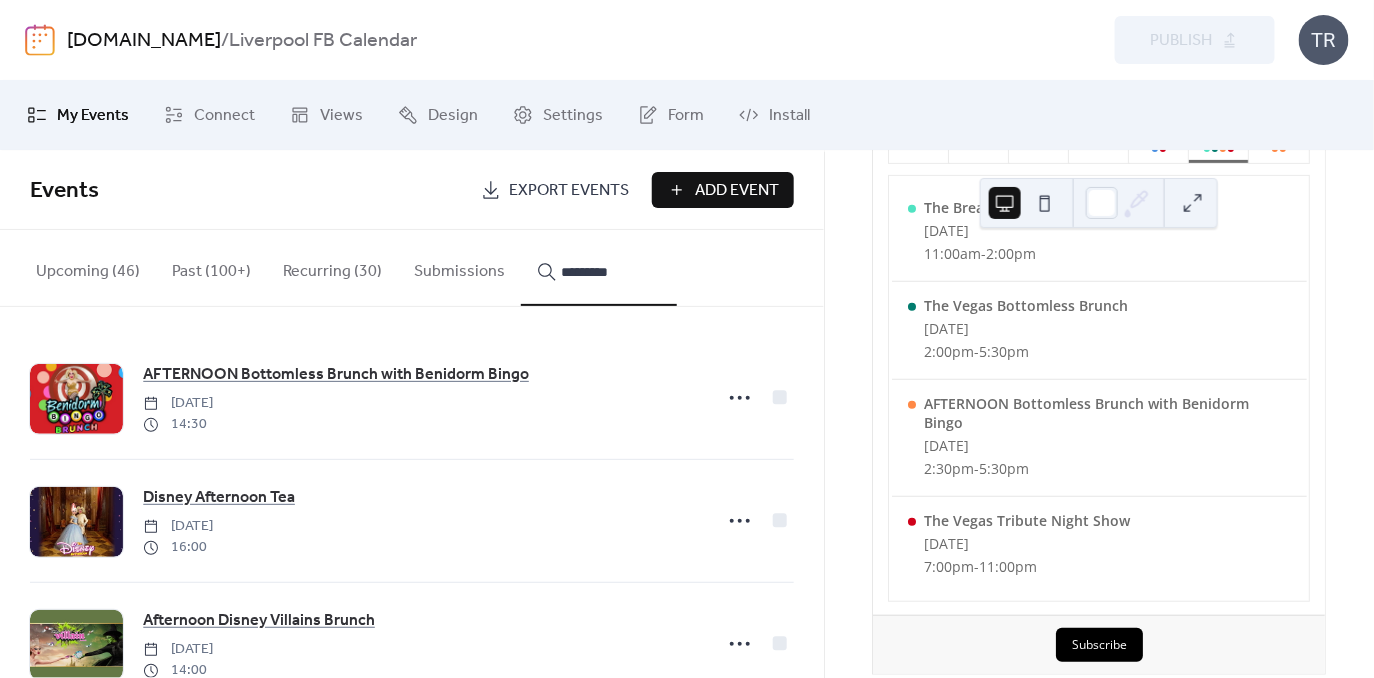 type on "*********" 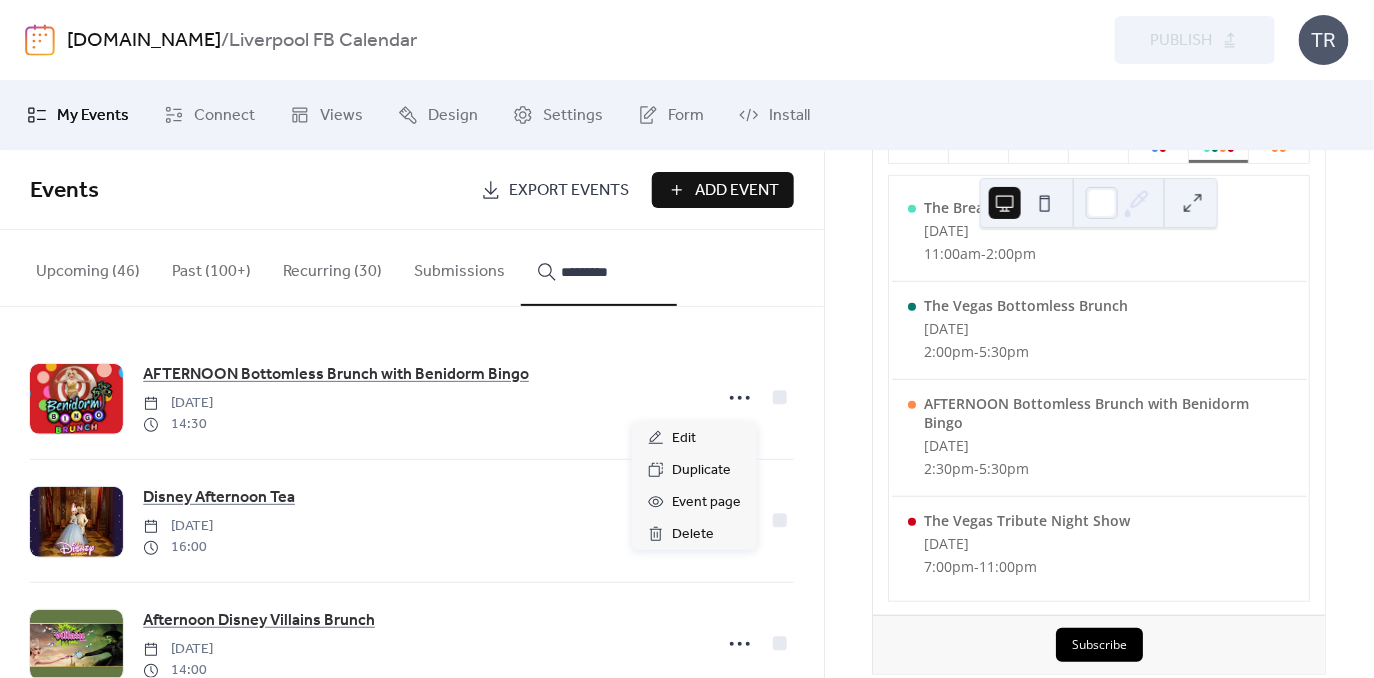 click 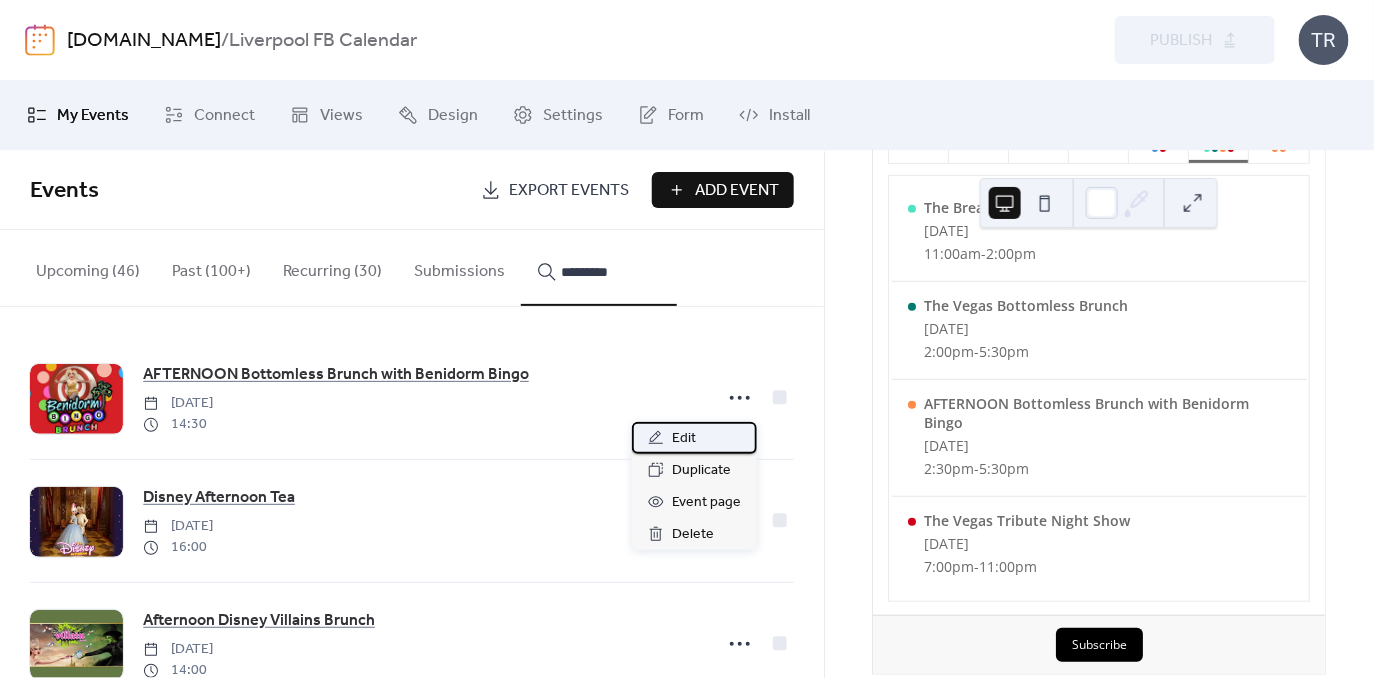 click on "Edit" at bounding box center (694, 438) 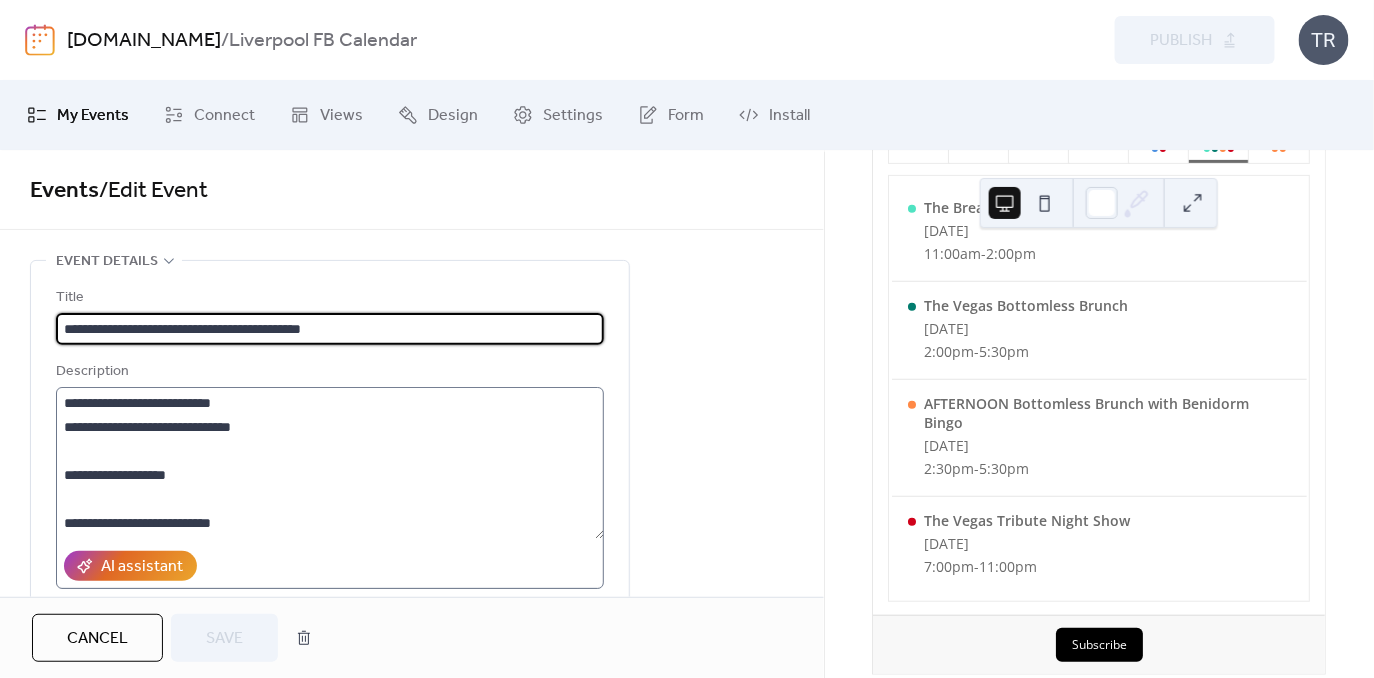 scroll, scrollTop: 143, scrollLeft: 0, axis: vertical 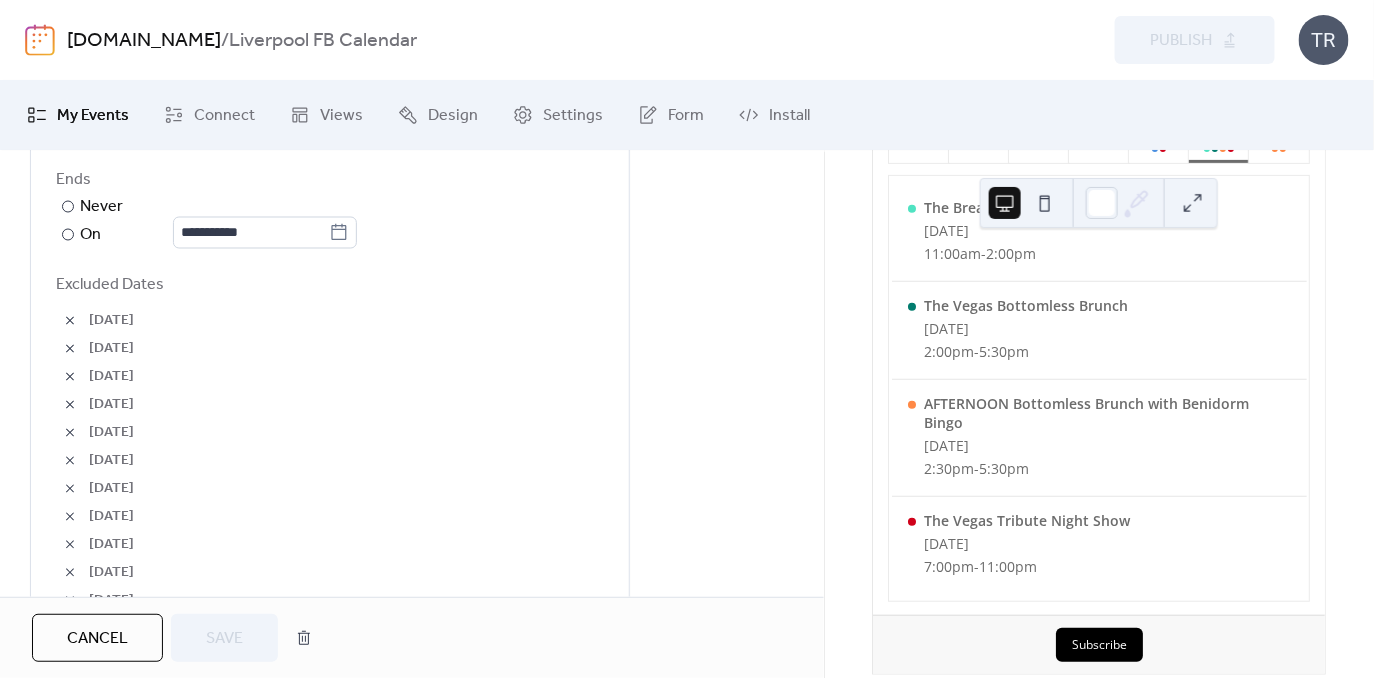 click at bounding box center (70, 321) 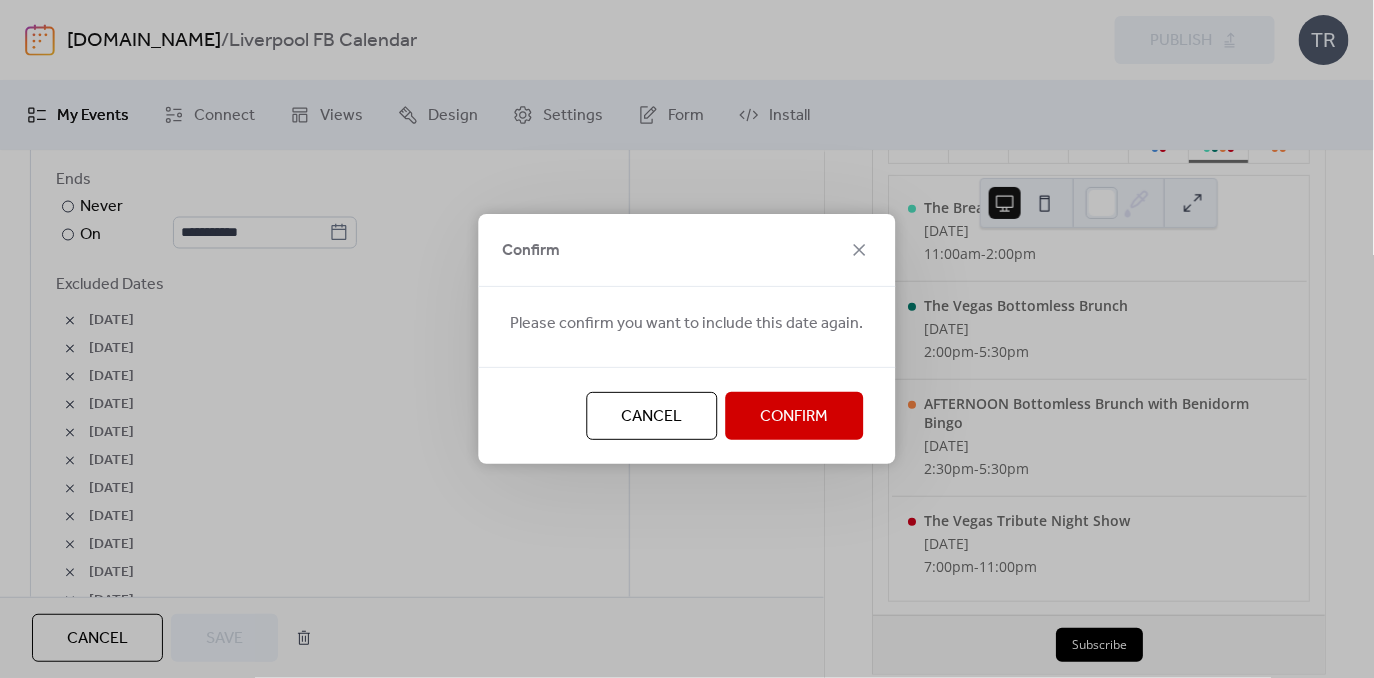 type 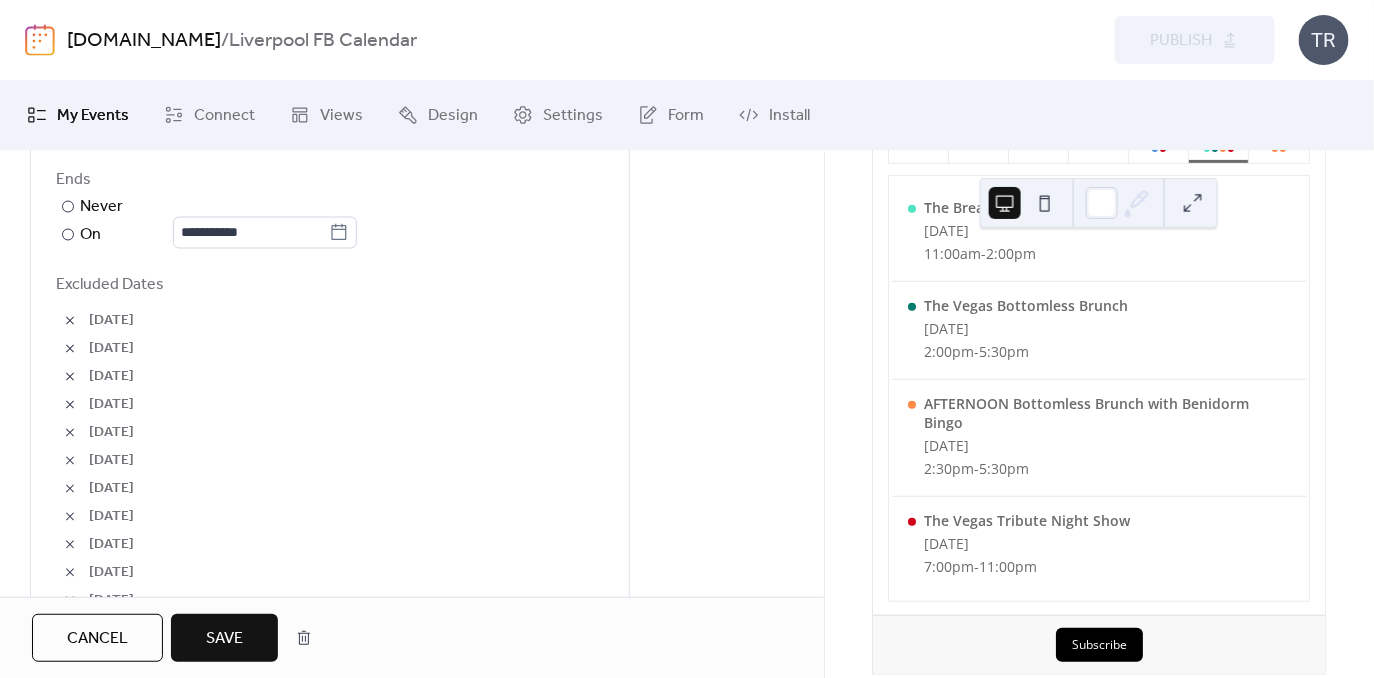 click at bounding box center (70, 321) 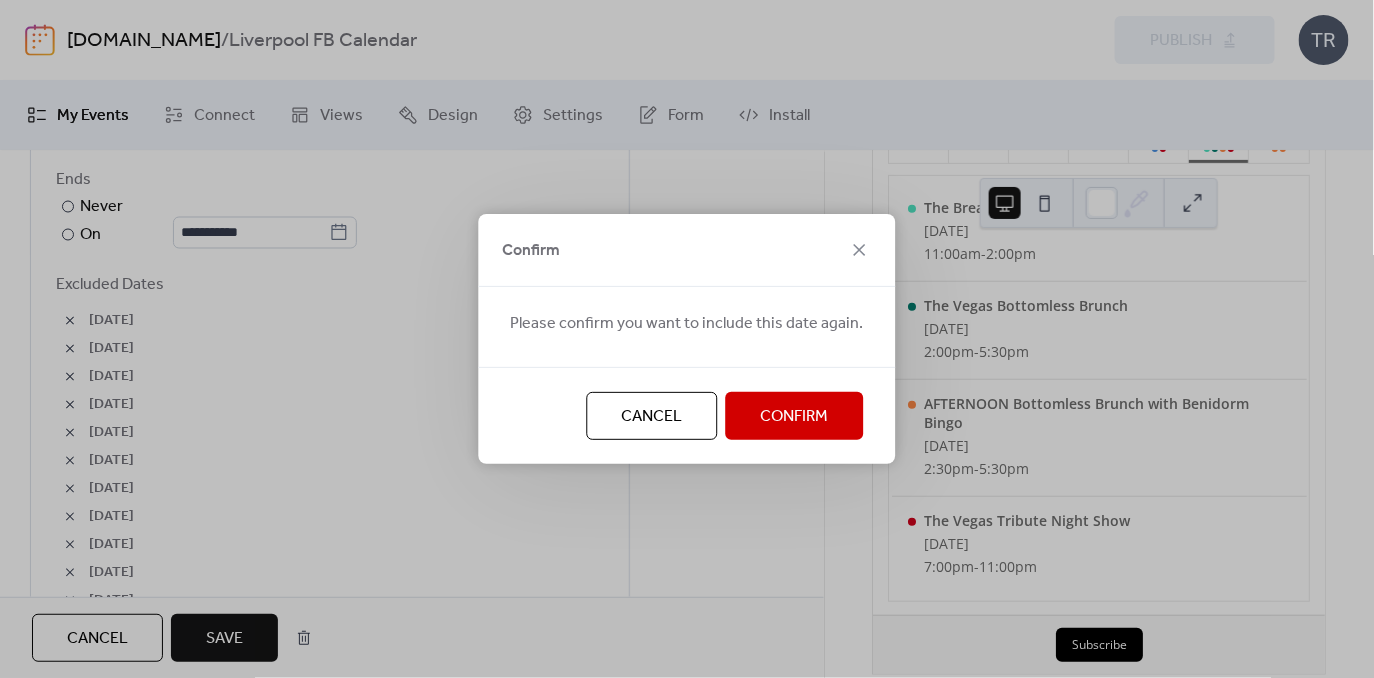 click on "Confirm" at bounding box center (795, 417) 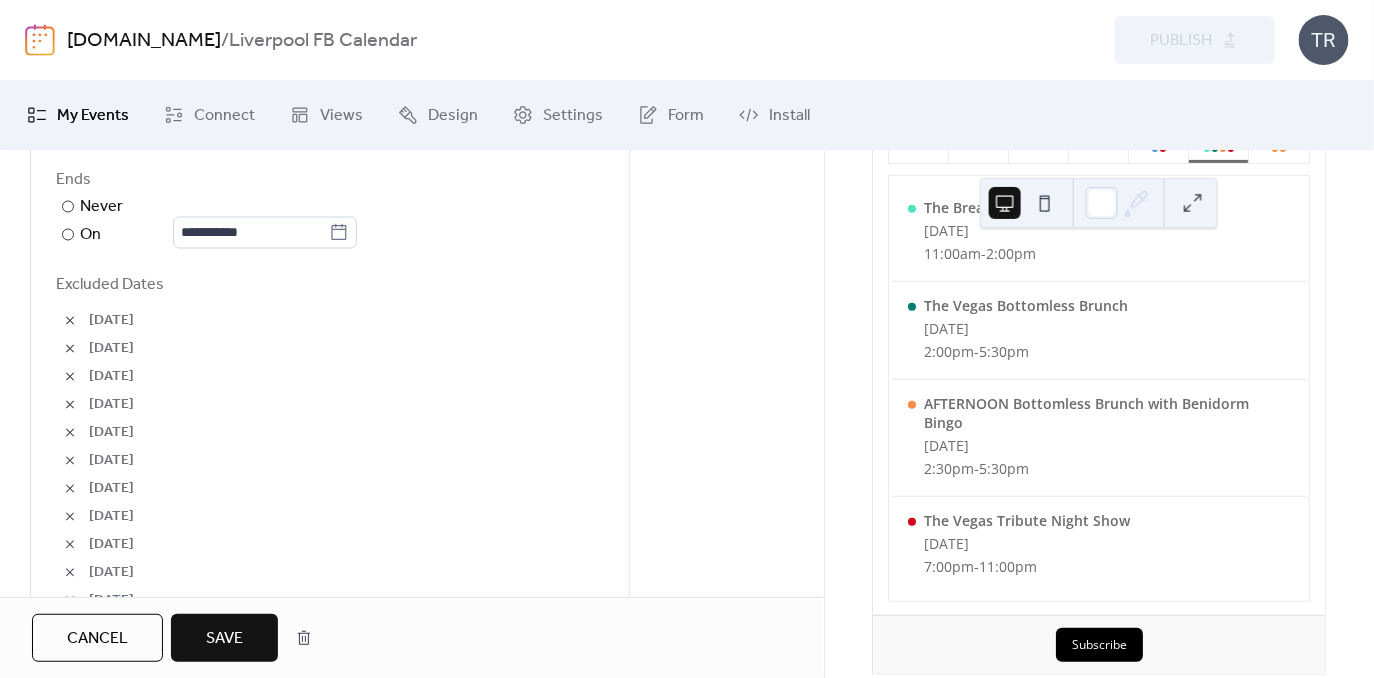 click at bounding box center [70, 321] 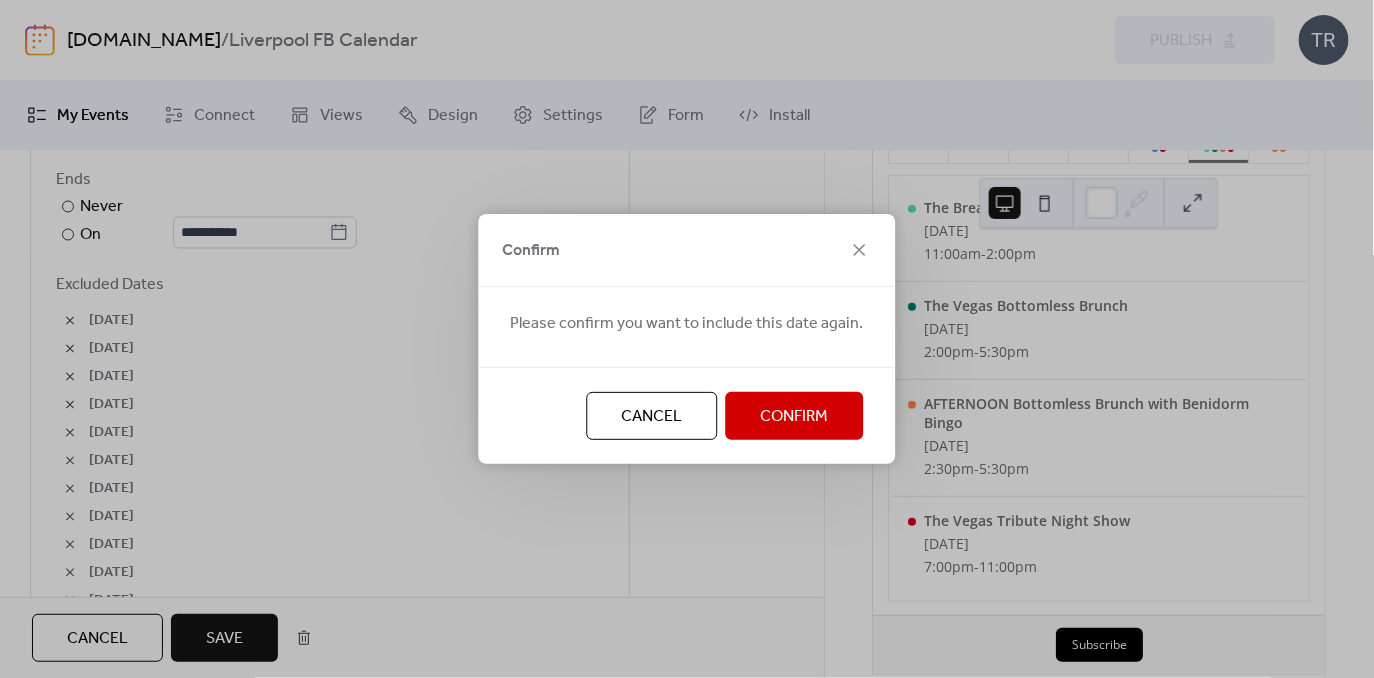 click on "Confirm" at bounding box center (795, 416) 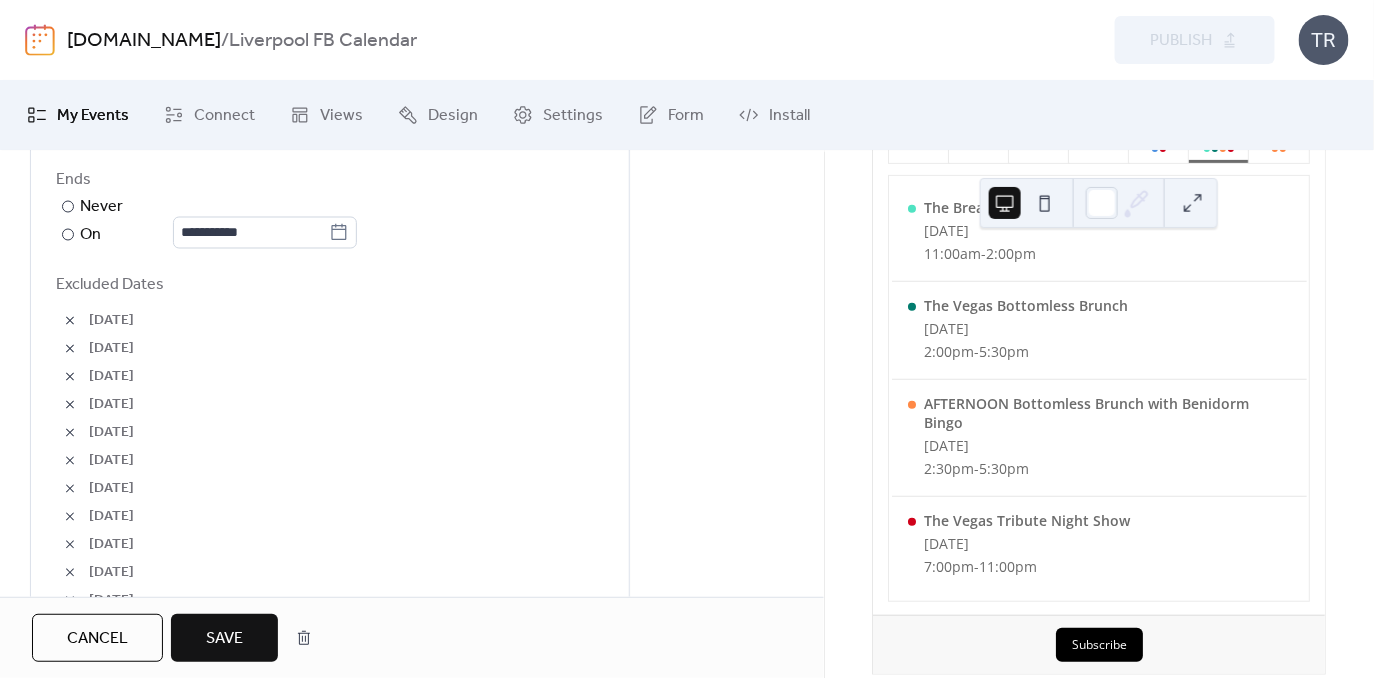 click at bounding box center [70, 321] 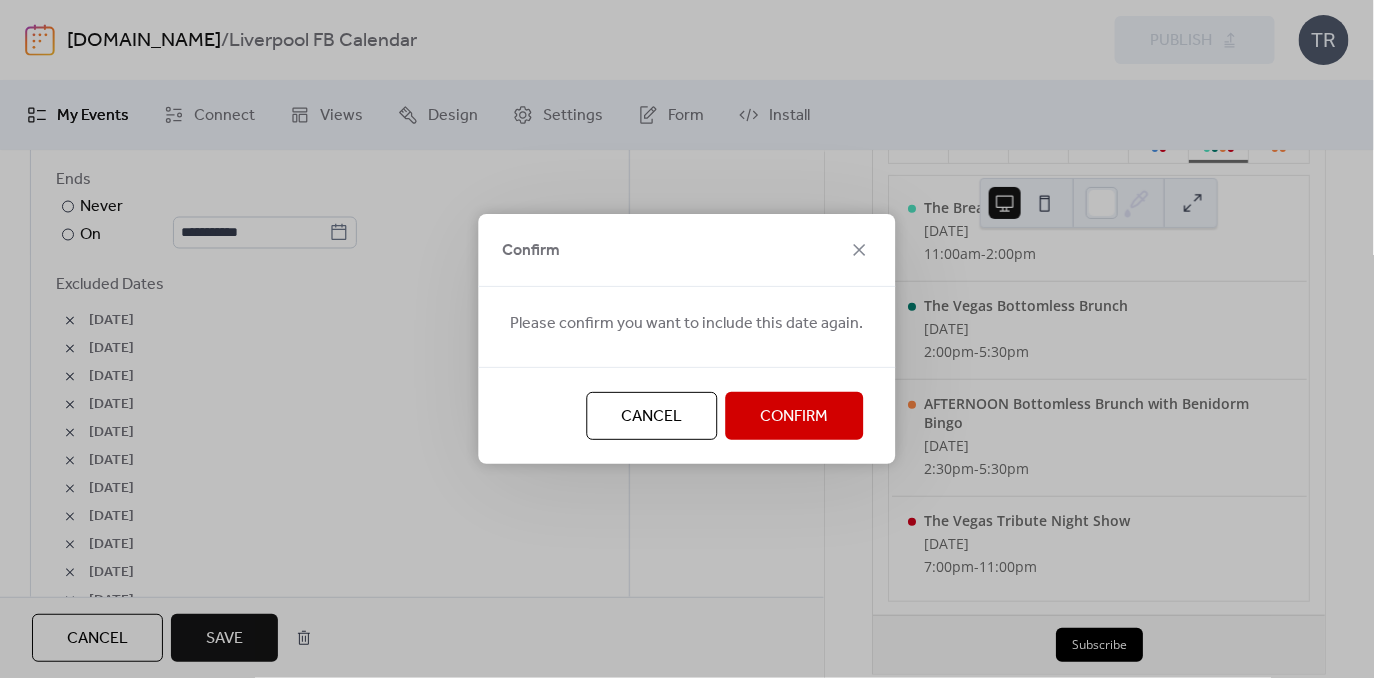 click on "Confirm" at bounding box center (795, 416) 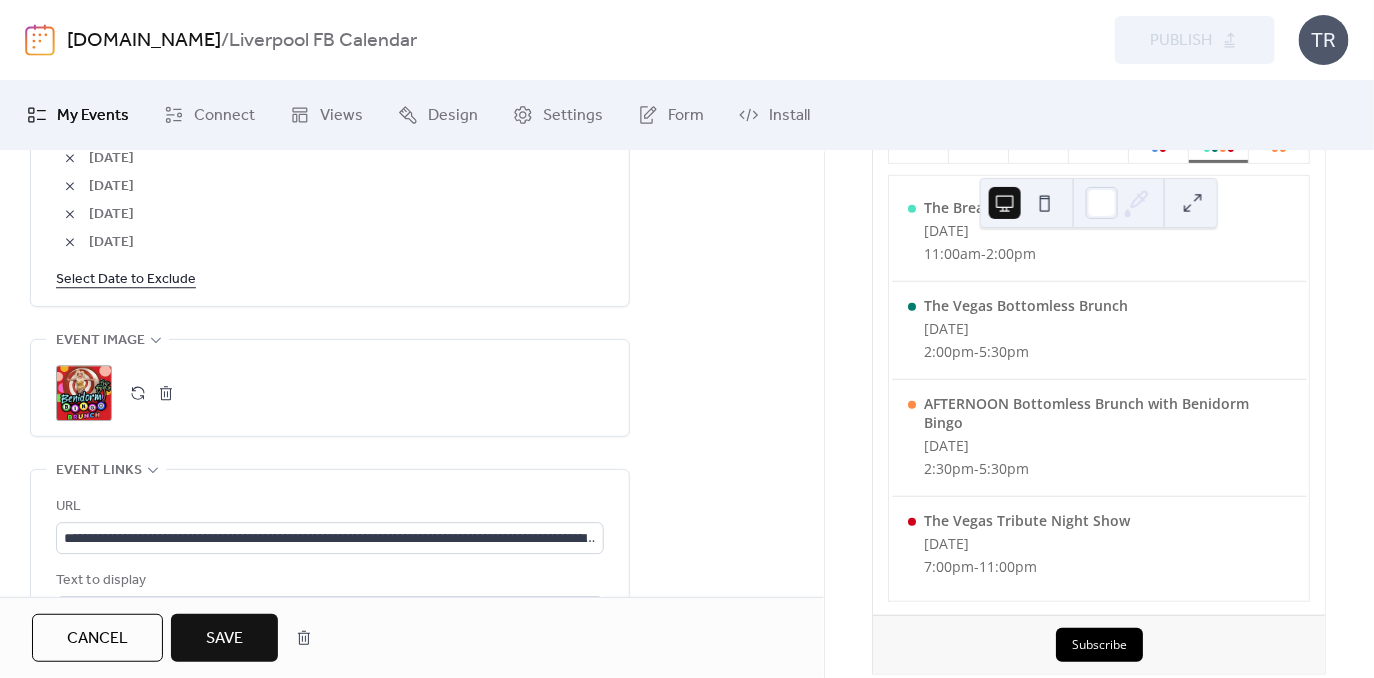 scroll, scrollTop: 1805, scrollLeft: 0, axis: vertical 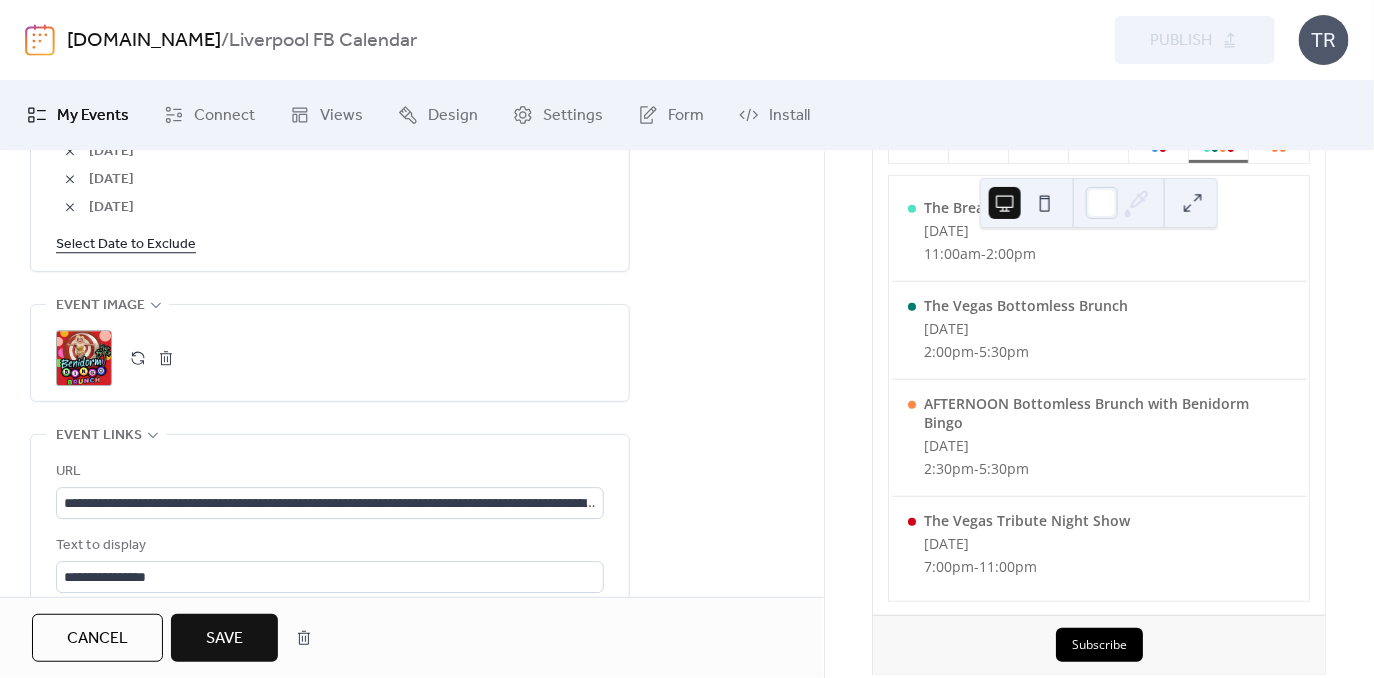 click on "Select Date to Exclude" at bounding box center (126, 243) 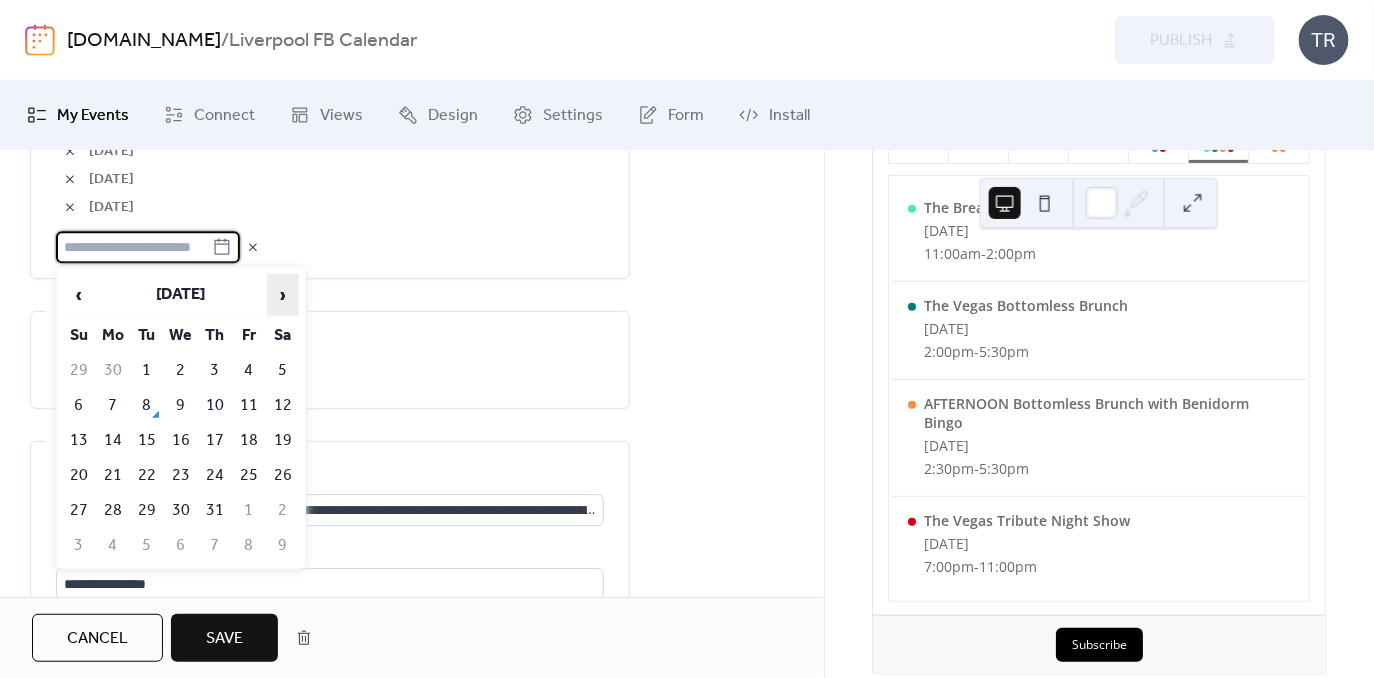 click on "›" at bounding box center (283, 295) 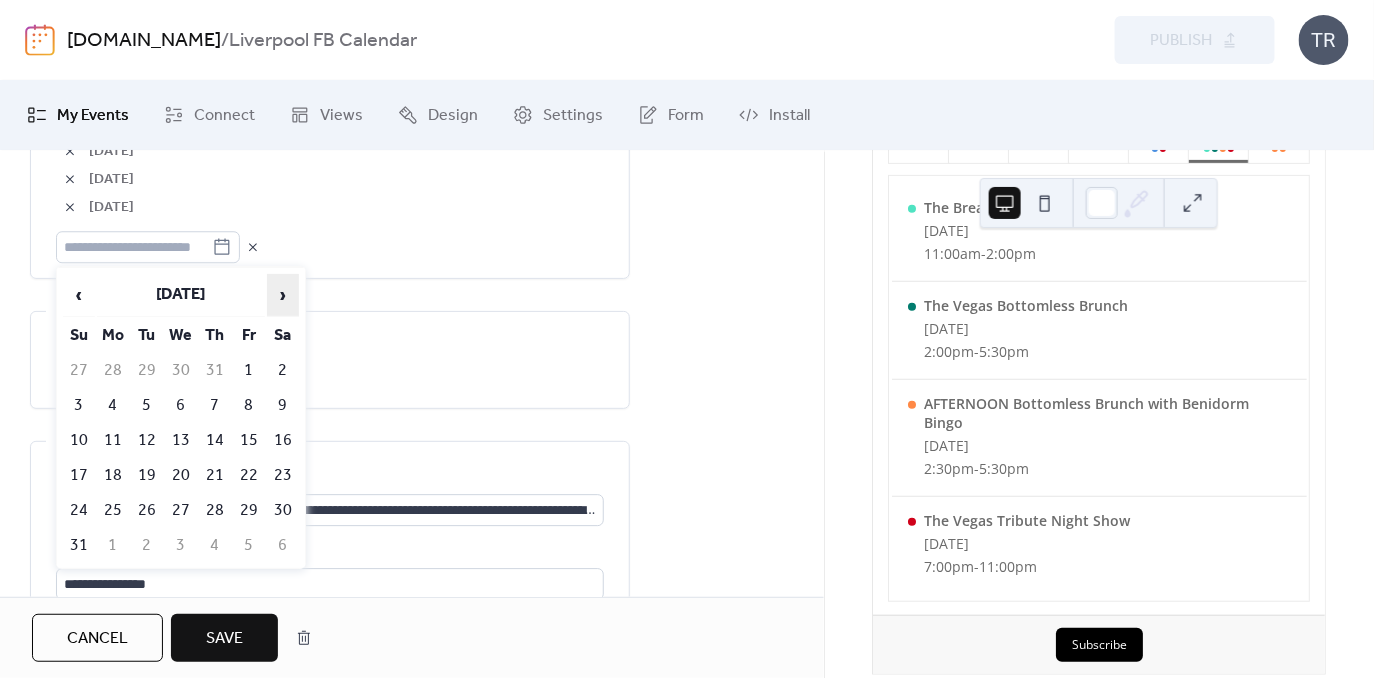 click on "›" at bounding box center (283, 295) 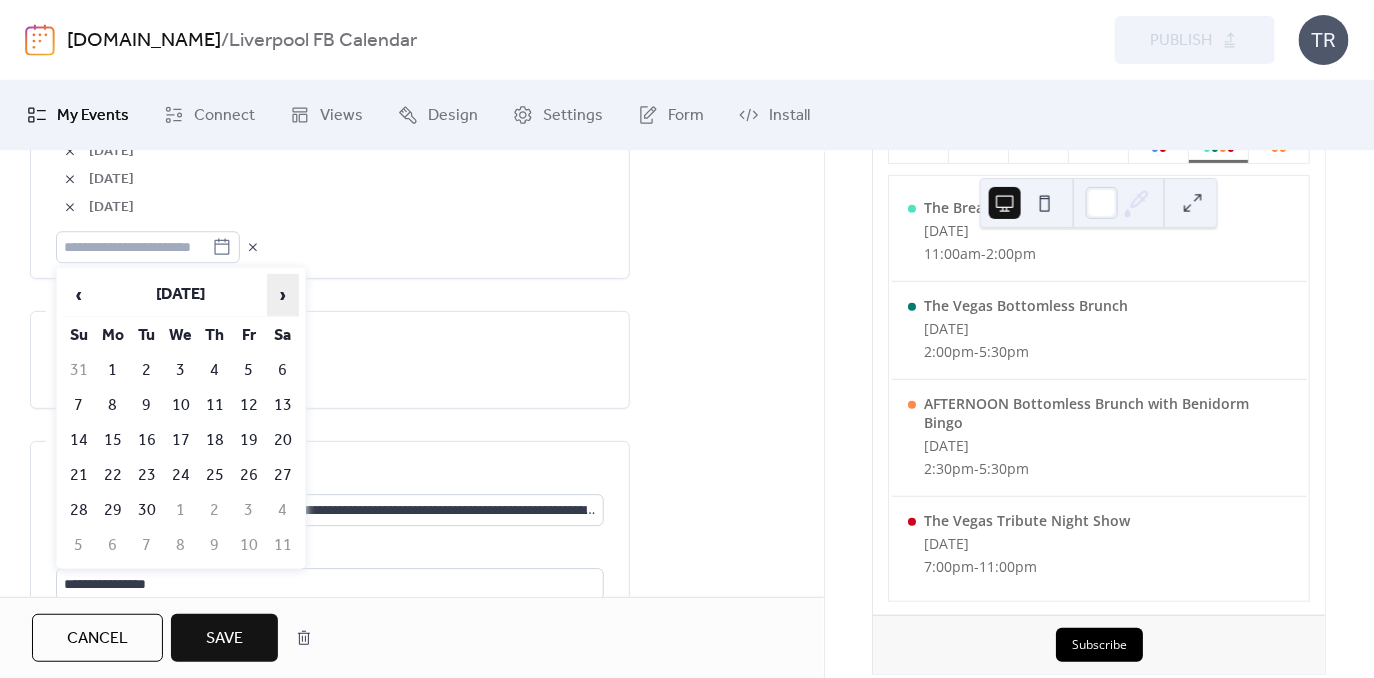 click on "›" at bounding box center [283, 295] 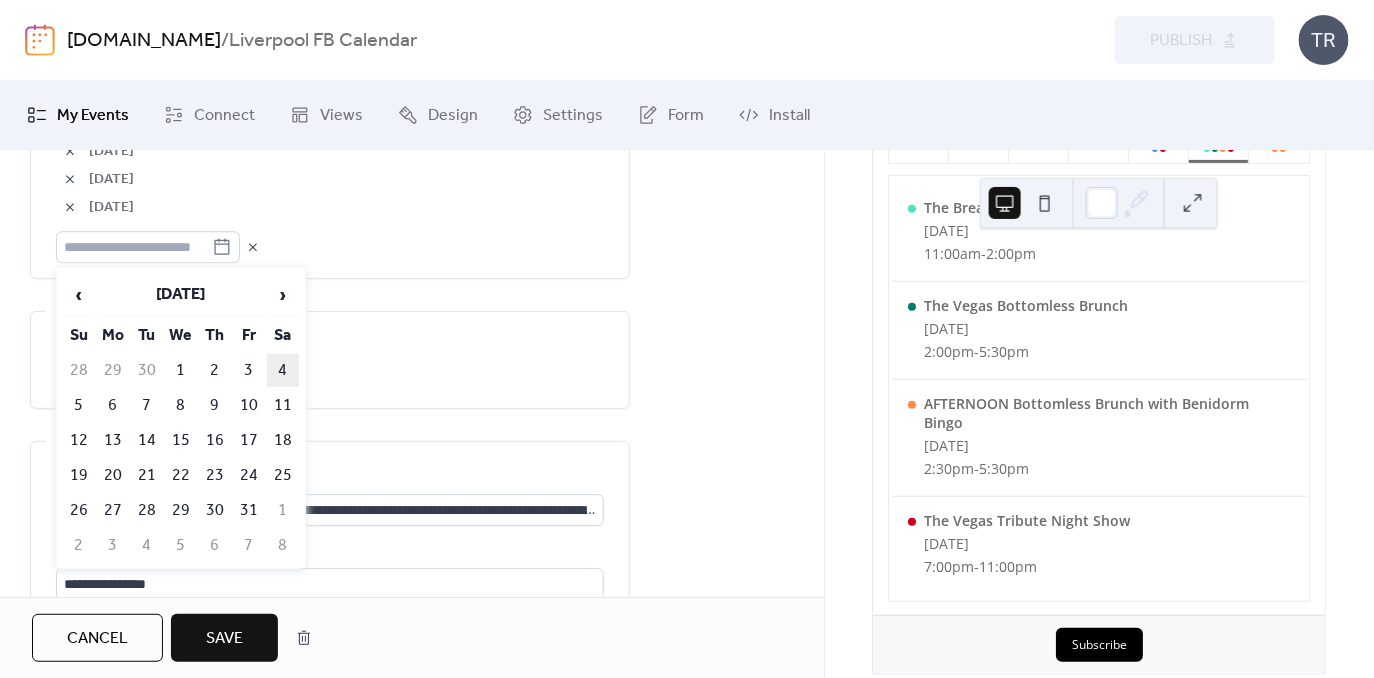 click on "4" at bounding box center (283, 370) 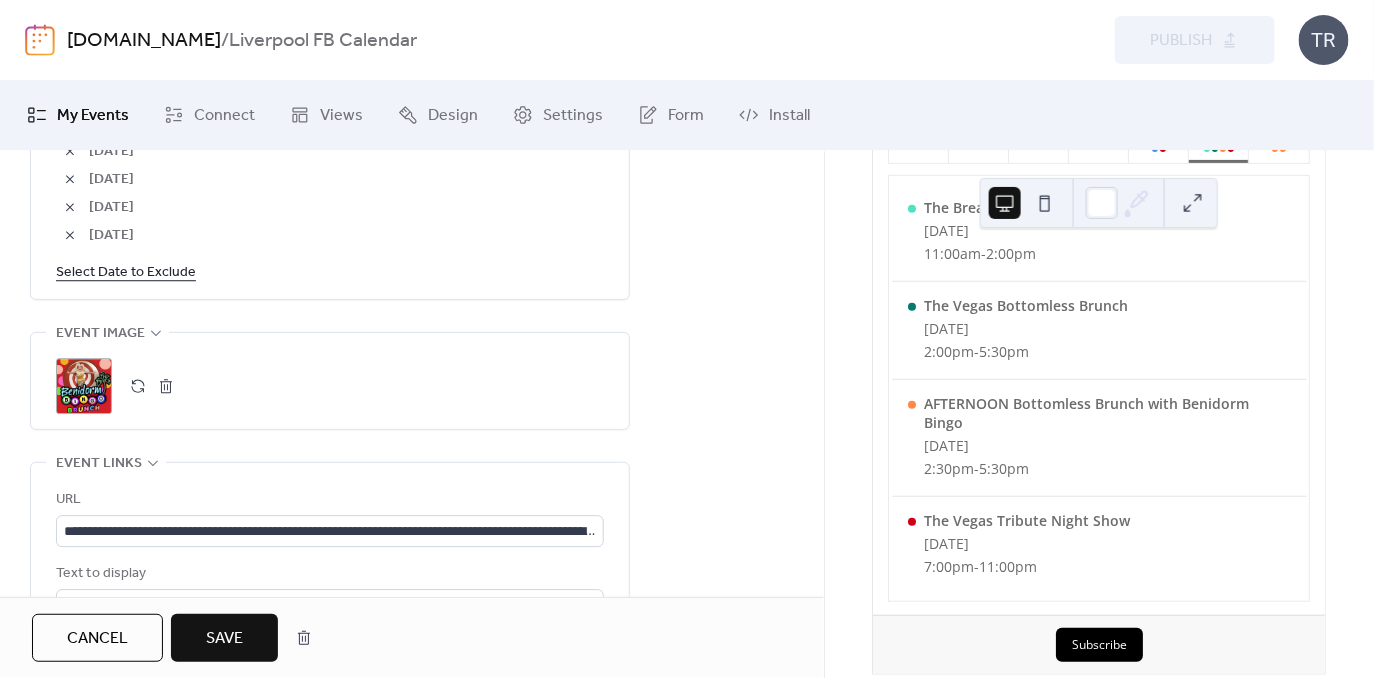 click on "Save" at bounding box center (224, 639) 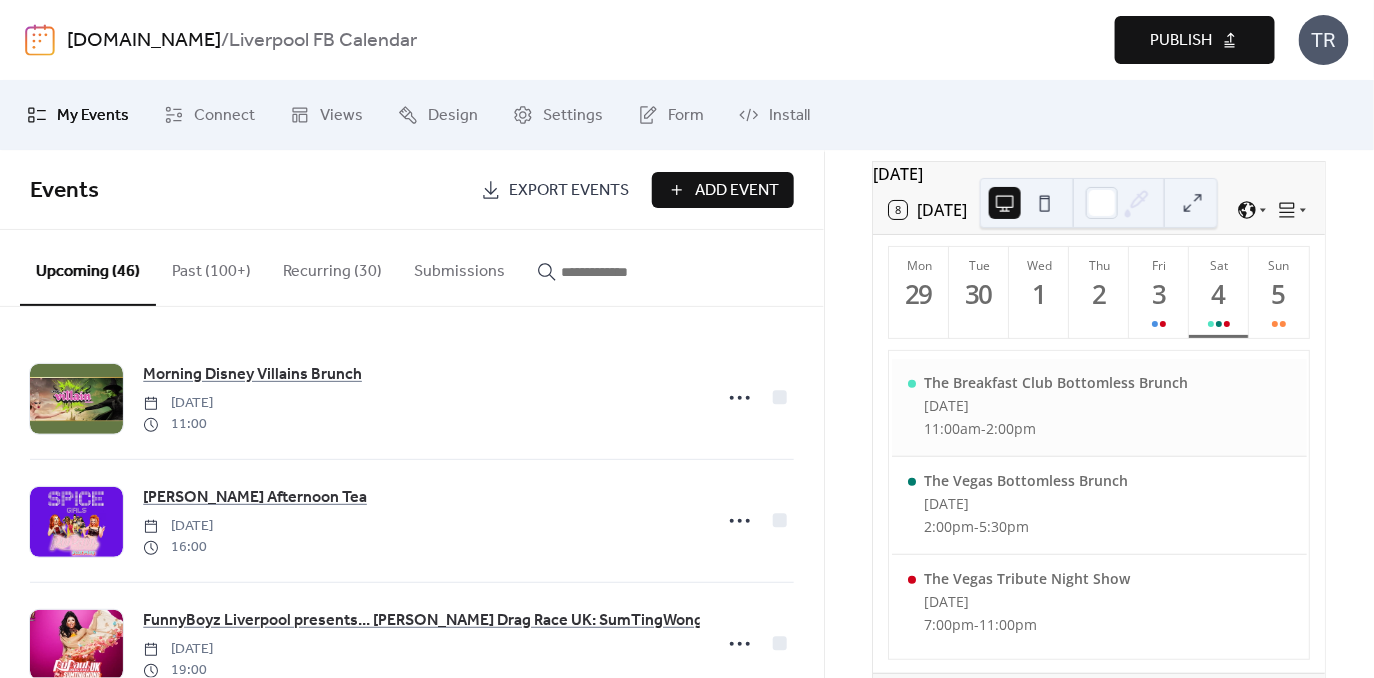 scroll, scrollTop: 88, scrollLeft: 0, axis: vertical 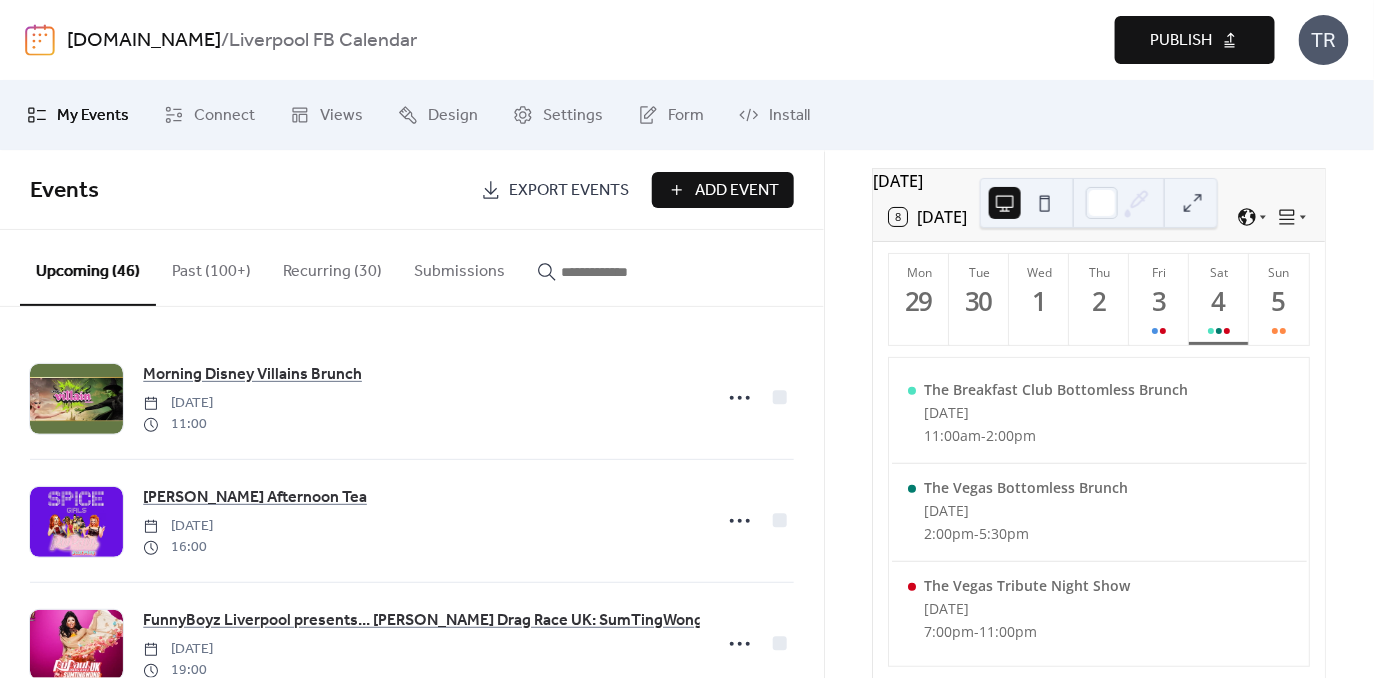 click 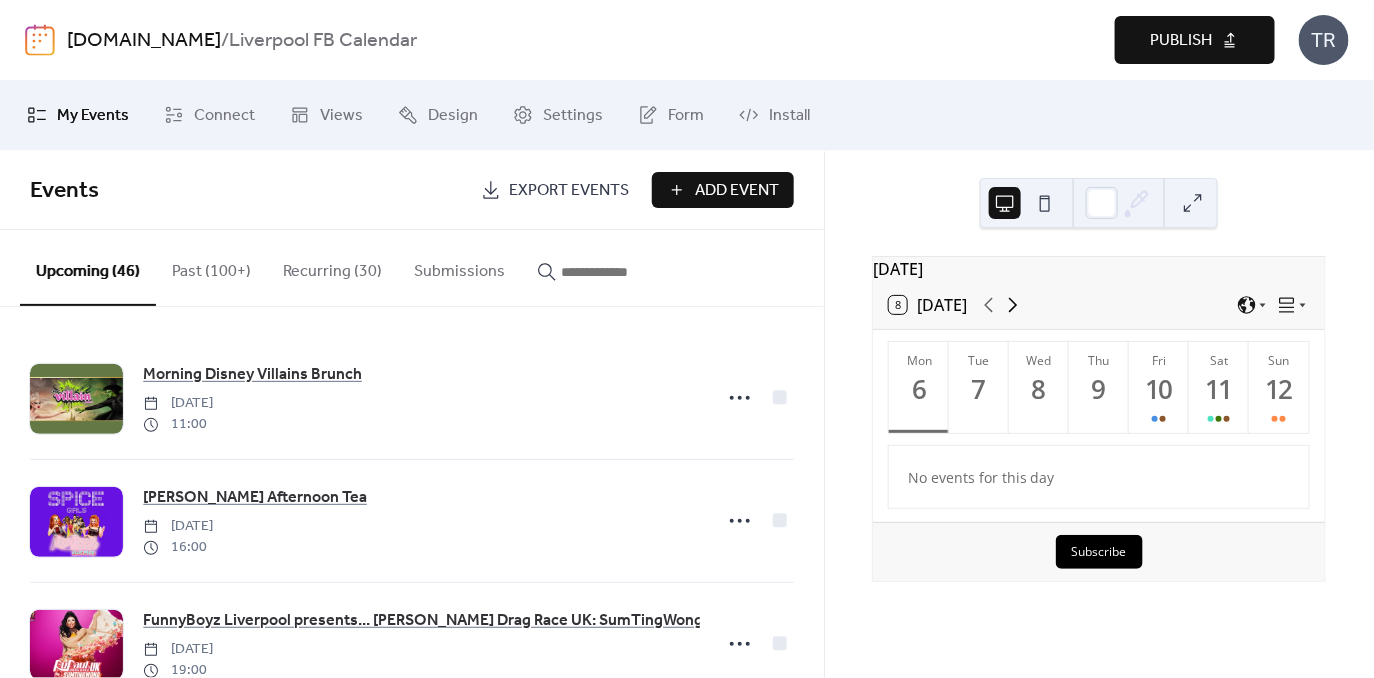scroll, scrollTop: 0, scrollLeft: 0, axis: both 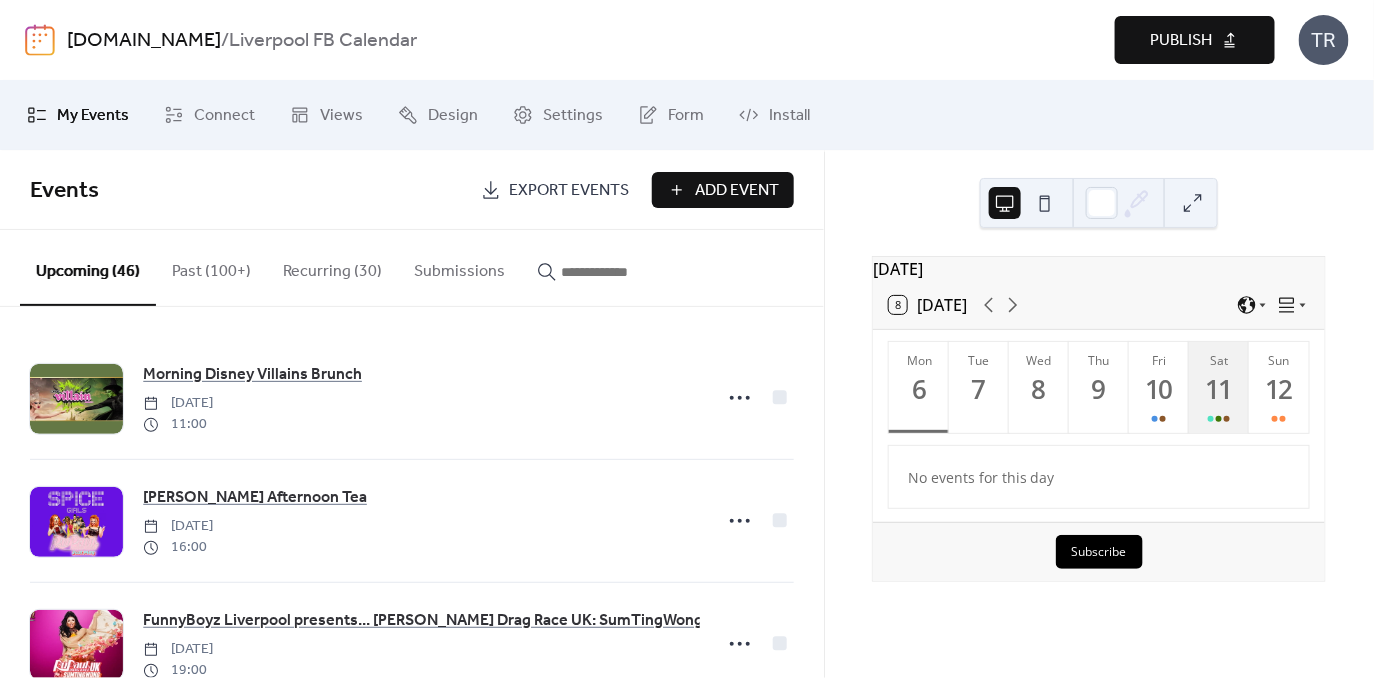 click on "11" at bounding box center [1218, 389] 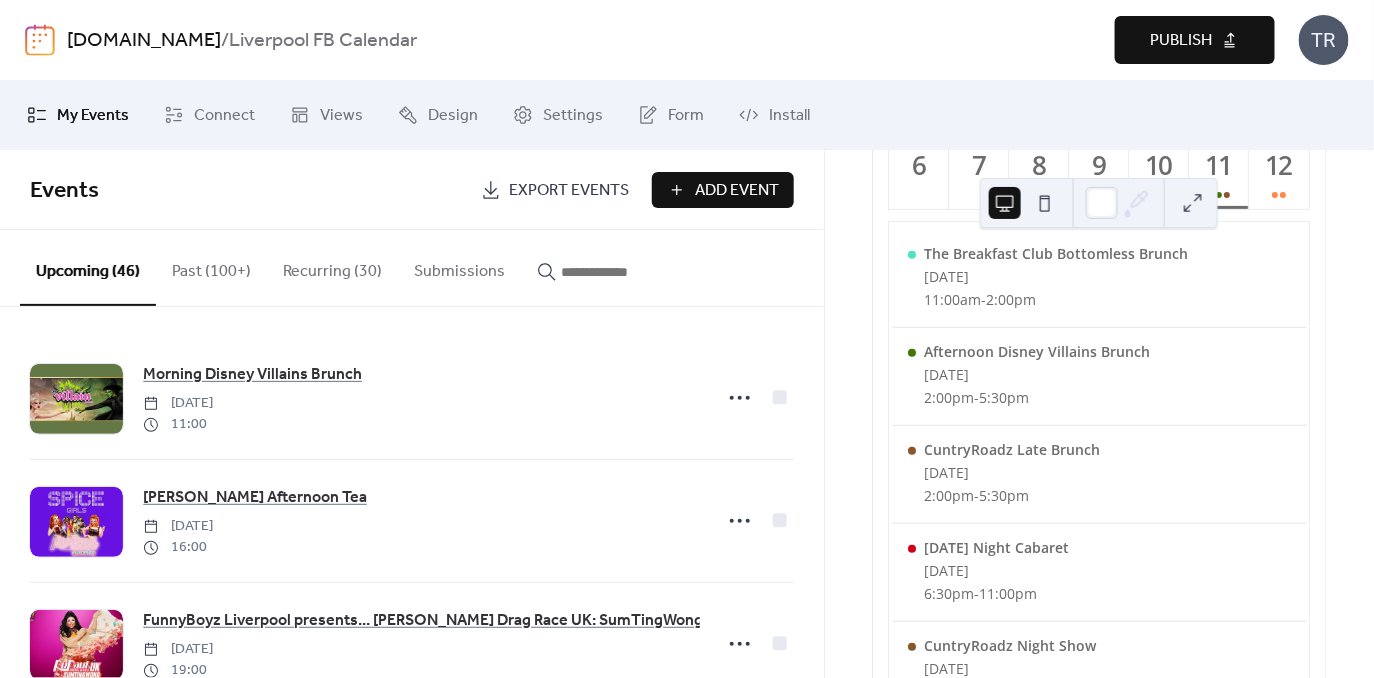 scroll, scrollTop: 278, scrollLeft: 0, axis: vertical 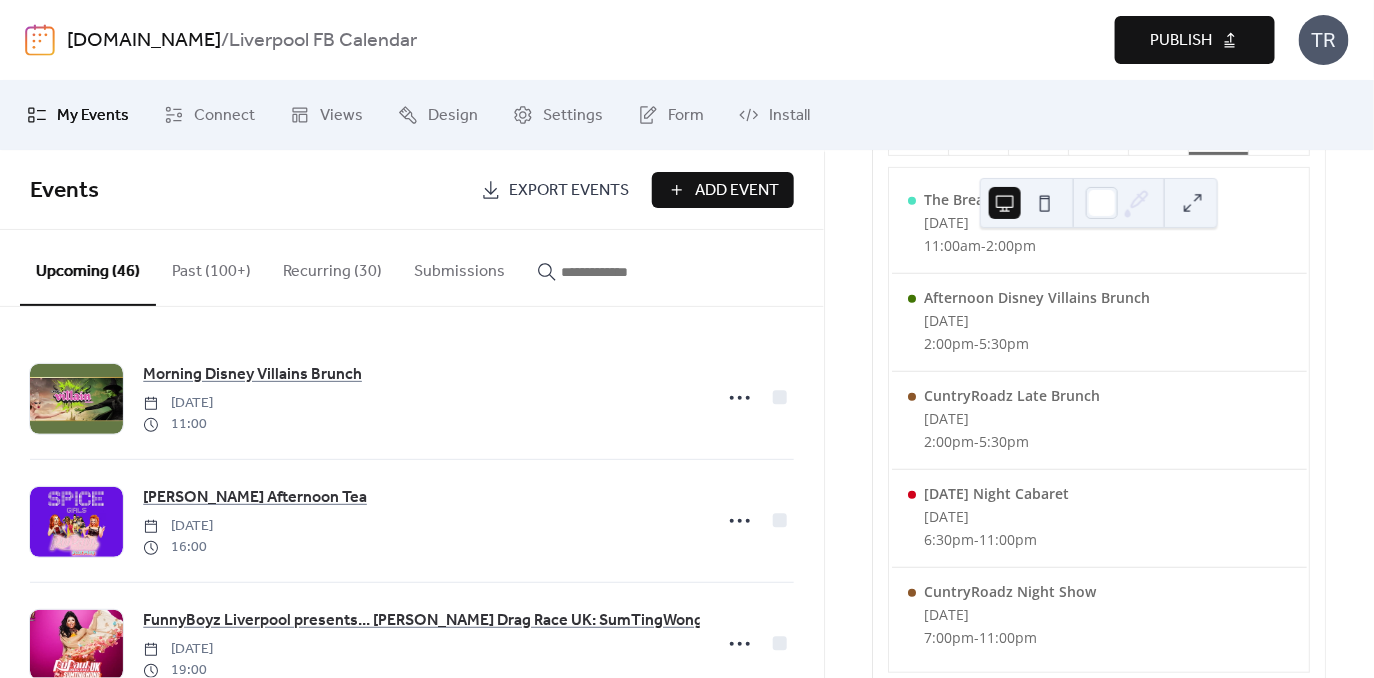 click at bounding box center [611, 272] 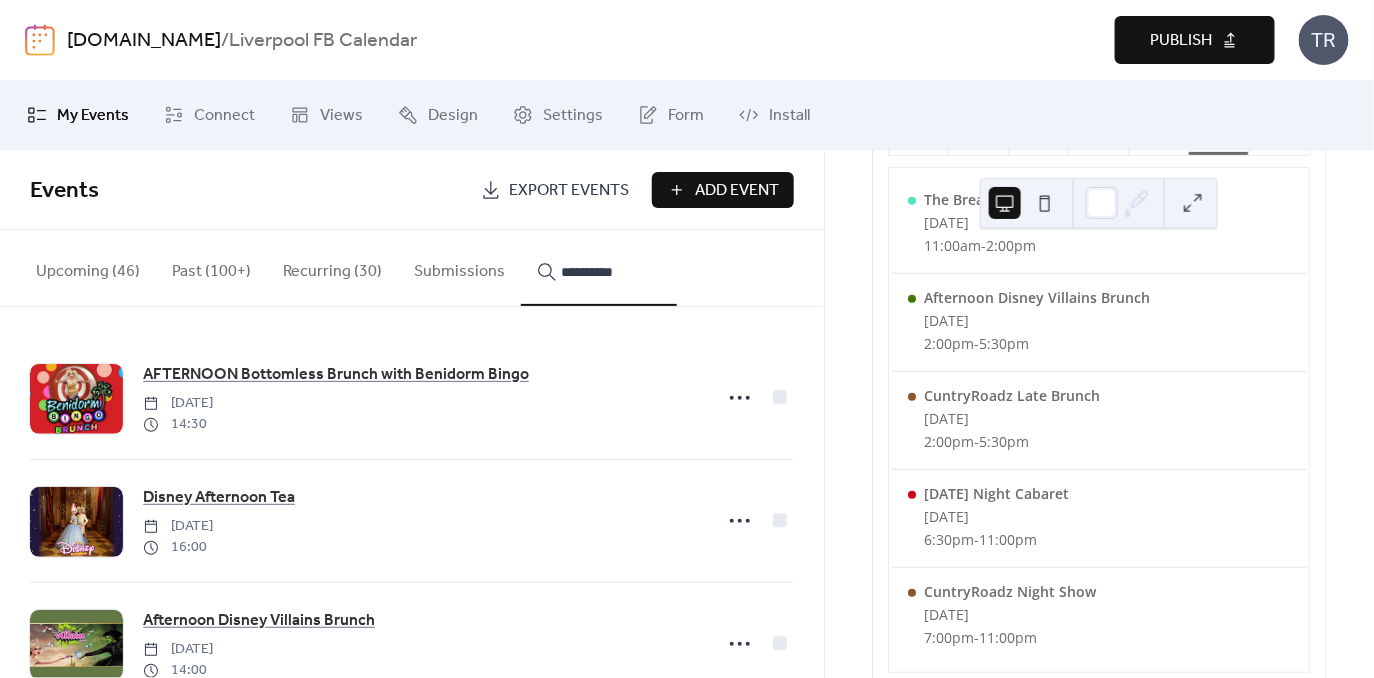 click on "*********" at bounding box center [599, 268] 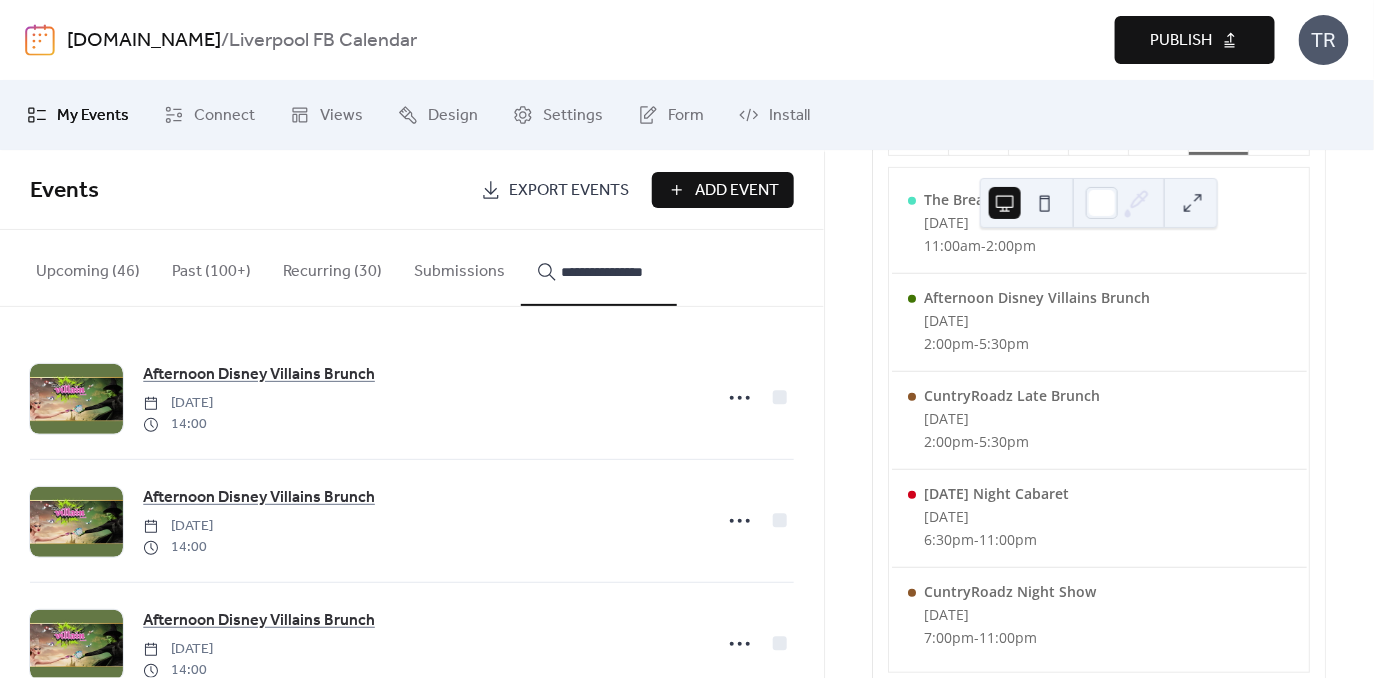 scroll, scrollTop: 0, scrollLeft: 1, axis: horizontal 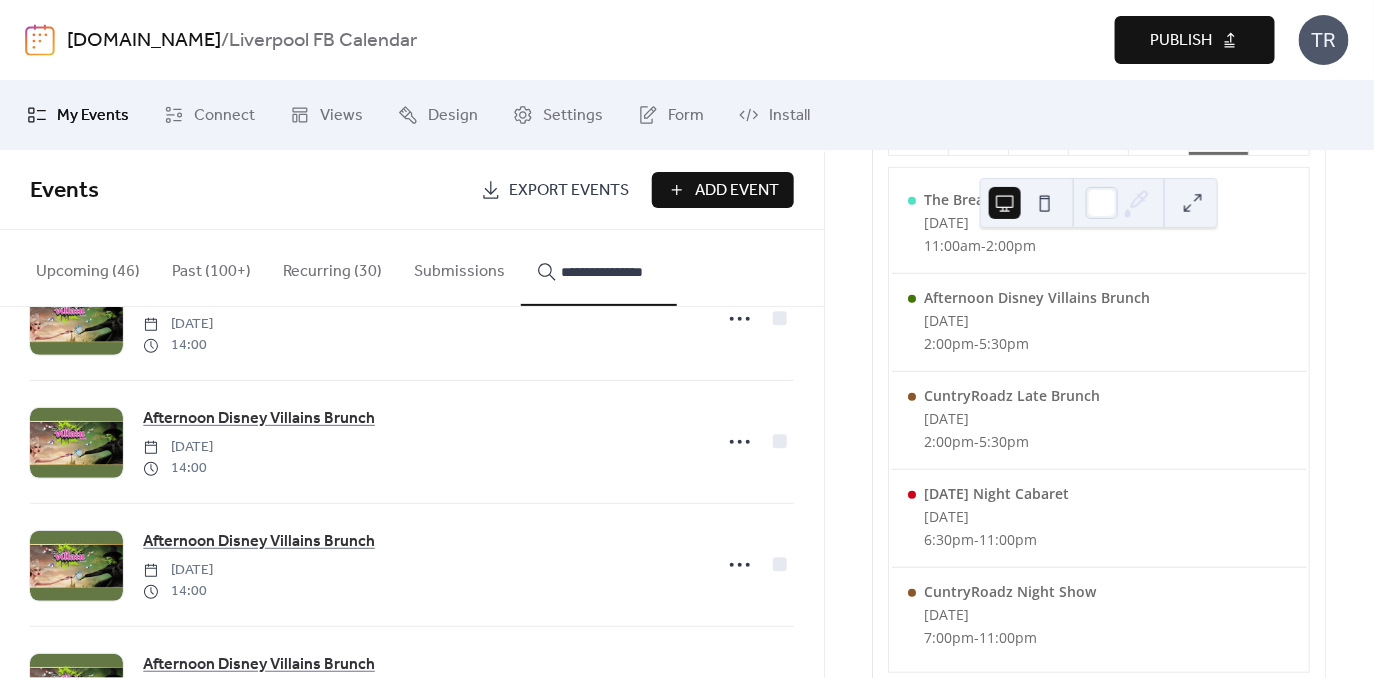click 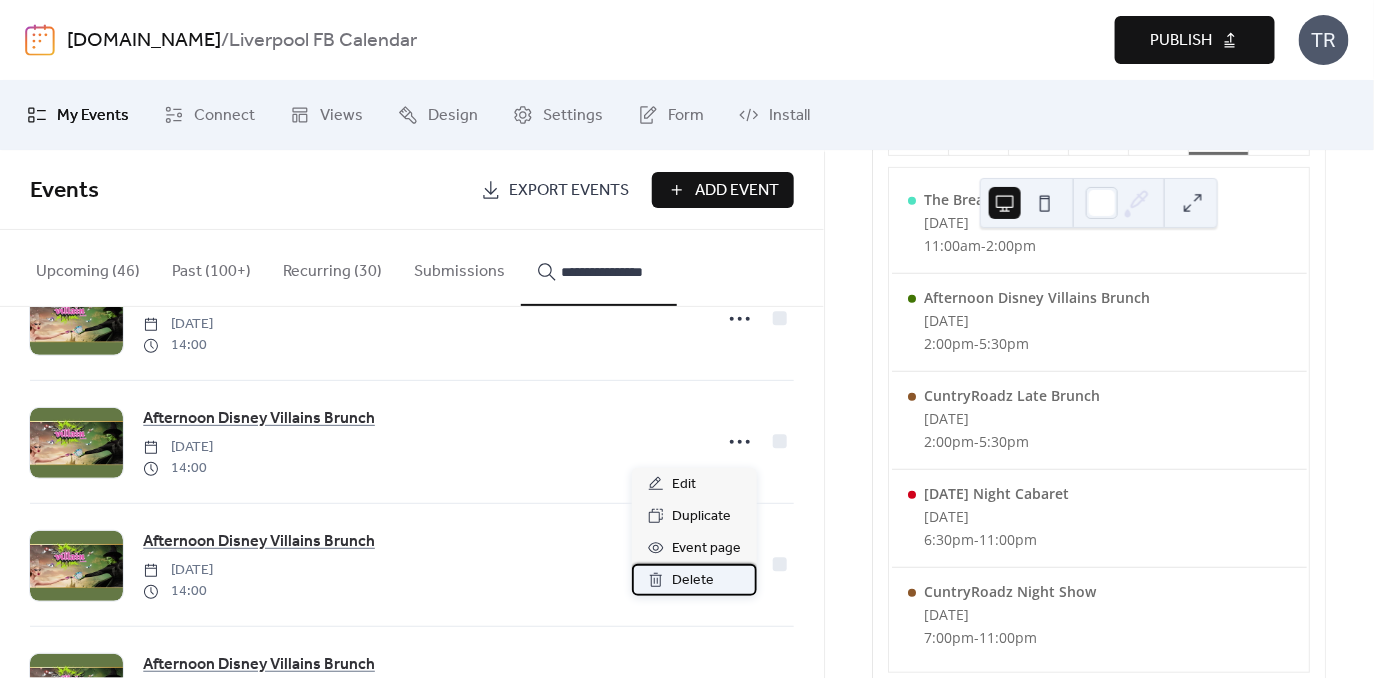 click on "Delete" at bounding box center (693, 581) 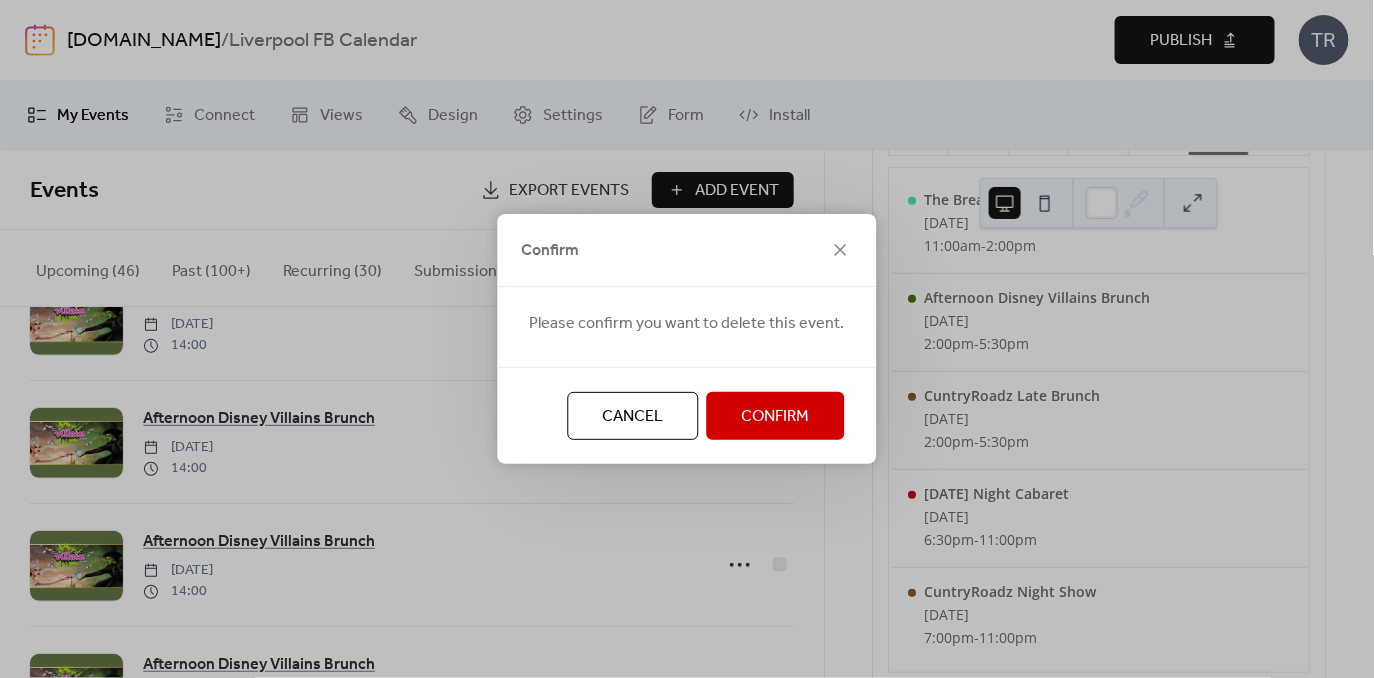 click on "Confirm" at bounding box center (776, 417) 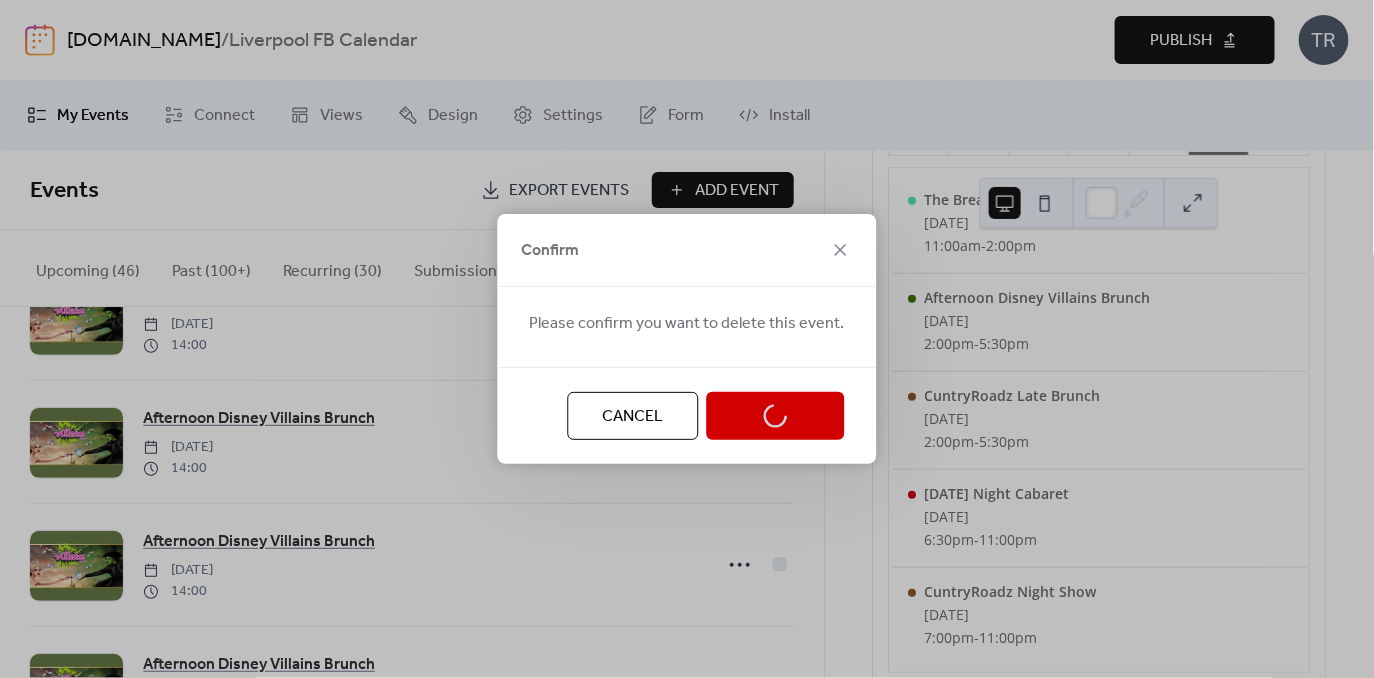 scroll, scrollTop: 920, scrollLeft: 0, axis: vertical 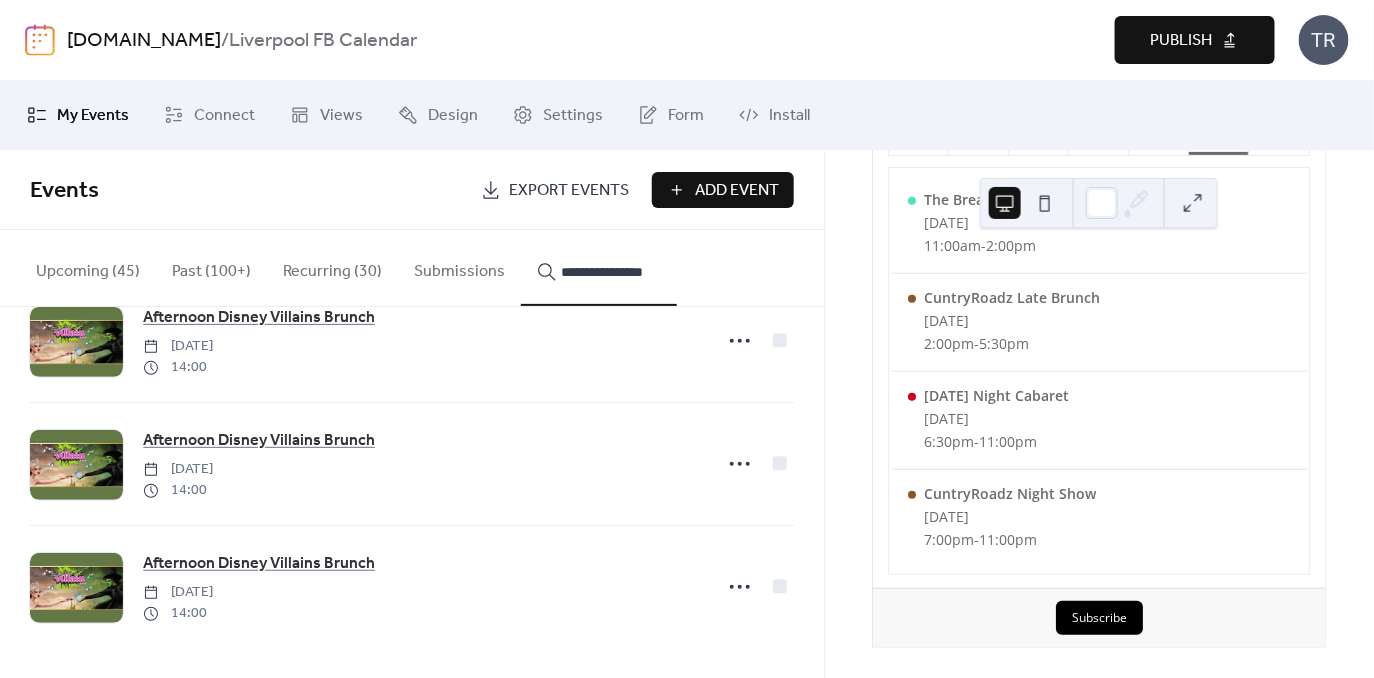 click on "**********" at bounding box center [599, 272] 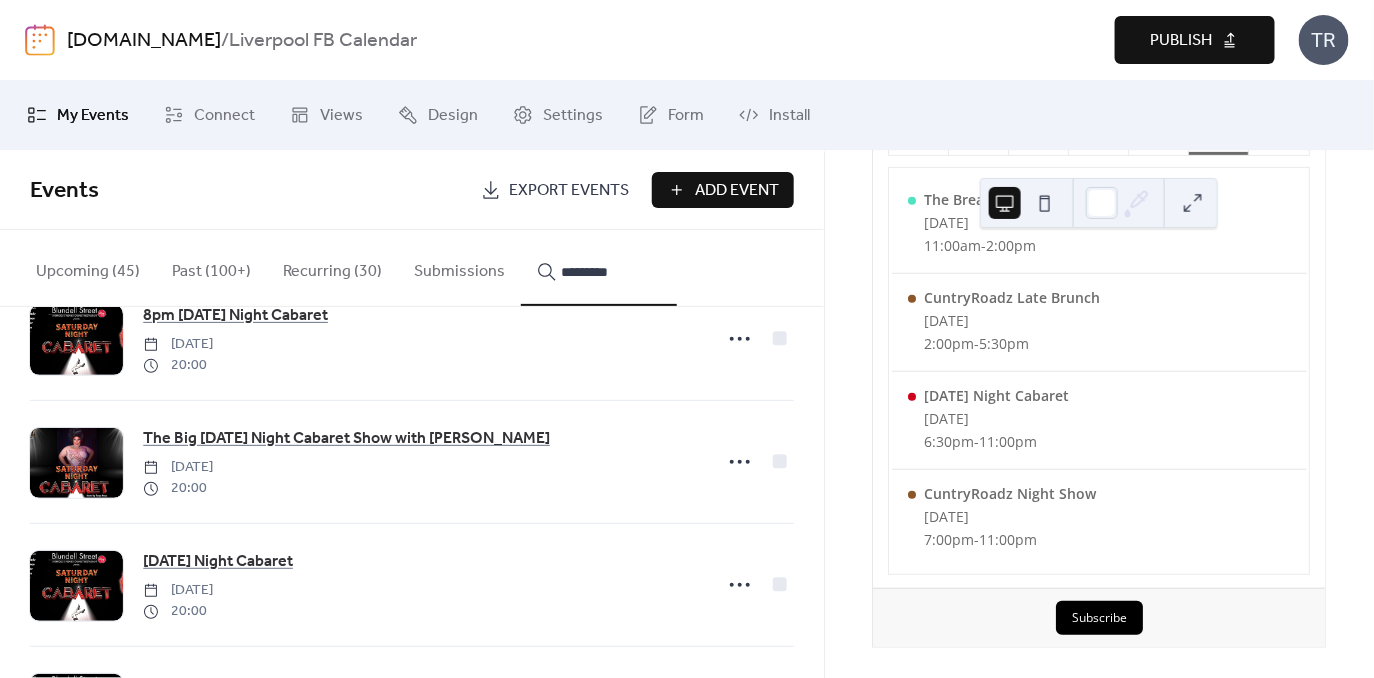 click on "**********" at bounding box center [599, 268] 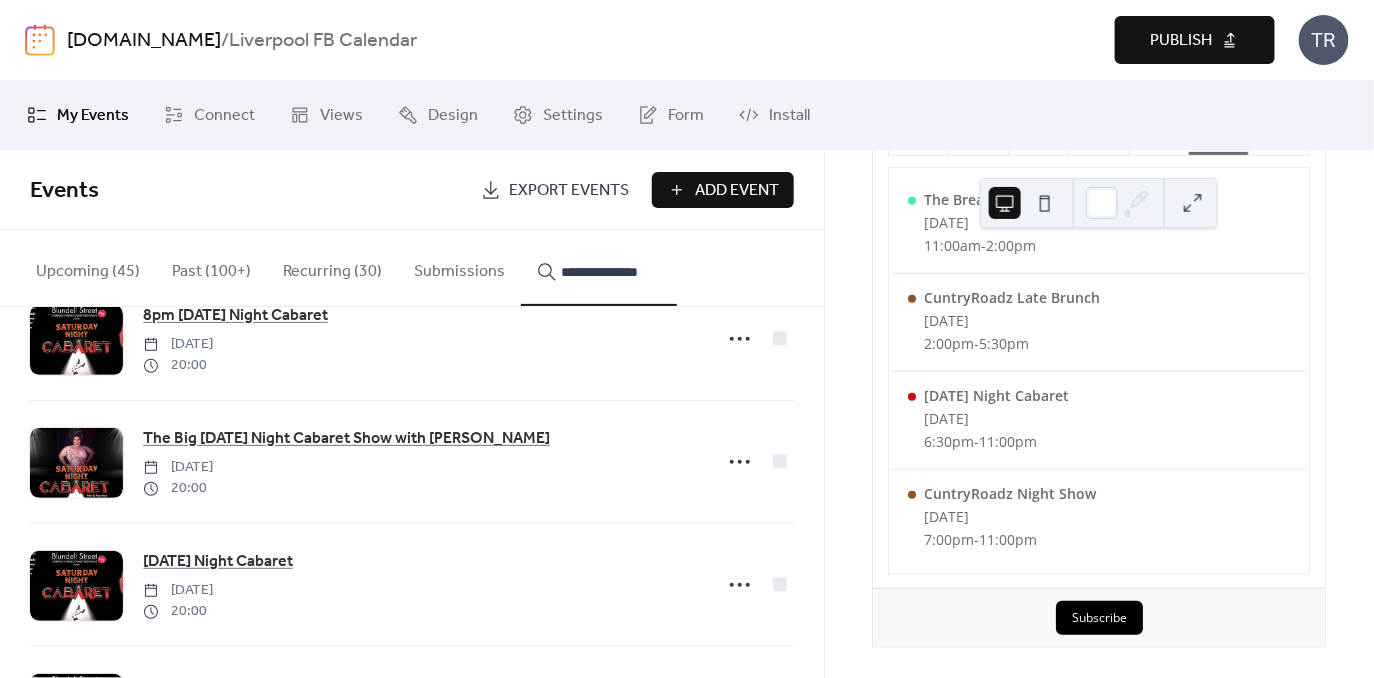click on "**********" at bounding box center (599, 268) 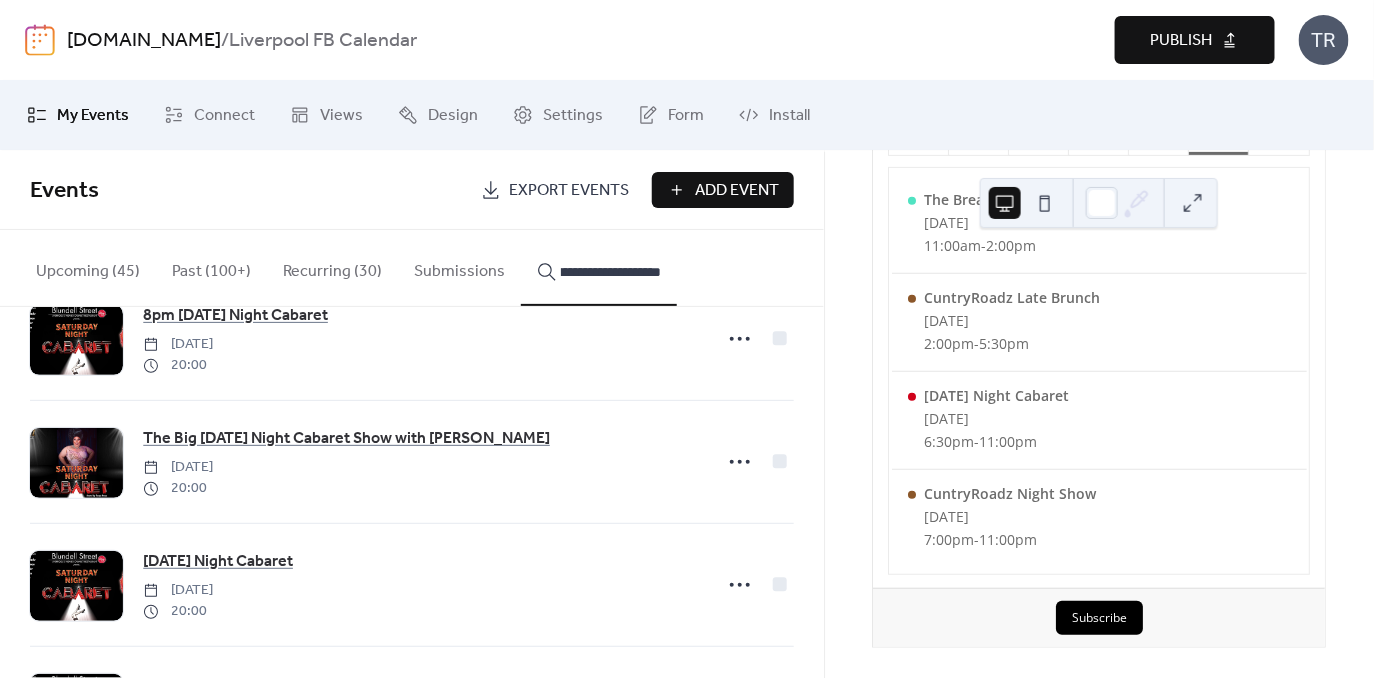 scroll, scrollTop: 0, scrollLeft: 35, axis: horizontal 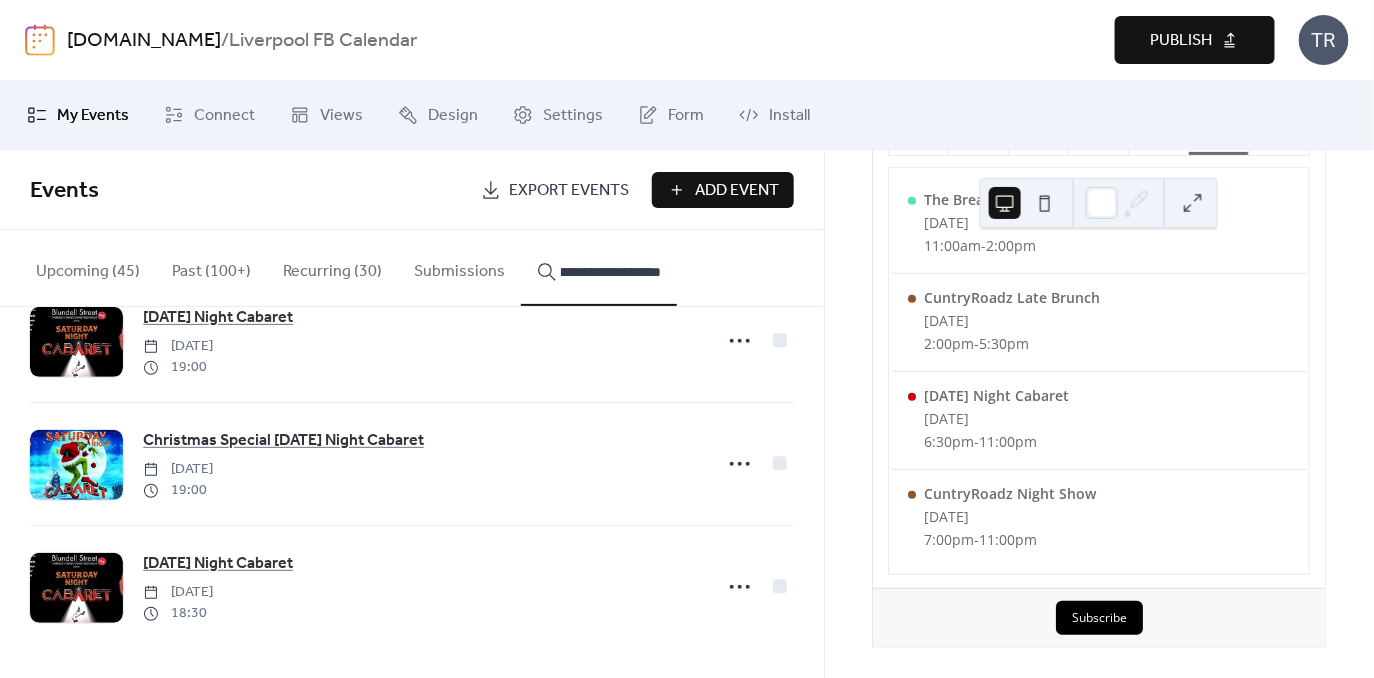 type on "**********" 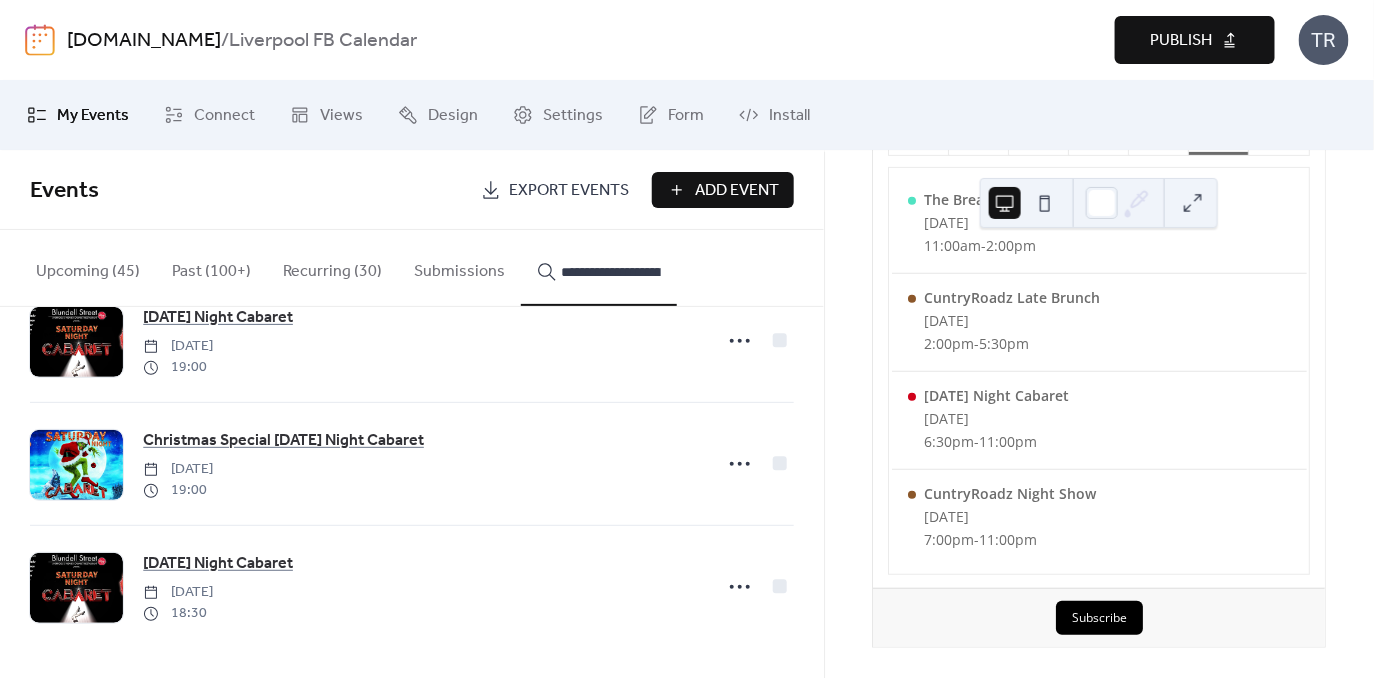 click 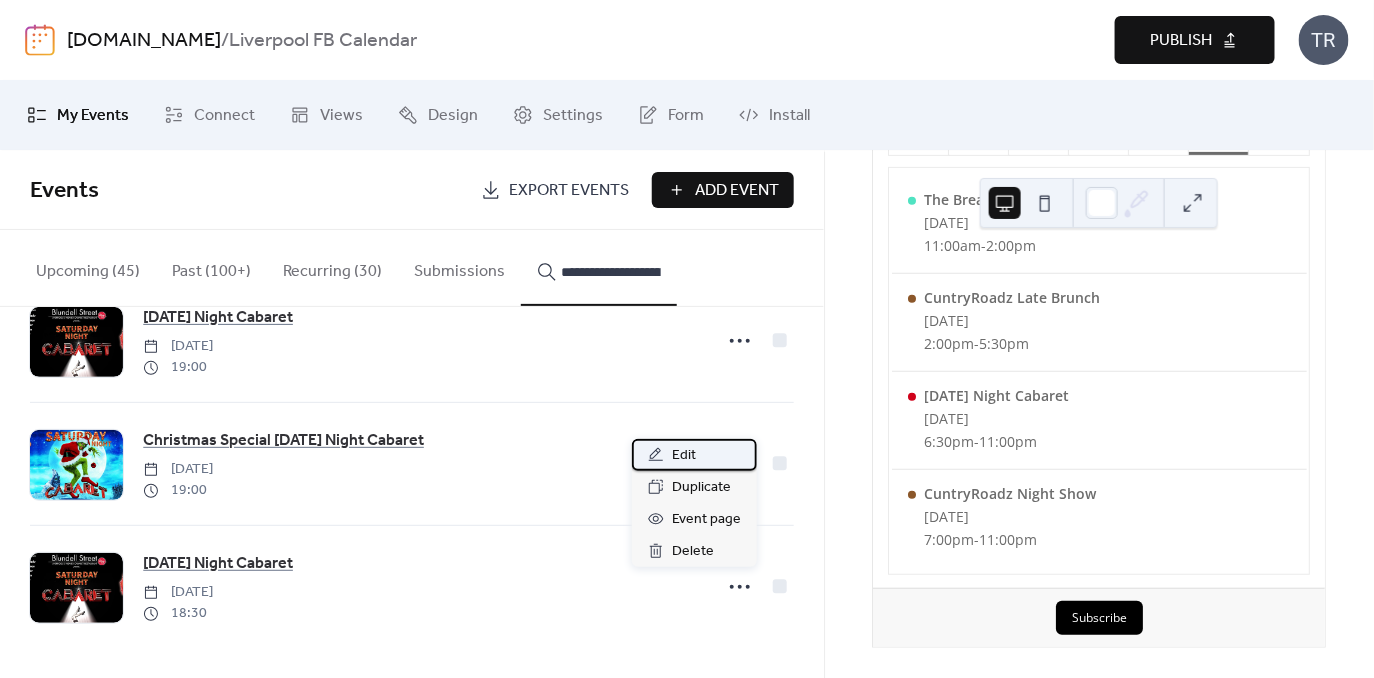 click on "Edit" at bounding box center [684, 456] 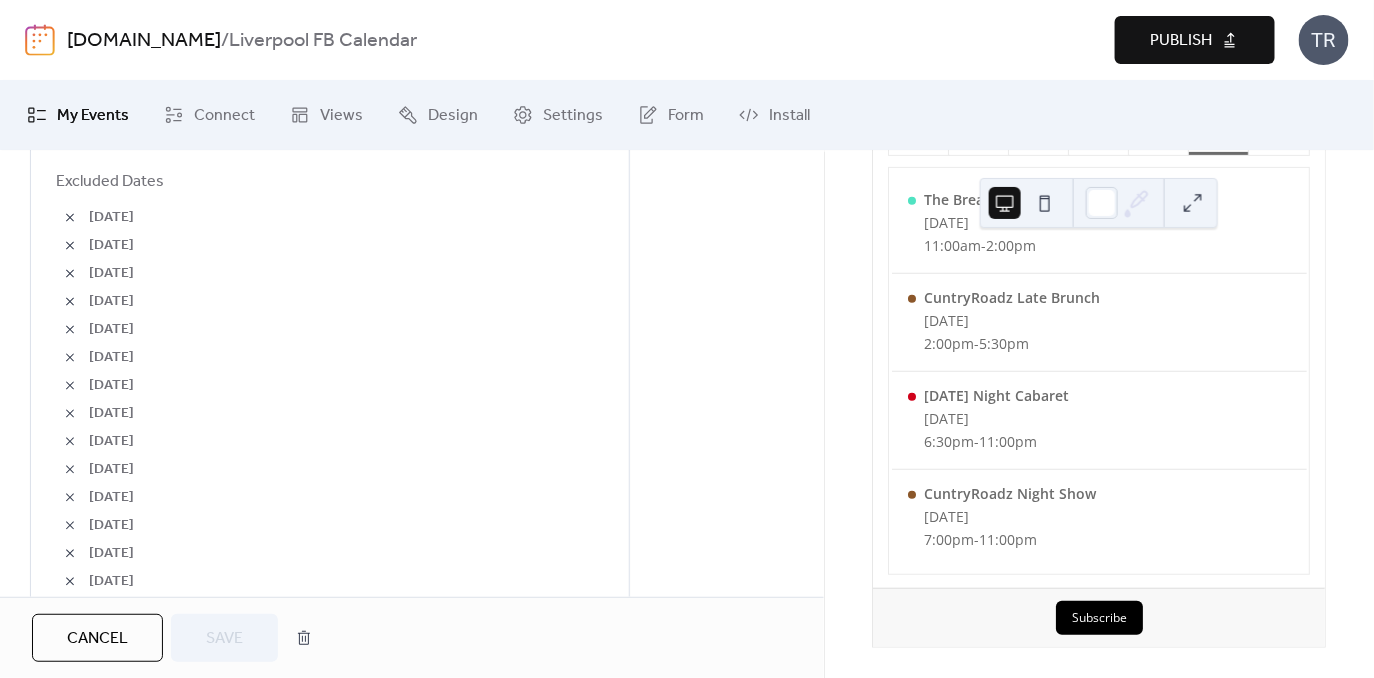 scroll, scrollTop: 1322, scrollLeft: 0, axis: vertical 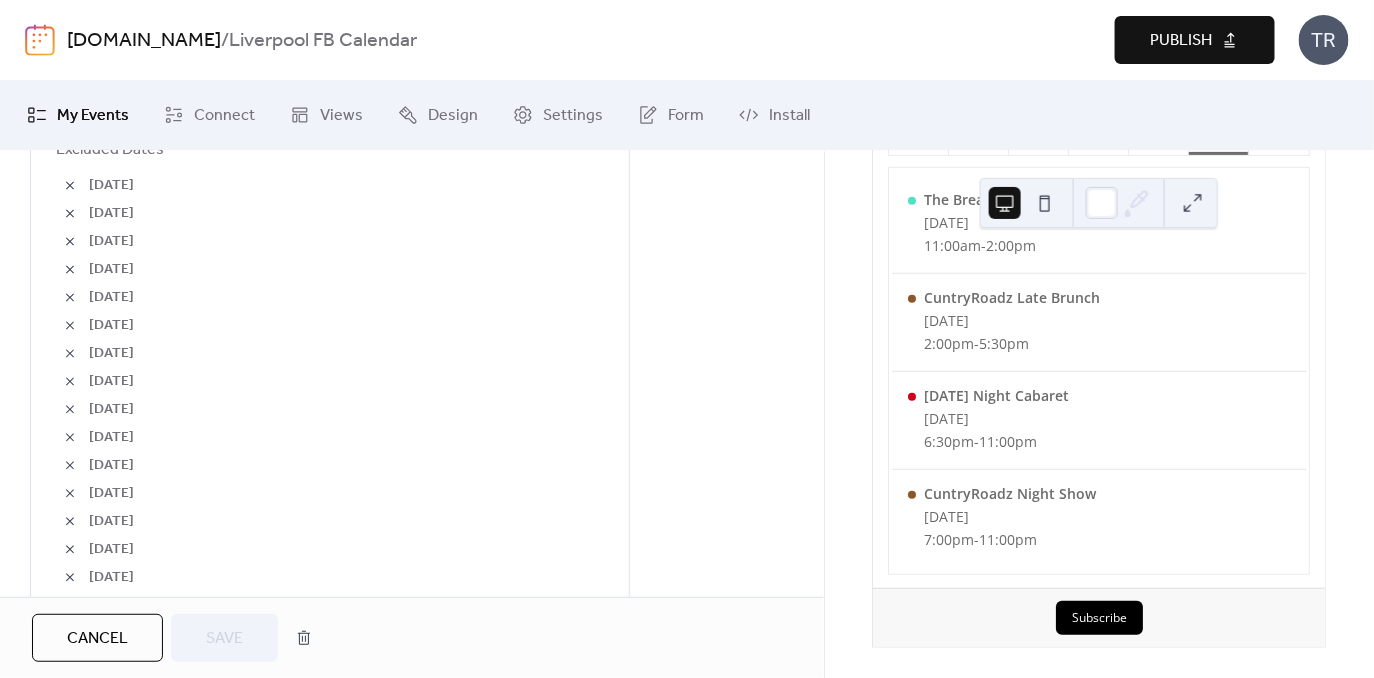 click at bounding box center [70, 186] 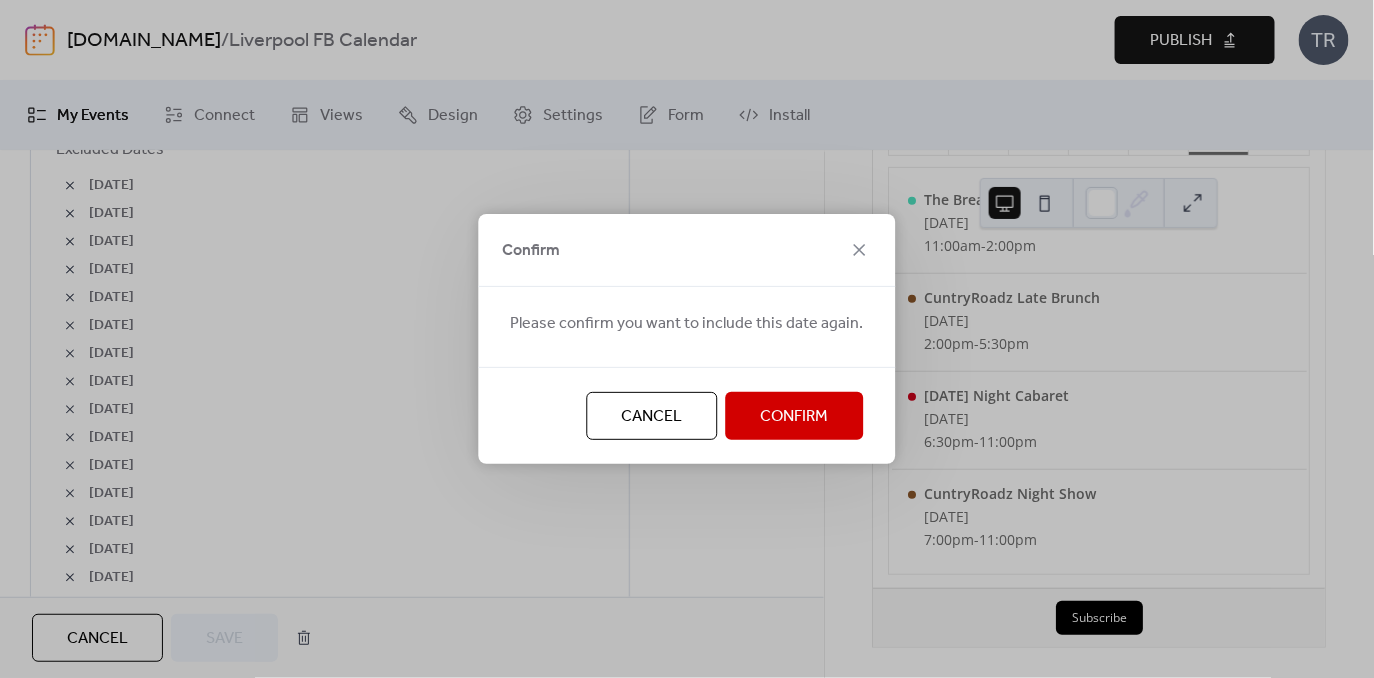 click on "Confirm" at bounding box center [795, 416] 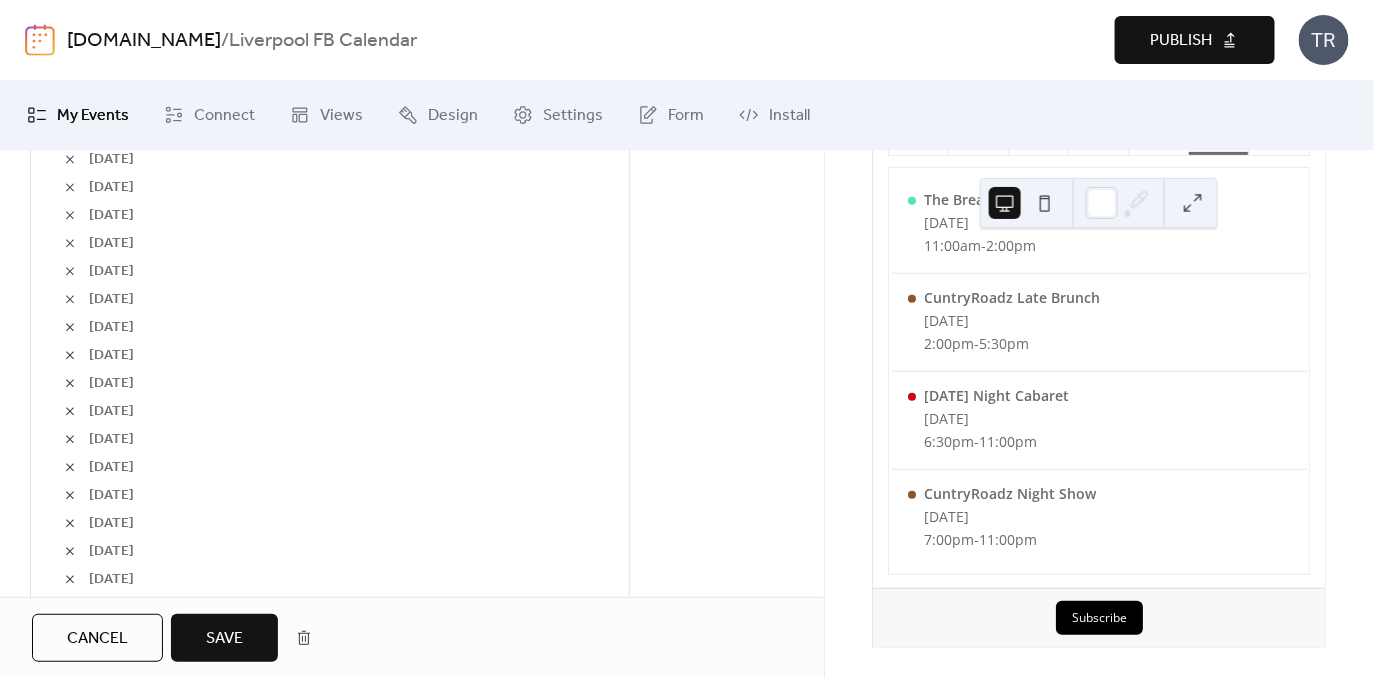 scroll, scrollTop: 1675, scrollLeft: 0, axis: vertical 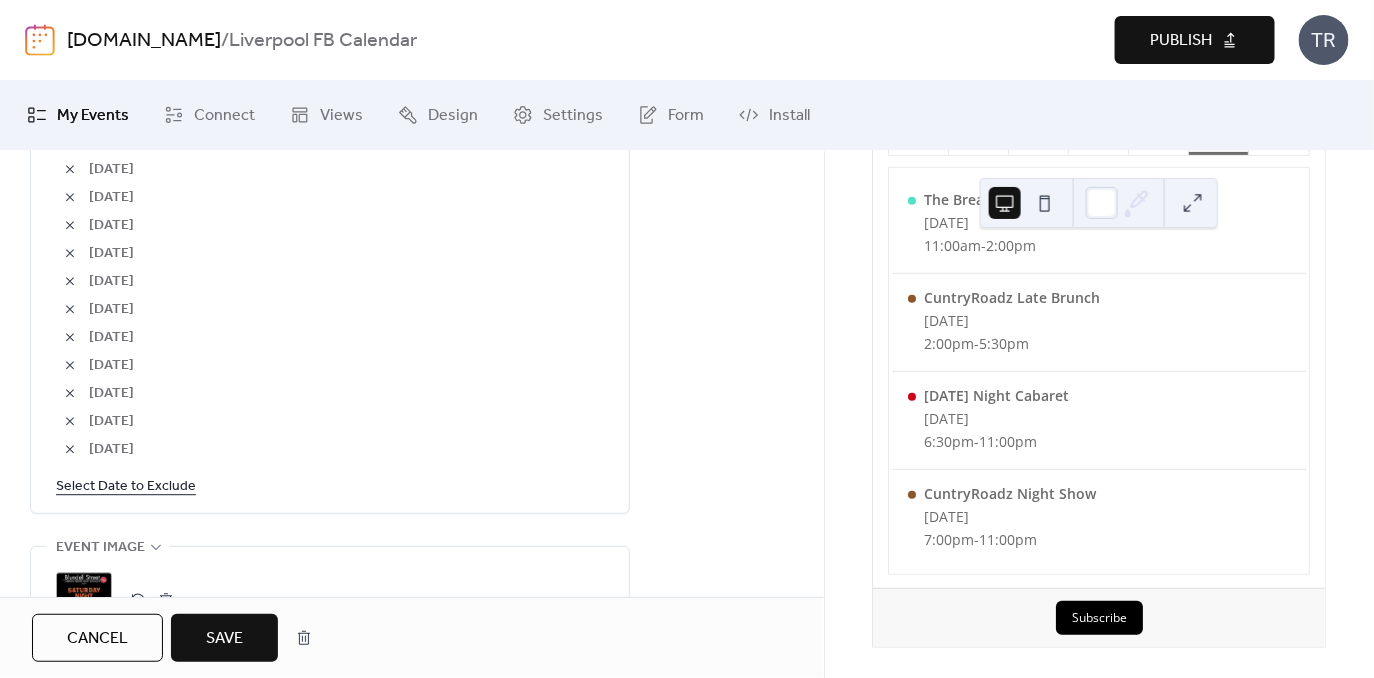 click on "Select Date to Exclude" at bounding box center [126, 485] 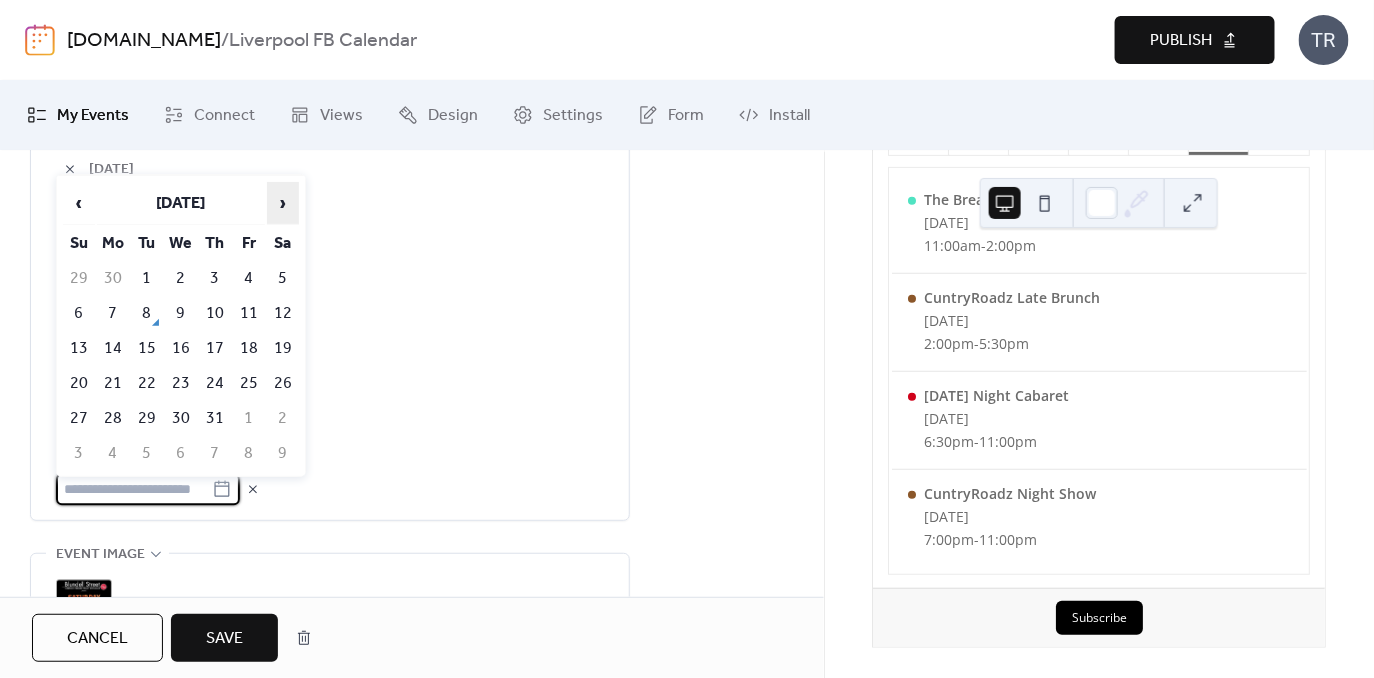 click on "›" at bounding box center (283, 203) 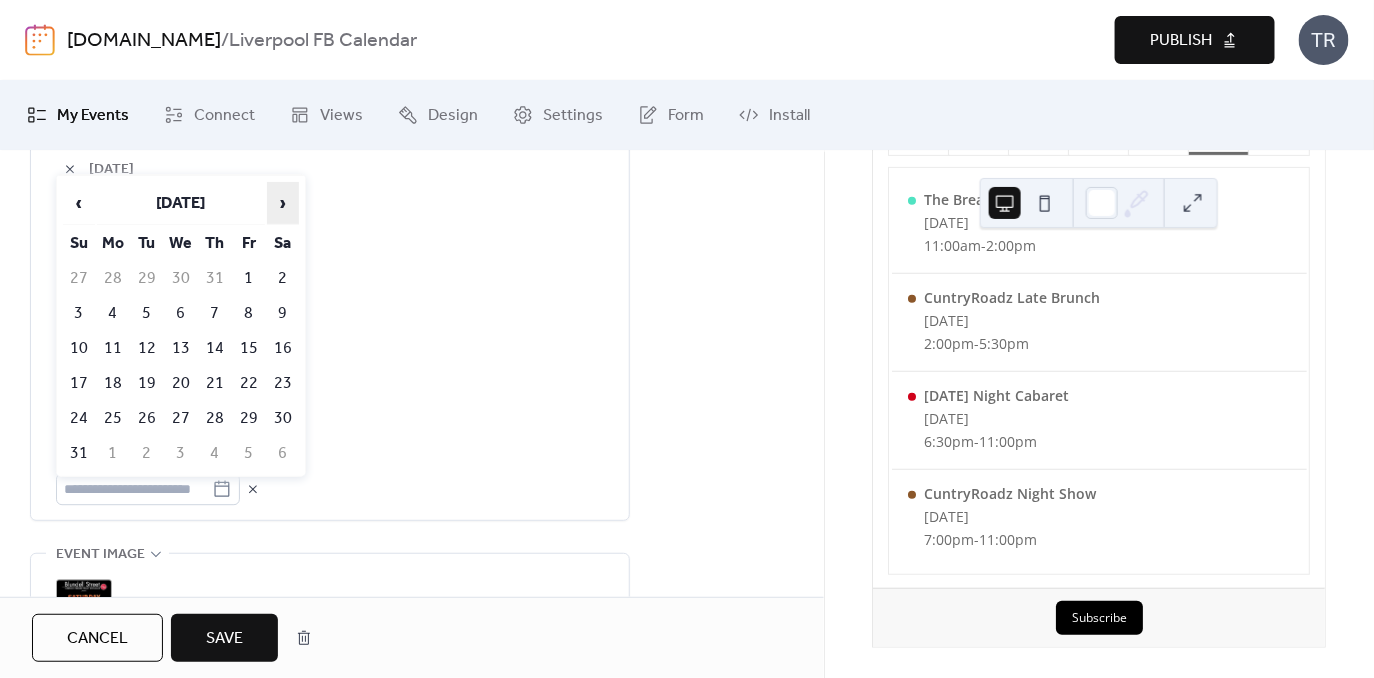 click on "›" at bounding box center [283, 203] 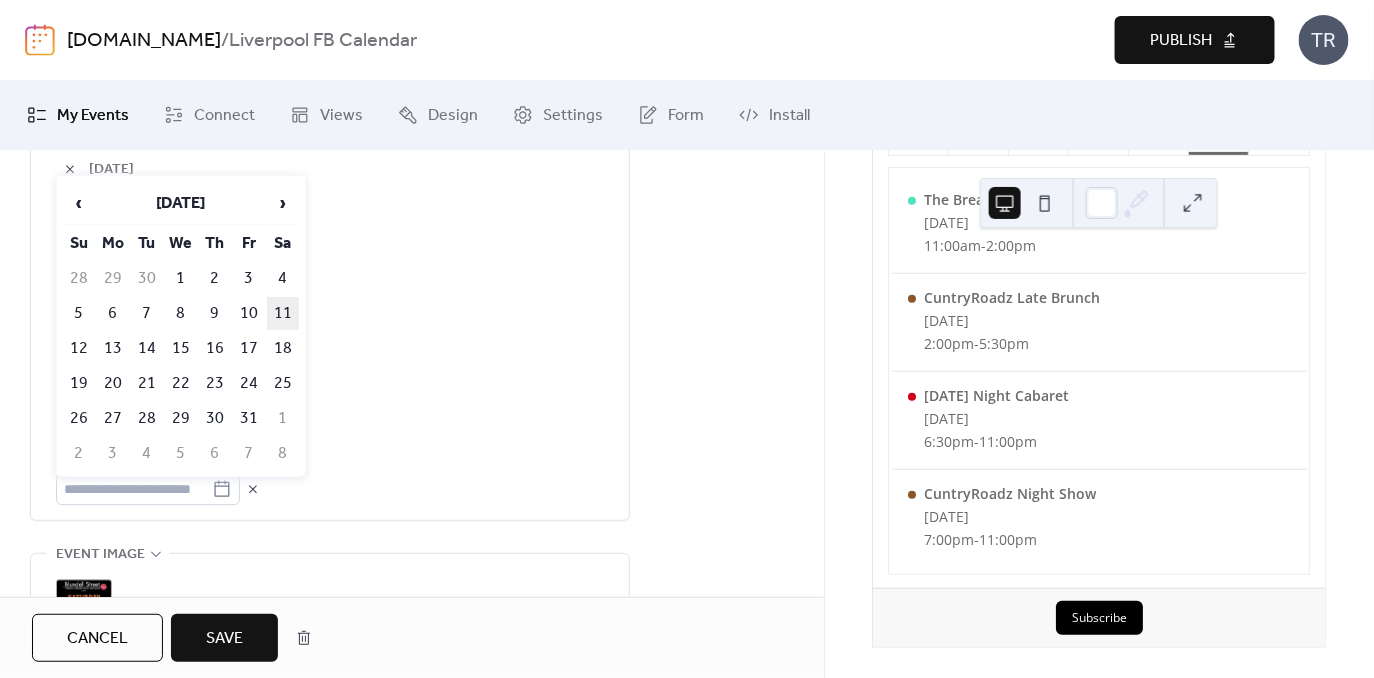 click on "11" at bounding box center (283, 313) 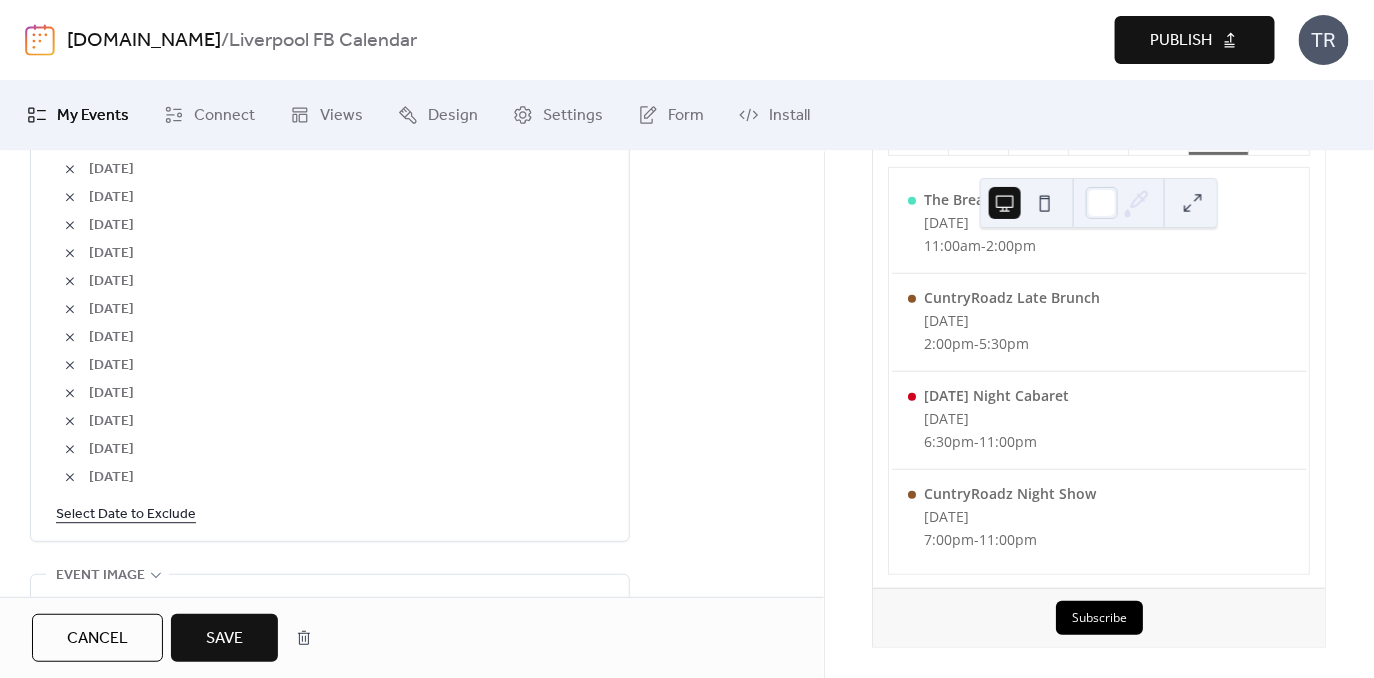 click on "Save" at bounding box center [224, 638] 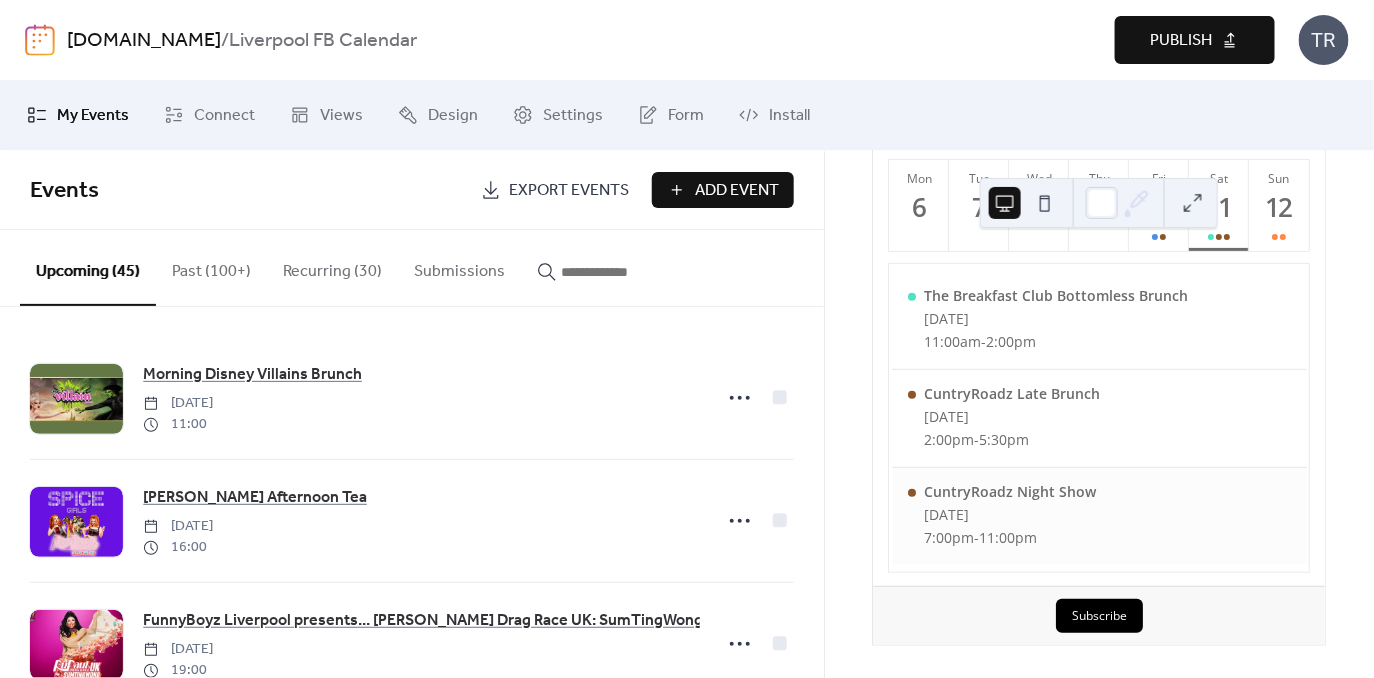 scroll, scrollTop: 192, scrollLeft: 0, axis: vertical 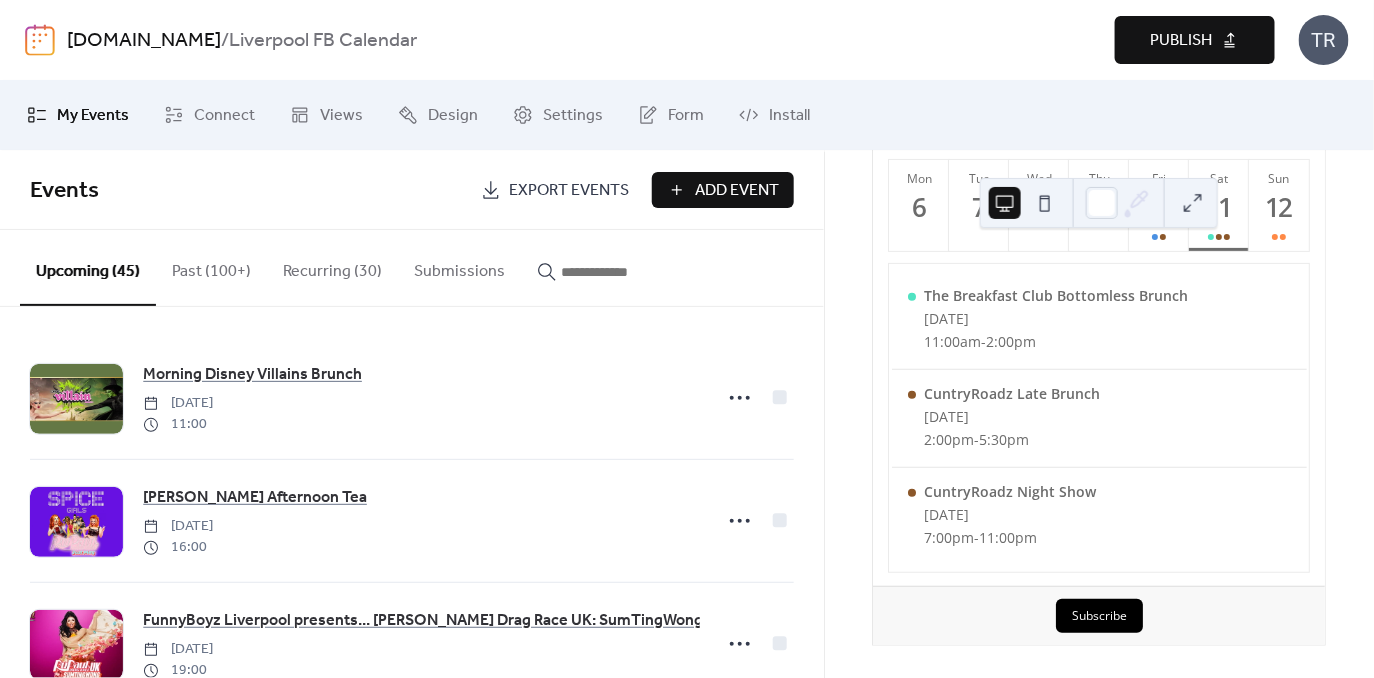 click on "[DOMAIN_NAME]  /  [GEOGRAPHIC_DATA] FB Calendar Preview Publish   TR" at bounding box center [687, 40] 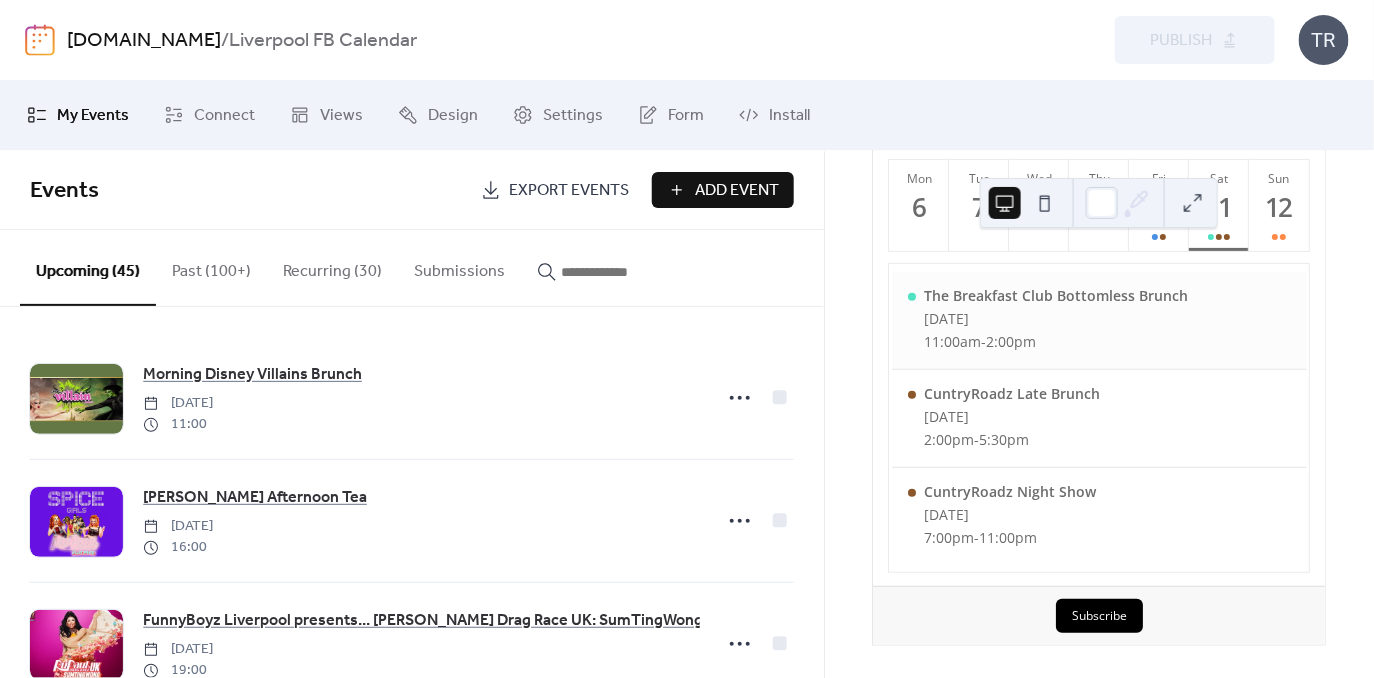 scroll, scrollTop: 0, scrollLeft: 0, axis: both 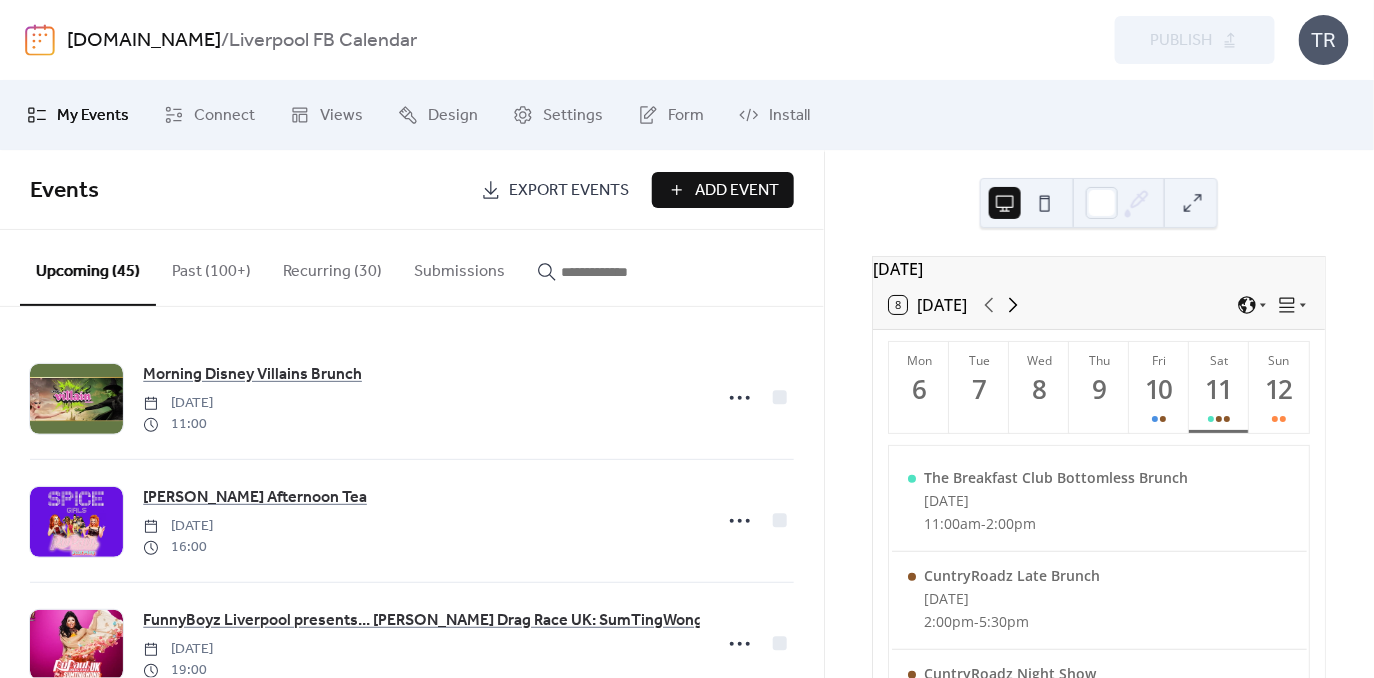click 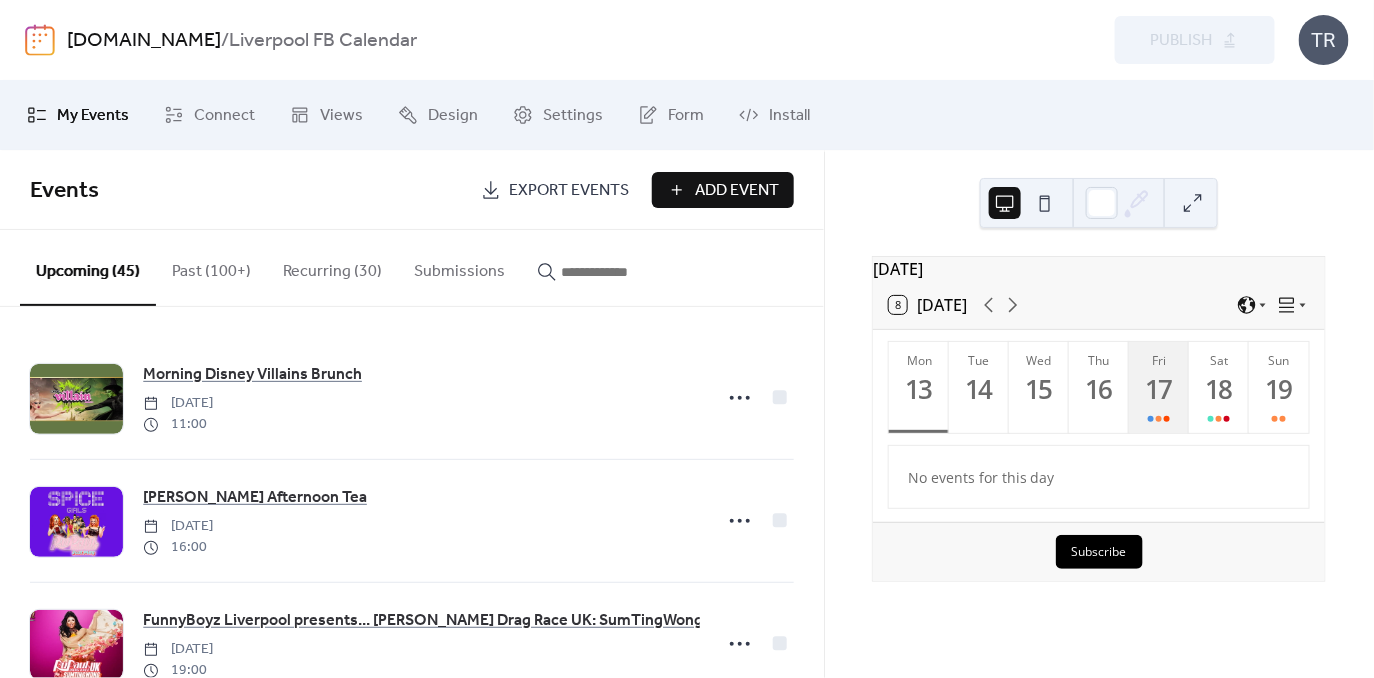 click on "17" at bounding box center (1158, 389) 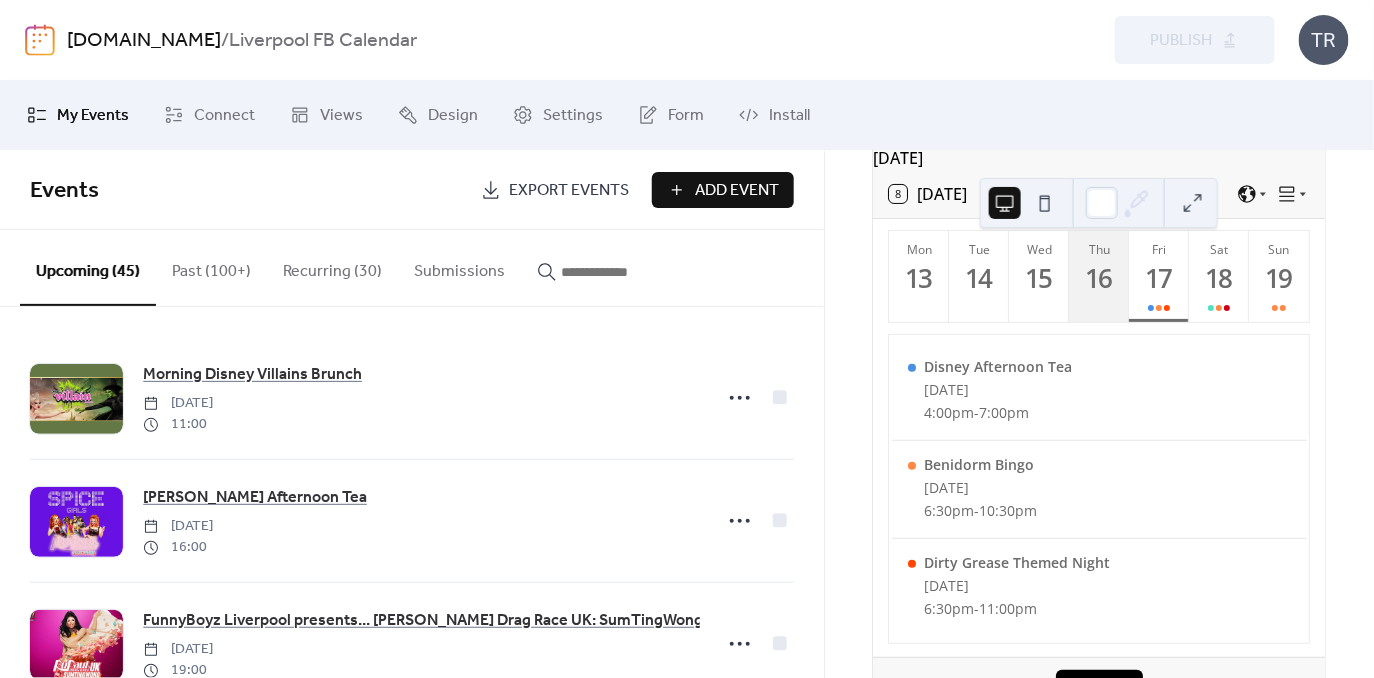 scroll, scrollTop: 133, scrollLeft: 0, axis: vertical 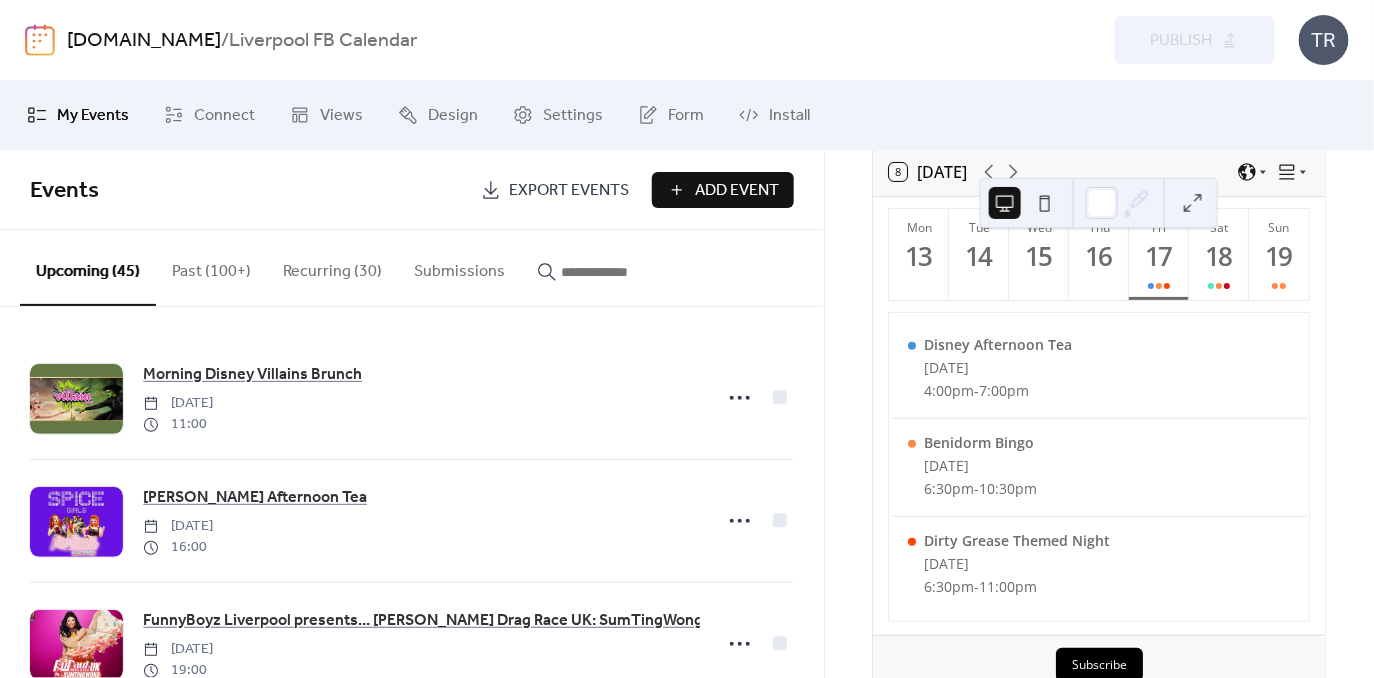 click at bounding box center [611, 272] 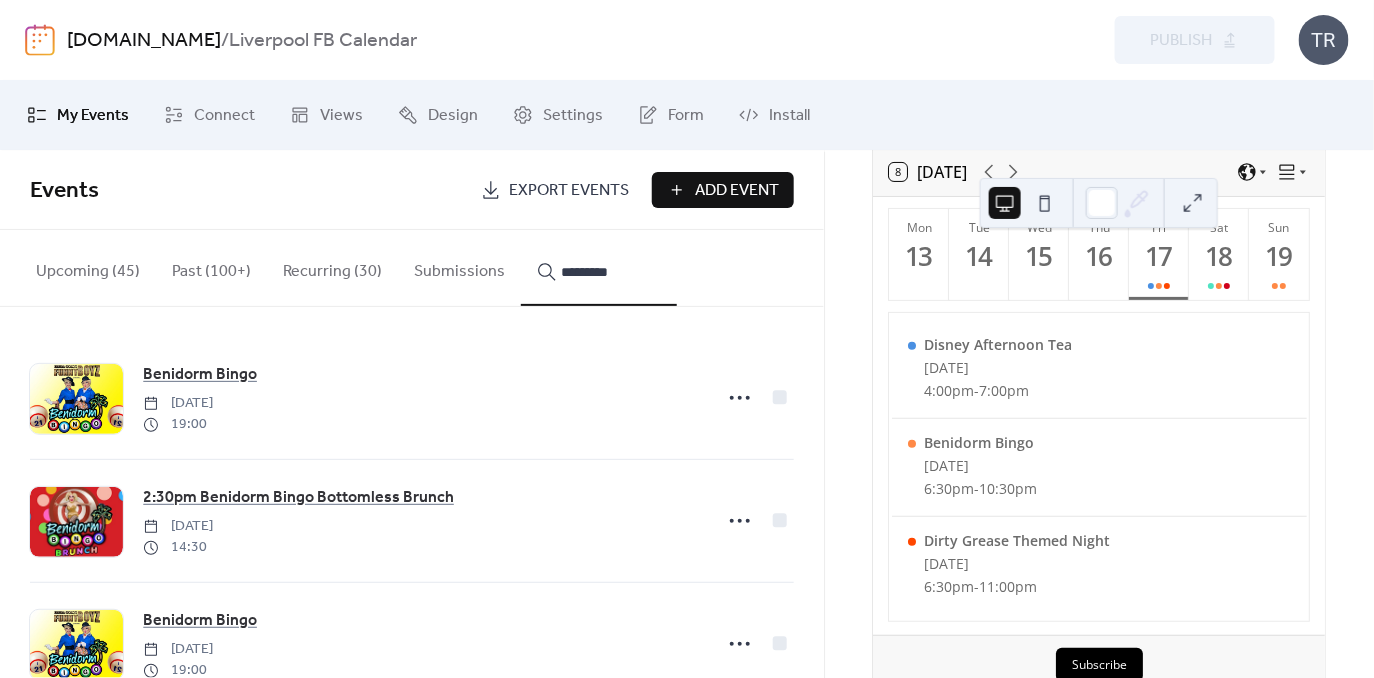 click on "********" at bounding box center [599, 268] 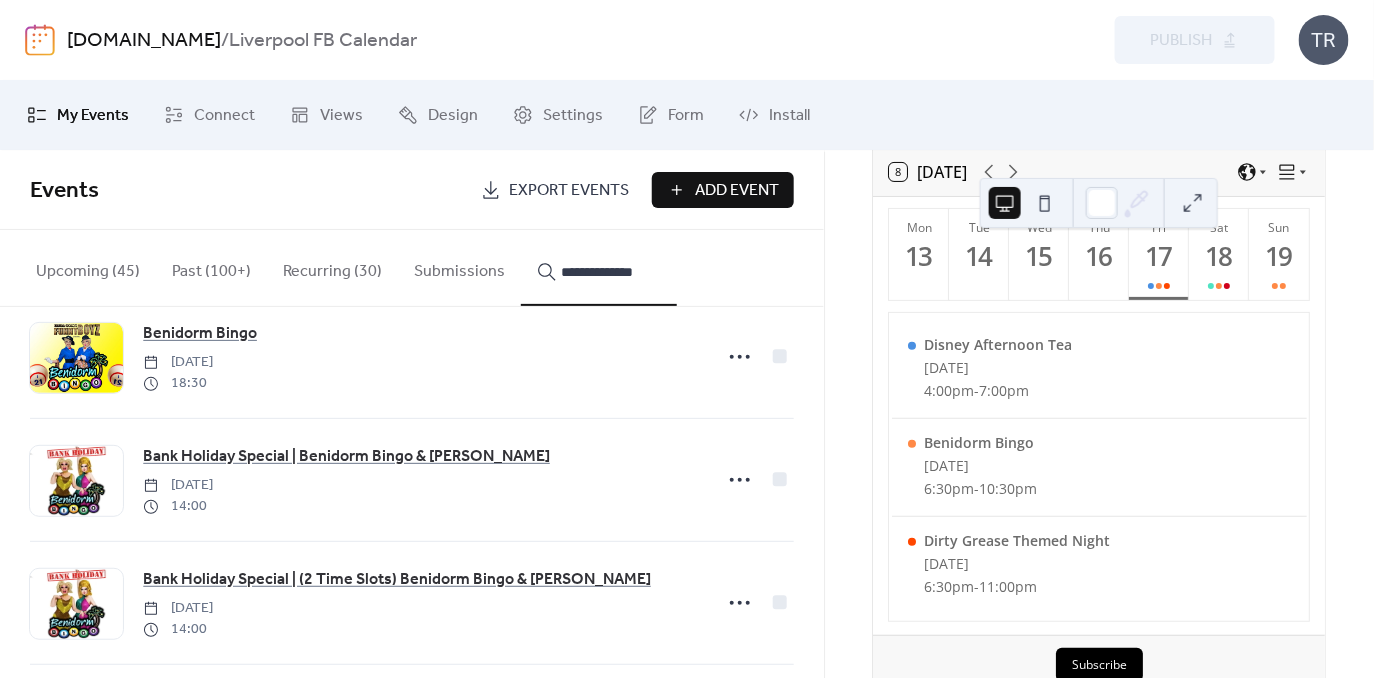 scroll, scrollTop: 1632, scrollLeft: 0, axis: vertical 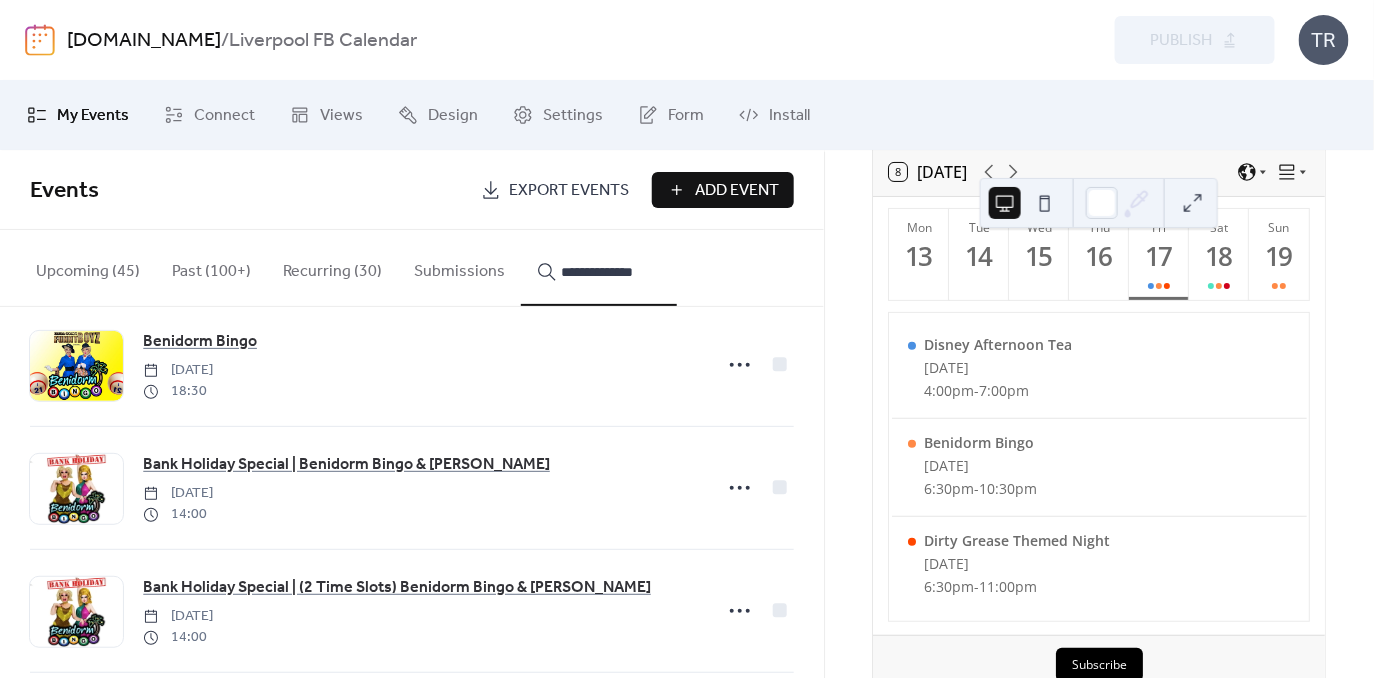 type on "**********" 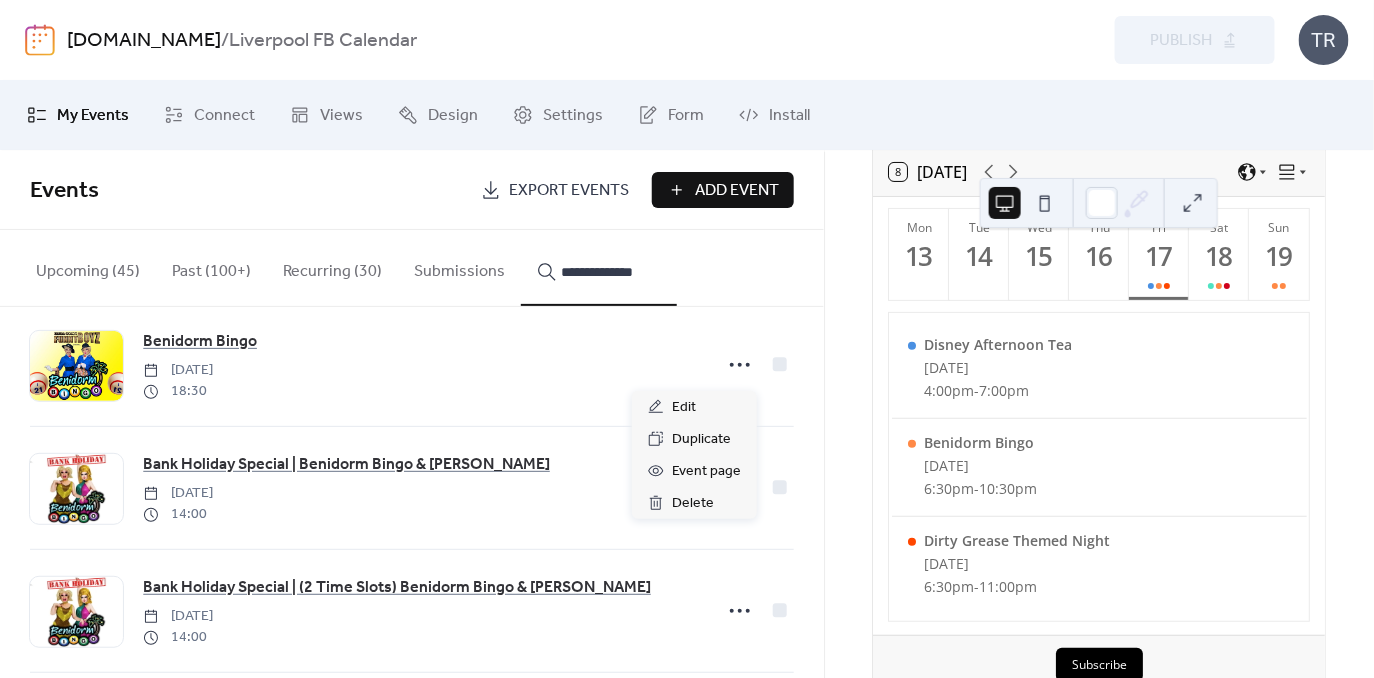 click 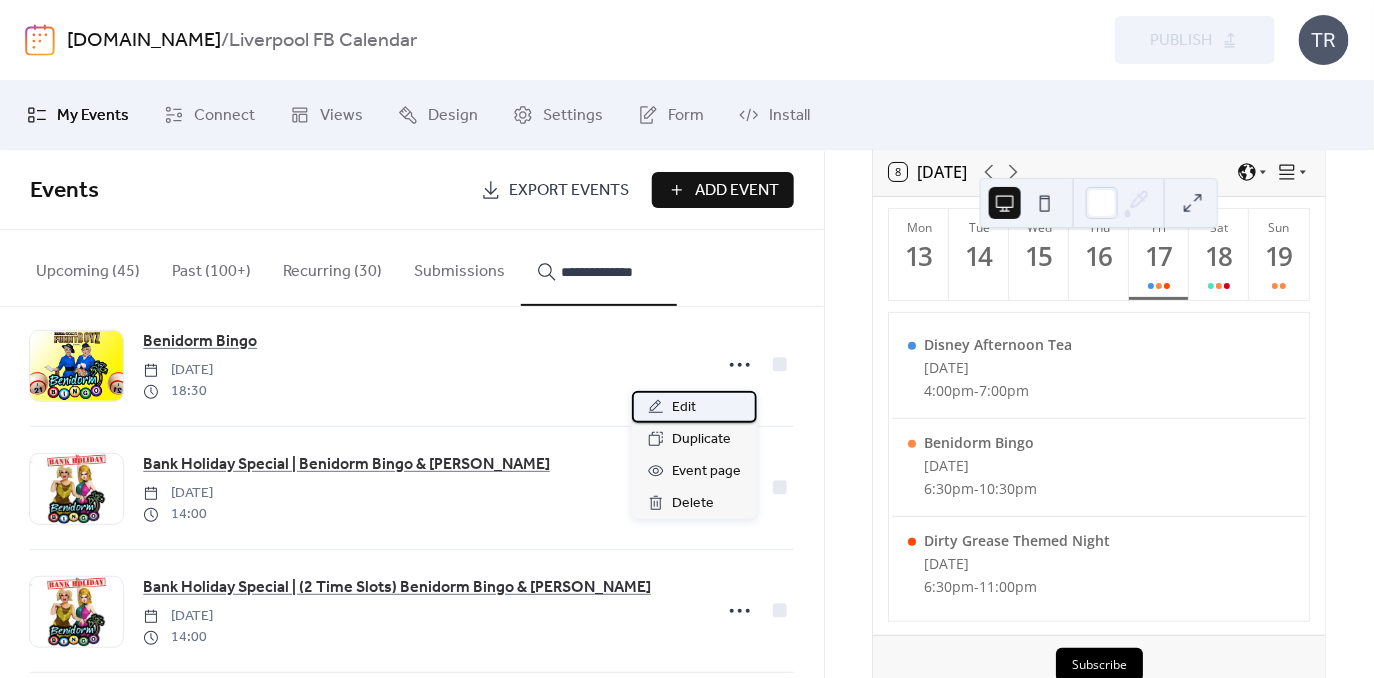 click on "Edit" at bounding box center (694, 407) 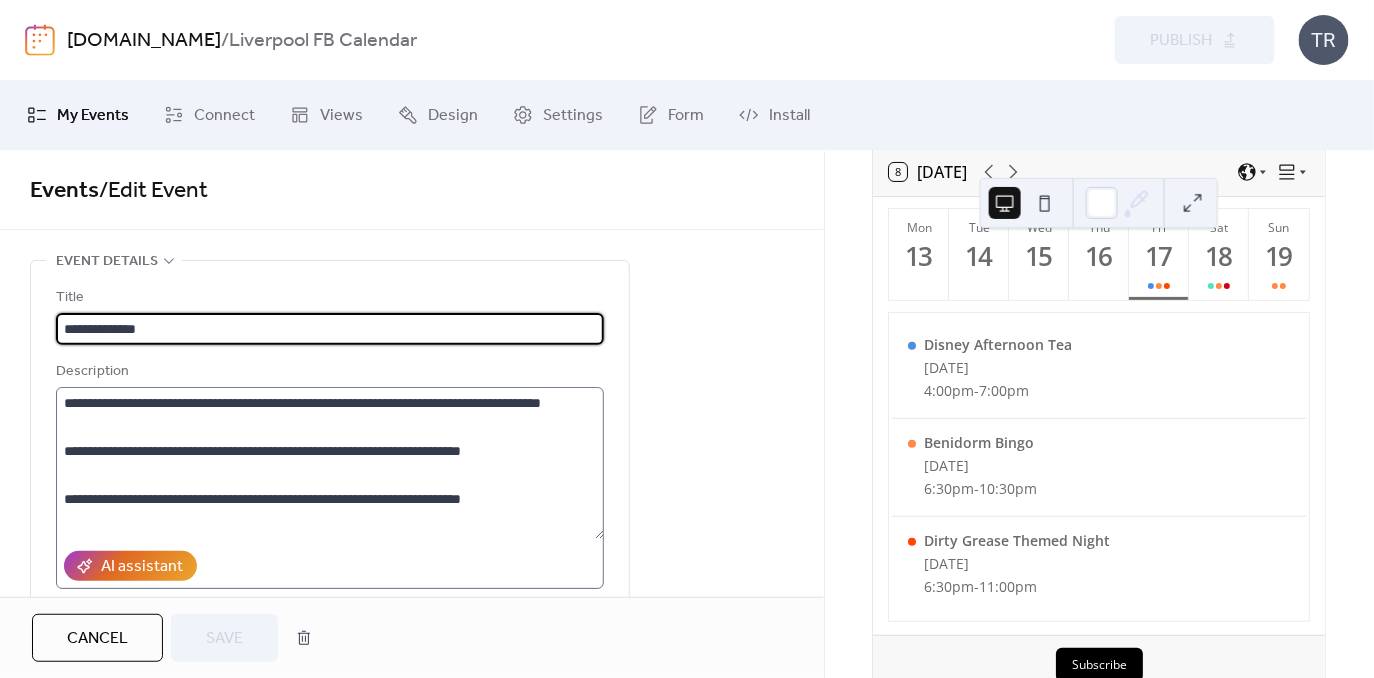 scroll, scrollTop: 287, scrollLeft: 0, axis: vertical 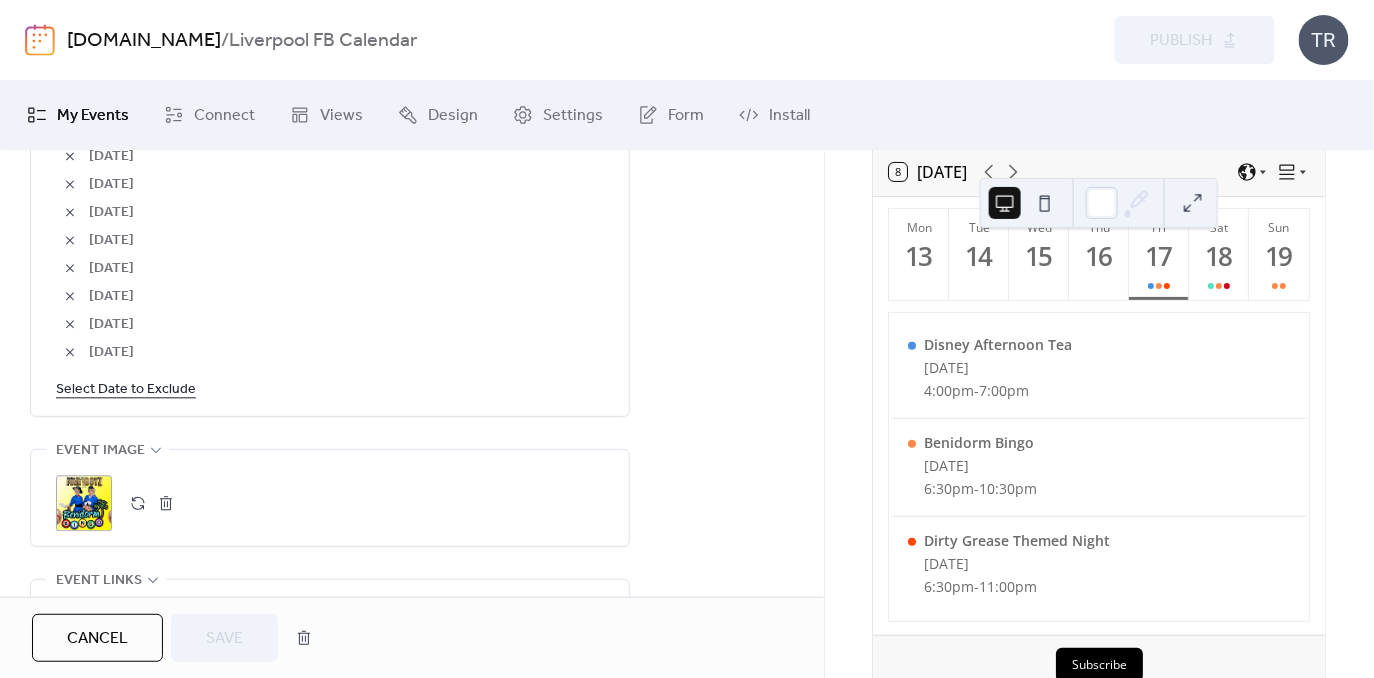 click on "Select Date to Exclude" at bounding box center [126, 388] 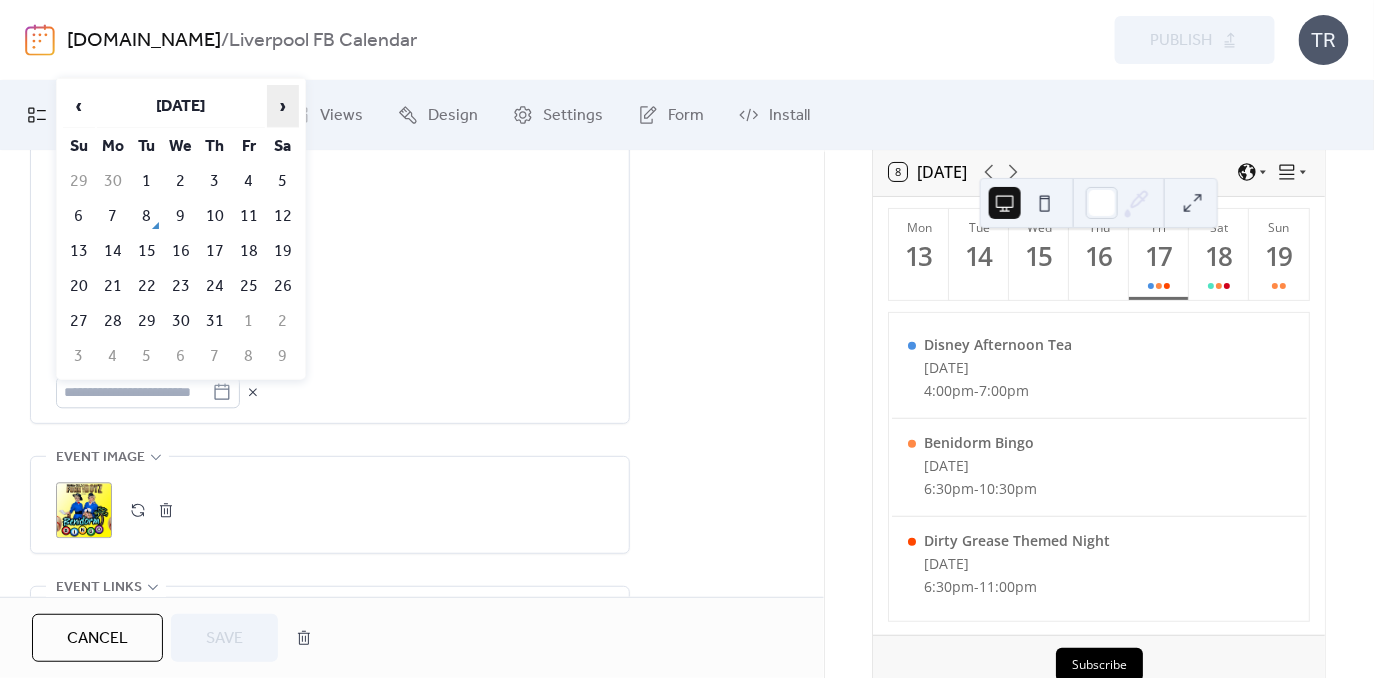 click on "›" at bounding box center (283, 106) 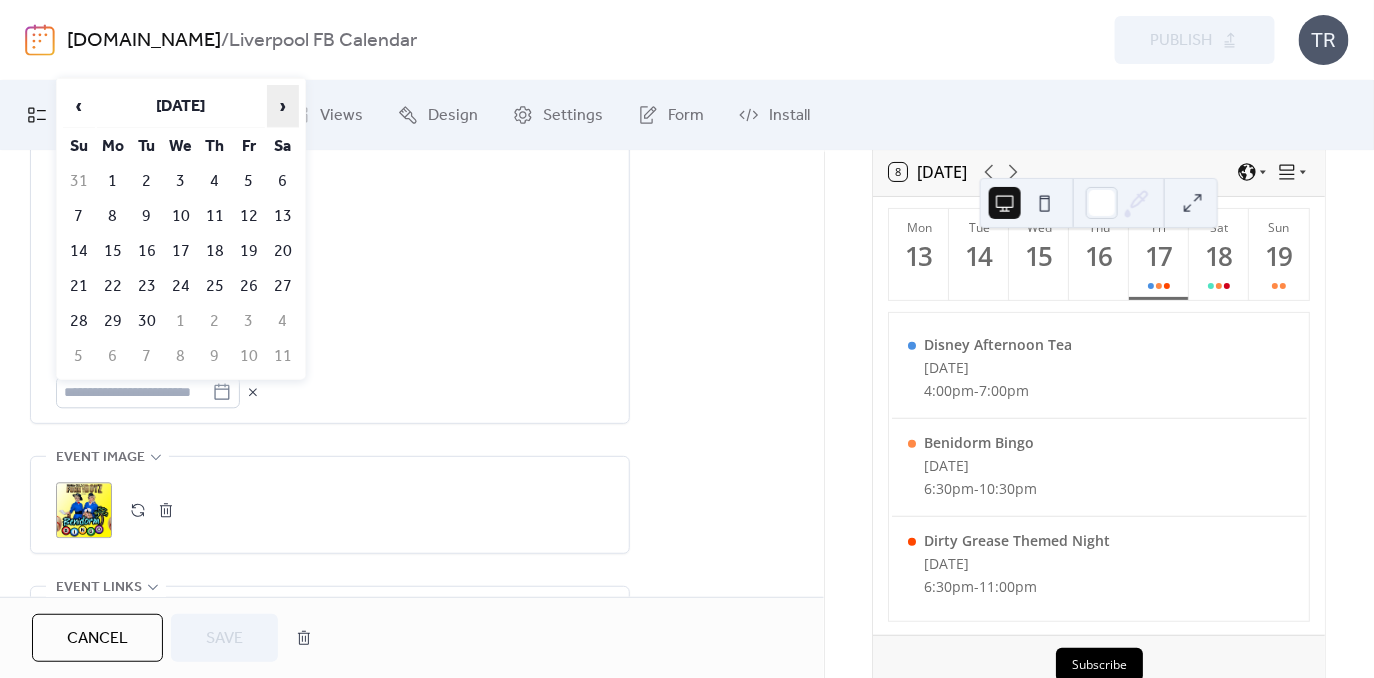 click on "›" at bounding box center [283, 106] 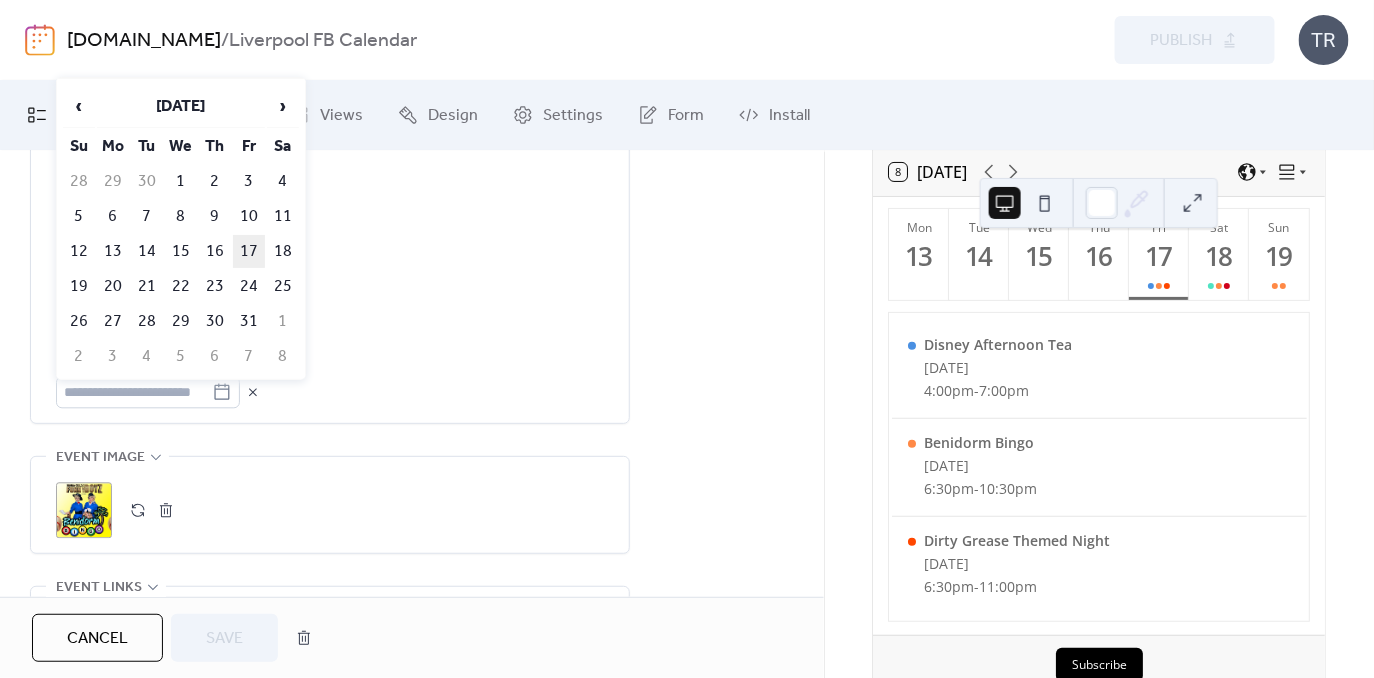 click on "17" at bounding box center [249, 251] 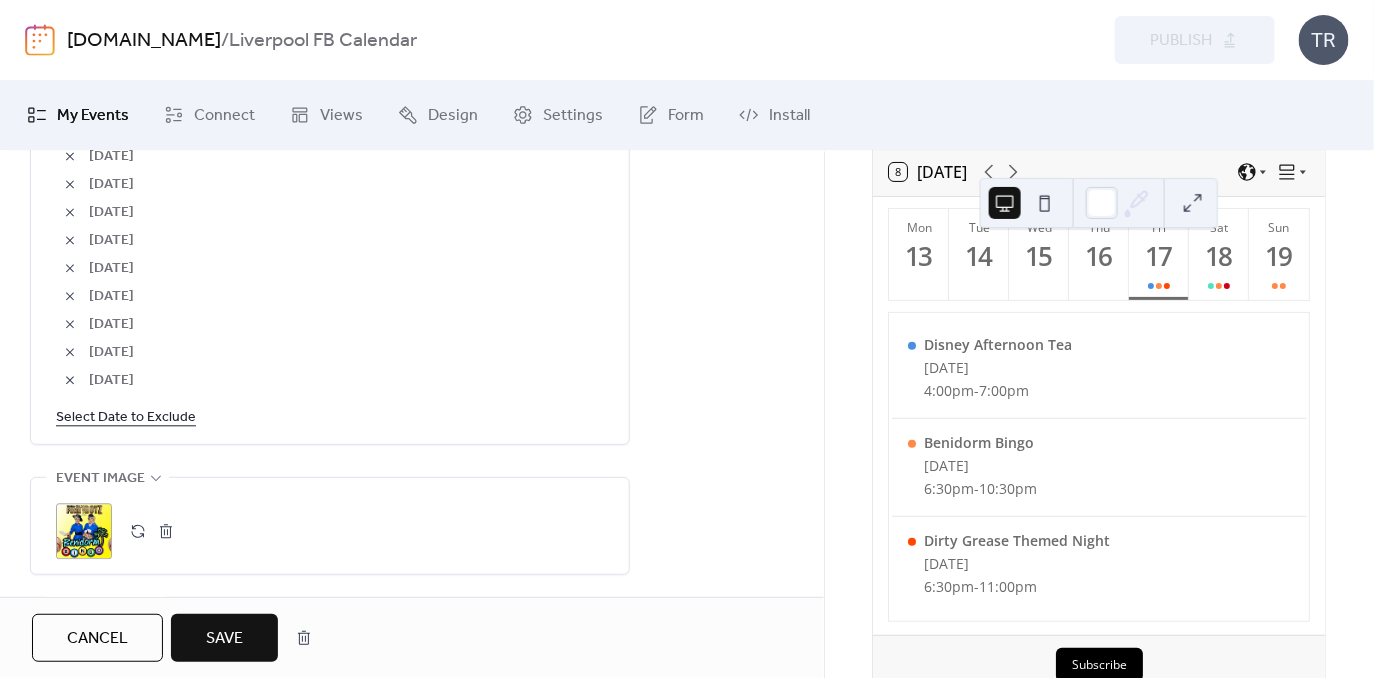 click on "Save" at bounding box center (224, 639) 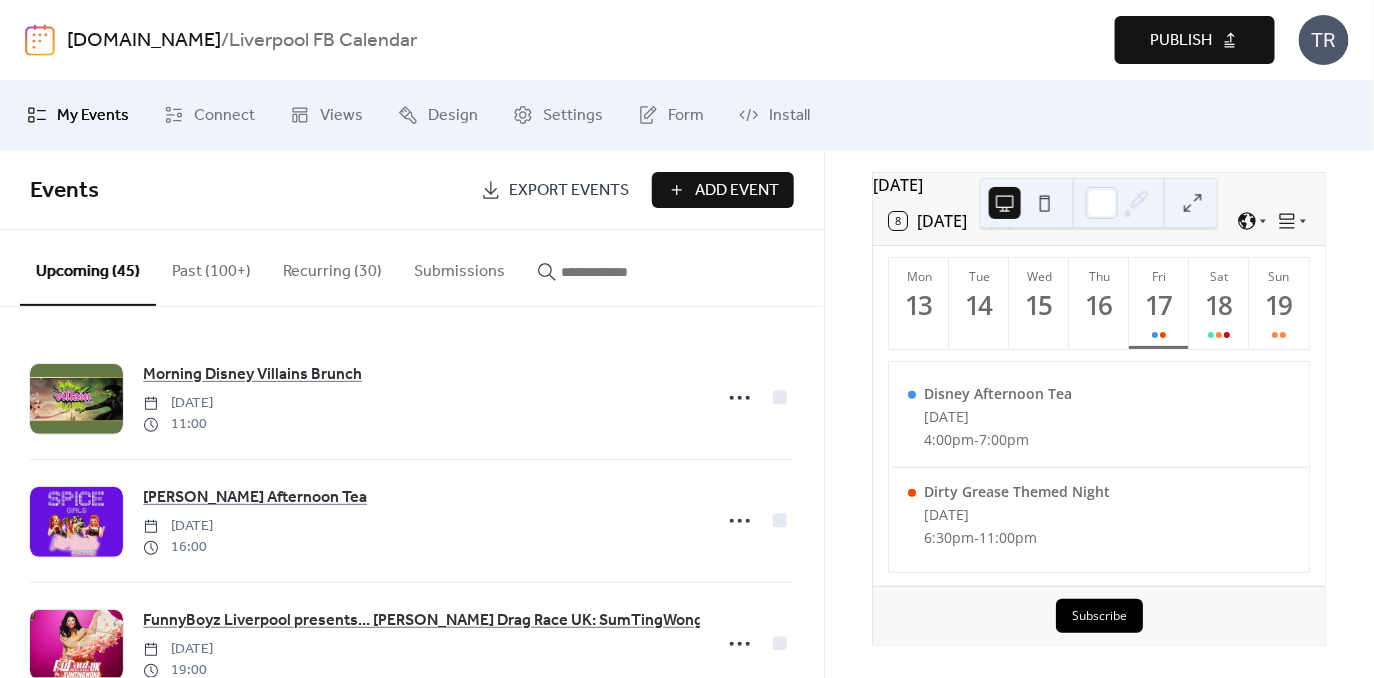 scroll, scrollTop: 94, scrollLeft: 0, axis: vertical 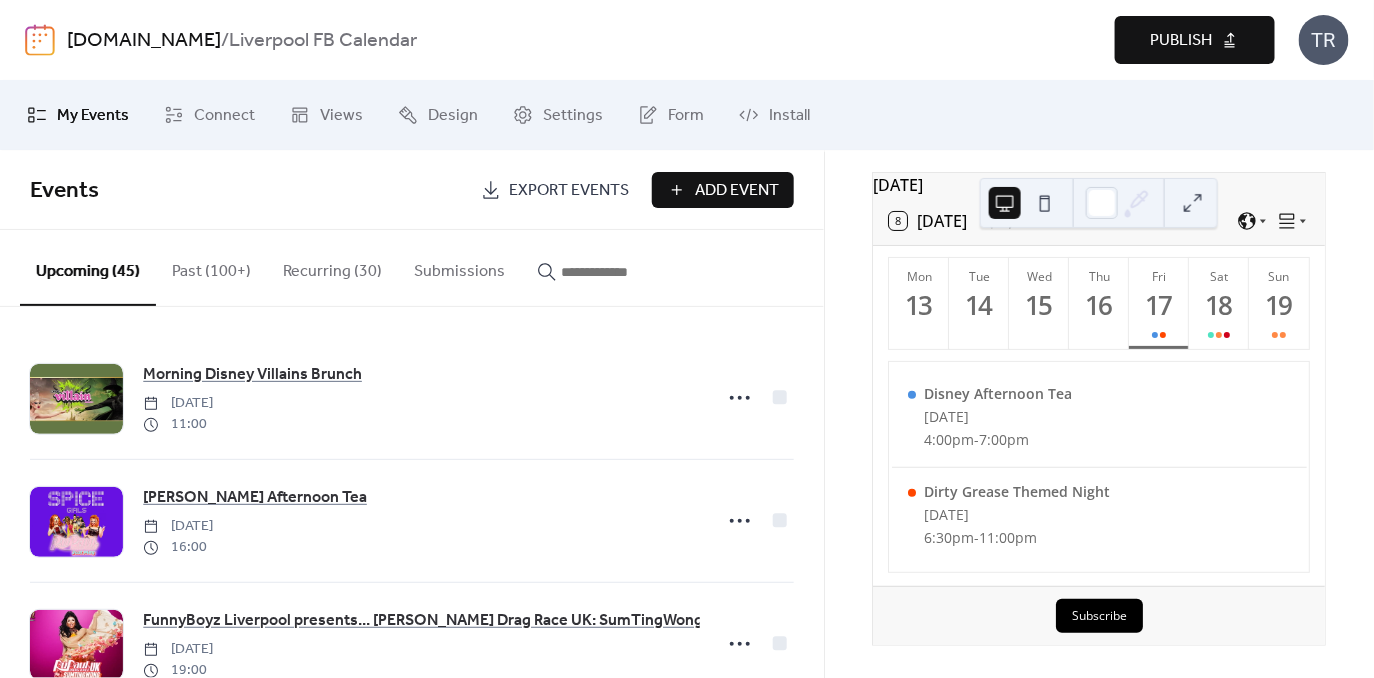 click 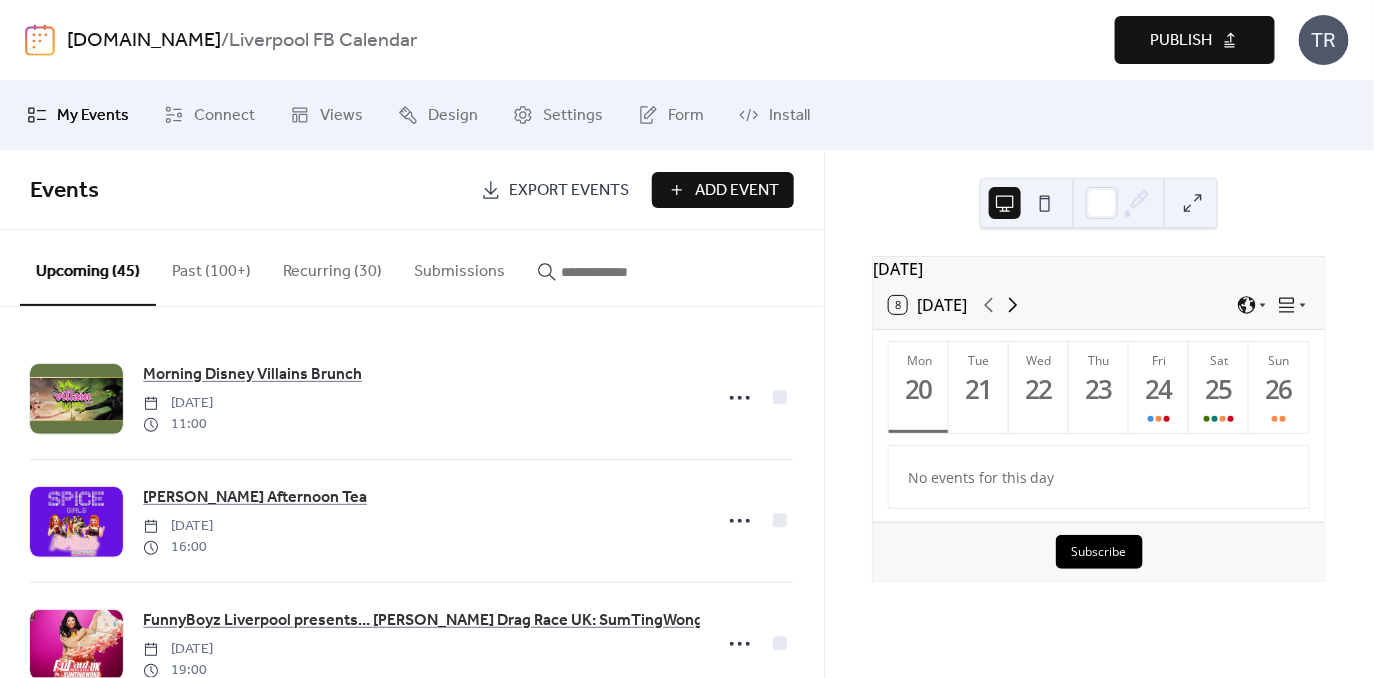 scroll, scrollTop: 0, scrollLeft: 0, axis: both 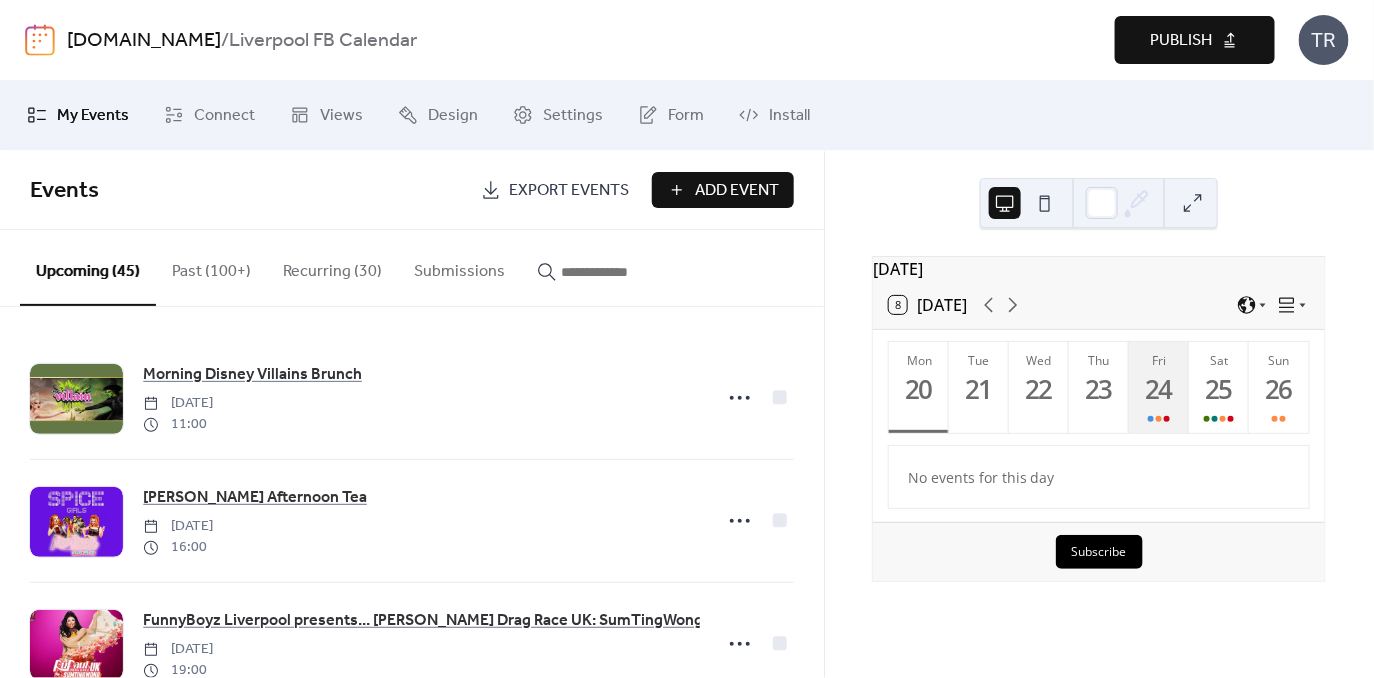 click on "24" at bounding box center (1158, 389) 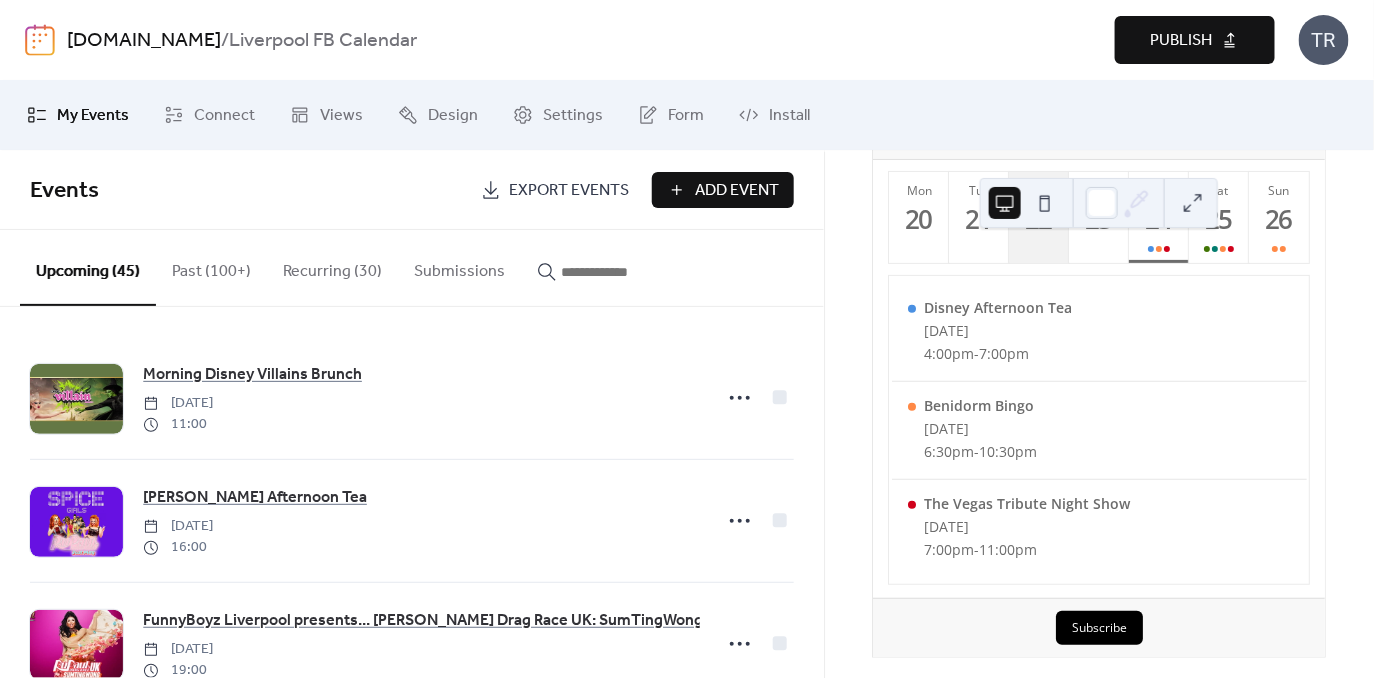 scroll, scrollTop: 181, scrollLeft: 0, axis: vertical 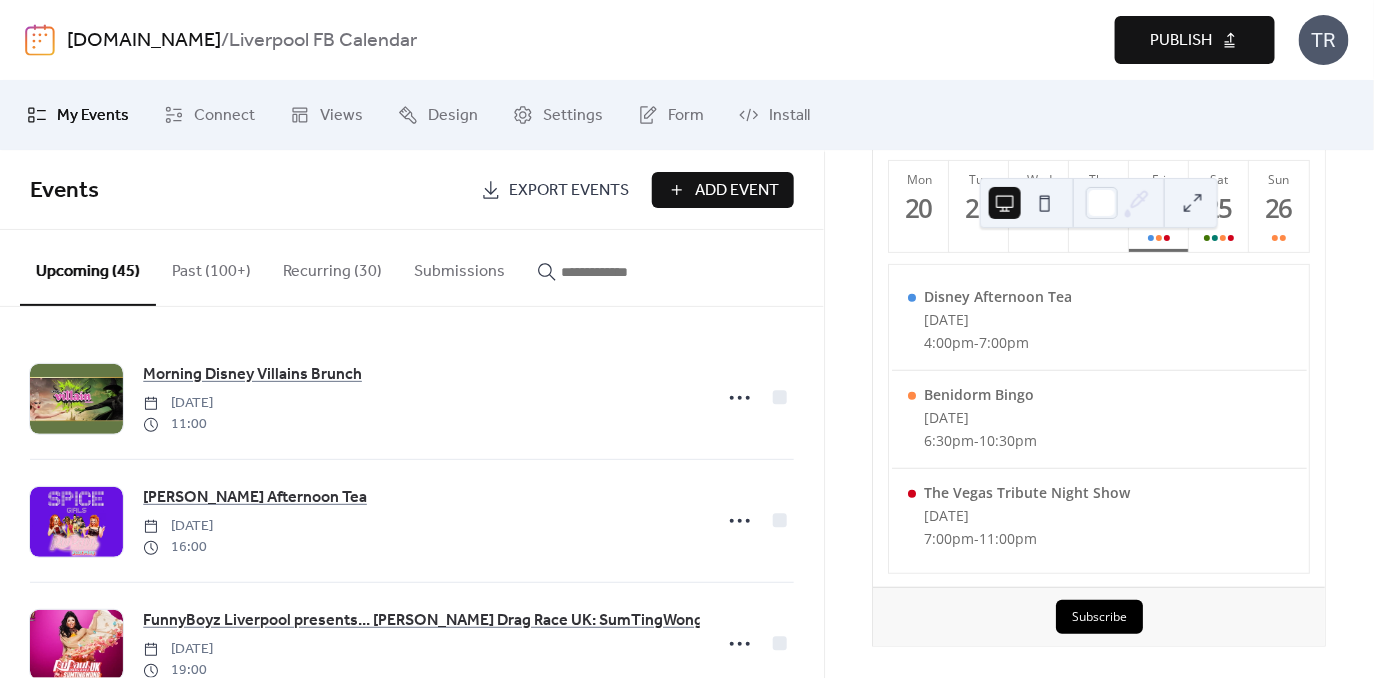 click at bounding box center [599, 267] 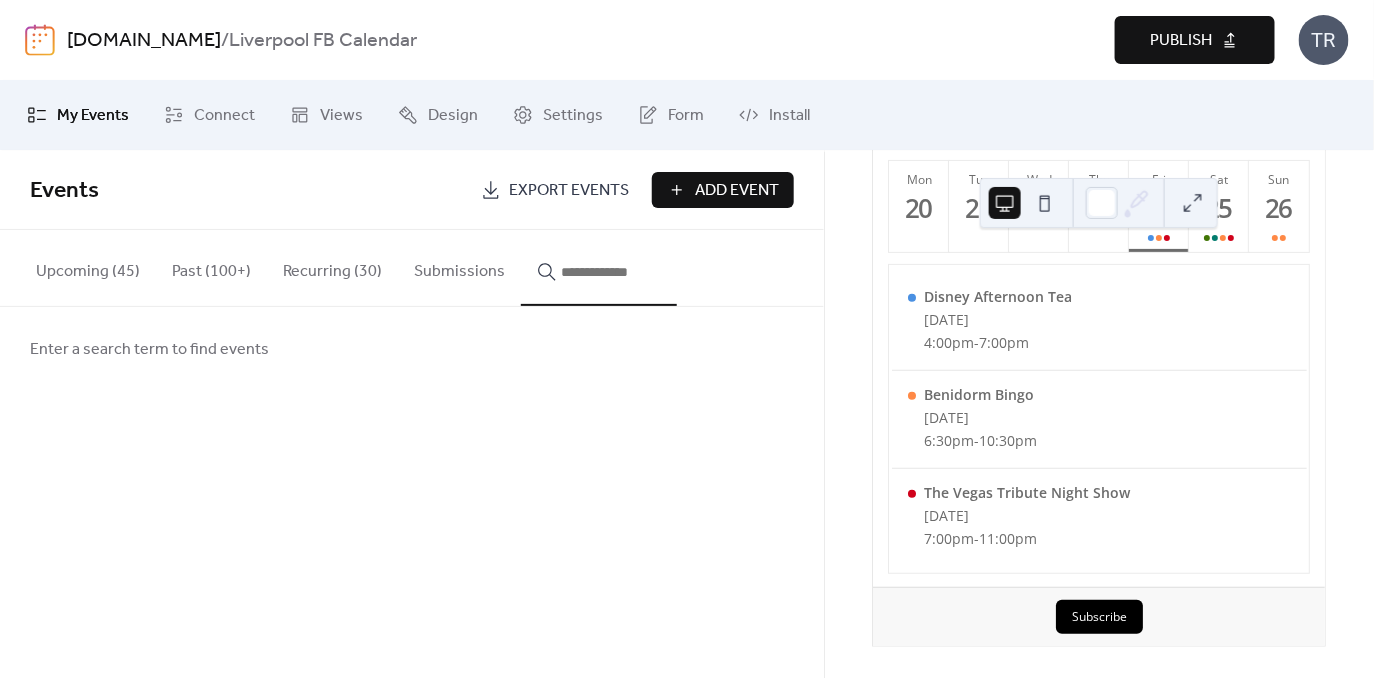 click at bounding box center [611, 272] 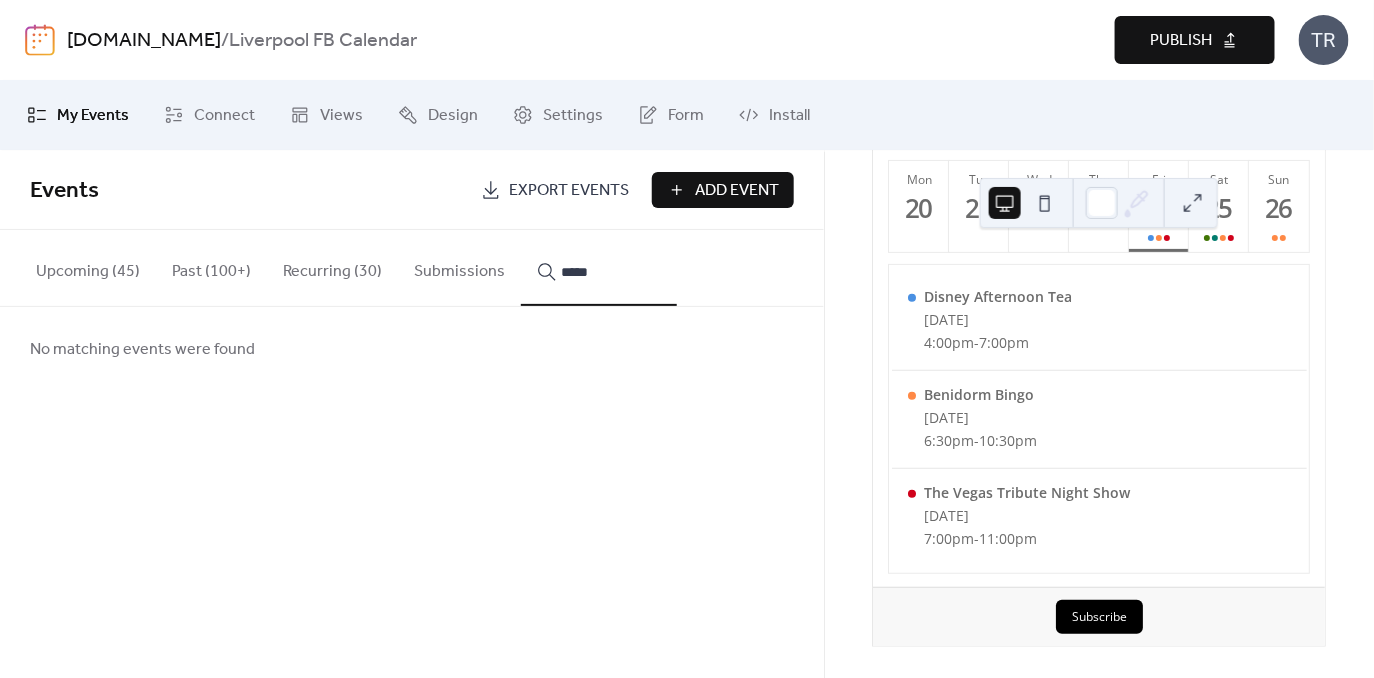 click on "*****" at bounding box center [599, 268] 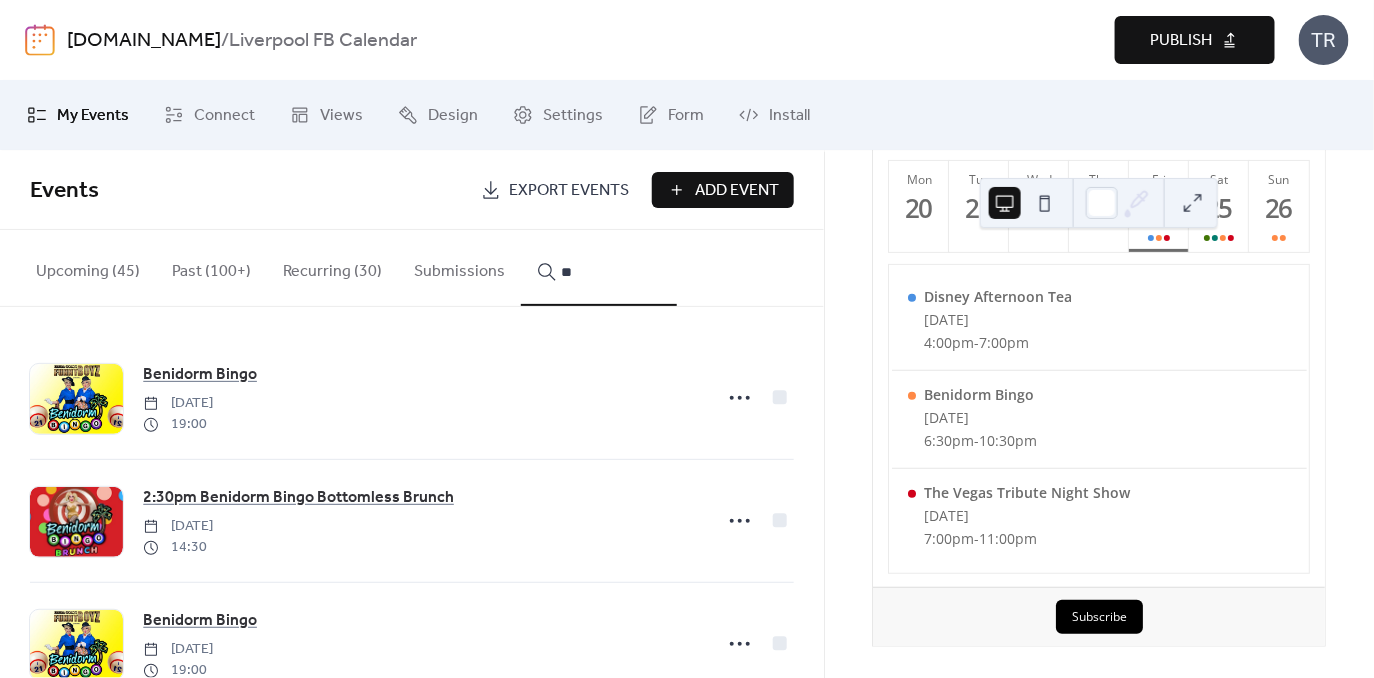 type on "*" 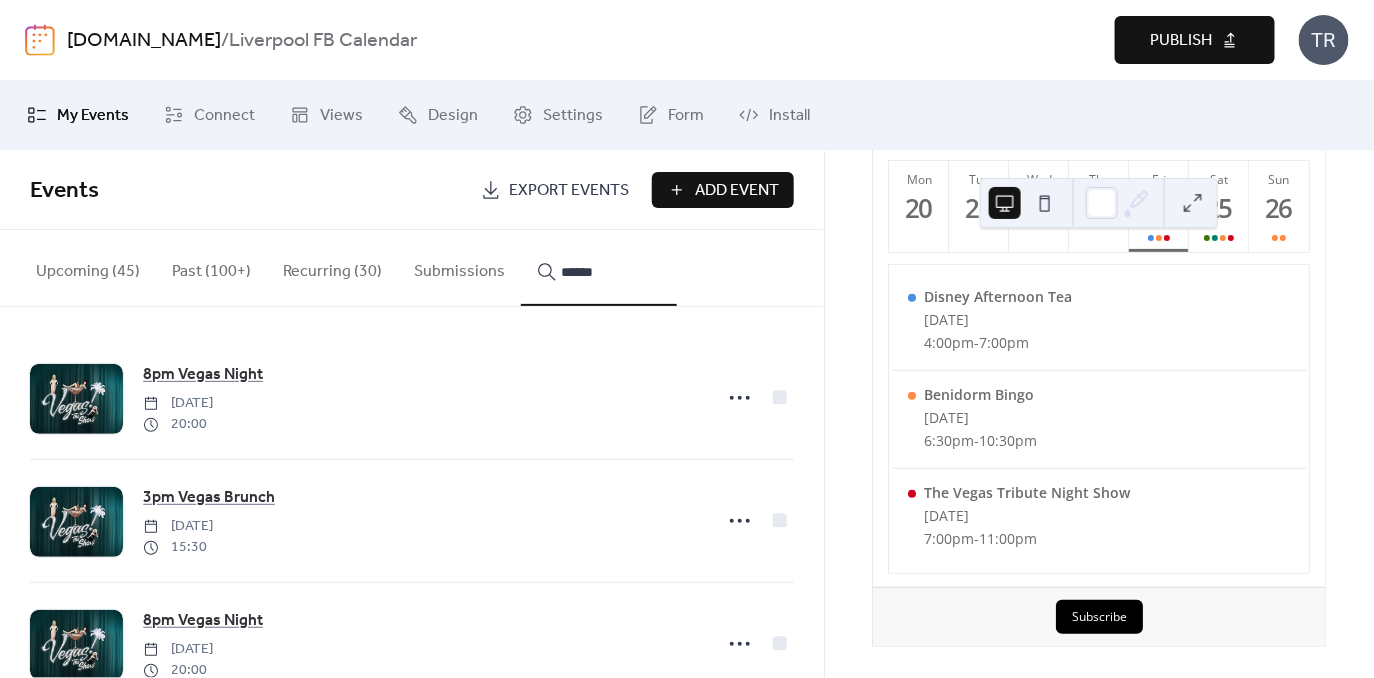 click on "*****" at bounding box center [599, 268] 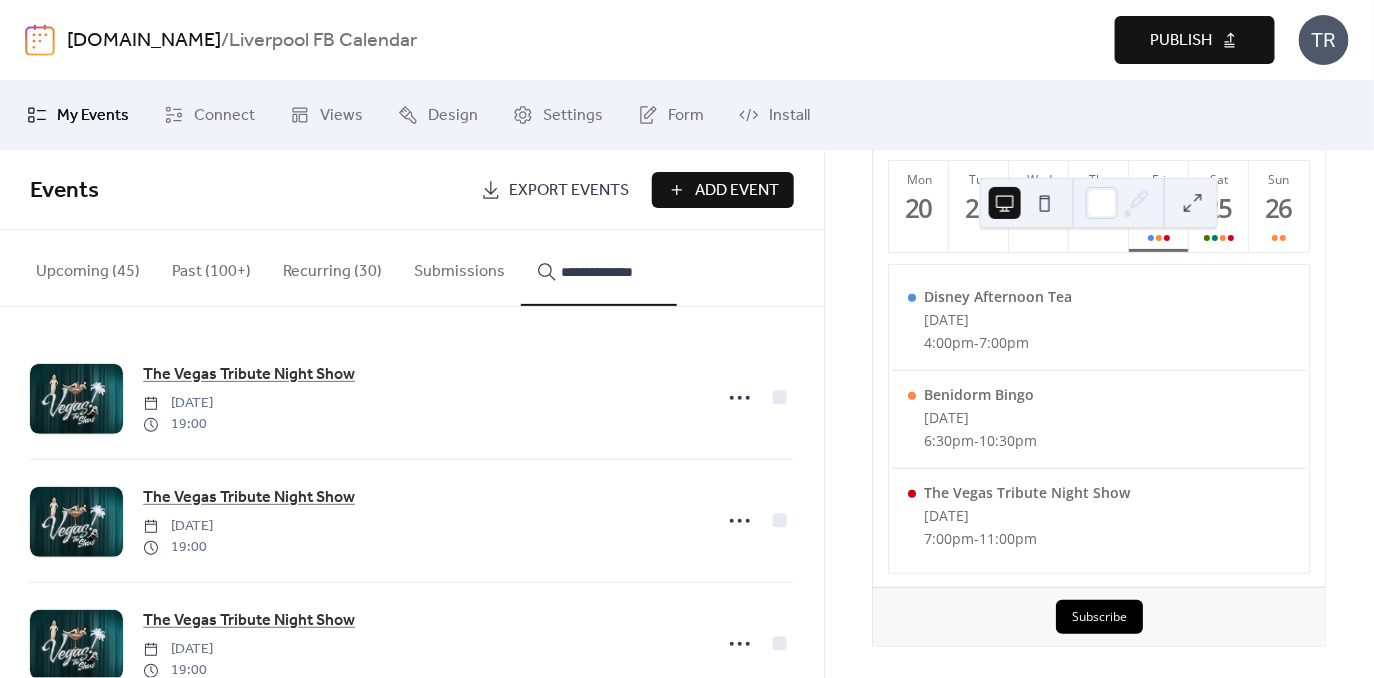 click on "**********" at bounding box center [599, 268] 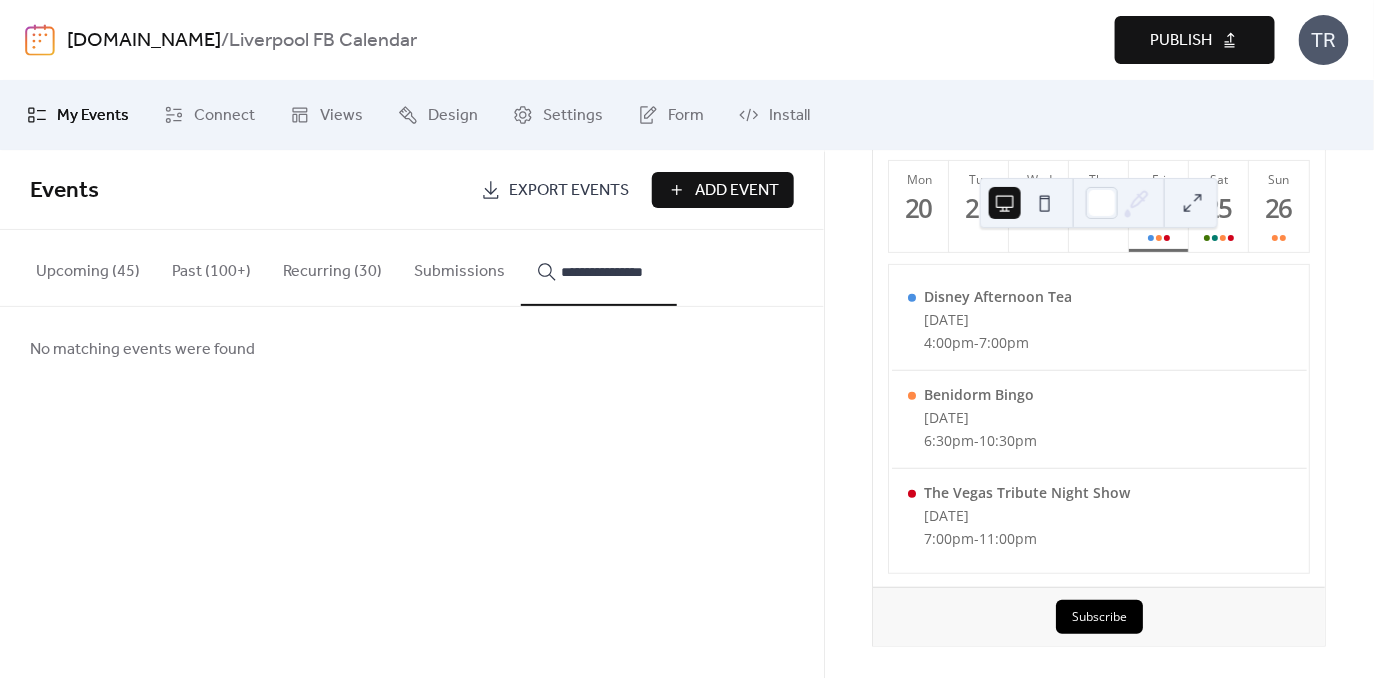 scroll, scrollTop: 0, scrollLeft: 0, axis: both 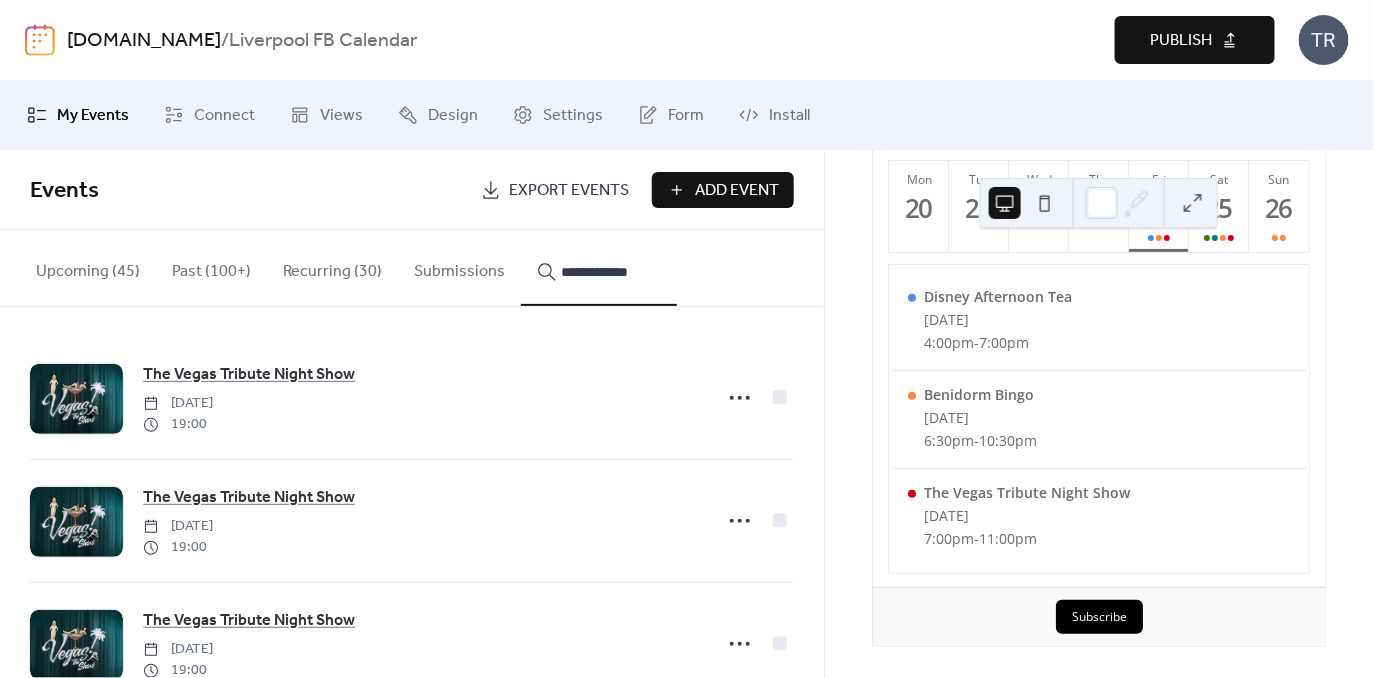 click on "**********" at bounding box center [599, 268] 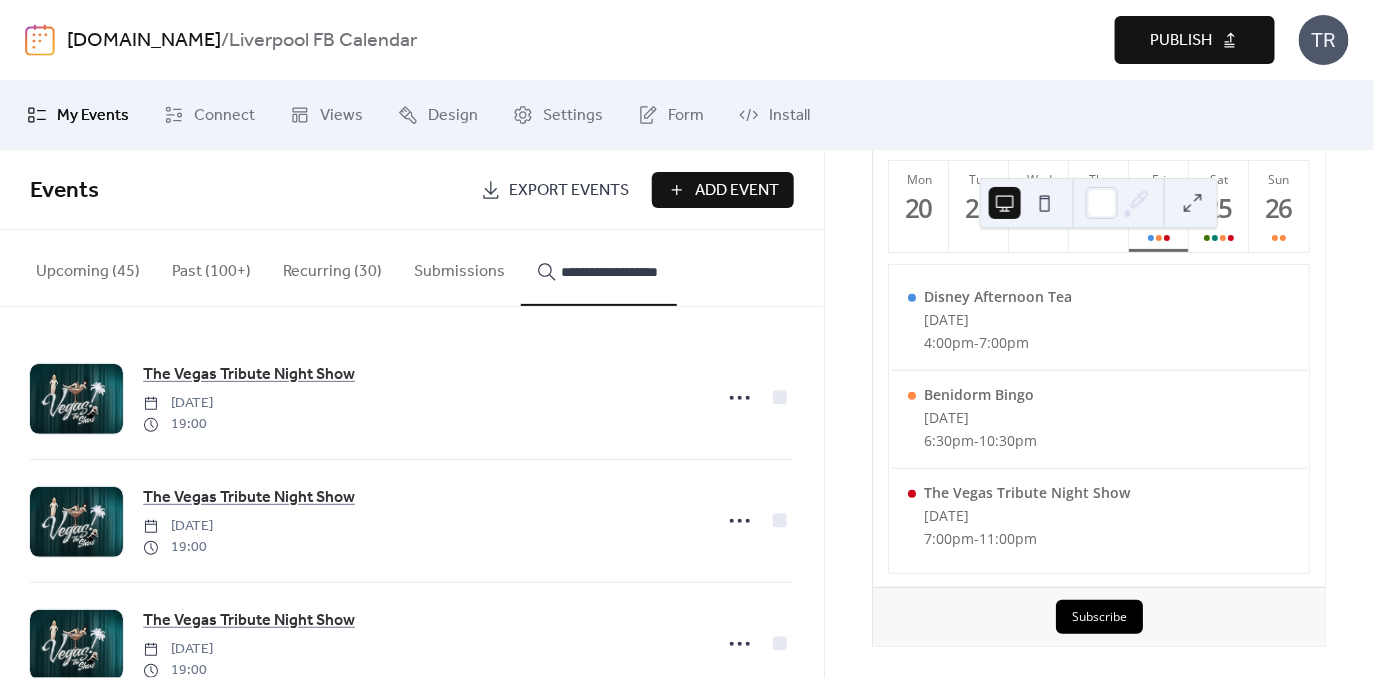 scroll, scrollTop: 0, scrollLeft: 12, axis: horizontal 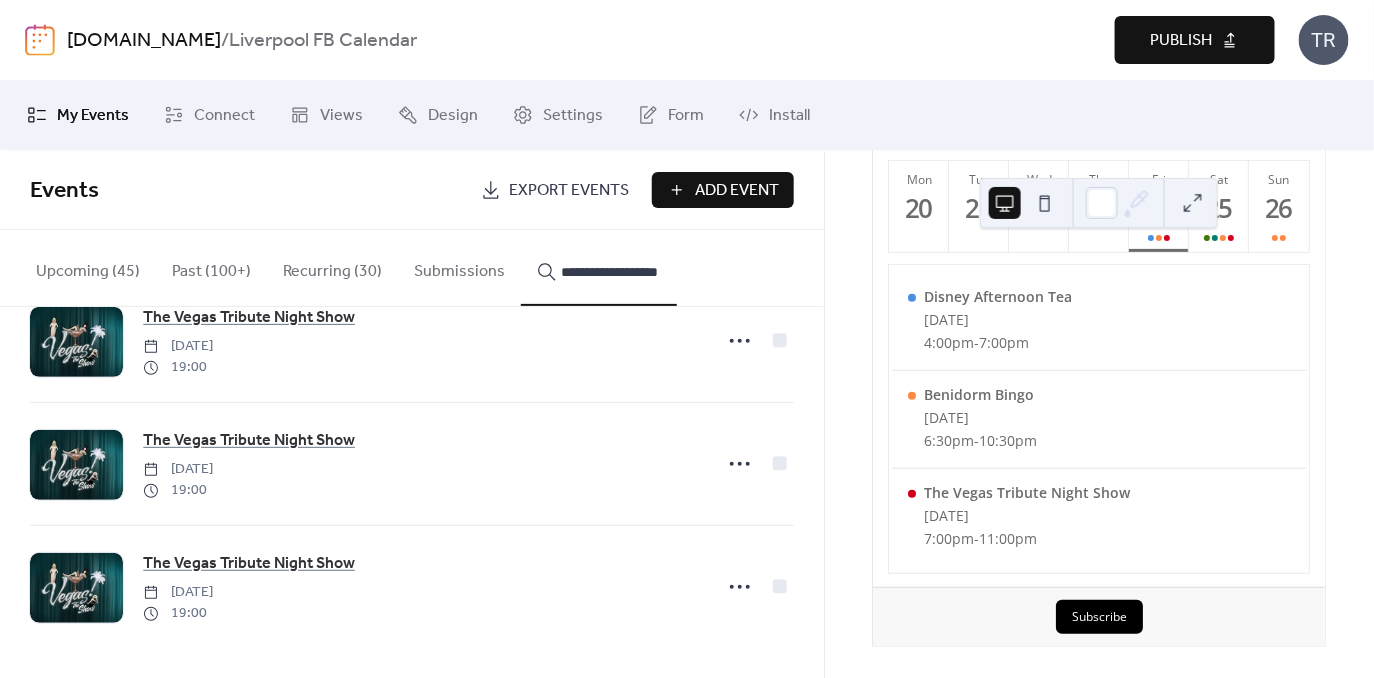 click 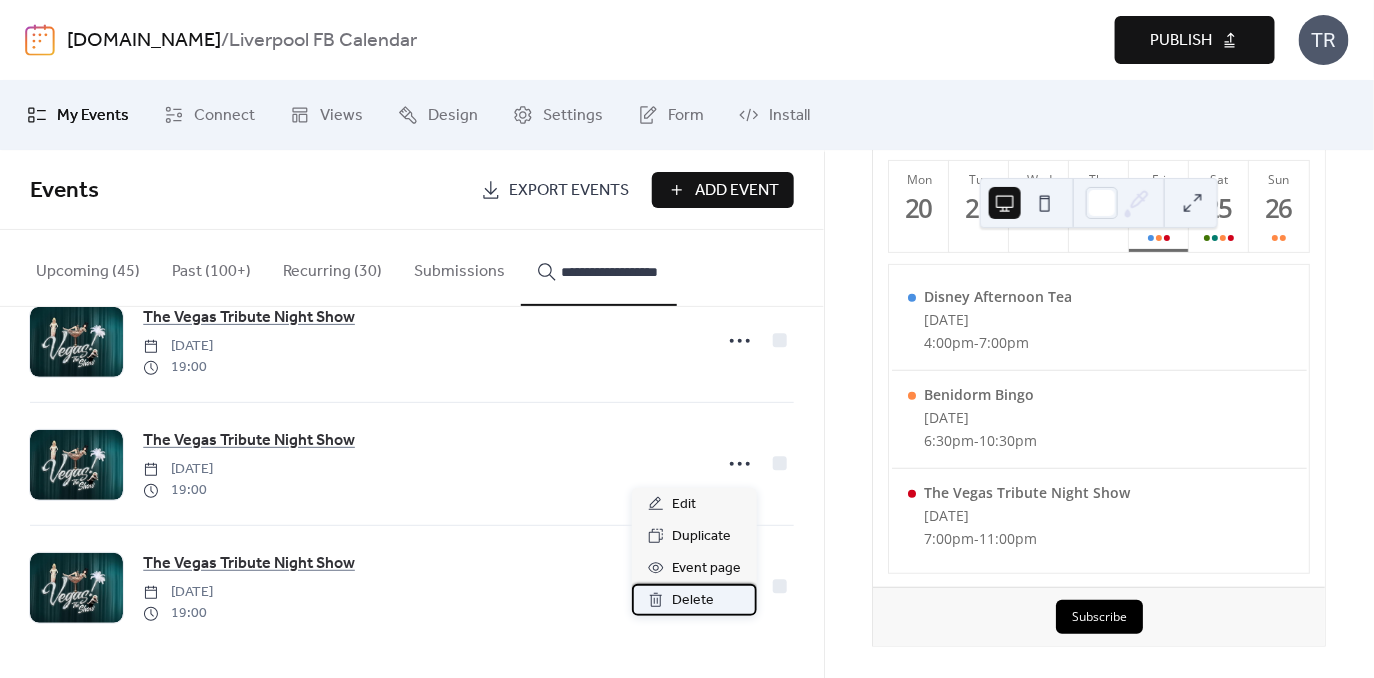 click on "Delete" at bounding box center (693, 601) 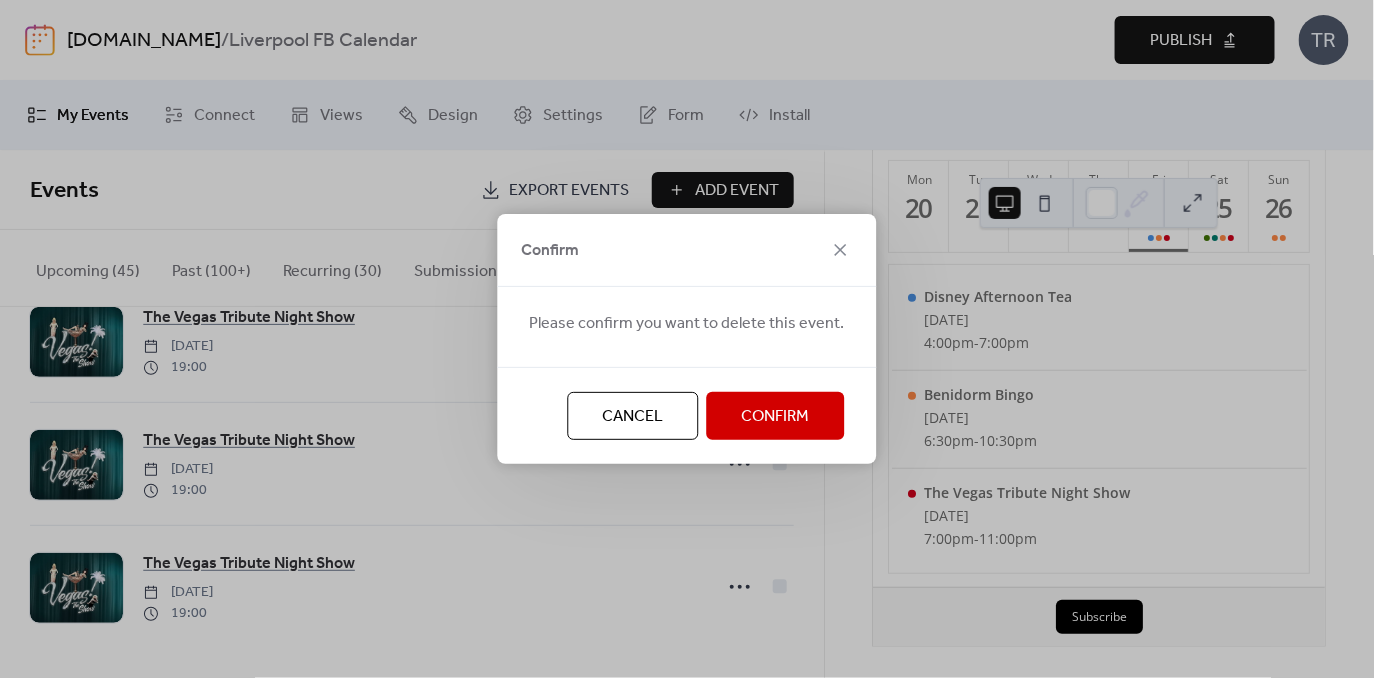 click on "Confirm" at bounding box center (776, 417) 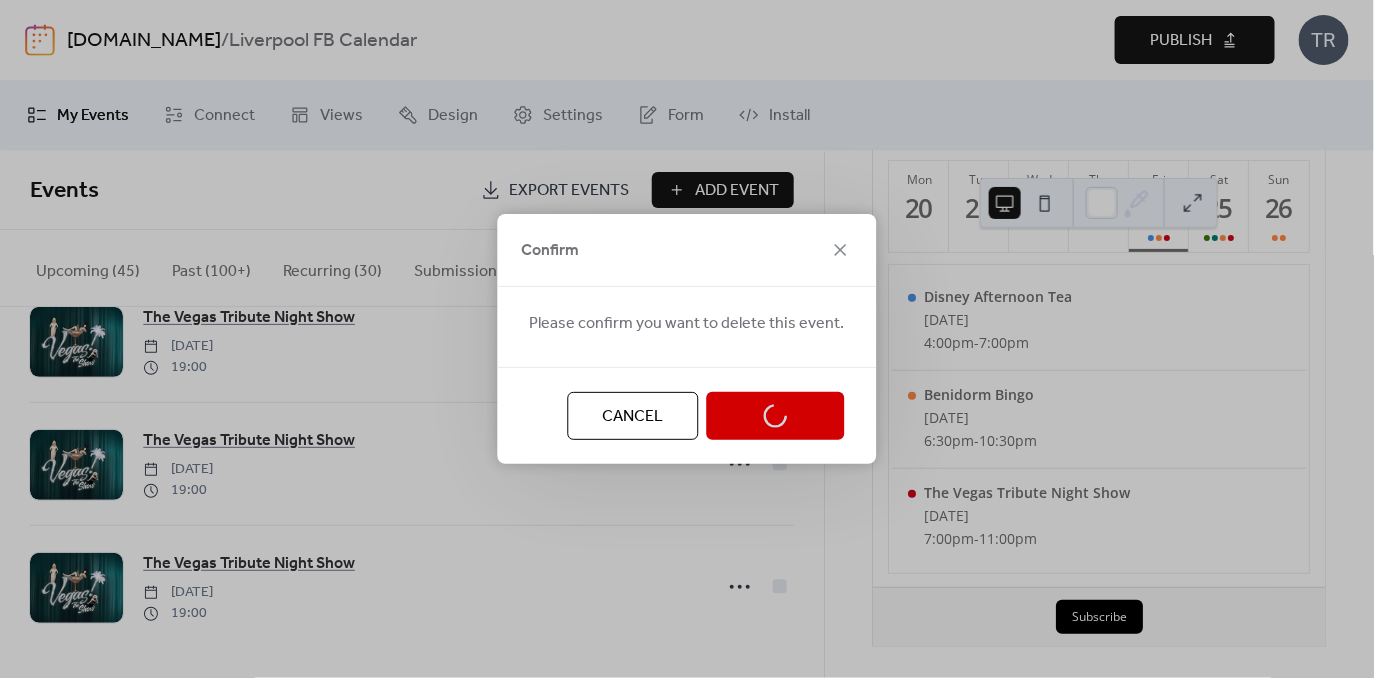 scroll, scrollTop: 1166, scrollLeft: 0, axis: vertical 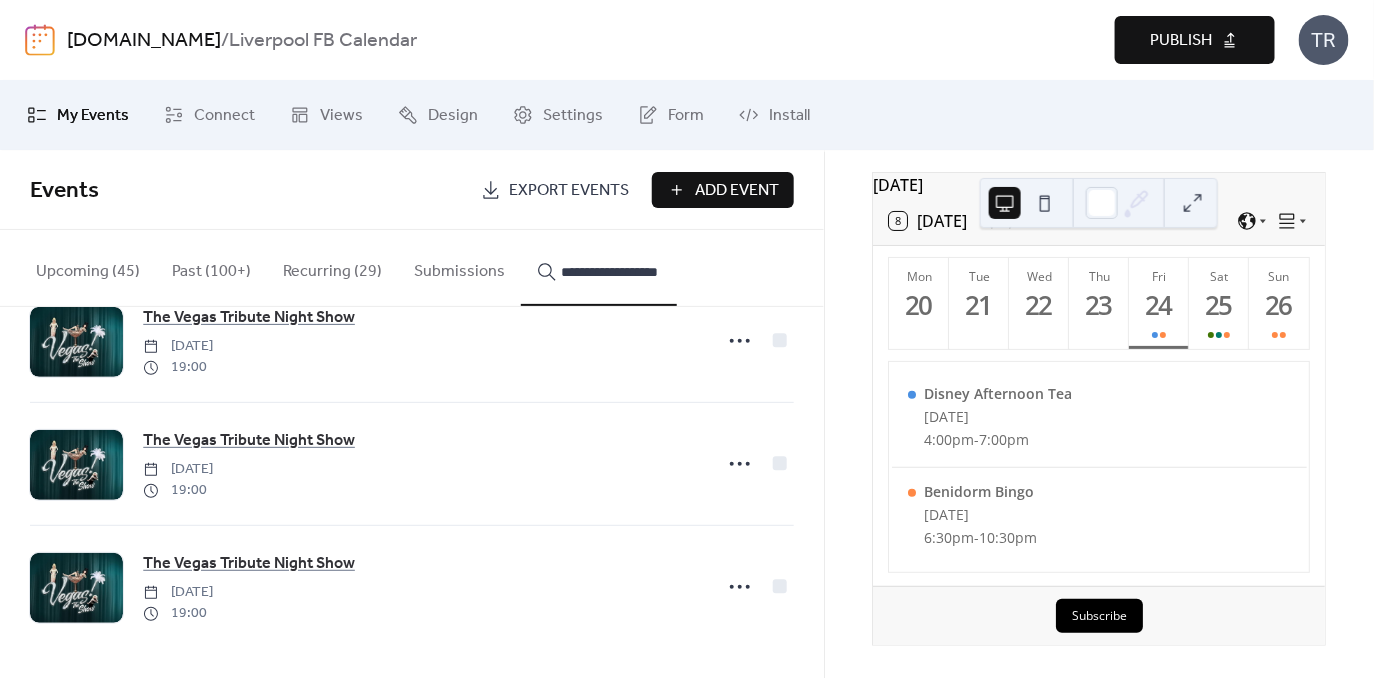click on "Publish" at bounding box center (1195, 40) 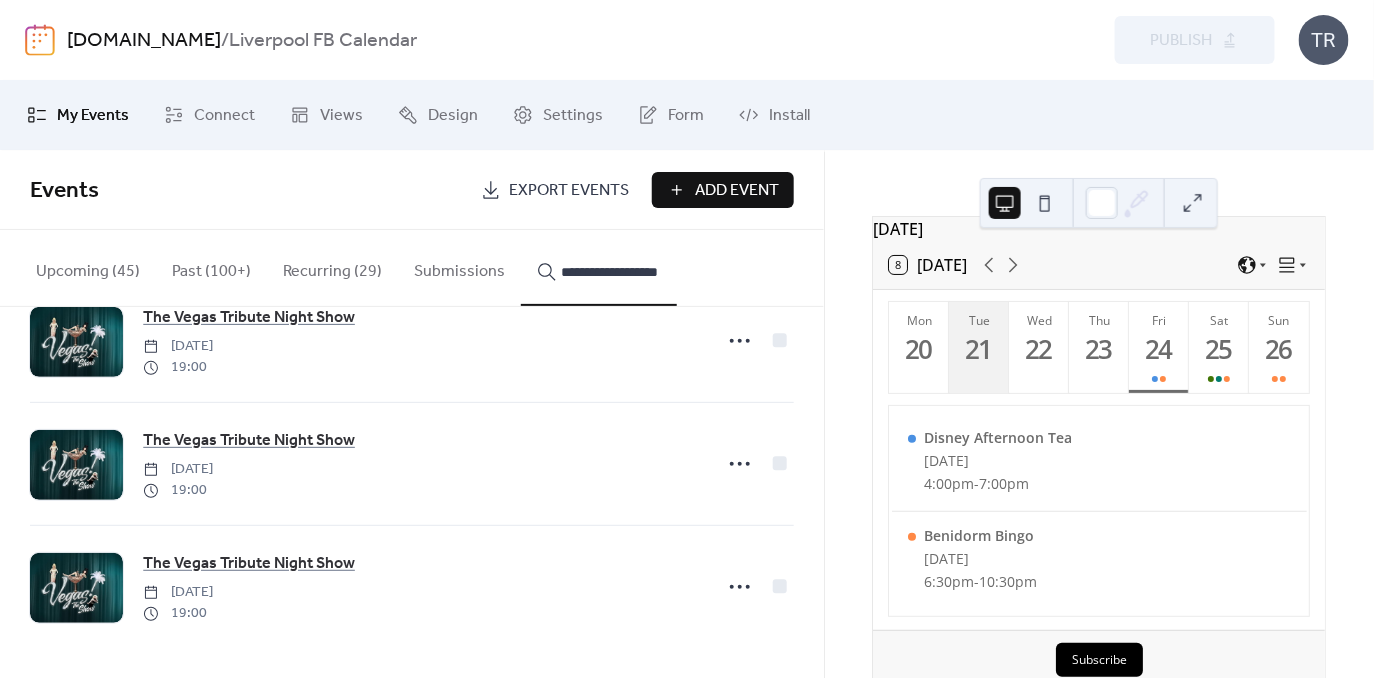 scroll, scrollTop: 0, scrollLeft: 0, axis: both 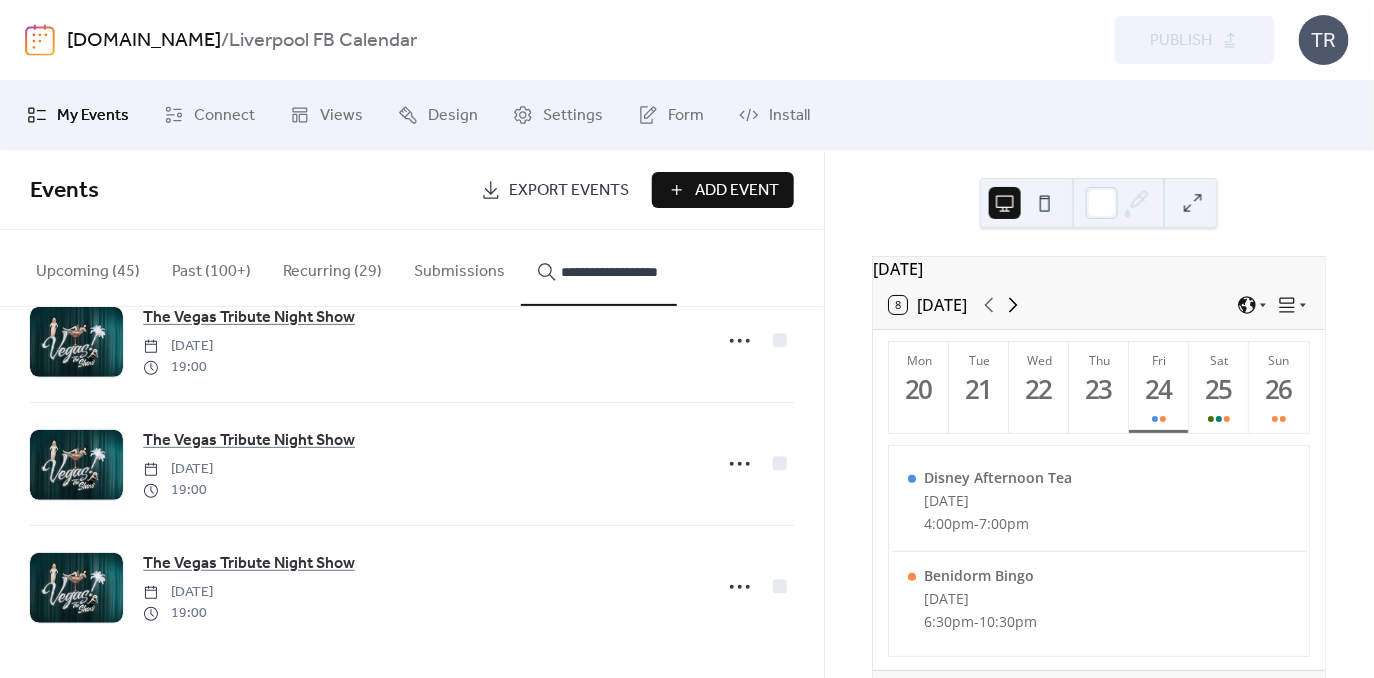 click 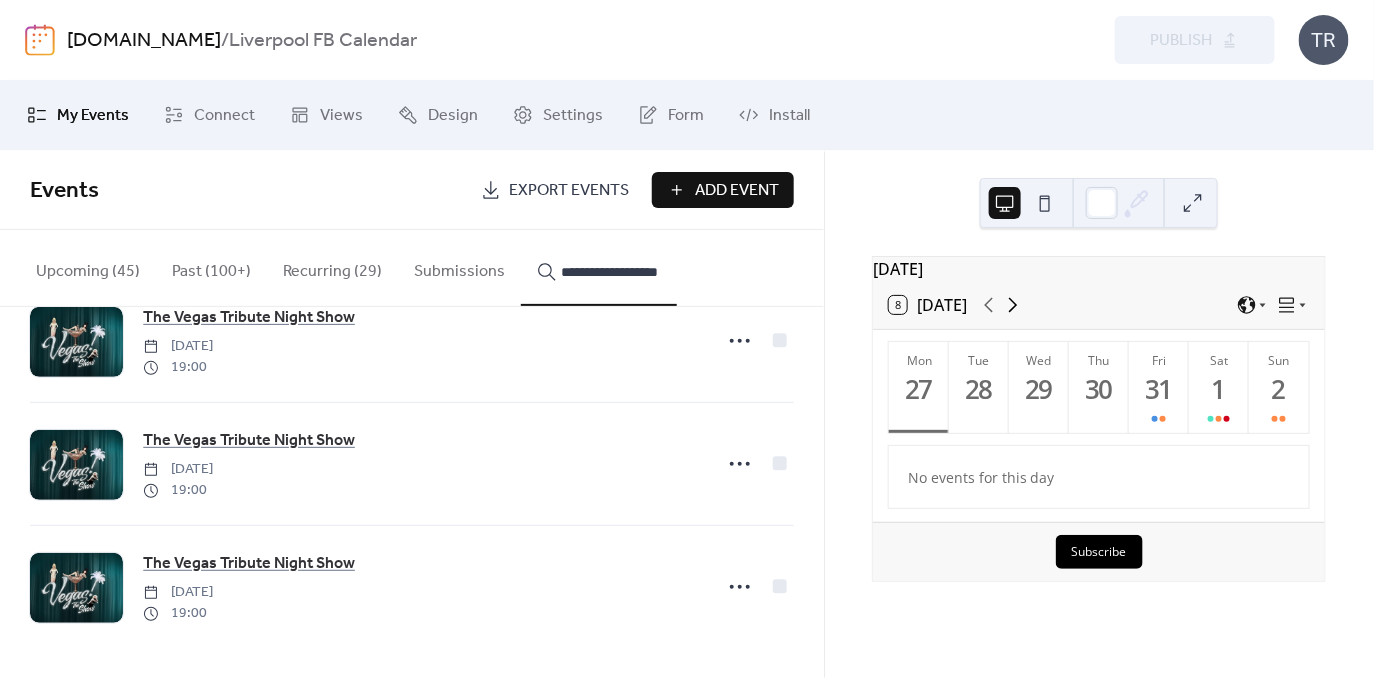 click 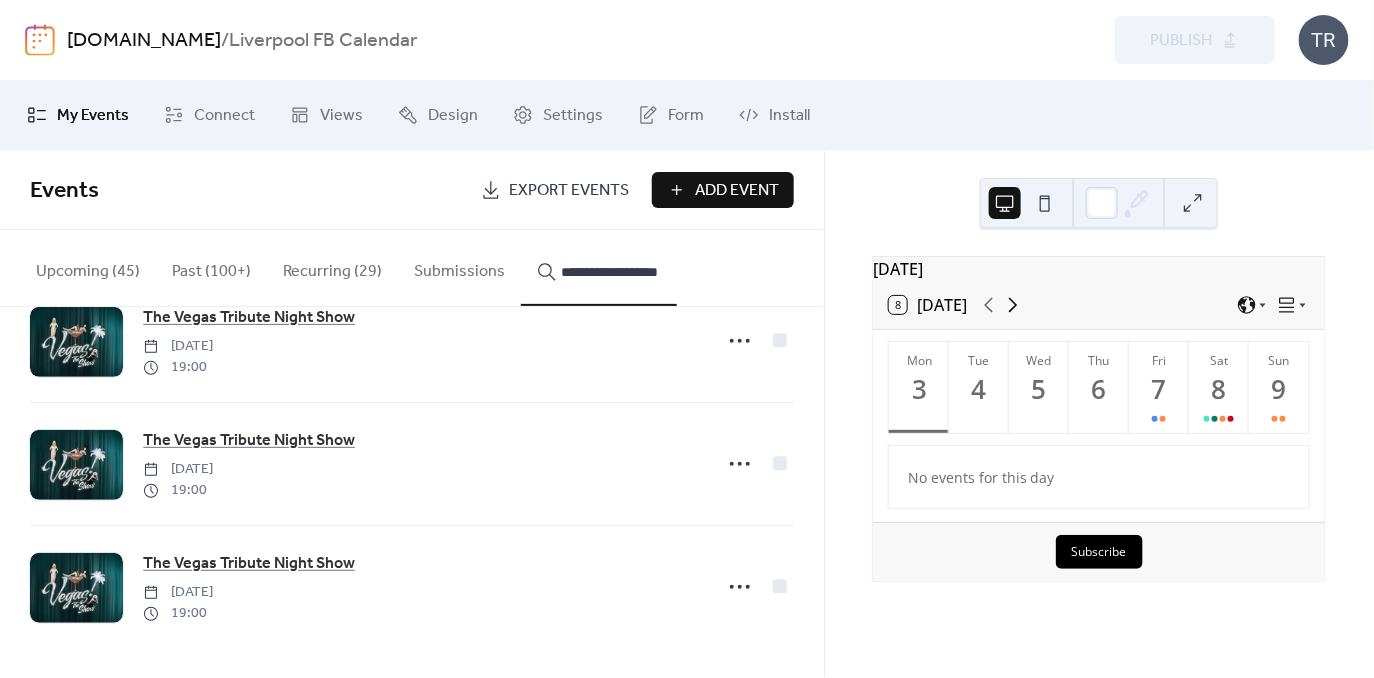 click 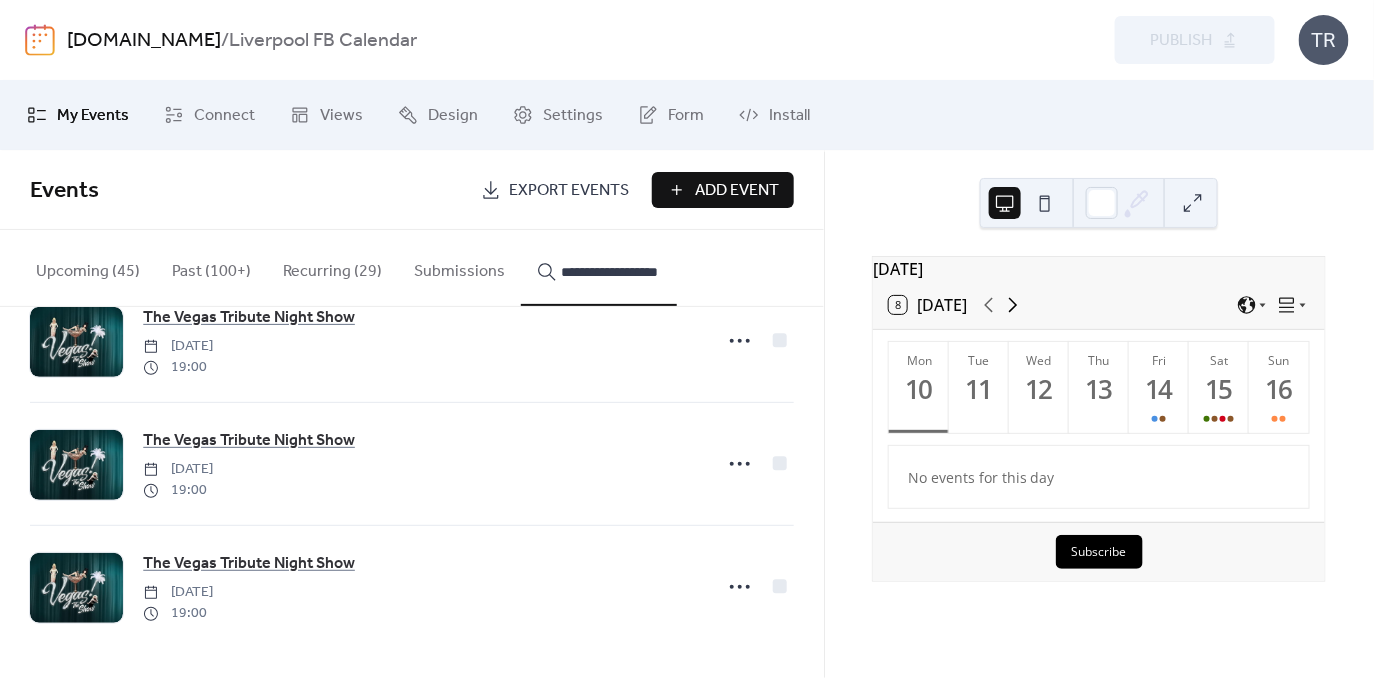 click 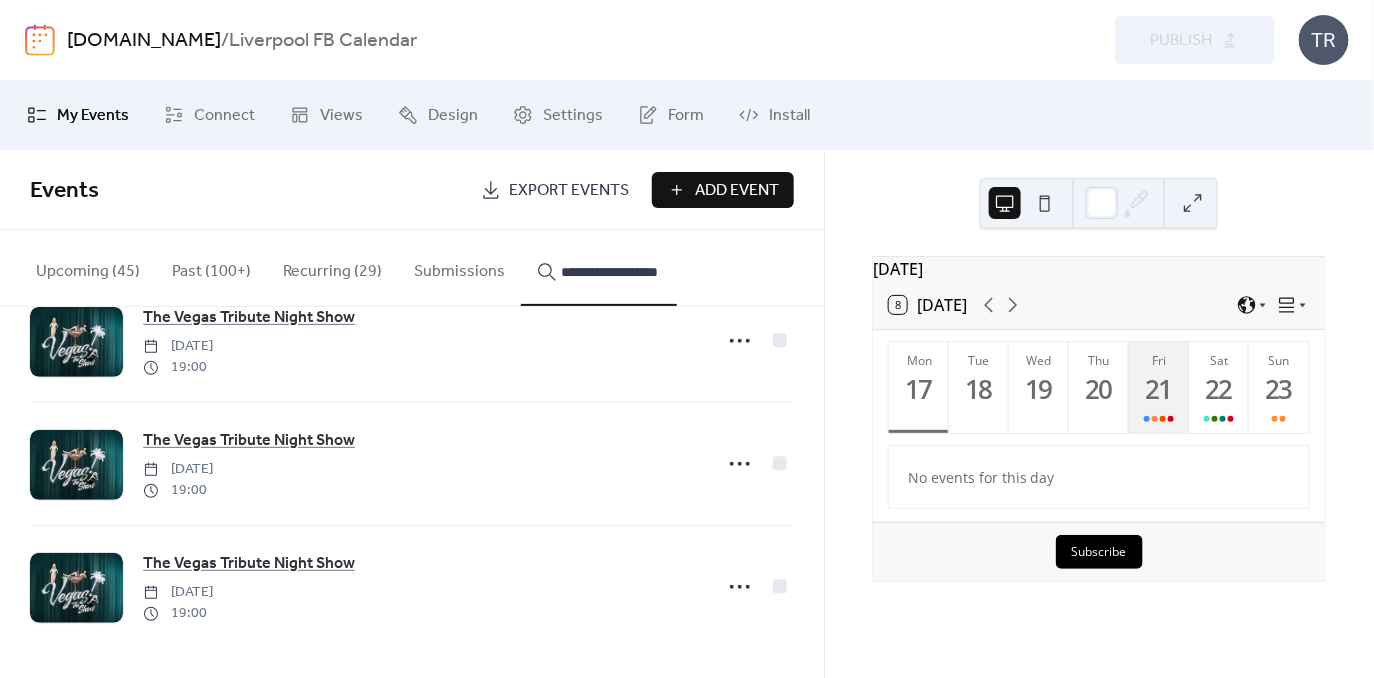 click on "21" at bounding box center (1158, 389) 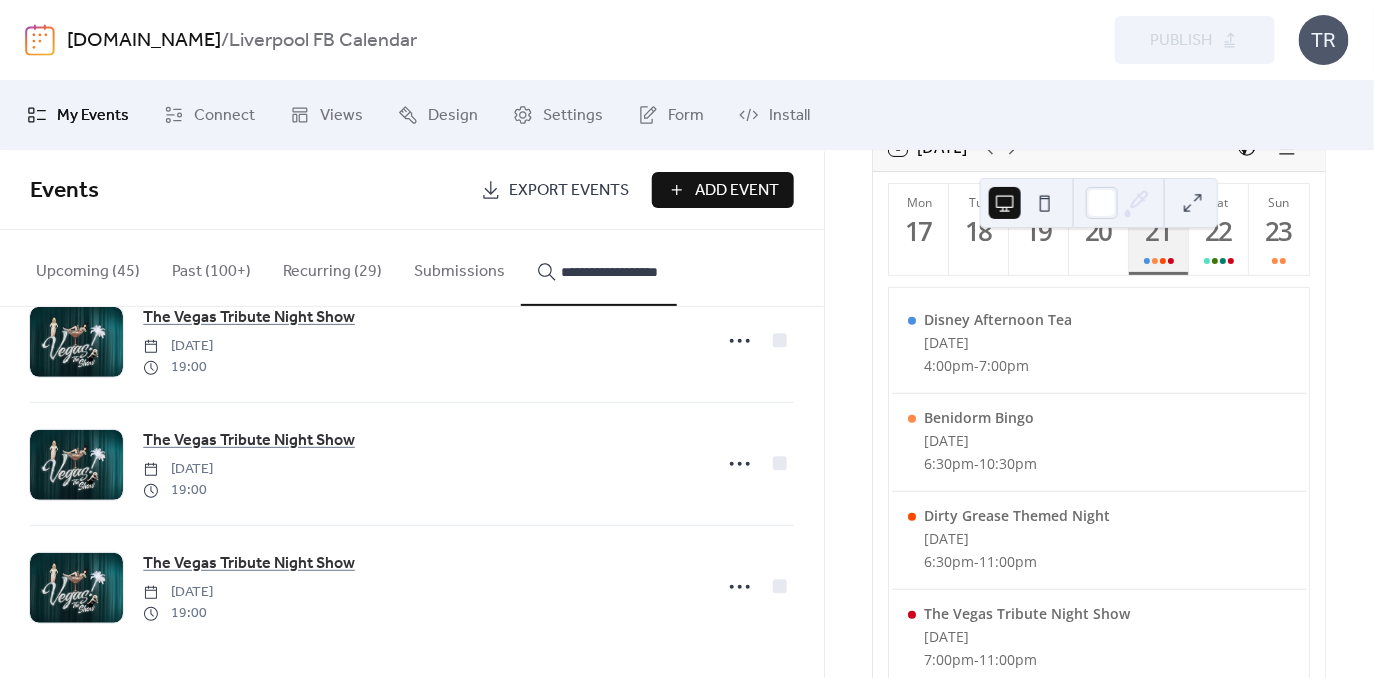 scroll, scrollTop: 210, scrollLeft: 0, axis: vertical 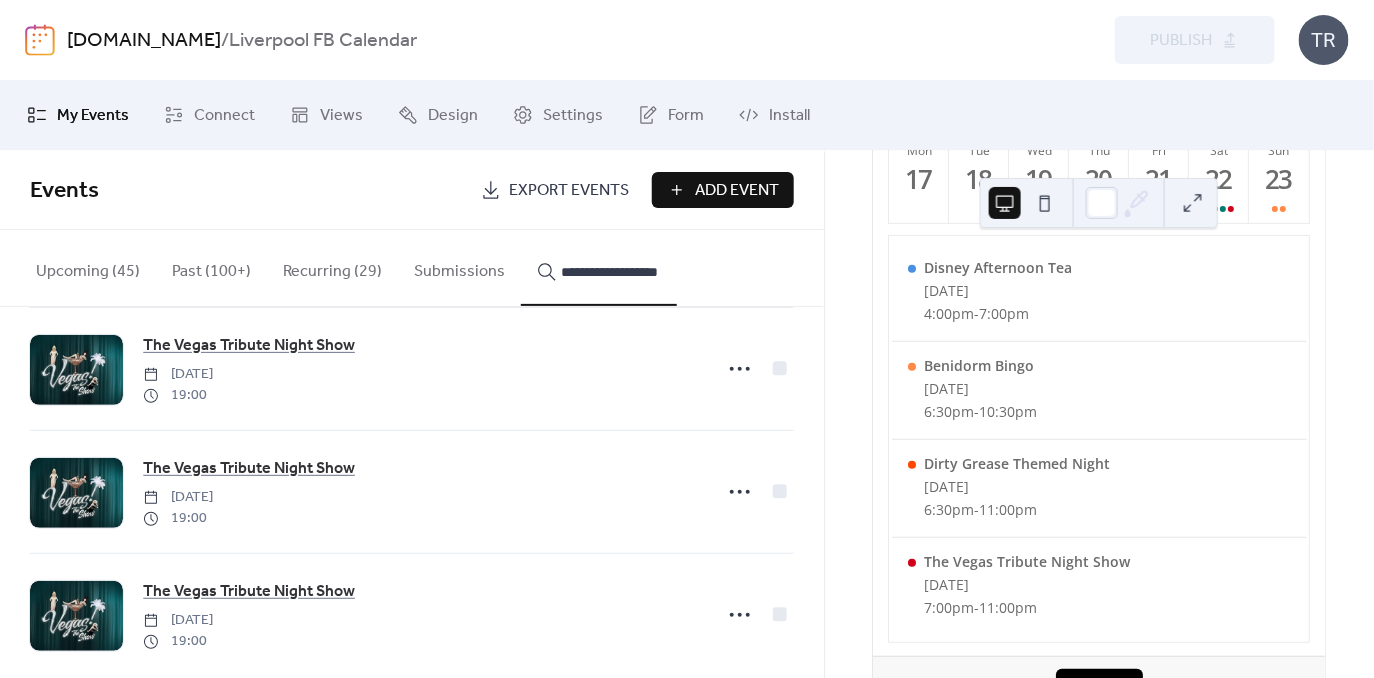 click on "**********" at bounding box center (599, 268) 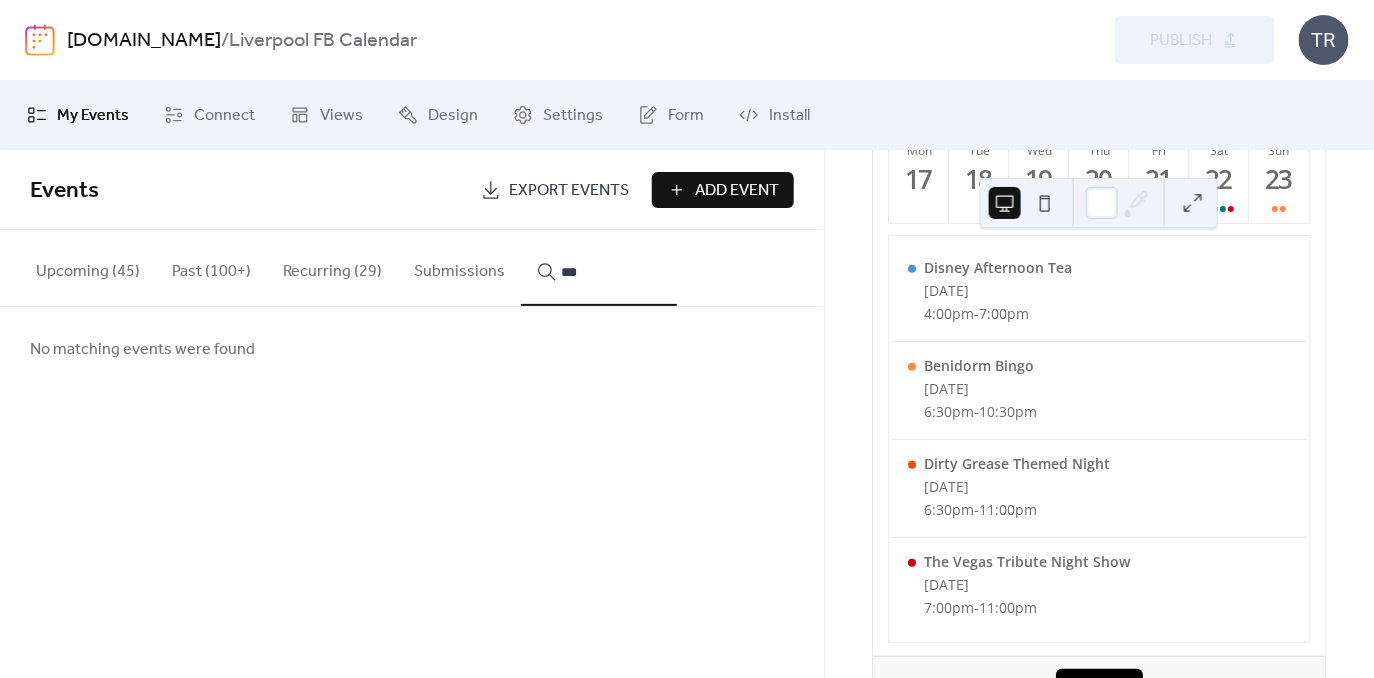 scroll, scrollTop: 0, scrollLeft: 0, axis: both 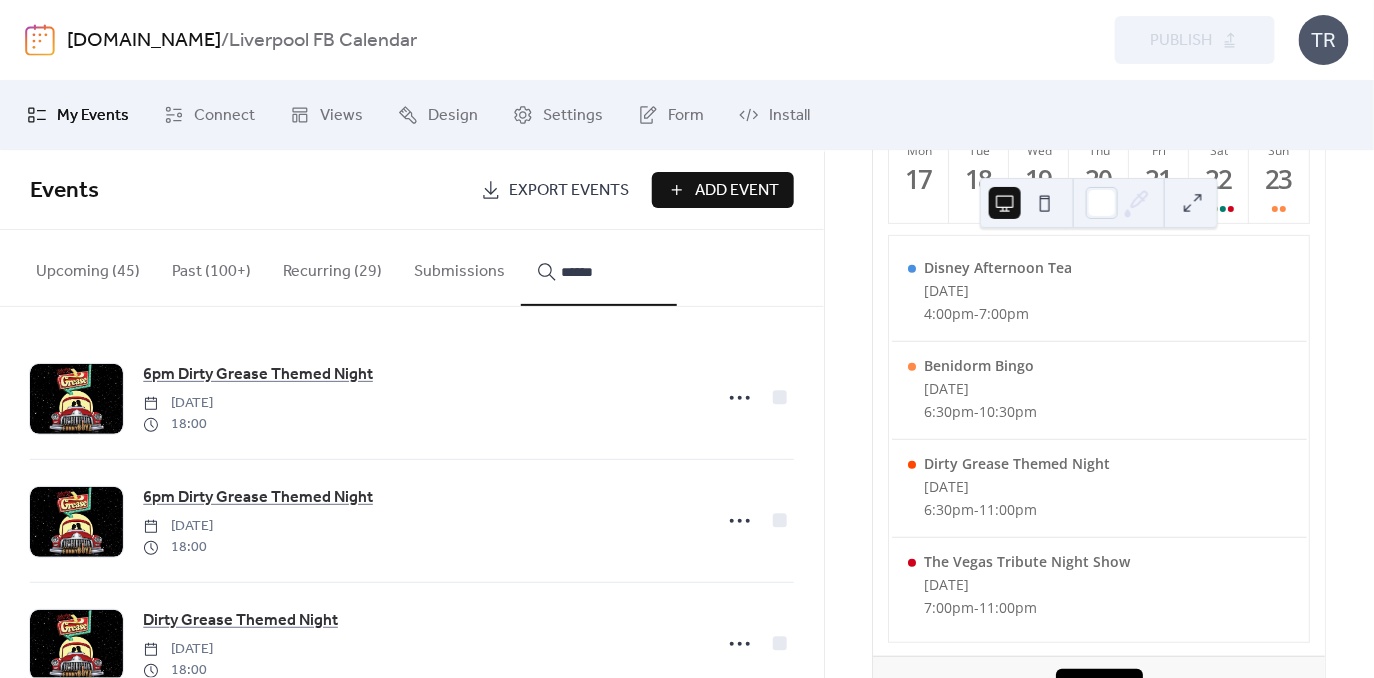 click on "*****" at bounding box center (599, 268) 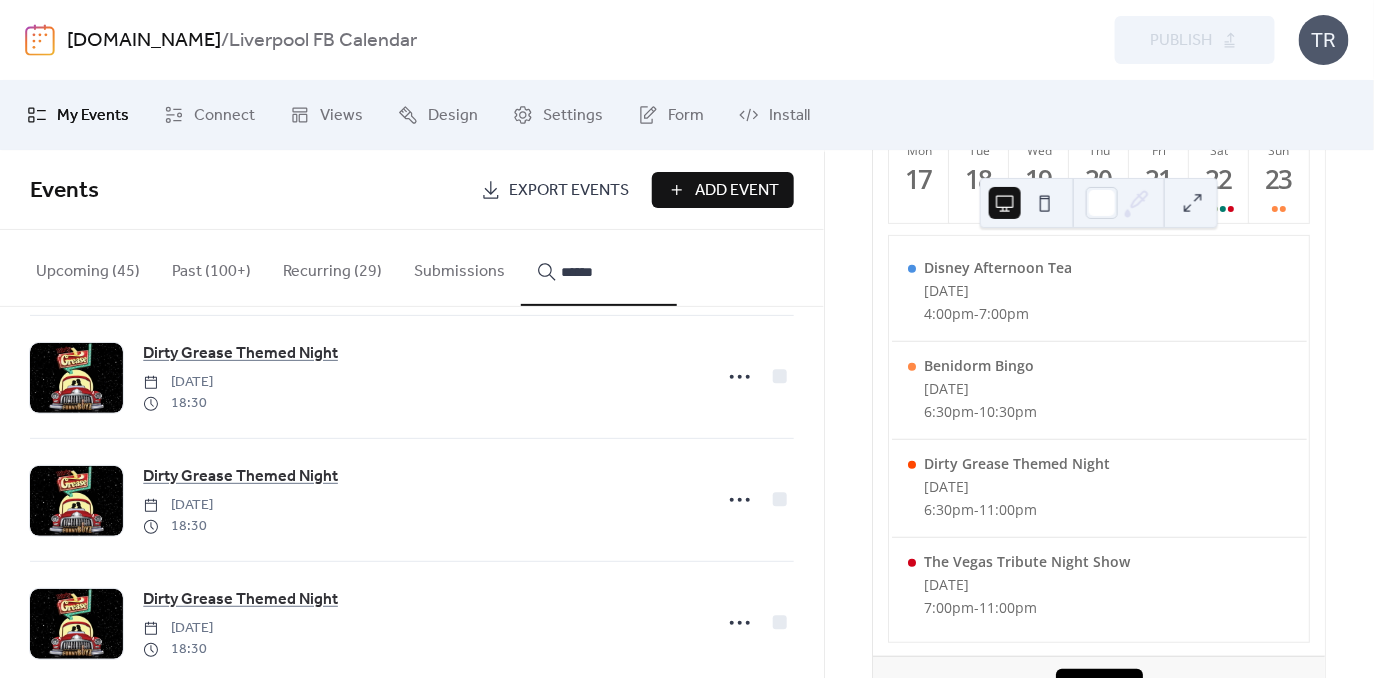scroll, scrollTop: 1165, scrollLeft: 0, axis: vertical 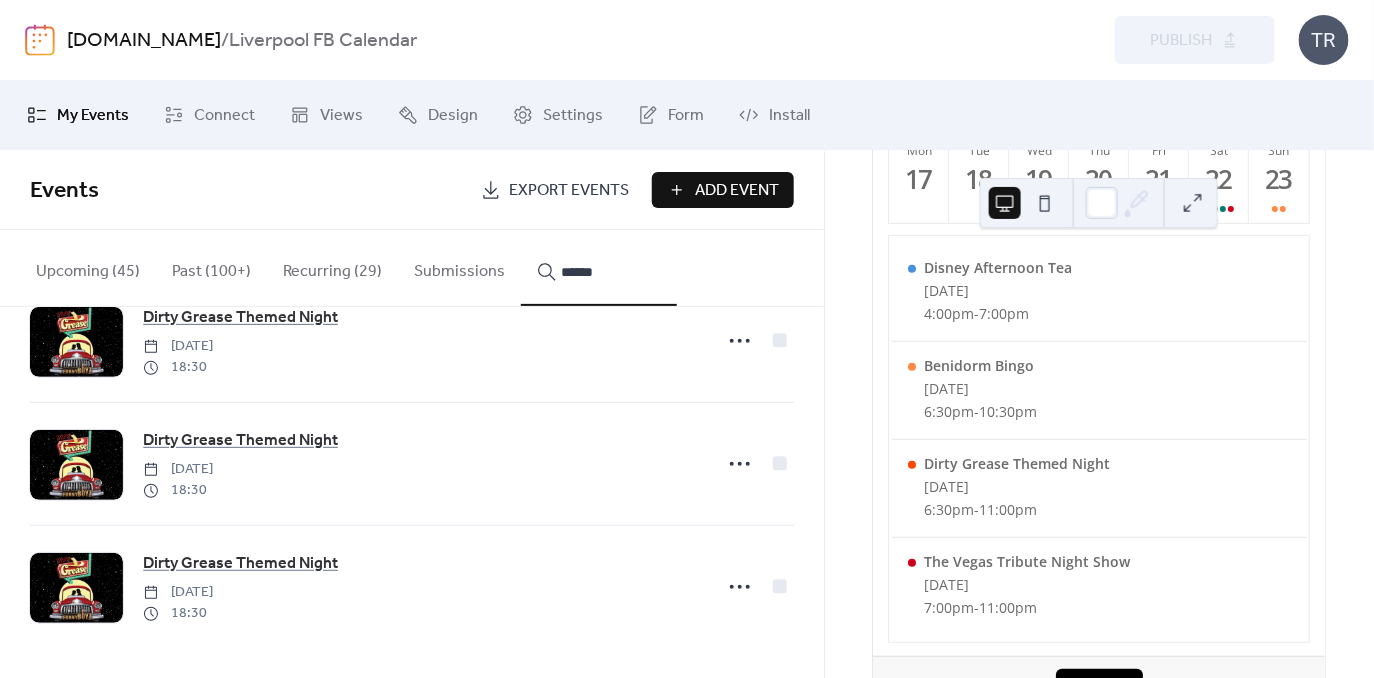 click 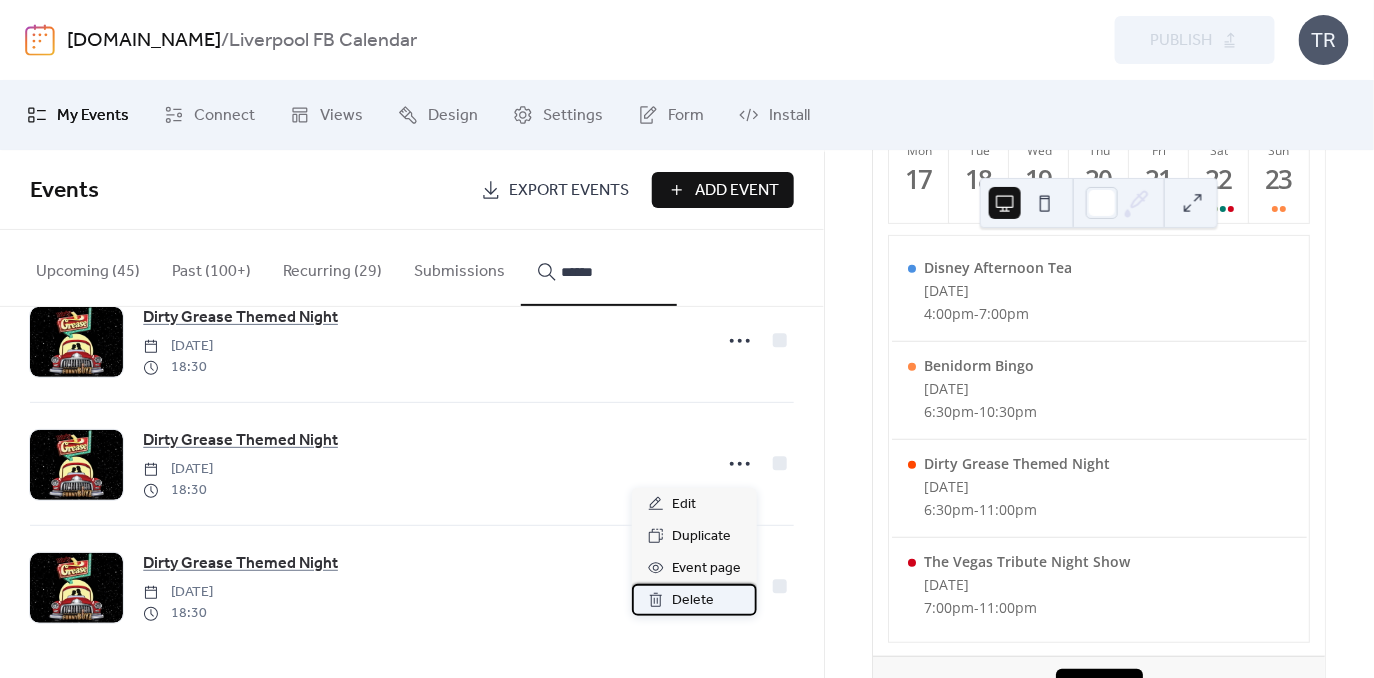 click on "Delete" at bounding box center (693, 601) 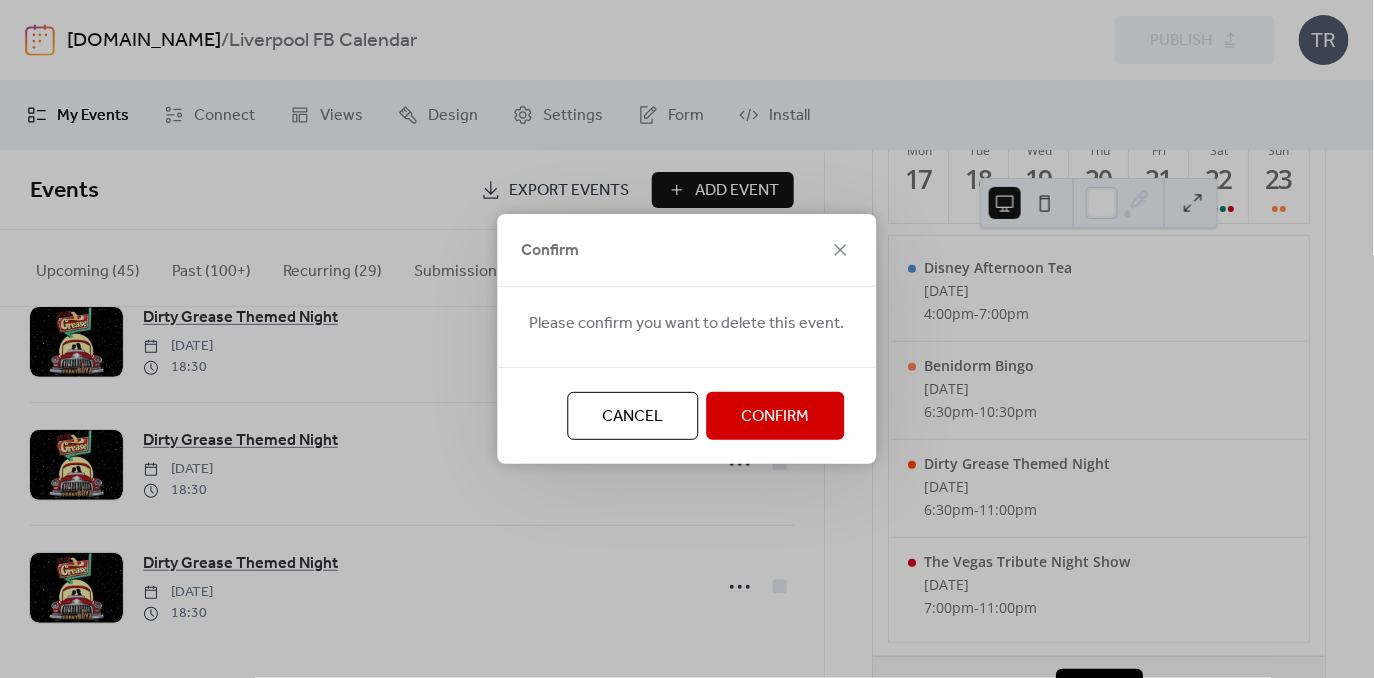 click on "Confirm" at bounding box center (776, 417) 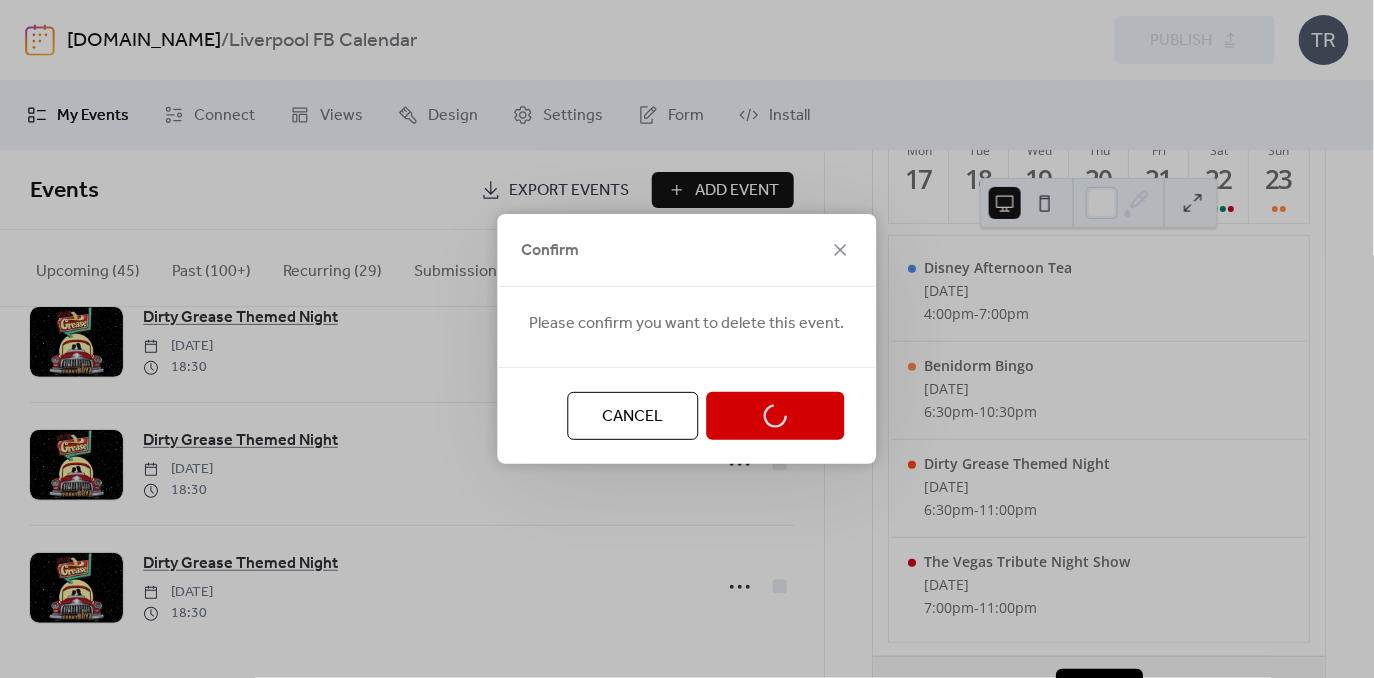 scroll, scrollTop: 1043, scrollLeft: 0, axis: vertical 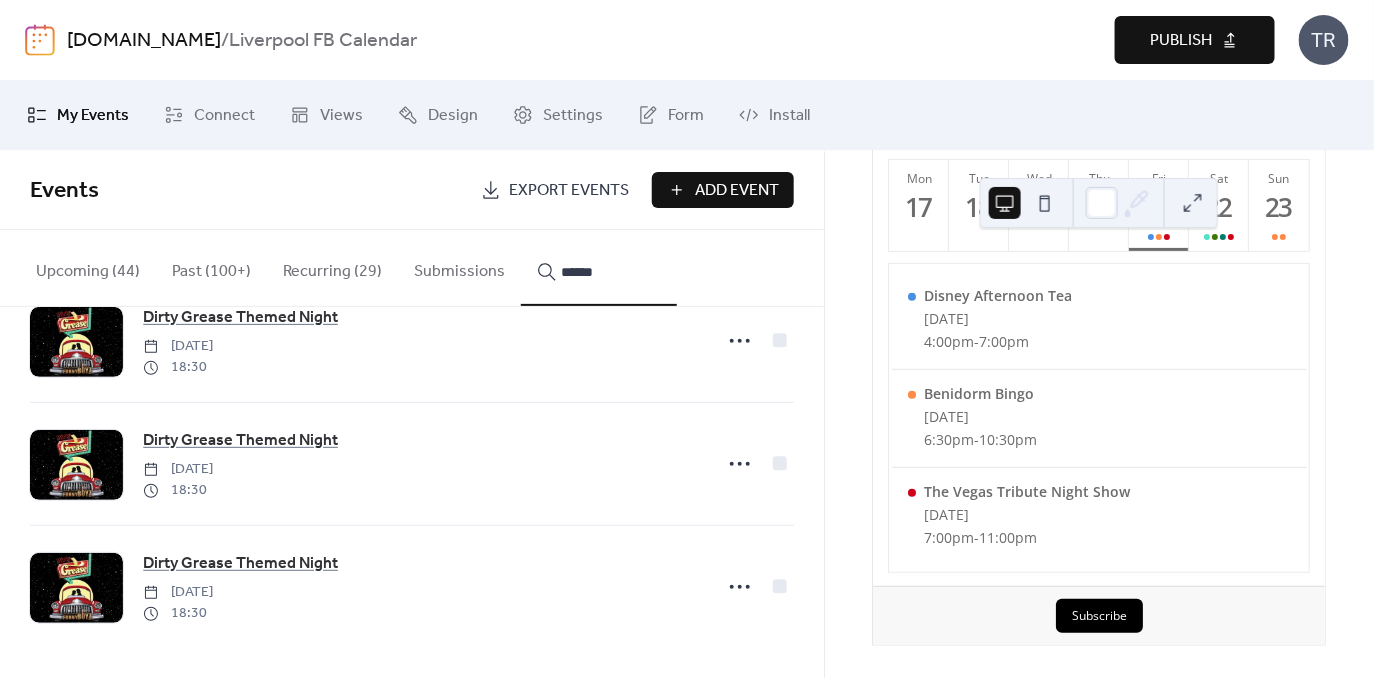click on "*****" at bounding box center (611, 272) 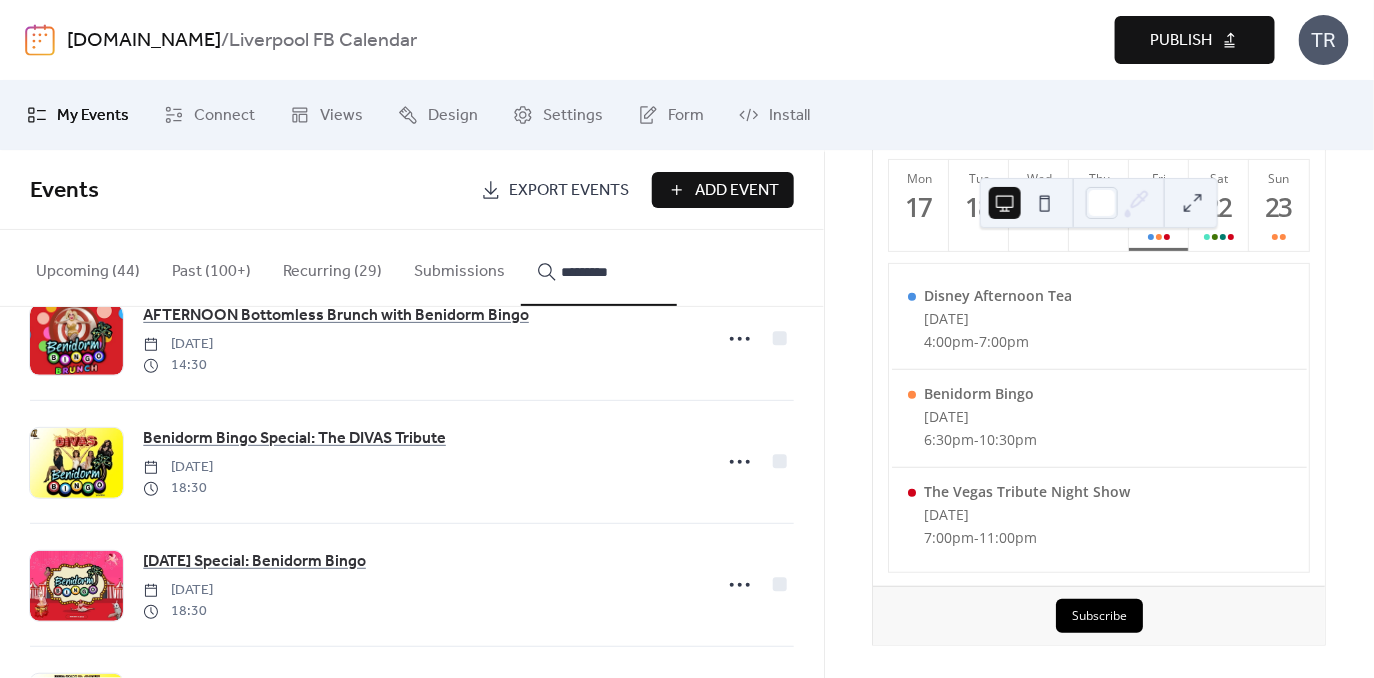 click on "********" at bounding box center (599, 268) 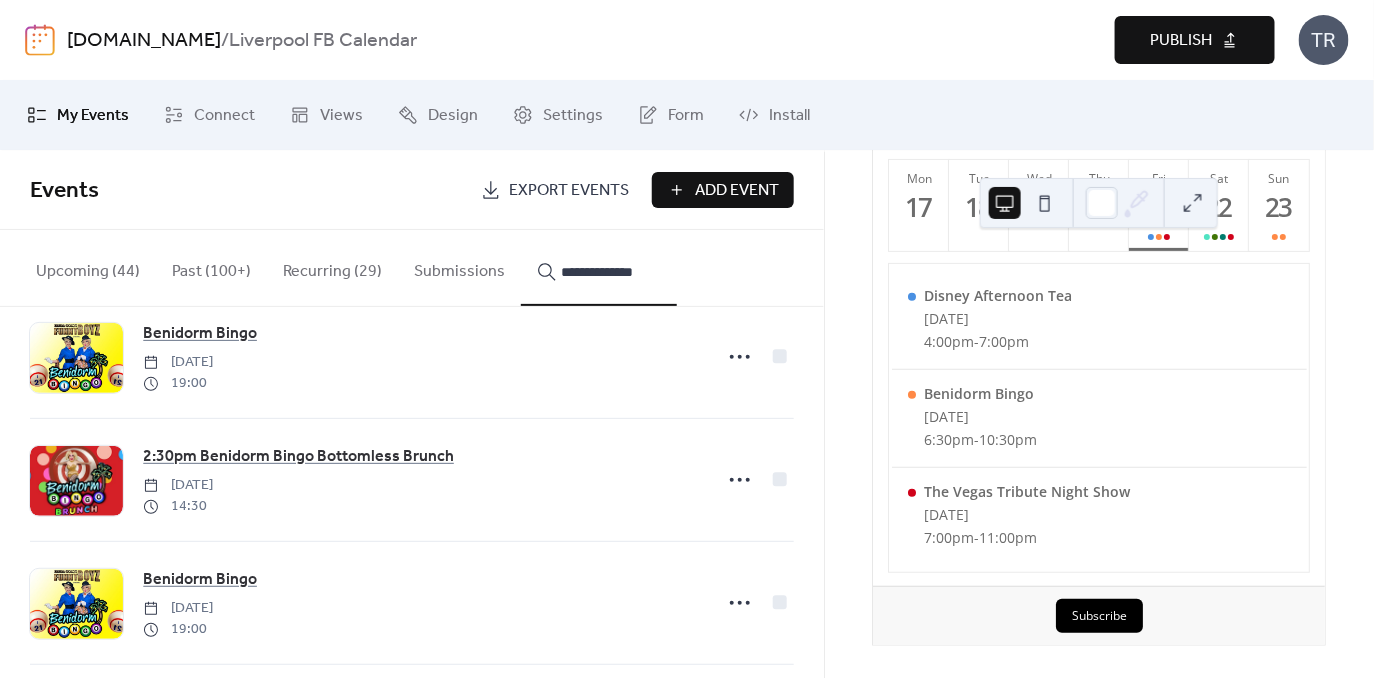 scroll, scrollTop: 0, scrollLeft: 0, axis: both 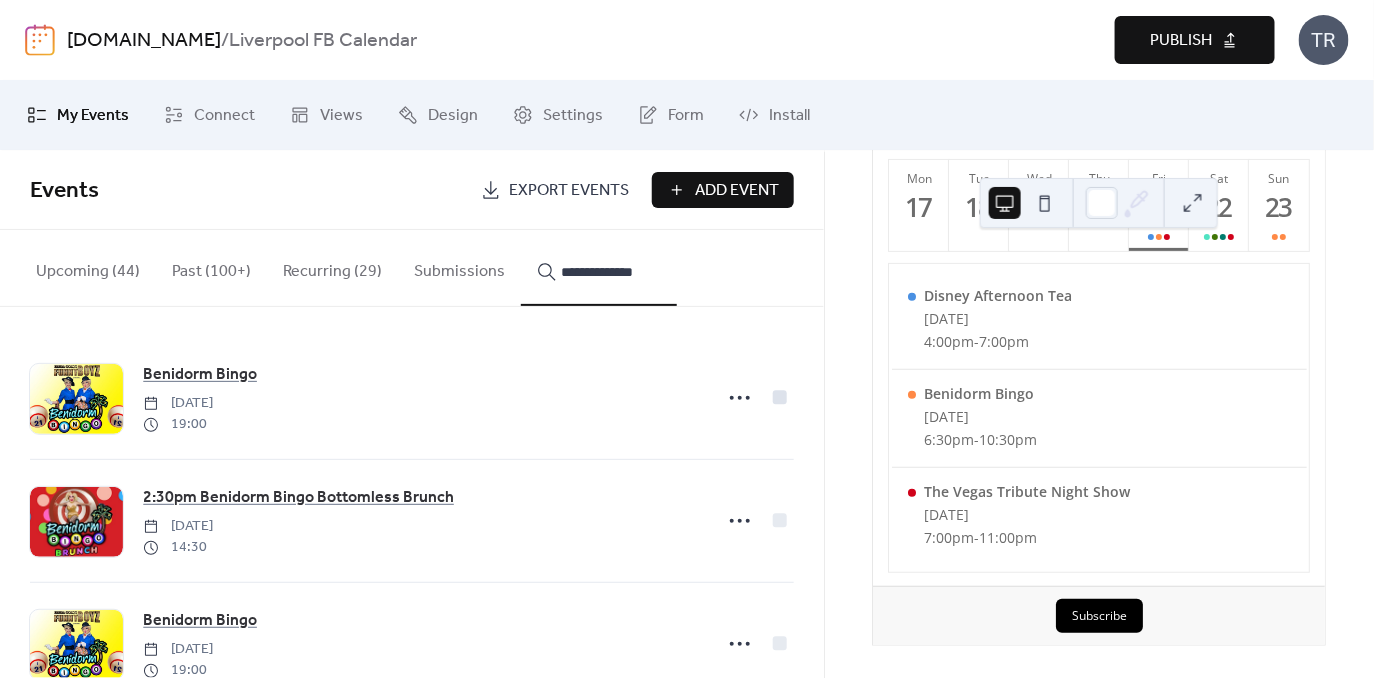 type on "**********" 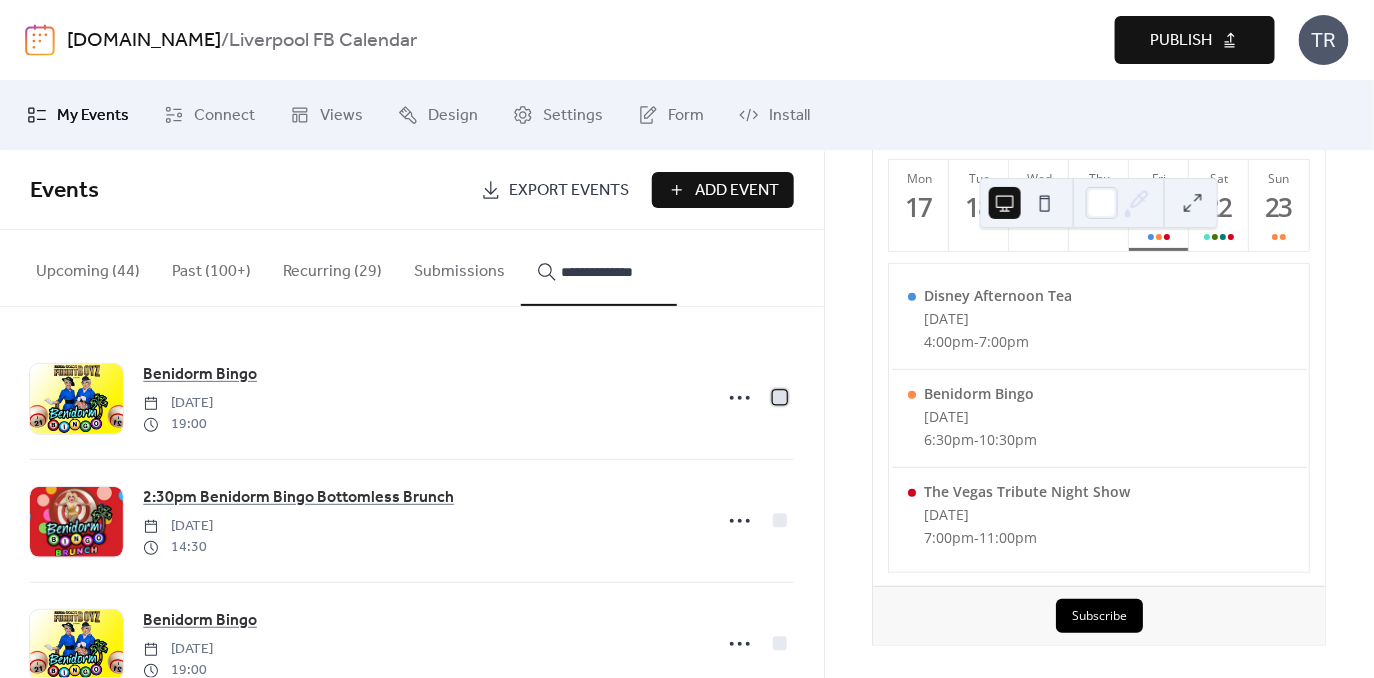 click at bounding box center [780, 397] 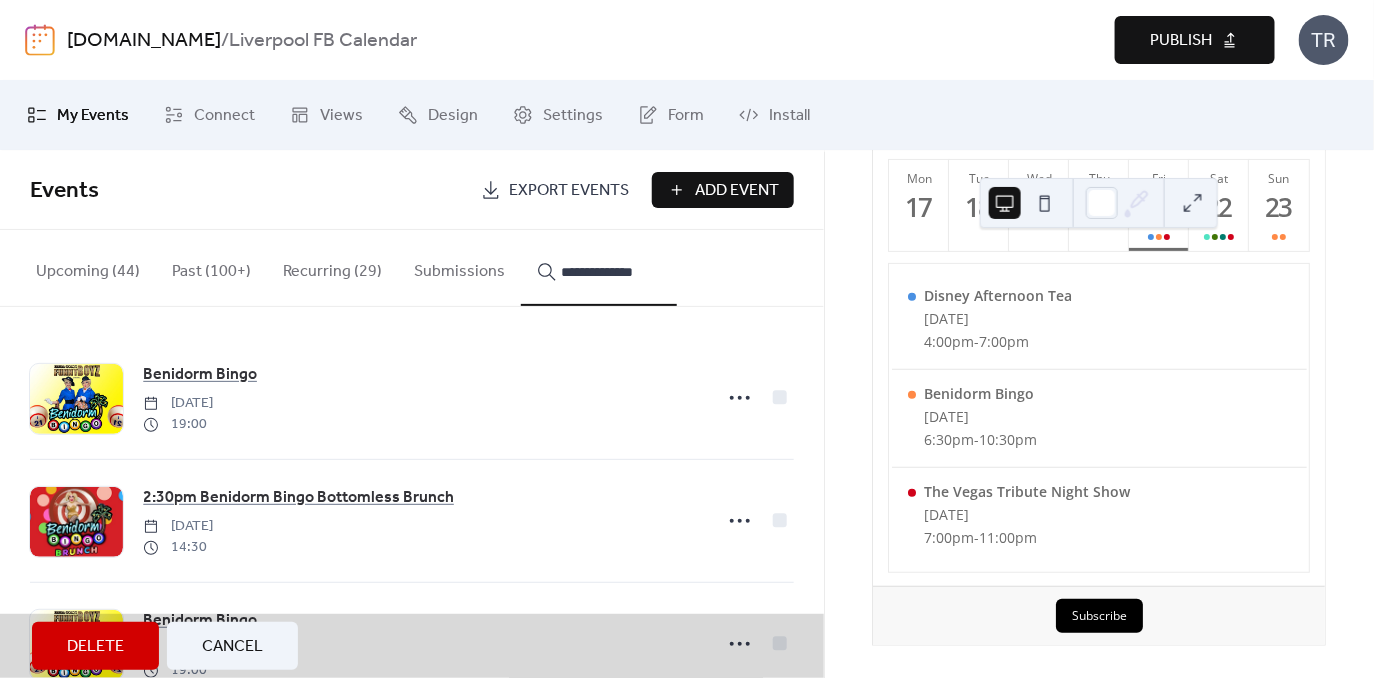 click on "2:30pm Benidorm Bingo Bottomless Brunch [DATE] 14:30" at bounding box center (412, 520) 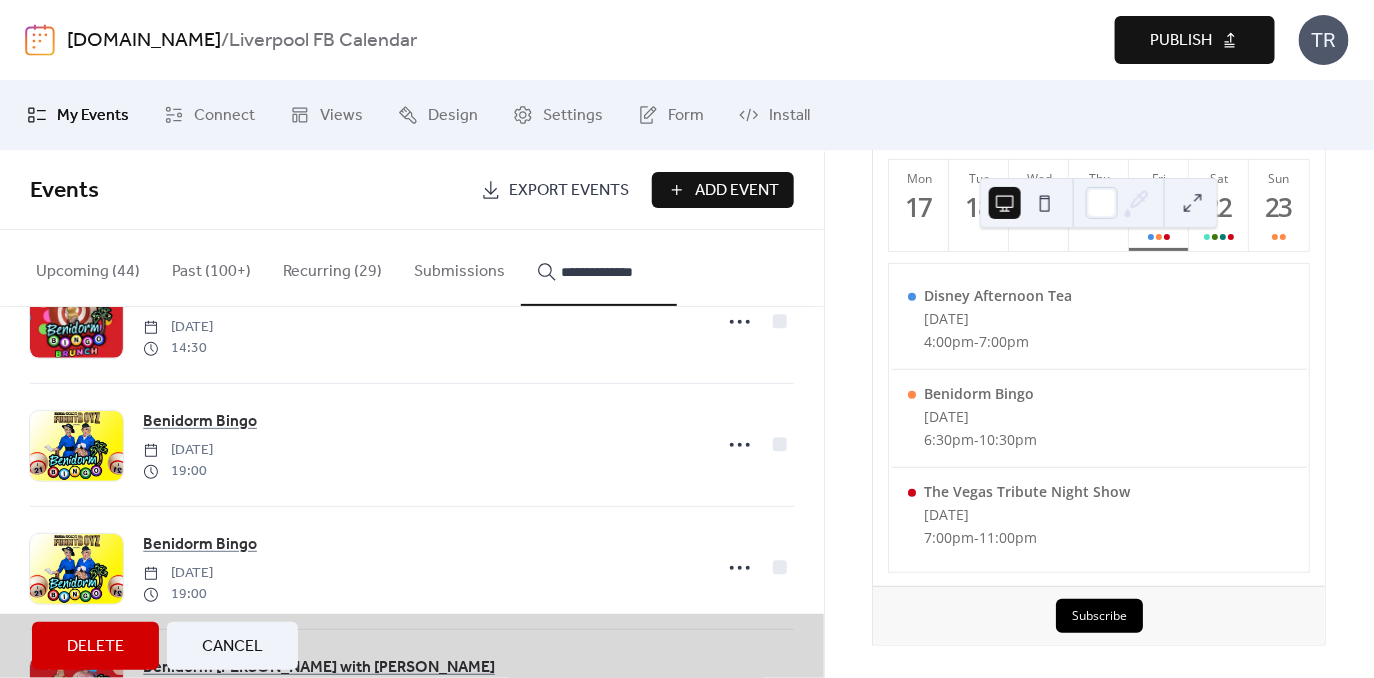 scroll, scrollTop: 202, scrollLeft: 0, axis: vertical 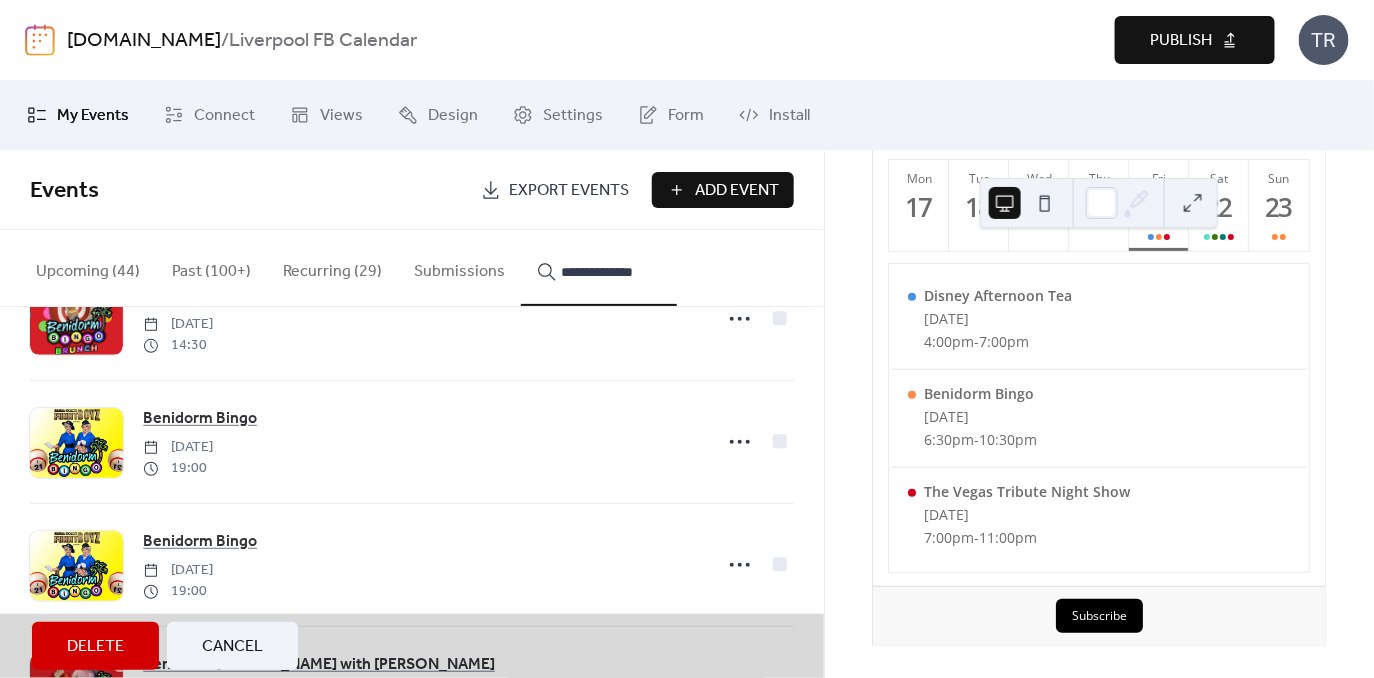click on "Benidorm Bingo [DATE] 19:00" at bounding box center [412, 441] 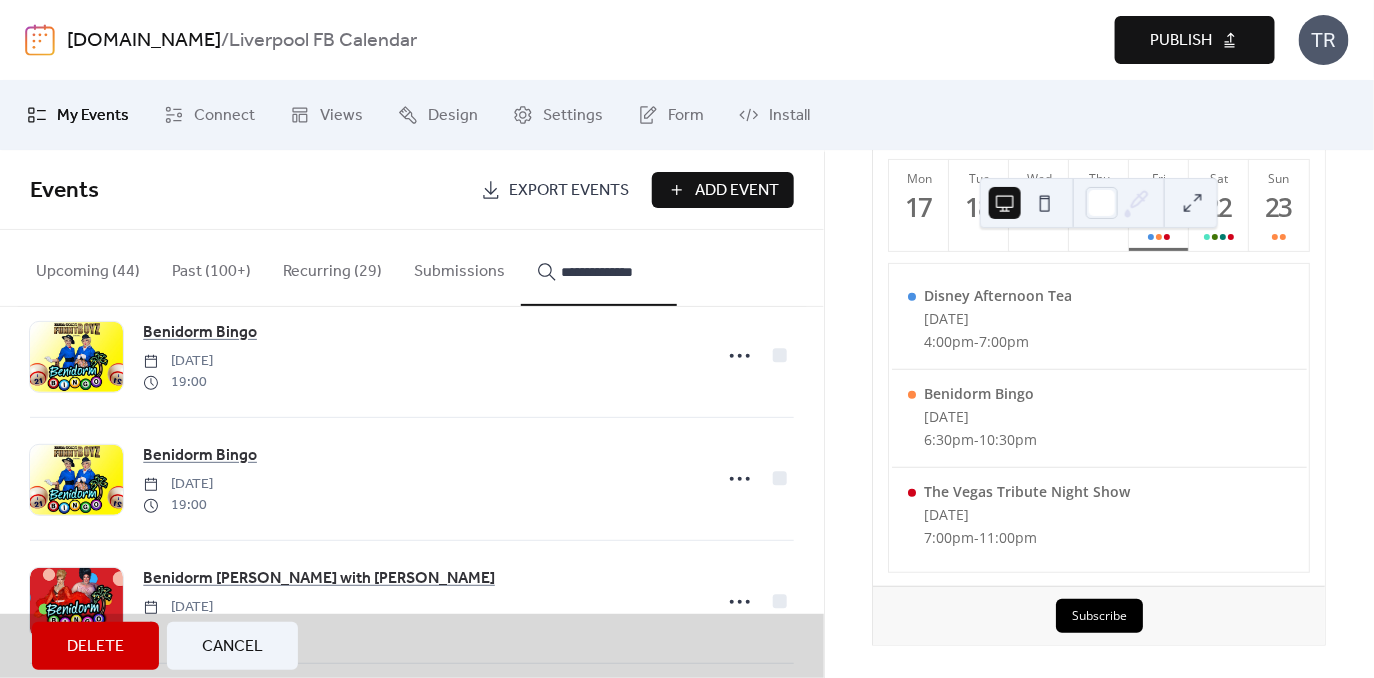 click on "Benidorm Bingo [DATE] 19:00" at bounding box center [412, 478] 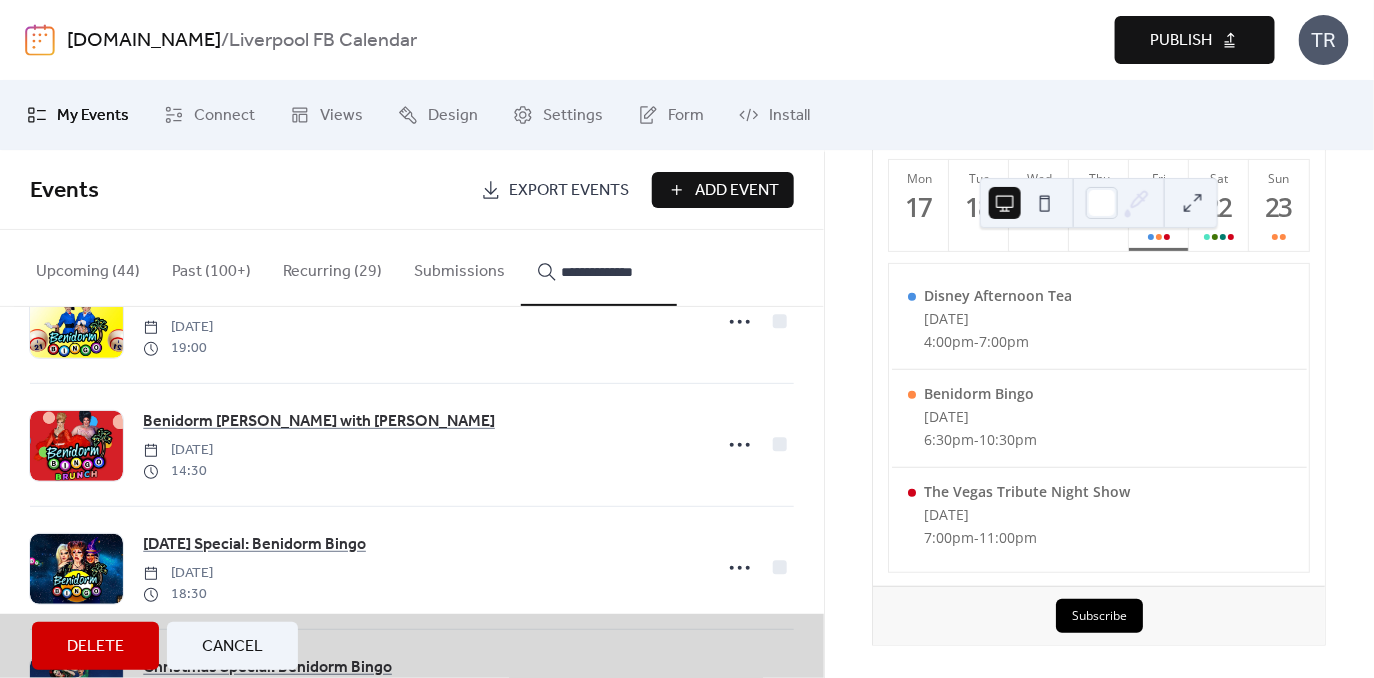 scroll, scrollTop: 460, scrollLeft: 0, axis: vertical 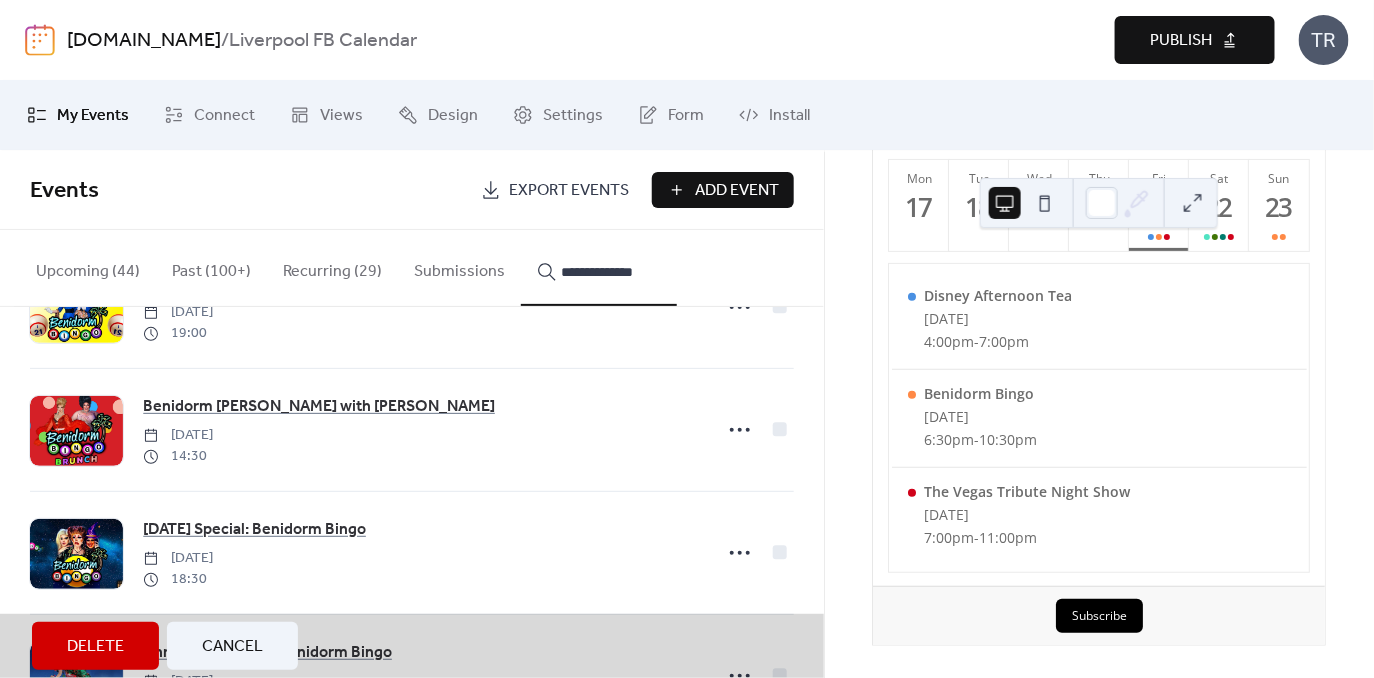 click on "Benidorm [PERSON_NAME] with [PERSON_NAME] [DATE] 14:30" at bounding box center [412, 429] 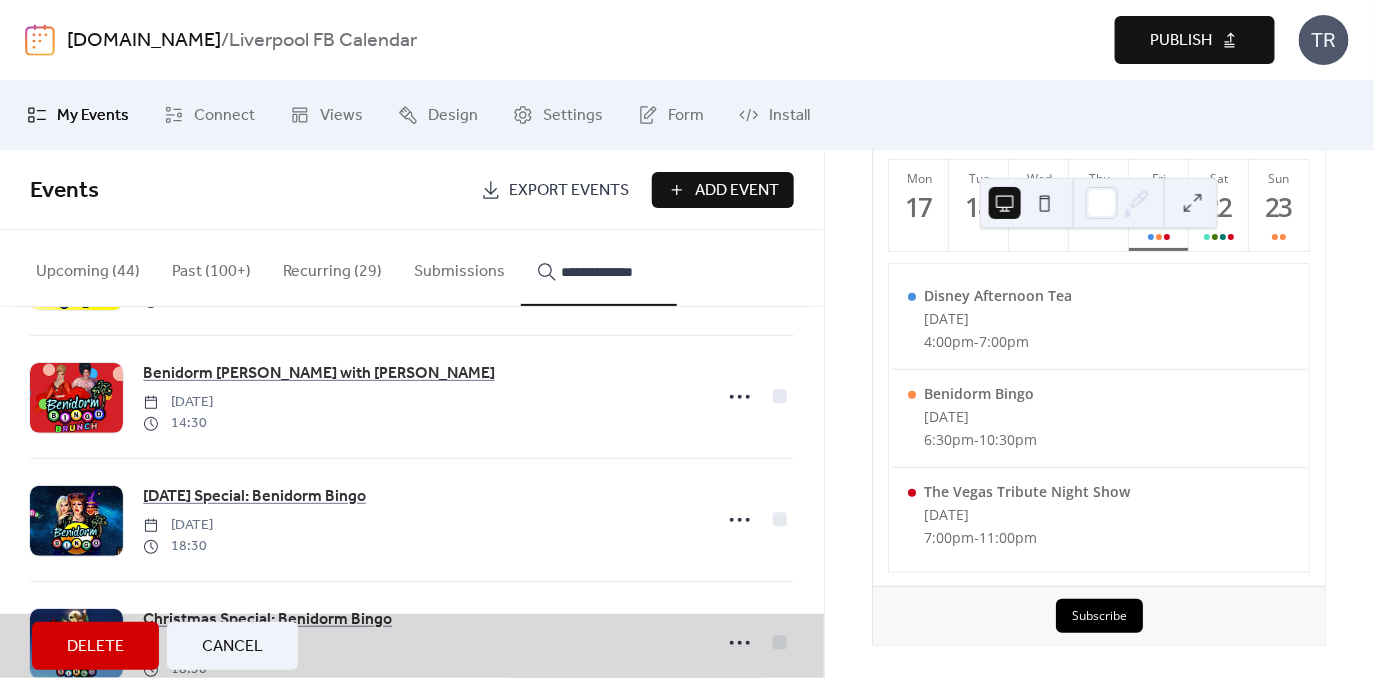 scroll, scrollTop: 513, scrollLeft: 0, axis: vertical 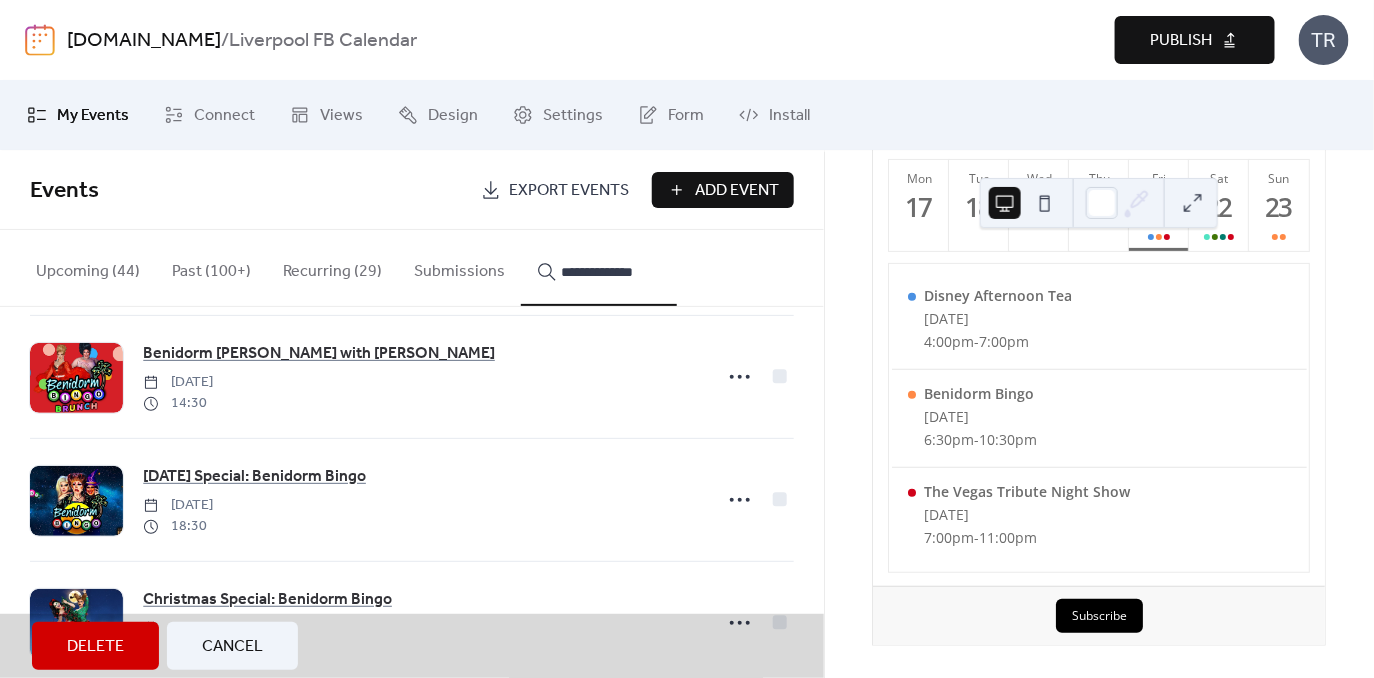 click on "[DATE] Special: Benidorm Bingo [DATE] 18:30" at bounding box center [412, 499] 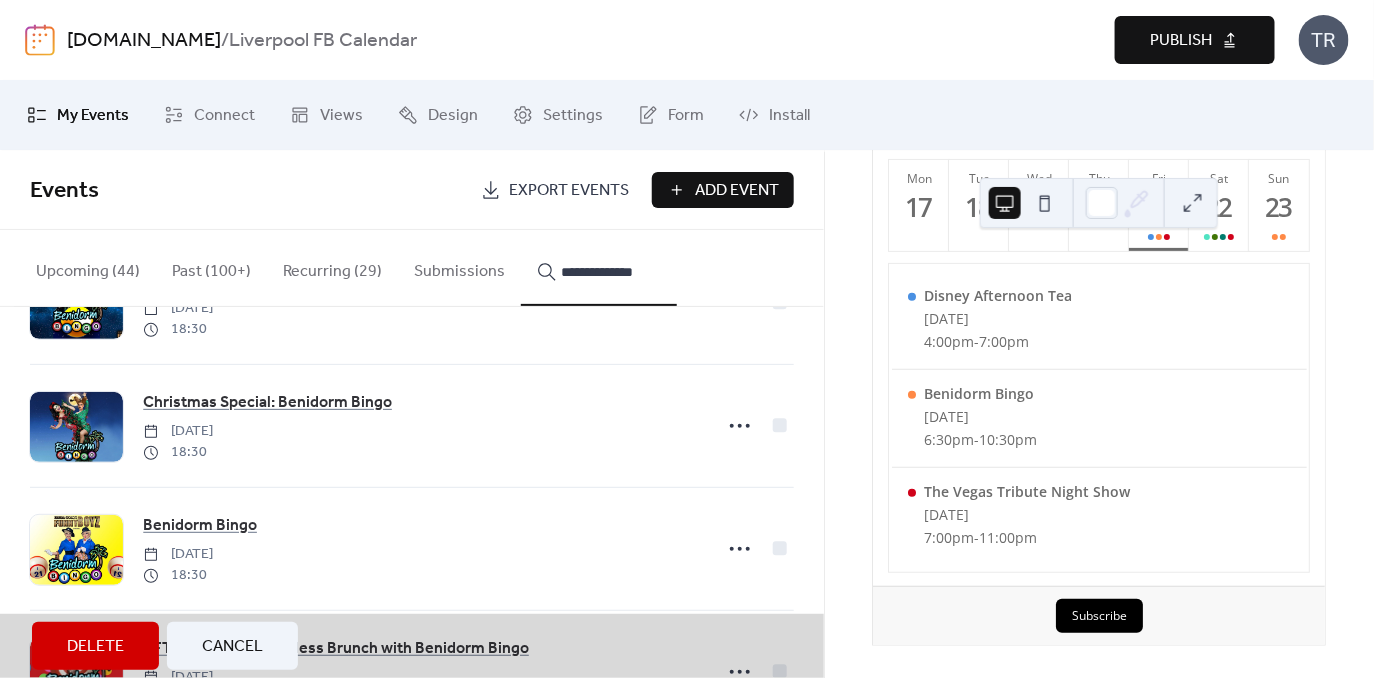 scroll, scrollTop: 740, scrollLeft: 0, axis: vertical 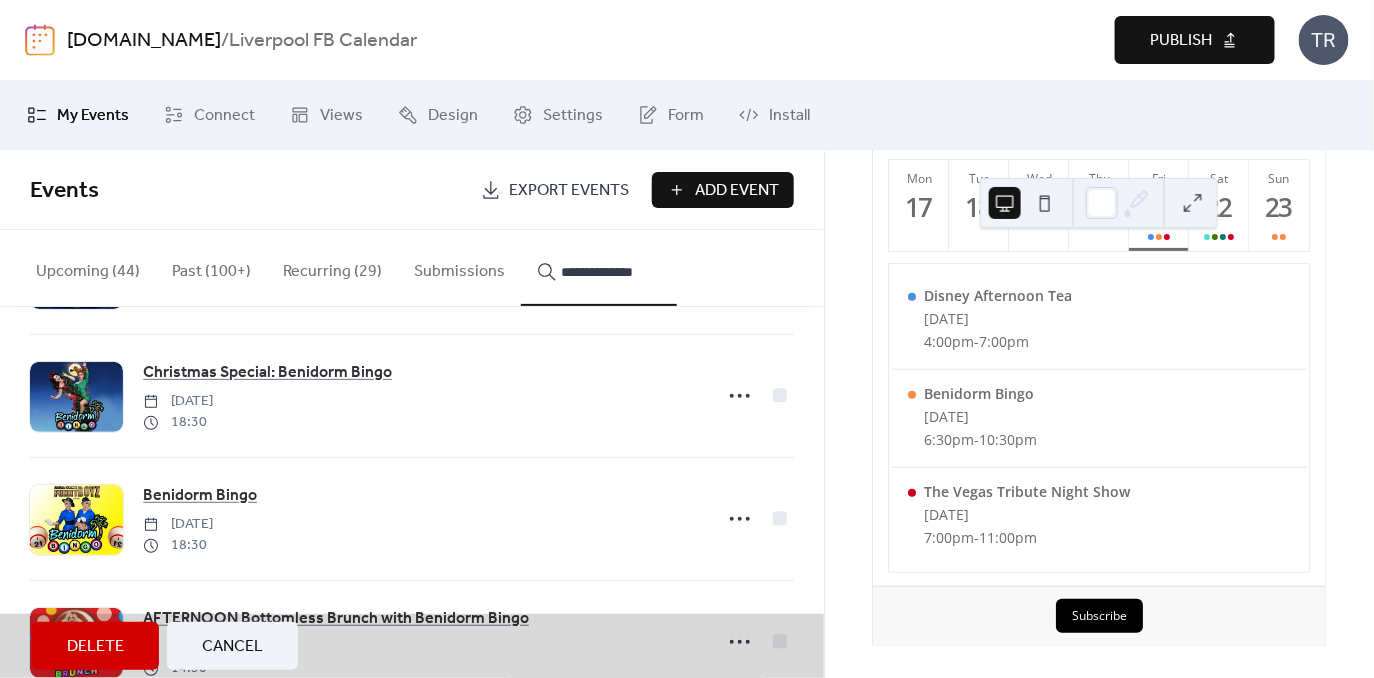 click on "Christmas Special: Benidorm Bingo [DATE] 18:30" at bounding box center (412, 395) 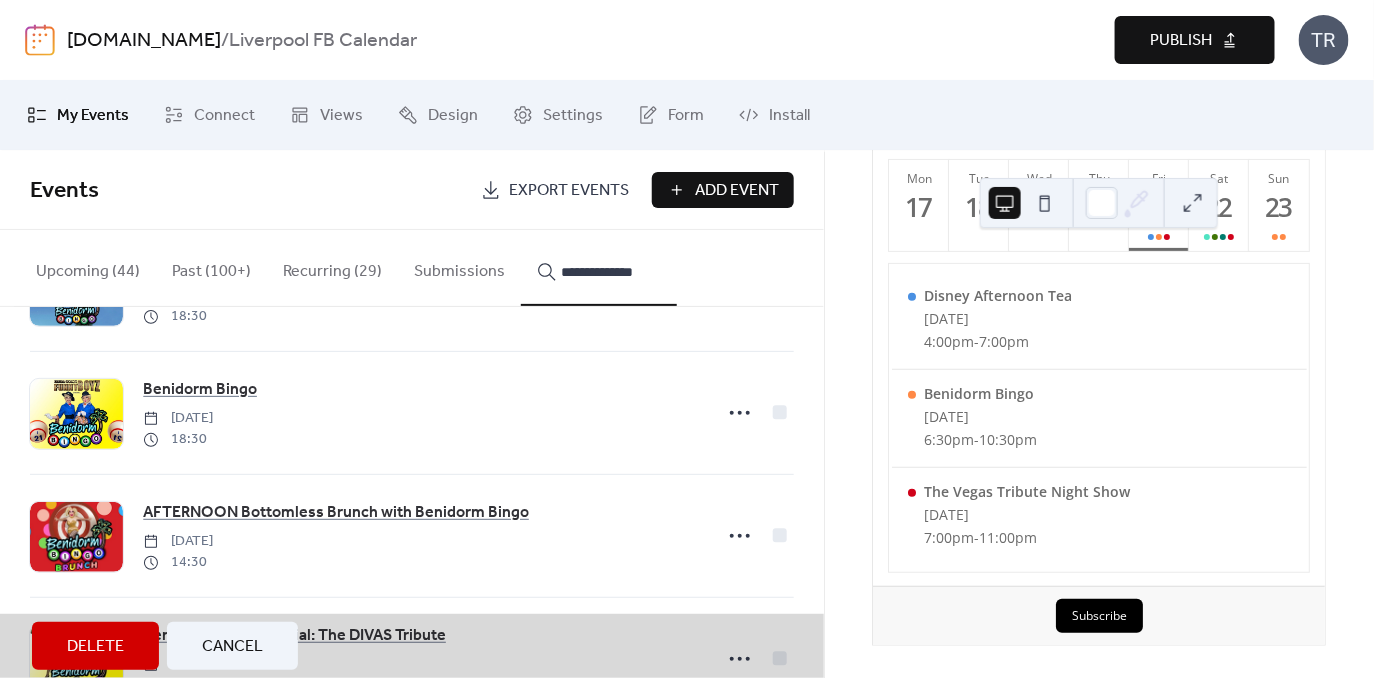 scroll, scrollTop: 851, scrollLeft: 0, axis: vertical 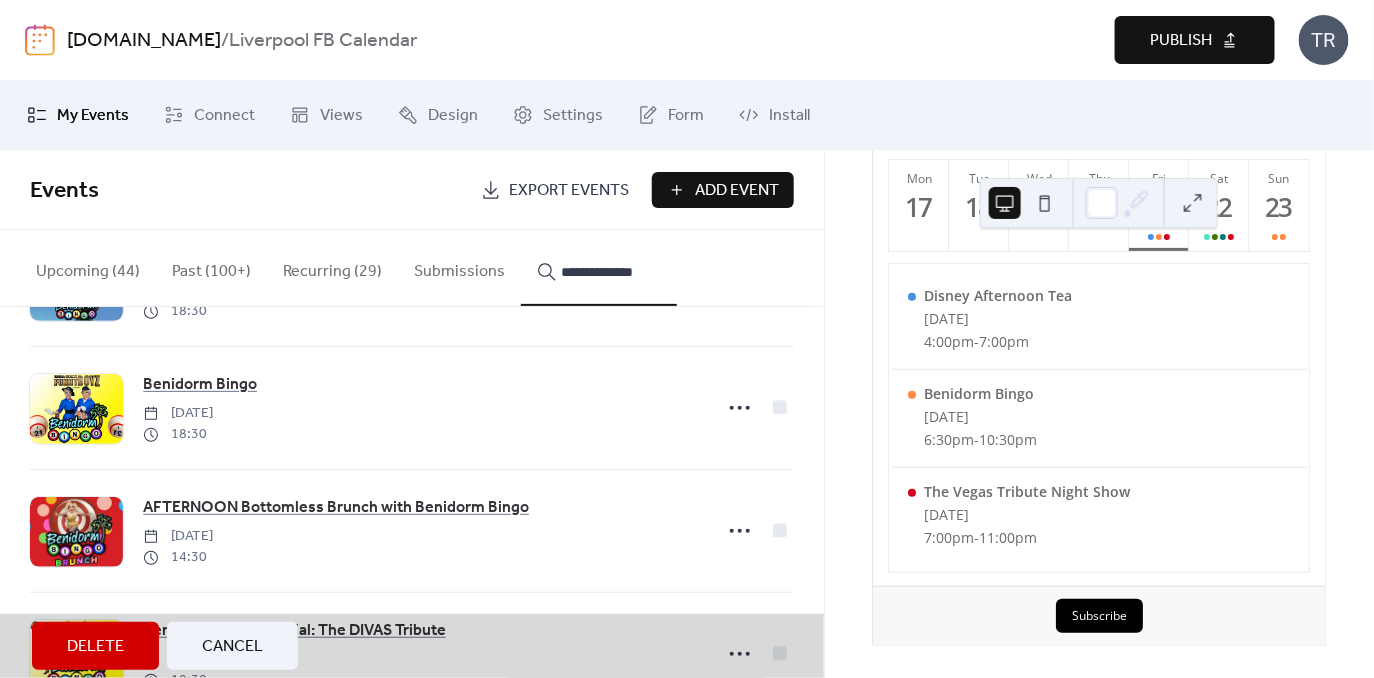 click on "AFTERNOON Bottomless Brunch with Benidorm Bingo [DATE] 14:30" at bounding box center (412, 530) 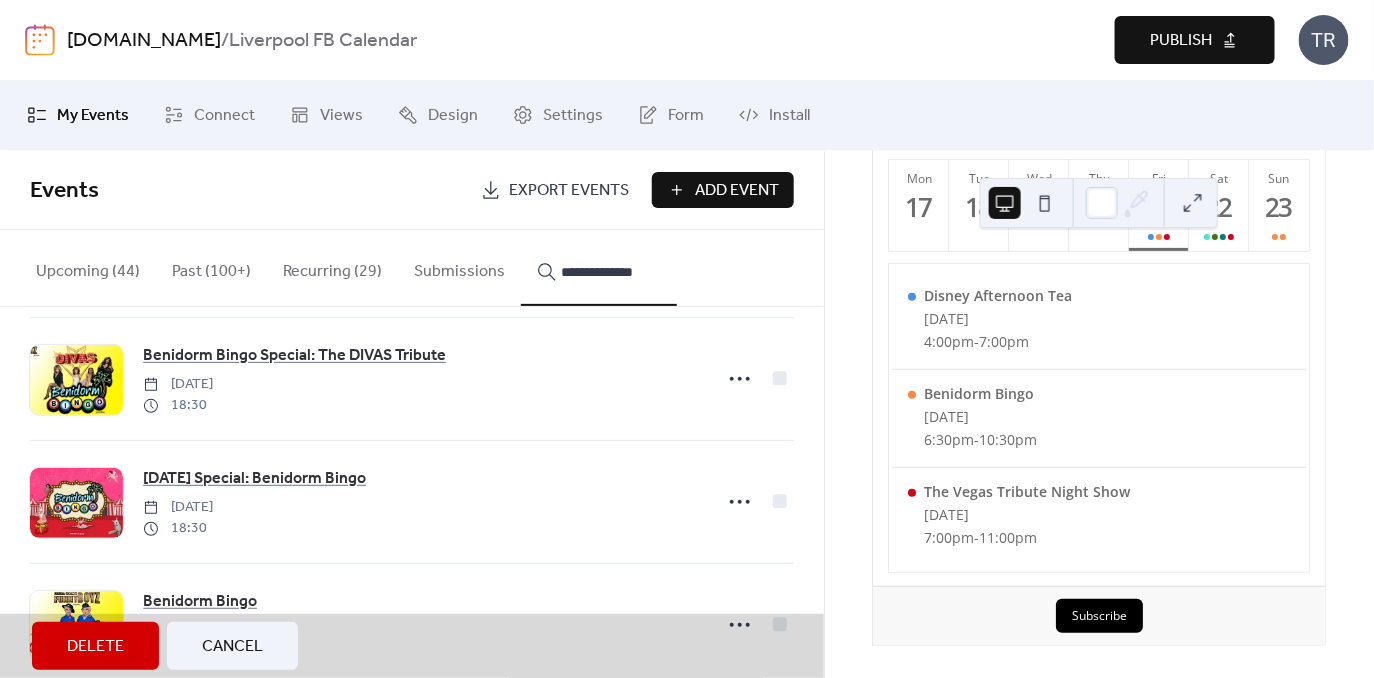 scroll, scrollTop: 1125, scrollLeft: 0, axis: vertical 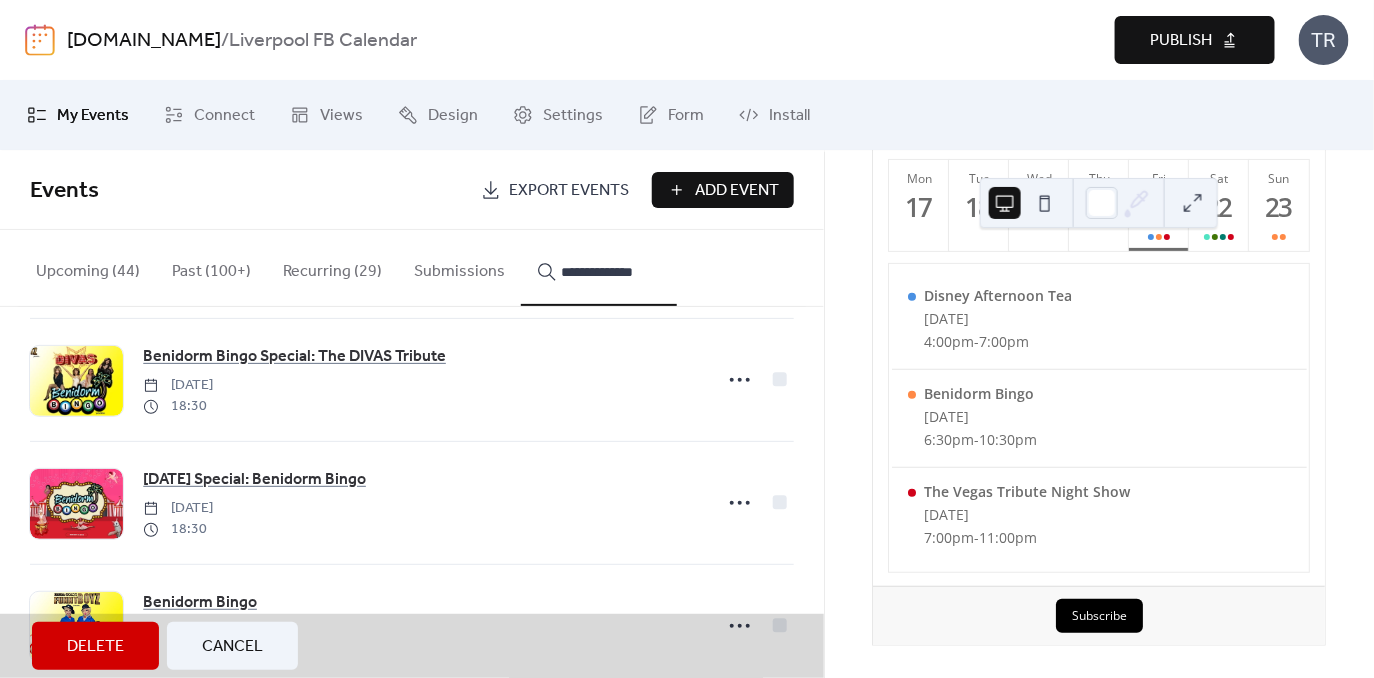 click on "Benidorm Bingo Special: The DIVAS Tribute [DATE] 18:30" at bounding box center [412, 379] 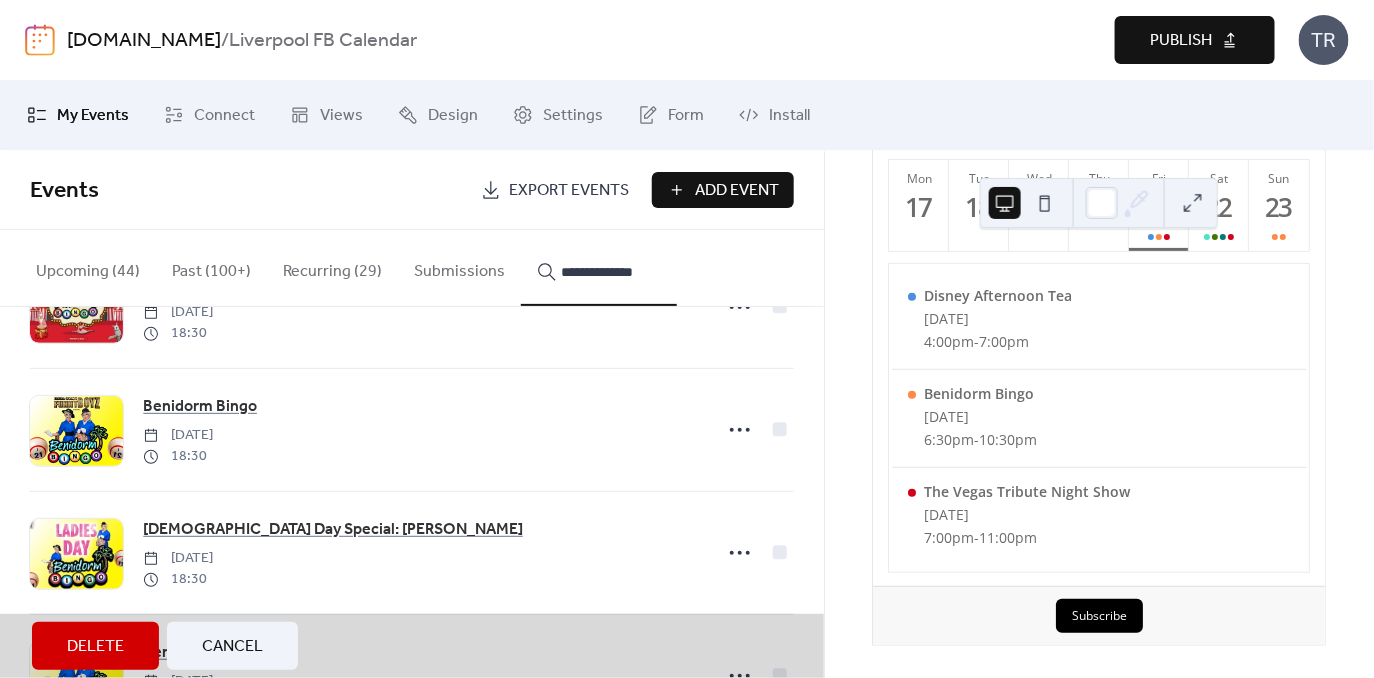 scroll, scrollTop: 1329, scrollLeft: 0, axis: vertical 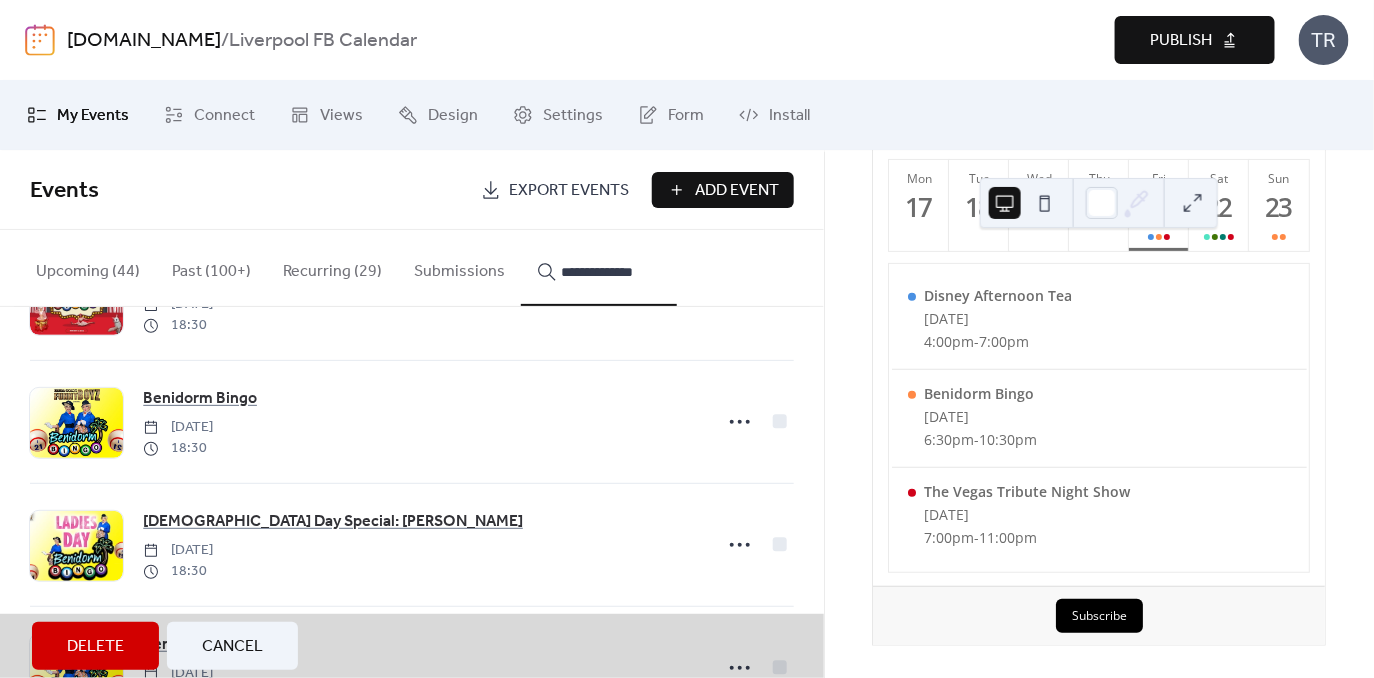 click on "Benidorm Bingo [DATE] 18:30" at bounding box center [412, 421] 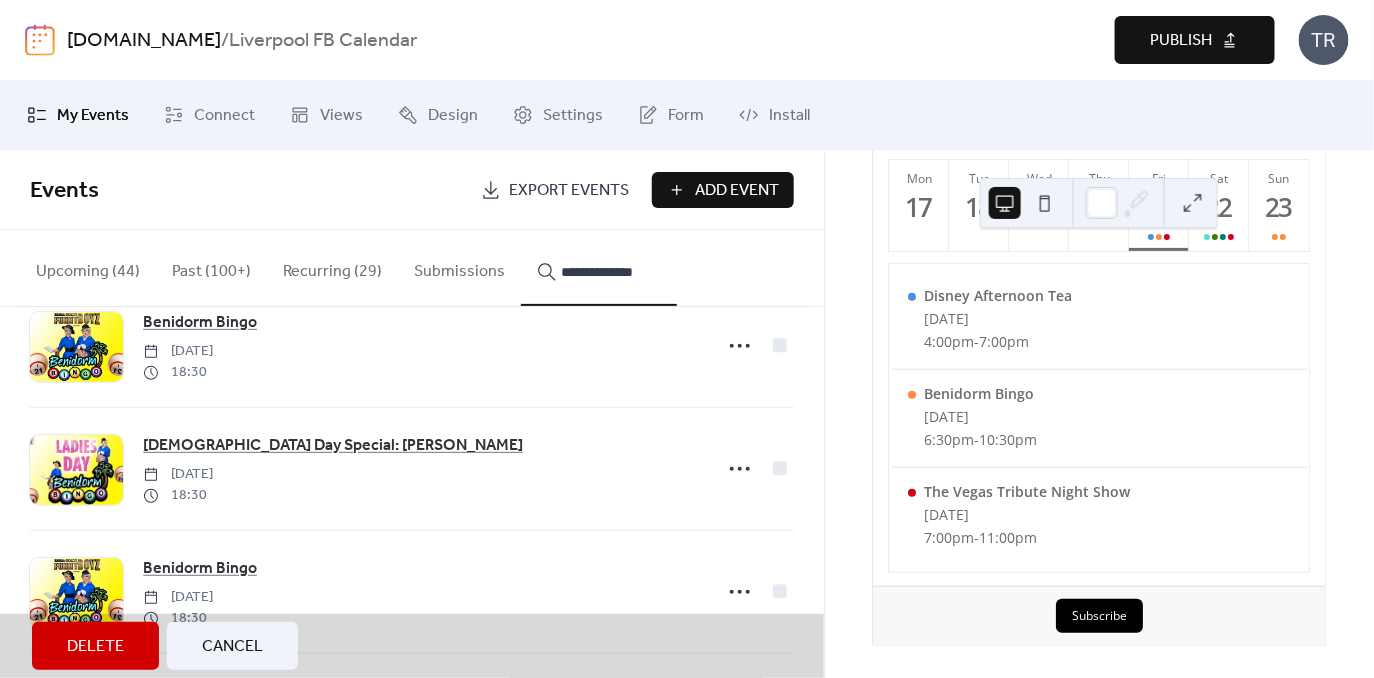 scroll, scrollTop: 1407, scrollLeft: 0, axis: vertical 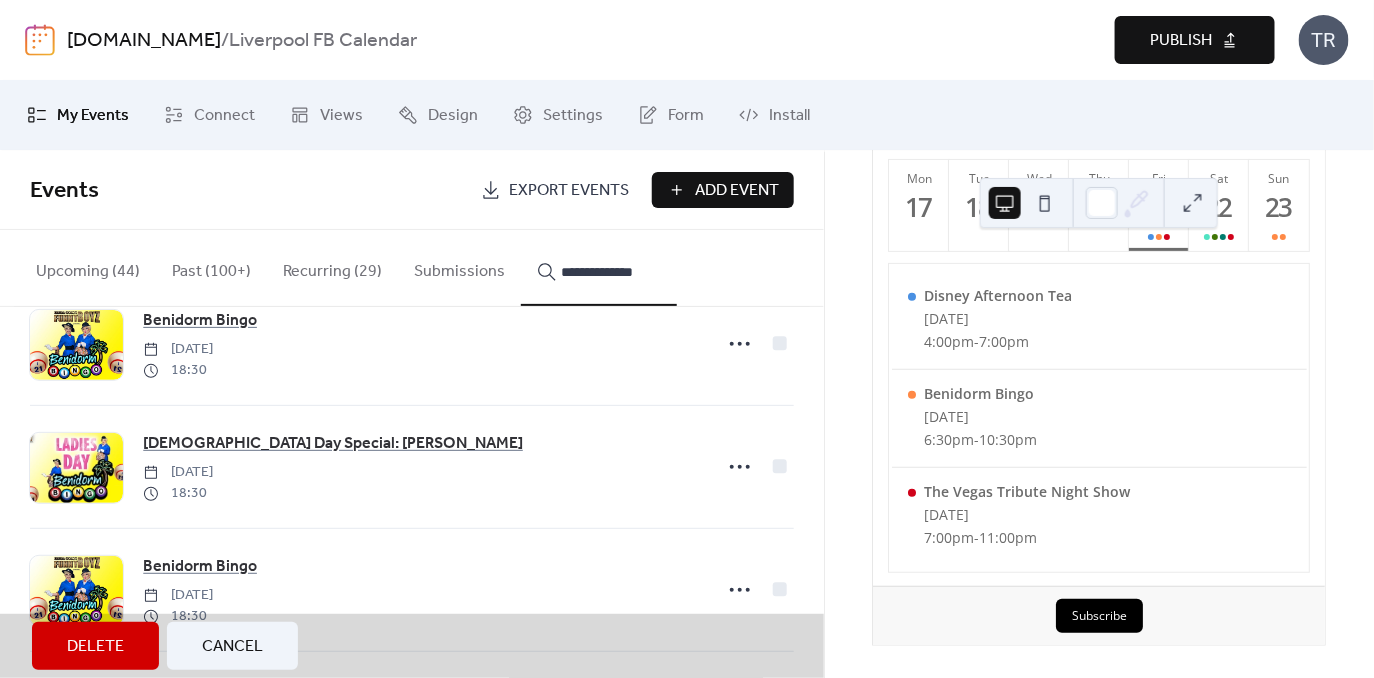 click on "[DEMOGRAPHIC_DATA] Day Special: Benidorm Bingo [DATE] 18:30" at bounding box center (412, 466) 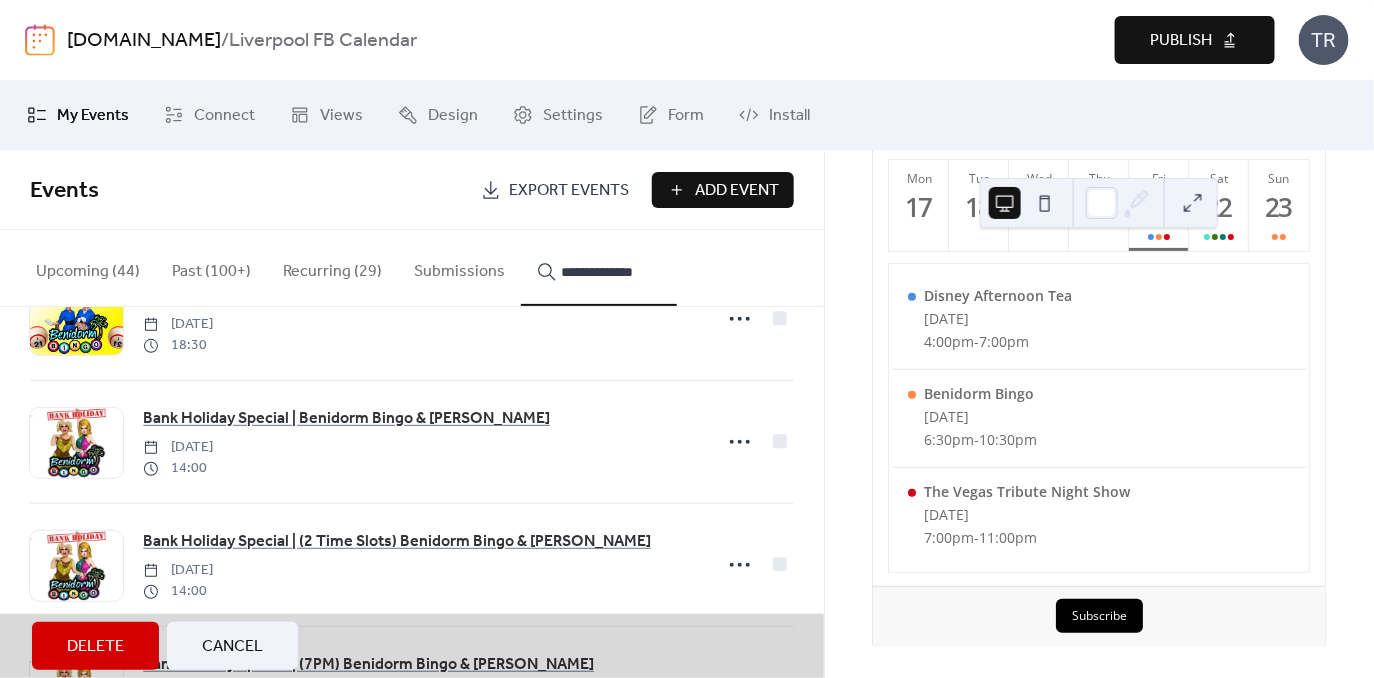 scroll, scrollTop: 1700, scrollLeft: 0, axis: vertical 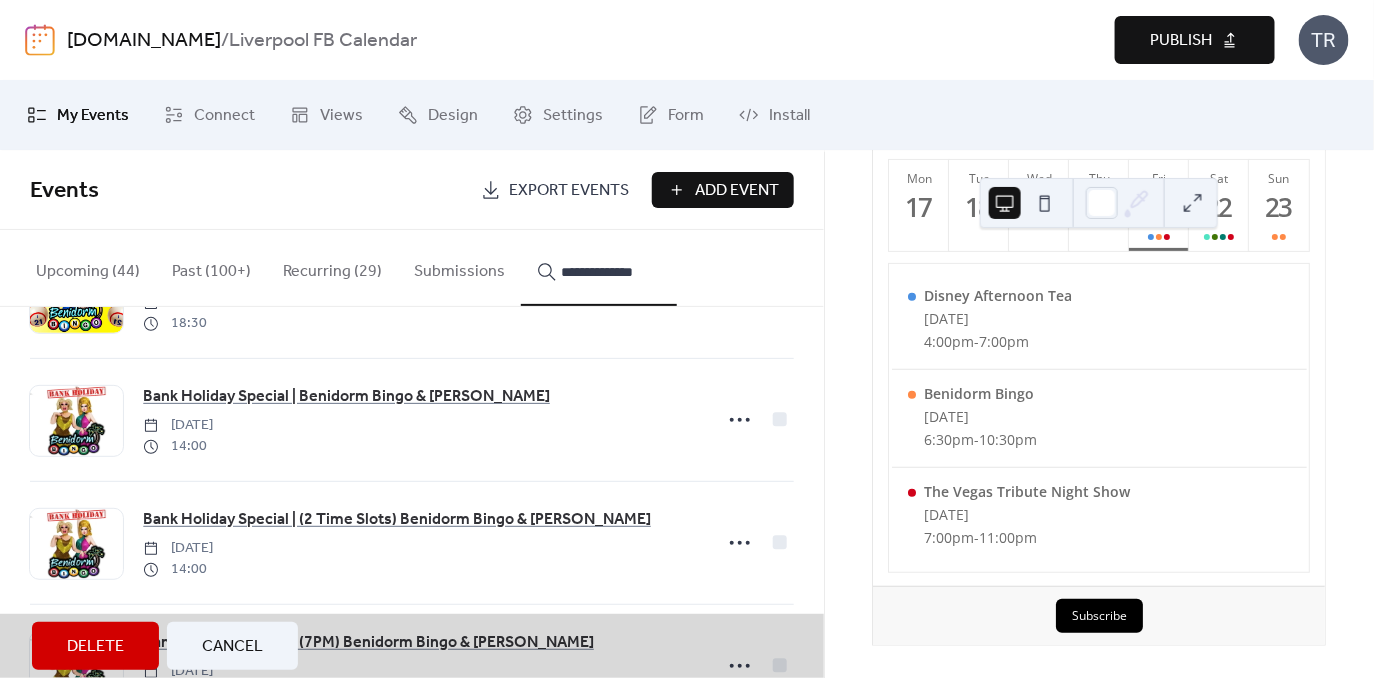 click on "Delete" at bounding box center (95, 646) 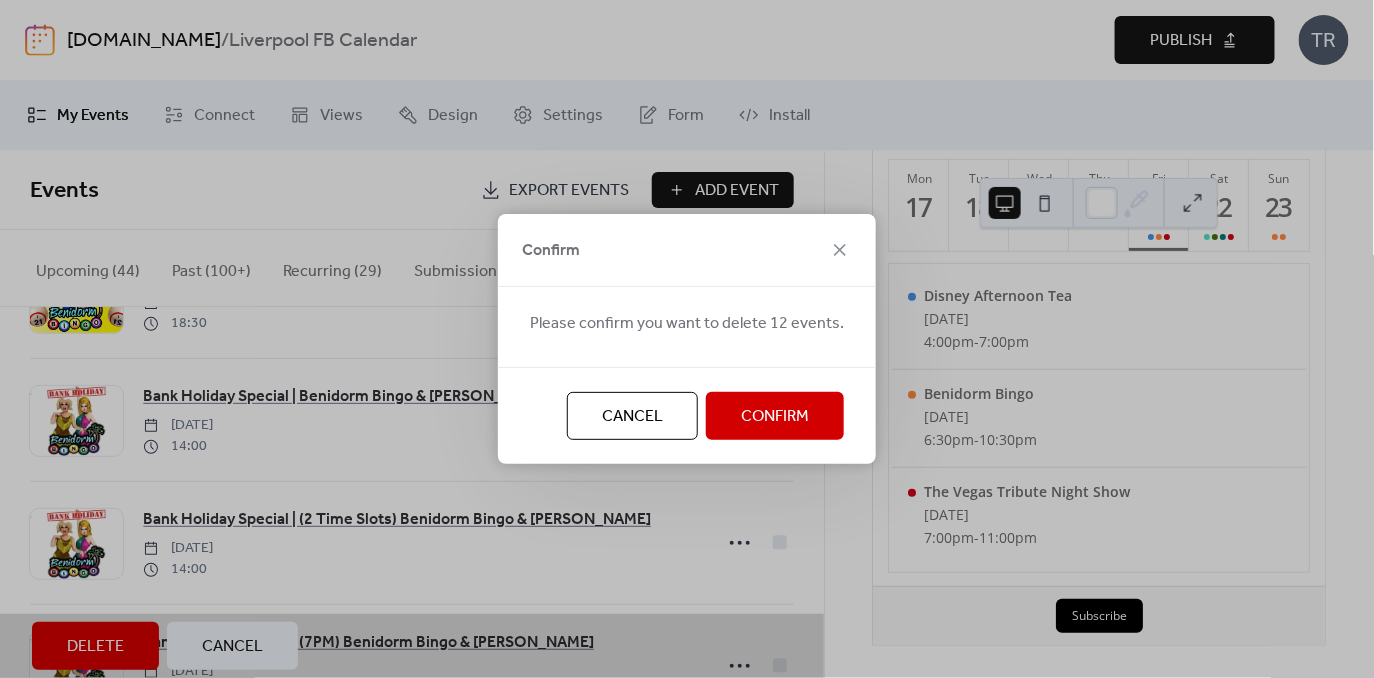 click on "Confirm" at bounding box center (775, 417) 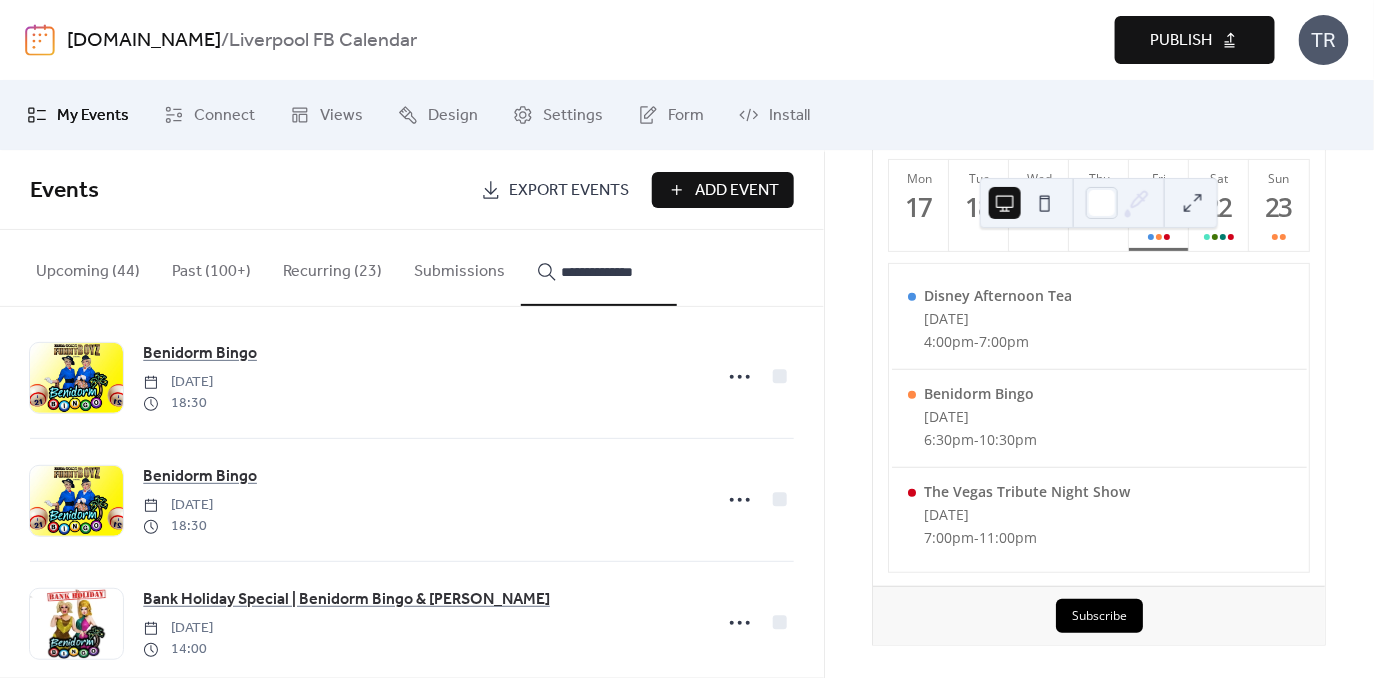 scroll, scrollTop: 0, scrollLeft: 0, axis: both 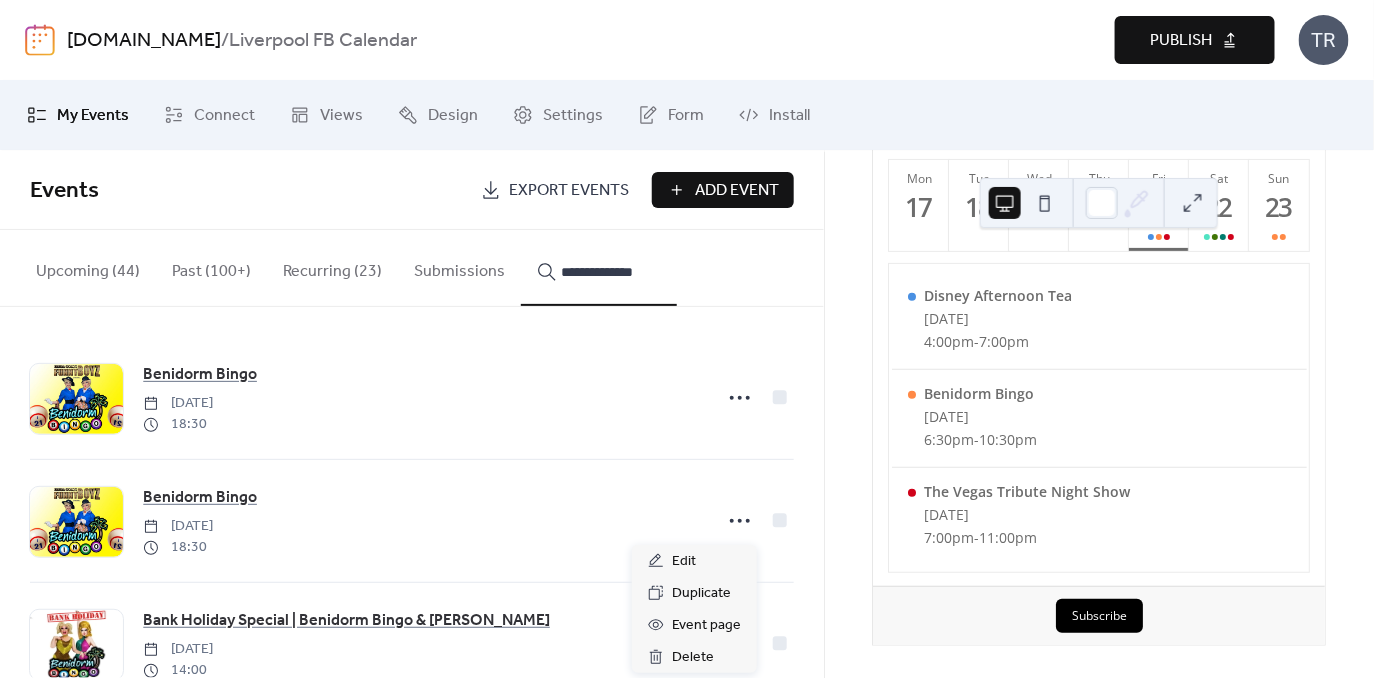 click 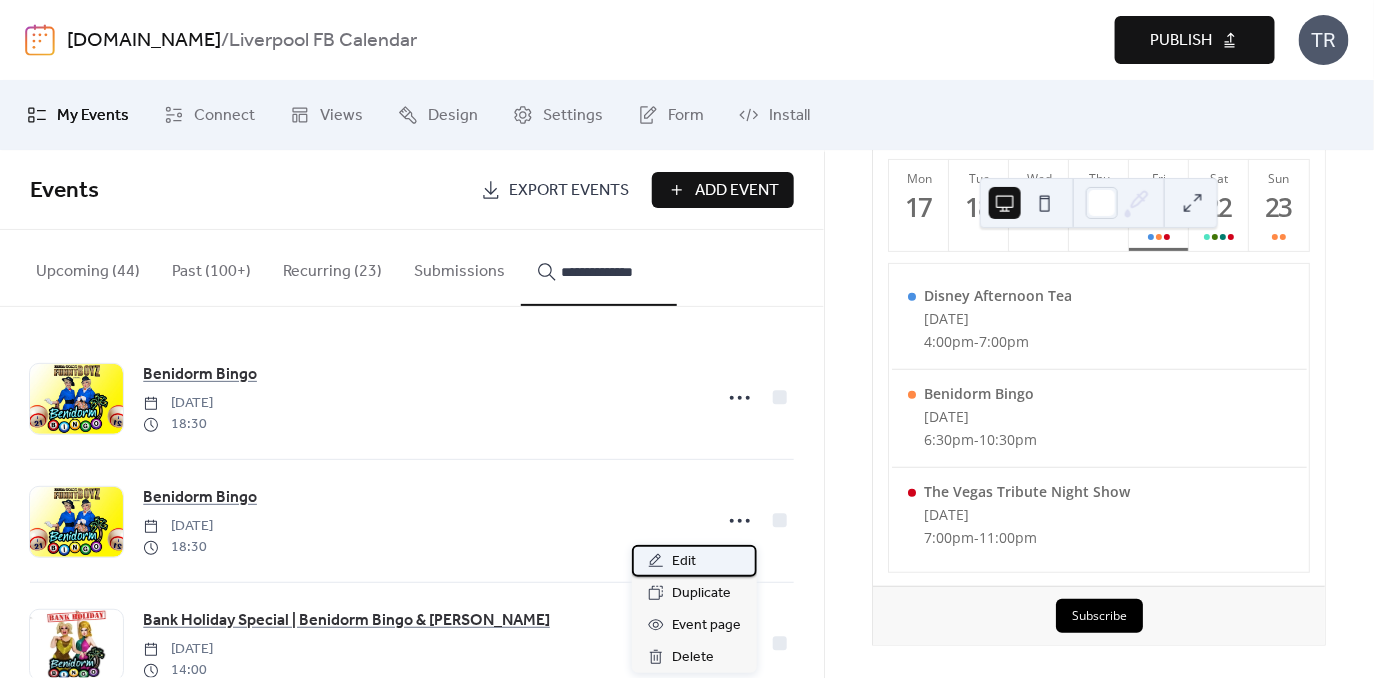 click on "Edit" at bounding box center [694, 561] 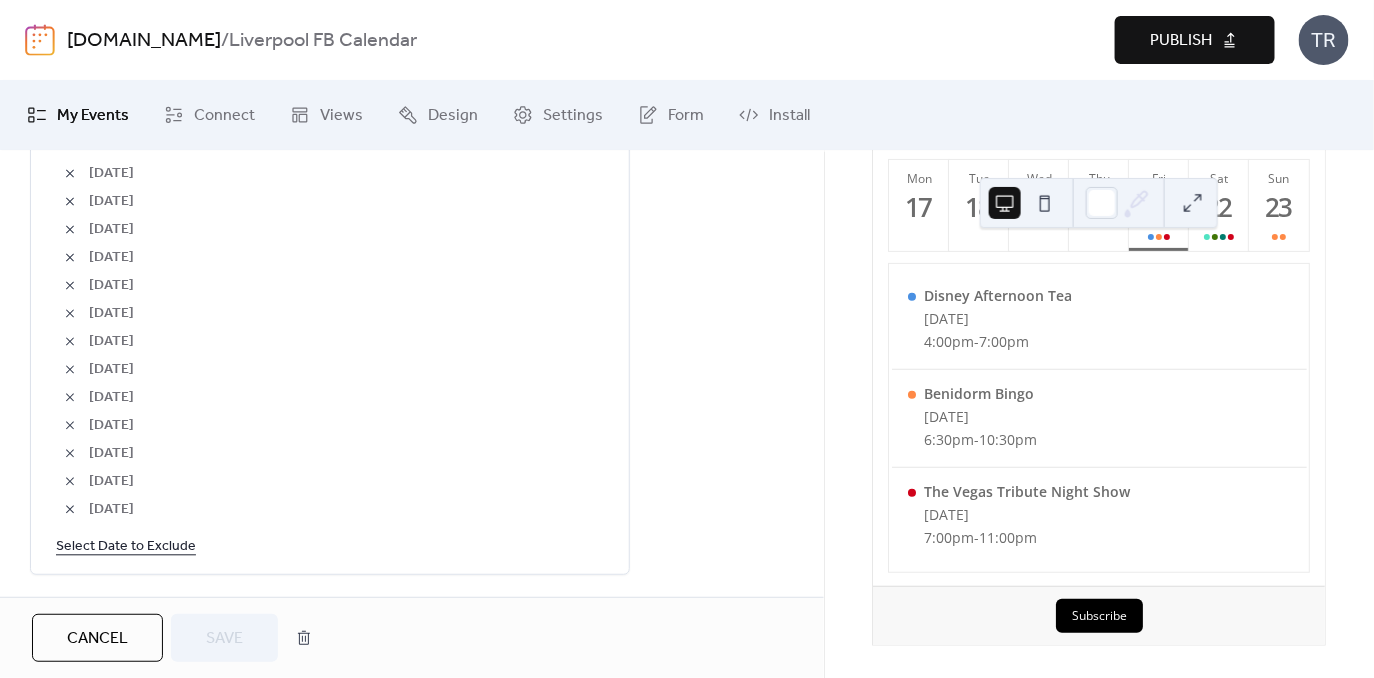 scroll, scrollTop: 1367, scrollLeft: 0, axis: vertical 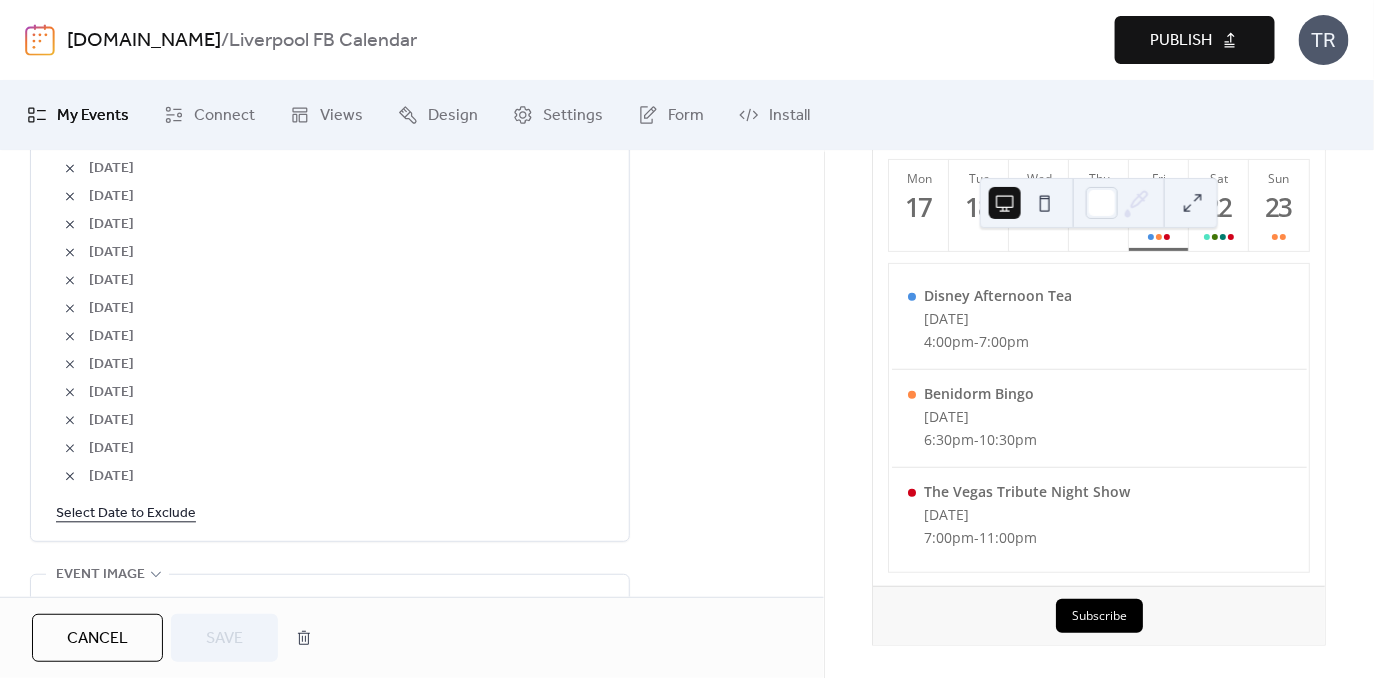 click on "Select Date to Exclude" at bounding box center (126, 513) 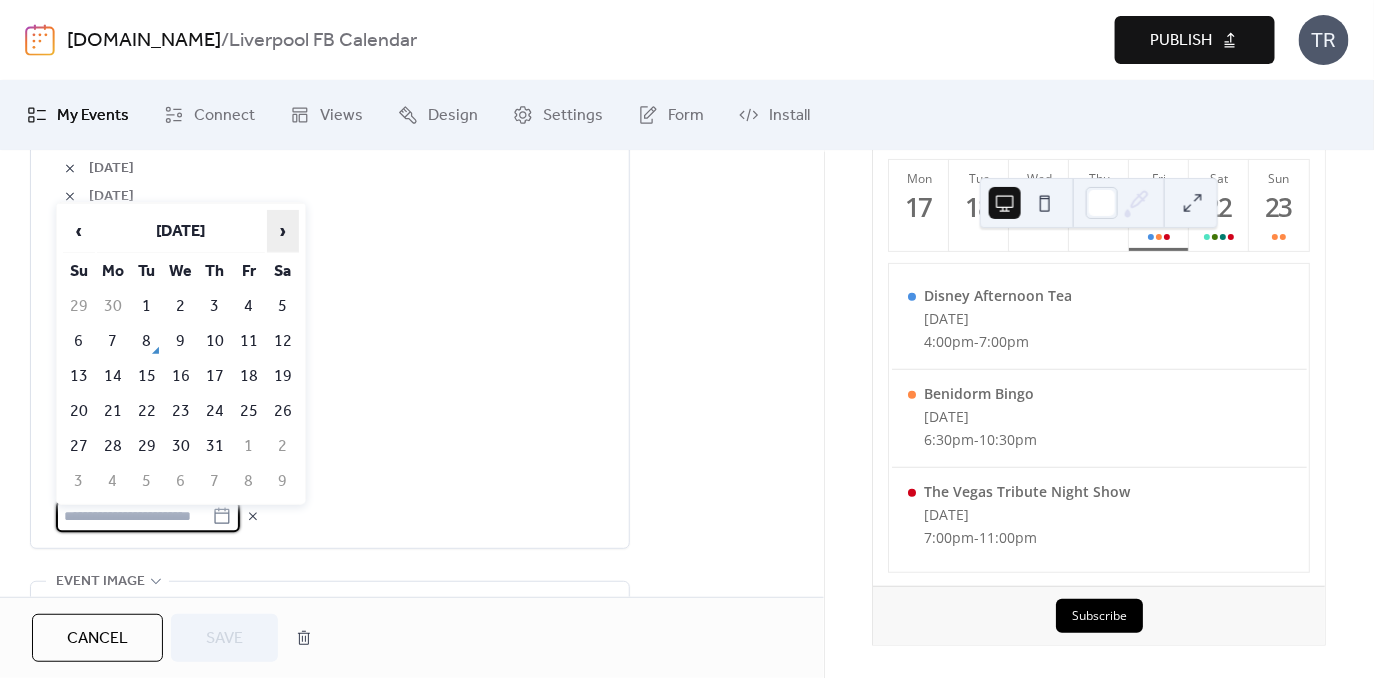 click on "›" at bounding box center (283, 231) 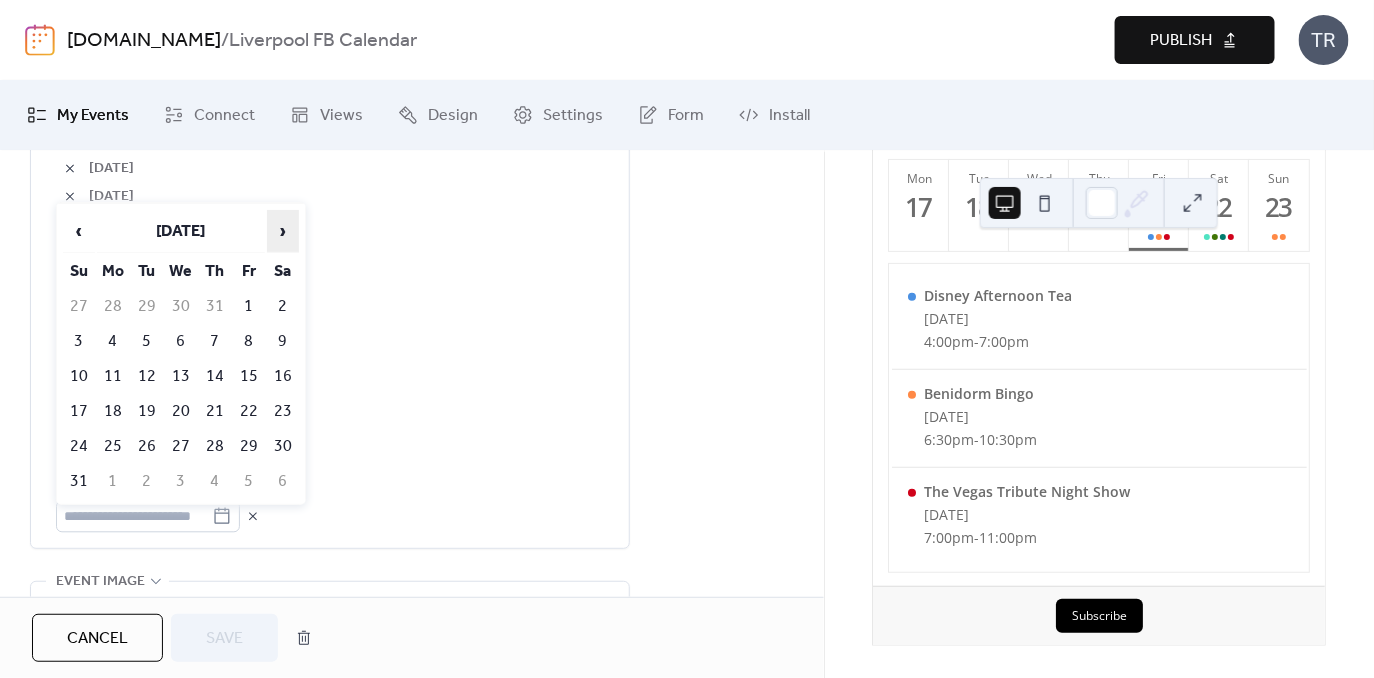 click on "›" at bounding box center (283, 231) 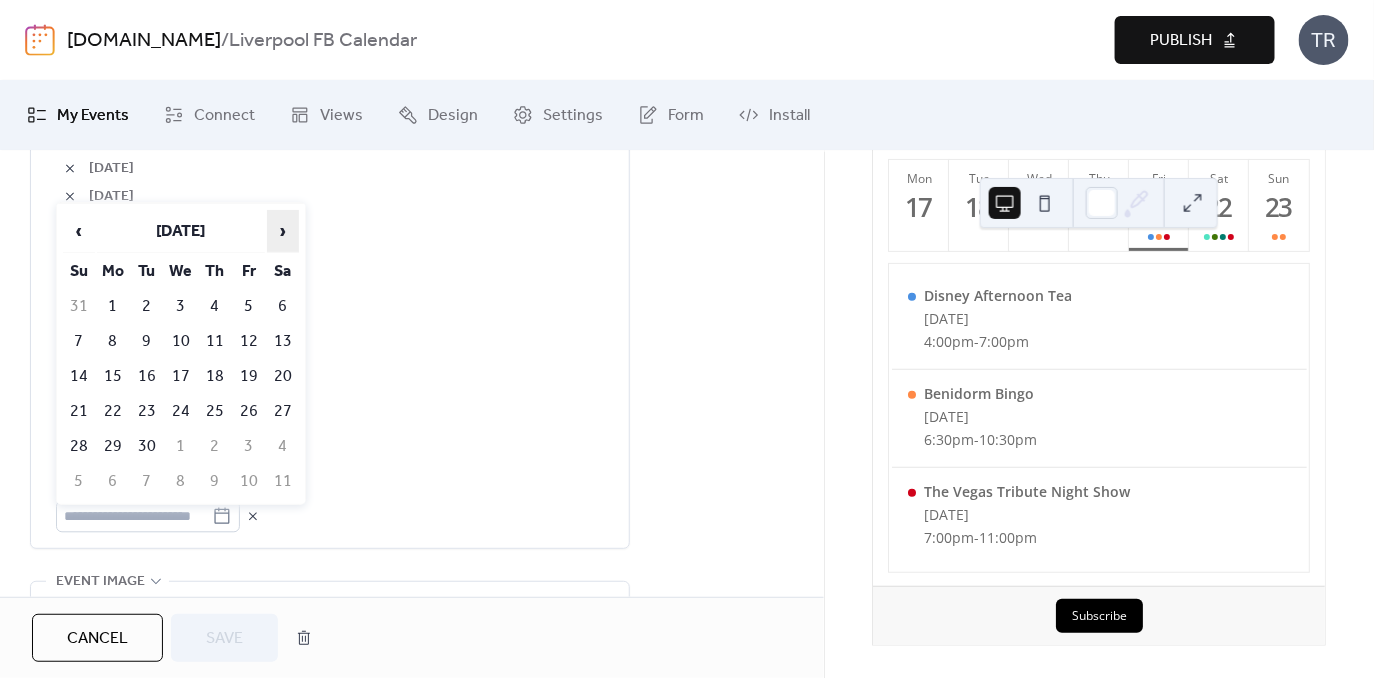 click on "›" at bounding box center (283, 231) 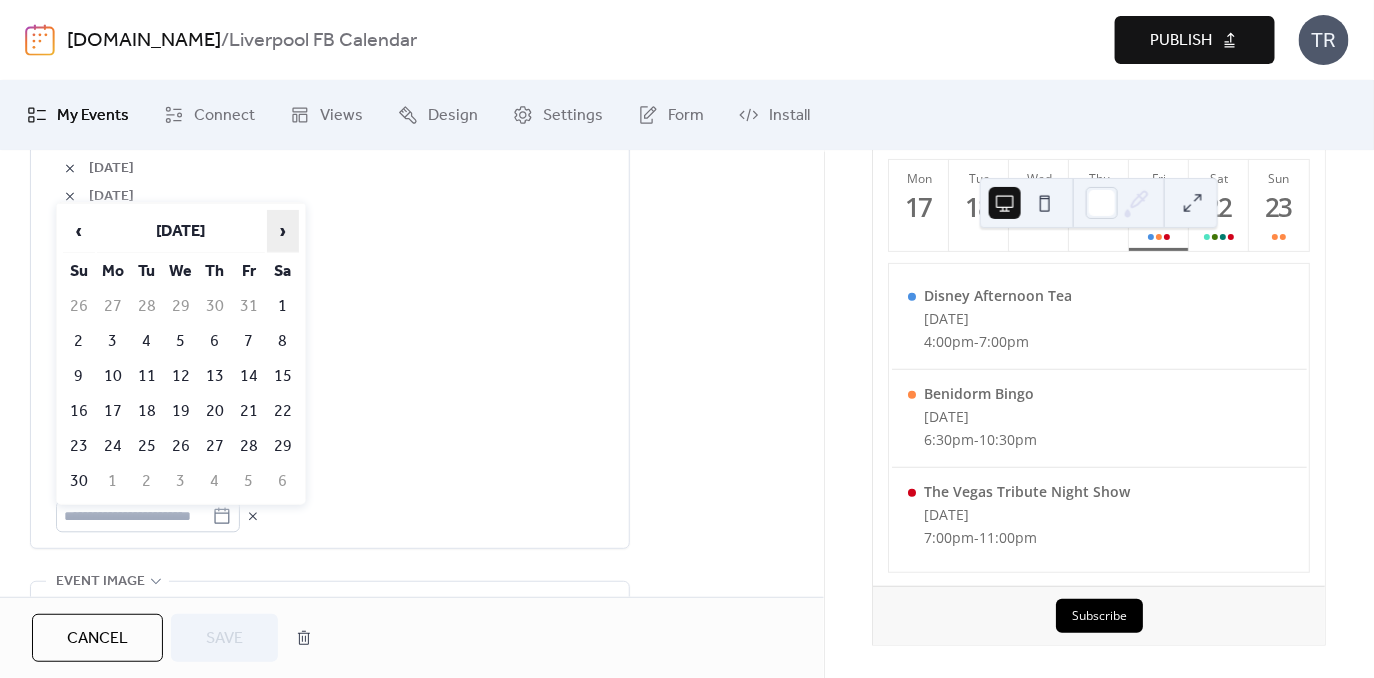 click on "›" at bounding box center [283, 231] 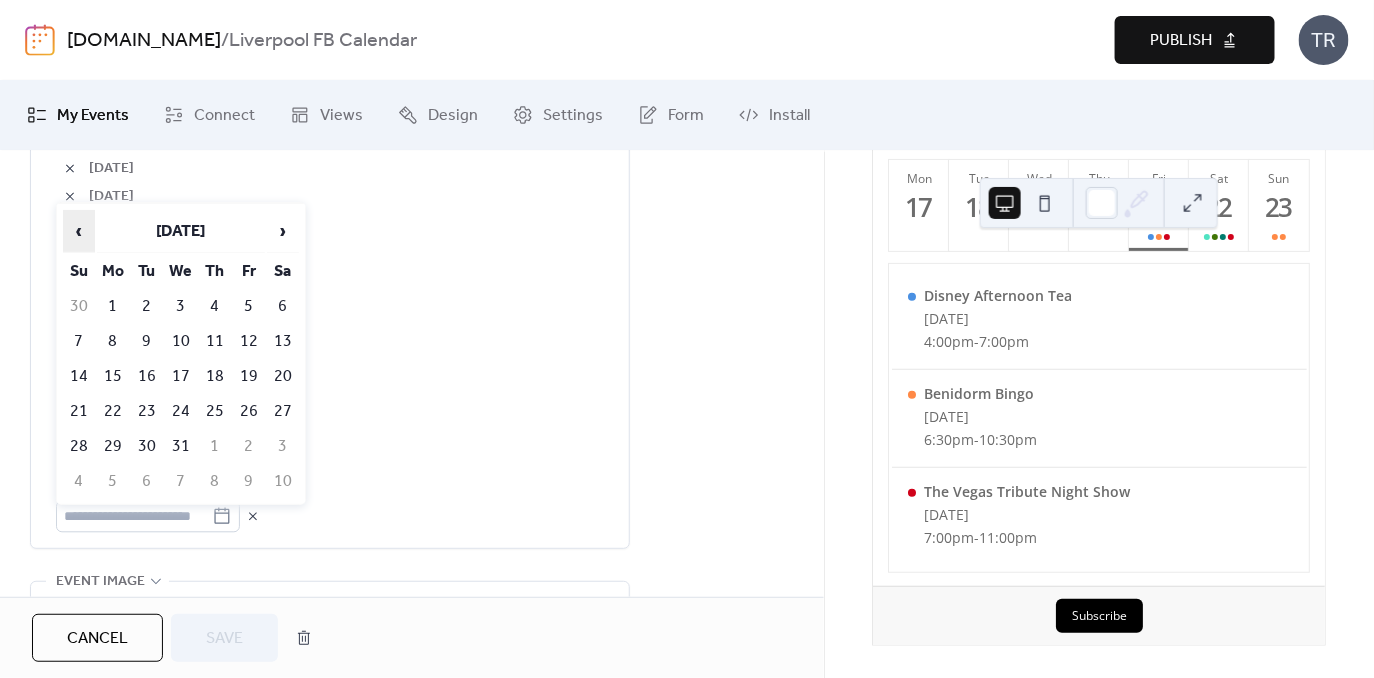 click on "‹" at bounding box center (79, 231) 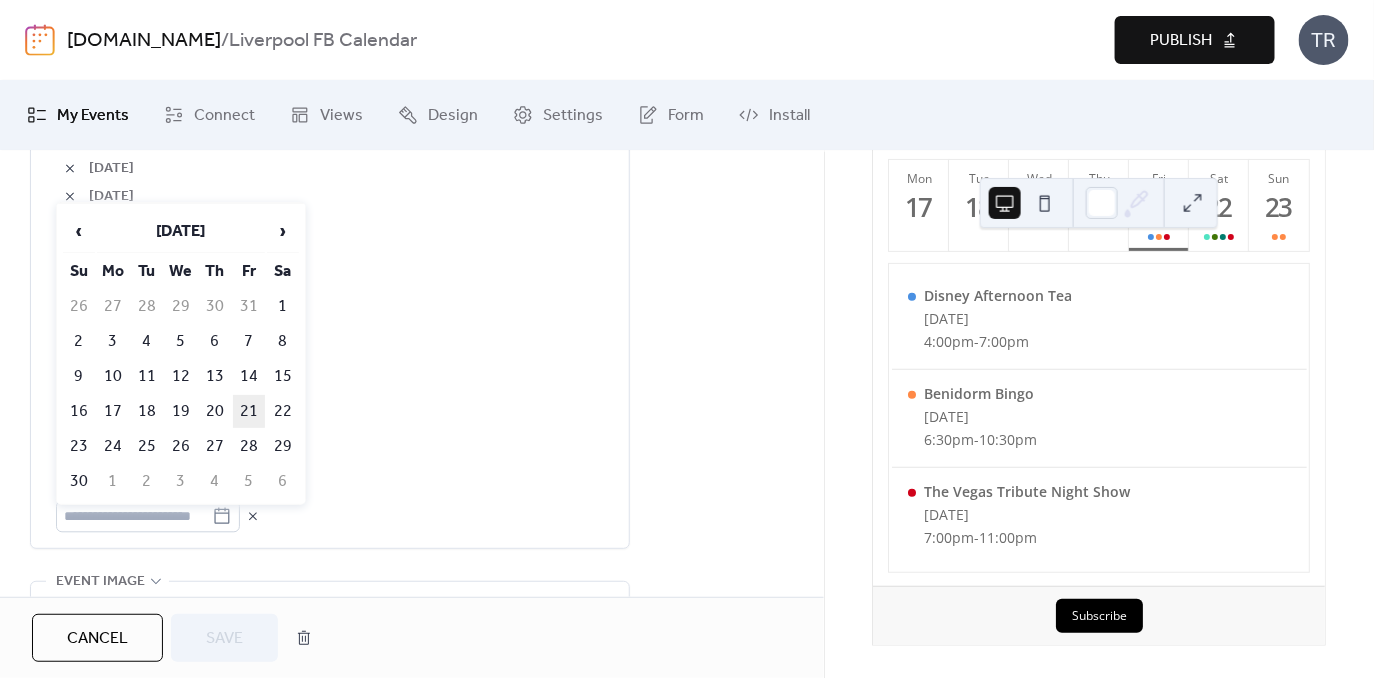 click on "21" at bounding box center (249, 411) 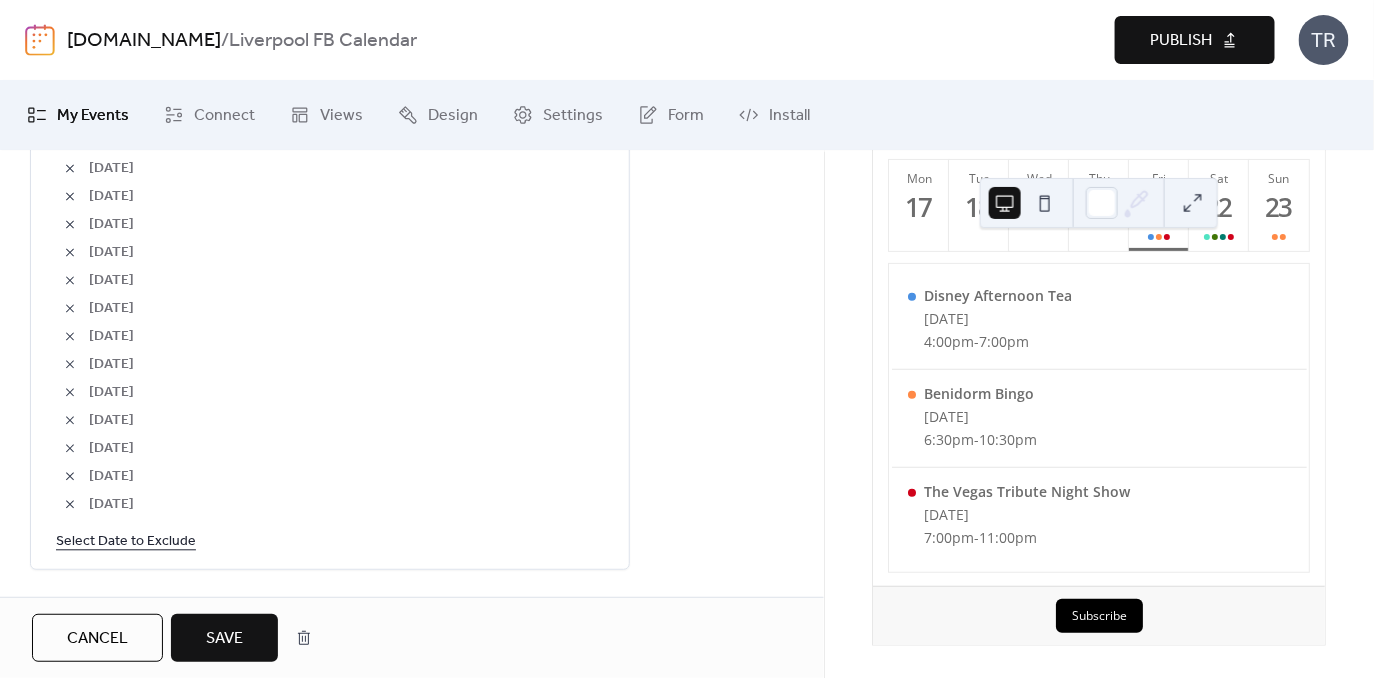 click on "Save" at bounding box center [224, 639] 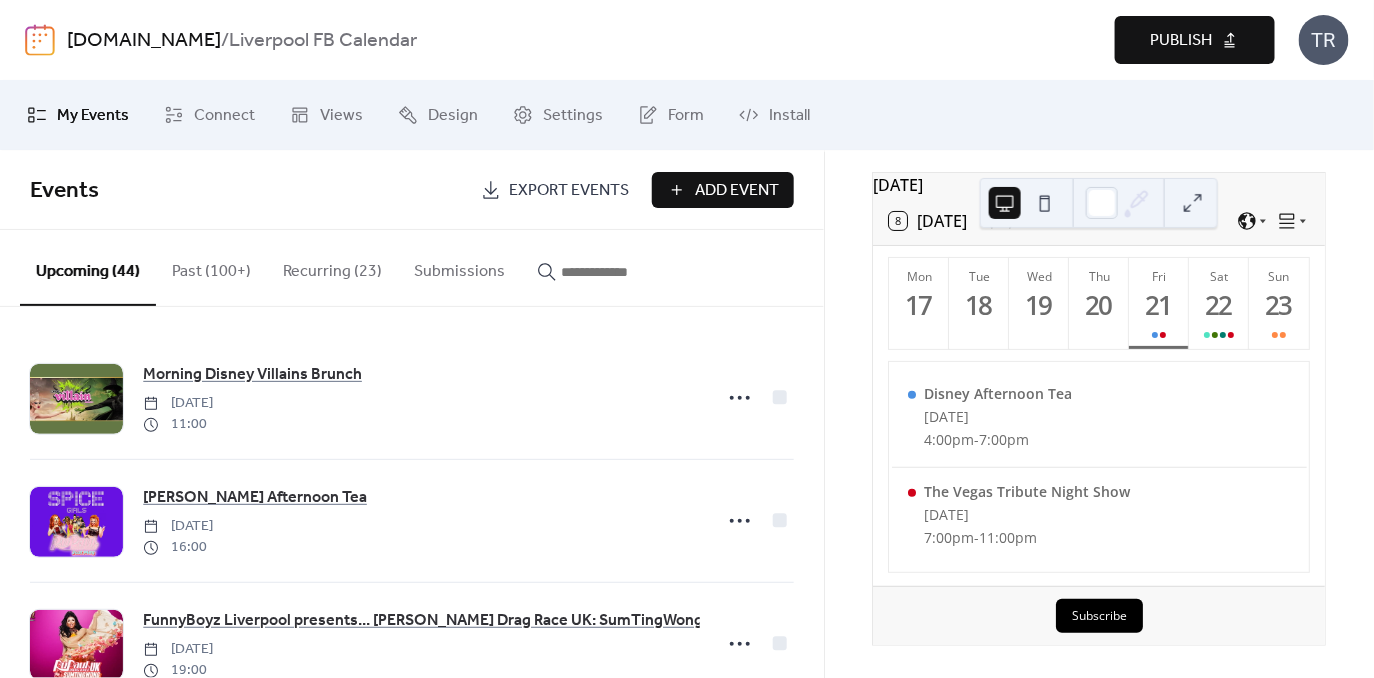 scroll, scrollTop: 94, scrollLeft: 0, axis: vertical 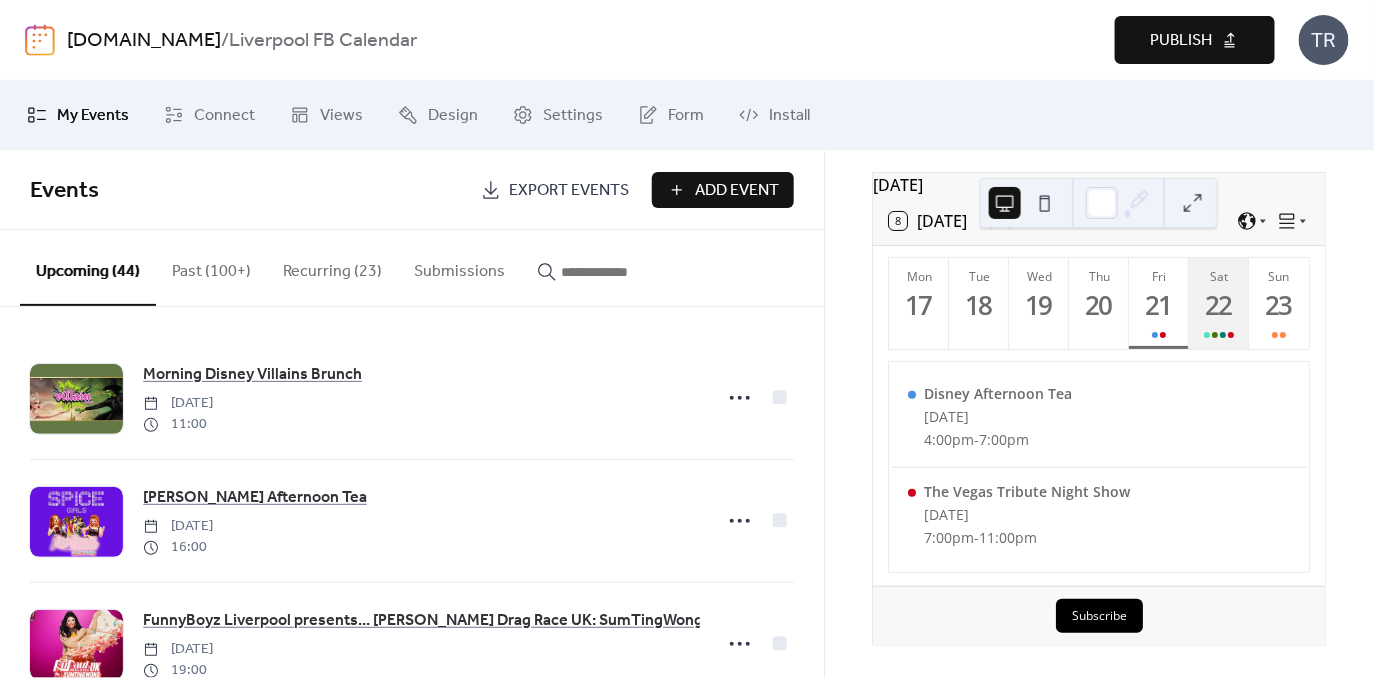 click on "22" at bounding box center (1218, 305) 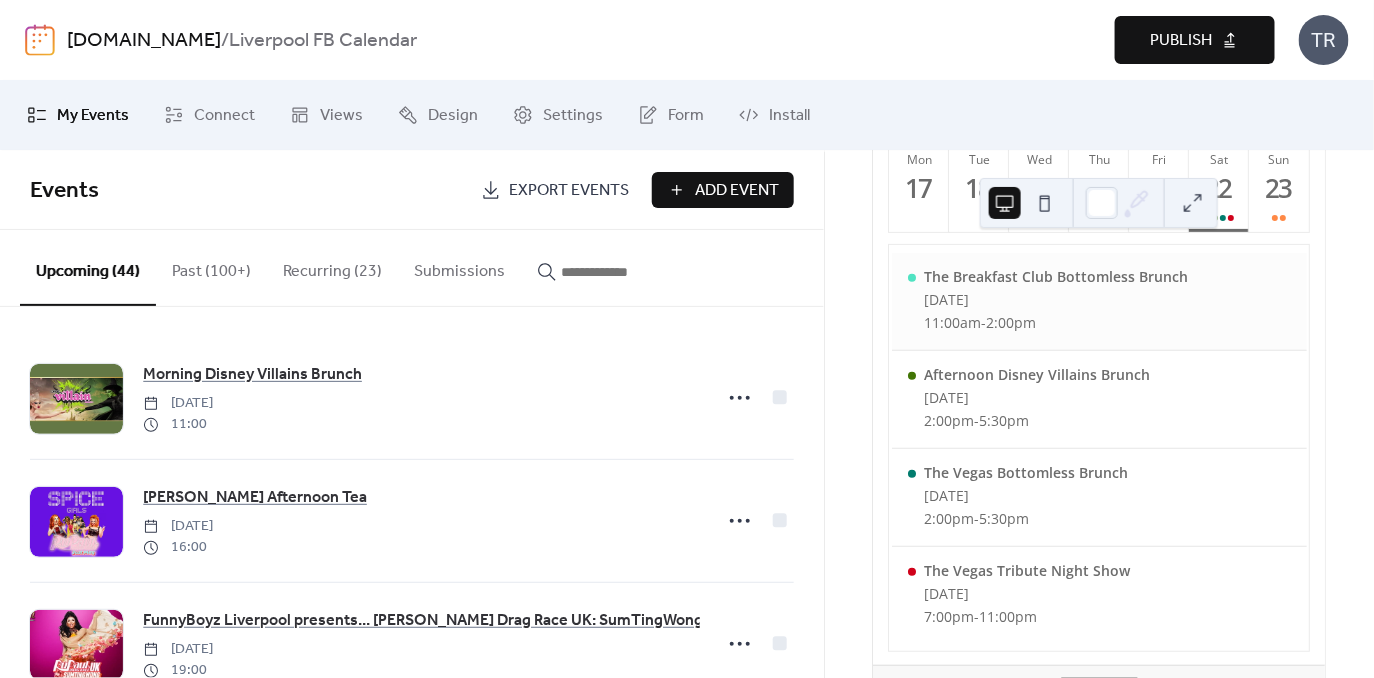 scroll, scrollTop: 220, scrollLeft: 0, axis: vertical 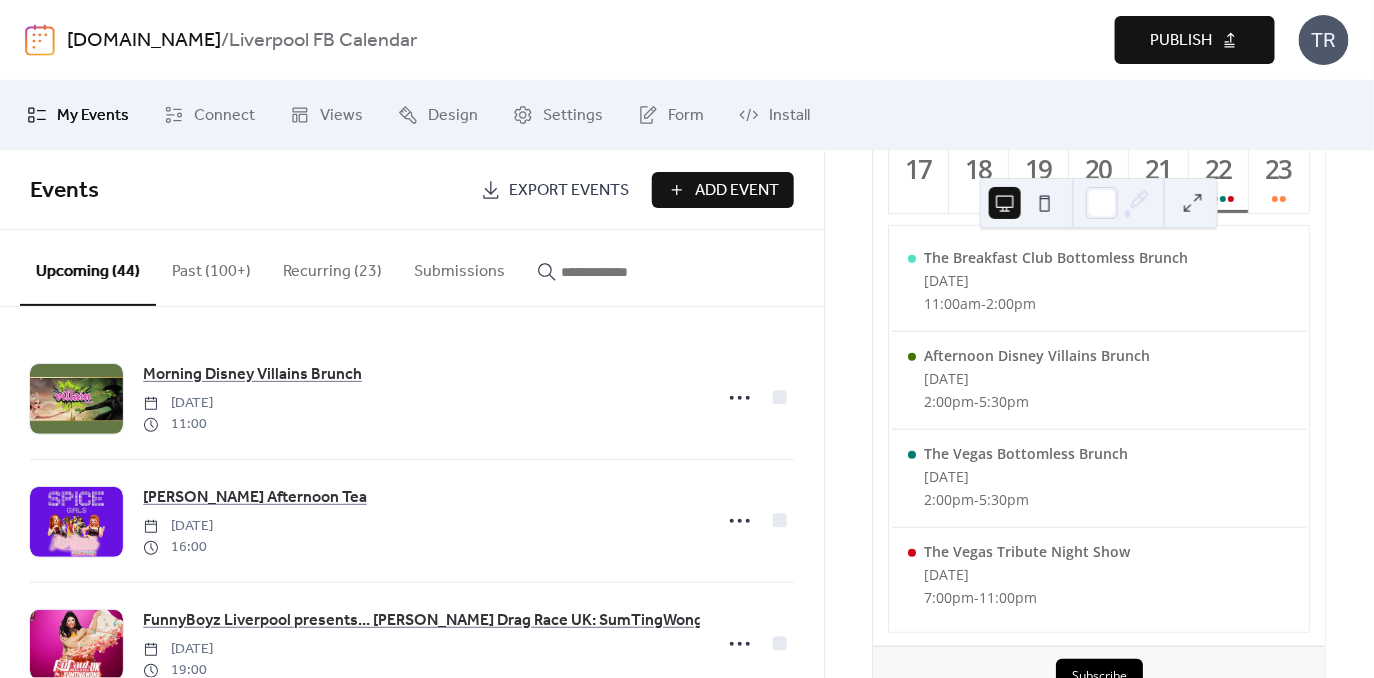 click at bounding box center [611, 272] 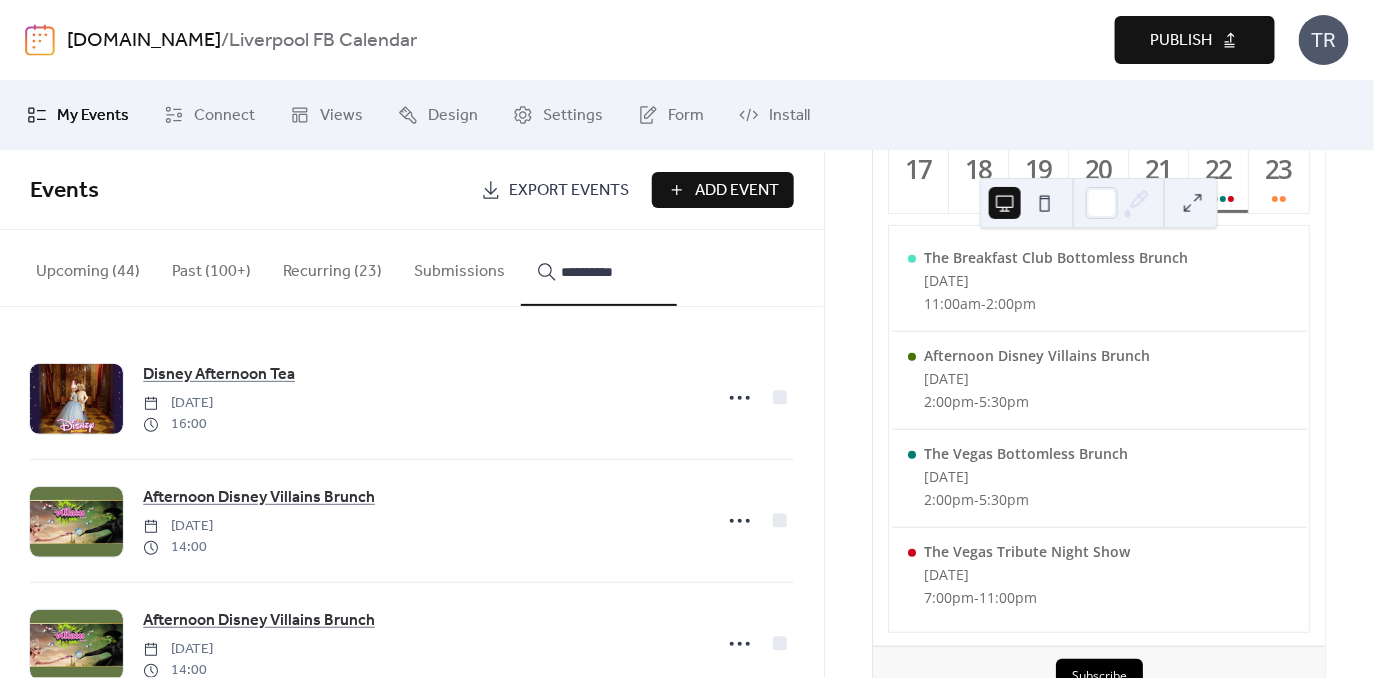 click on "**********" at bounding box center [599, 268] 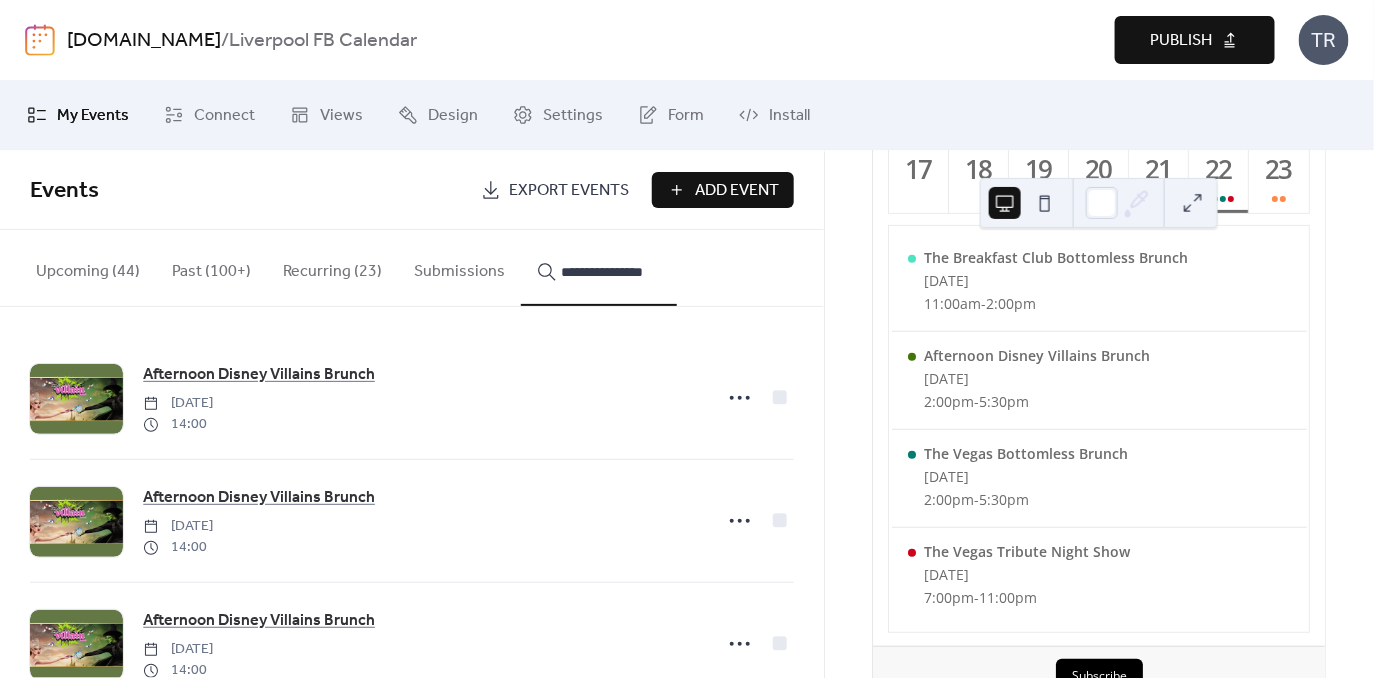scroll, scrollTop: 0, scrollLeft: 1, axis: horizontal 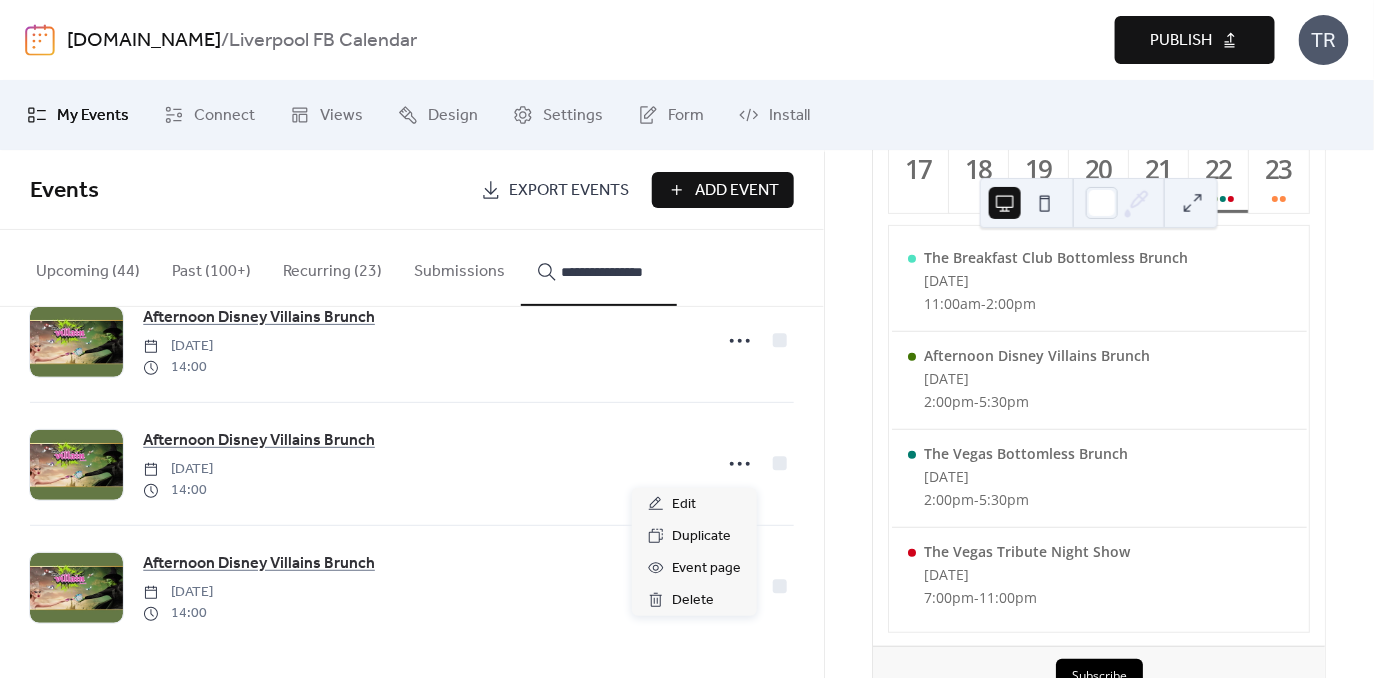 click at bounding box center [740, 464] 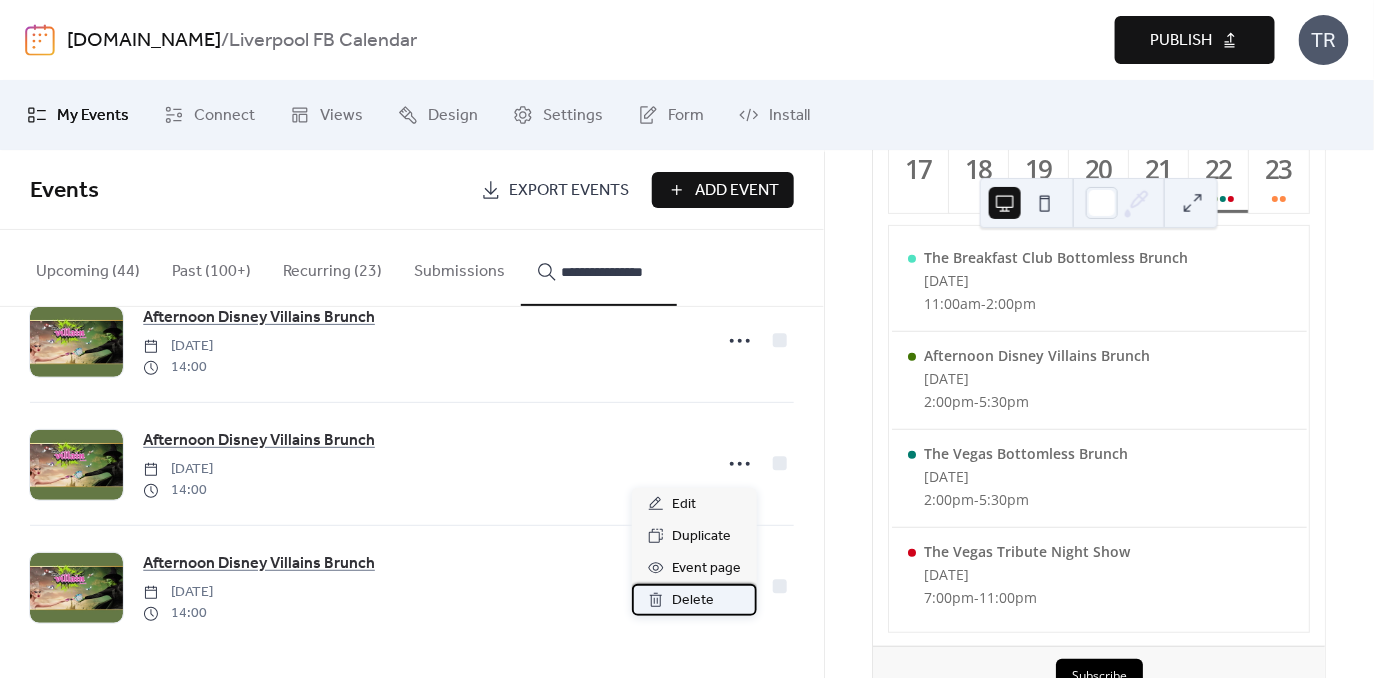 click on "Delete" at bounding box center (693, 601) 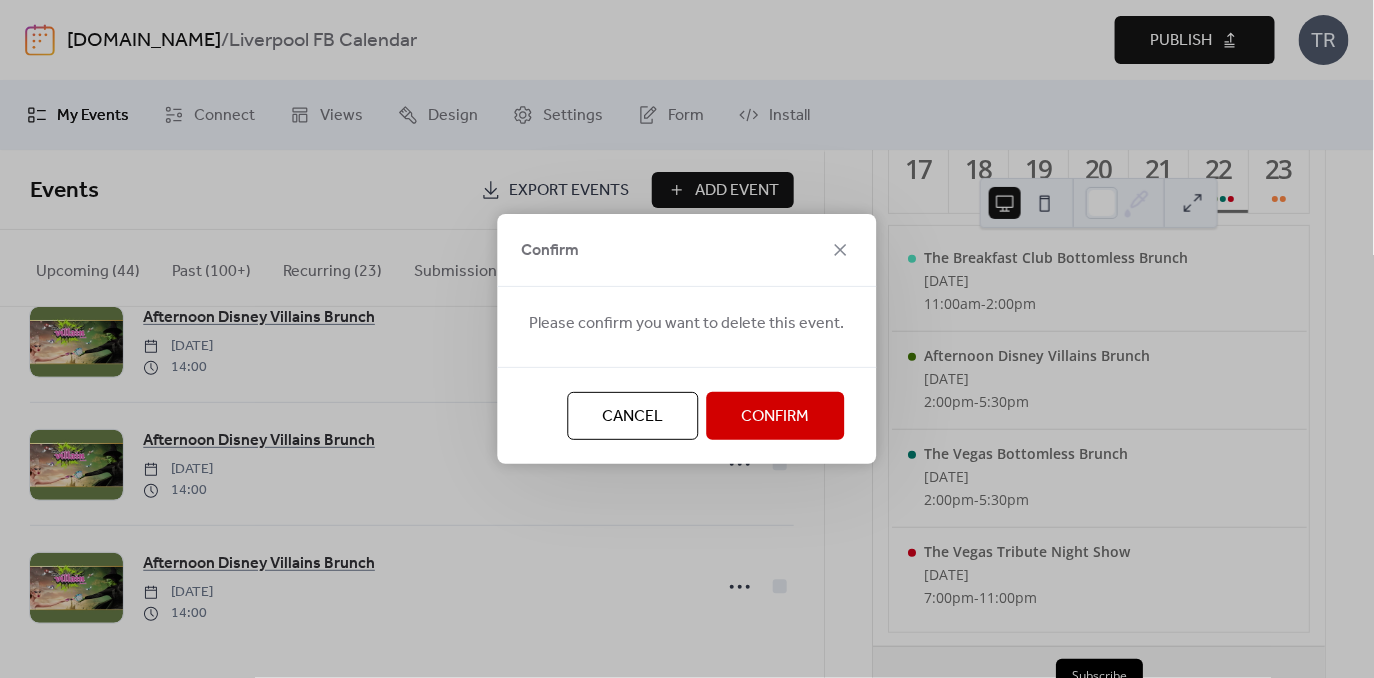 click on "Confirm" at bounding box center (776, 417) 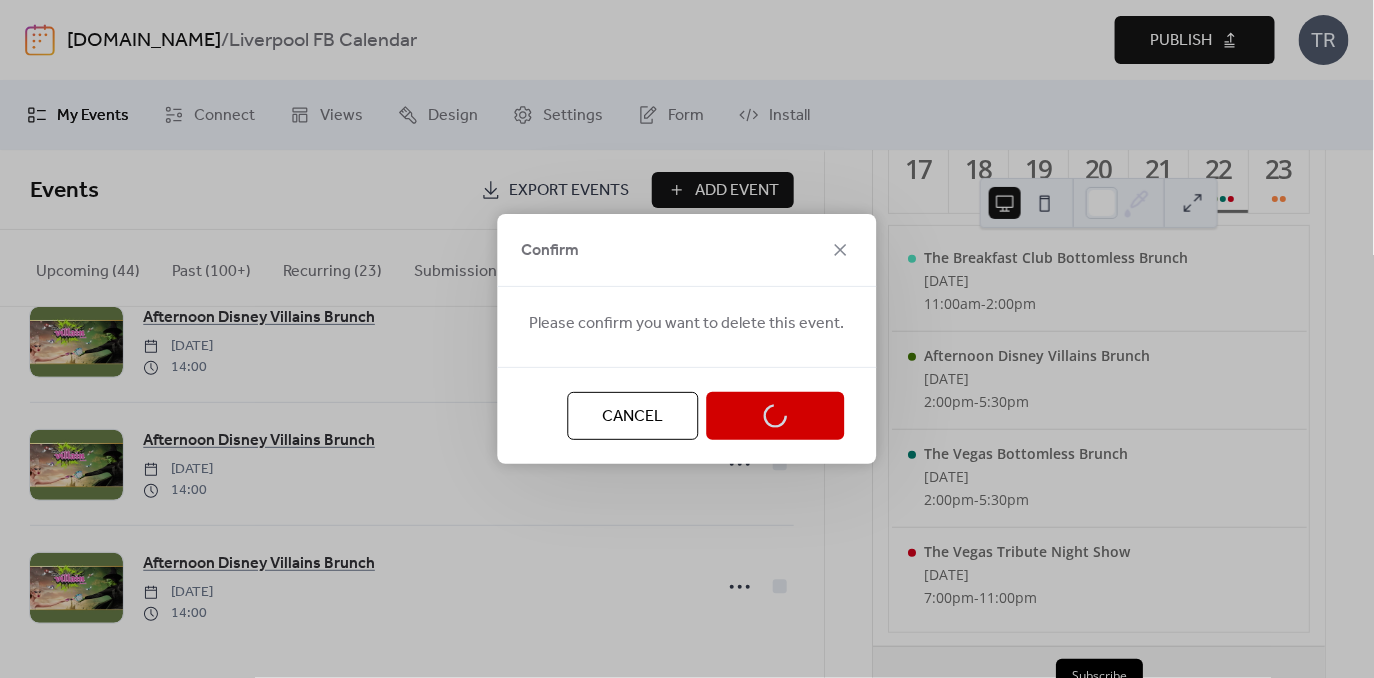 scroll, scrollTop: 796, scrollLeft: 0, axis: vertical 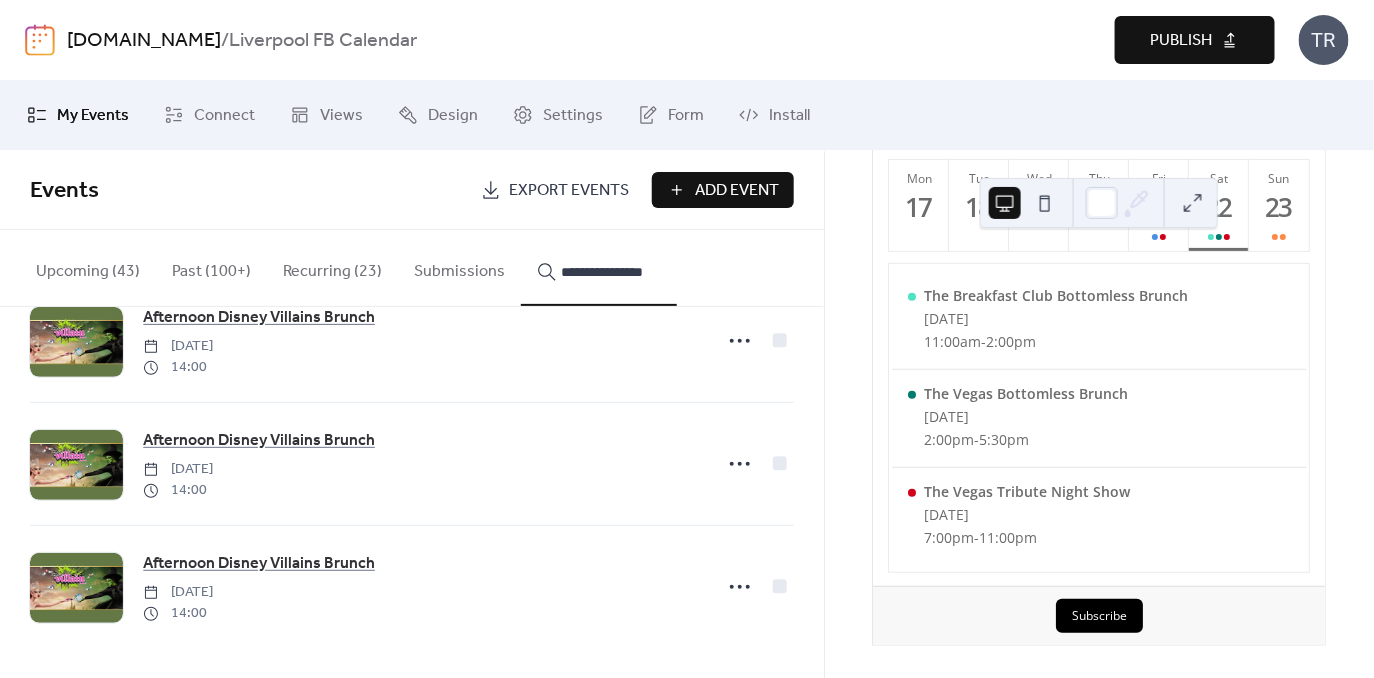 click on "Publish" at bounding box center [1181, 41] 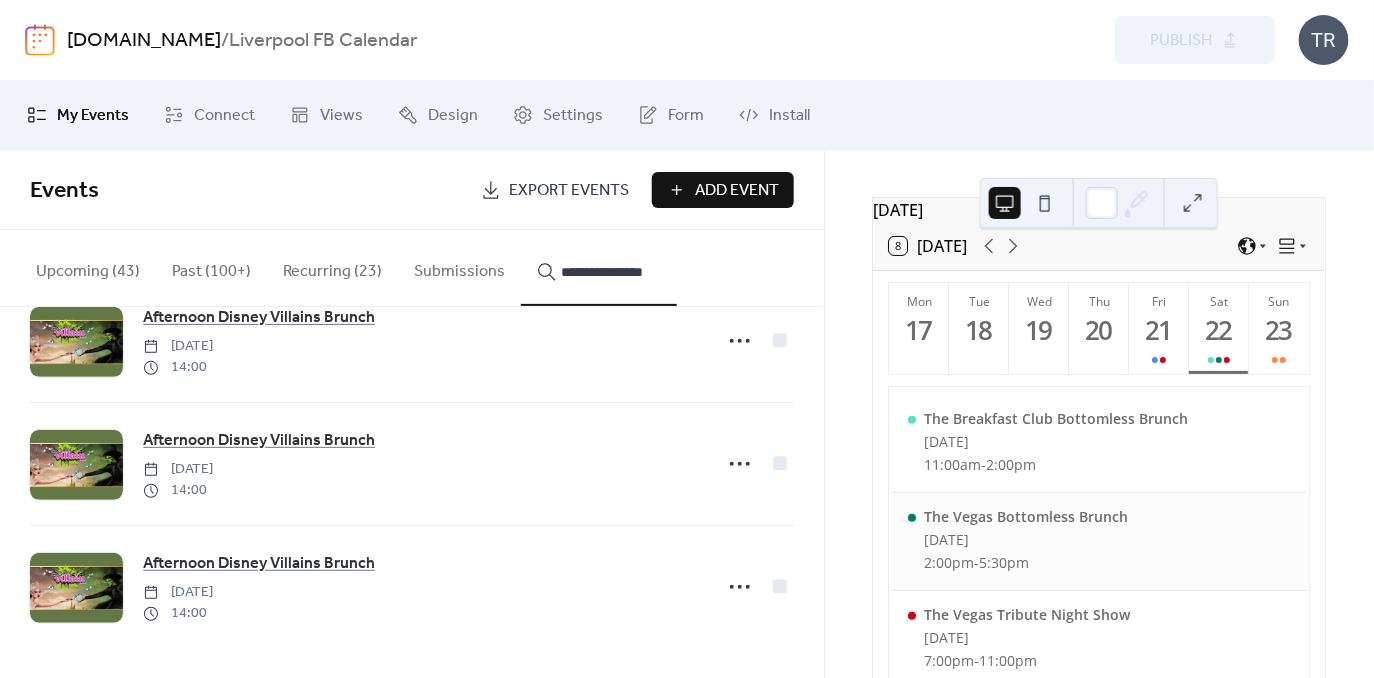 scroll, scrollTop: 50, scrollLeft: 0, axis: vertical 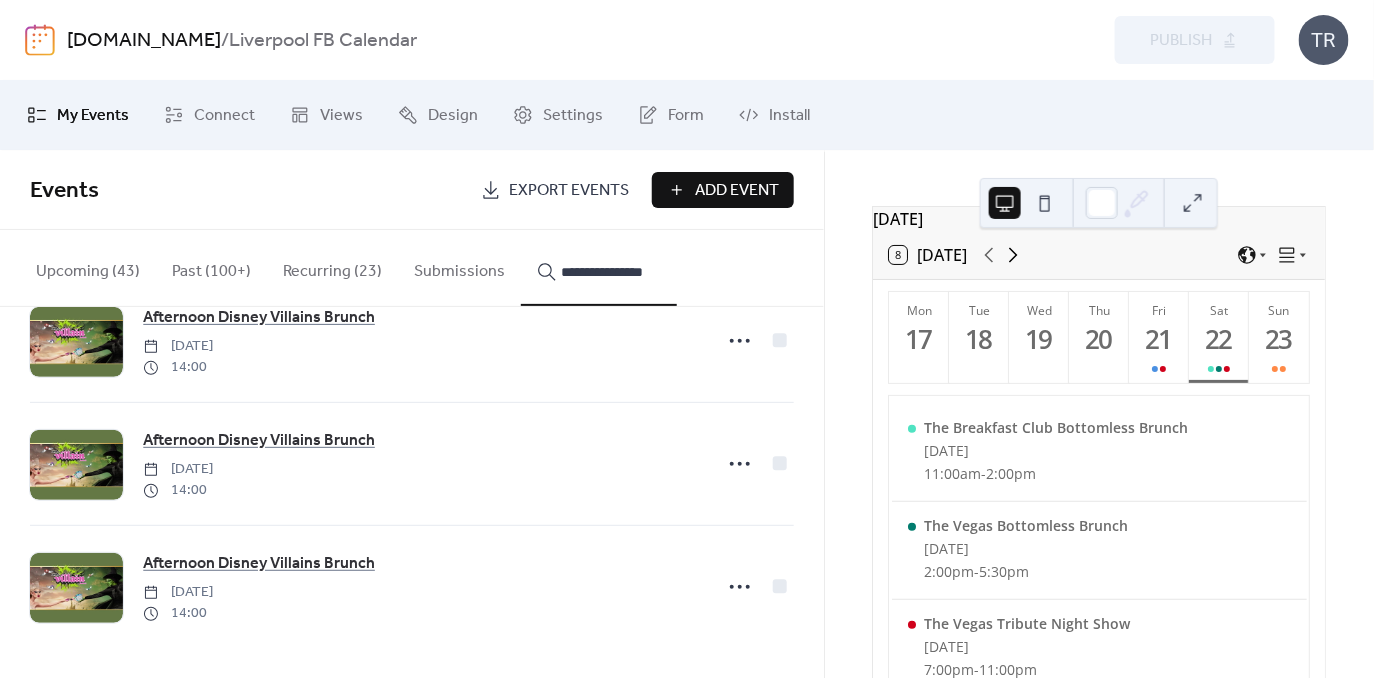 click 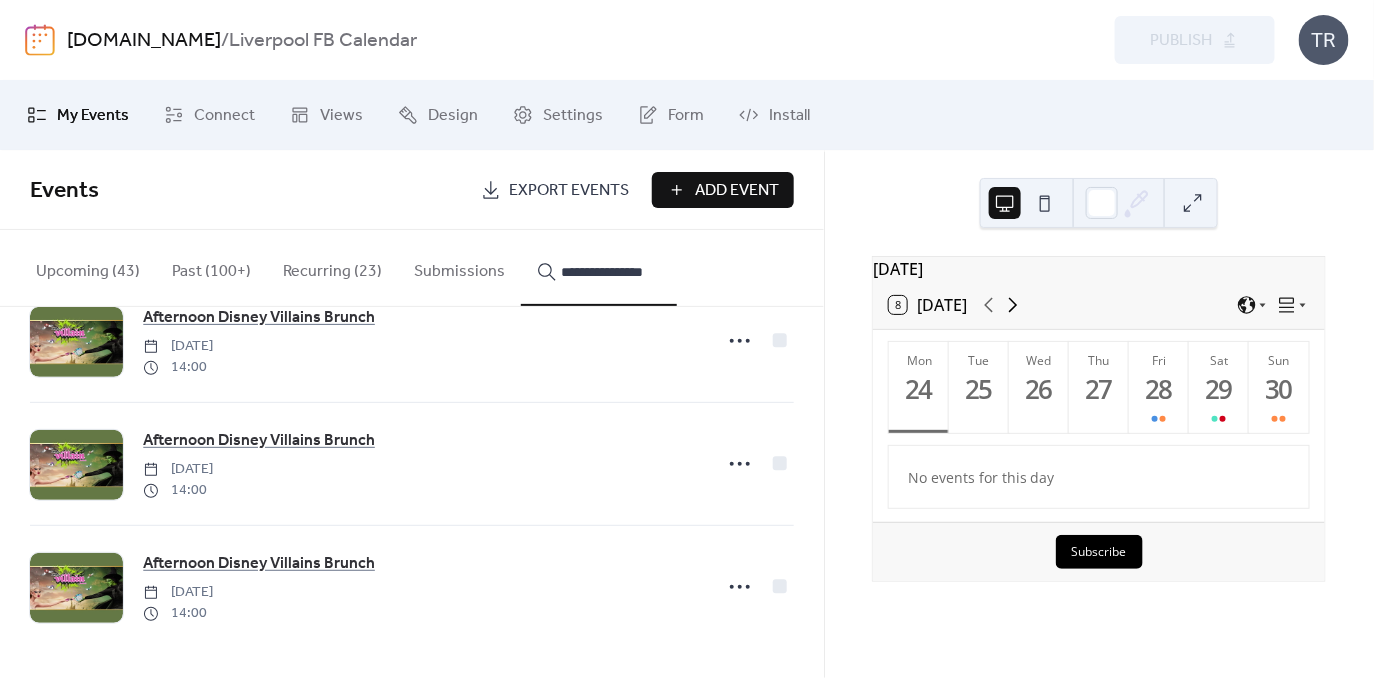 scroll, scrollTop: 0, scrollLeft: 0, axis: both 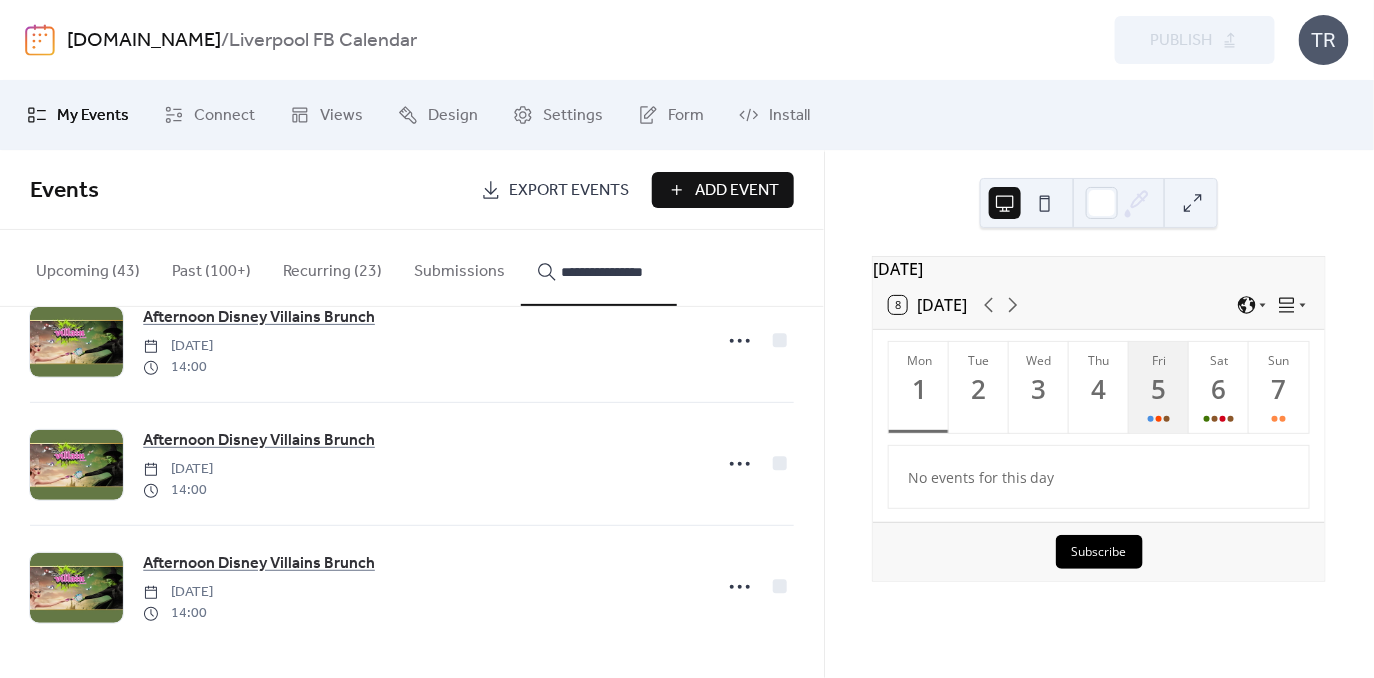 click on "5" at bounding box center [1158, 389] 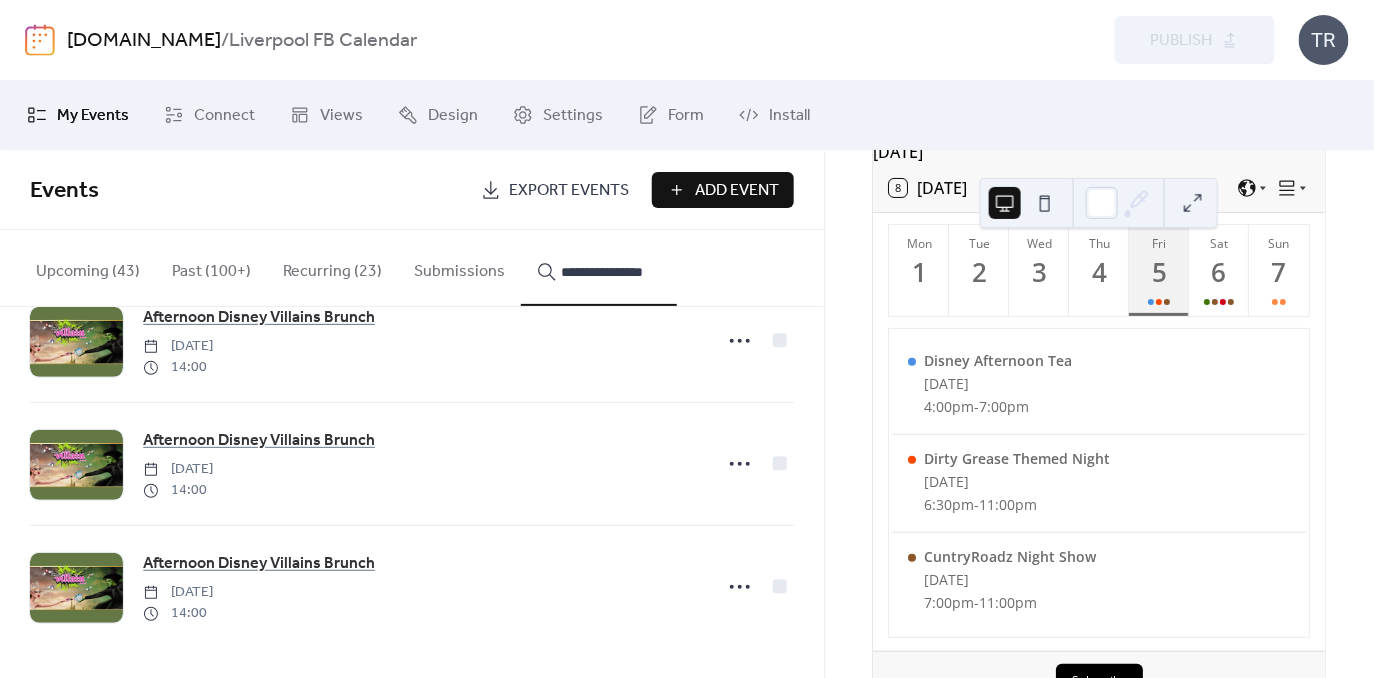 scroll, scrollTop: 142, scrollLeft: 0, axis: vertical 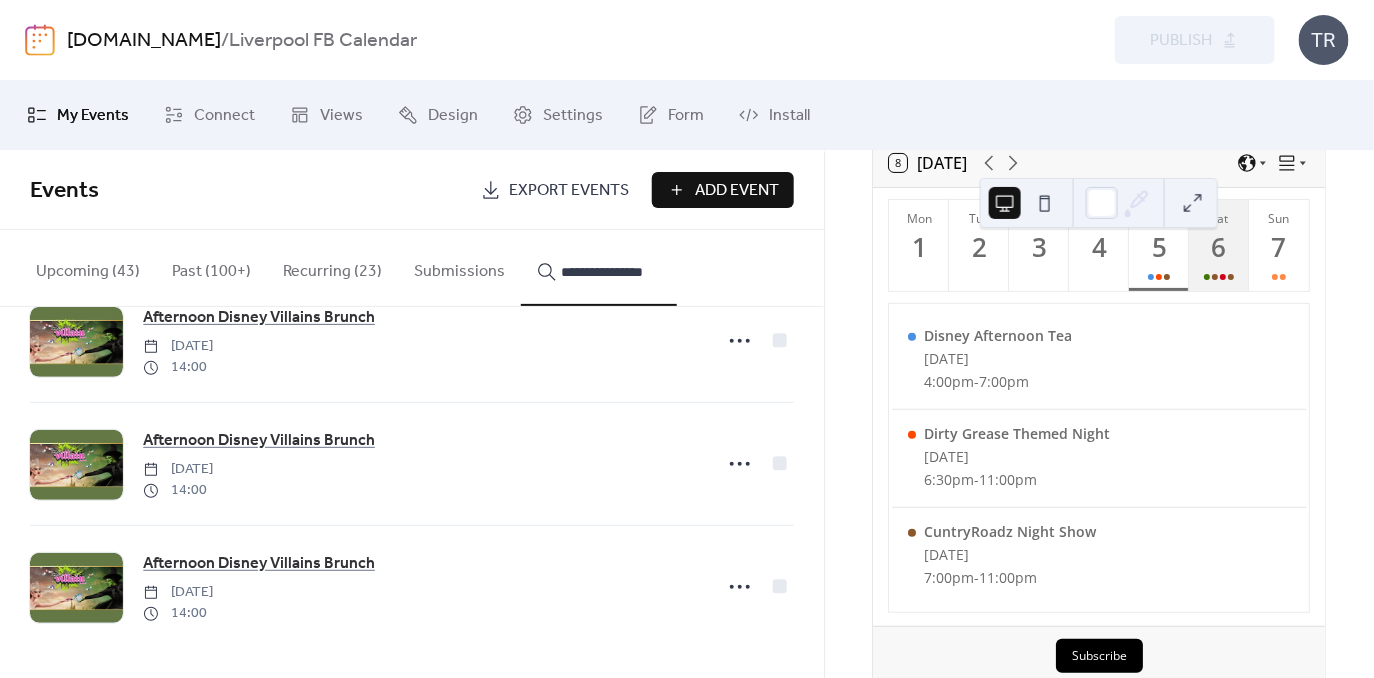 click at bounding box center (1219, 277) 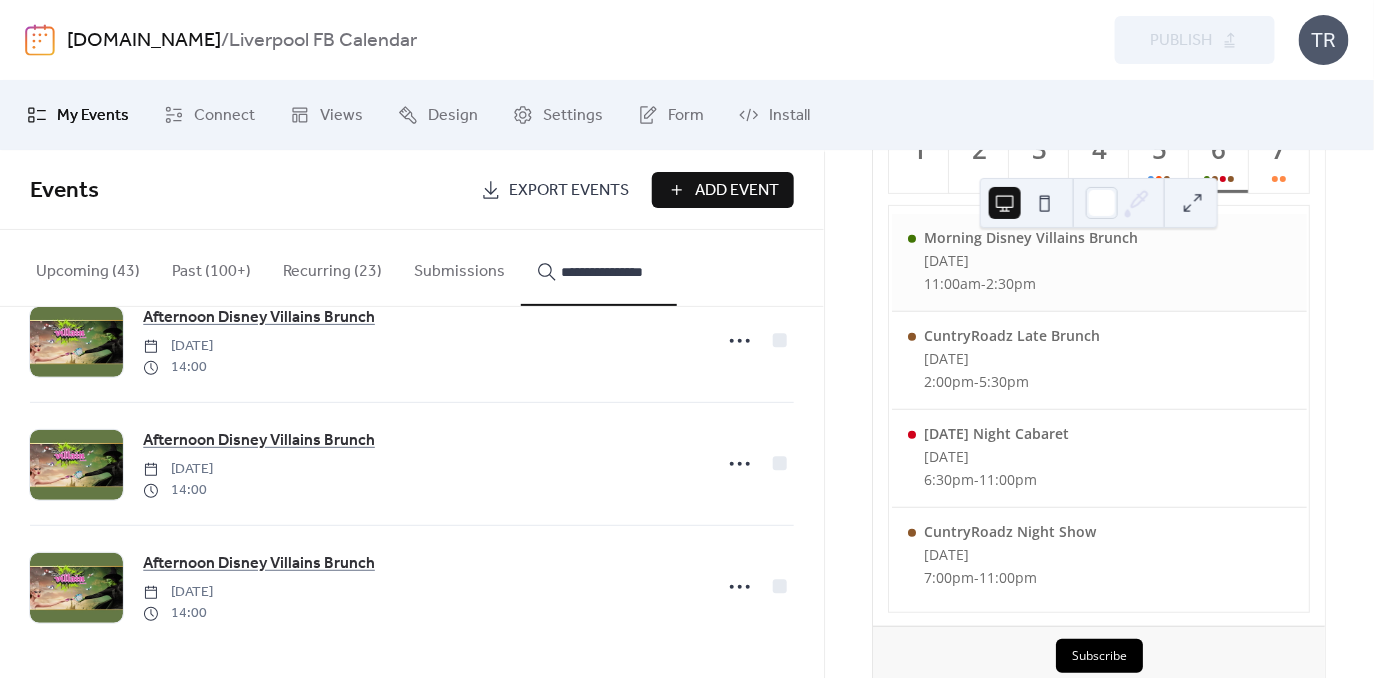 scroll, scrollTop: 252, scrollLeft: 0, axis: vertical 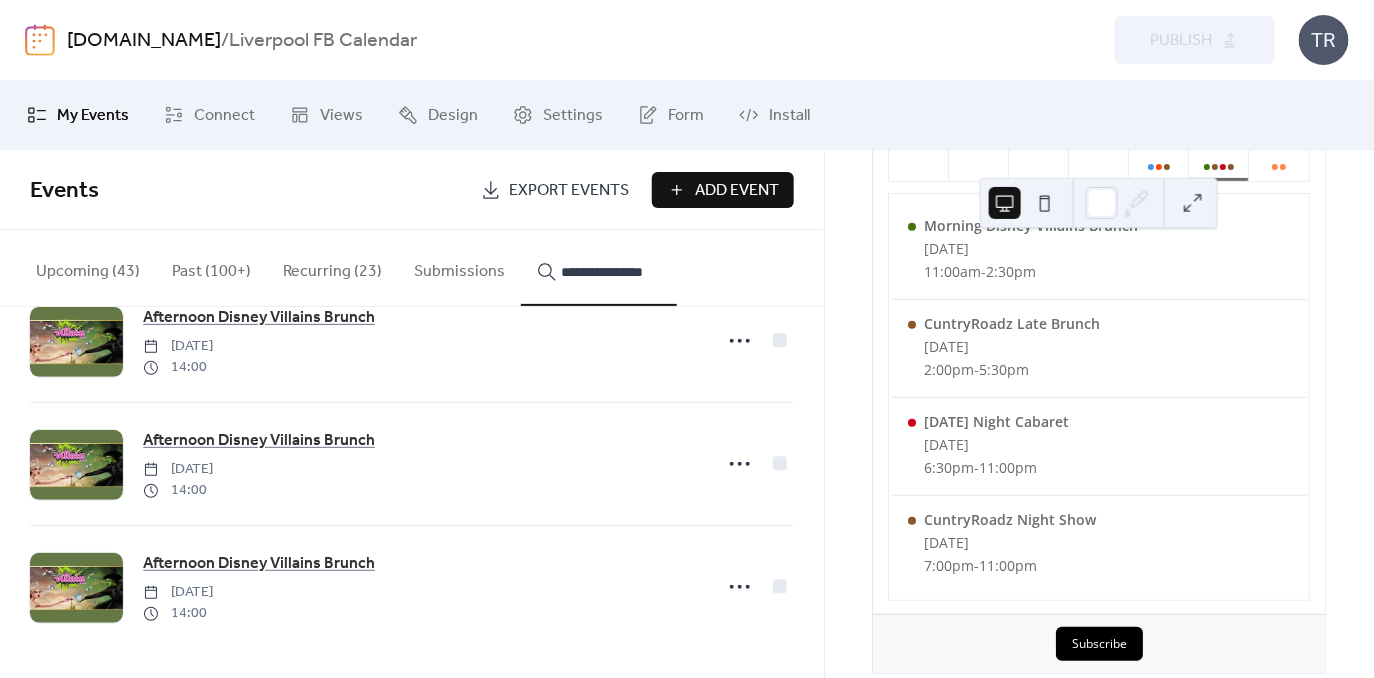 click on "**********" at bounding box center [611, 272] 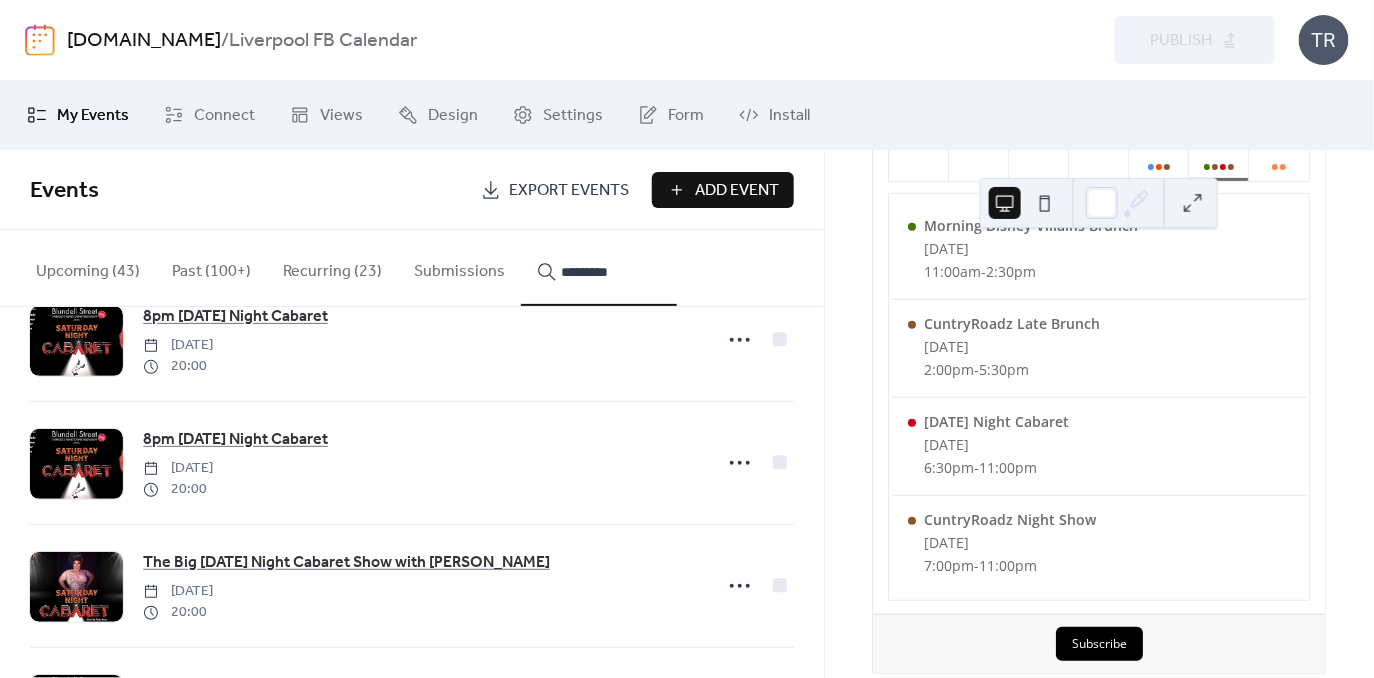 click on "**********" at bounding box center [599, 268] 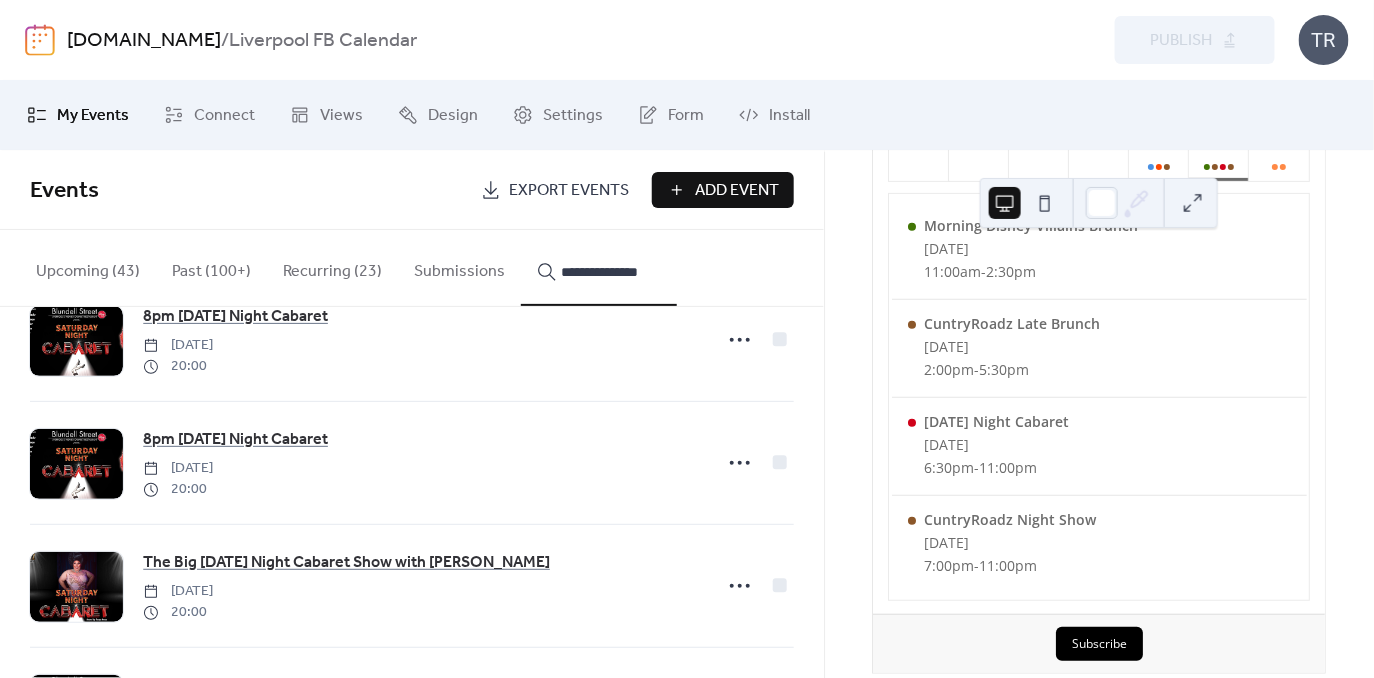 click on "**********" at bounding box center [599, 268] 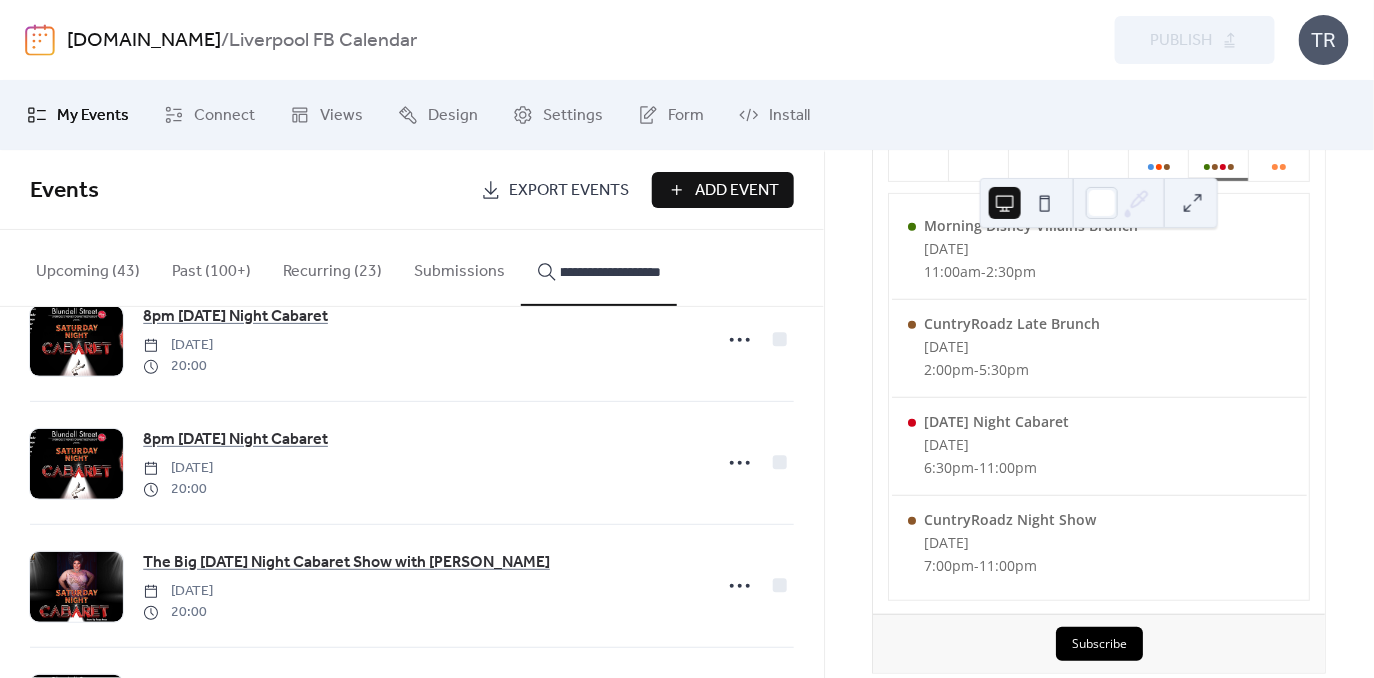 scroll, scrollTop: 0, scrollLeft: 35, axis: horizontal 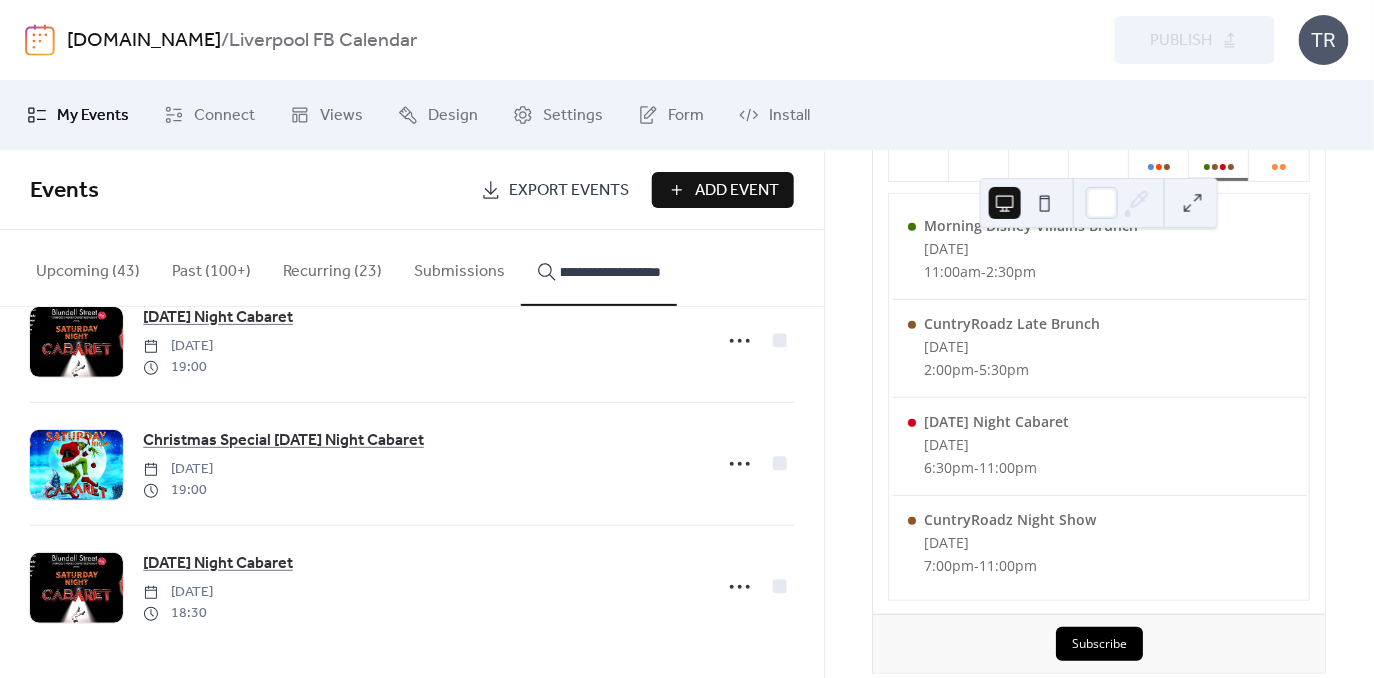 type on "**********" 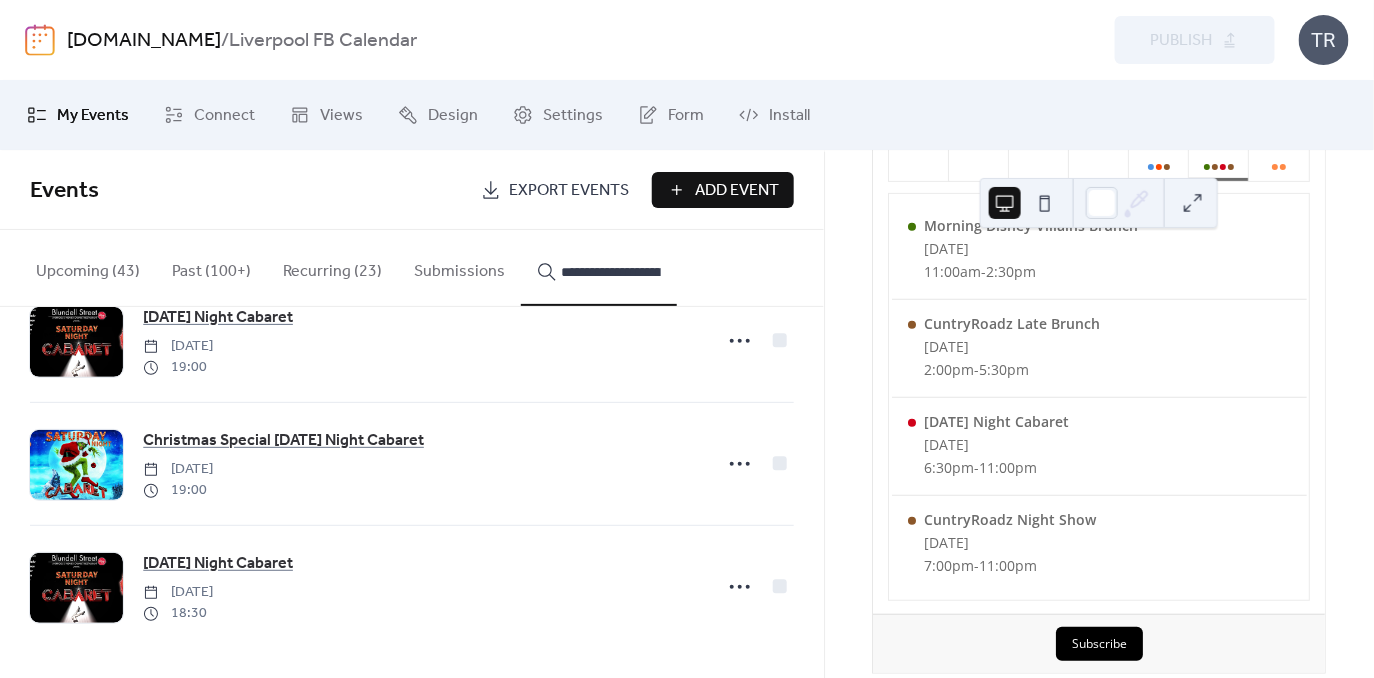 click 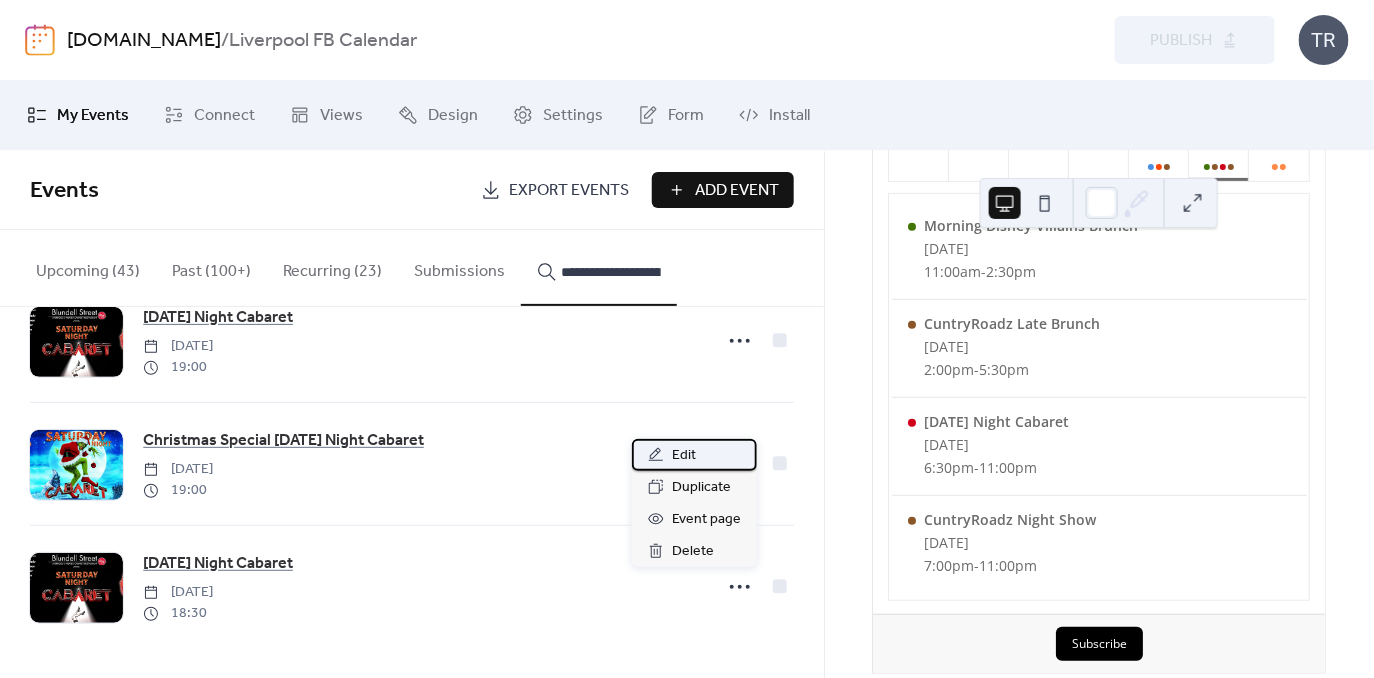 click 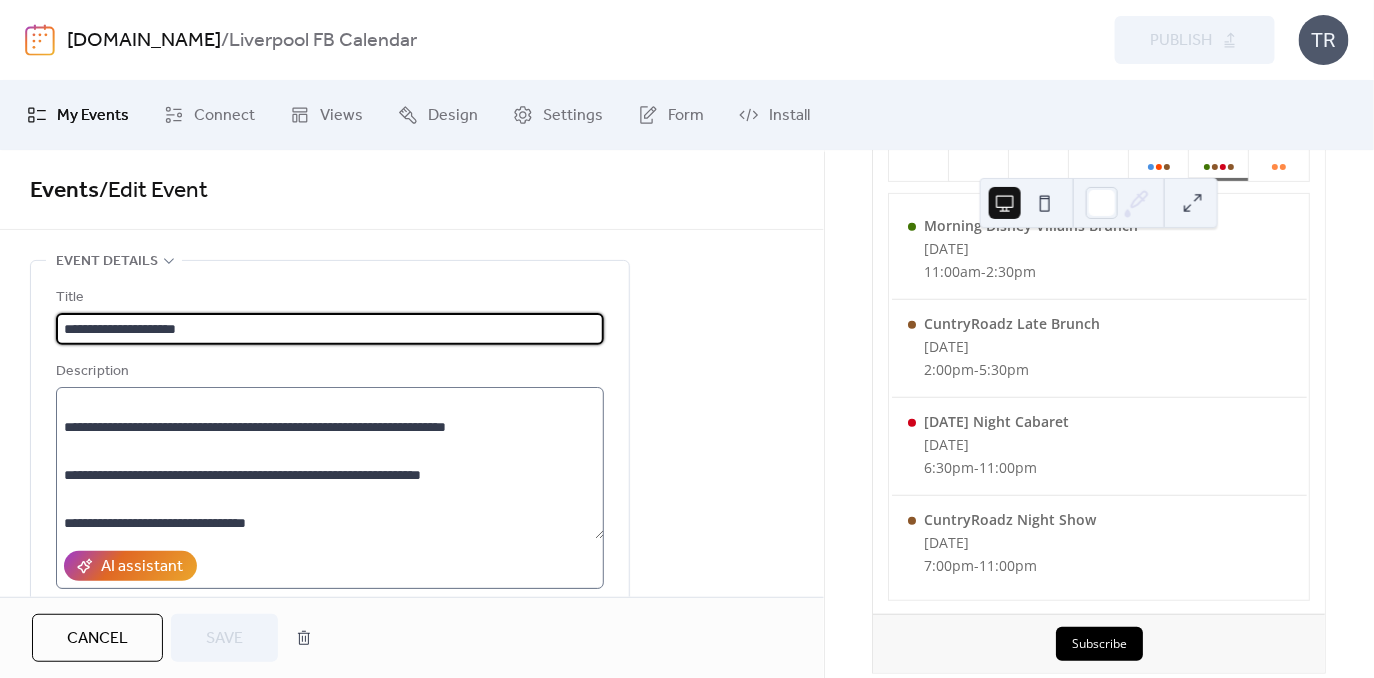 scroll, scrollTop: 647, scrollLeft: 0, axis: vertical 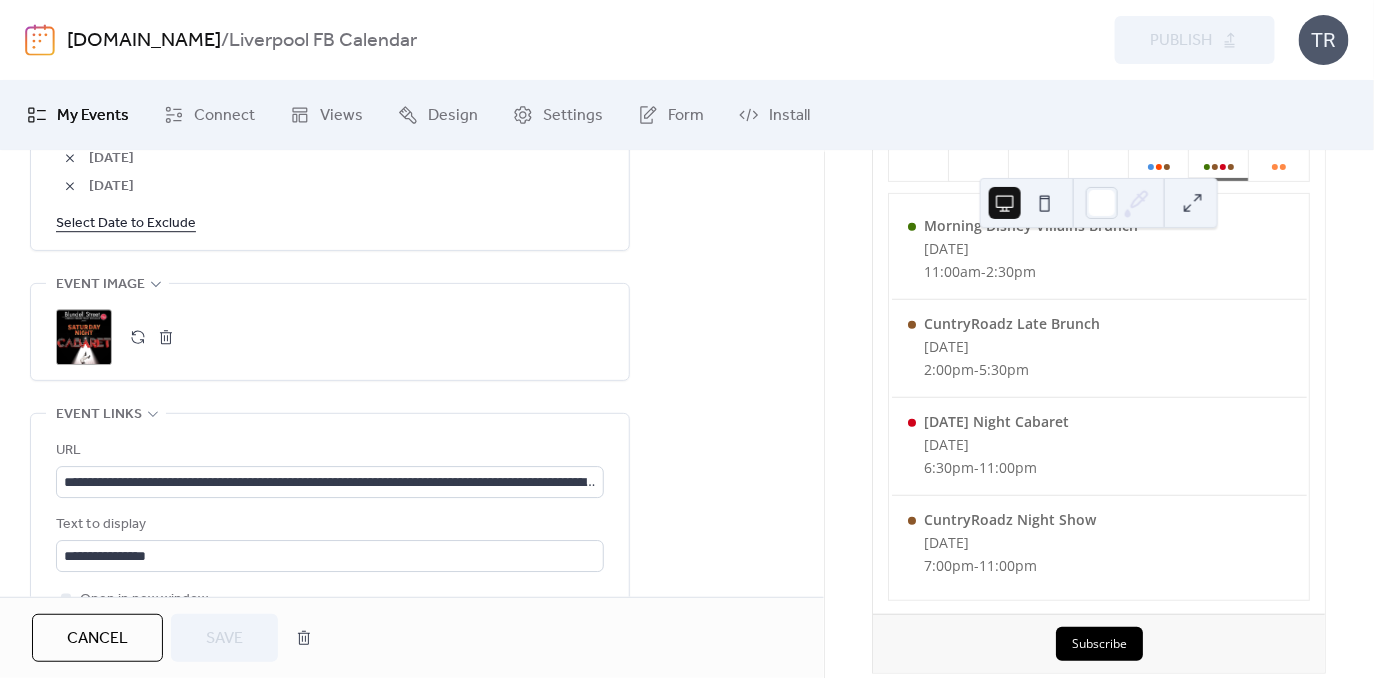 click on "Select Date to Exclude" at bounding box center (126, 222) 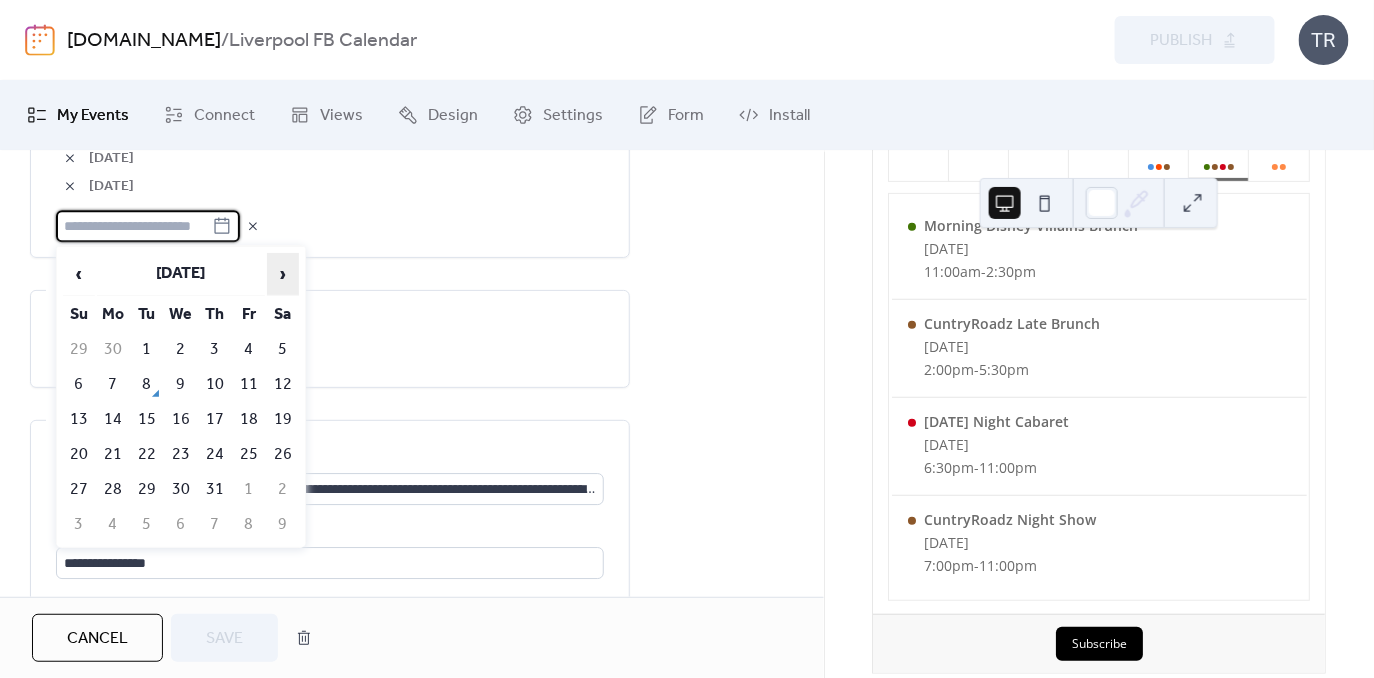 click on "›" at bounding box center [283, 274] 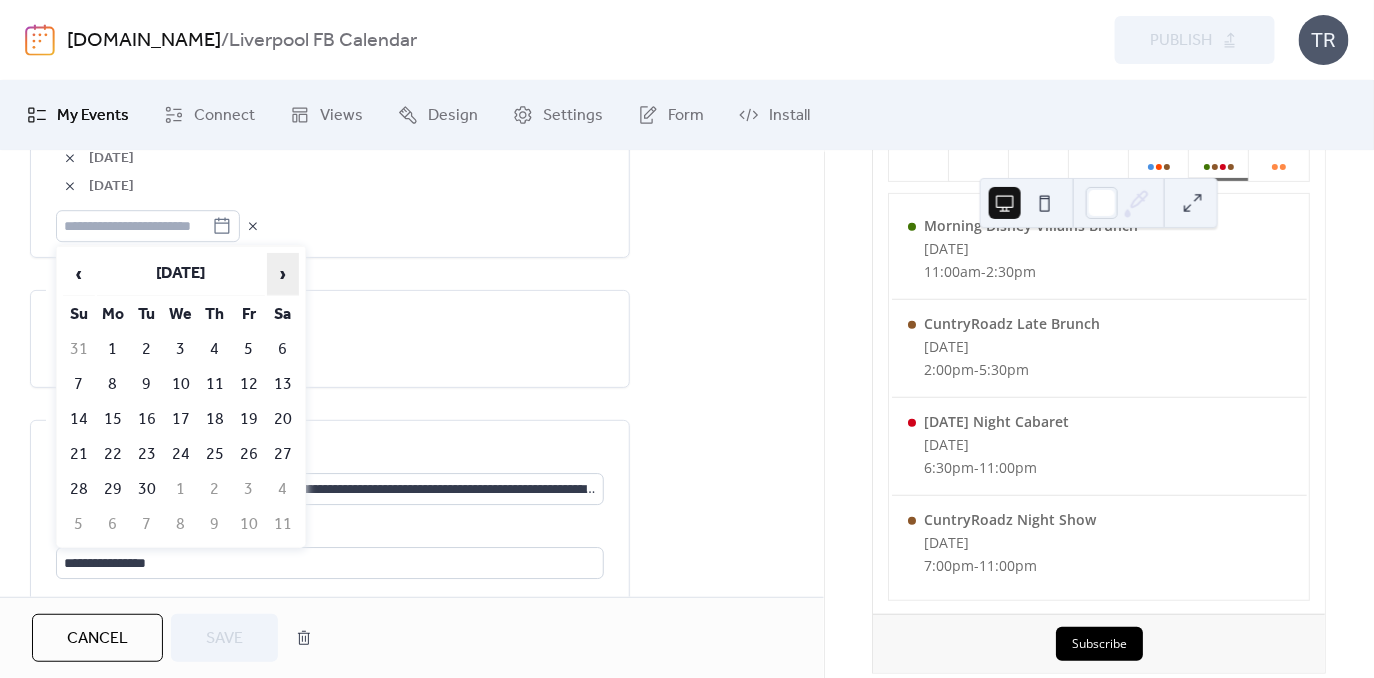 click on "›" at bounding box center [283, 274] 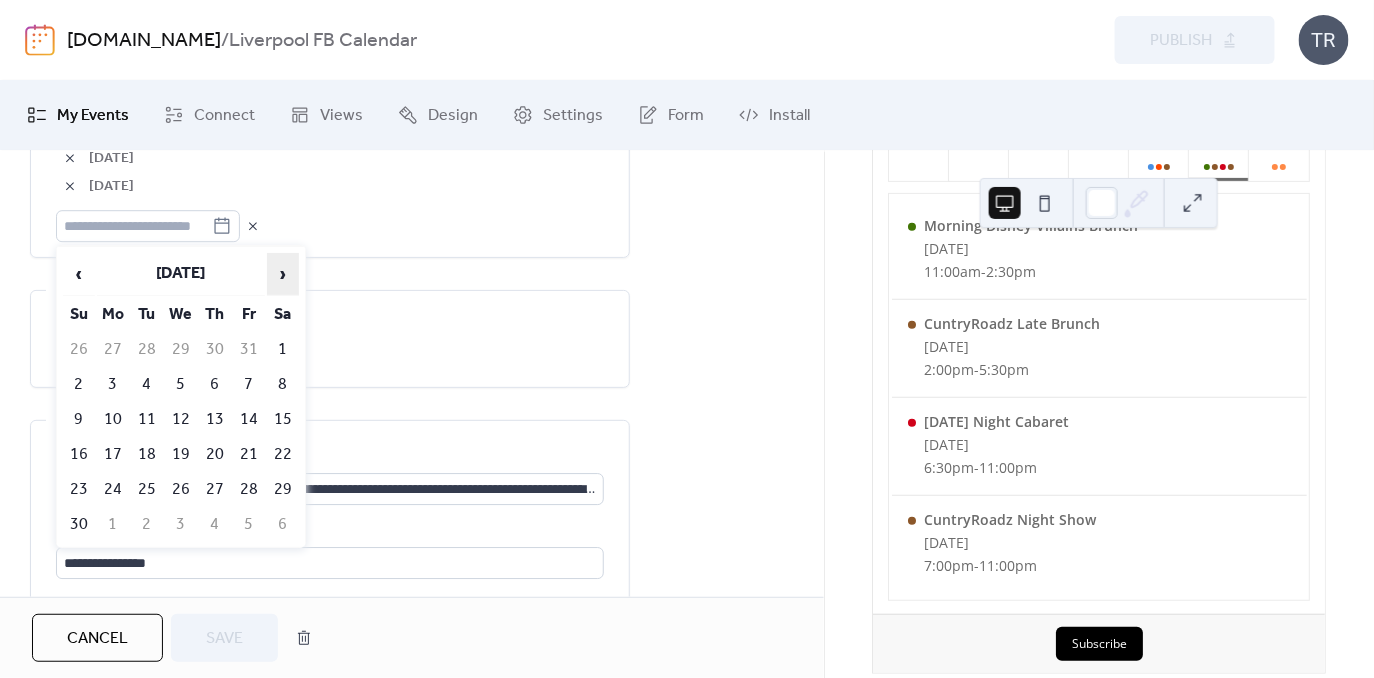 click on "›" at bounding box center [283, 274] 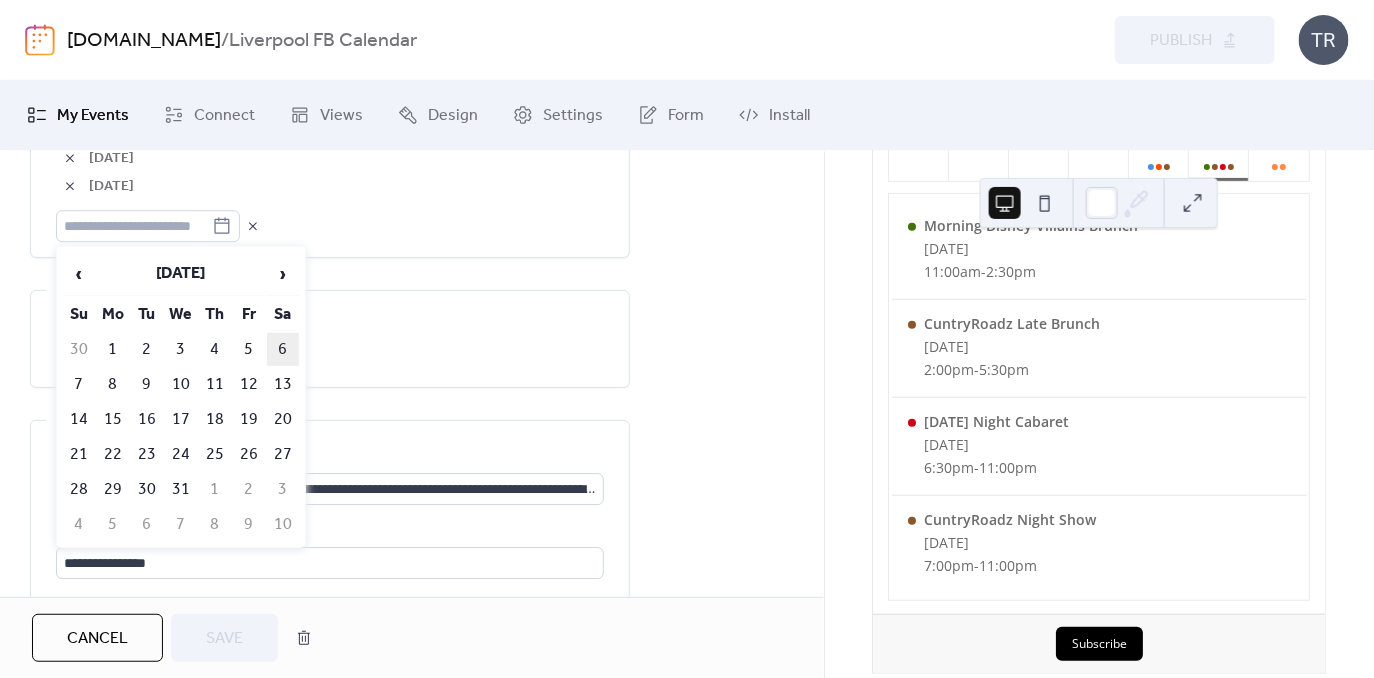click on "6" at bounding box center [283, 349] 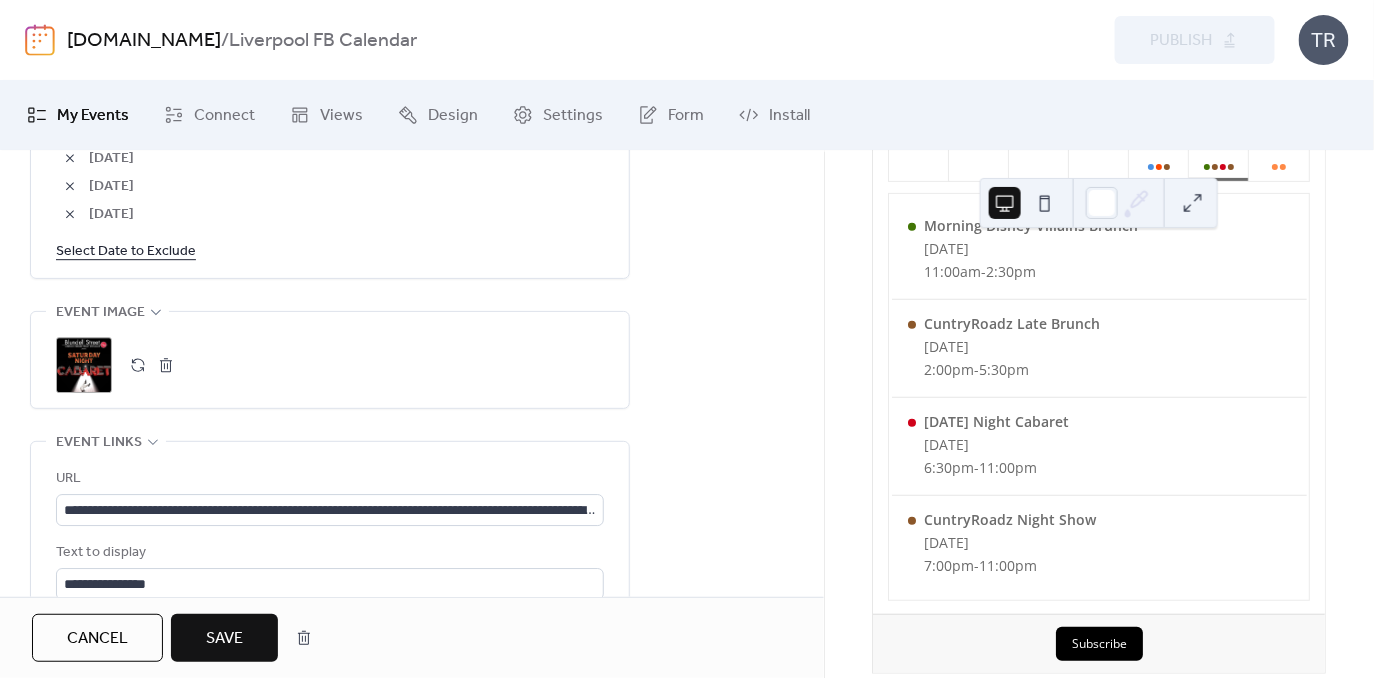 click on "Save" at bounding box center [224, 639] 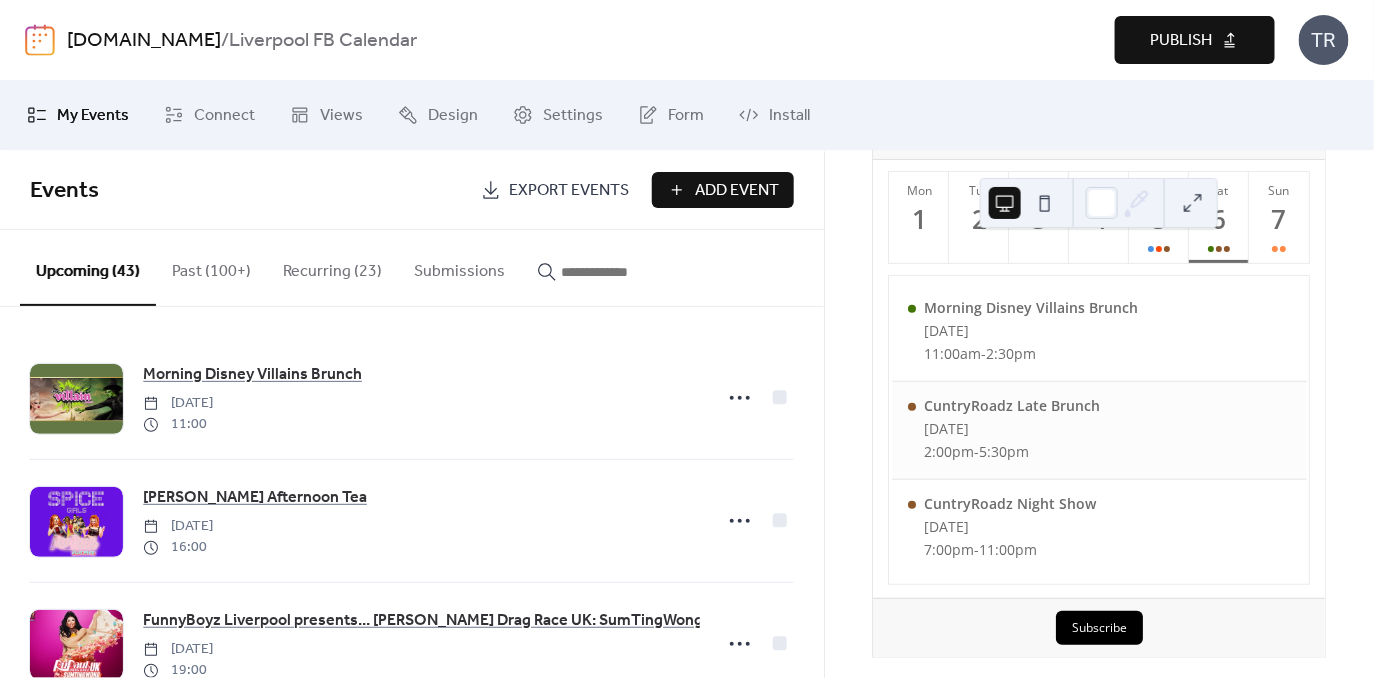 scroll, scrollTop: 159, scrollLeft: 0, axis: vertical 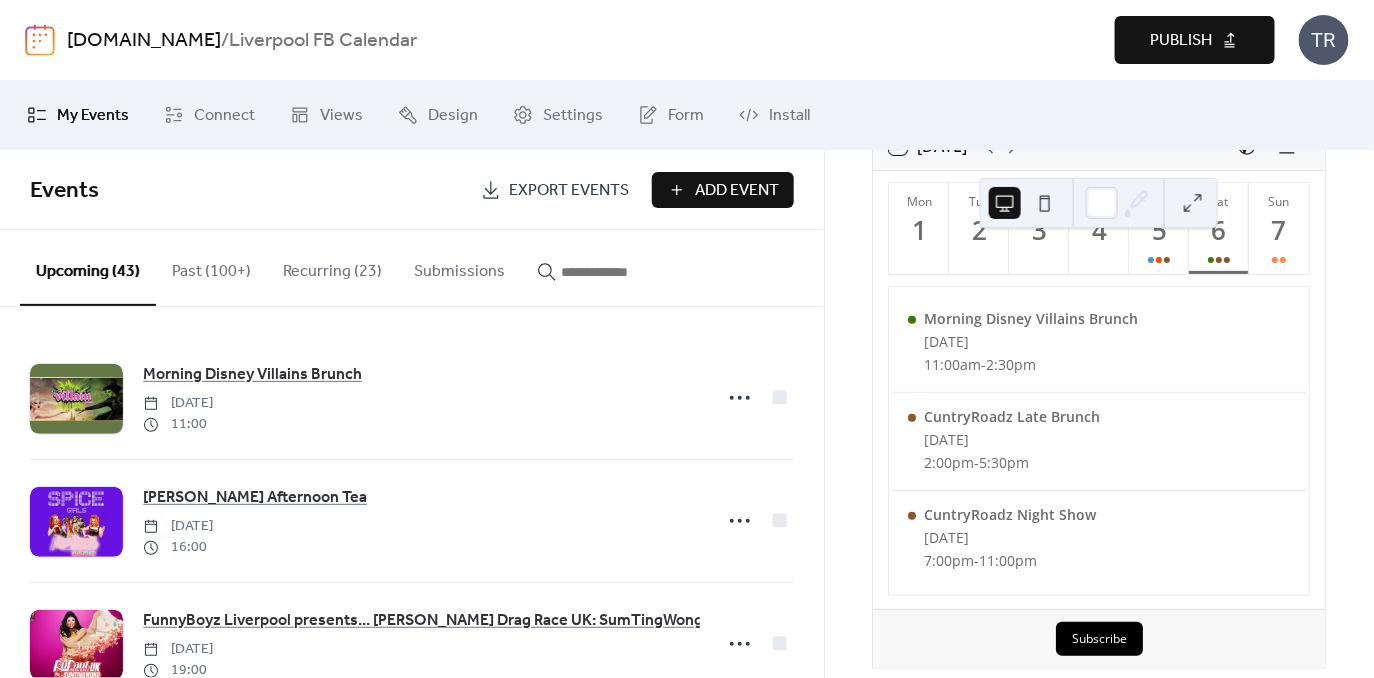 click on "[DOMAIN_NAME]  /  [GEOGRAPHIC_DATA] FB Calendar Preview Publish   TR" at bounding box center (687, 40) 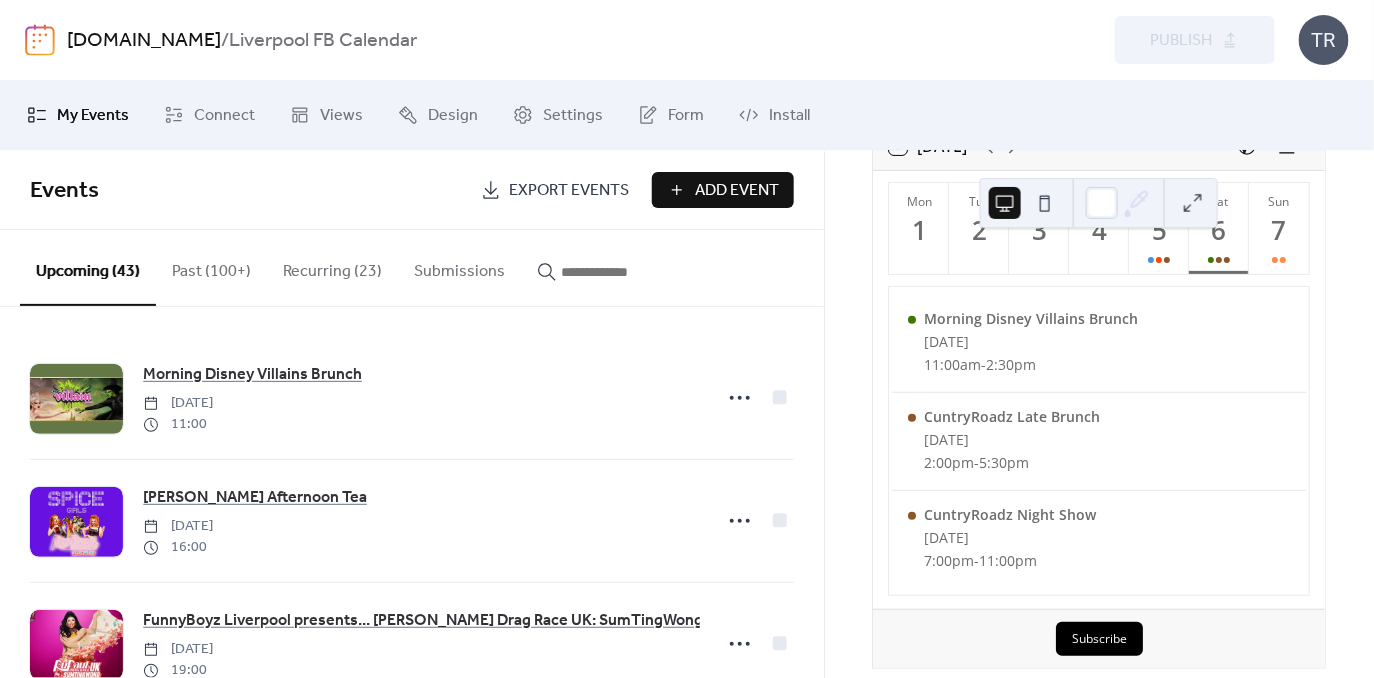 click 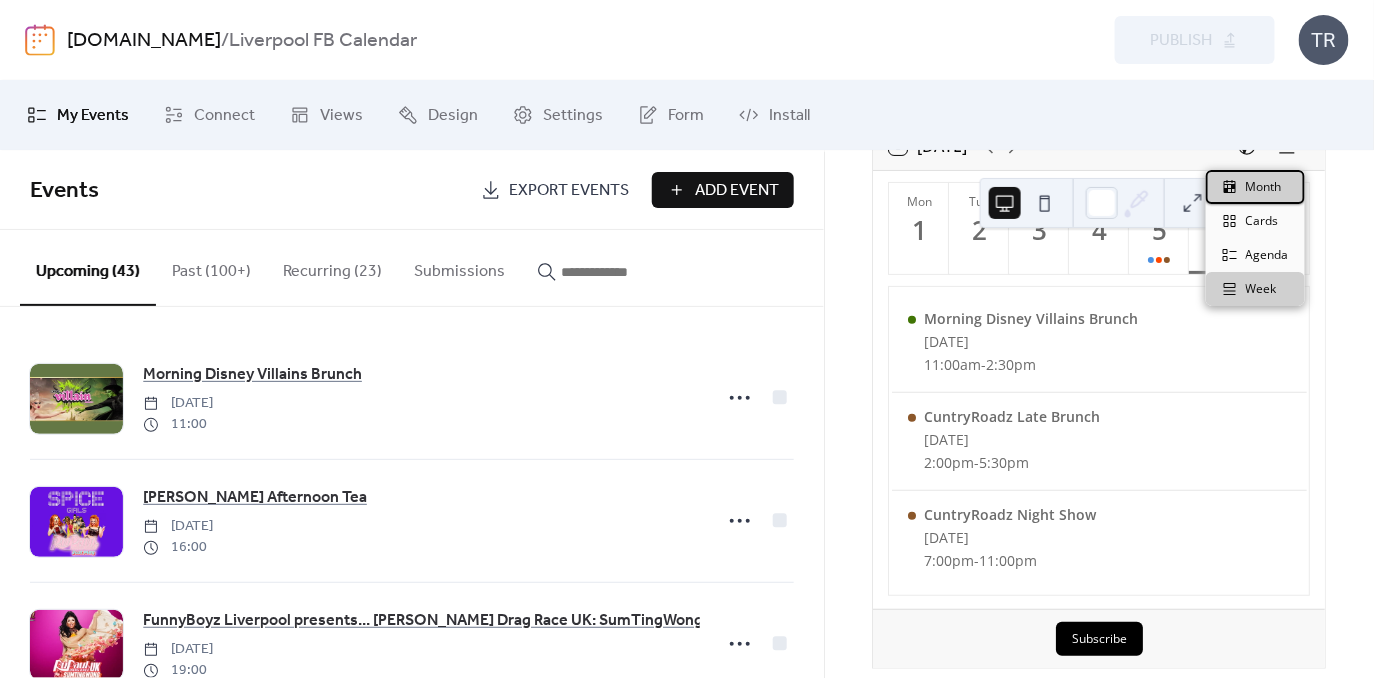 click on "Month" at bounding box center [1264, 187] 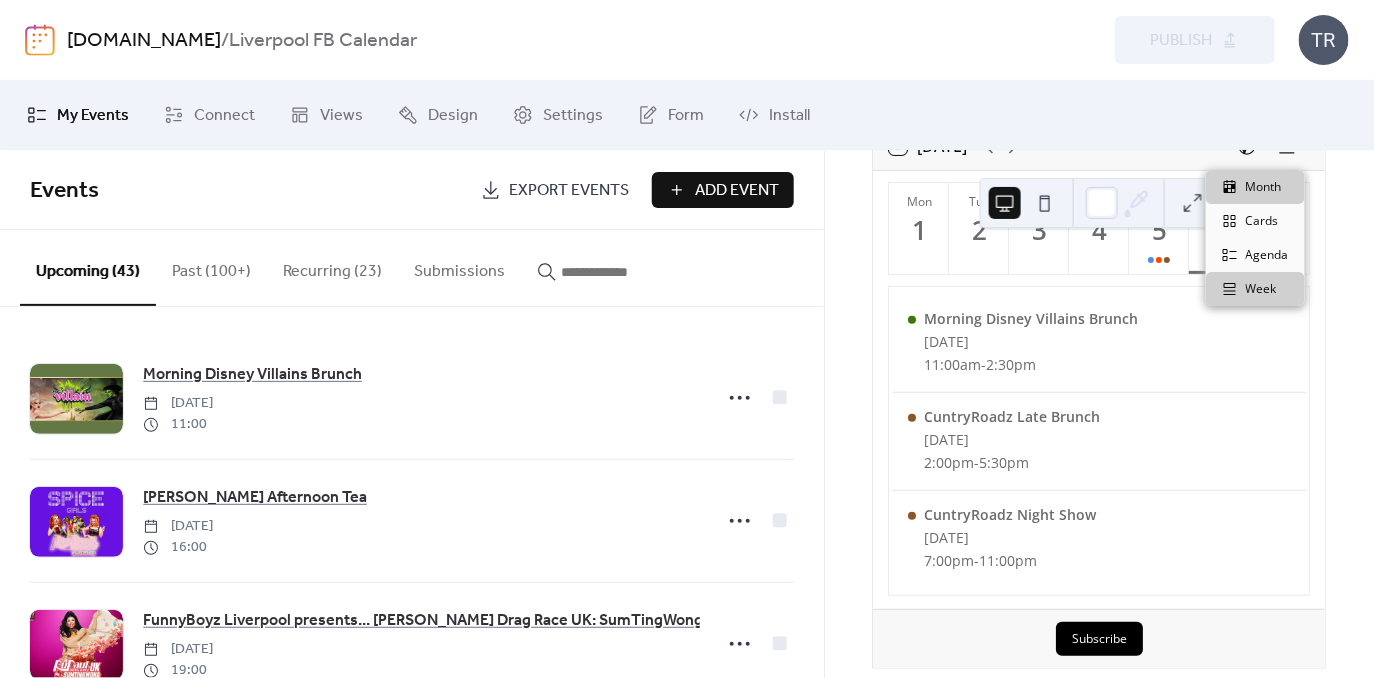 scroll, scrollTop: 0, scrollLeft: 0, axis: both 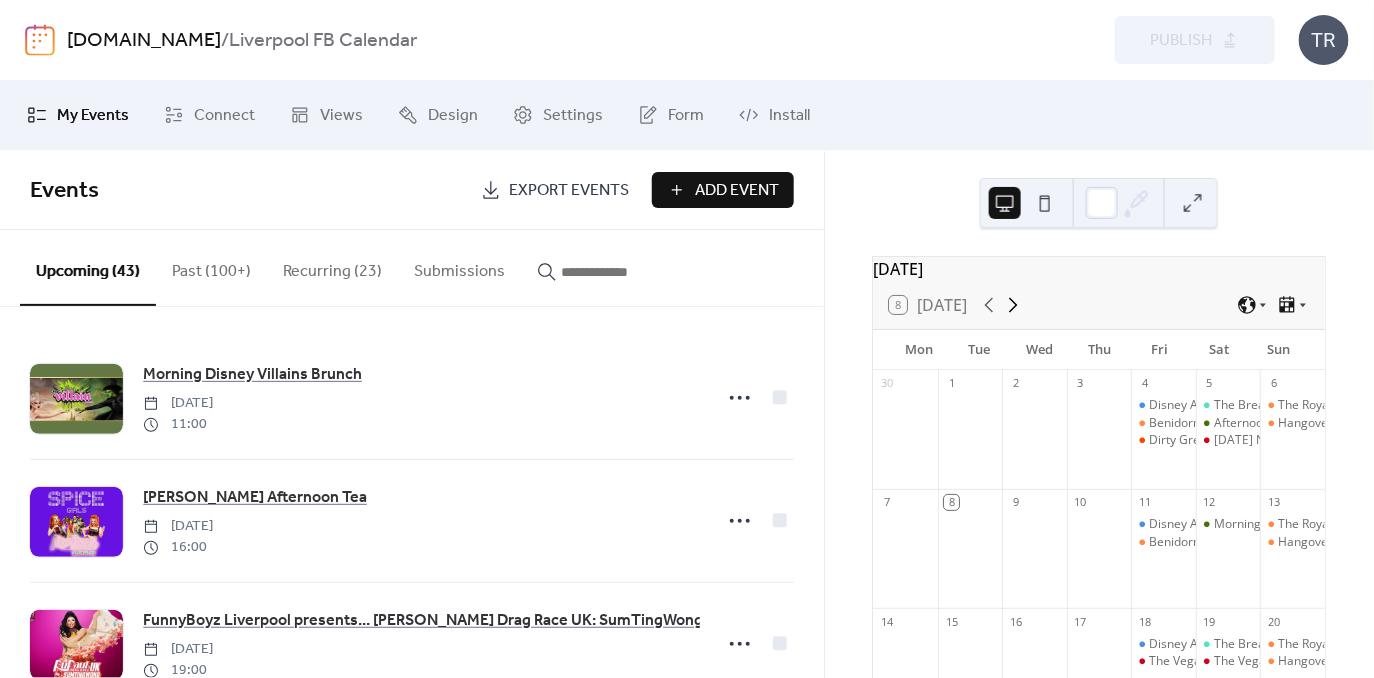 click 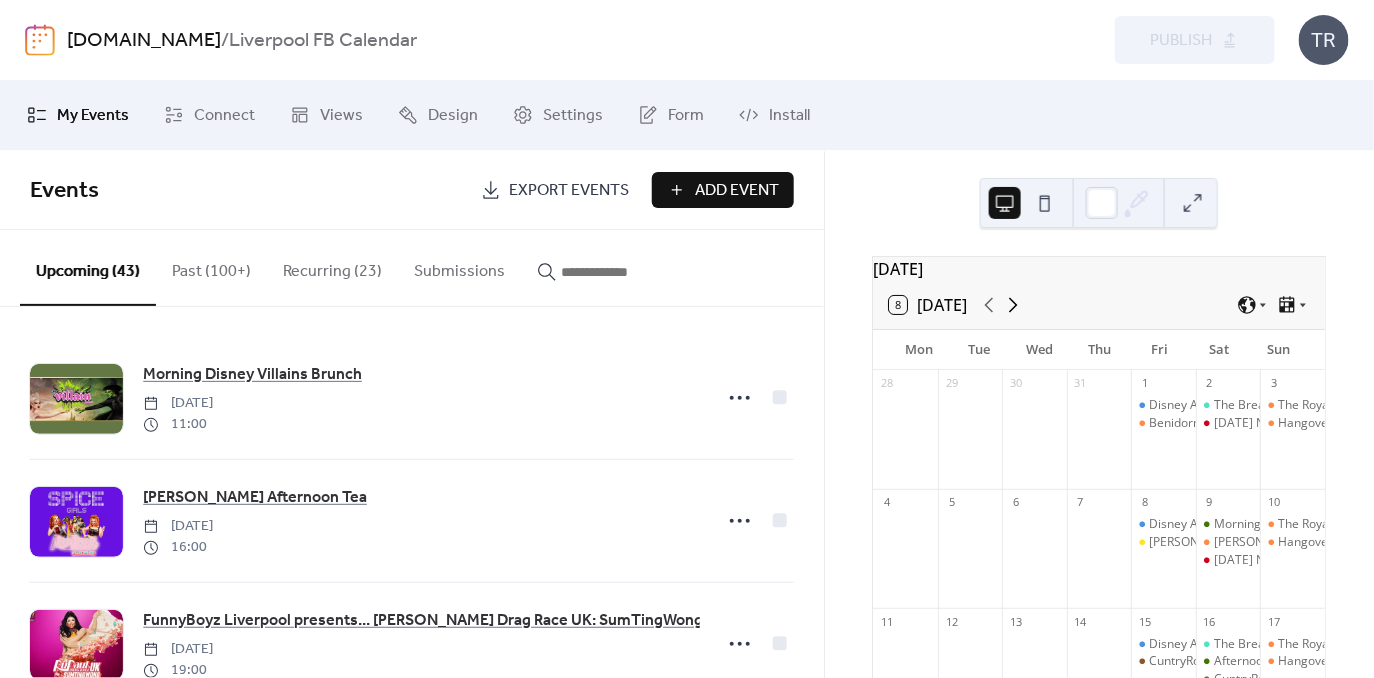 click 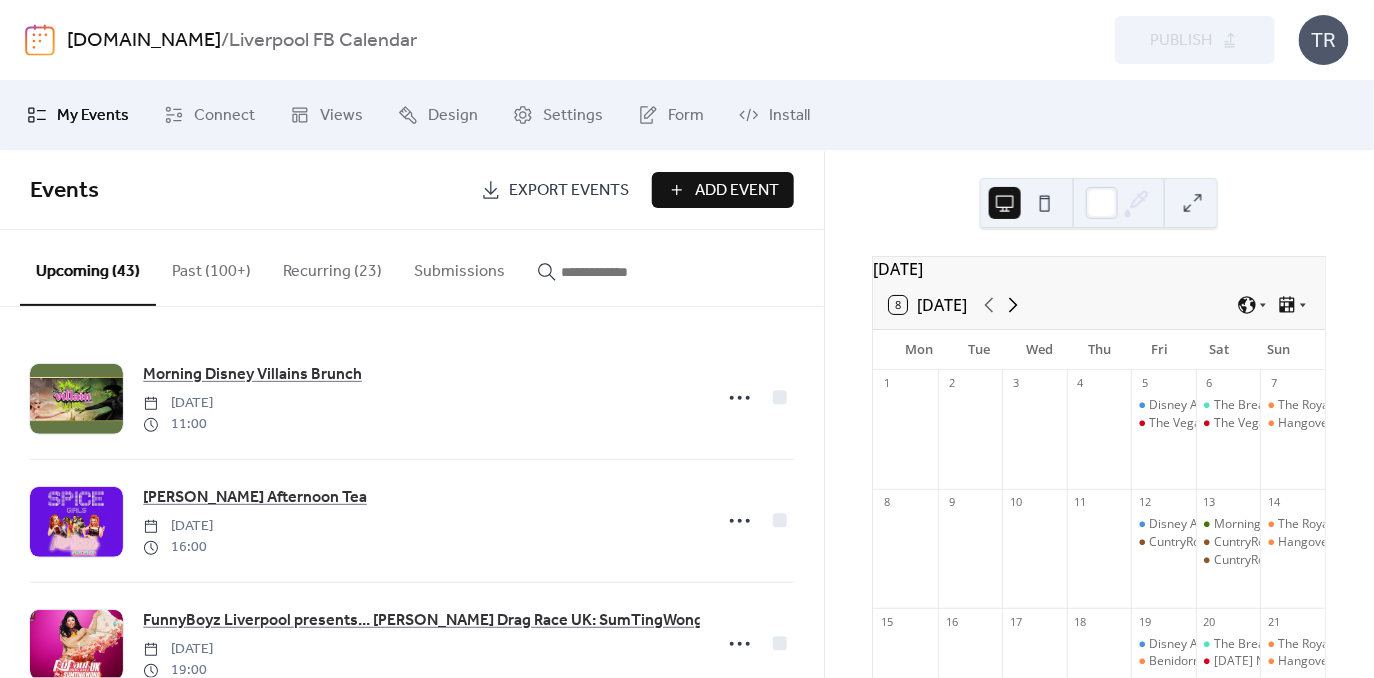 click 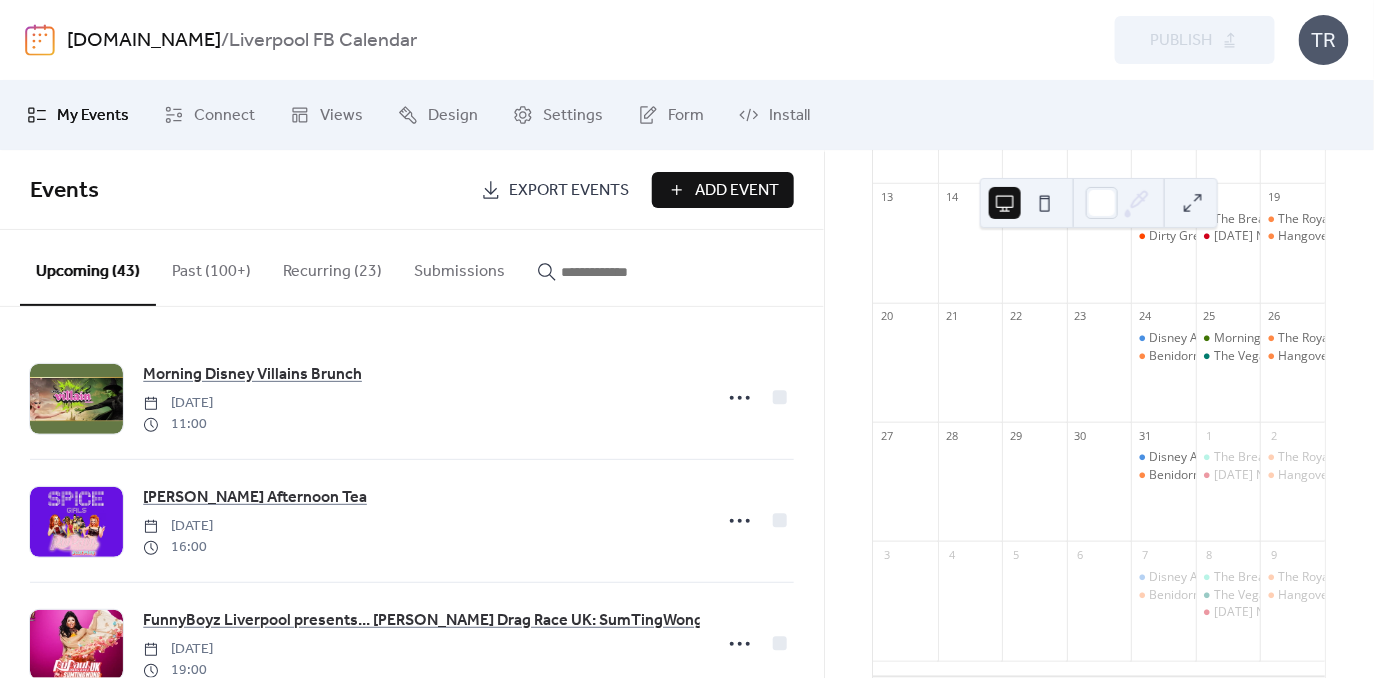 scroll, scrollTop: 427, scrollLeft: 0, axis: vertical 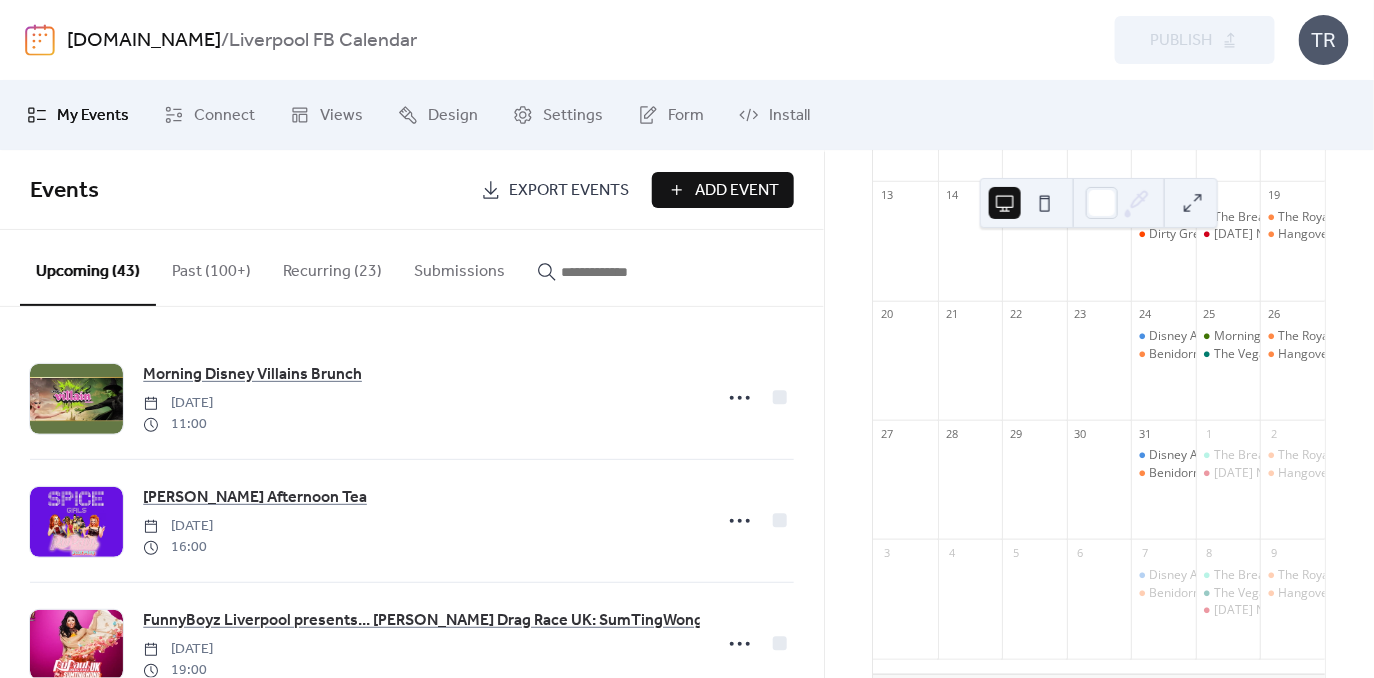 click at bounding box center [611, 272] 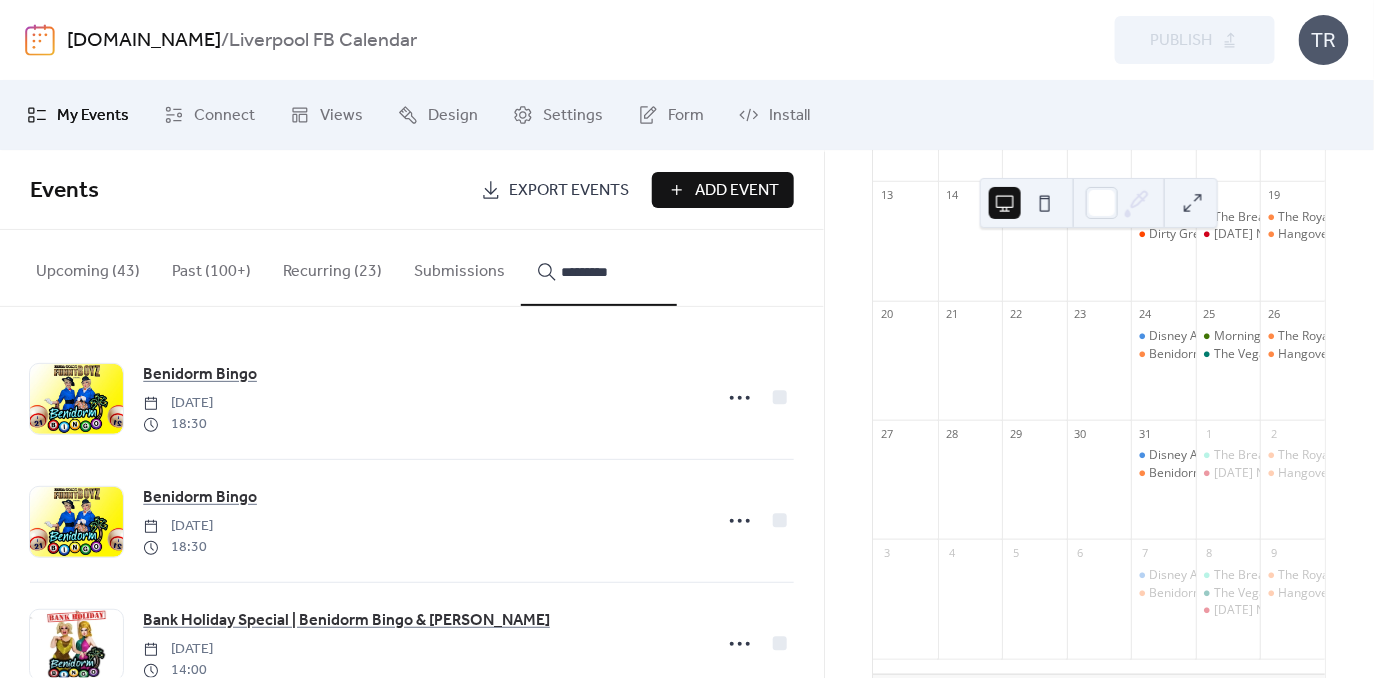 click on "********" at bounding box center [599, 268] 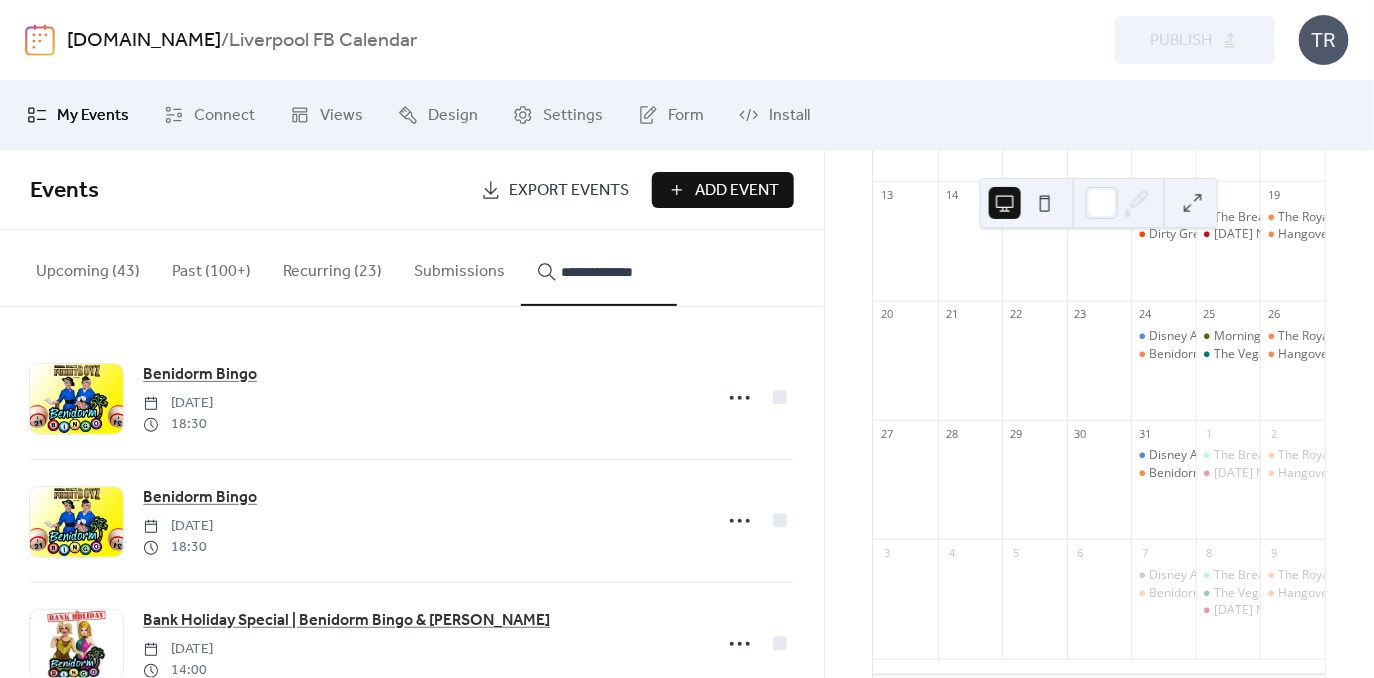 type on "**********" 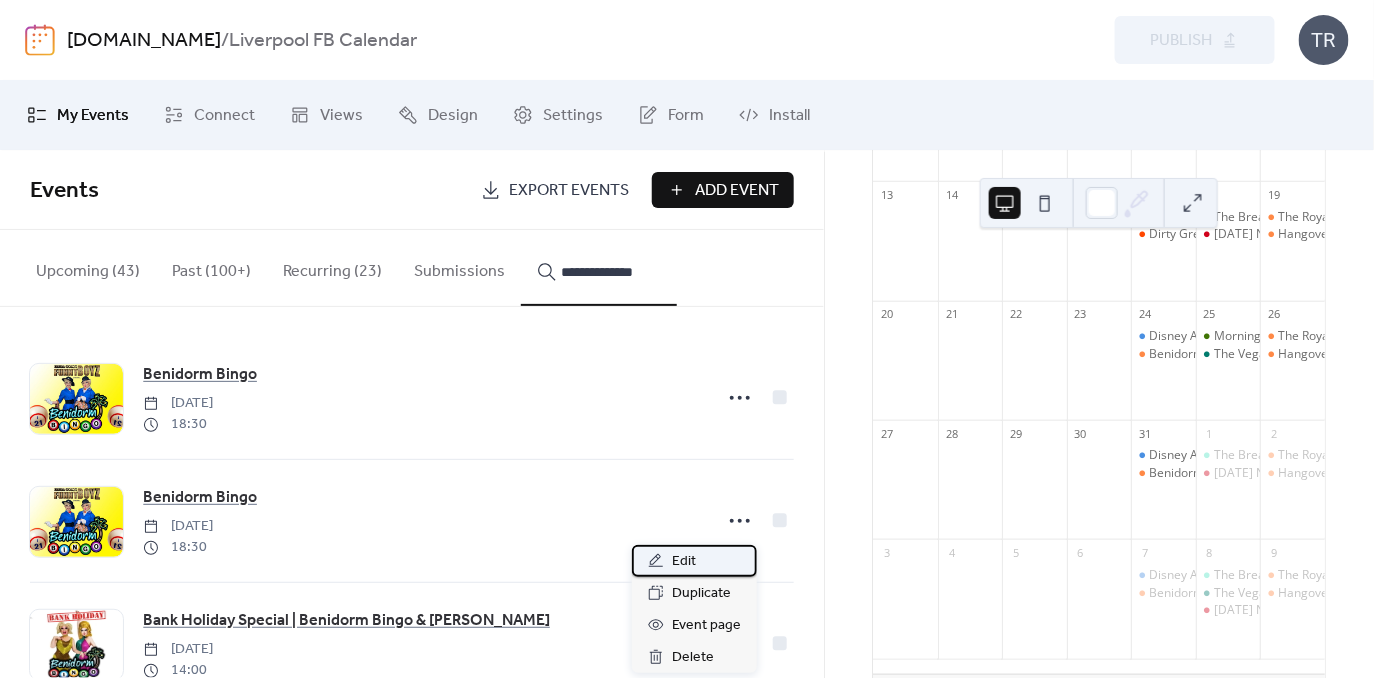 click on "Edit" at bounding box center (694, 561) 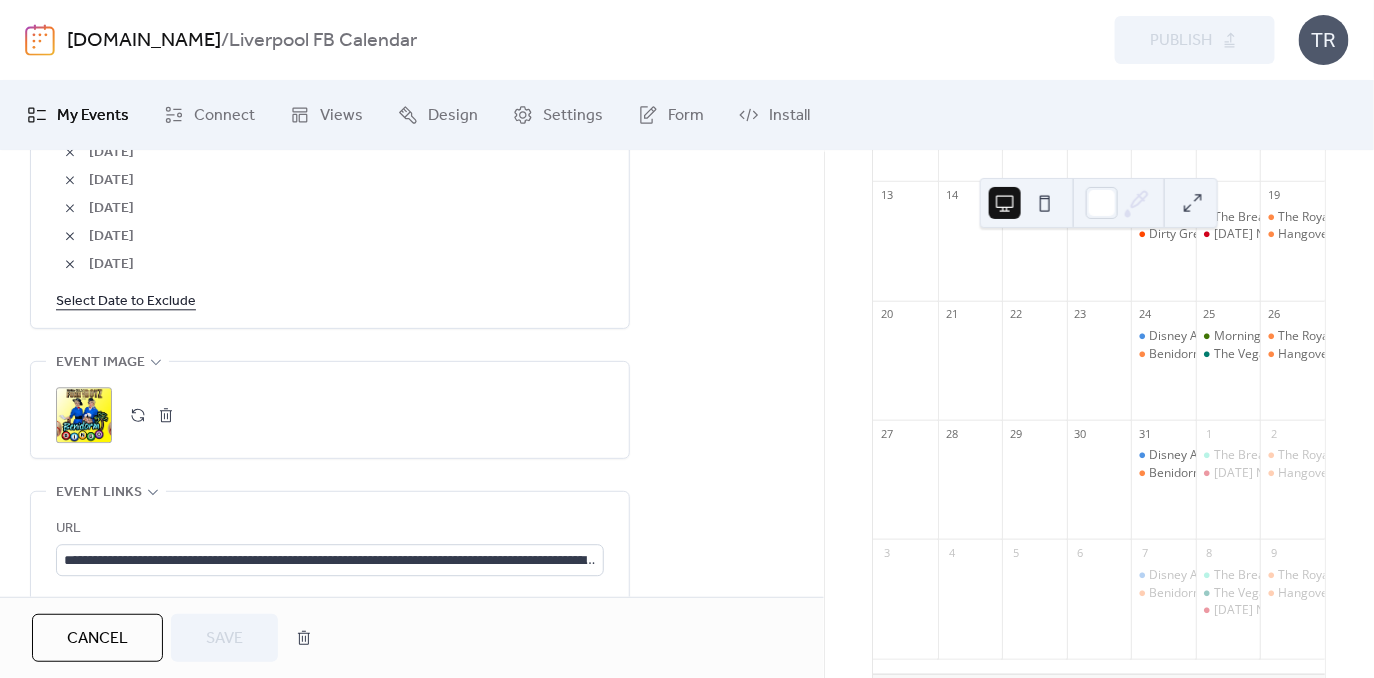 scroll, scrollTop: 1658, scrollLeft: 0, axis: vertical 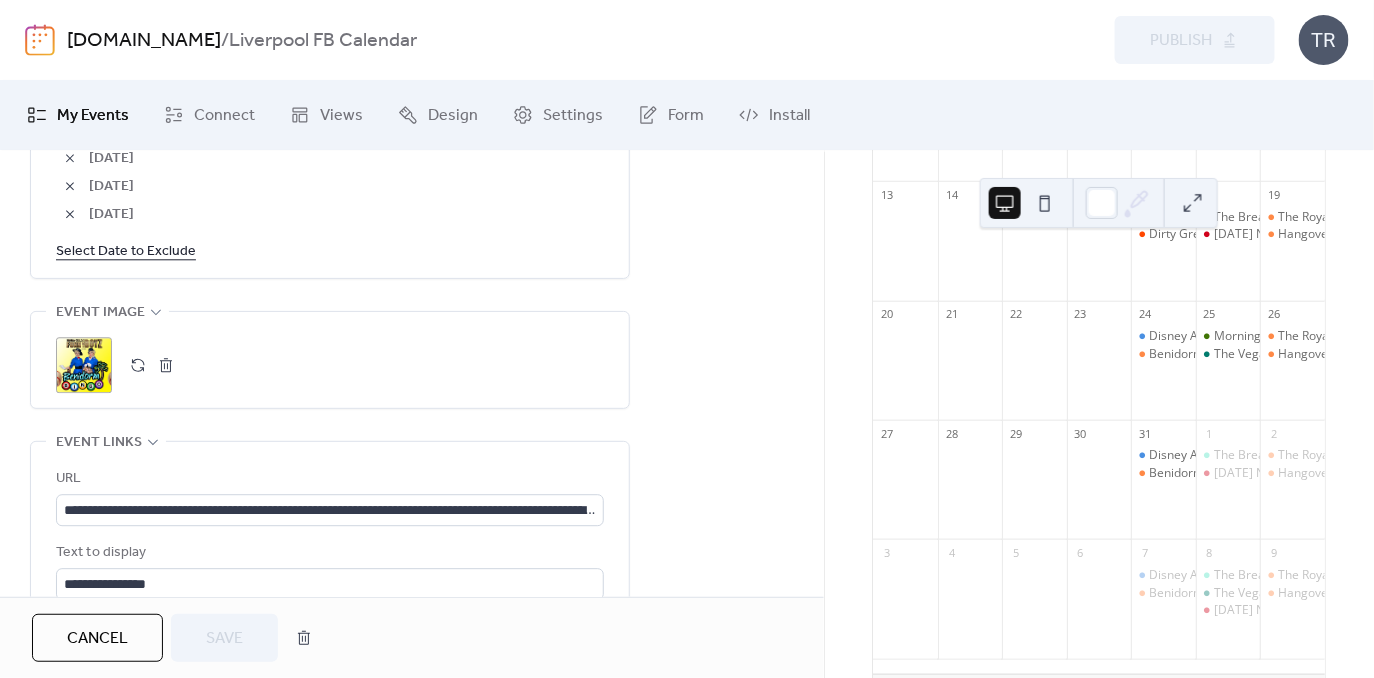 click on "Select Date to Exclude" at bounding box center (126, 250) 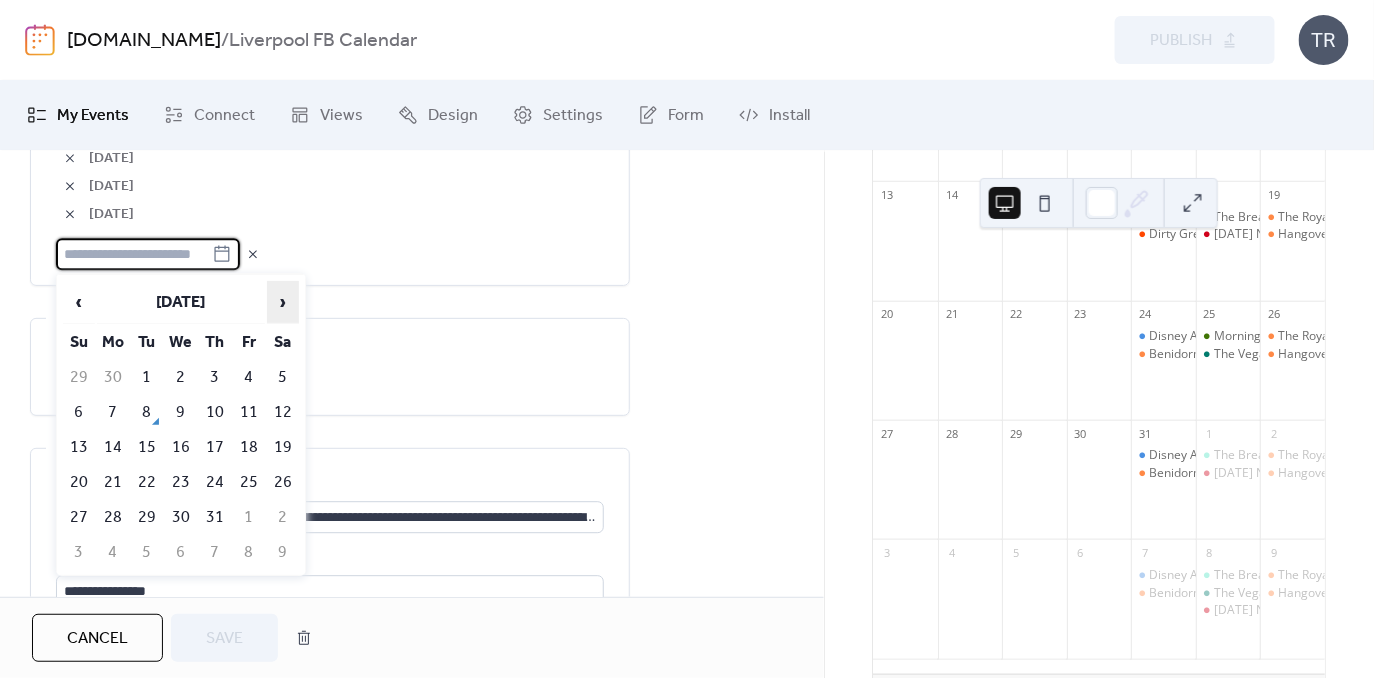 click on "›" at bounding box center (283, 302) 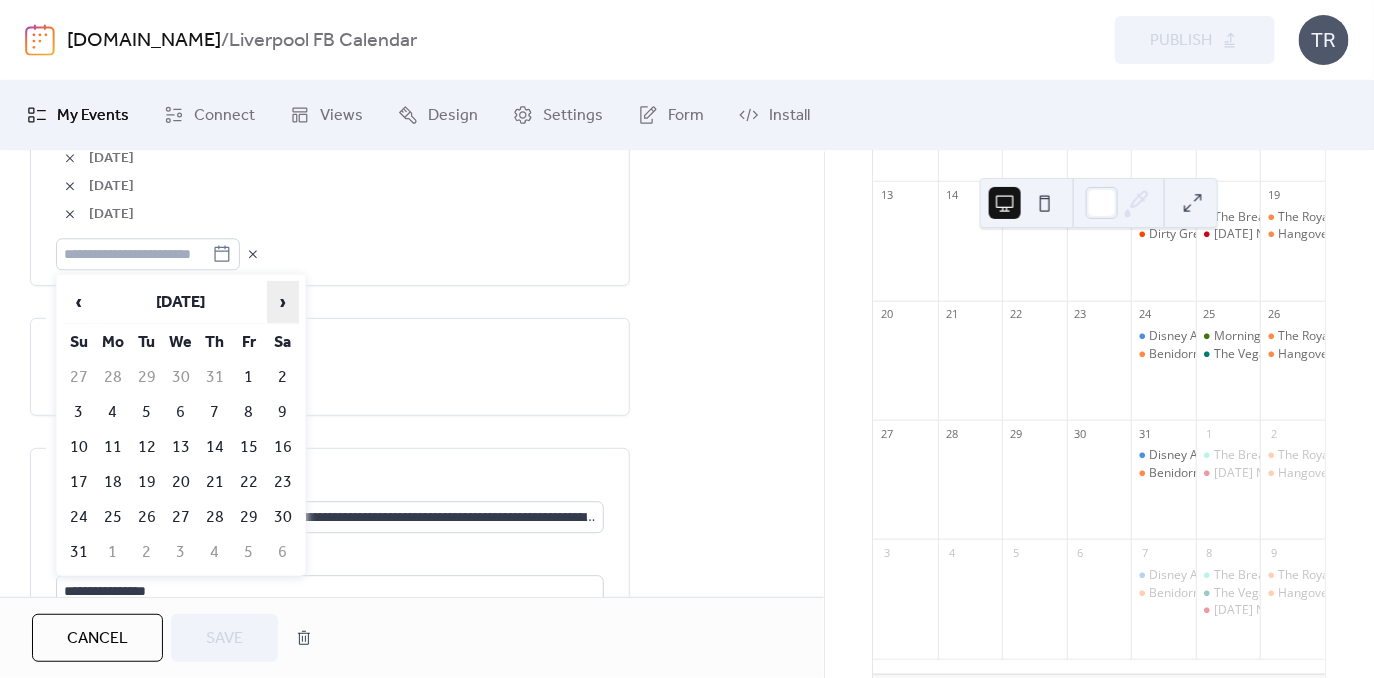 click on "›" at bounding box center [283, 302] 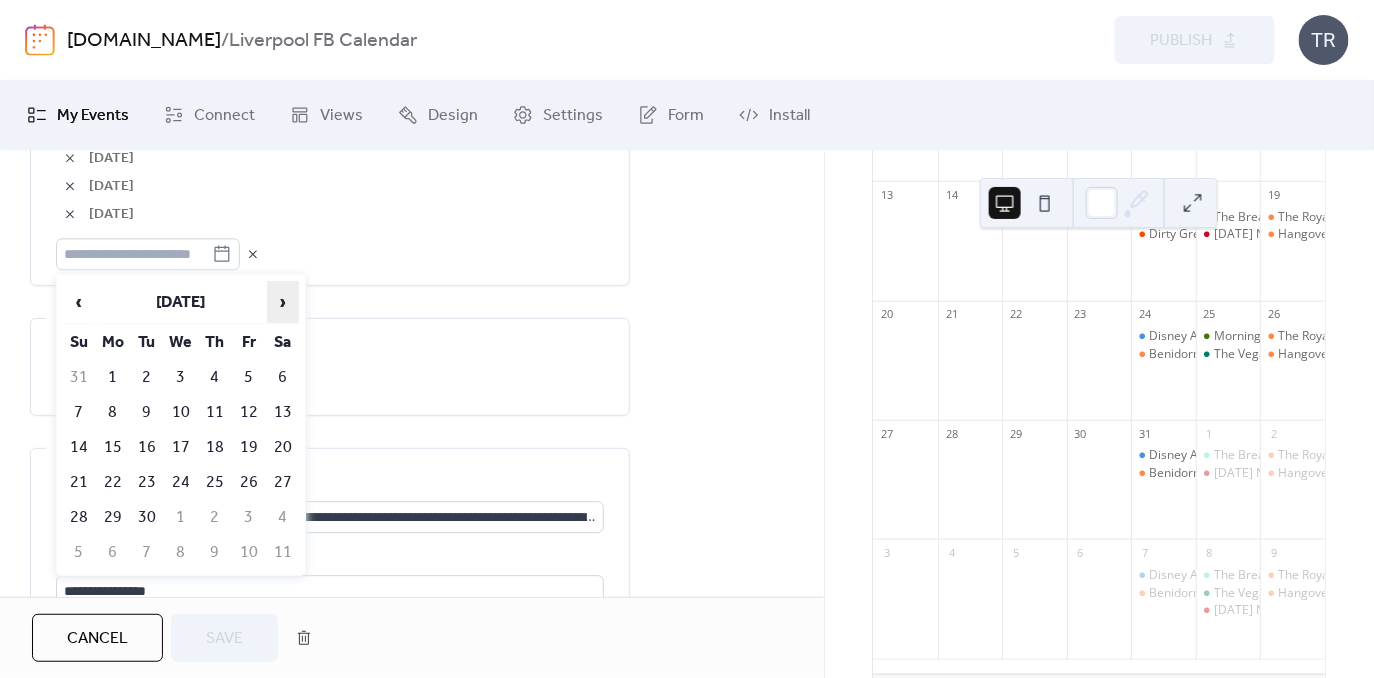 click on "›" at bounding box center (283, 302) 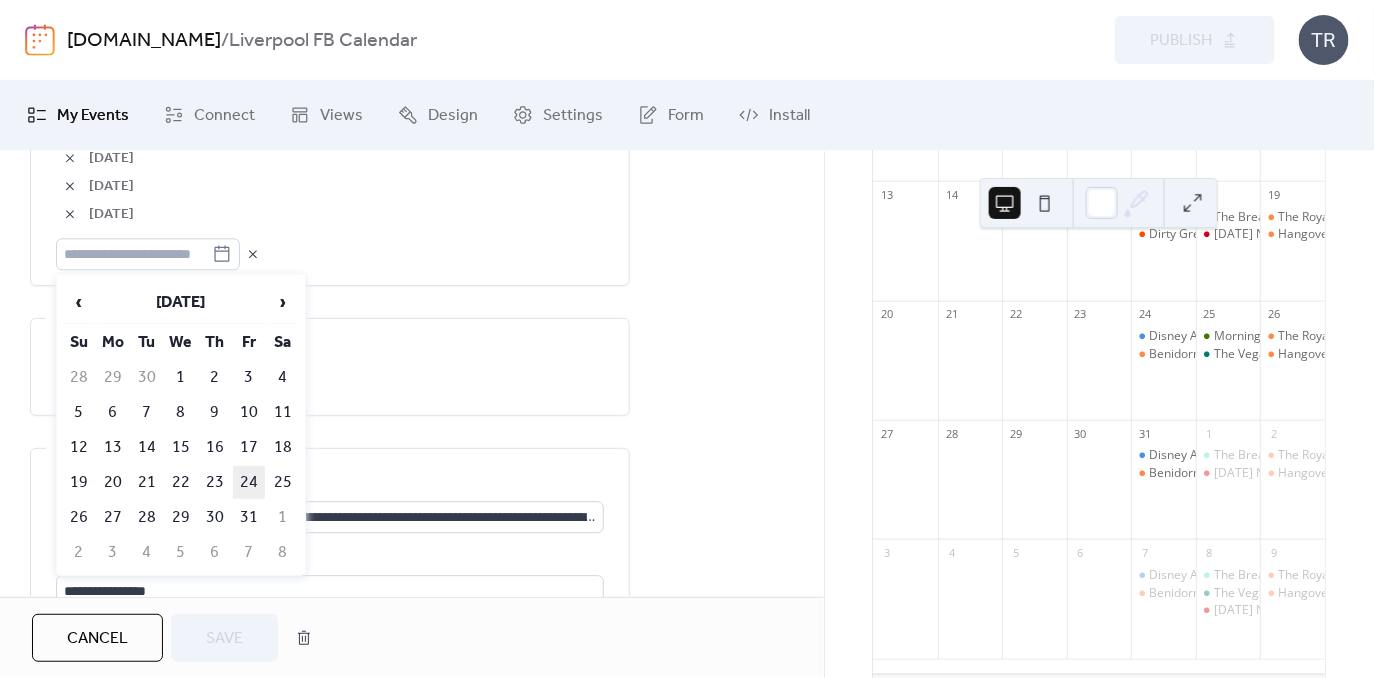 click on "24" at bounding box center [249, 482] 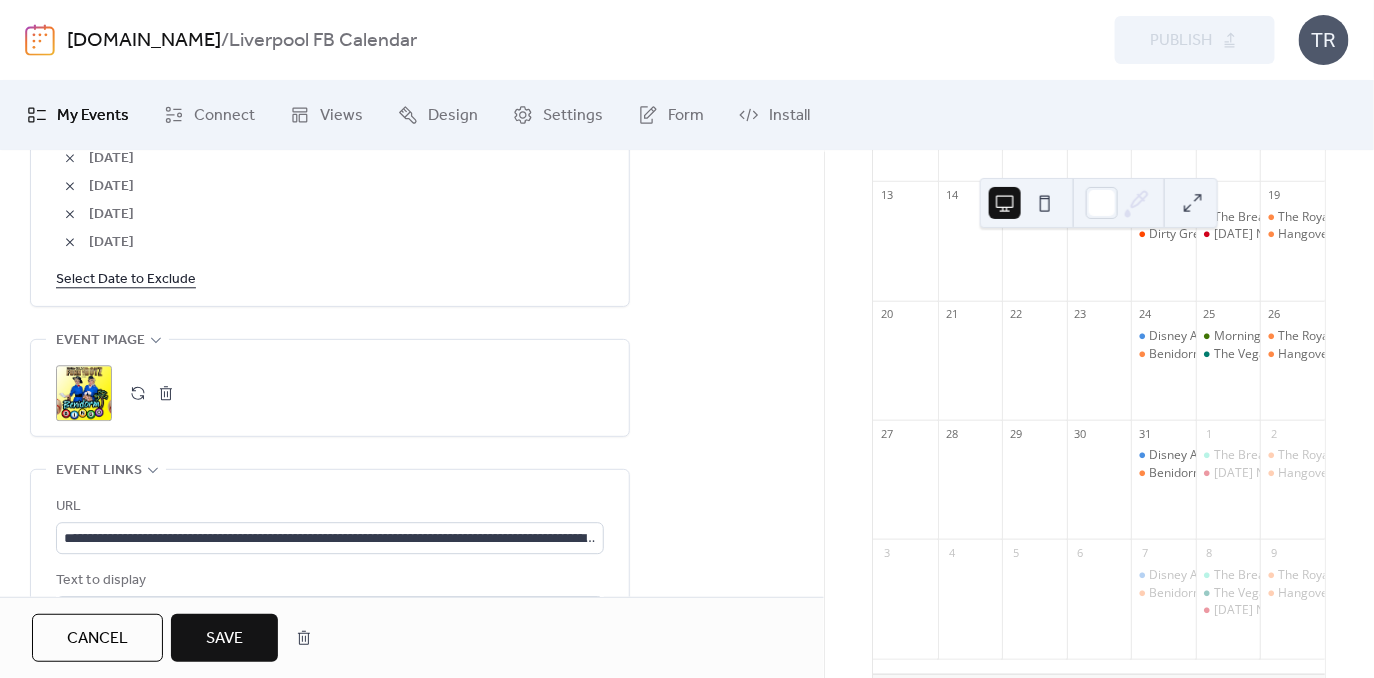 click on "Select Date to Exclude" at bounding box center [126, 278] 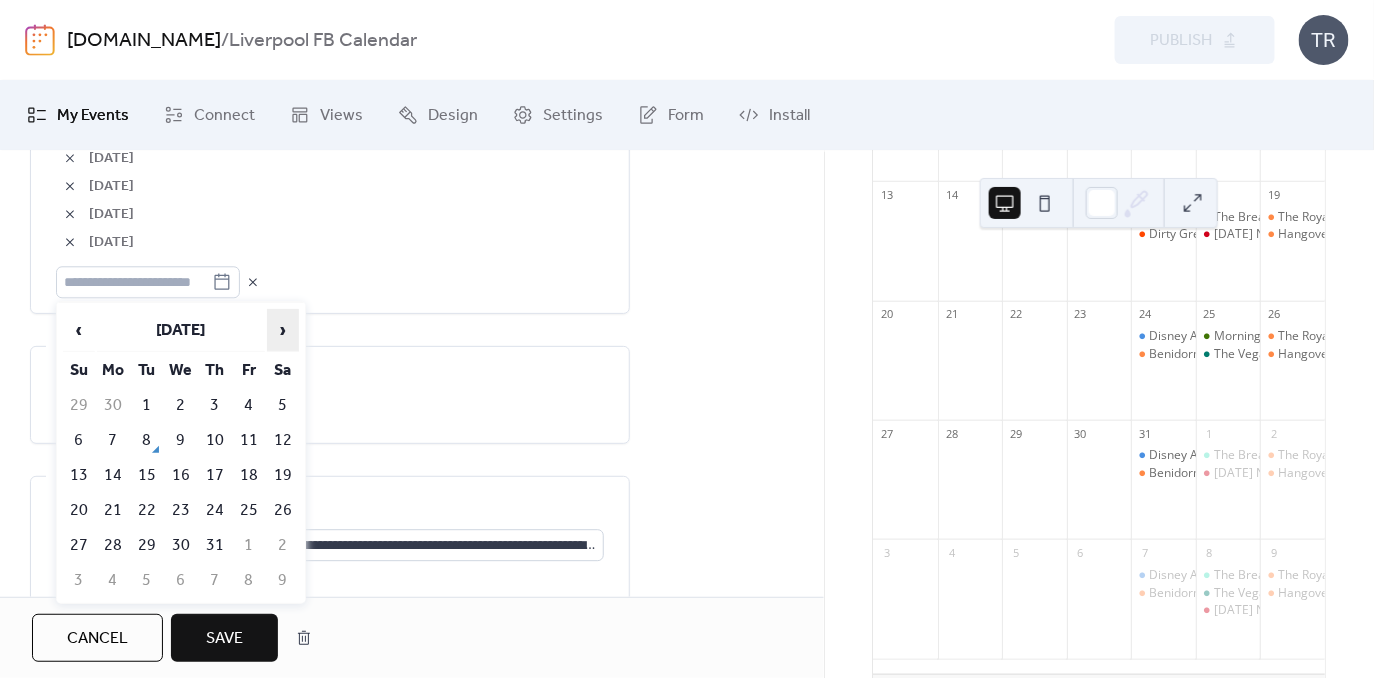 click on "›" at bounding box center [283, 330] 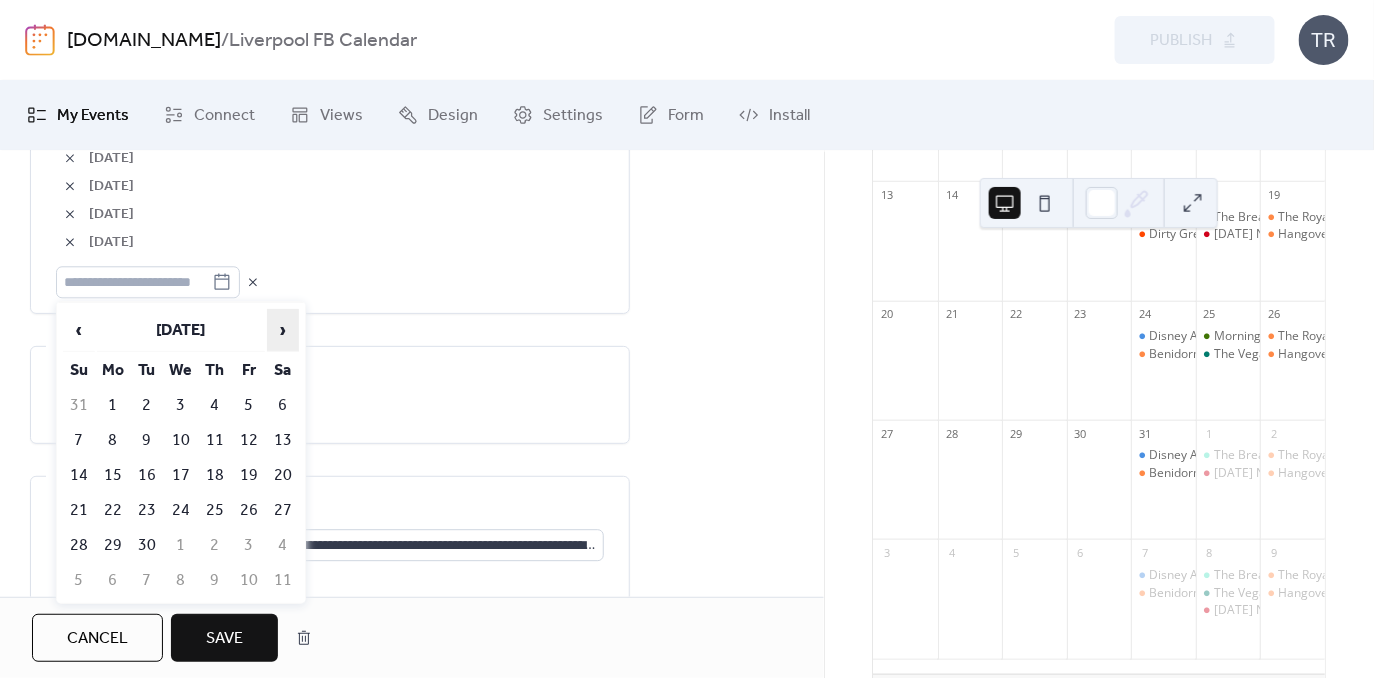 click on "›" at bounding box center [283, 330] 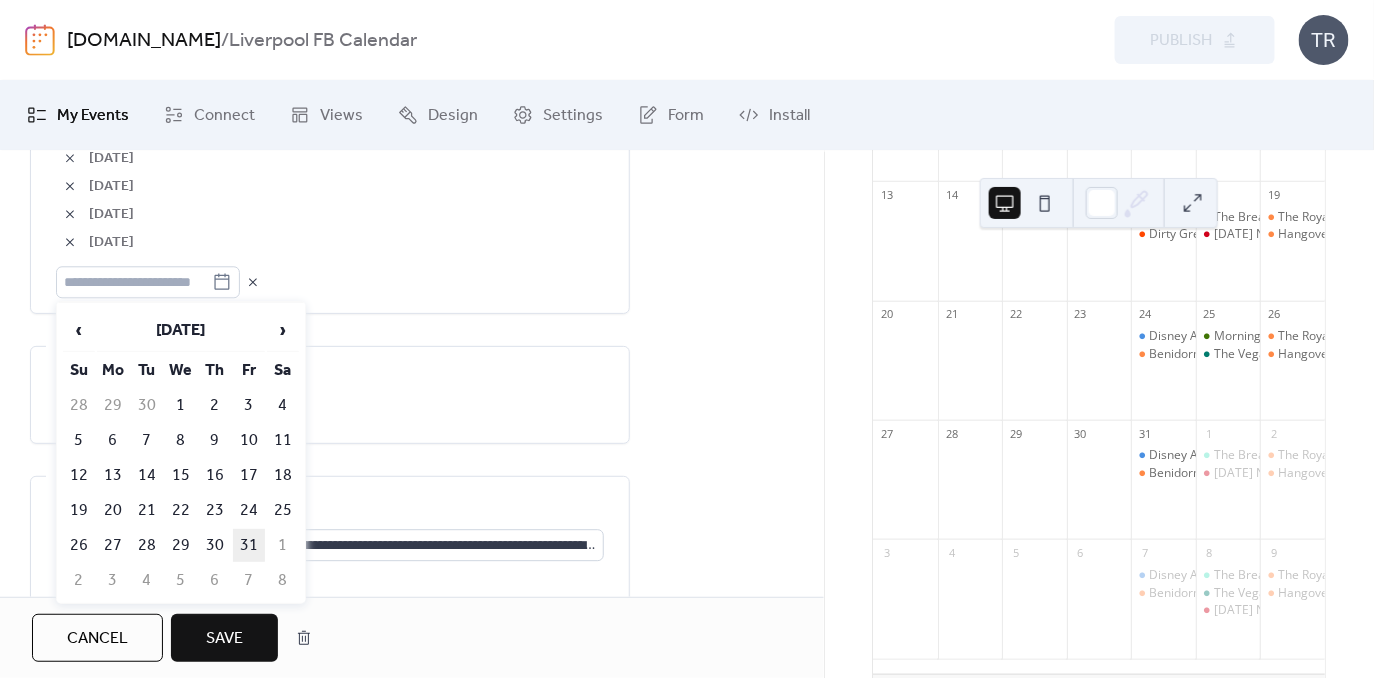 click on "31" at bounding box center (249, 545) 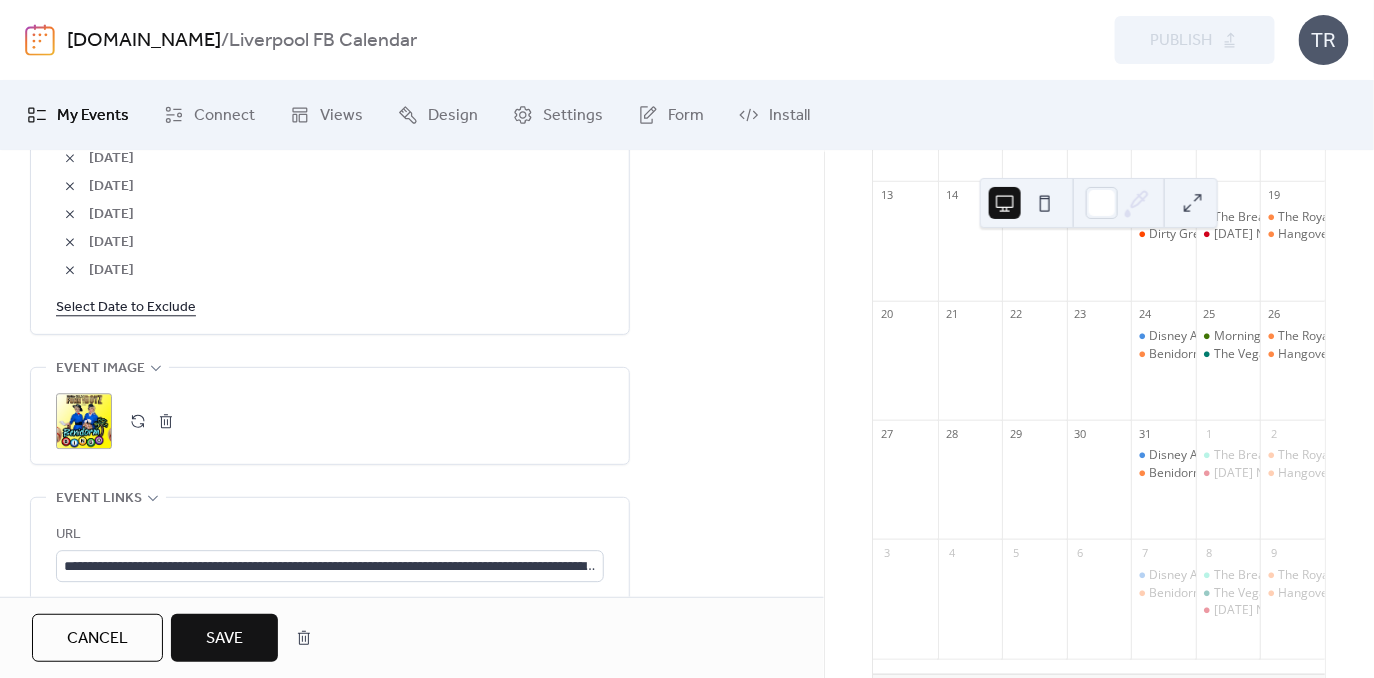 click on "Save" at bounding box center (224, 639) 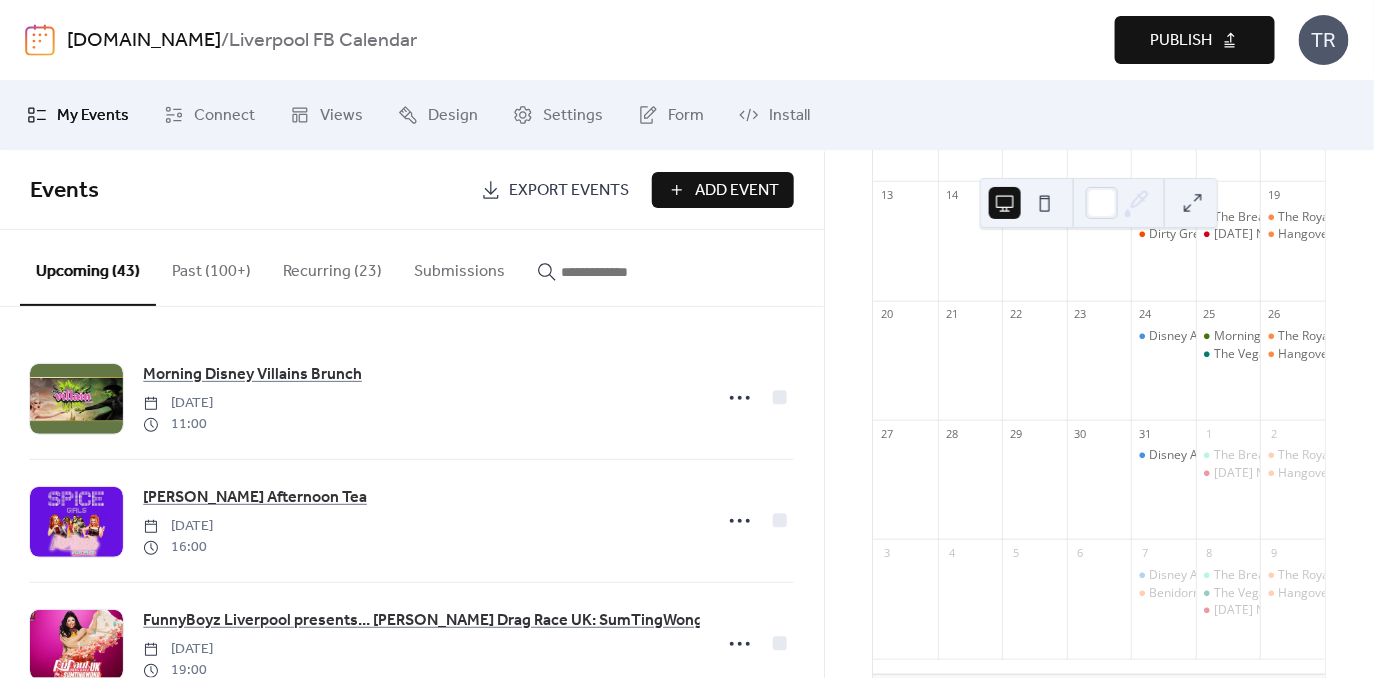 click on "Add Event" at bounding box center [723, 190] 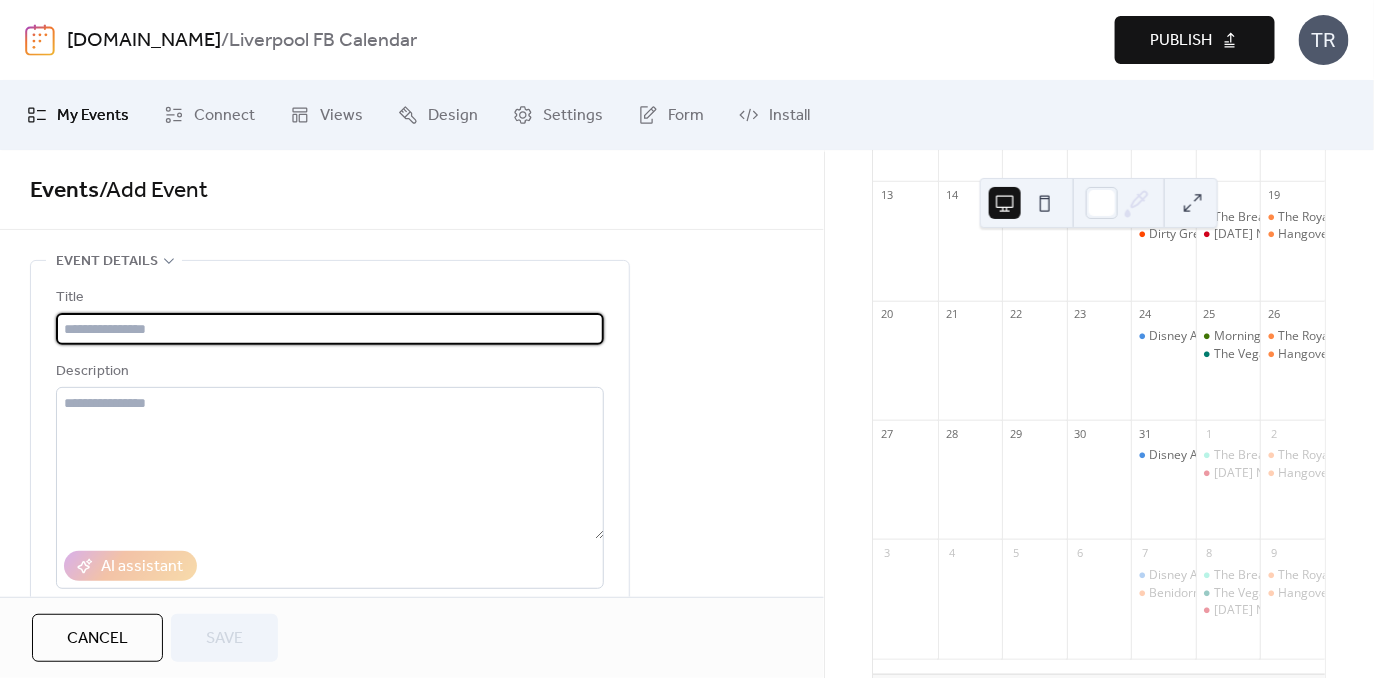 type on "*" 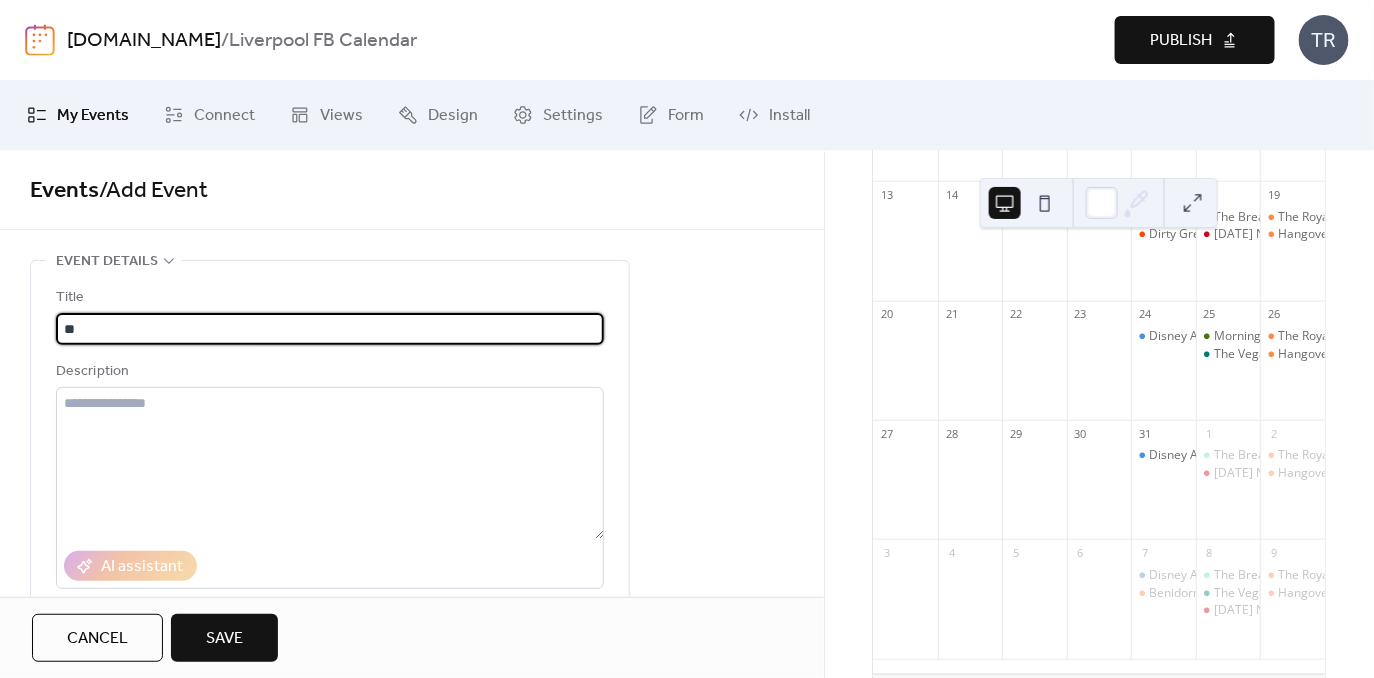 type on "*" 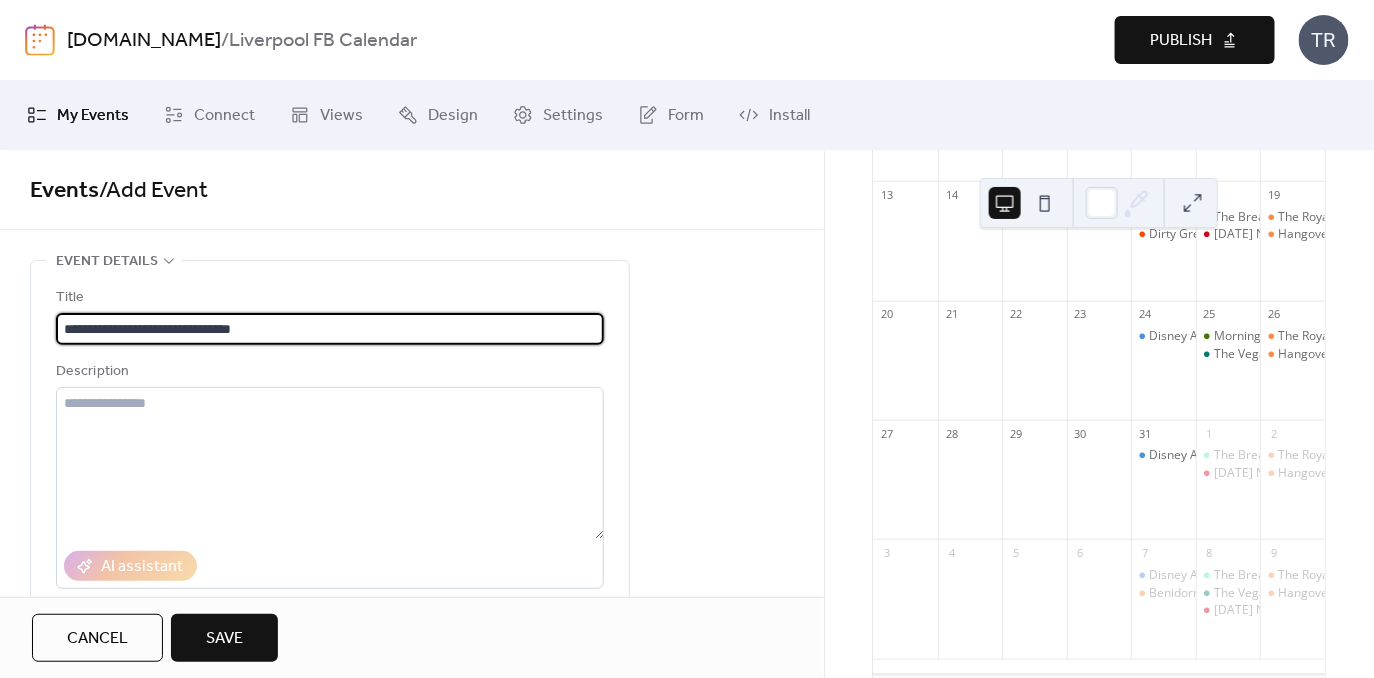 type on "**********" 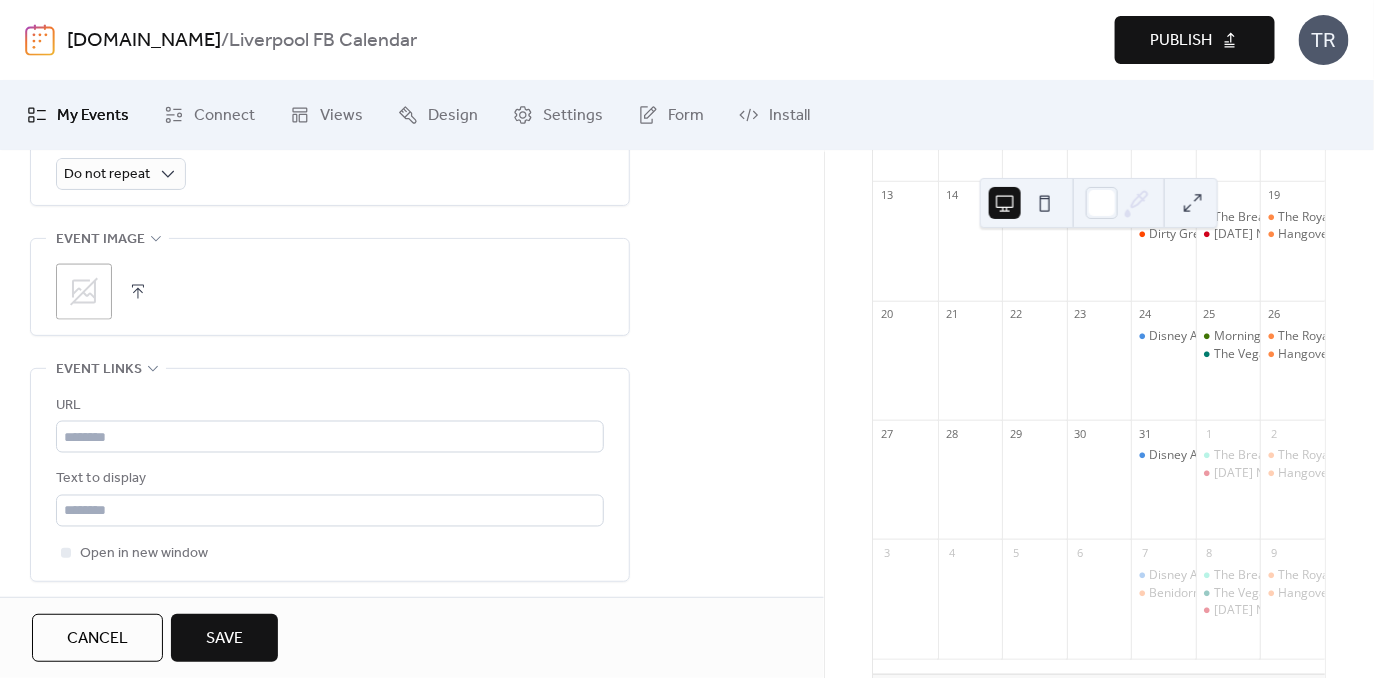 scroll, scrollTop: 1117, scrollLeft: 0, axis: vertical 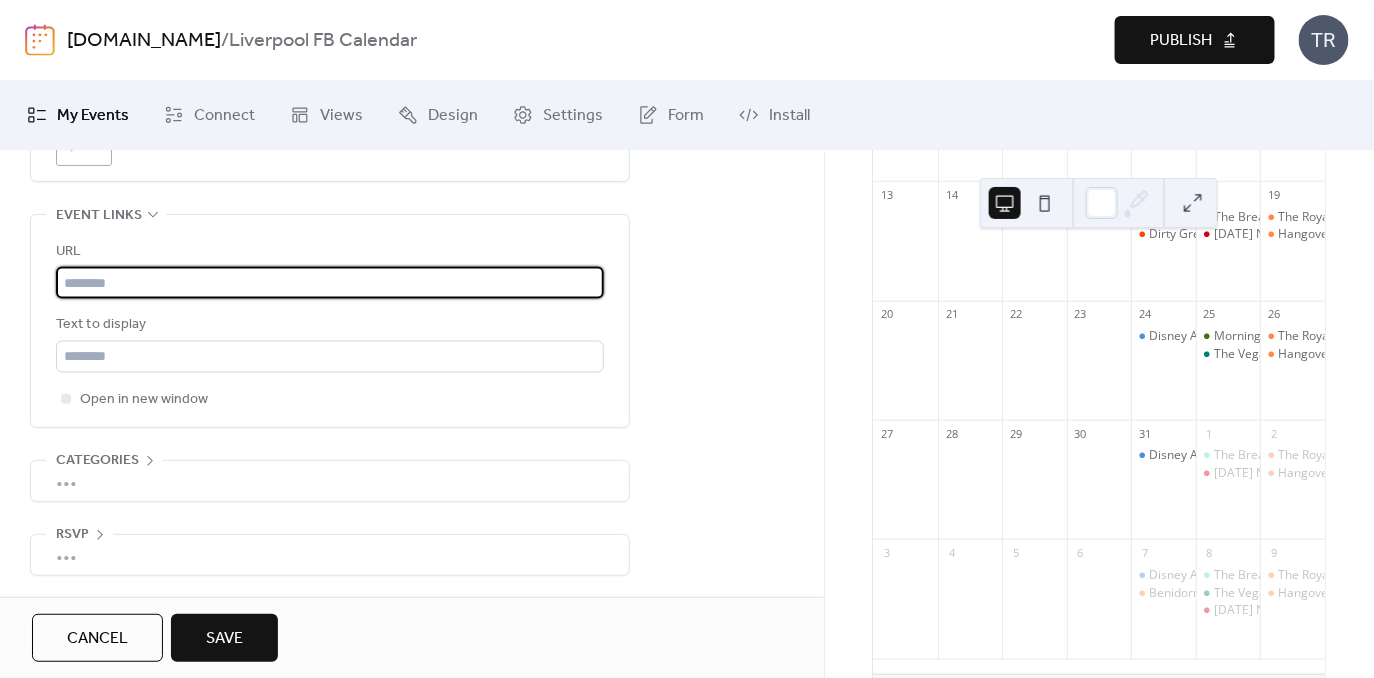 click at bounding box center (330, 283) 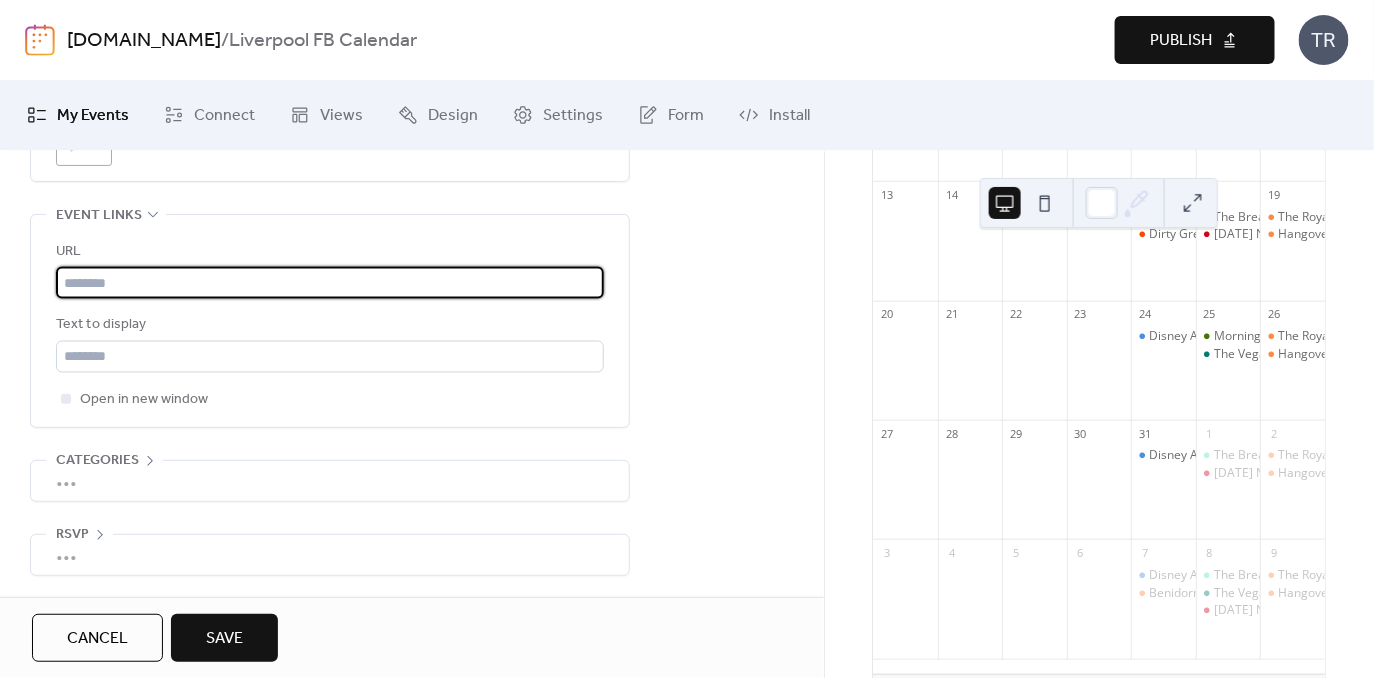 paste on "**********" 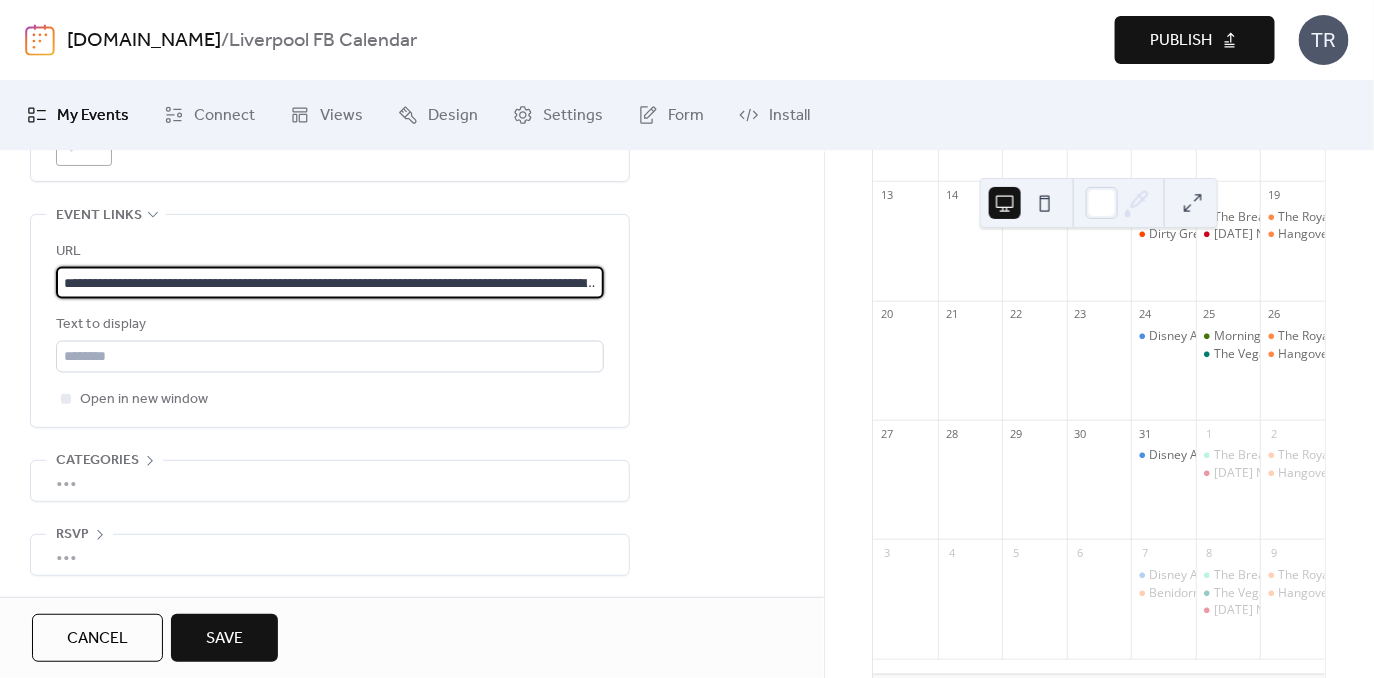 scroll, scrollTop: 0, scrollLeft: 472, axis: horizontal 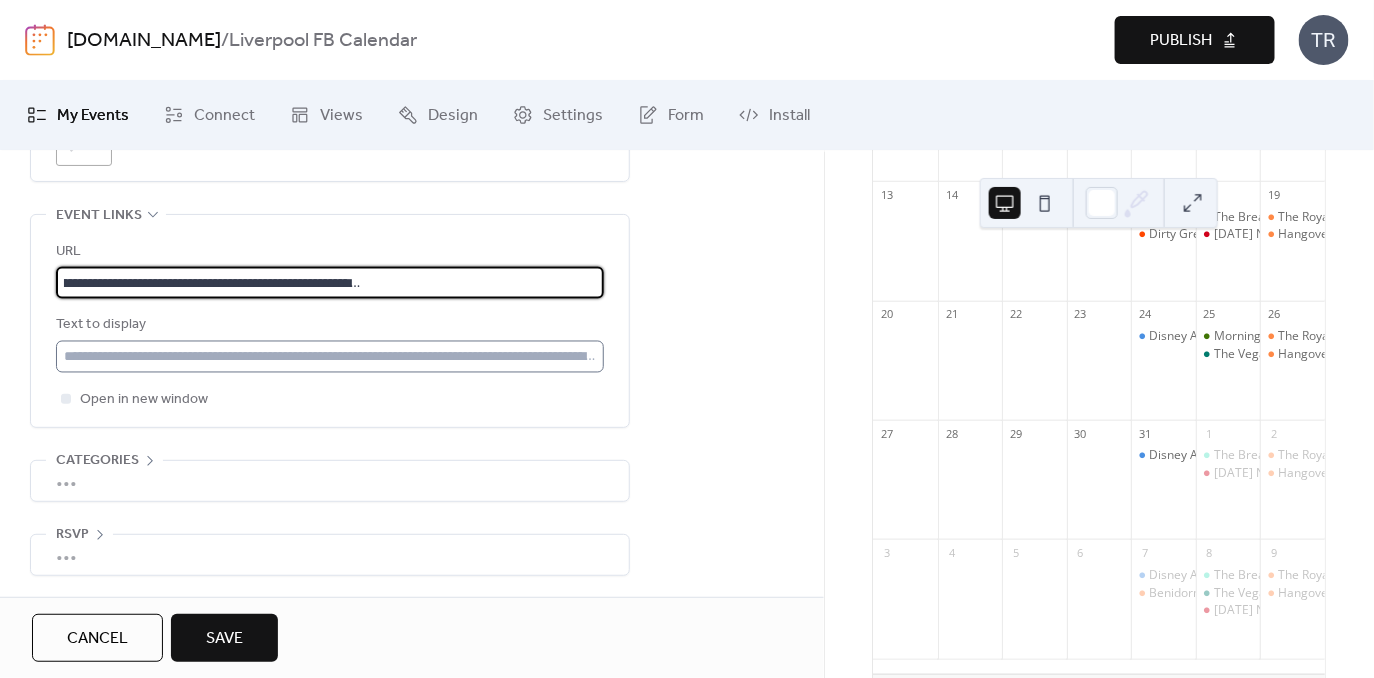 type on "**********" 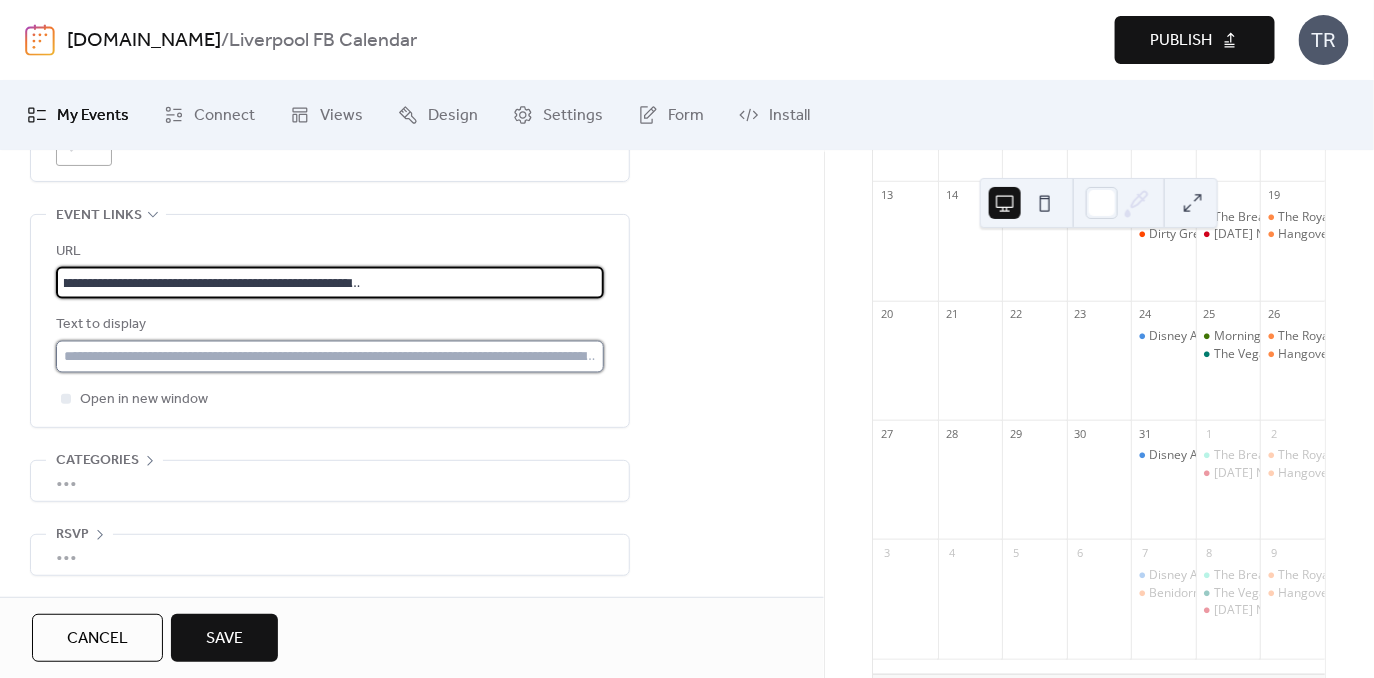 click at bounding box center (330, 357) 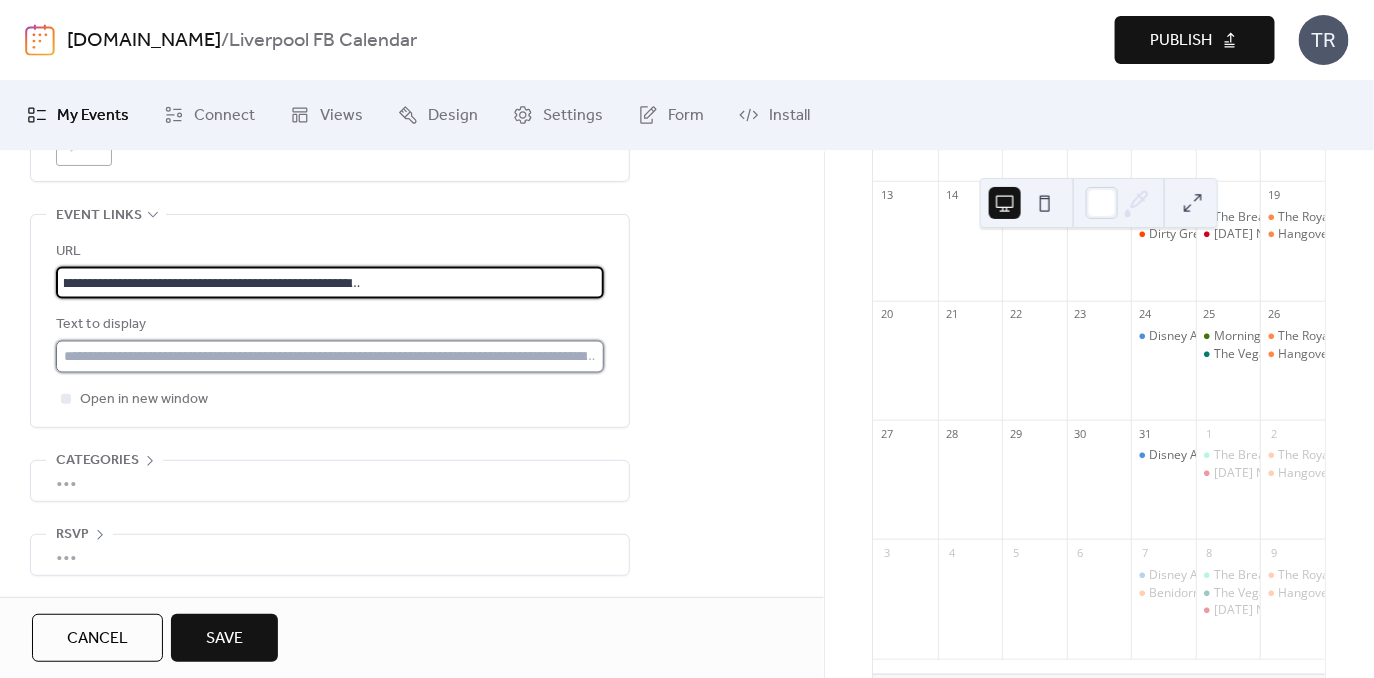 scroll, scrollTop: 0, scrollLeft: 0, axis: both 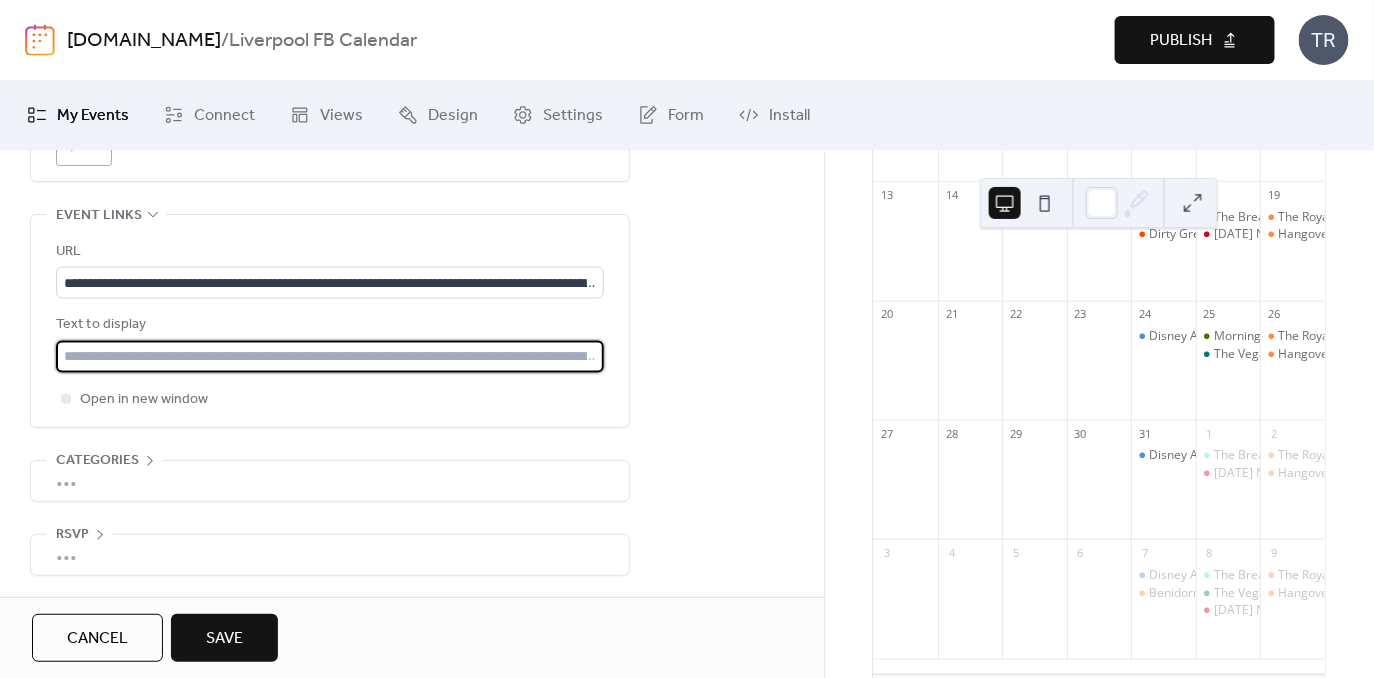 type on "**********" 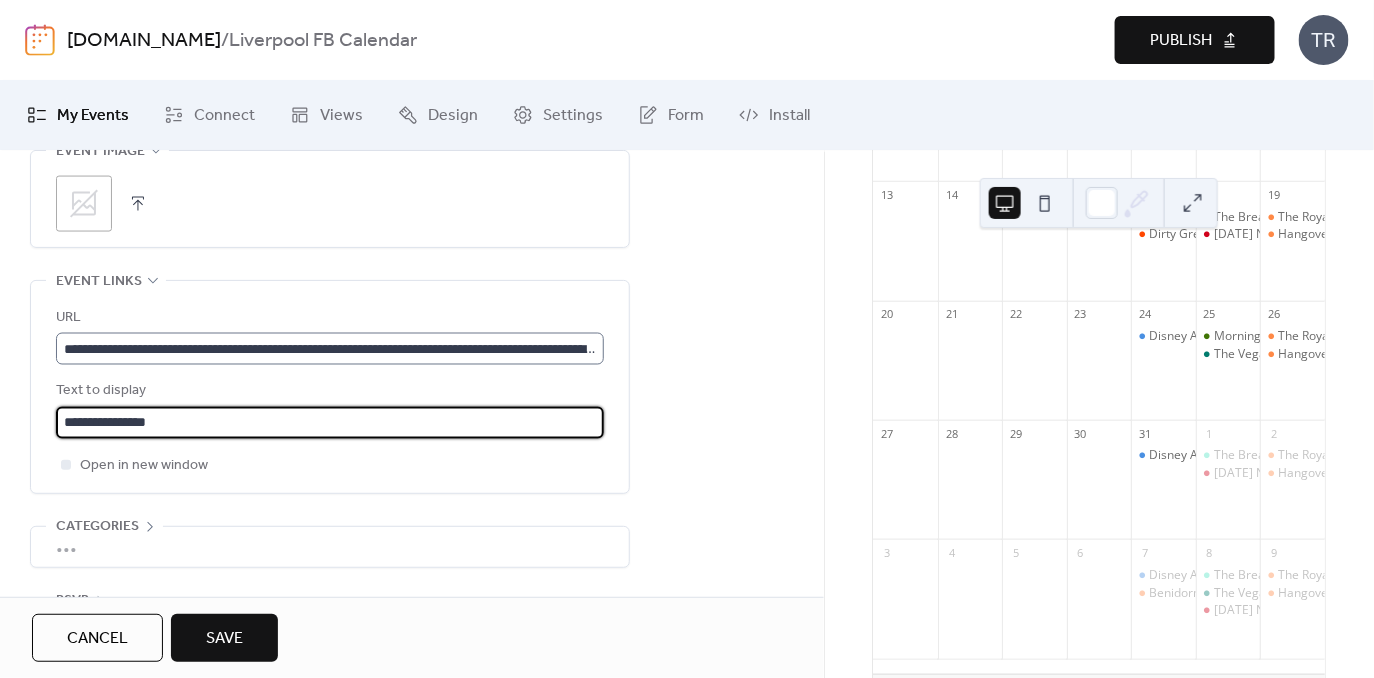 scroll, scrollTop: 972, scrollLeft: 0, axis: vertical 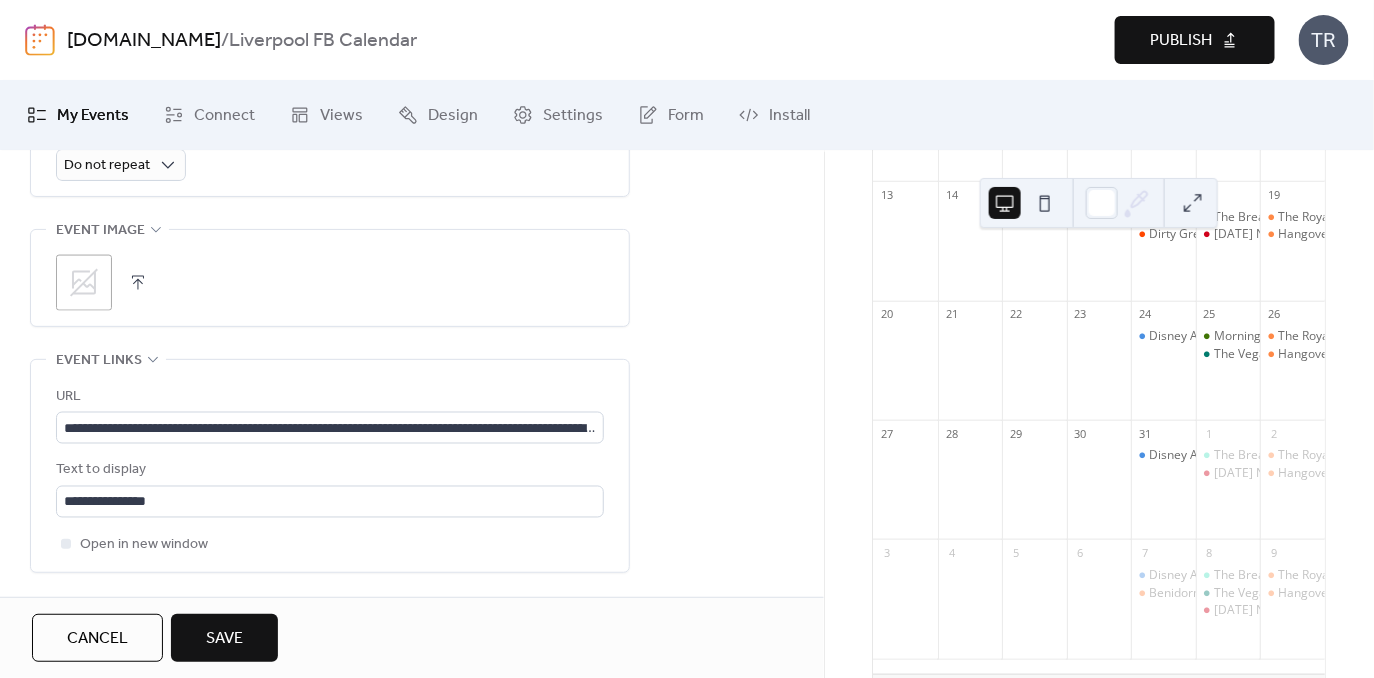 click 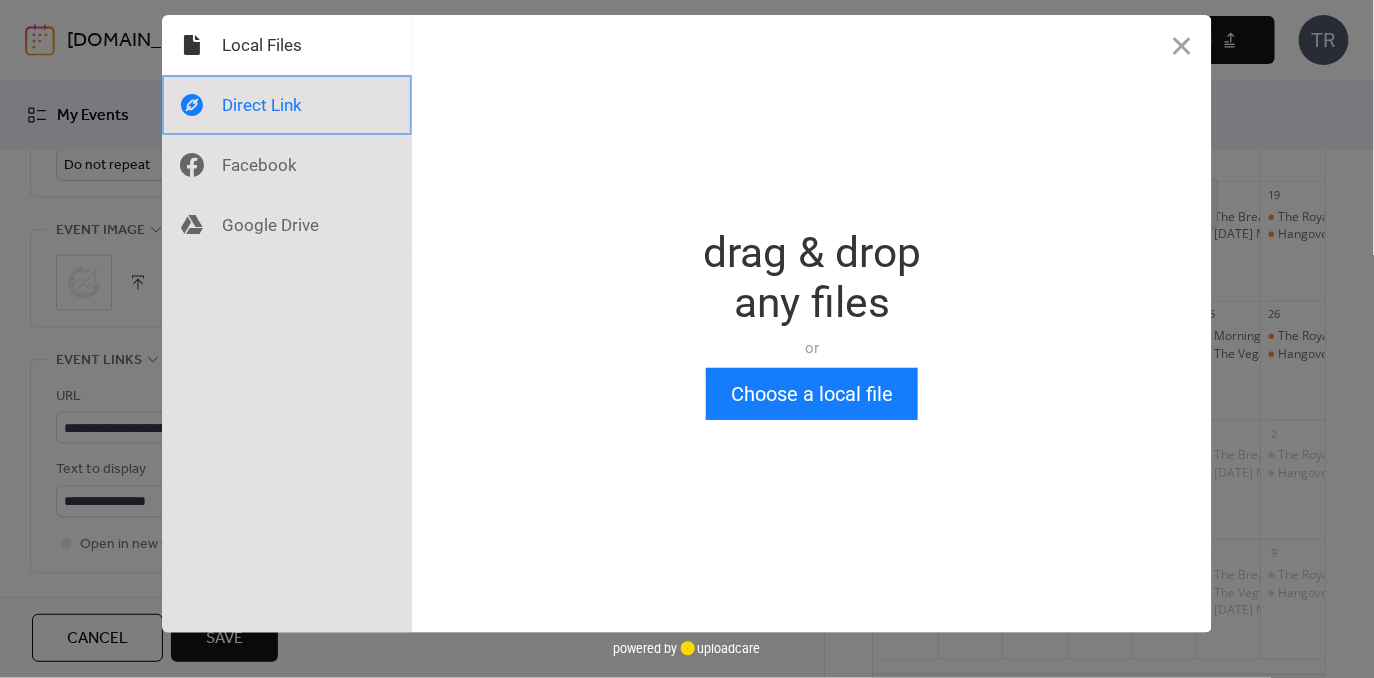 click at bounding box center (287, 105) 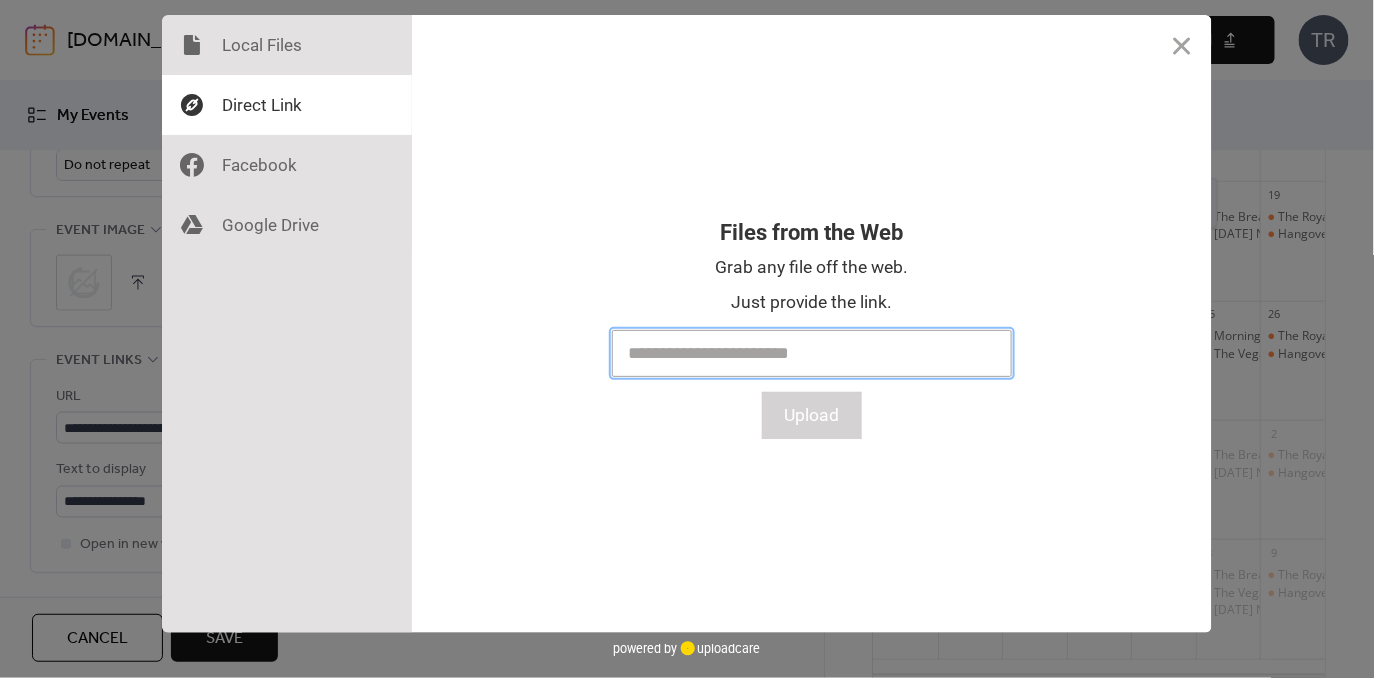 paste on "**********" 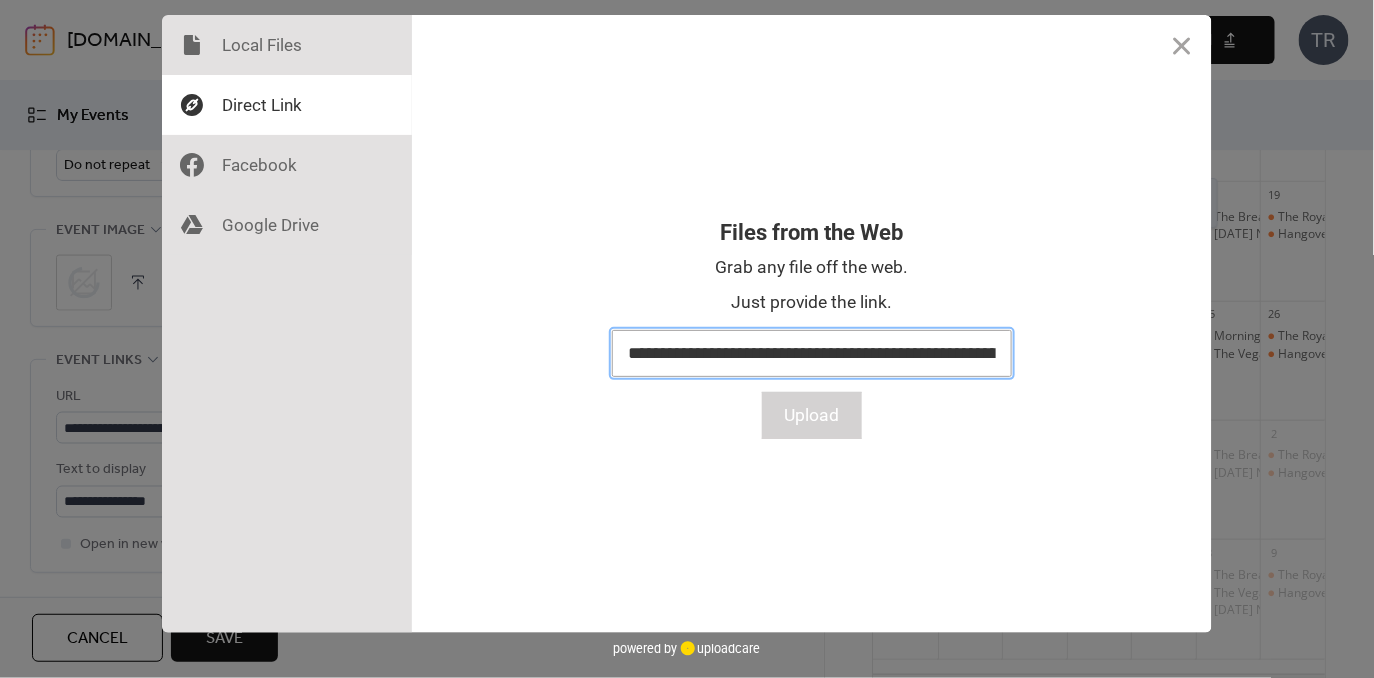 scroll, scrollTop: 0, scrollLeft: 1744, axis: horizontal 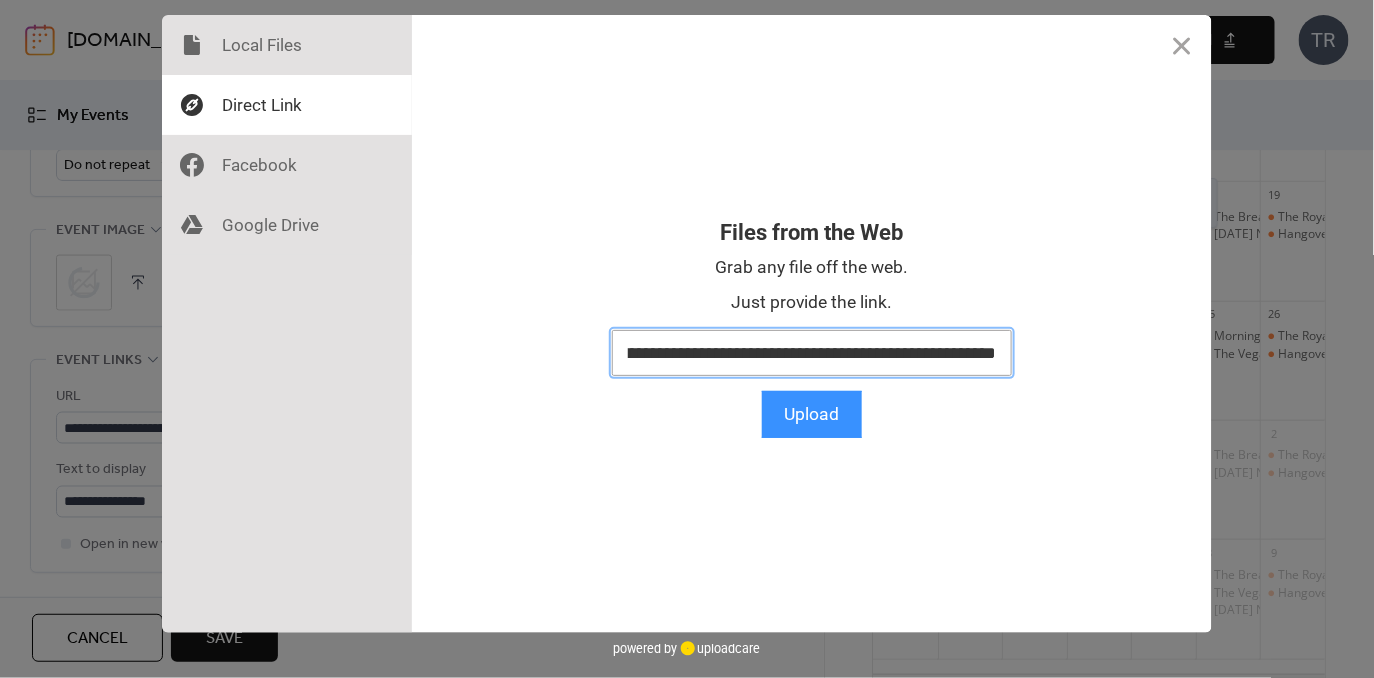 type on "**********" 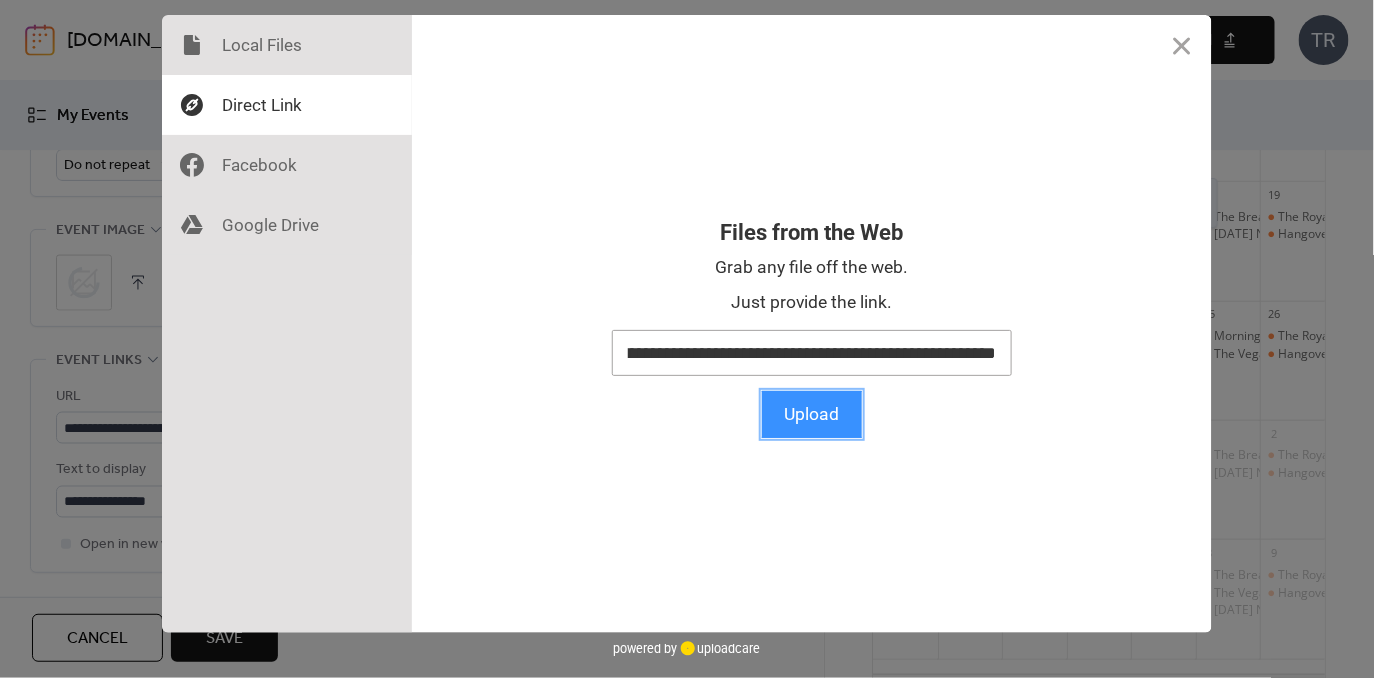 scroll, scrollTop: 0, scrollLeft: 0, axis: both 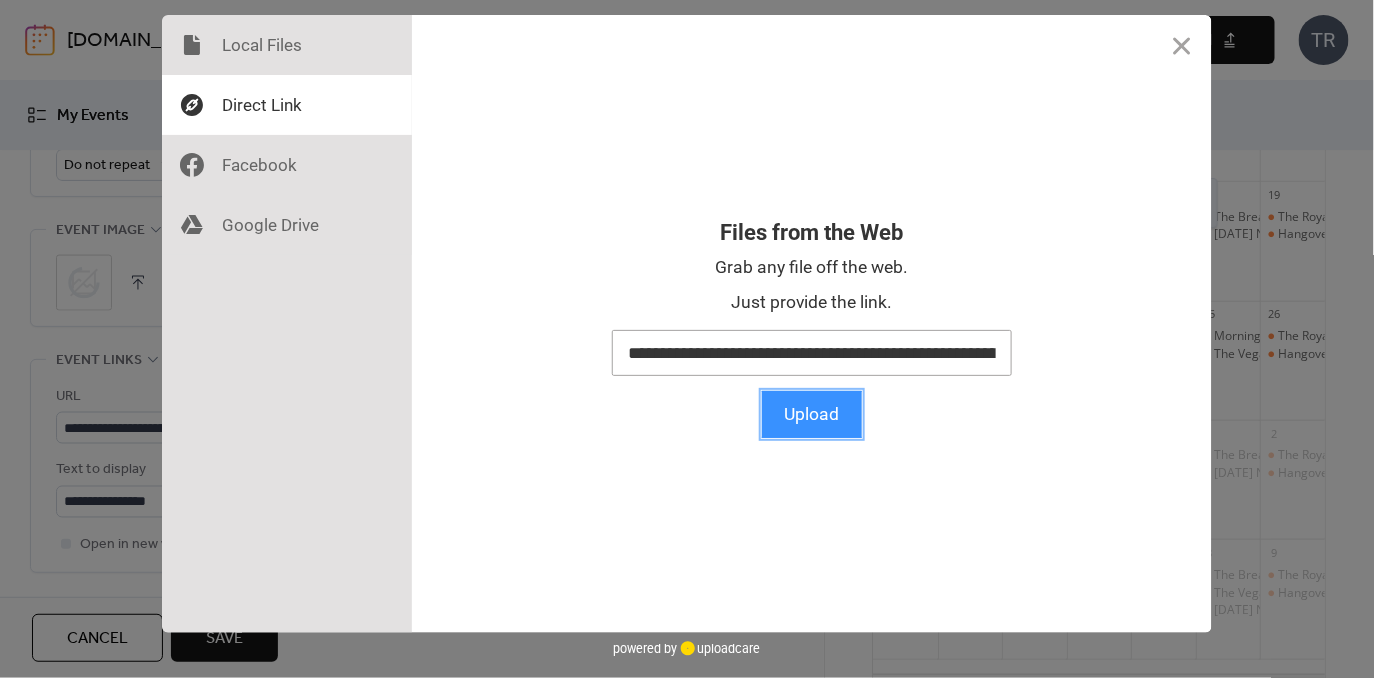 click on "Upload" at bounding box center (812, 414) 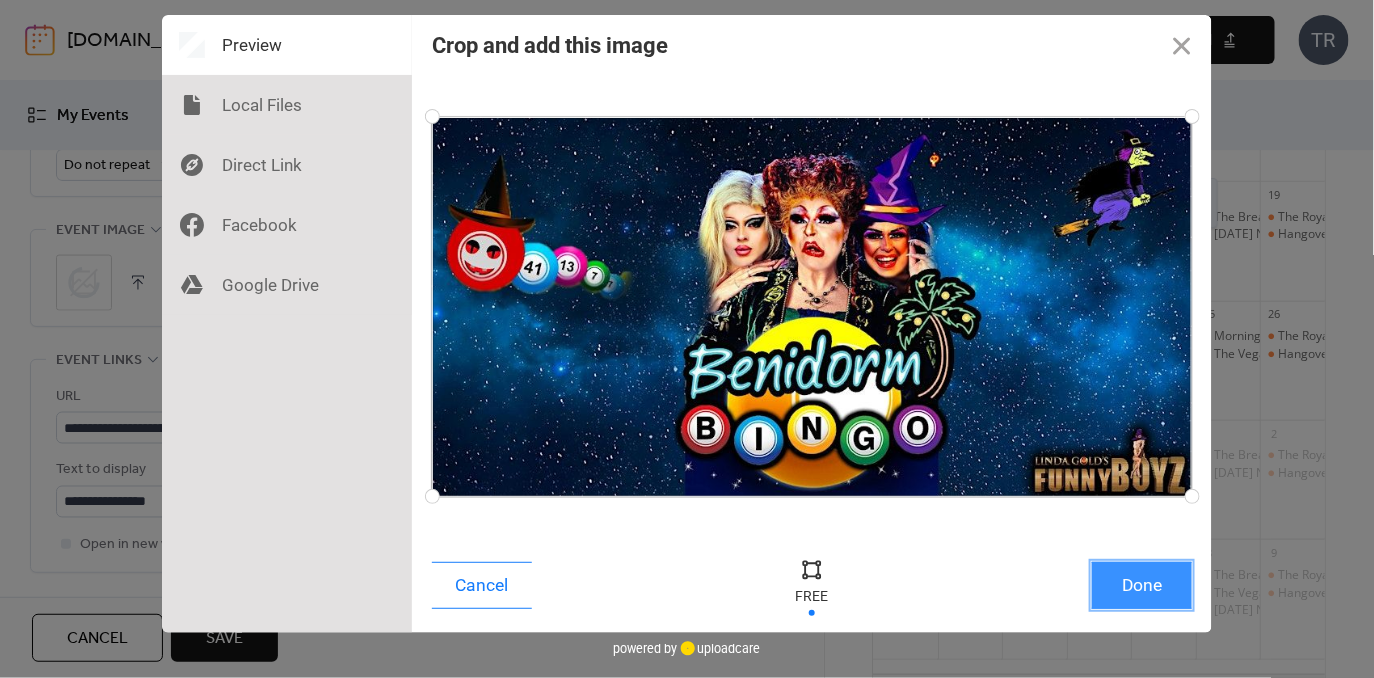 click on "Done" at bounding box center (1142, 585) 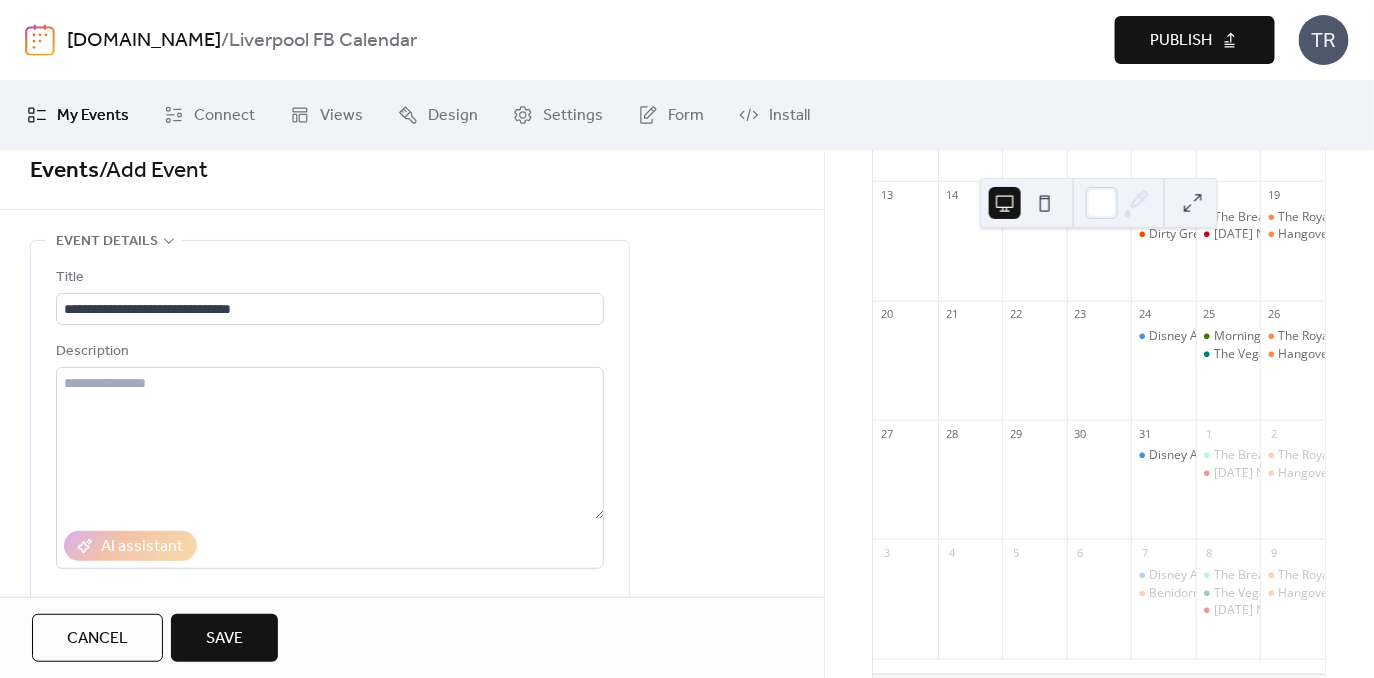 scroll, scrollTop: 0, scrollLeft: 0, axis: both 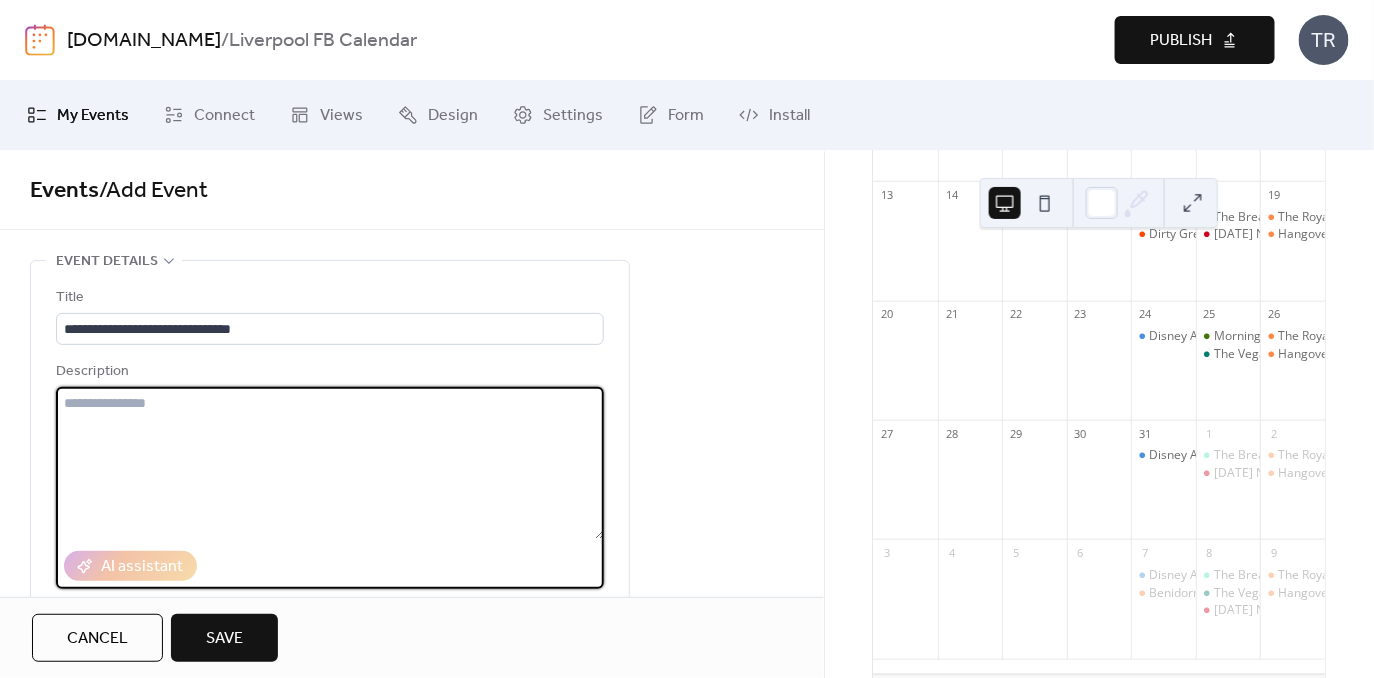click at bounding box center (330, 463) 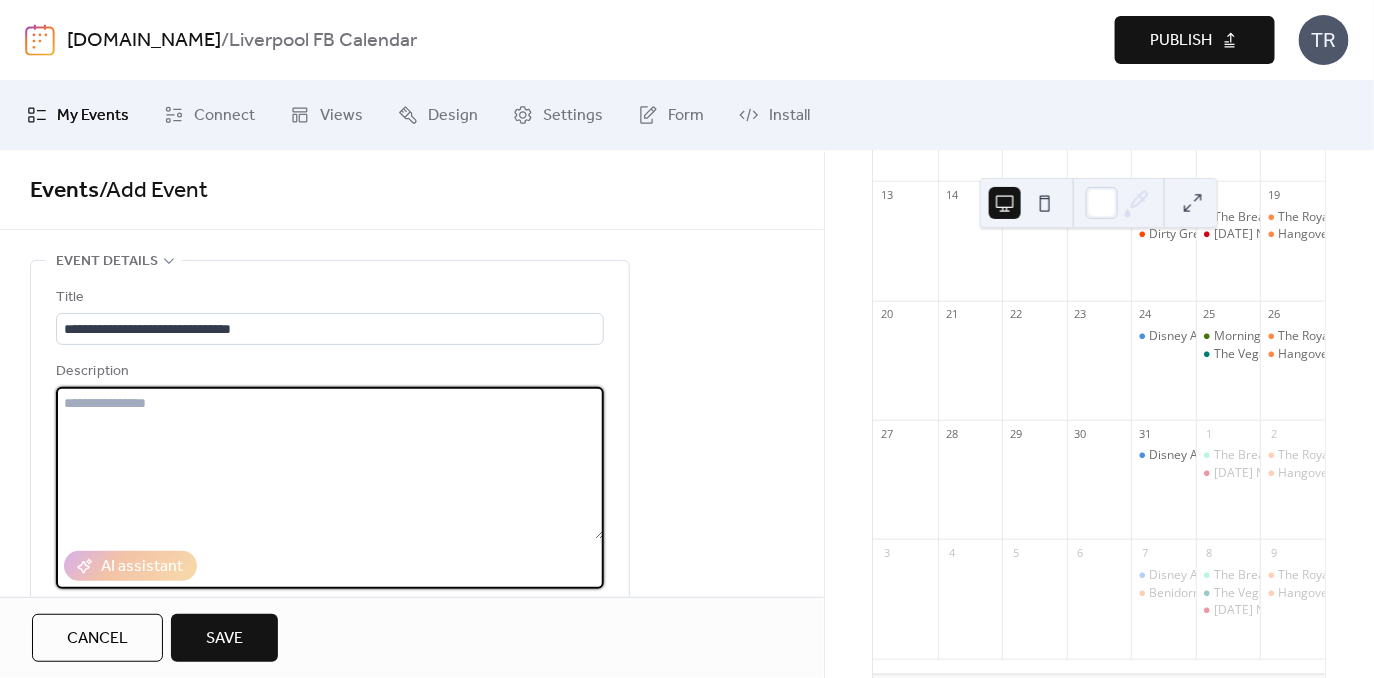 paste on "**********" 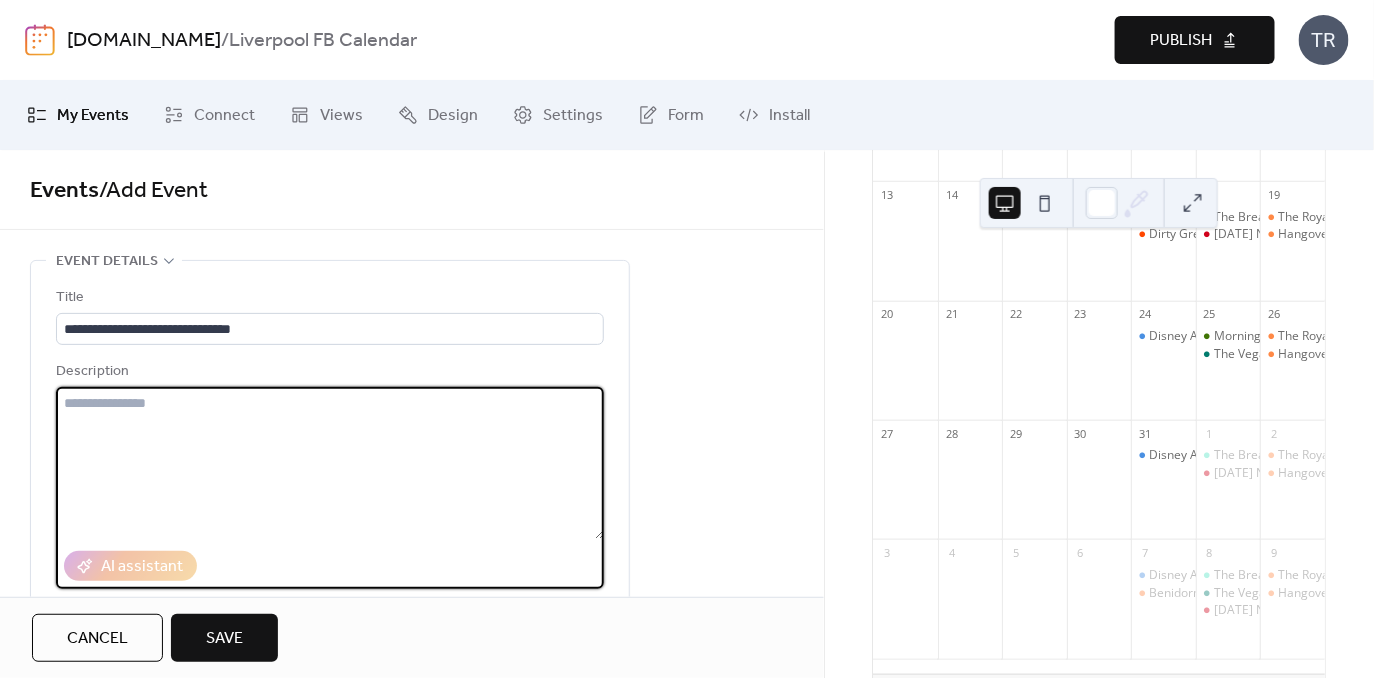 click at bounding box center (330, 463) 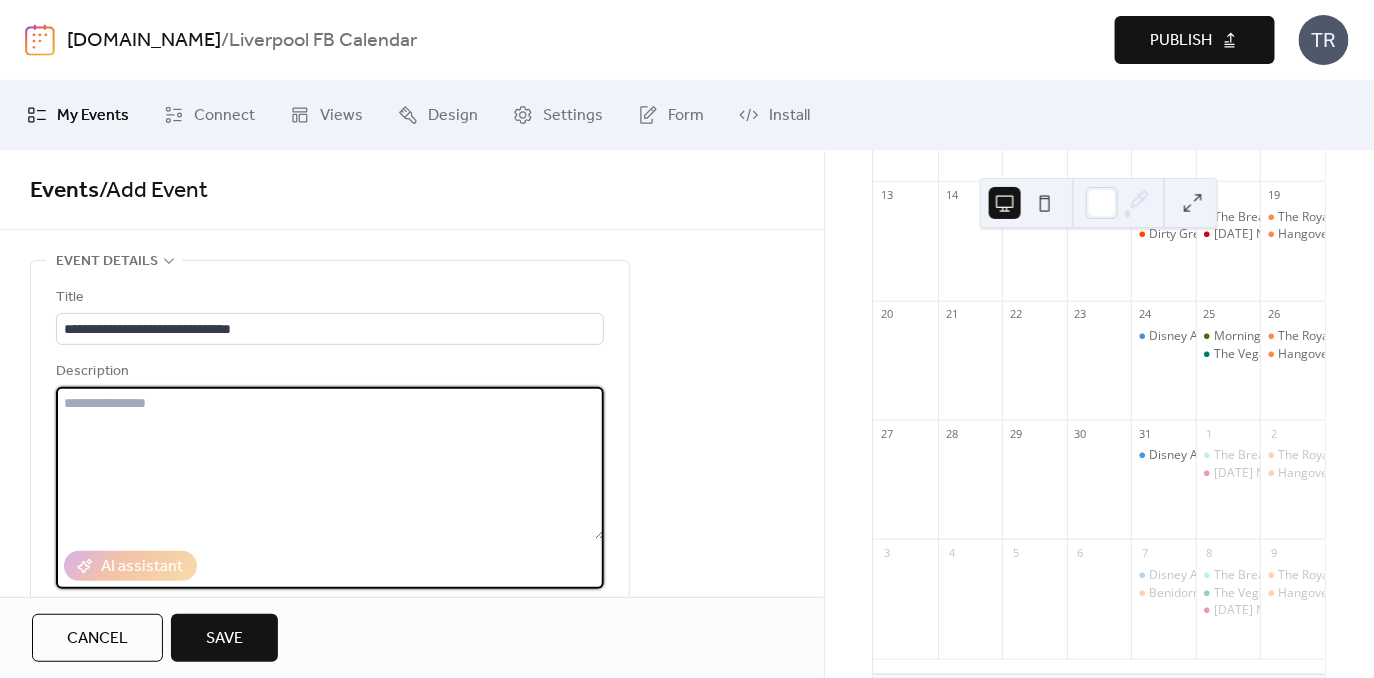 paste on "**********" 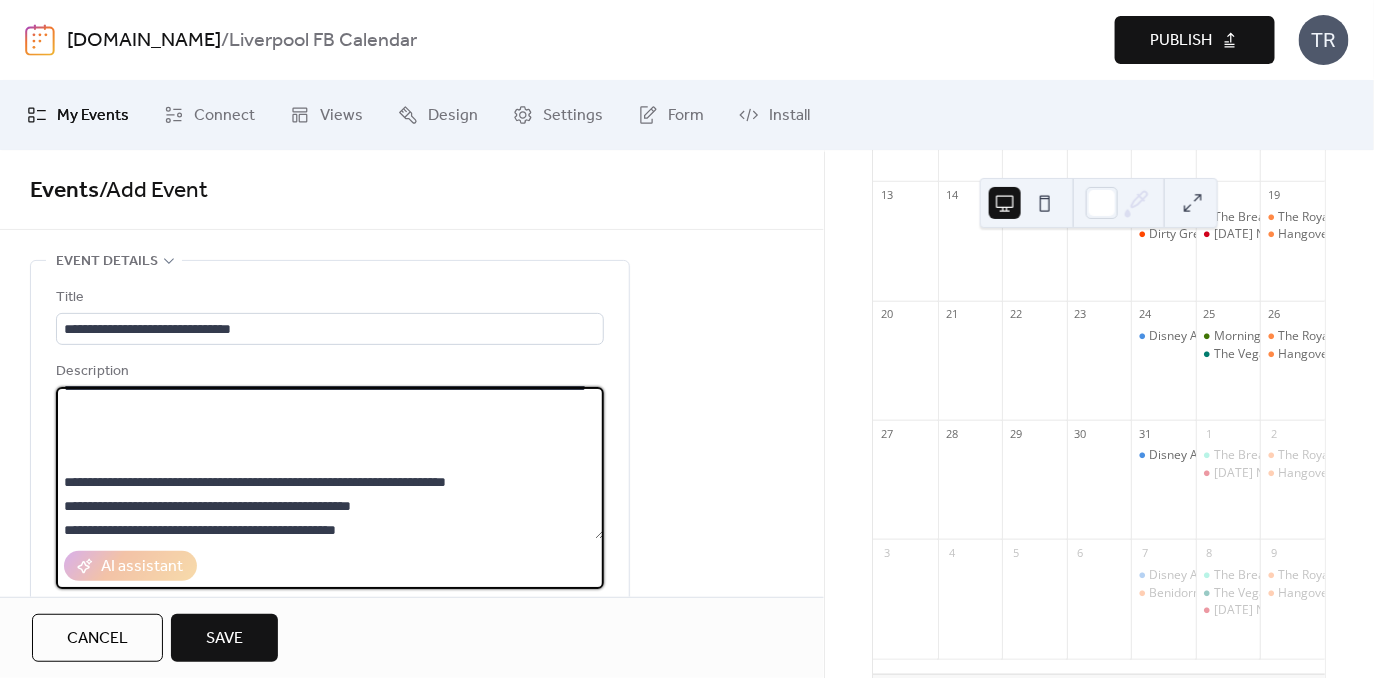 scroll, scrollTop: 230, scrollLeft: 0, axis: vertical 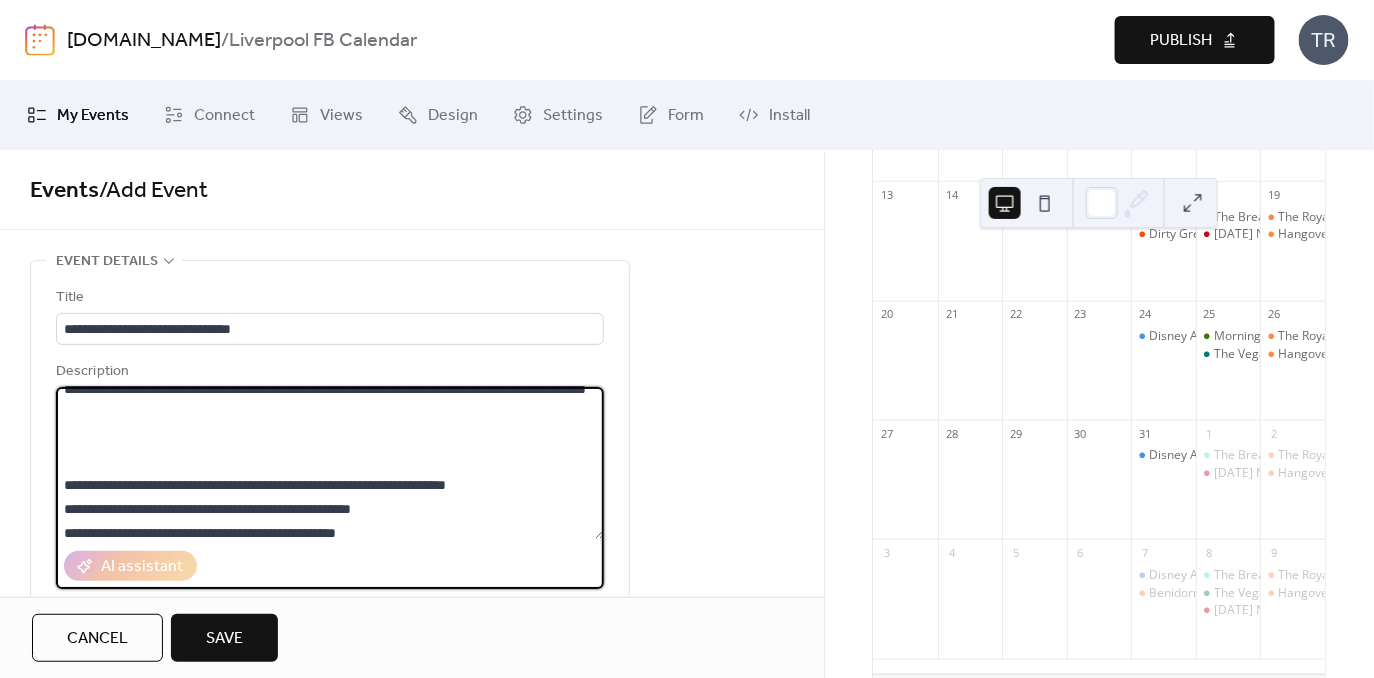 click on "**********" at bounding box center (330, 463) 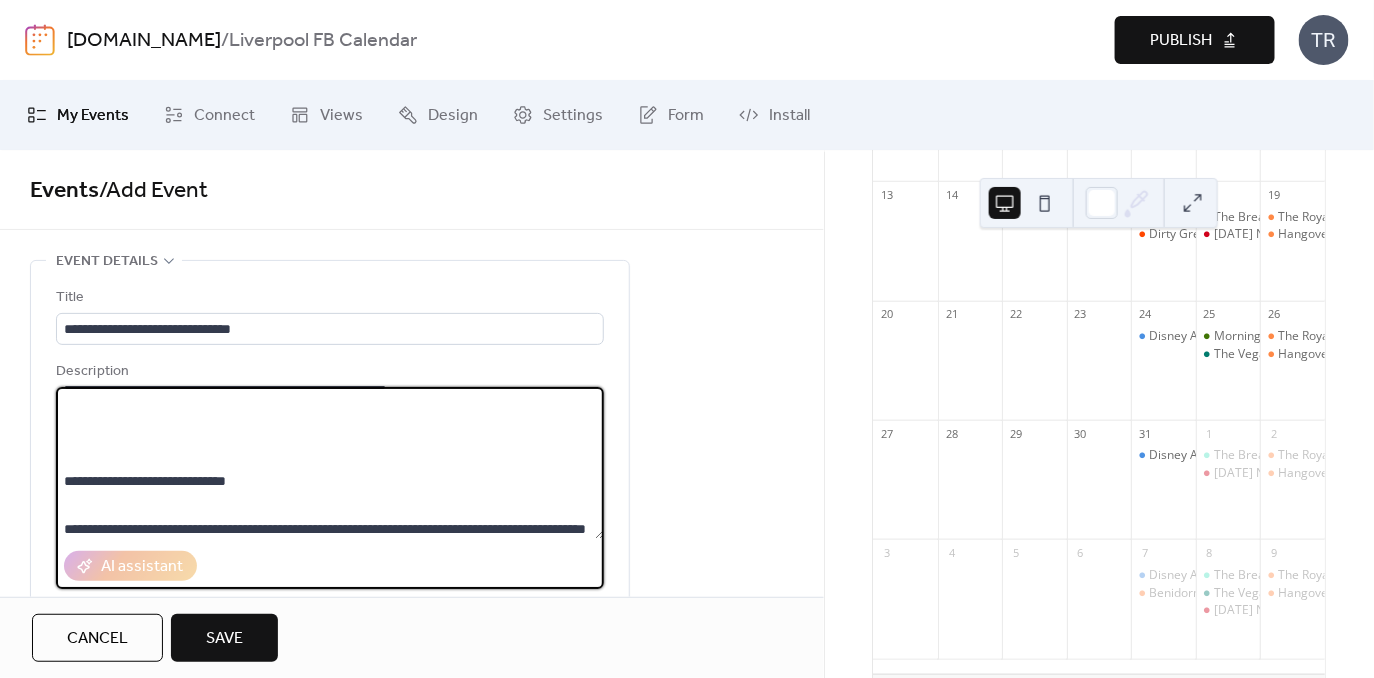 scroll, scrollTop: 81, scrollLeft: 0, axis: vertical 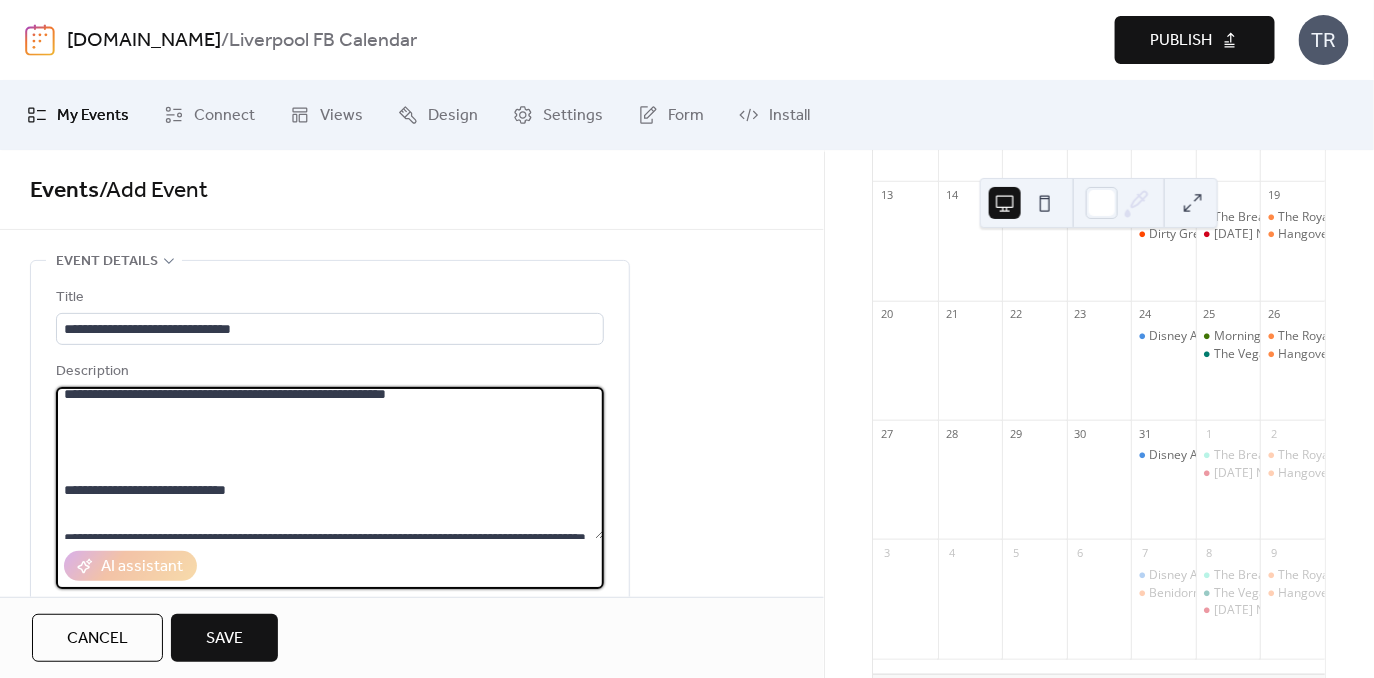 click on "**********" at bounding box center [330, 463] 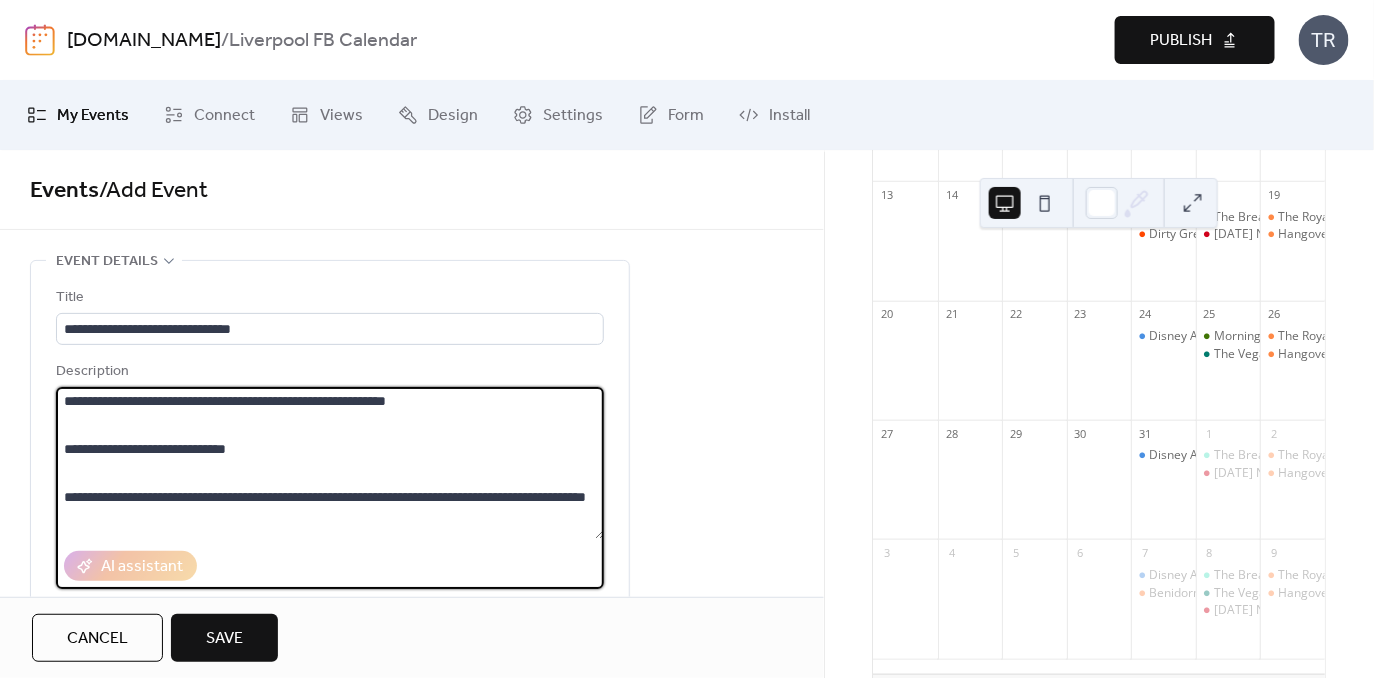 scroll, scrollTop: 0, scrollLeft: 0, axis: both 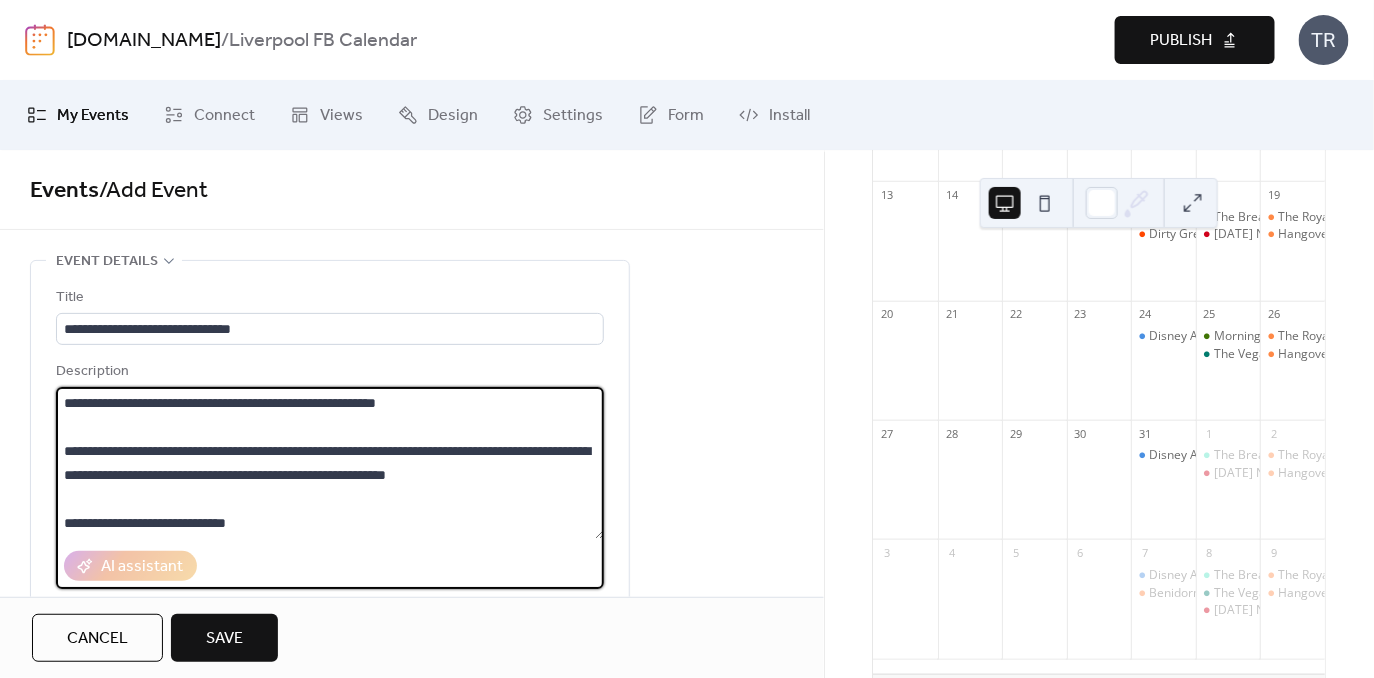 click on "**********" at bounding box center [330, 463] 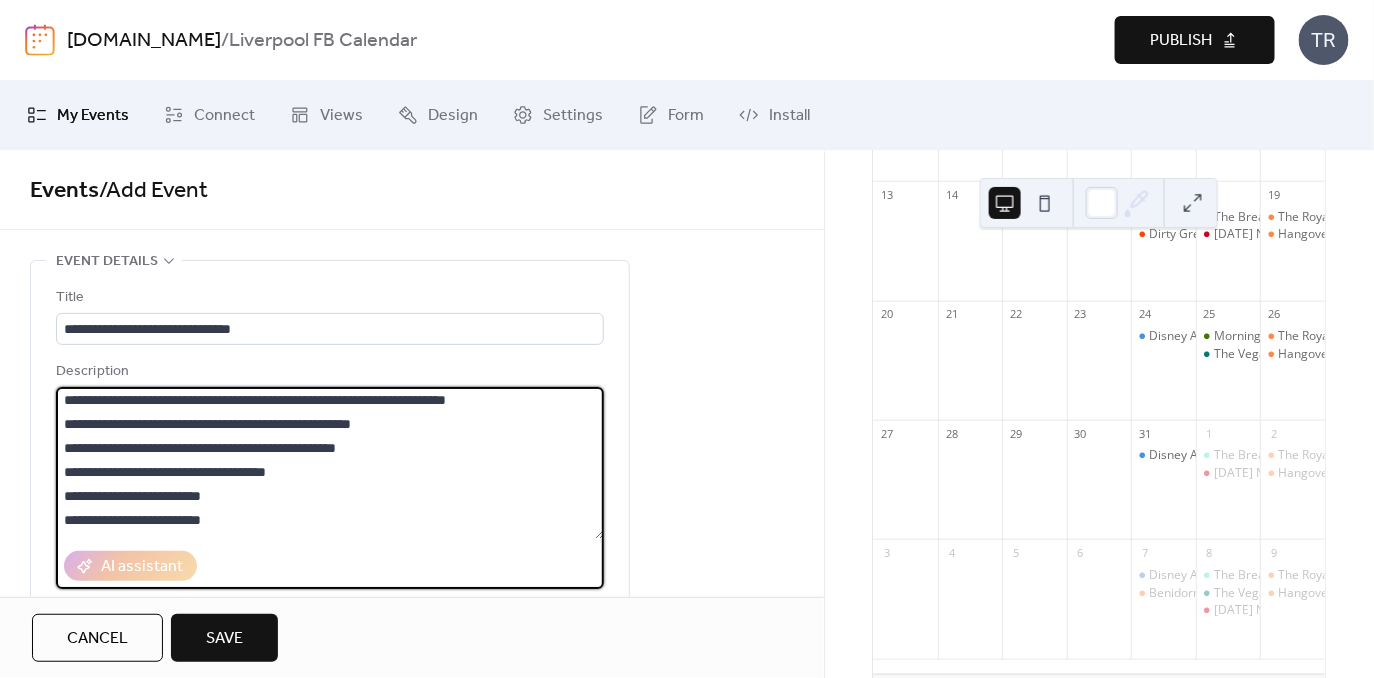 scroll, scrollTop: 263, scrollLeft: 0, axis: vertical 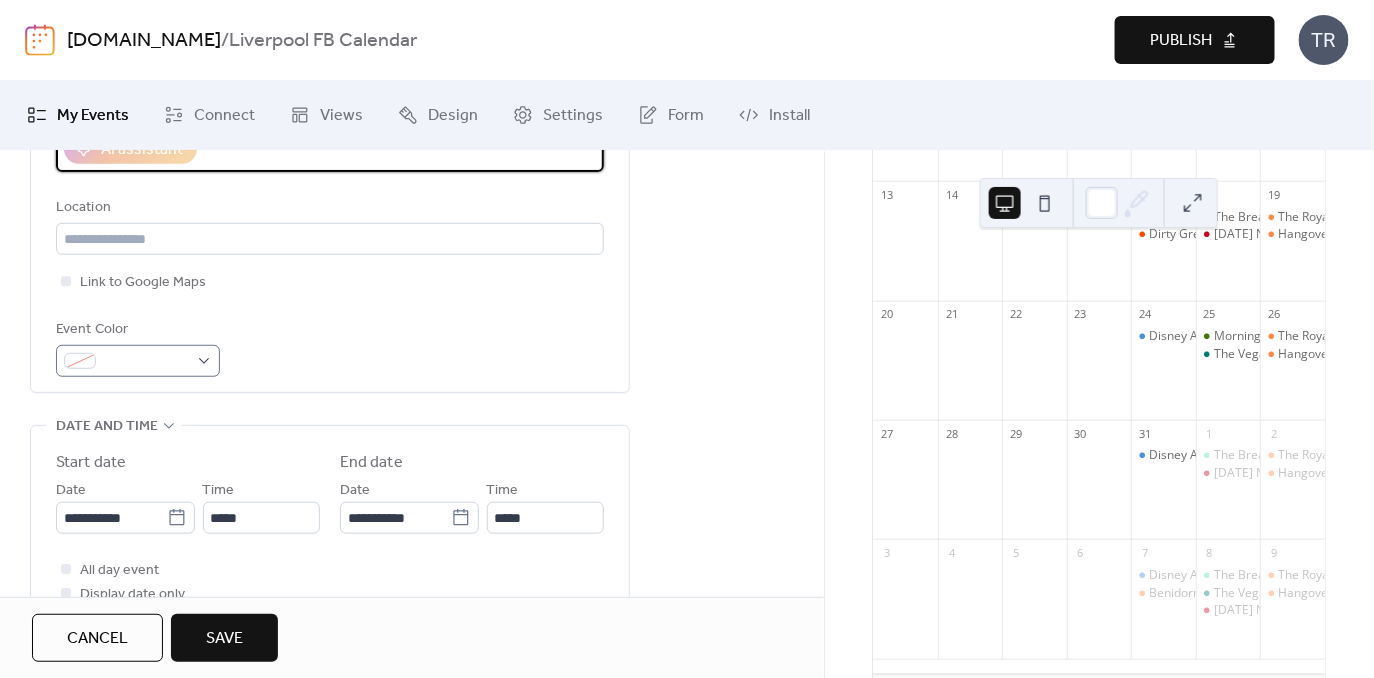type on "**********" 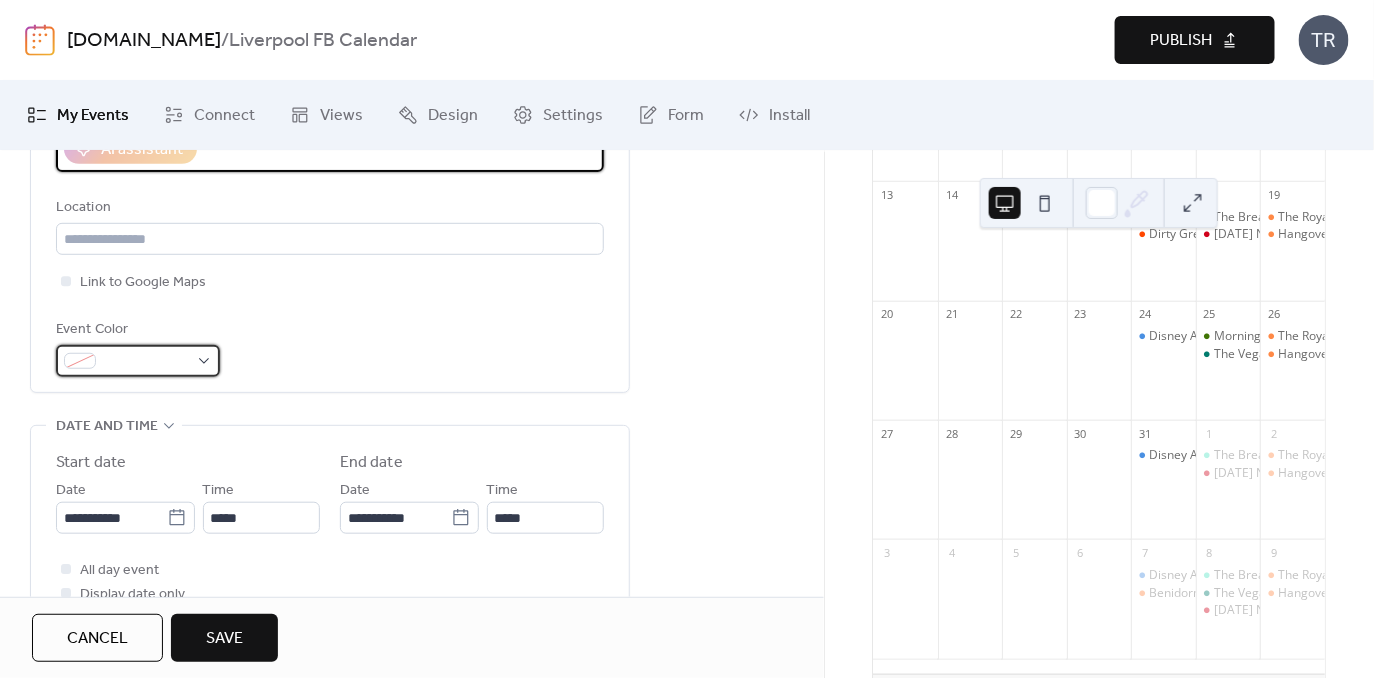 click at bounding box center [80, 361] 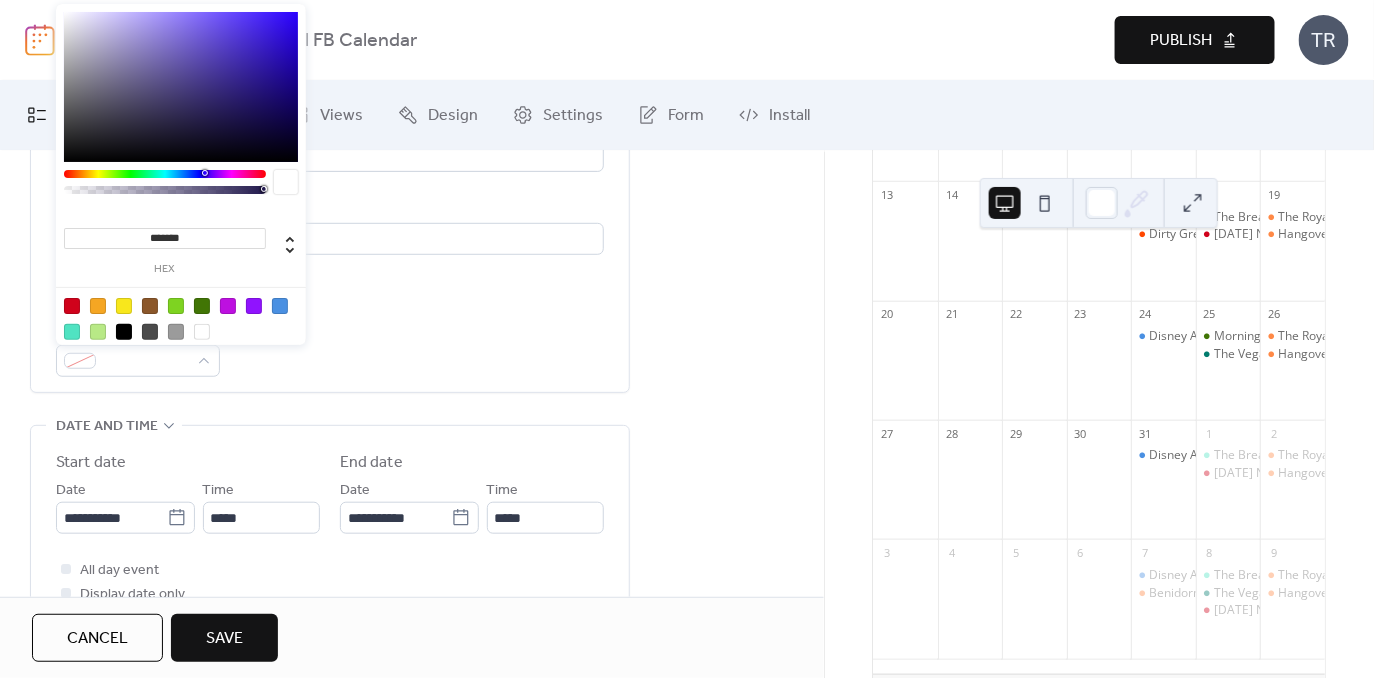 click at bounding box center [72, 306] 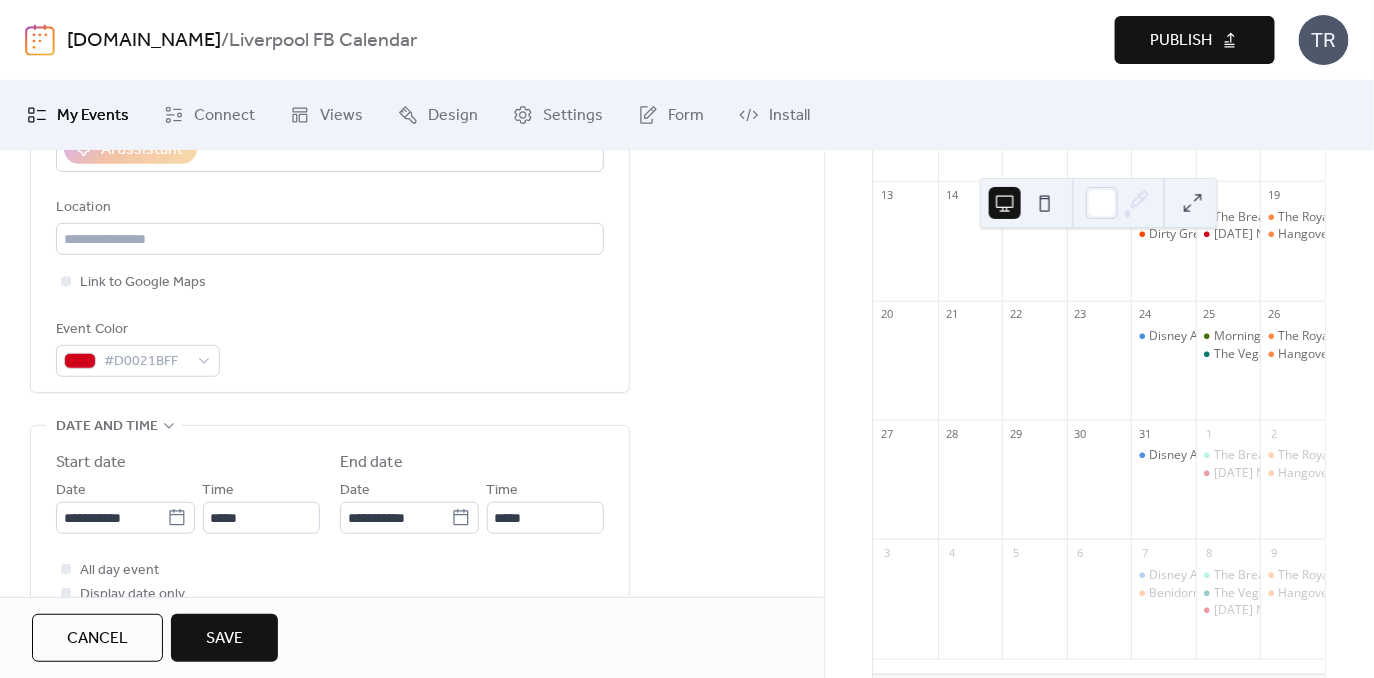 click on "Event Color #D0021BFF" at bounding box center [330, 347] 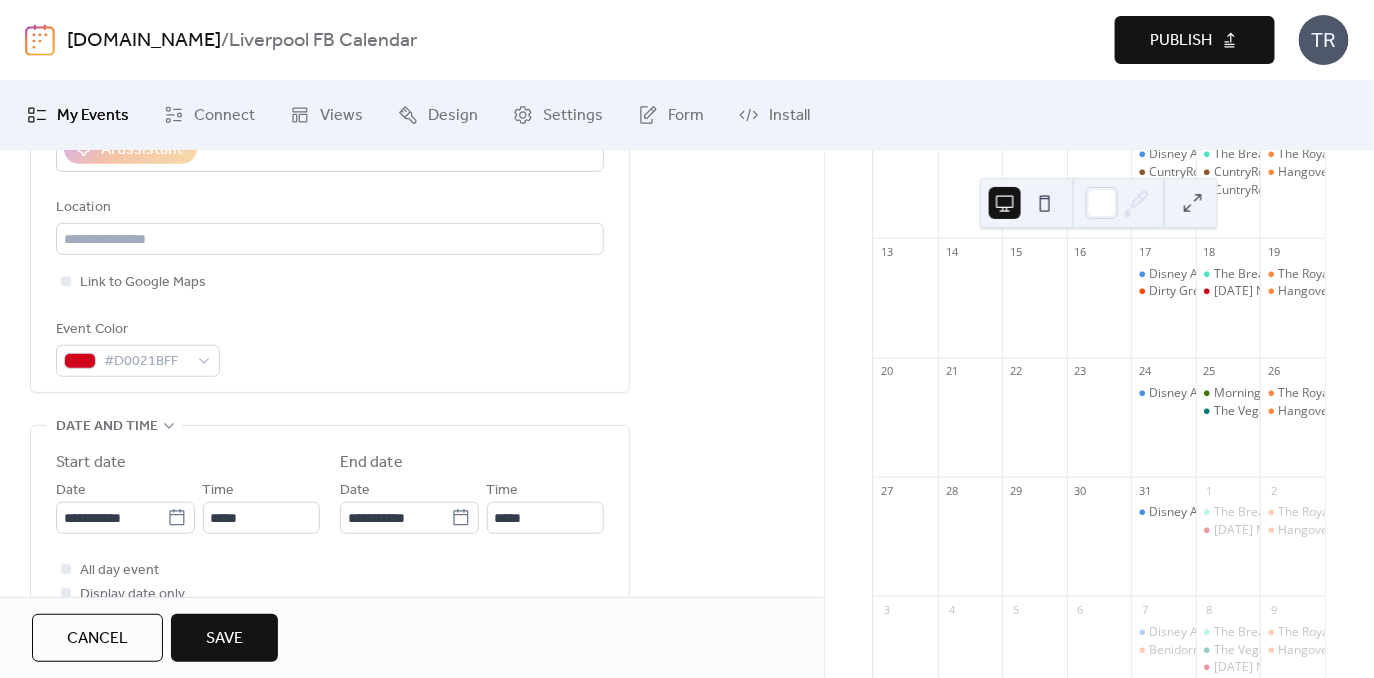scroll, scrollTop: 526, scrollLeft: 0, axis: vertical 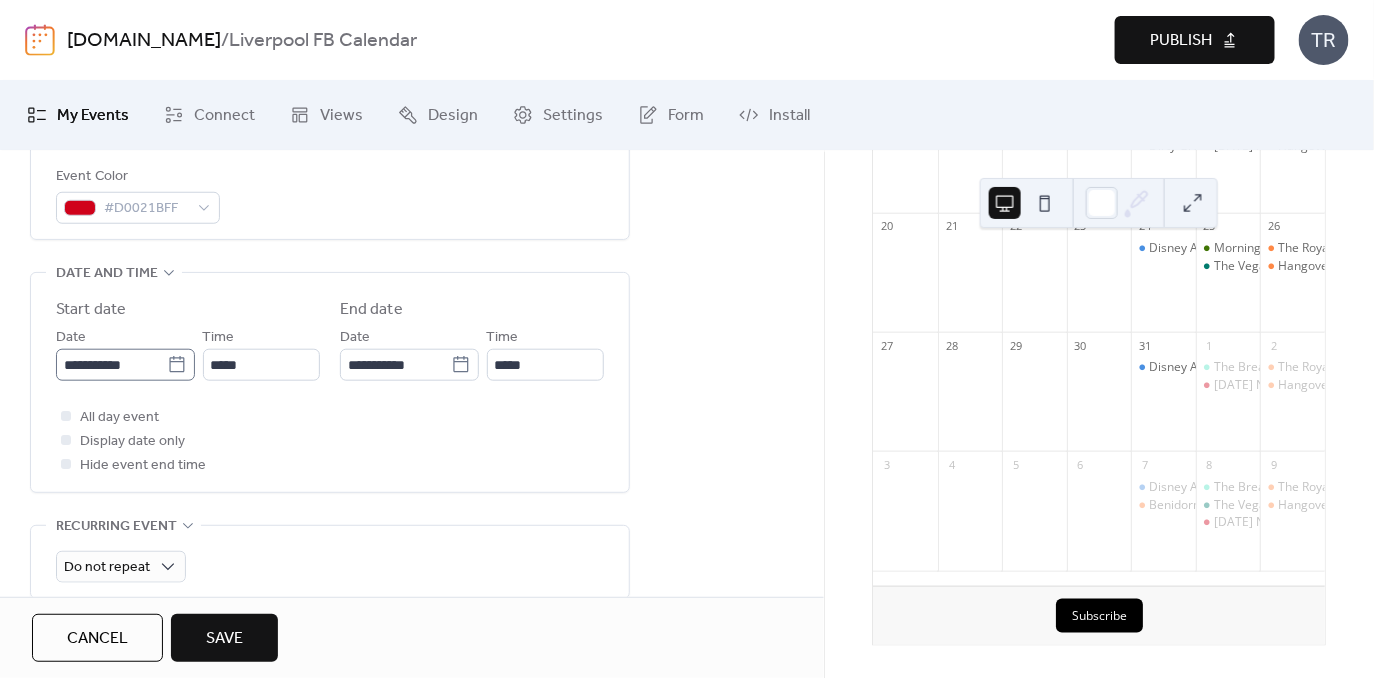 click 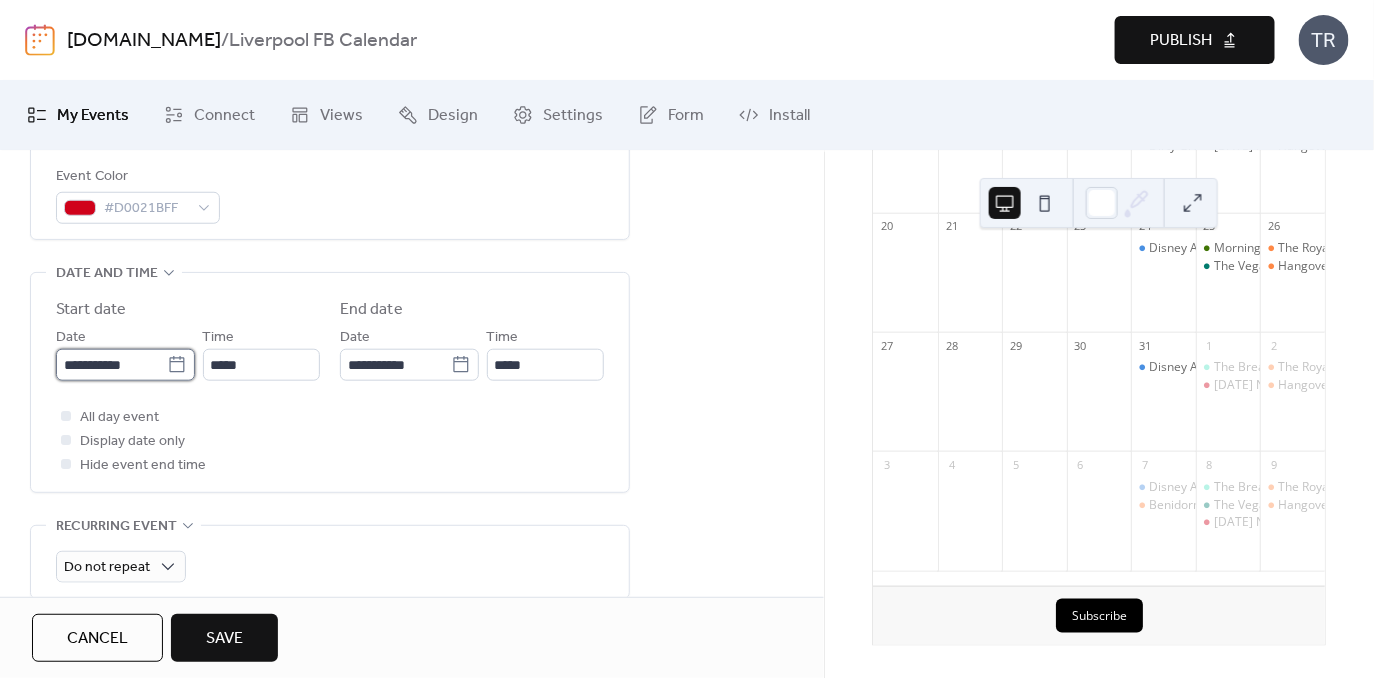 click on "**********" at bounding box center [111, 365] 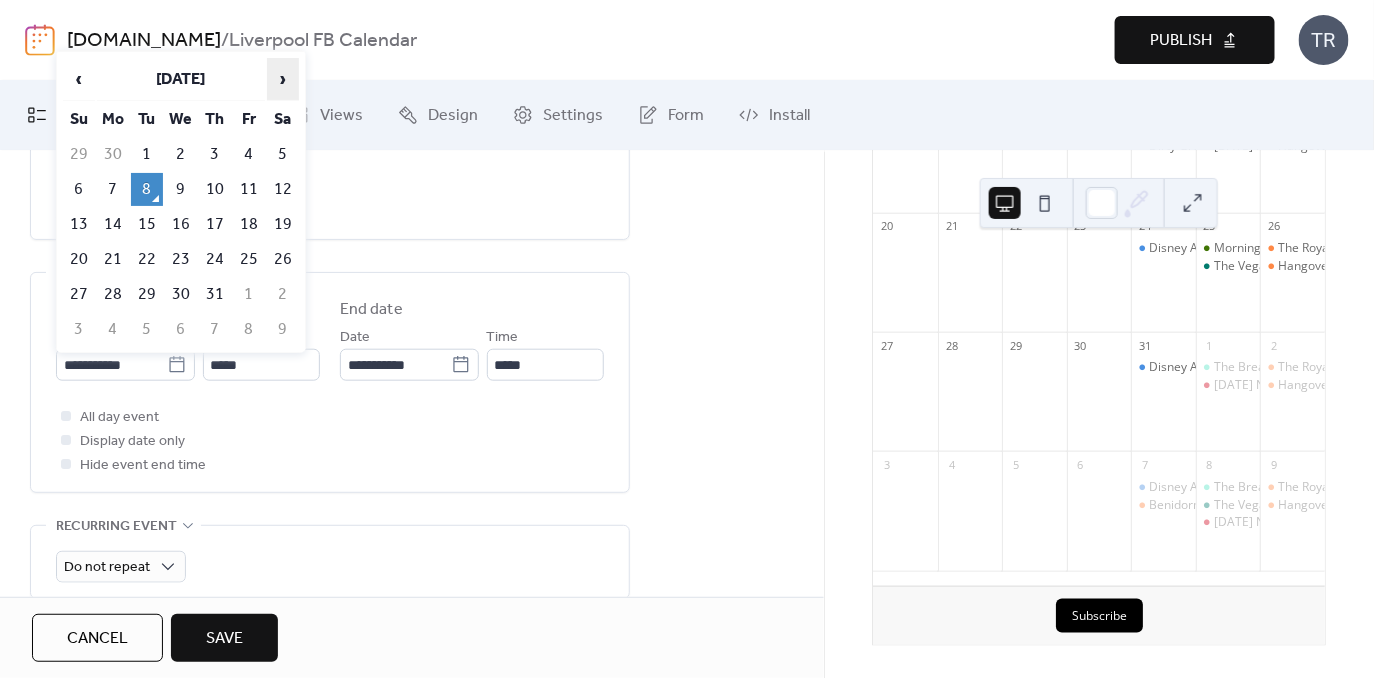 click on "›" at bounding box center (283, 79) 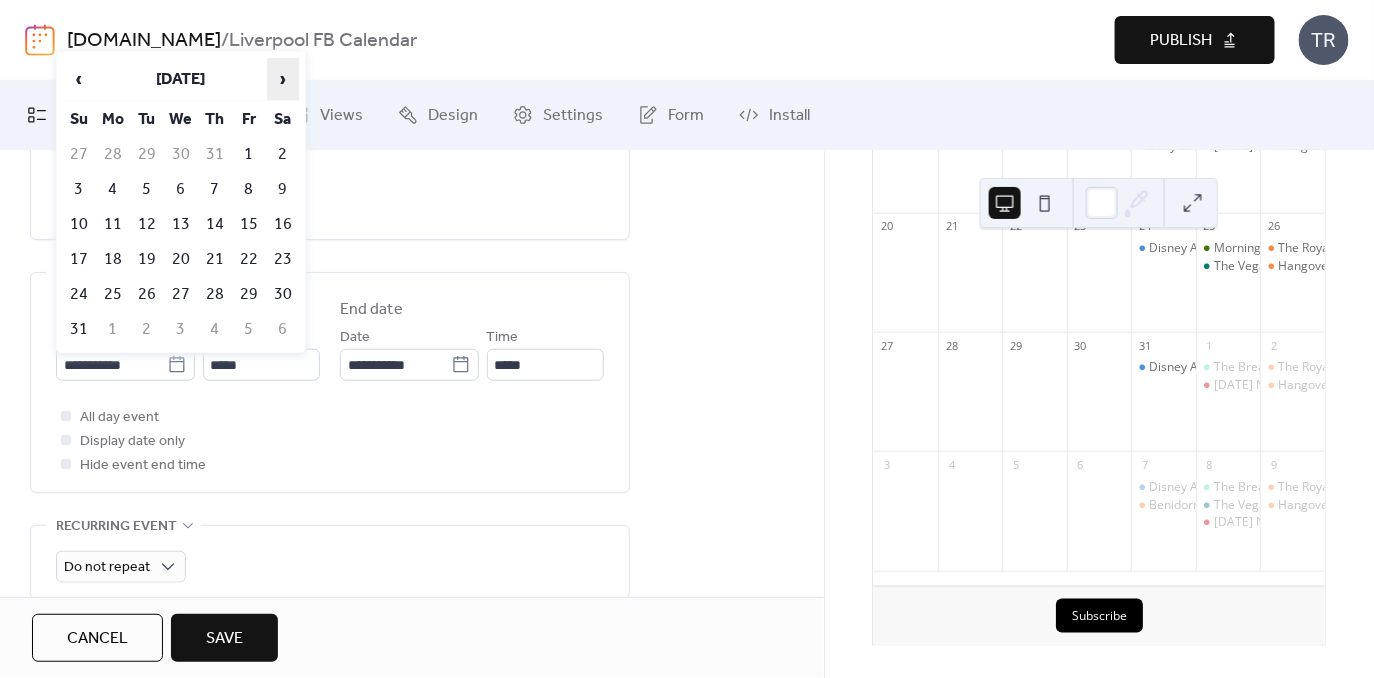 click on "›" at bounding box center (283, 79) 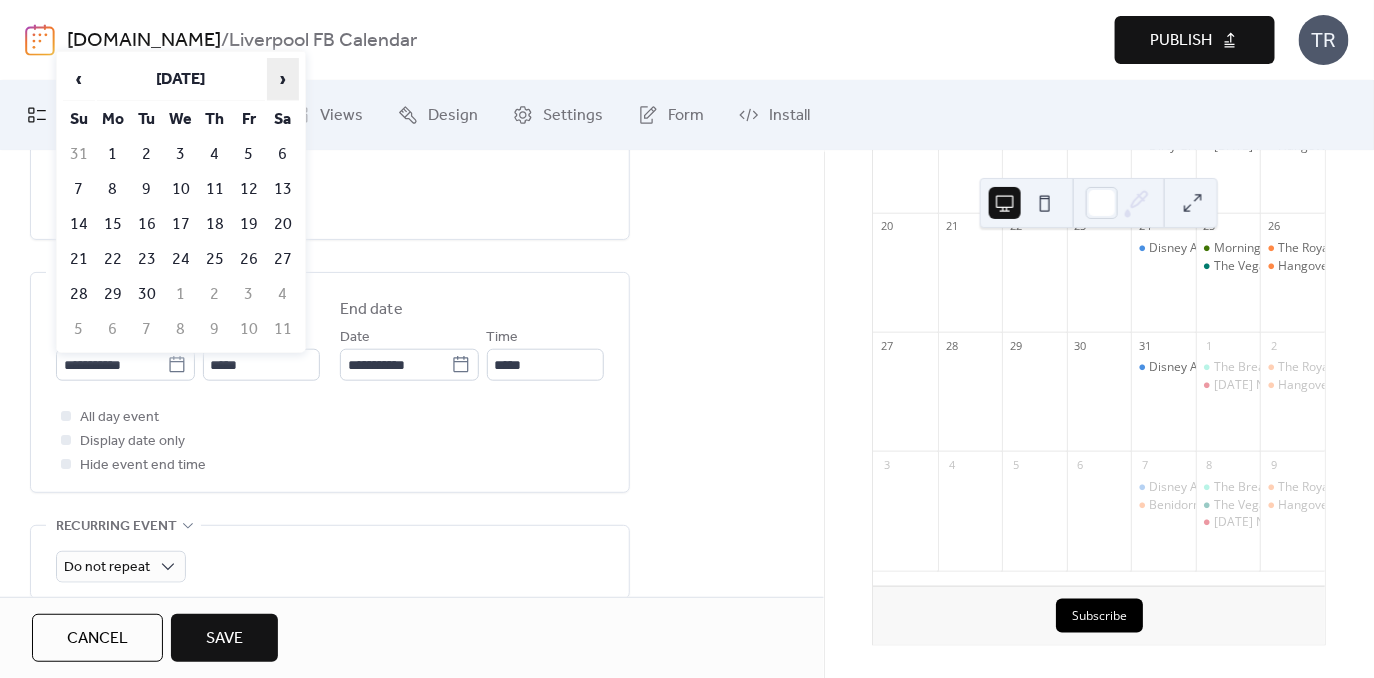 click on "›" at bounding box center [283, 79] 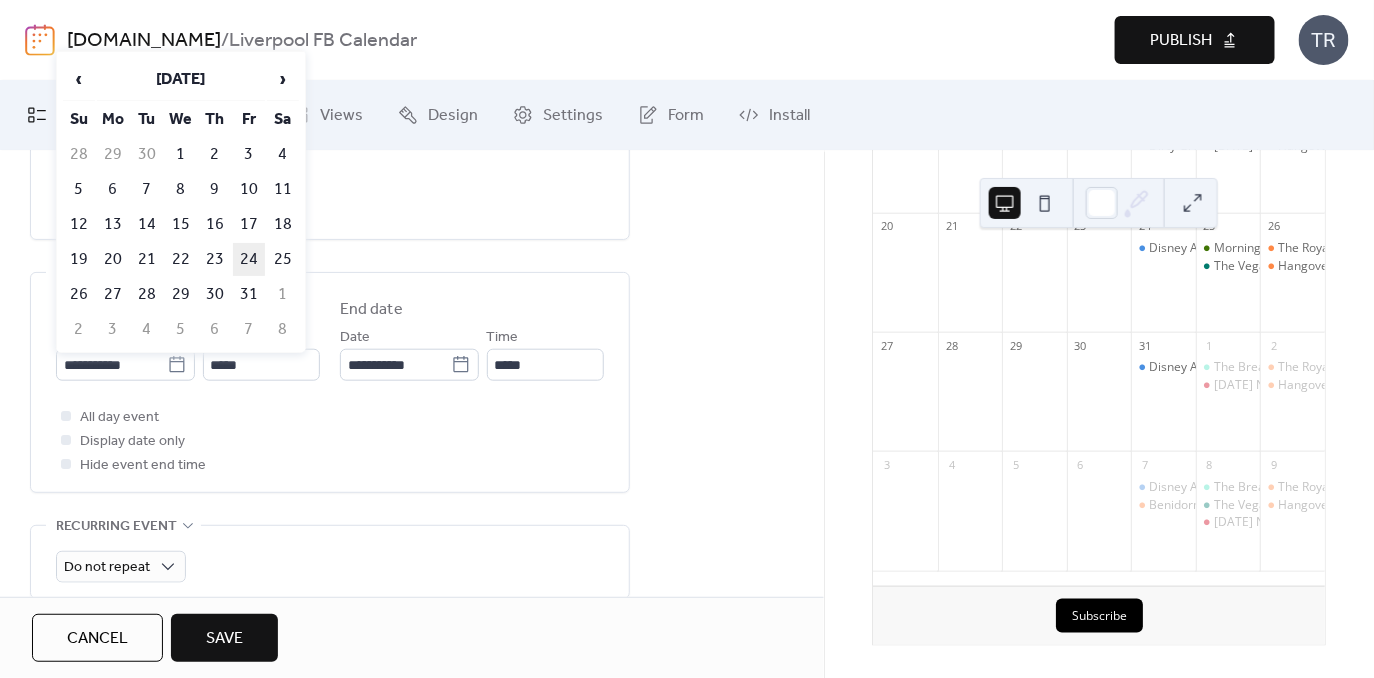 click on "24" at bounding box center (249, 259) 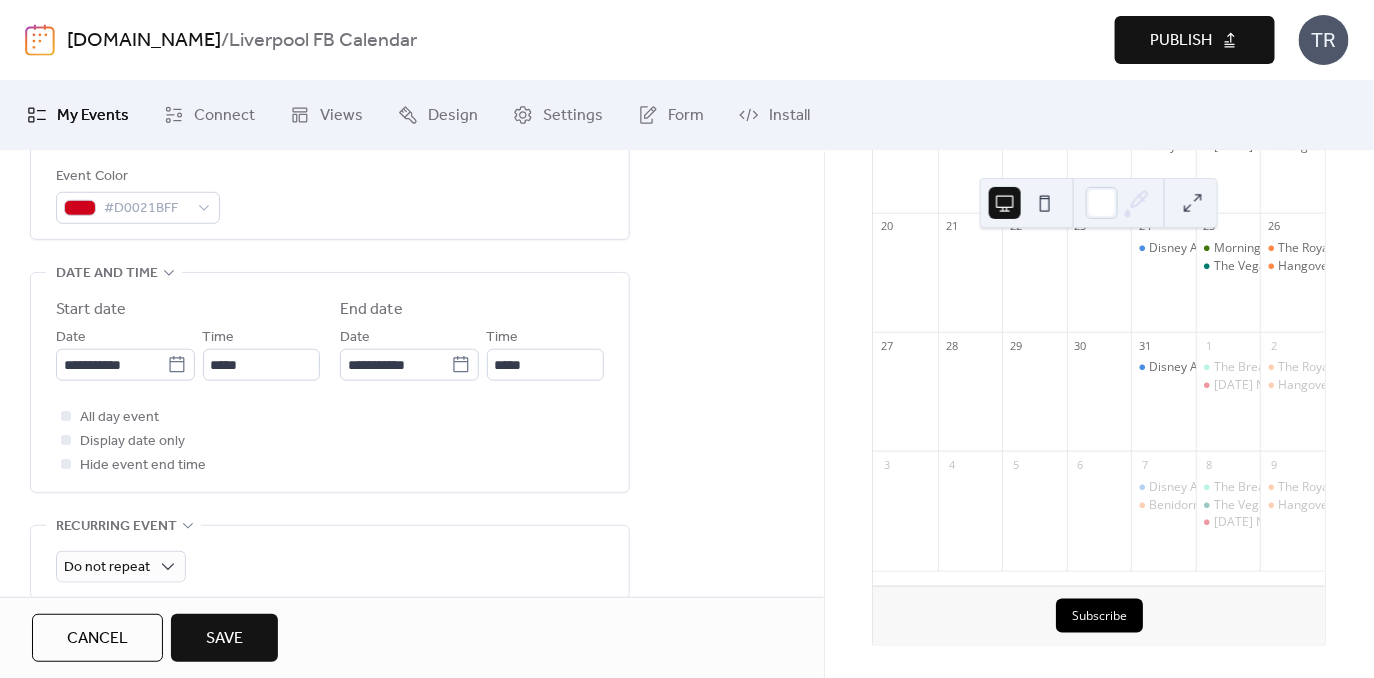 click on "**********" at bounding box center [330, 387] 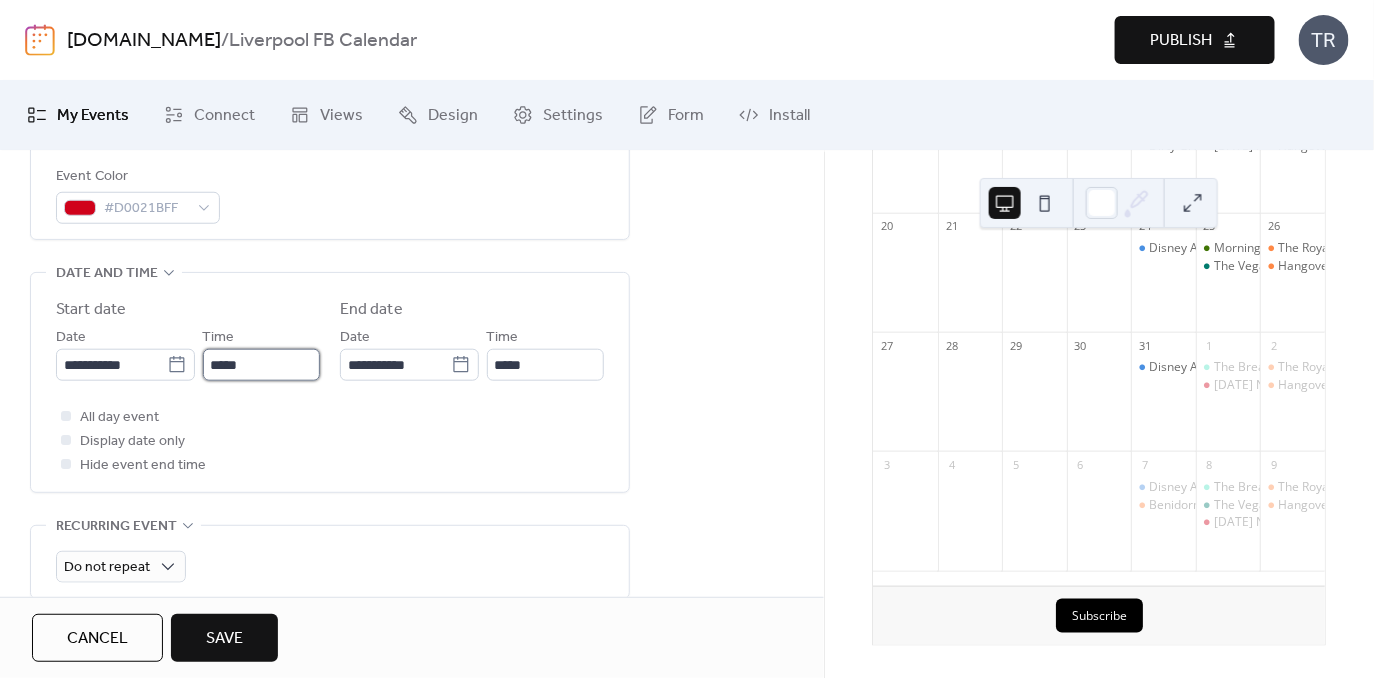 click on "*****" at bounding box center (261, 365) 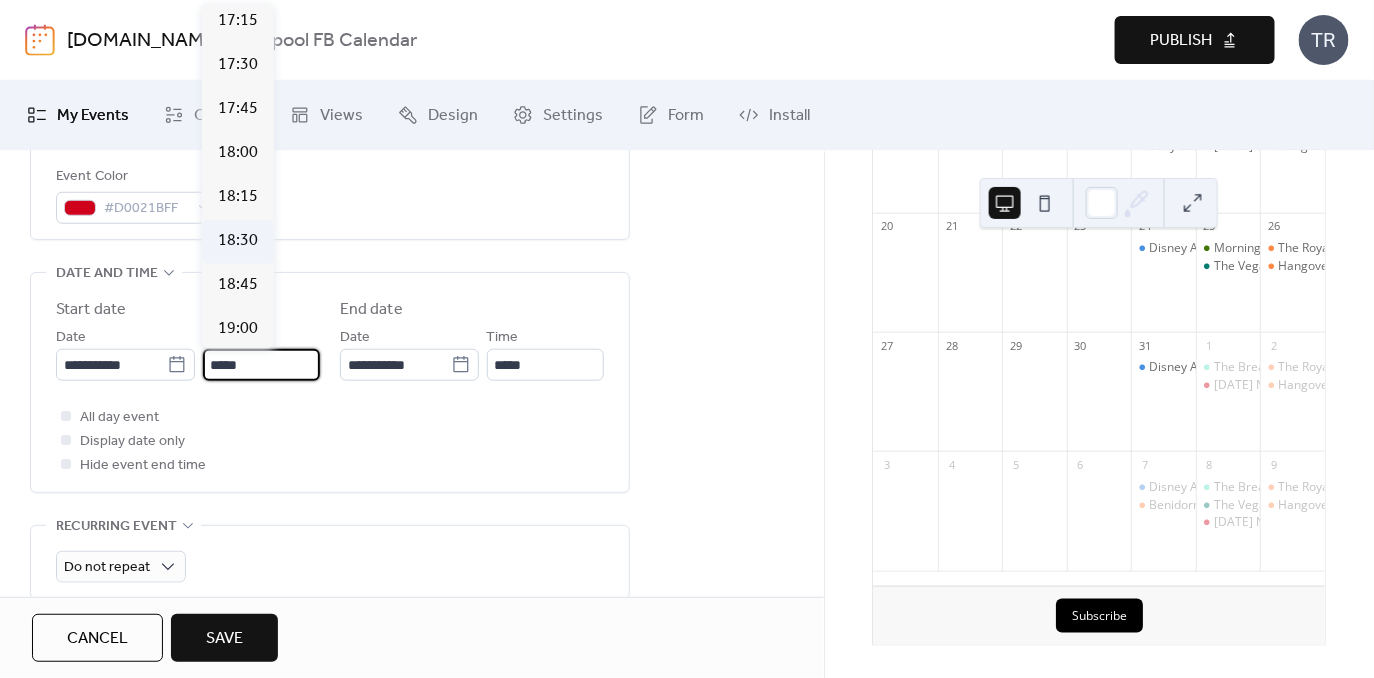 scroll, scrollTop: 3084, scrollLeft: 0, axis: vertical 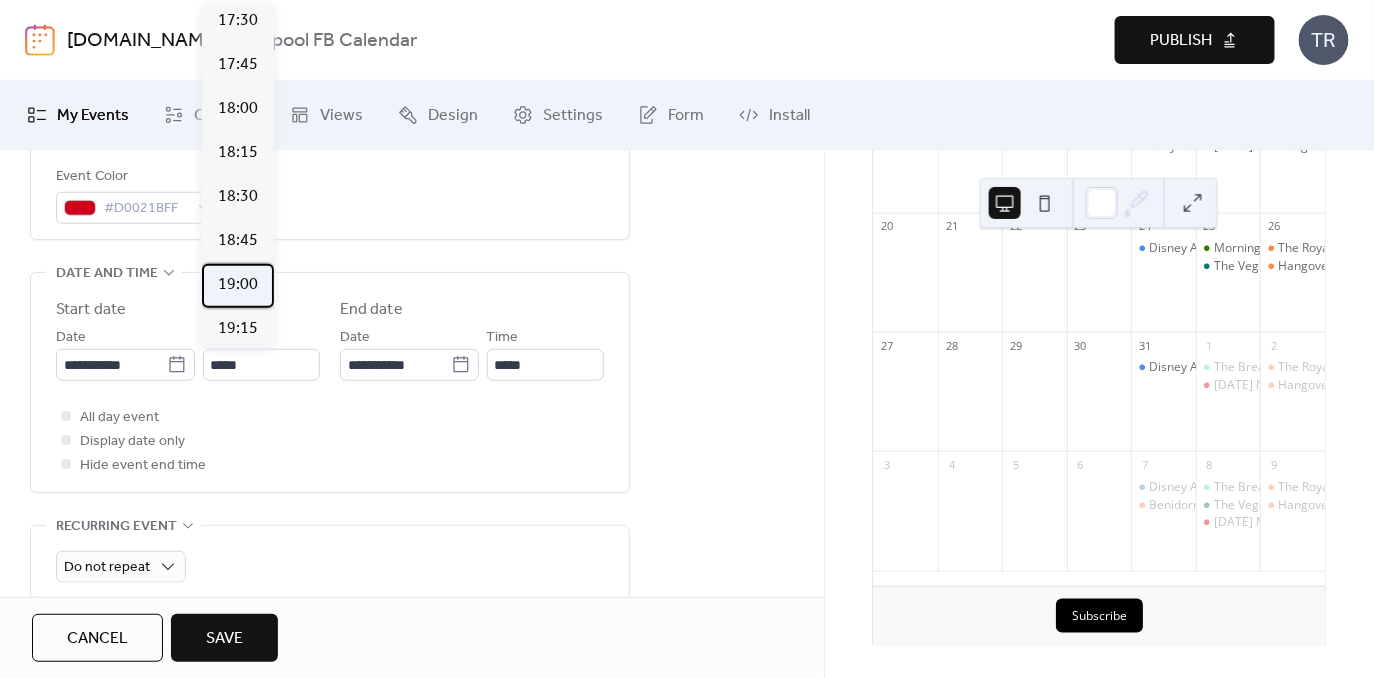 click on "19:00" at bounding box center [238, 286] 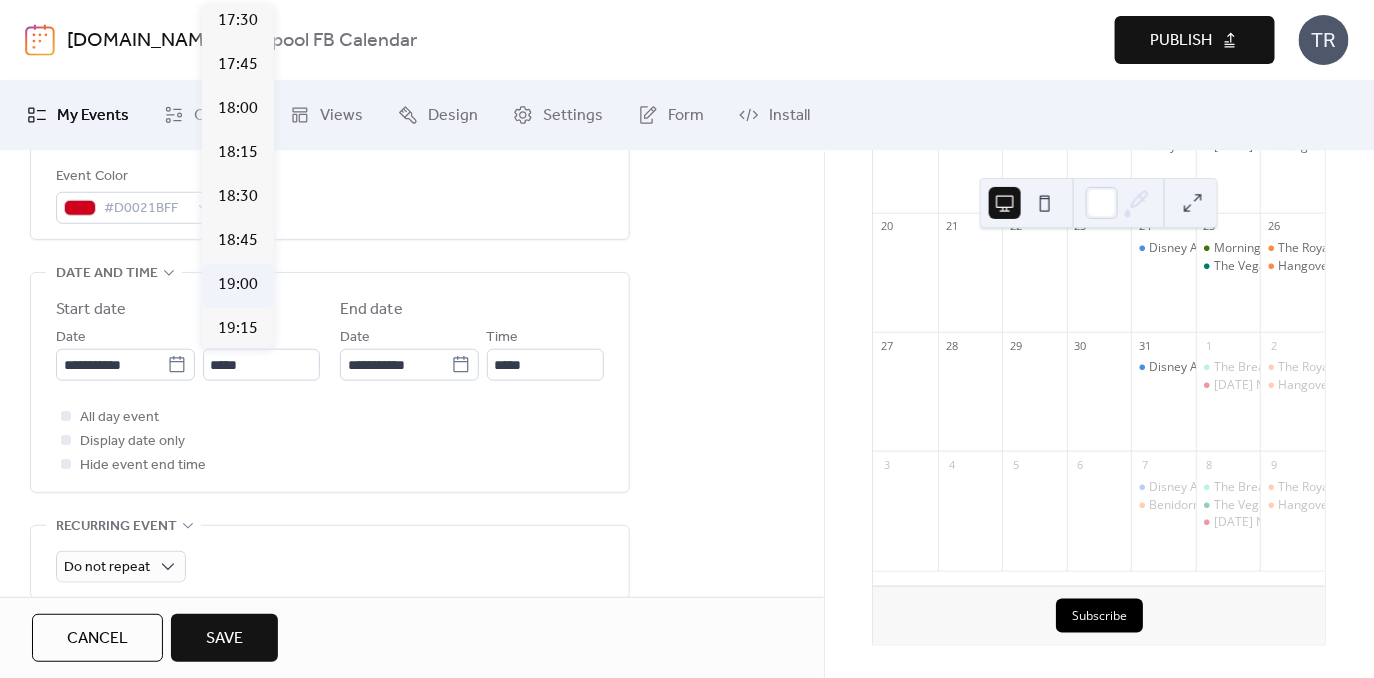 type on "*****" 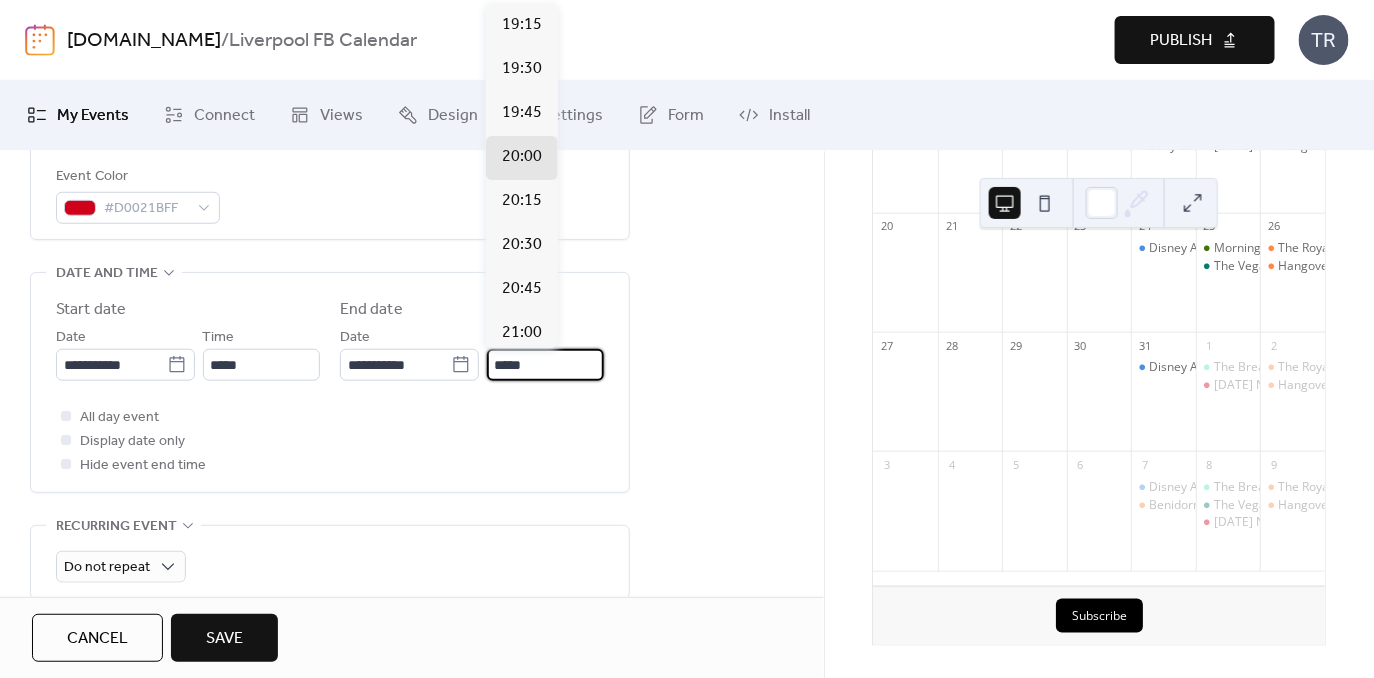 click on "*****" at bounding box center (545, 365) 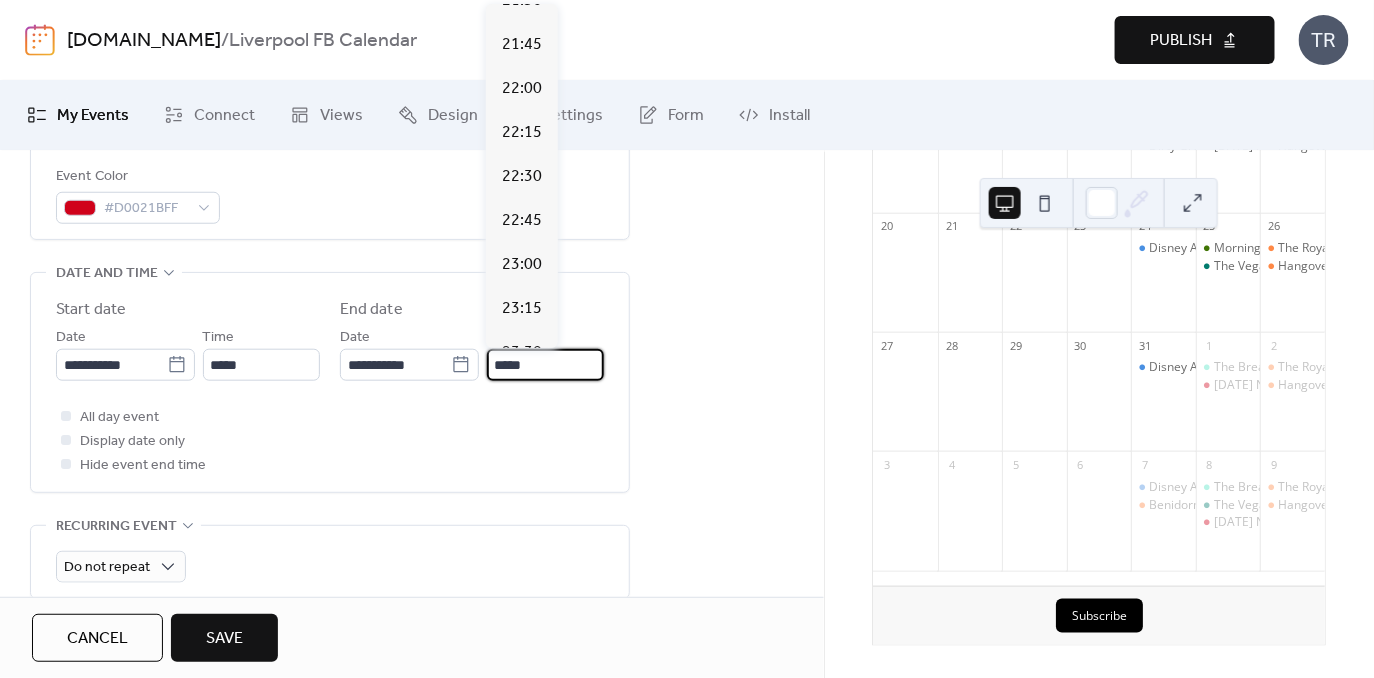 scroll, scrollTop: 430, scrollLeft: 0, axis: vertical 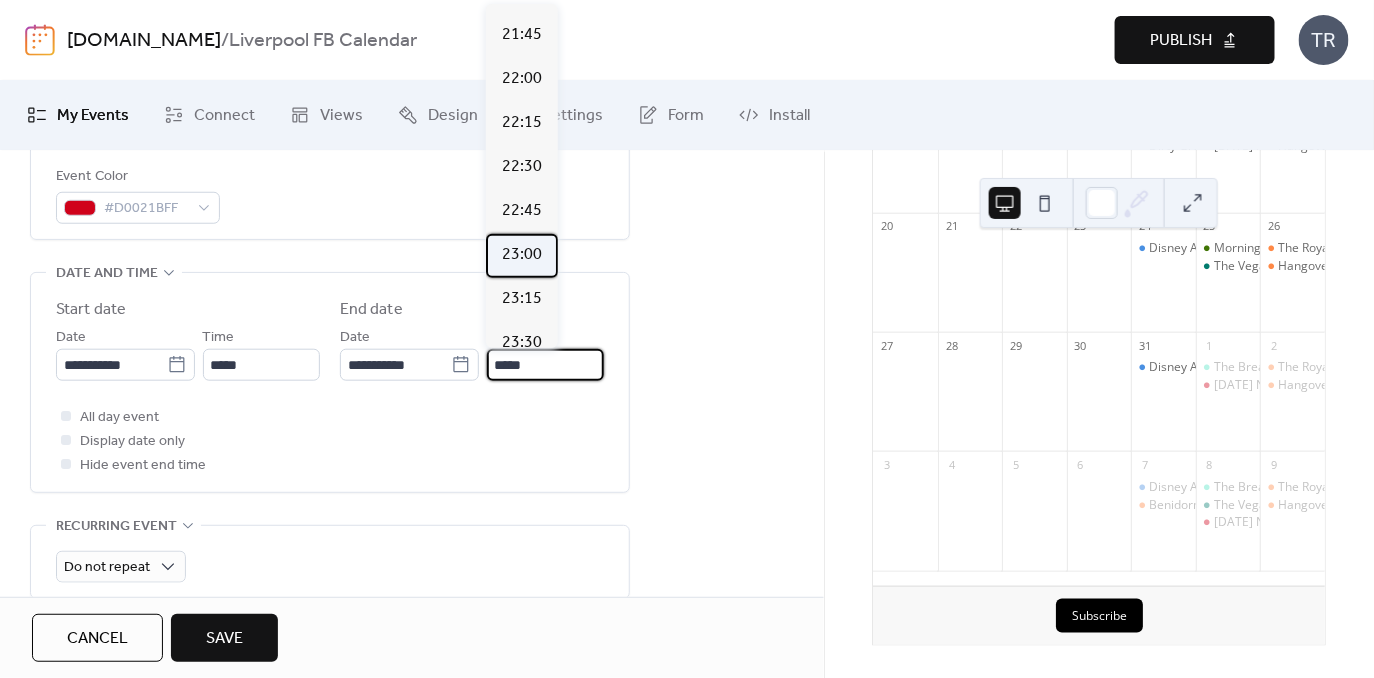 click on "23:00" at bounding box center (522, 255) 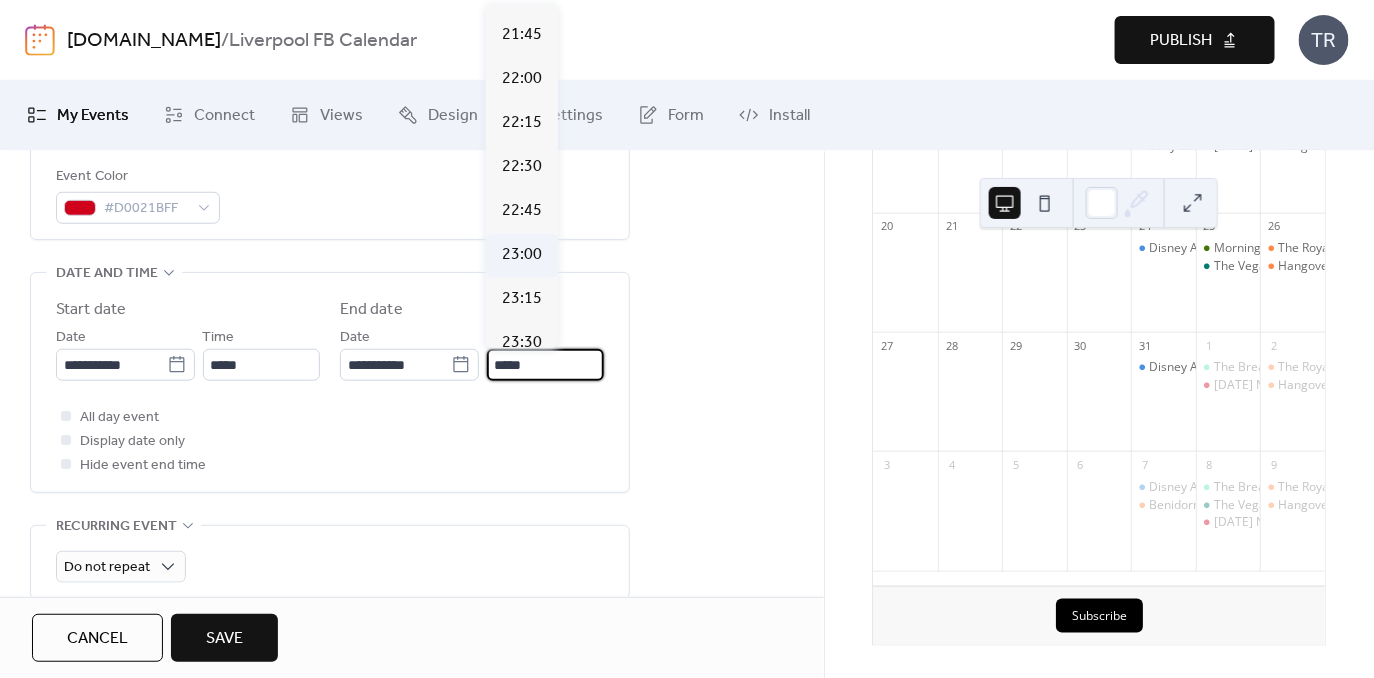 type on "*****" 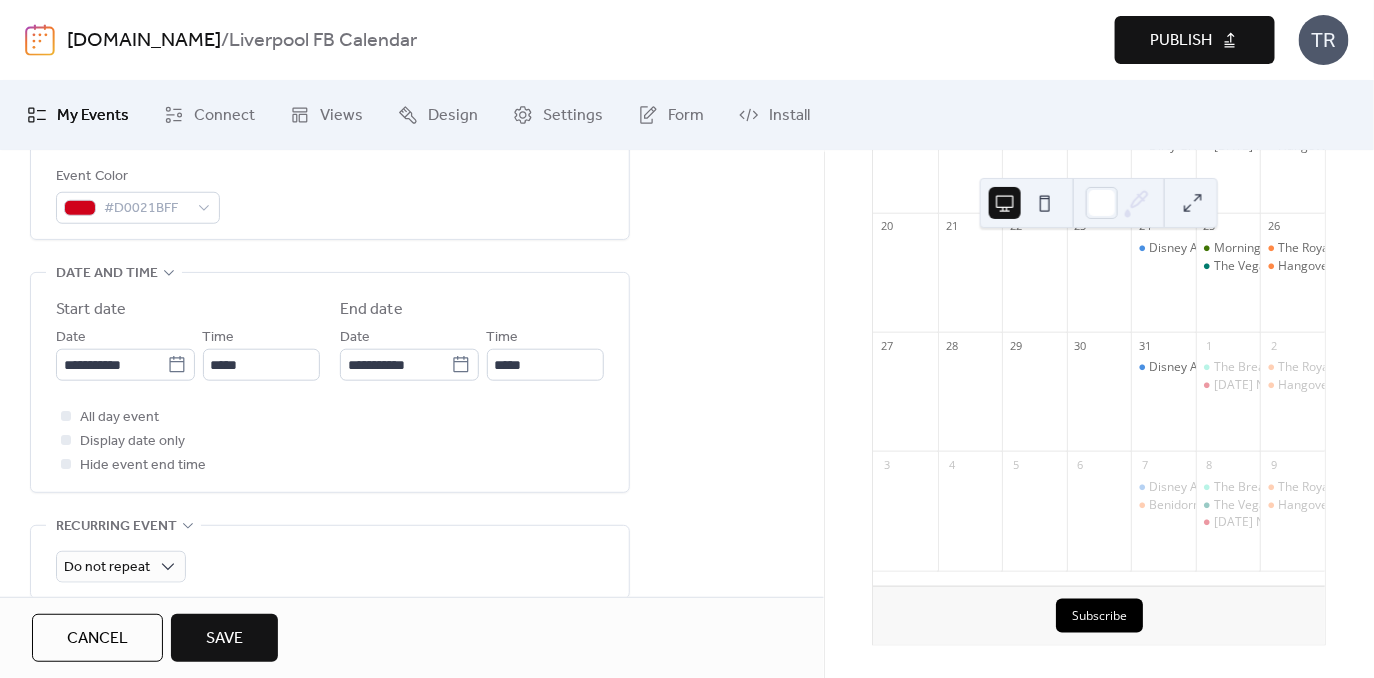click on "All day event Display date only Hide event end time" at bounding box center [330, 441] 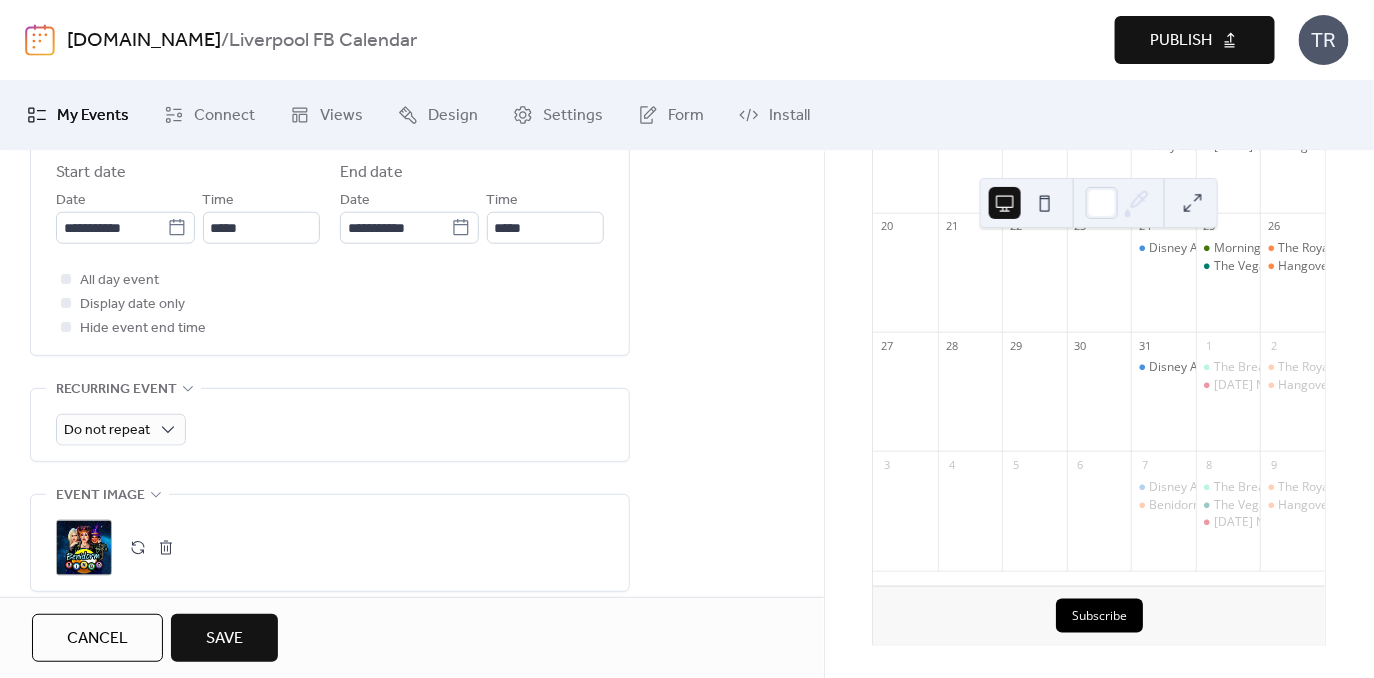 scroll, scrollTop: 718, scrollLeft: 0, axis: vertical 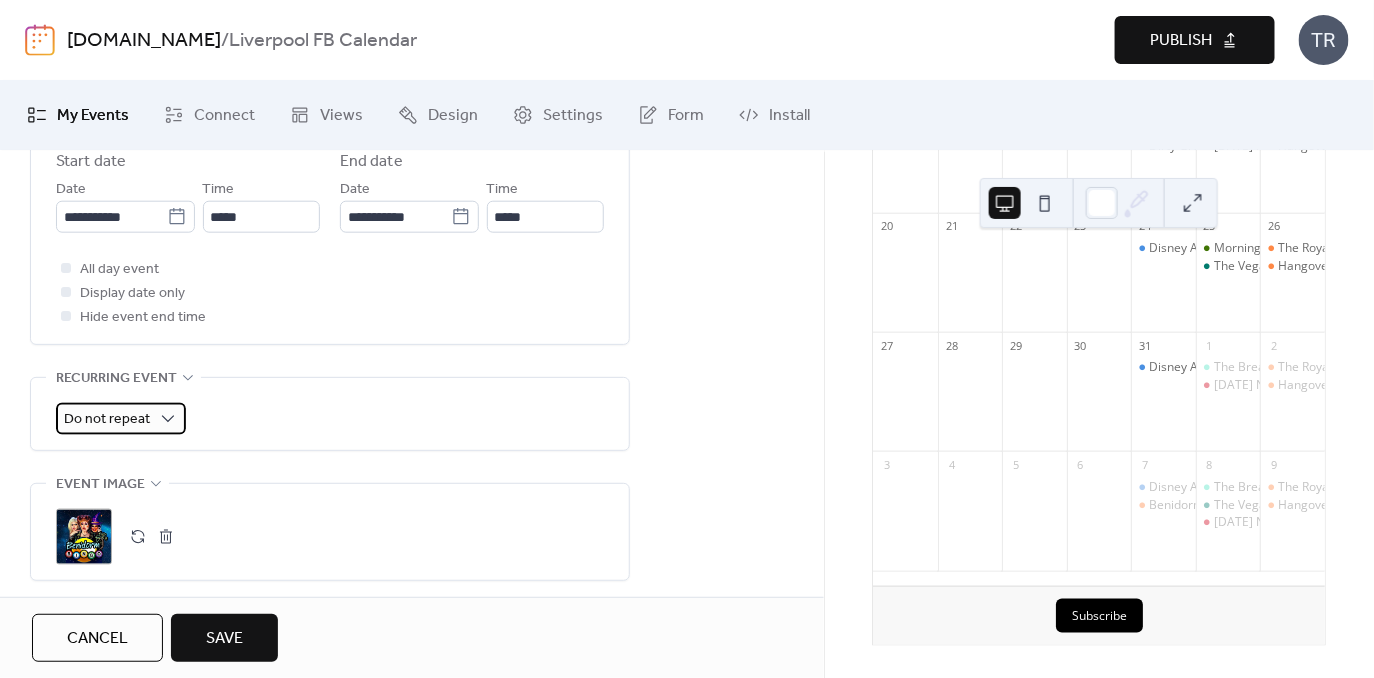 click on "Do not repeat" at bounding box center [121, 419] 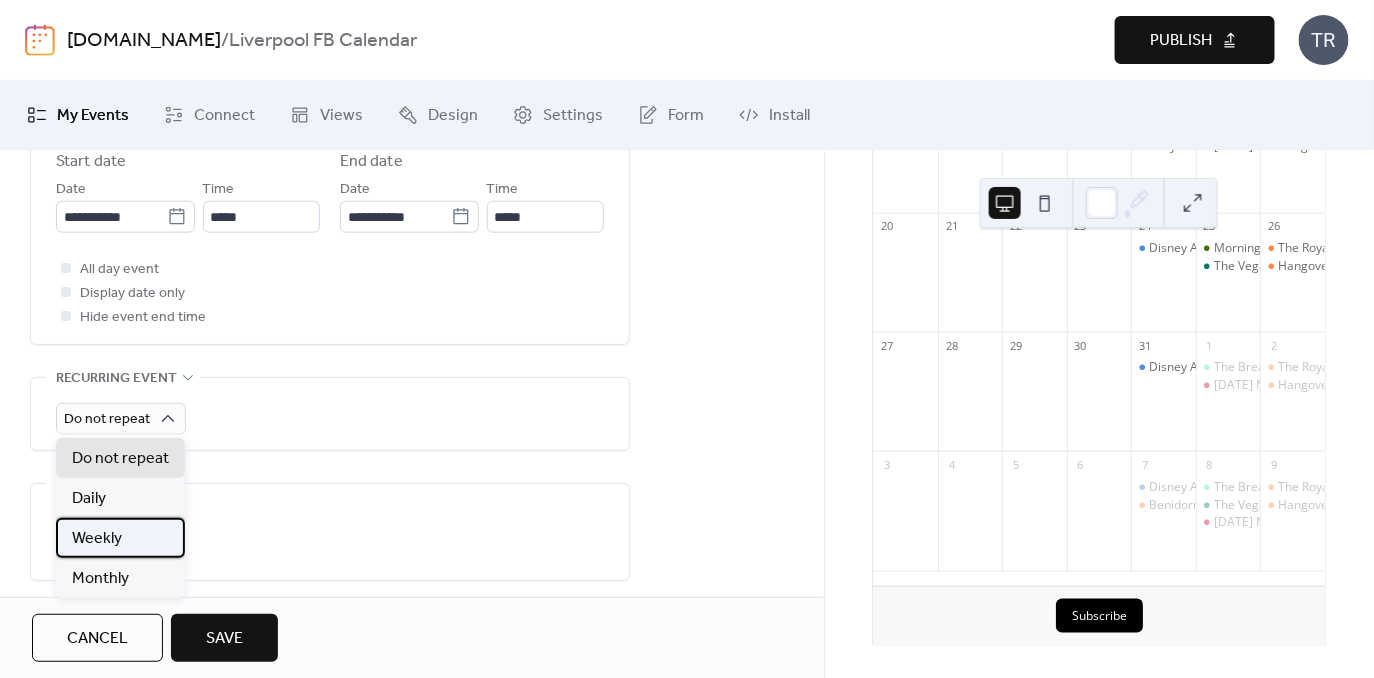 click on "Weekly" at bounding box center [120, 538] 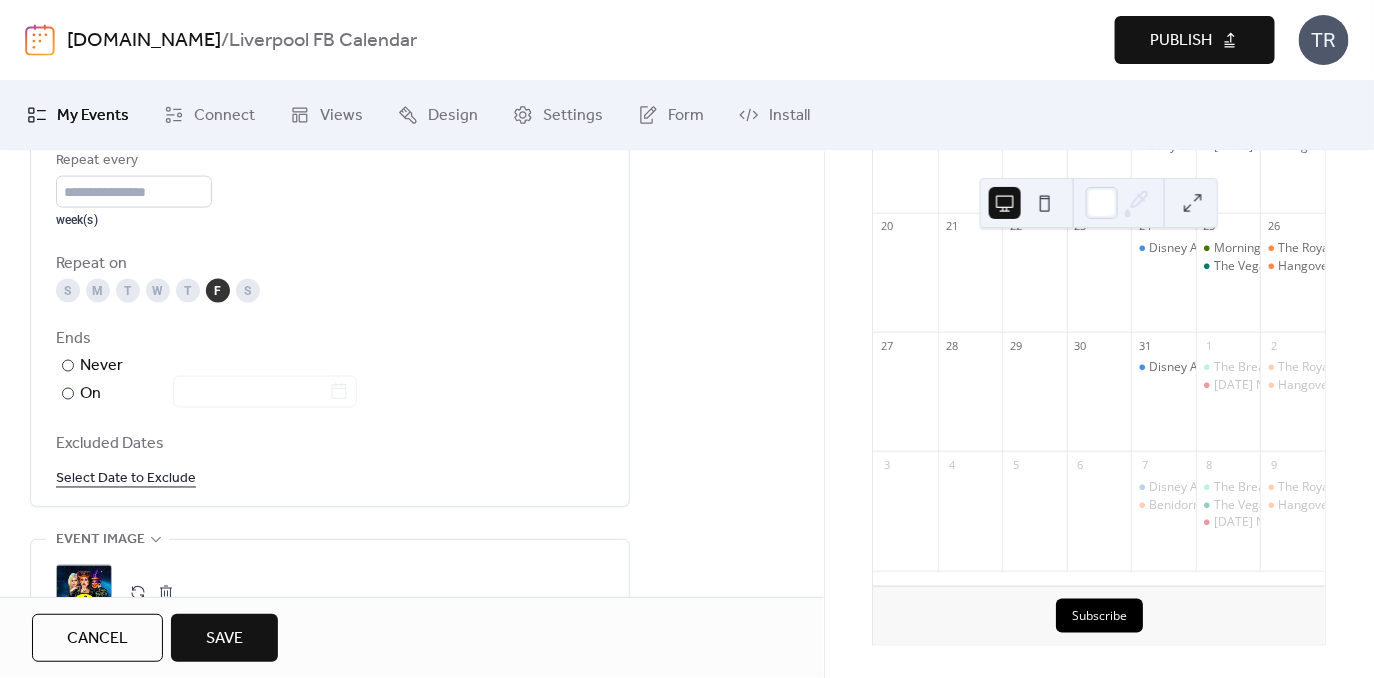 scroll, scrollTop: 1056, scrollLeft: 0, axis: vertical 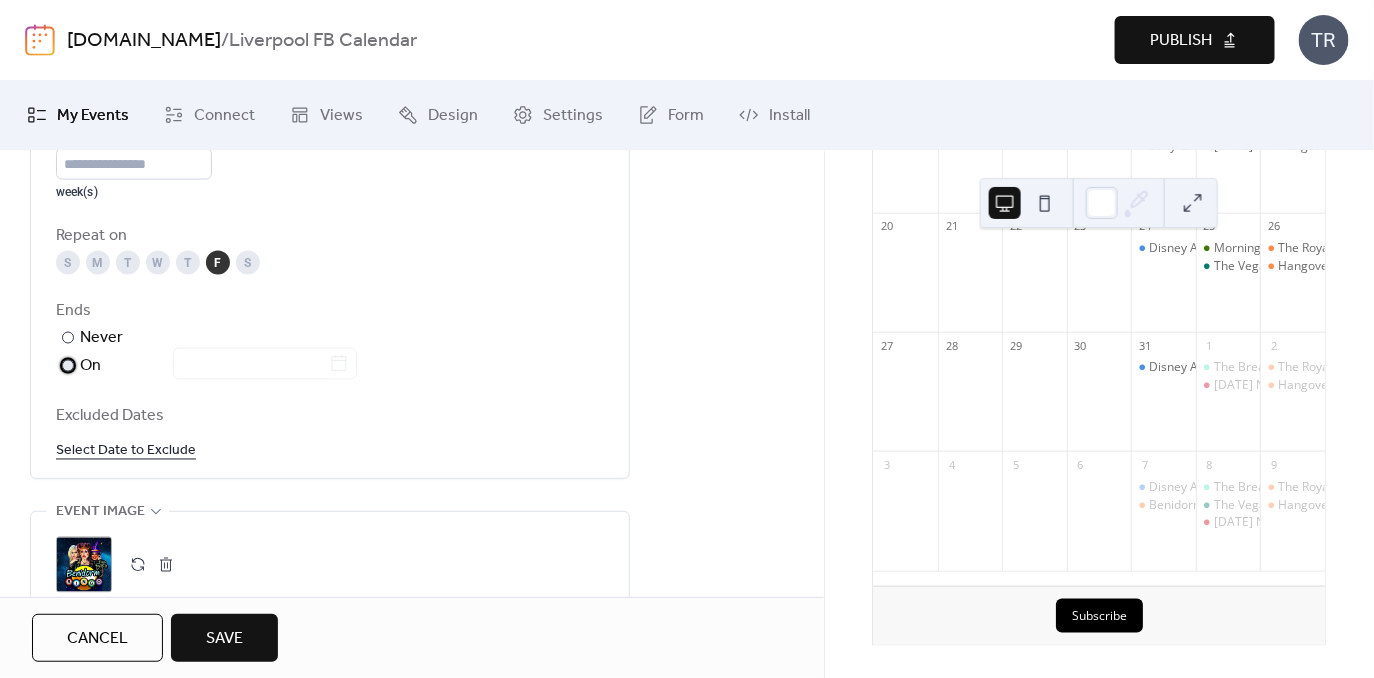 click at bounding box center (68, 366) 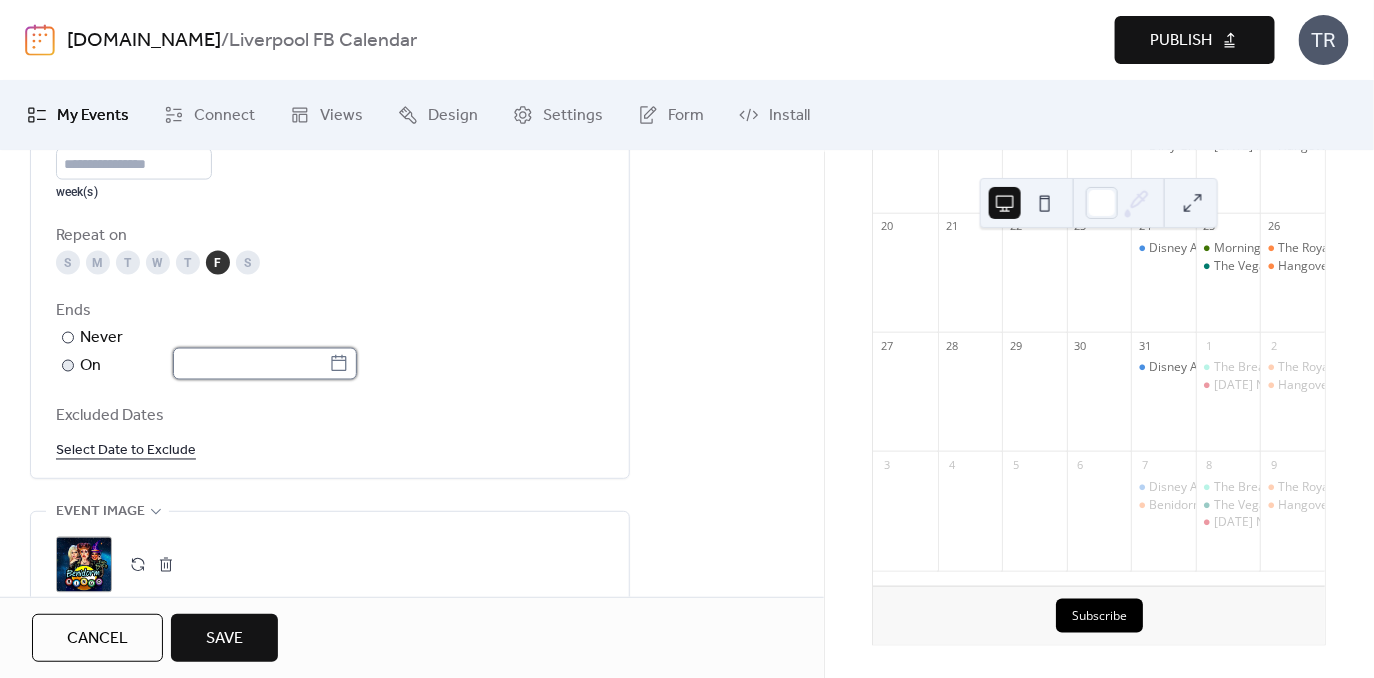 click at bounding box center [251, 364] 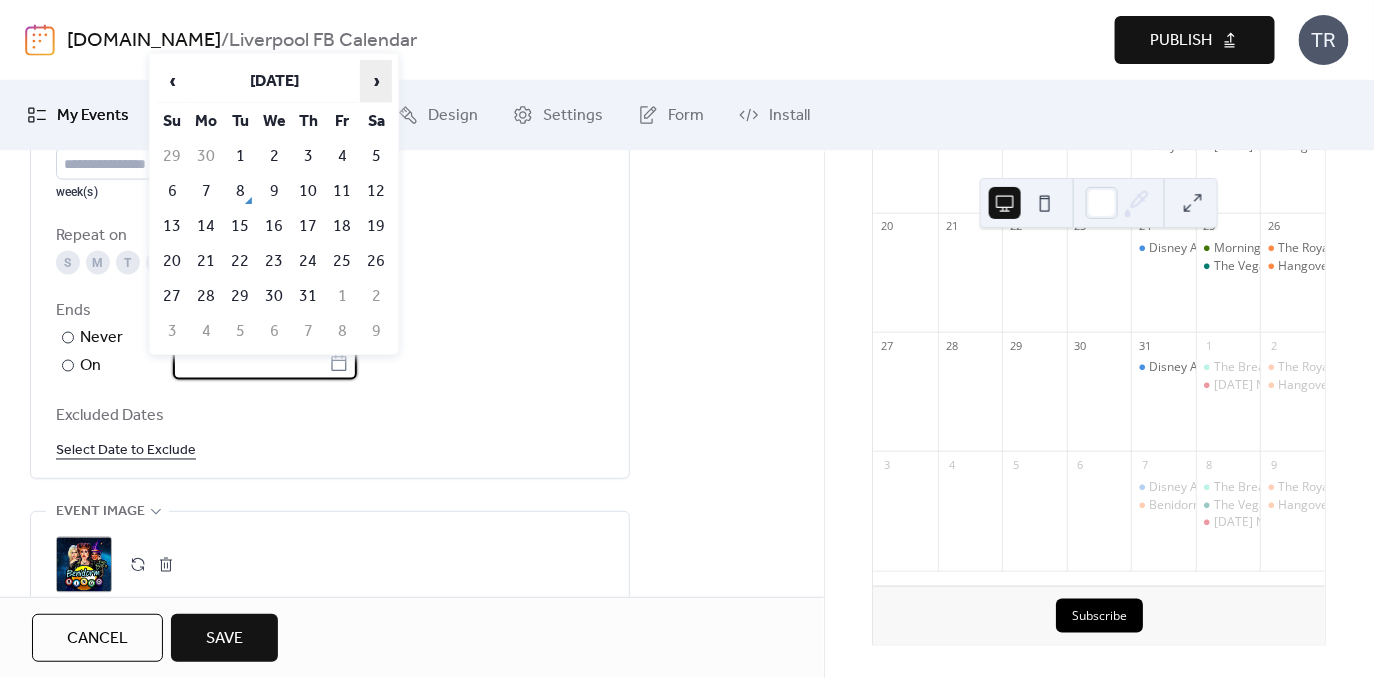 click on "›" at bounding box center (376, 81) 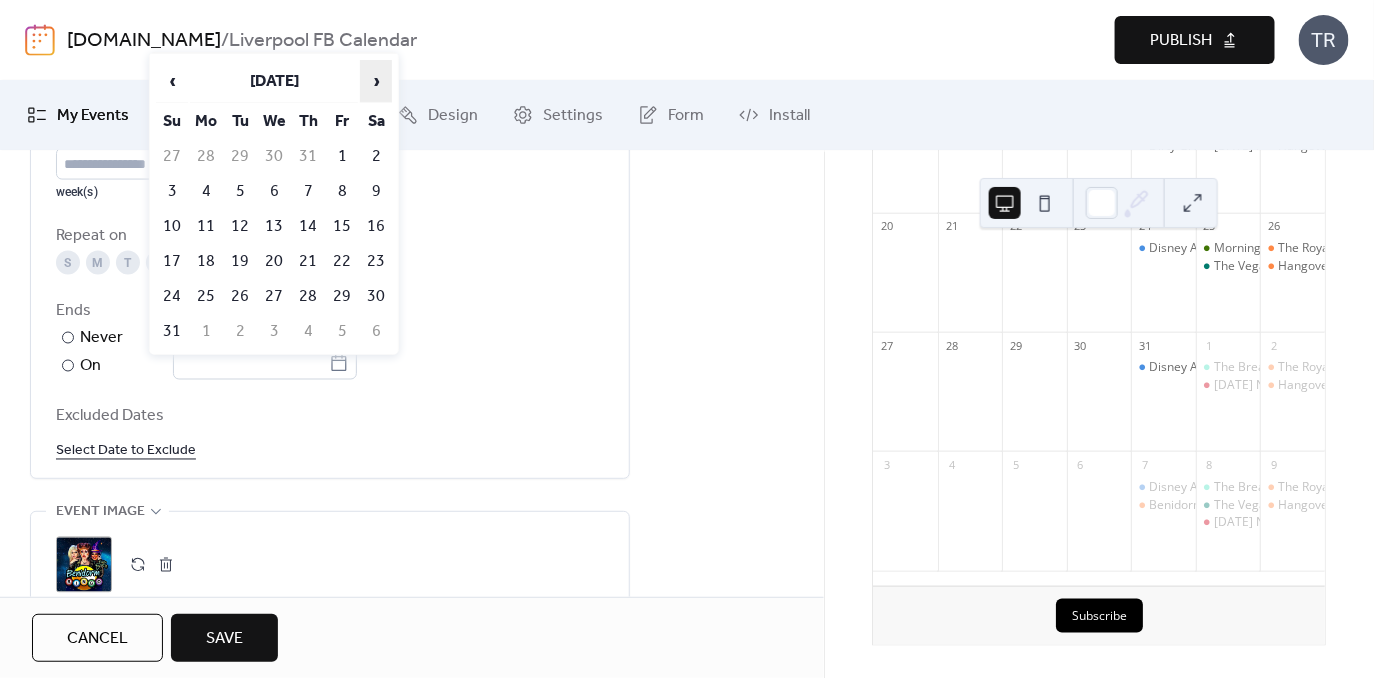 click on "›" at bounding box center (376, 81) 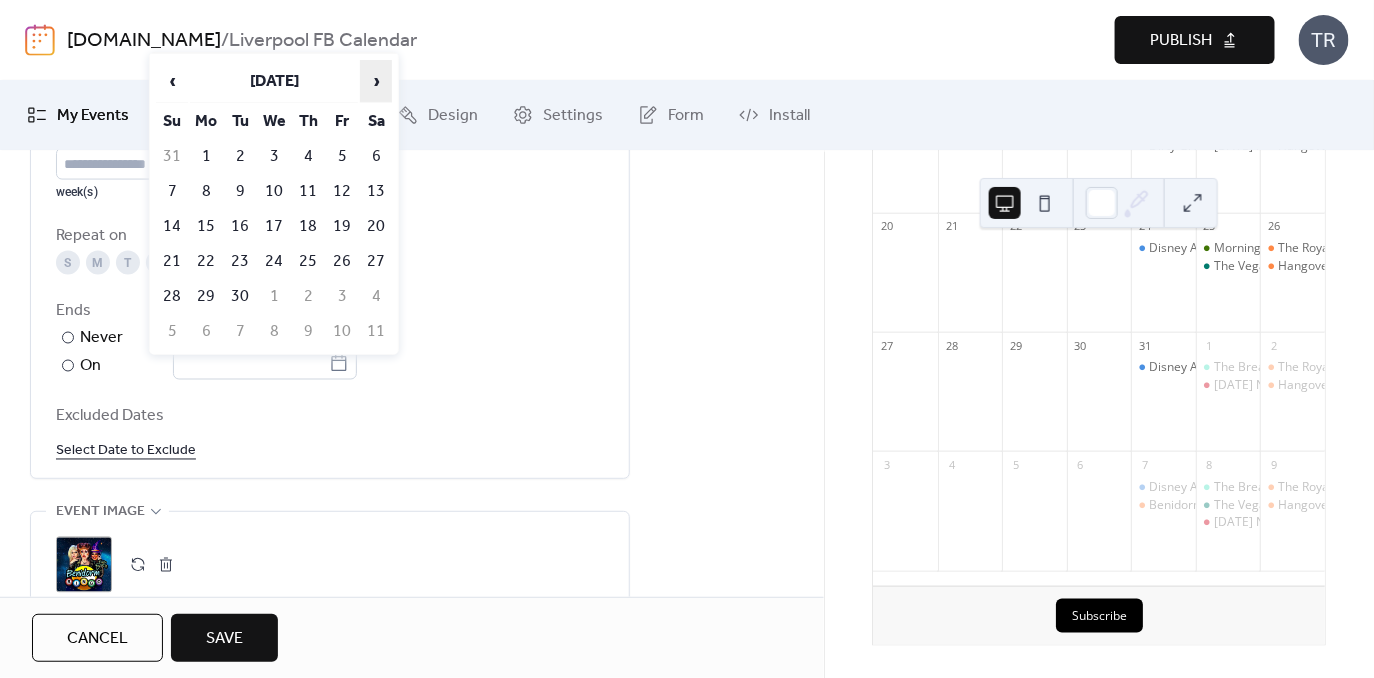 click on "›" at bounding box center (376, 81) 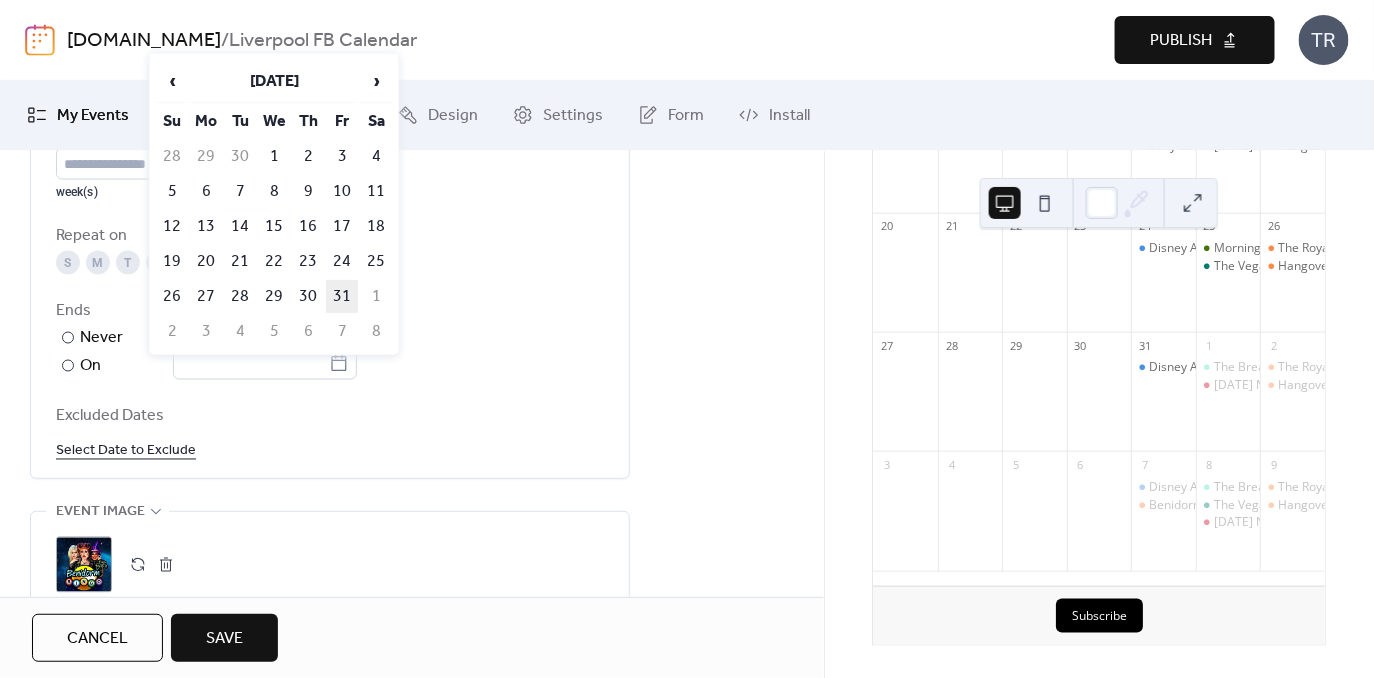 click on "31" at bounding box center (342, 296) 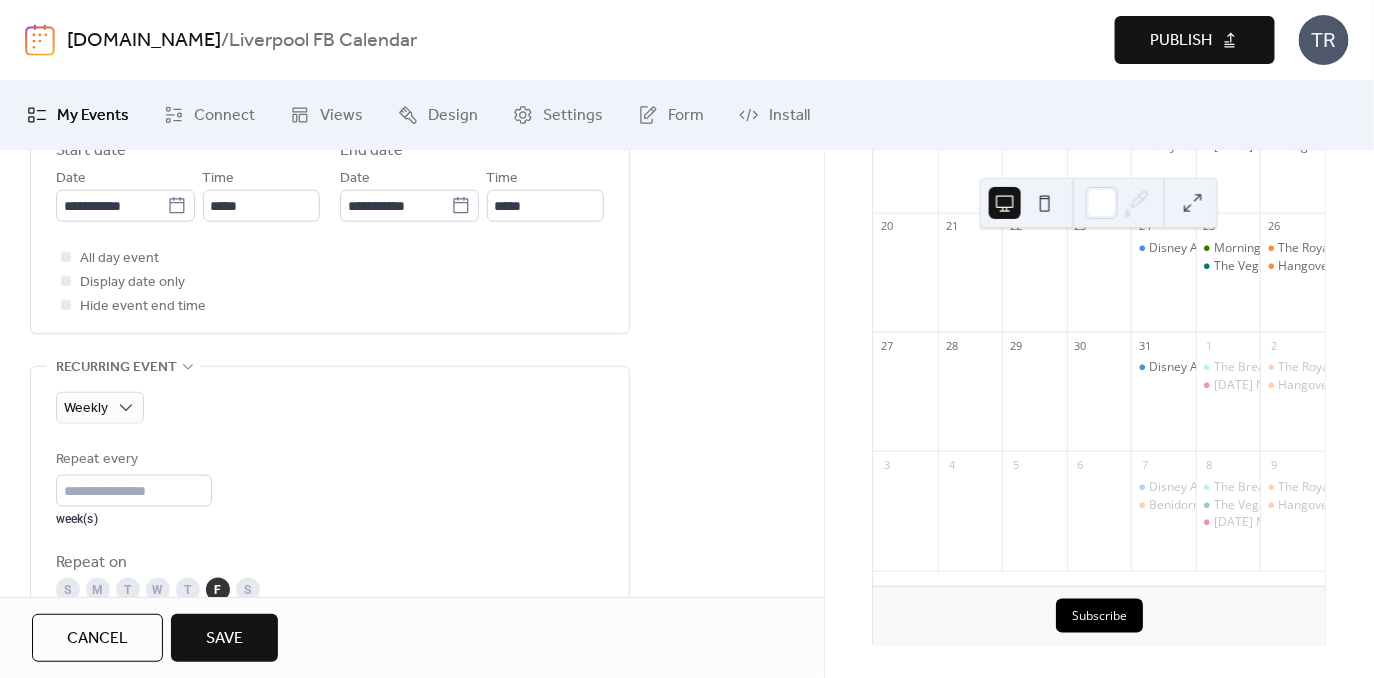 scroll, scrollTop: 681, scrollLeft: 0, axis: vertical 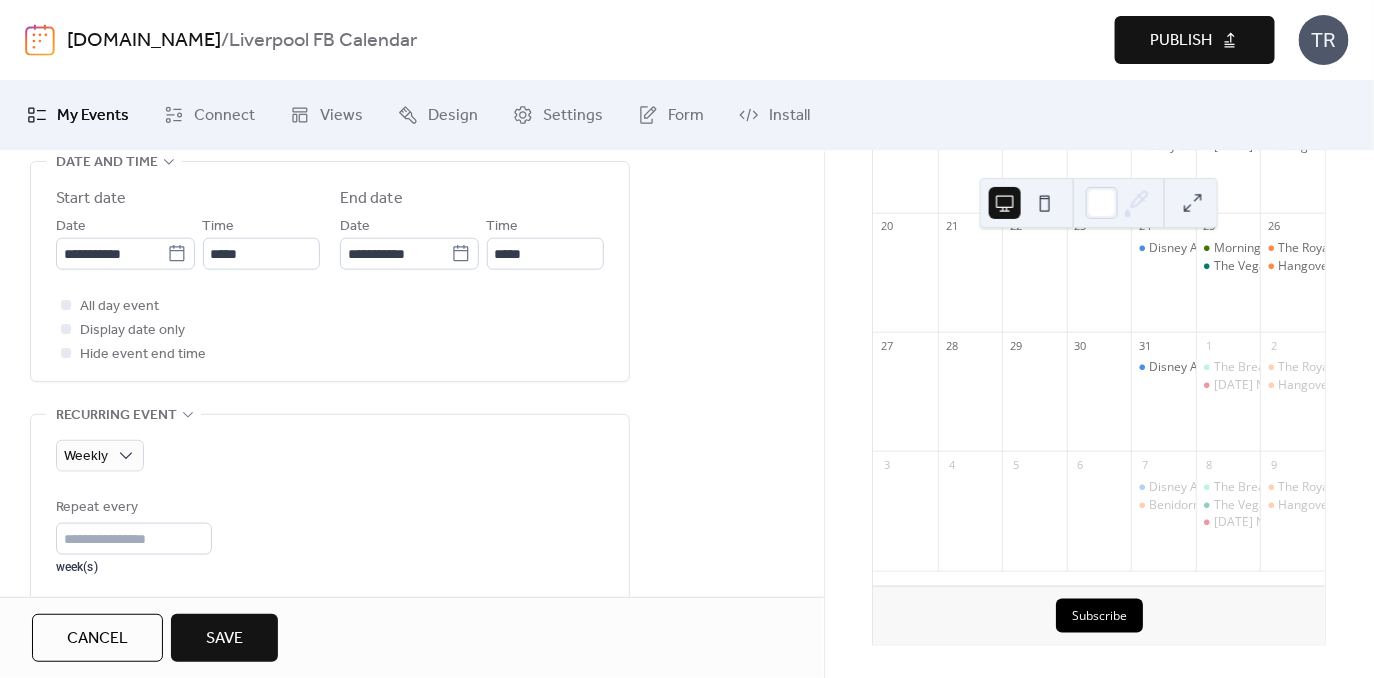 click on "Save" at bounding box center (224, 638) 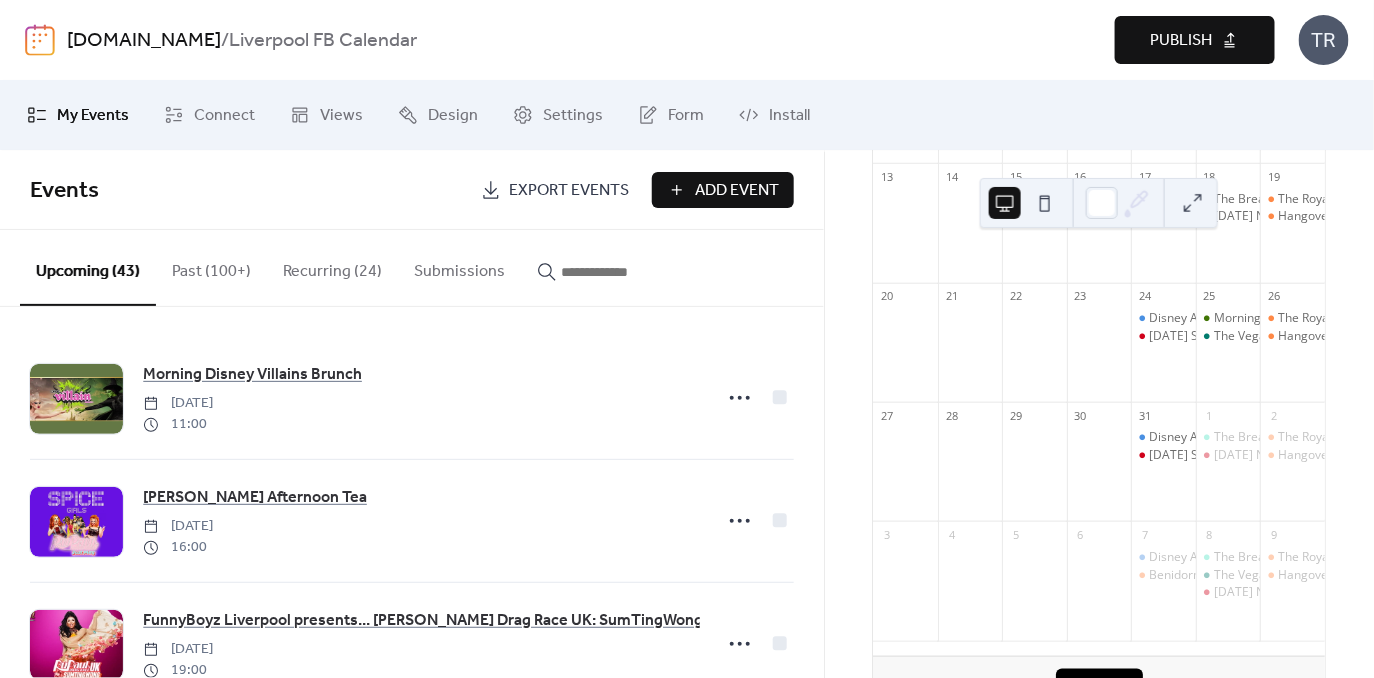 scroll, scrollTop: 432, scrollLeft: 0, axis: vertical 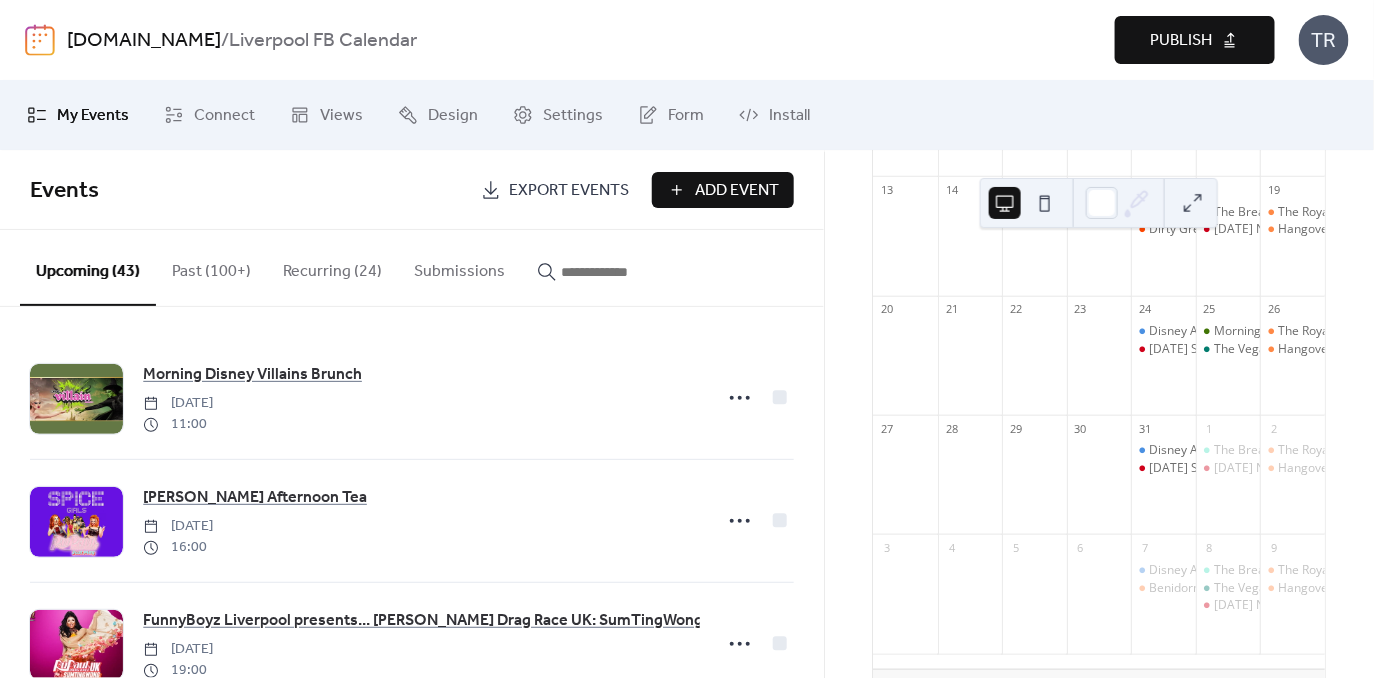 click on "Publish" at bounding box center (1181, 41) 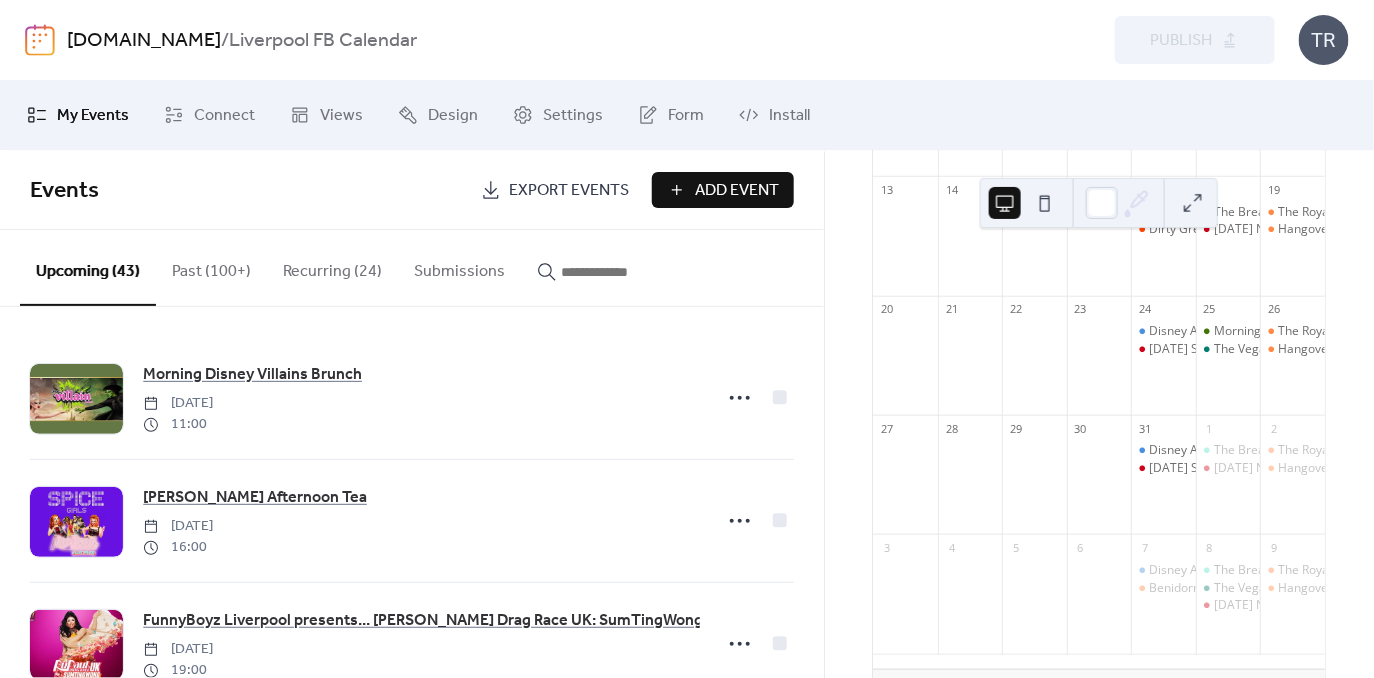 scroll, scrollTop: 0, scrollLeft: 0, axis: both 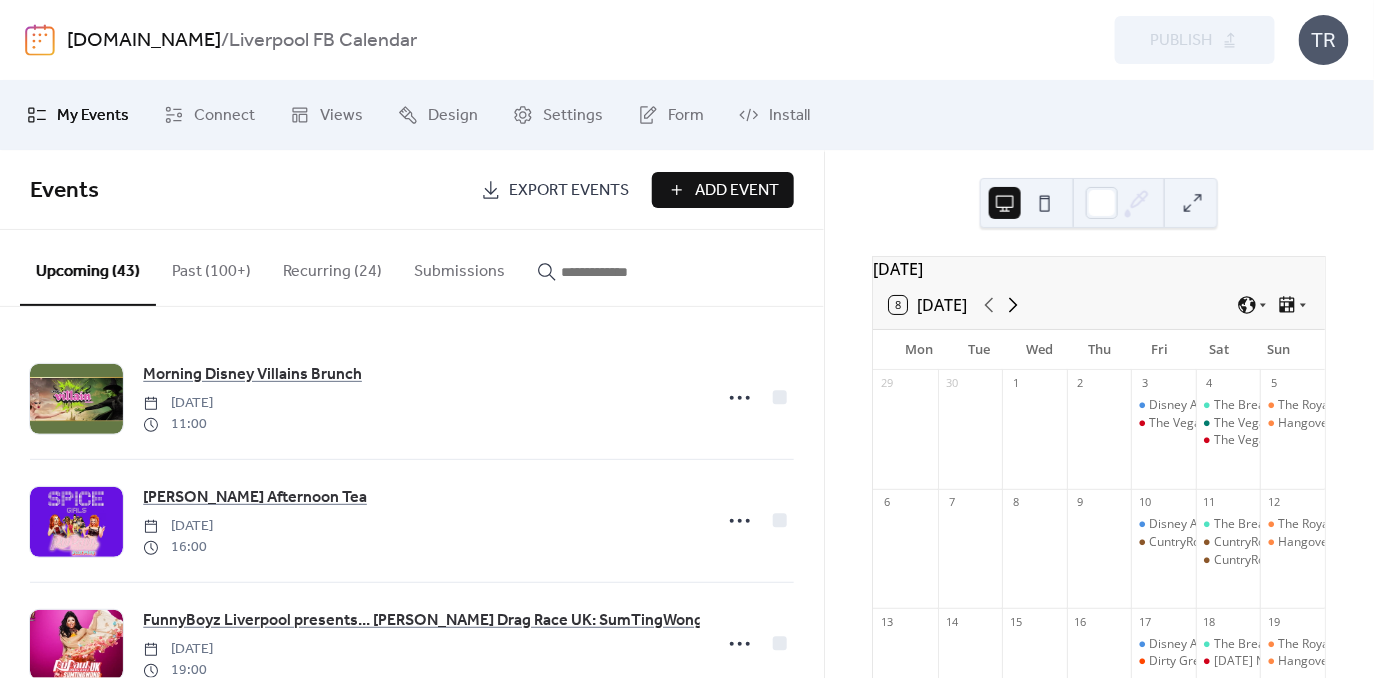 click 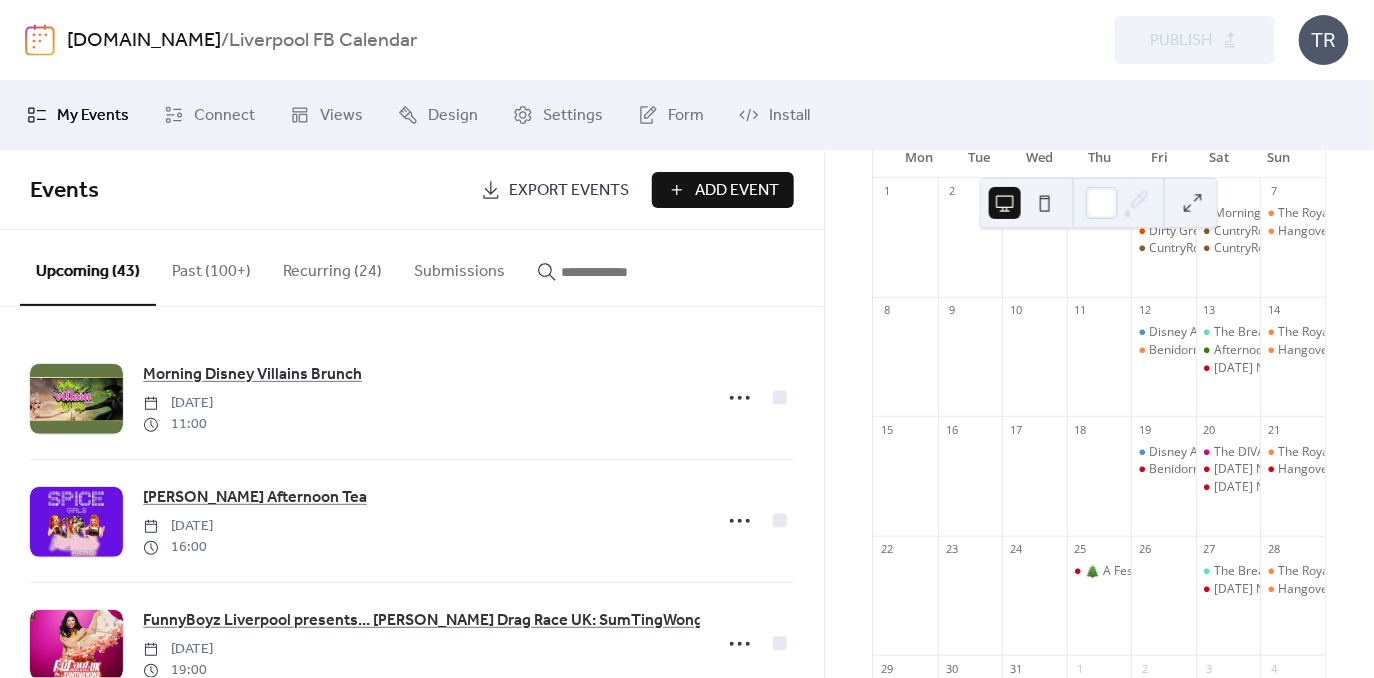 scroll, scrollTop: 169, scrollLeft: 0, axis: vertical 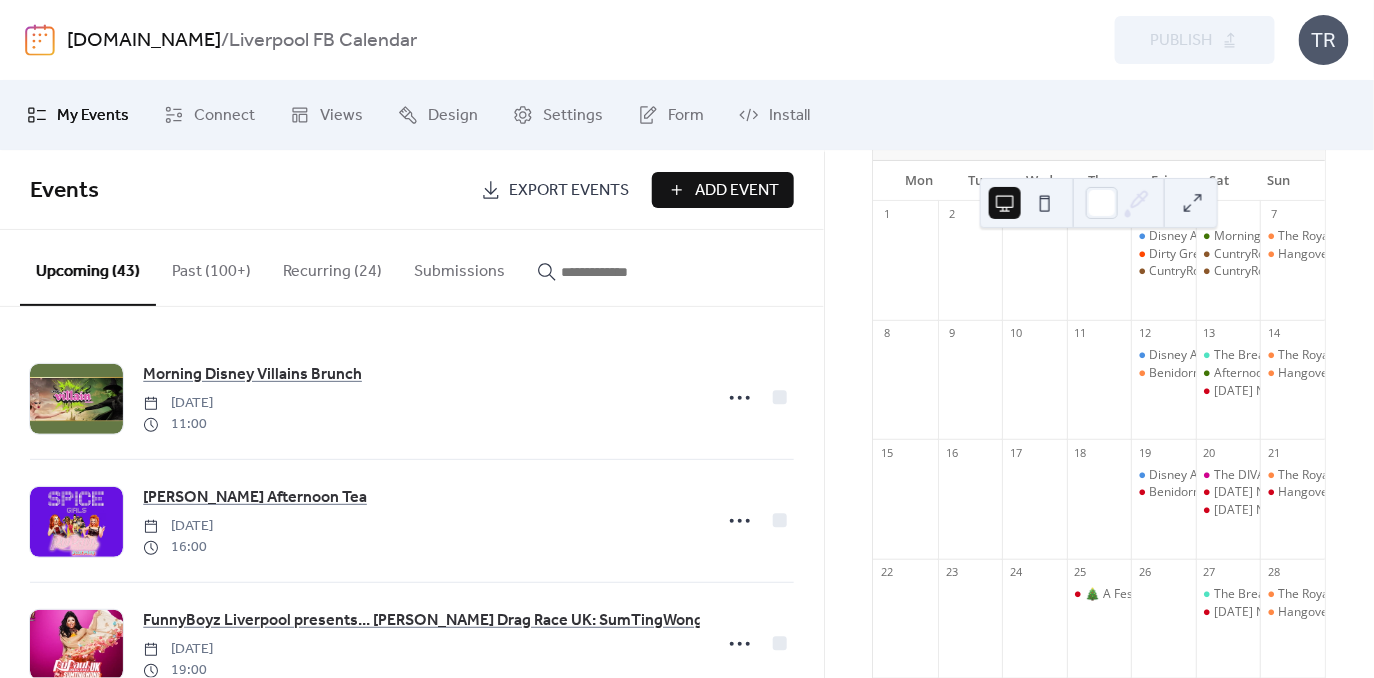click at bounding box center [611, 272] 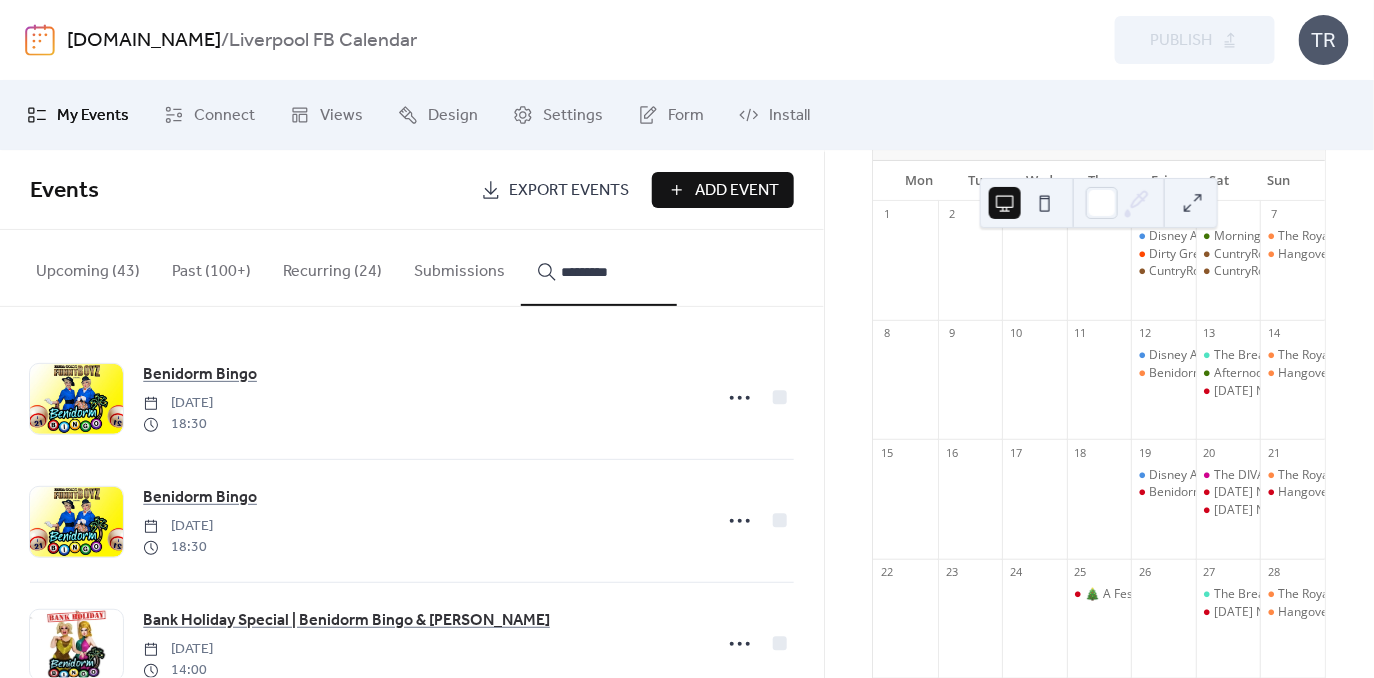 click on "********" at bounding box center (599, 268) 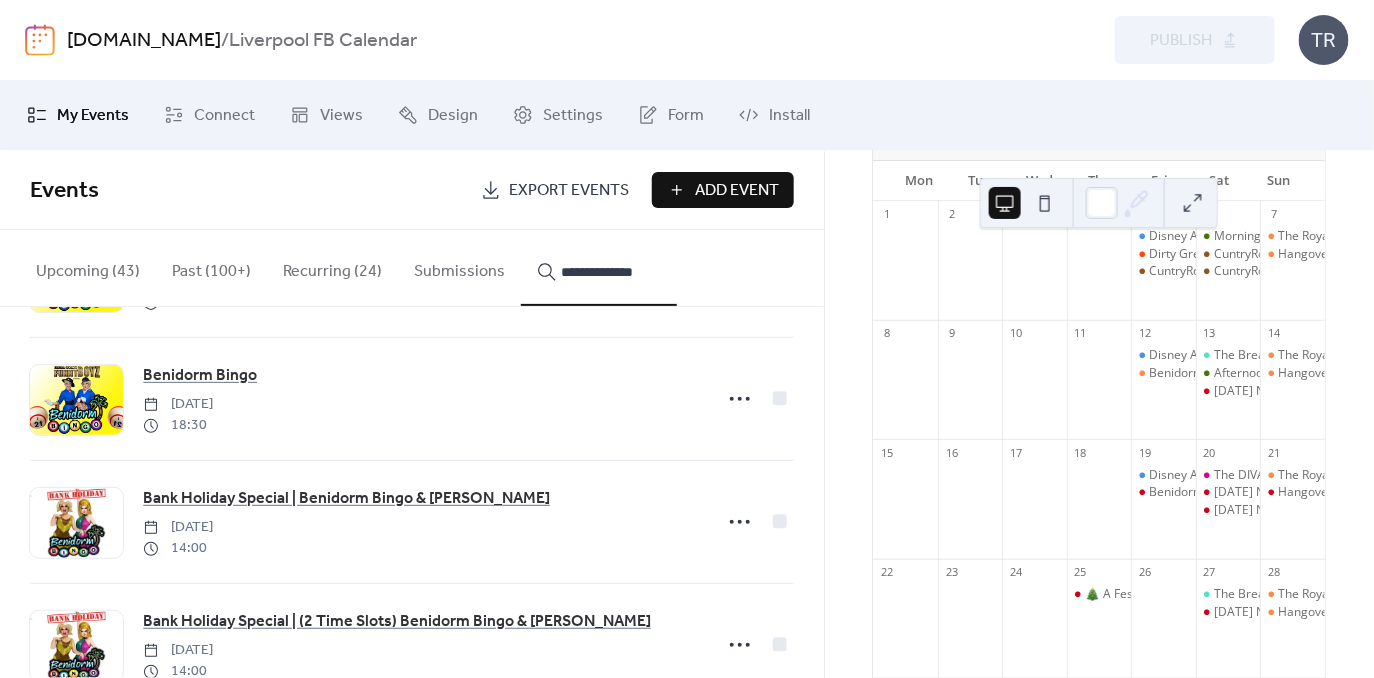 scroll, scrollTop: 122, scrollLeft: 0, axis: vertical 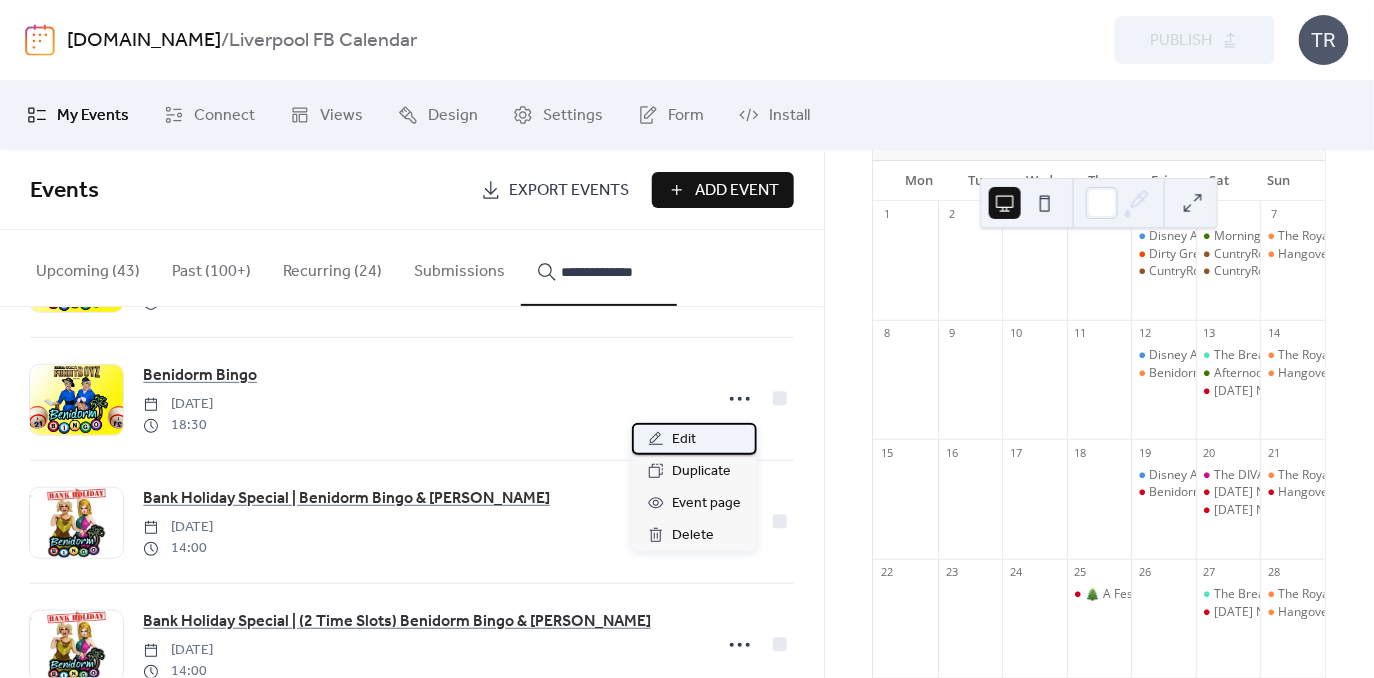 click on "Edit" at bounding box center [694, 439] 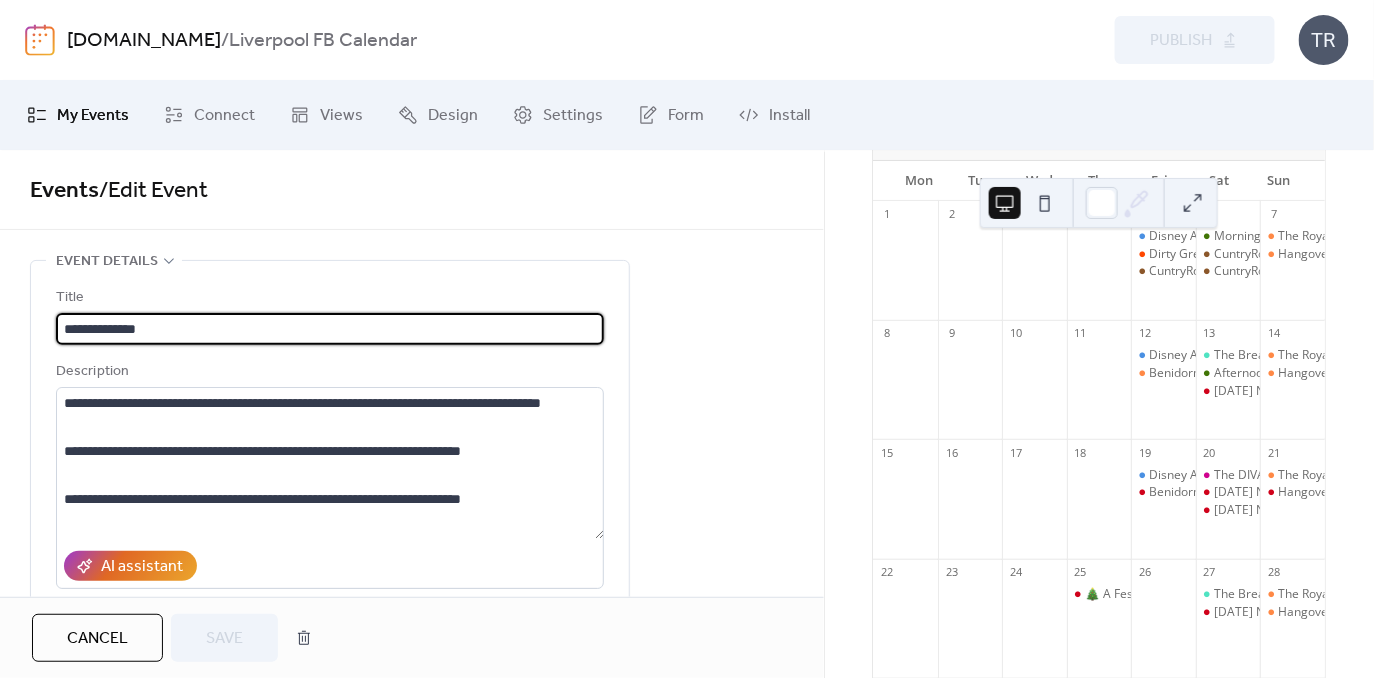 type on "**********" 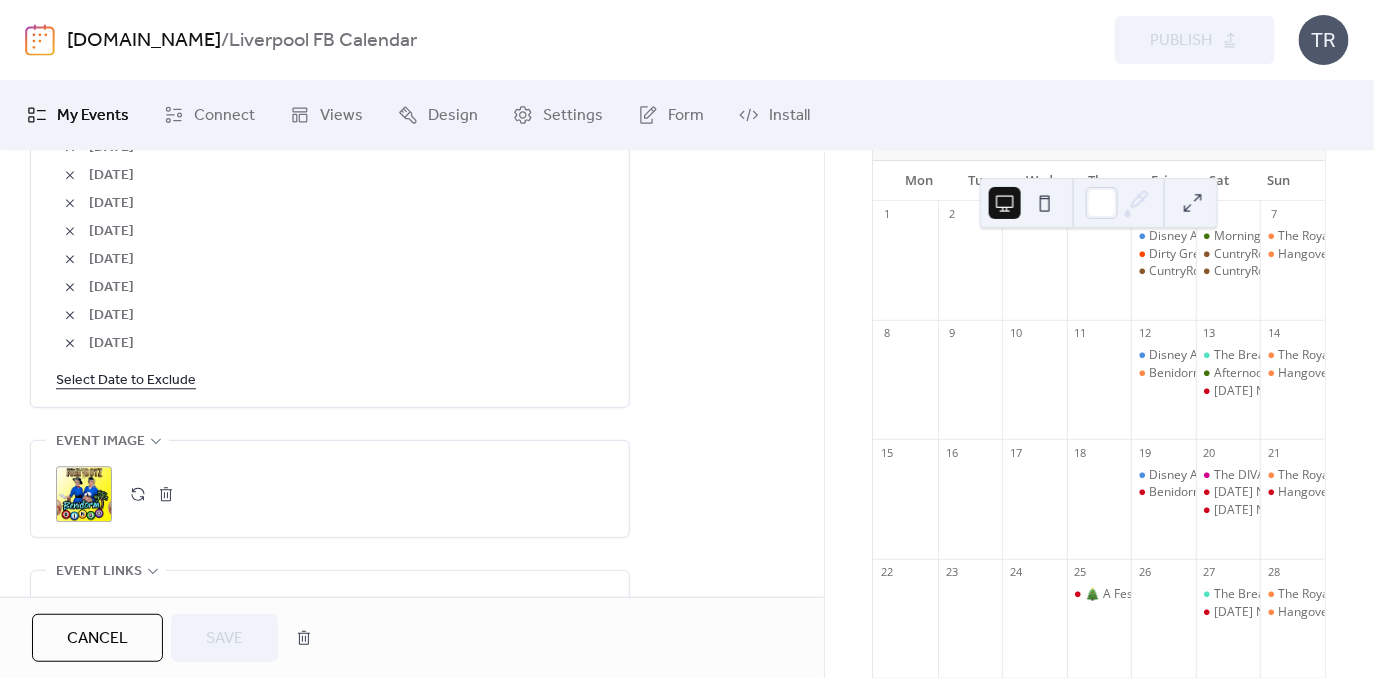 scroll, scrollTop: 1593, scrollLeft: 0, axis: vertical 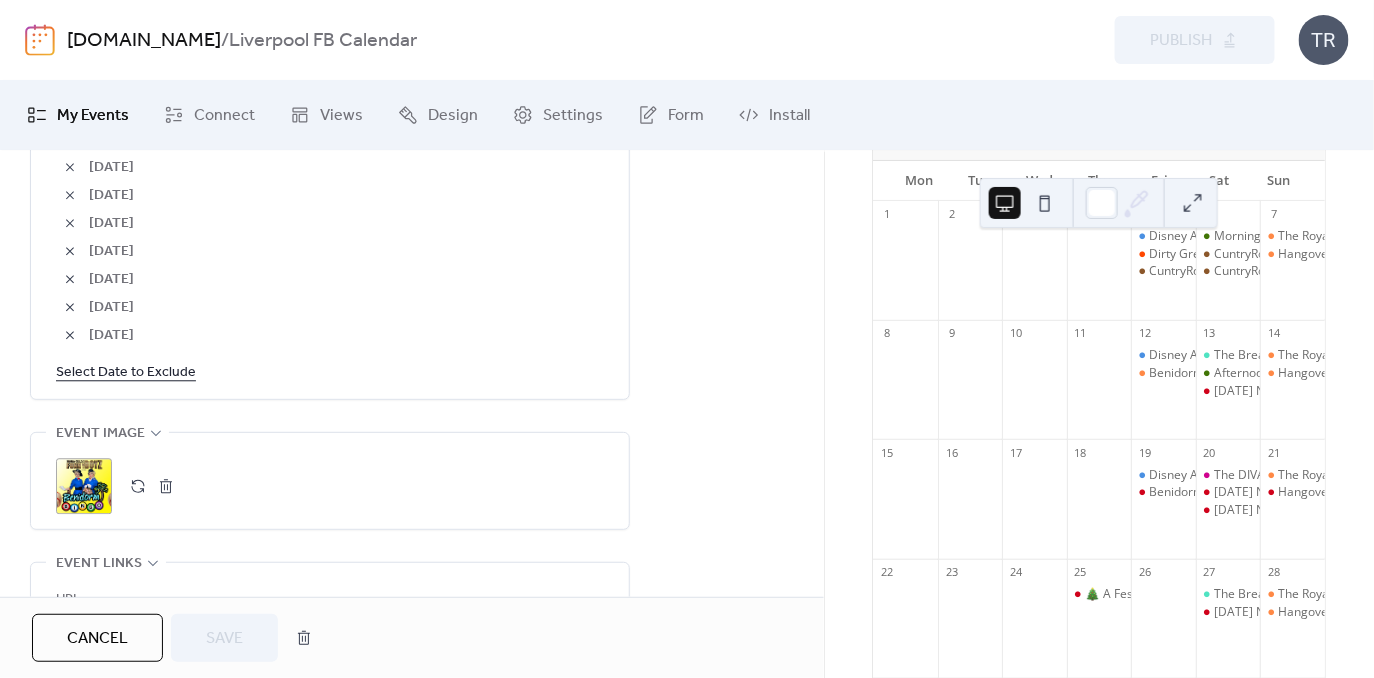 click on "Select Date to Exclude" at bounding box center [126, 371] 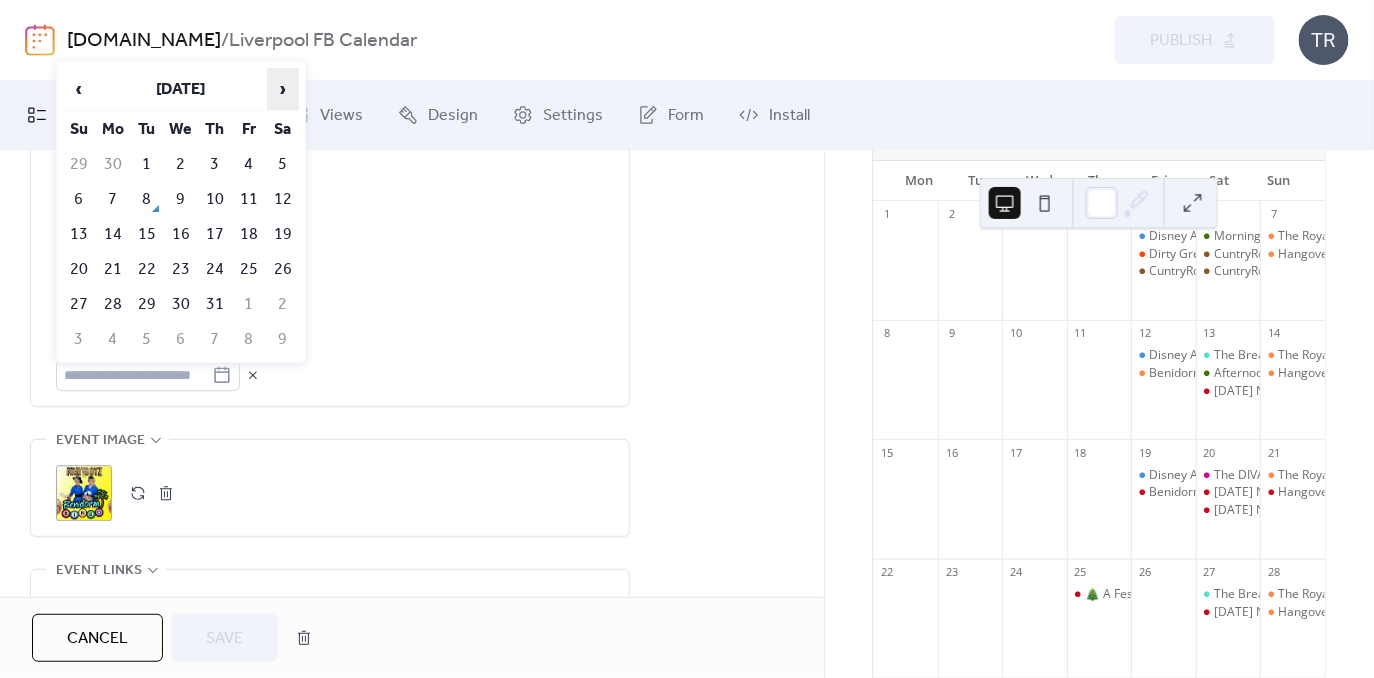 click on "›" at bounding box center (283, 89) 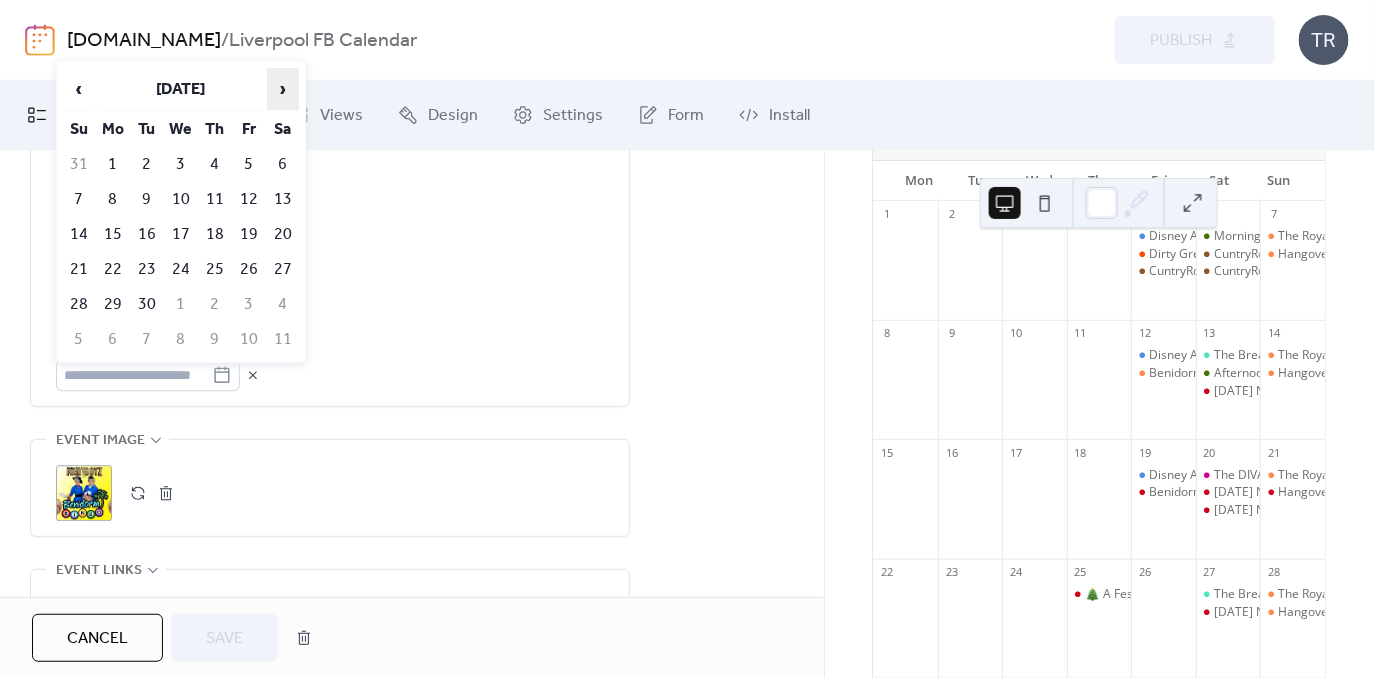 click on "›" at bounding box center (283, 89) 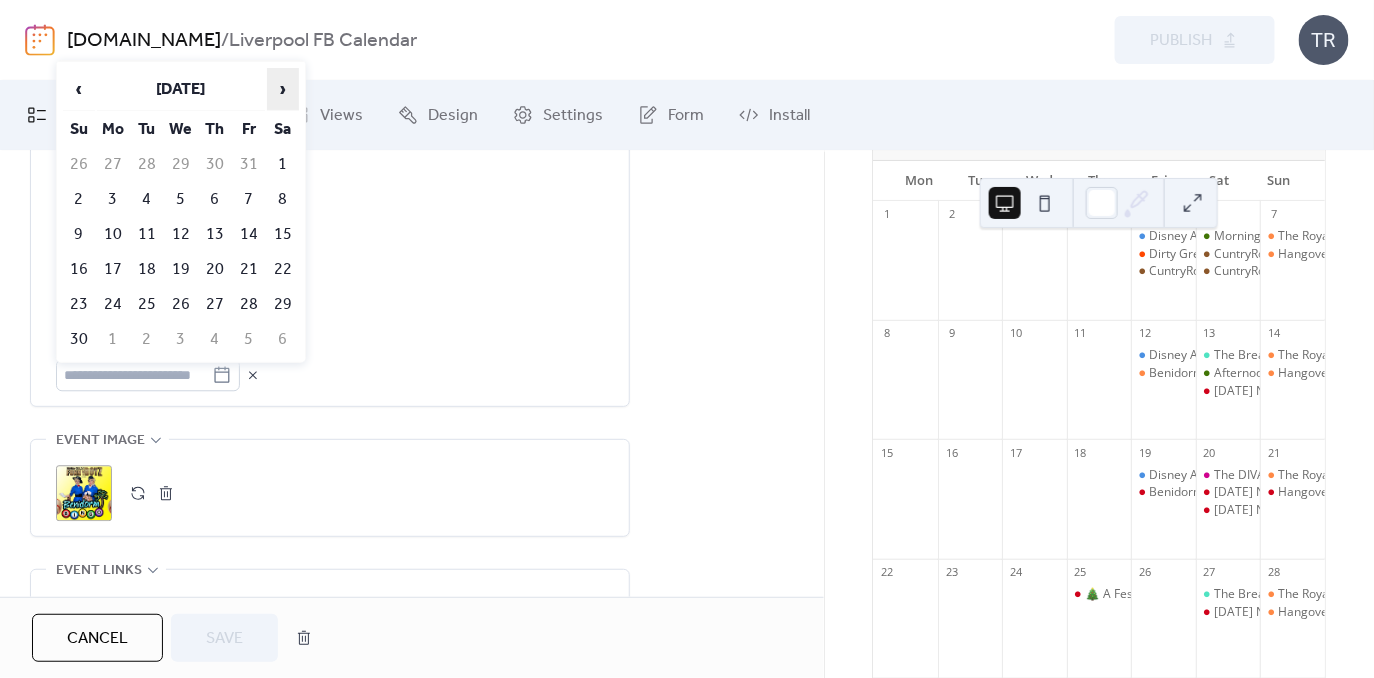 click on "›" at bounding box center (283, 89) 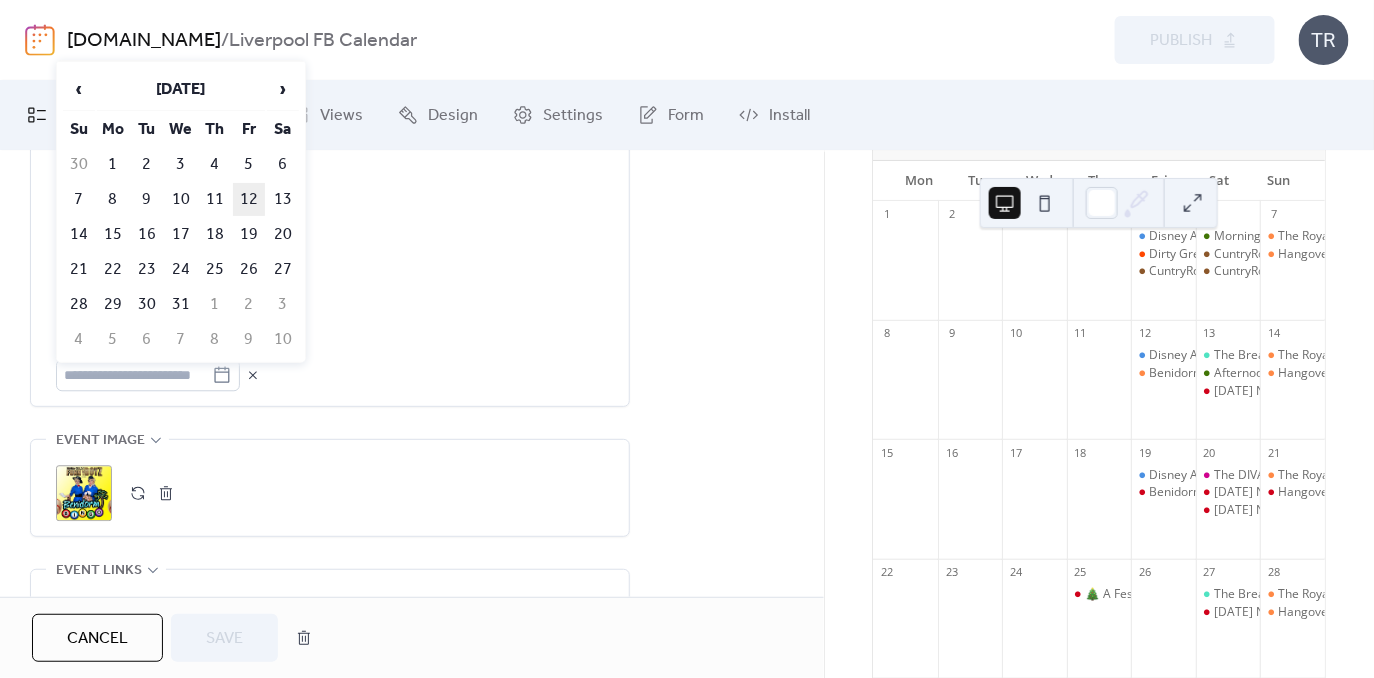 click on "12" at bounding box center (249, 199) 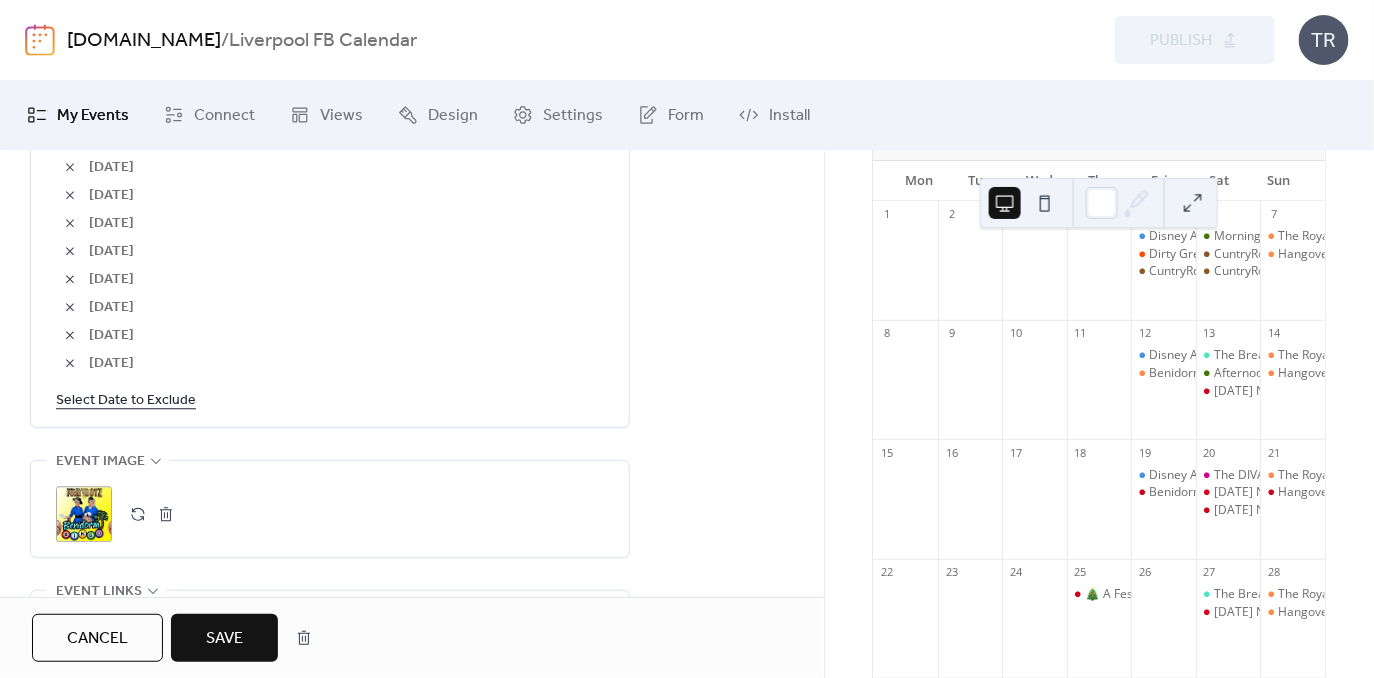 click on "Select Date to Exclude" at bounding box center [126, 399] 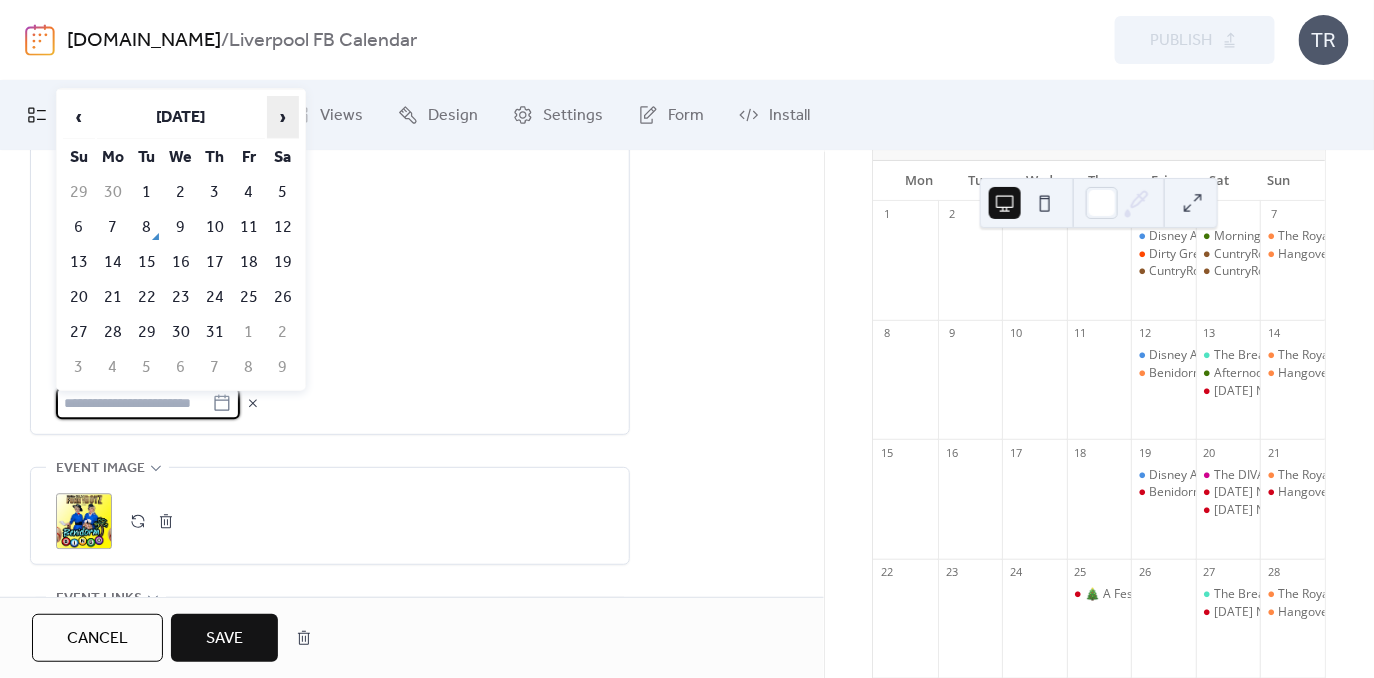 click on "›" at bounding box center [283, 117] 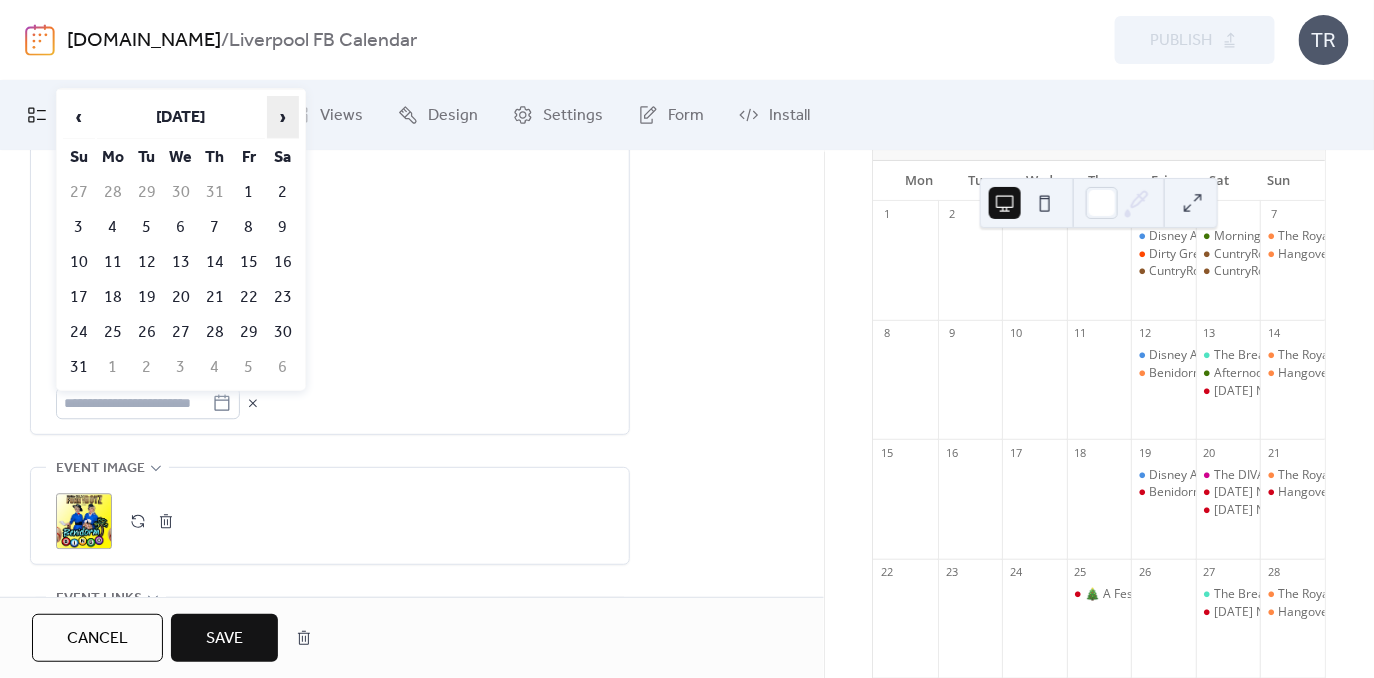 click on "›" at bounding box center [283, 117] 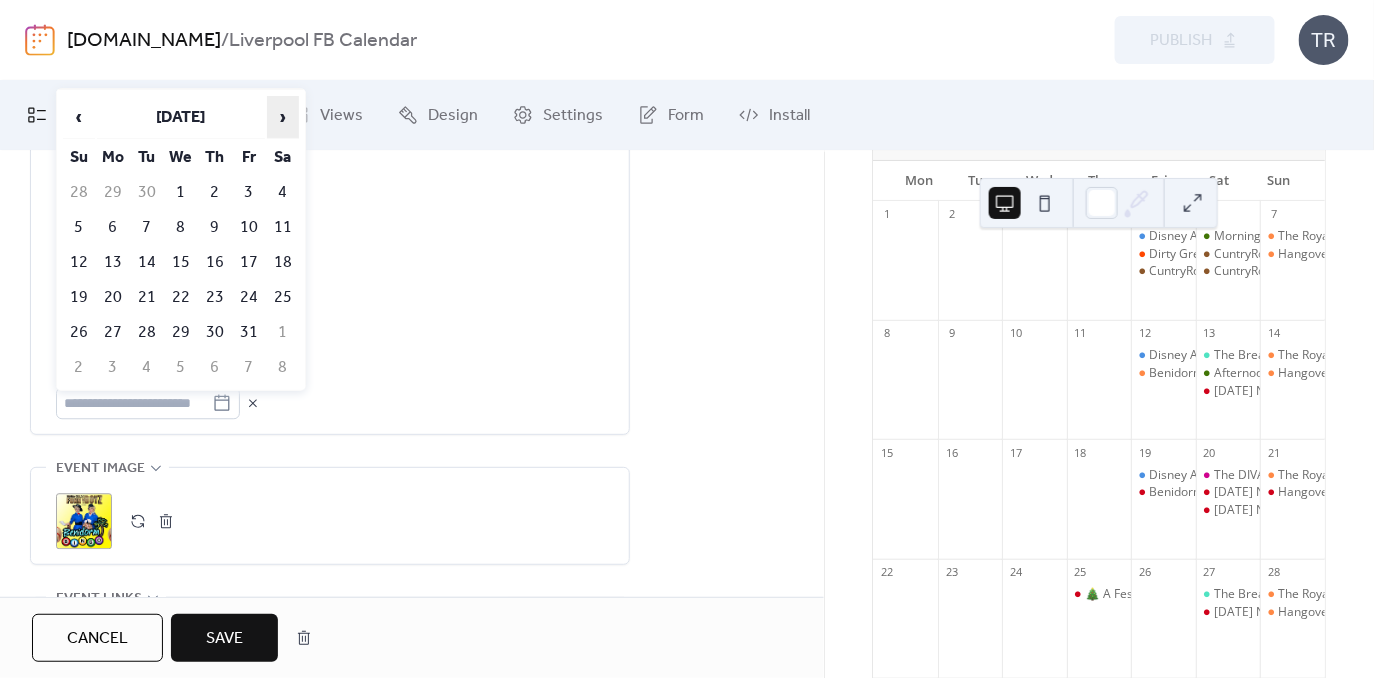 click on "›" at bounding box center (283, 117) 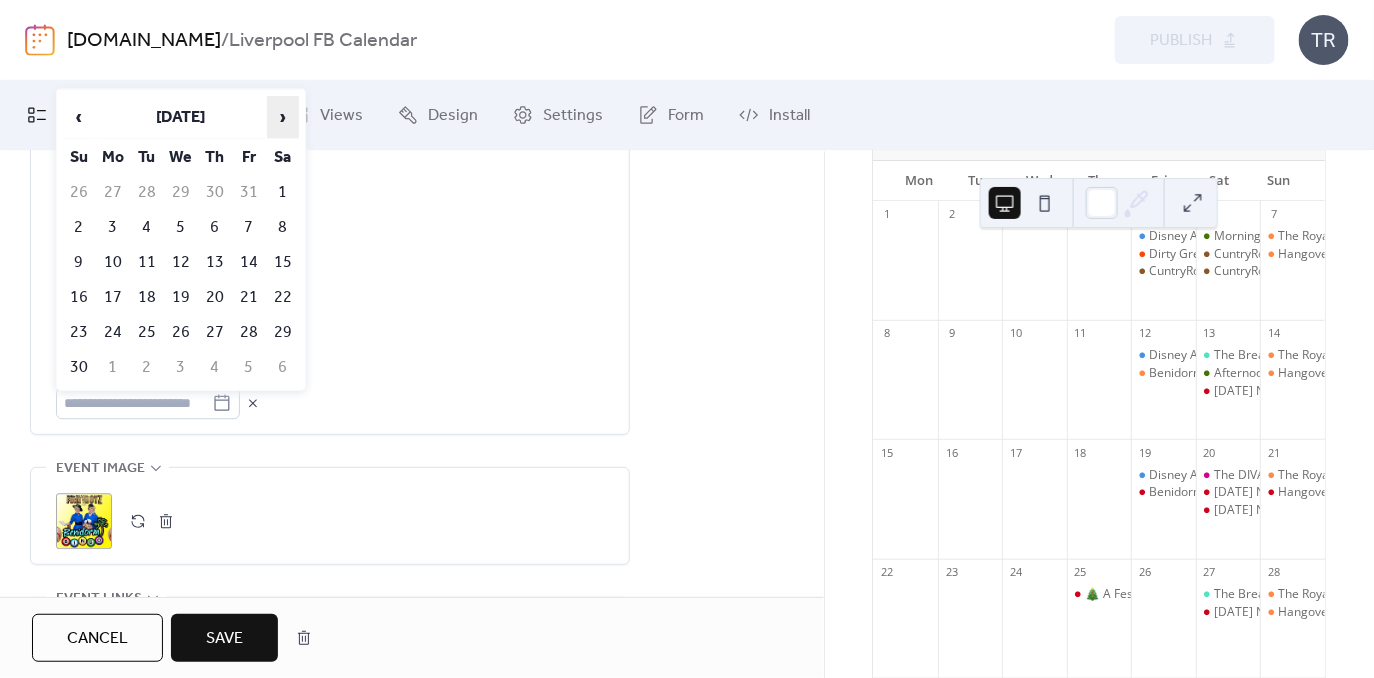 click on "›" at bounding box center [283, 117] 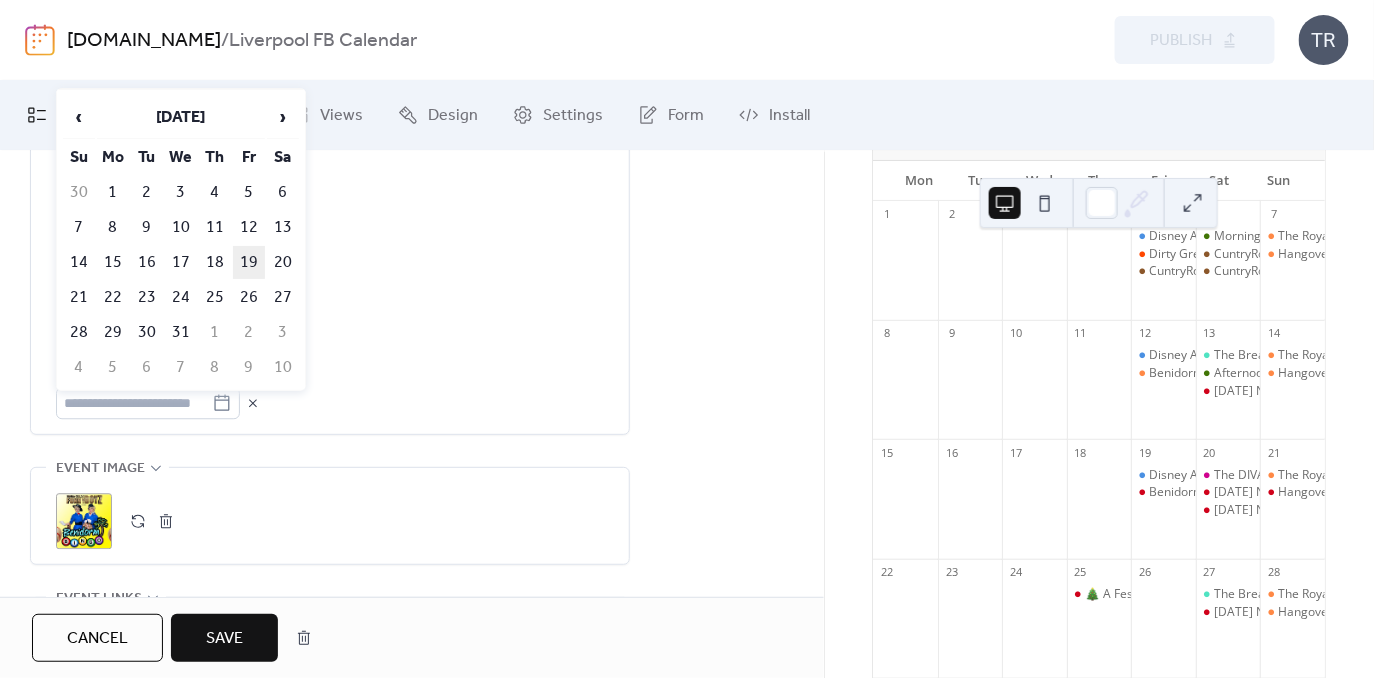 click on "19" at bounding box center [249, 262] 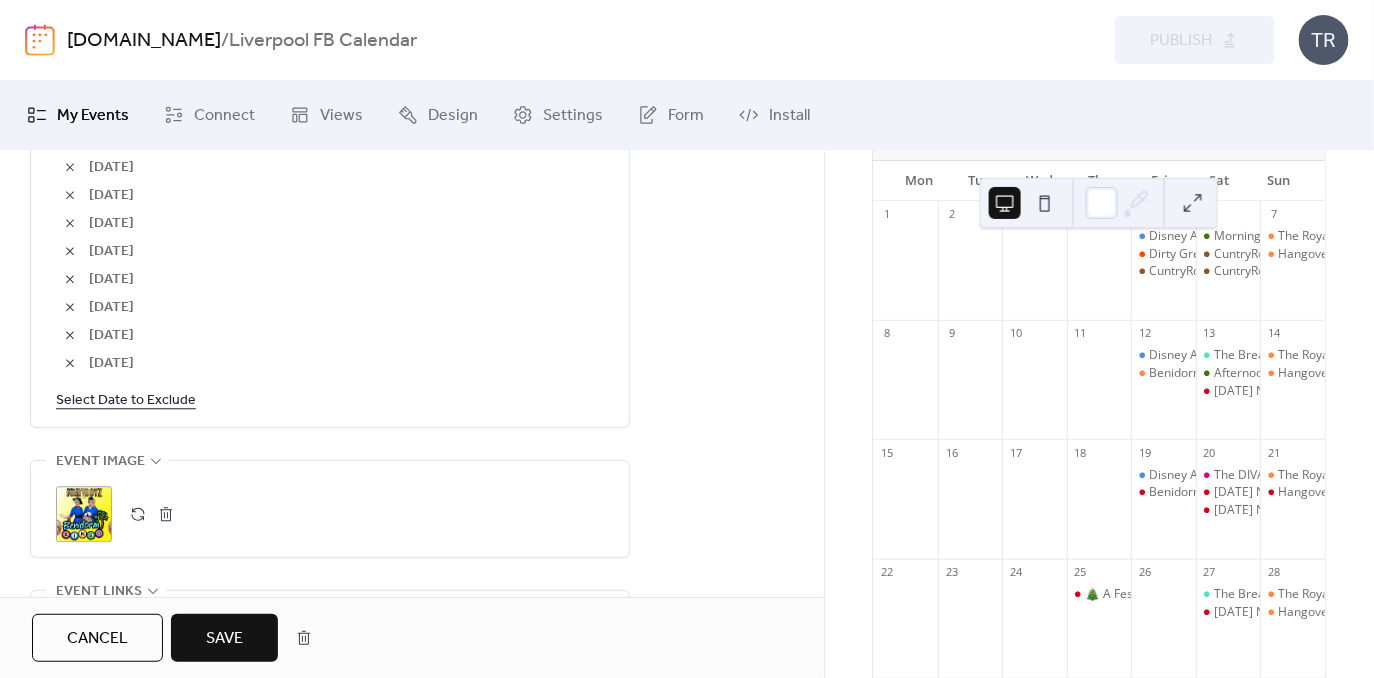 click on "Select Date to Exclude" at bounding box center [126, 399] 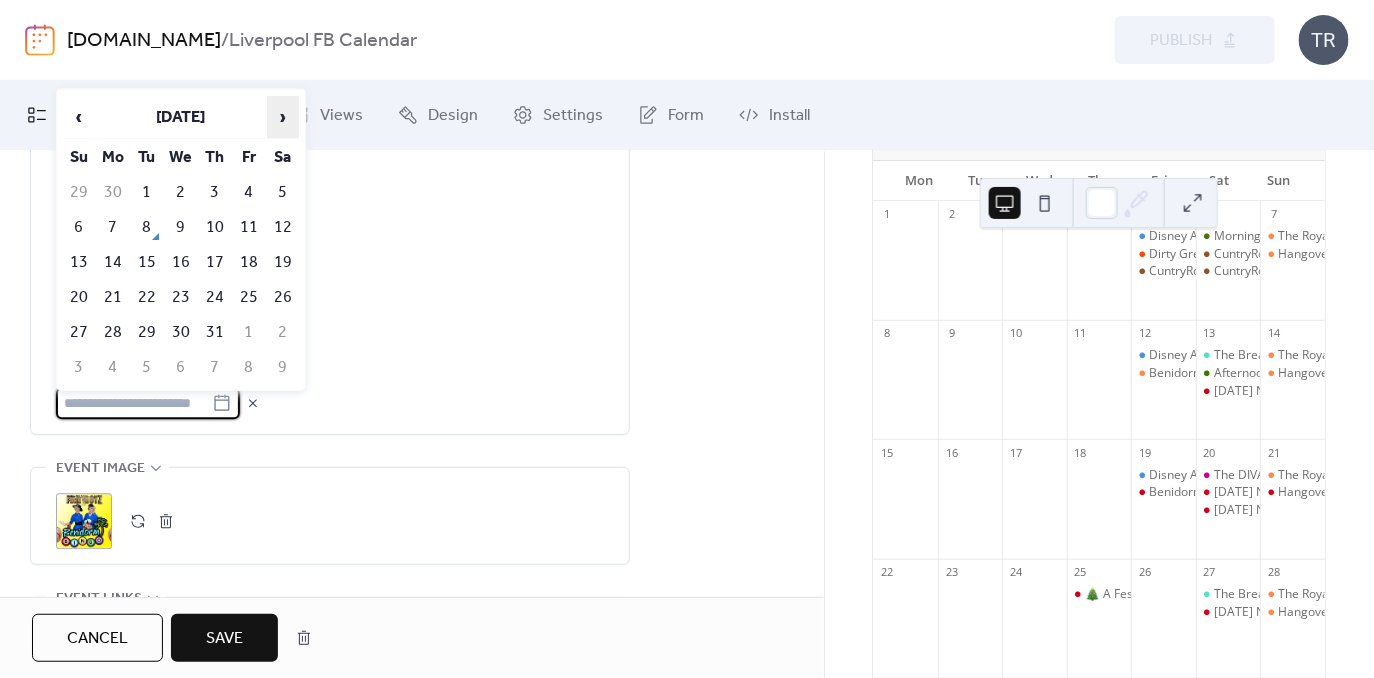 click on "›" at bounding box center [283, 117] 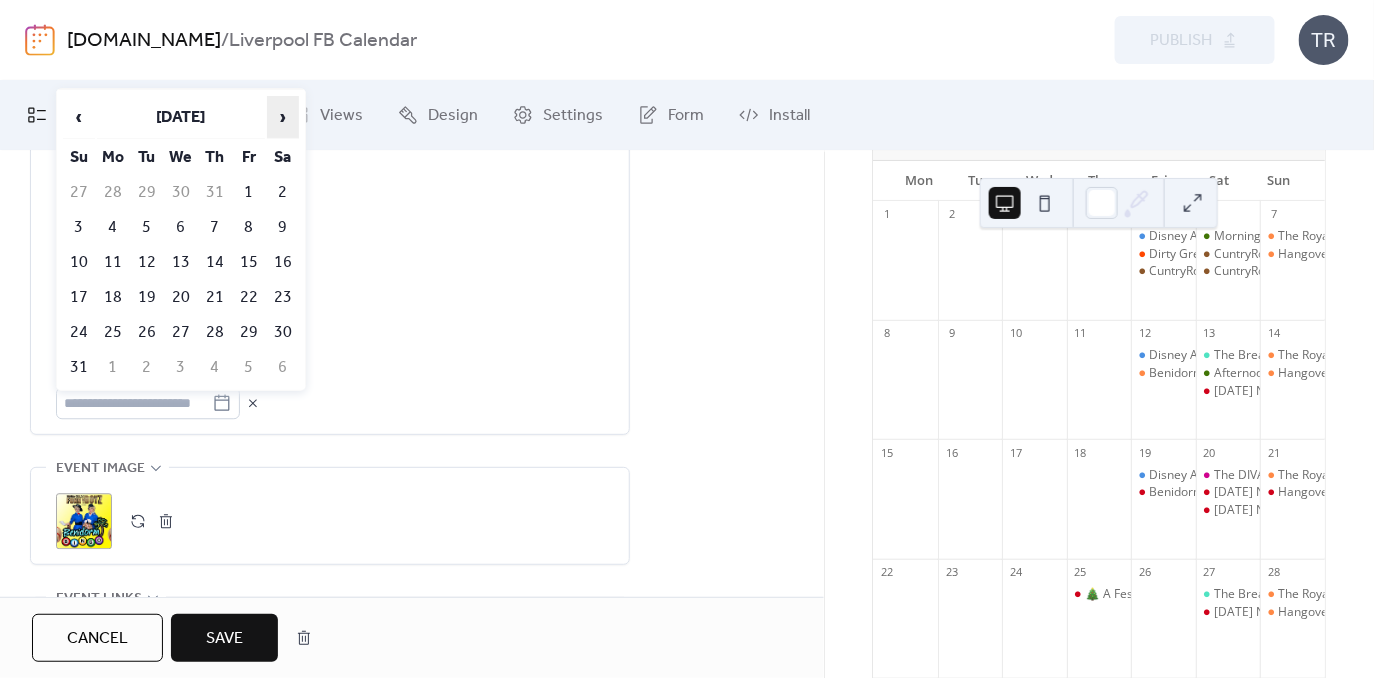 click on "›" at bounding box center (283, 117) 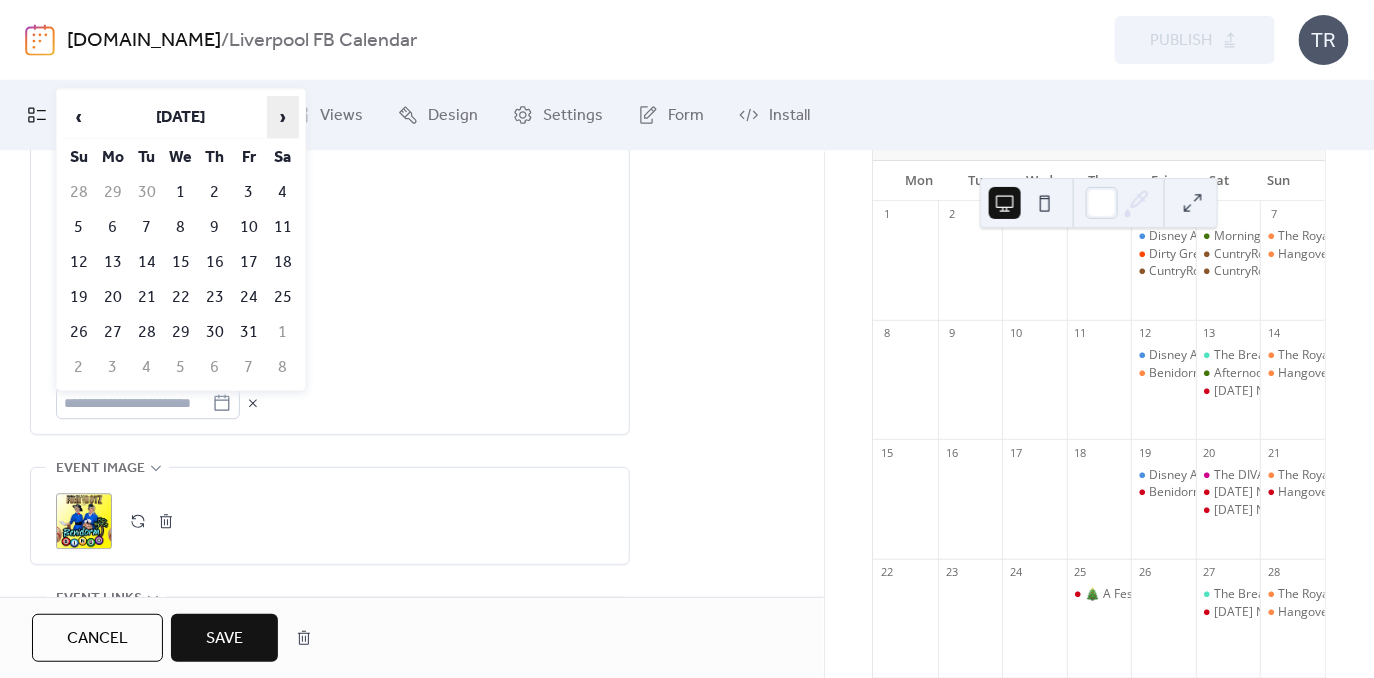 click on "›" at bounding box center (283, 117) 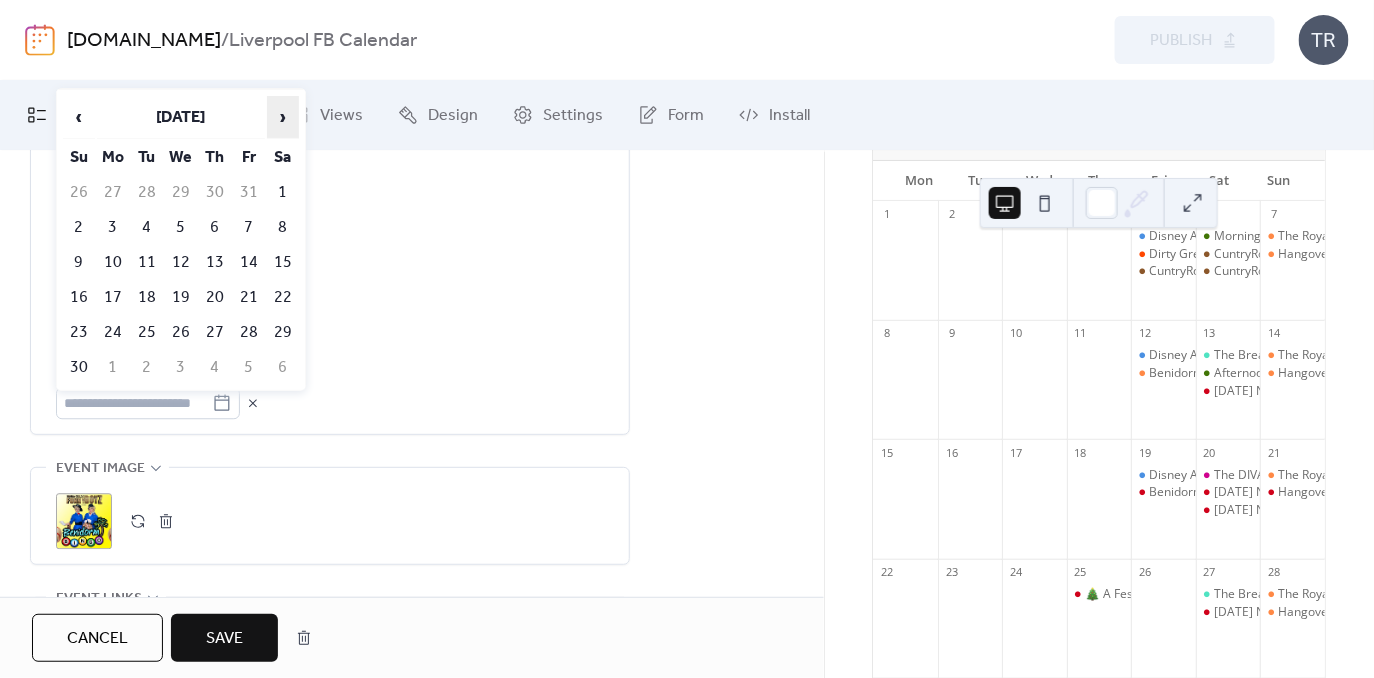 click on "›" at bounding box center [283, 117] 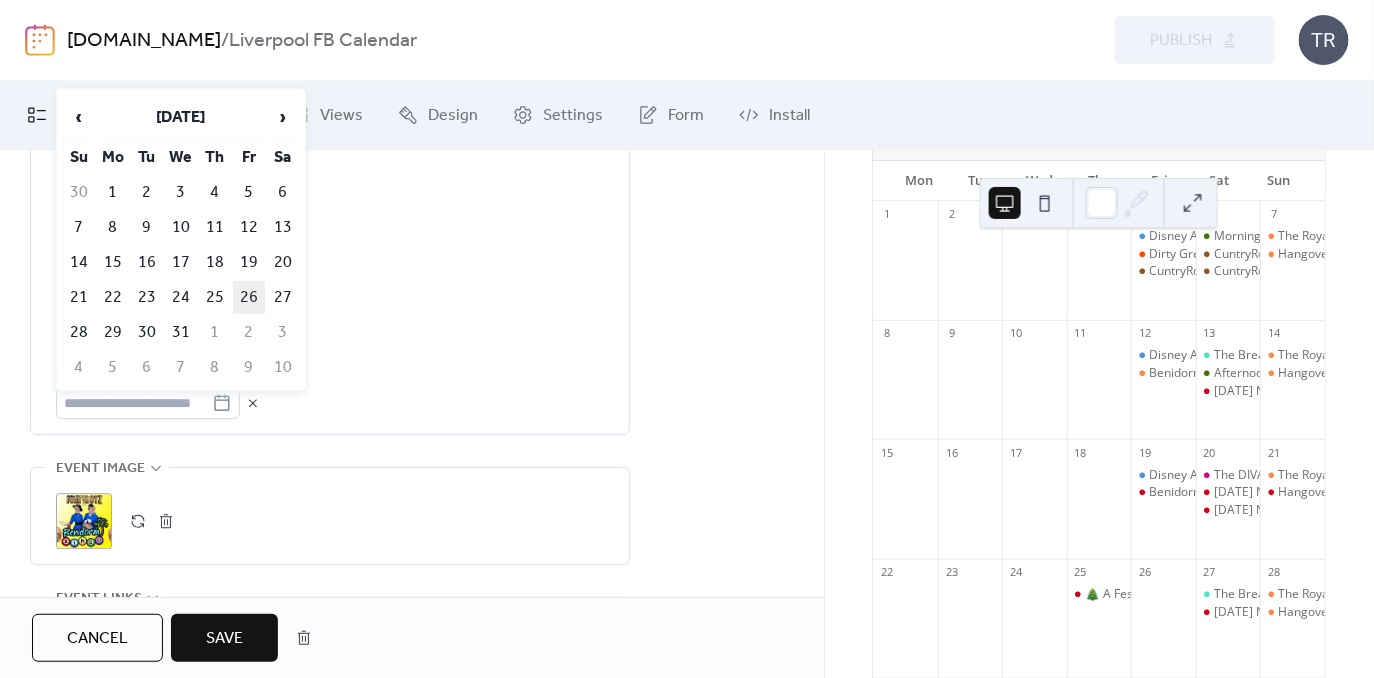 click on "26" at bounding box center (249, 297) 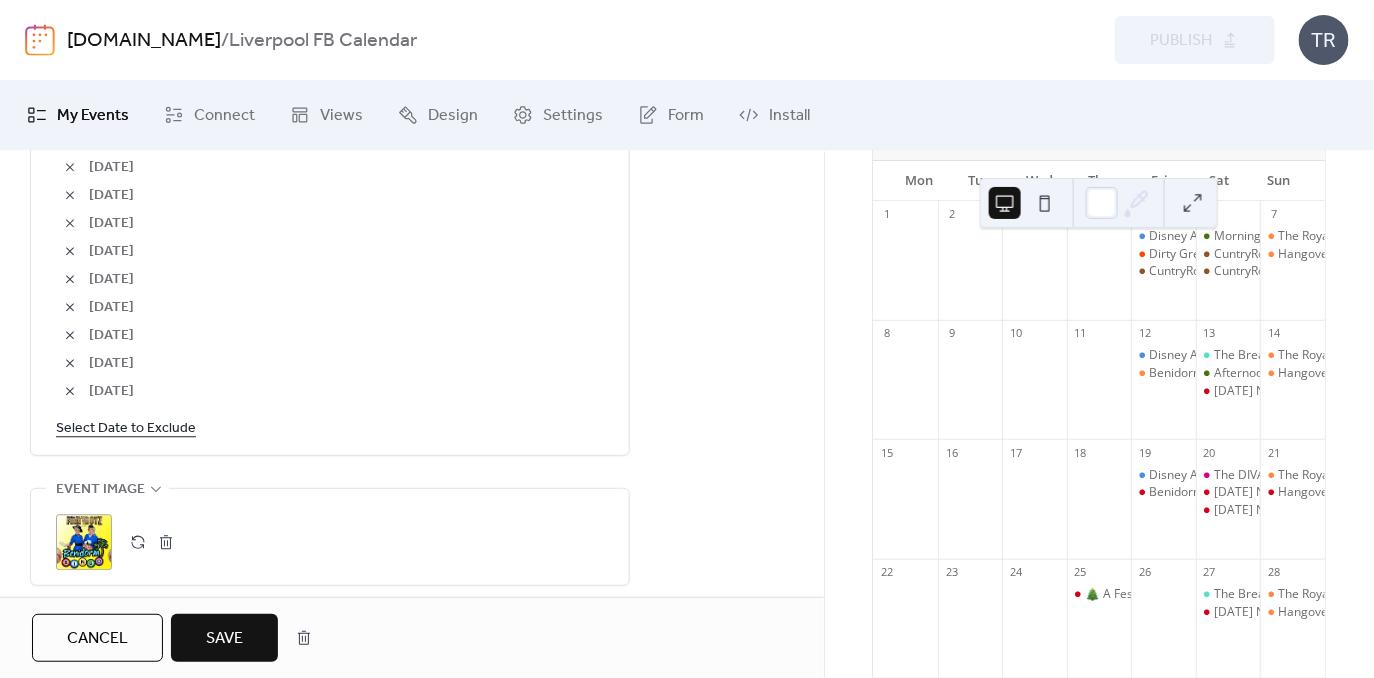 click on "Save" at bounding box center [224, 638] 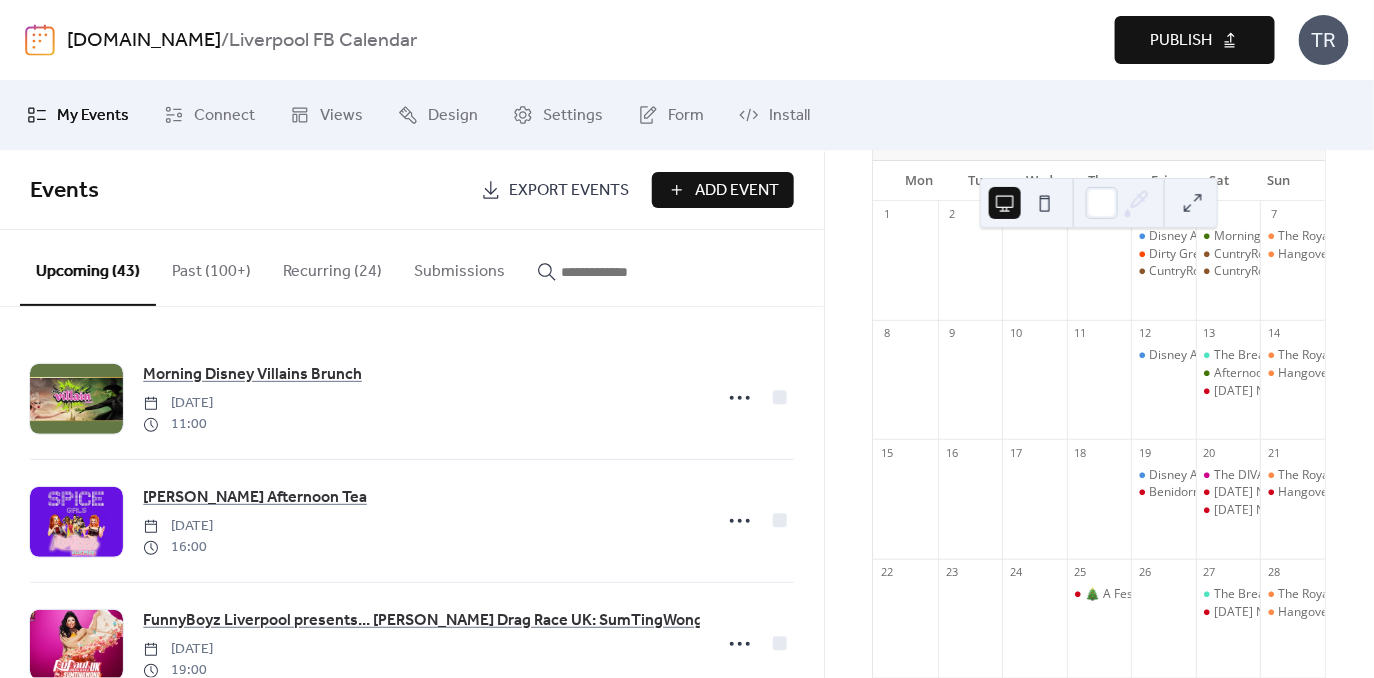 click at bounding box center [611, 272] 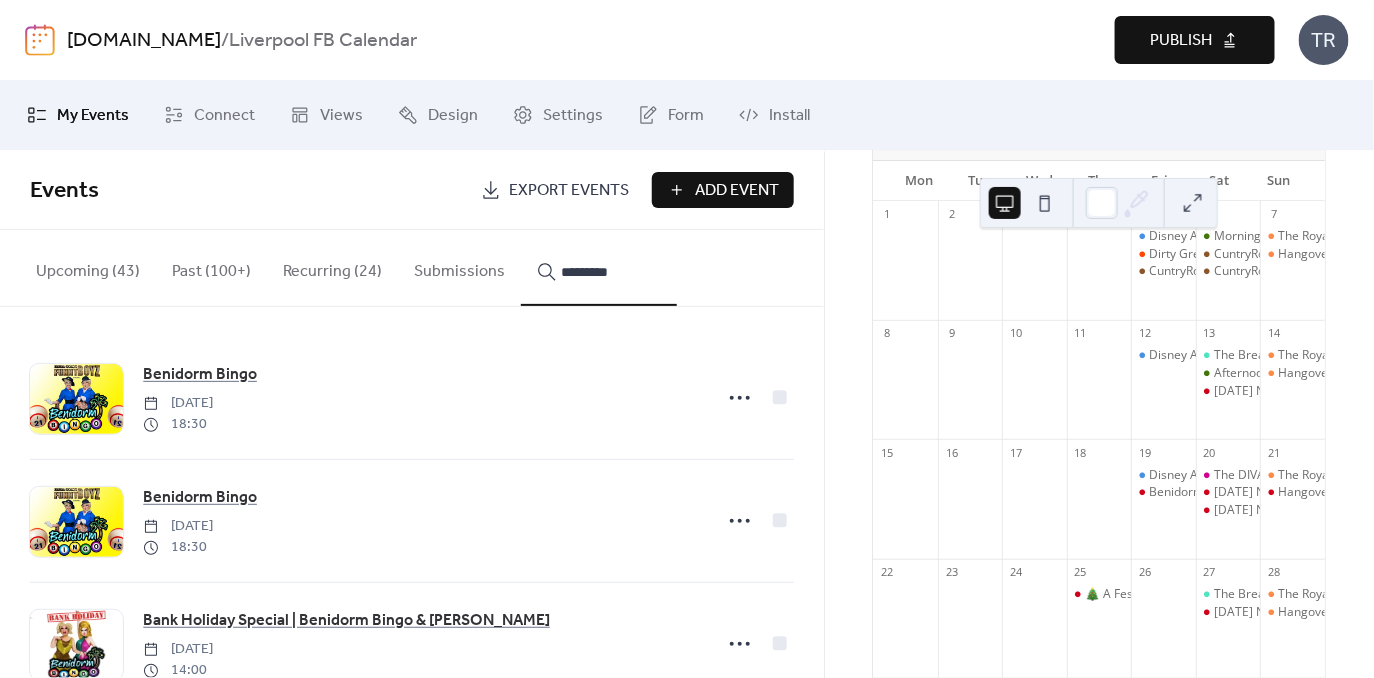 click on "********" at bounding box center [599, 268] 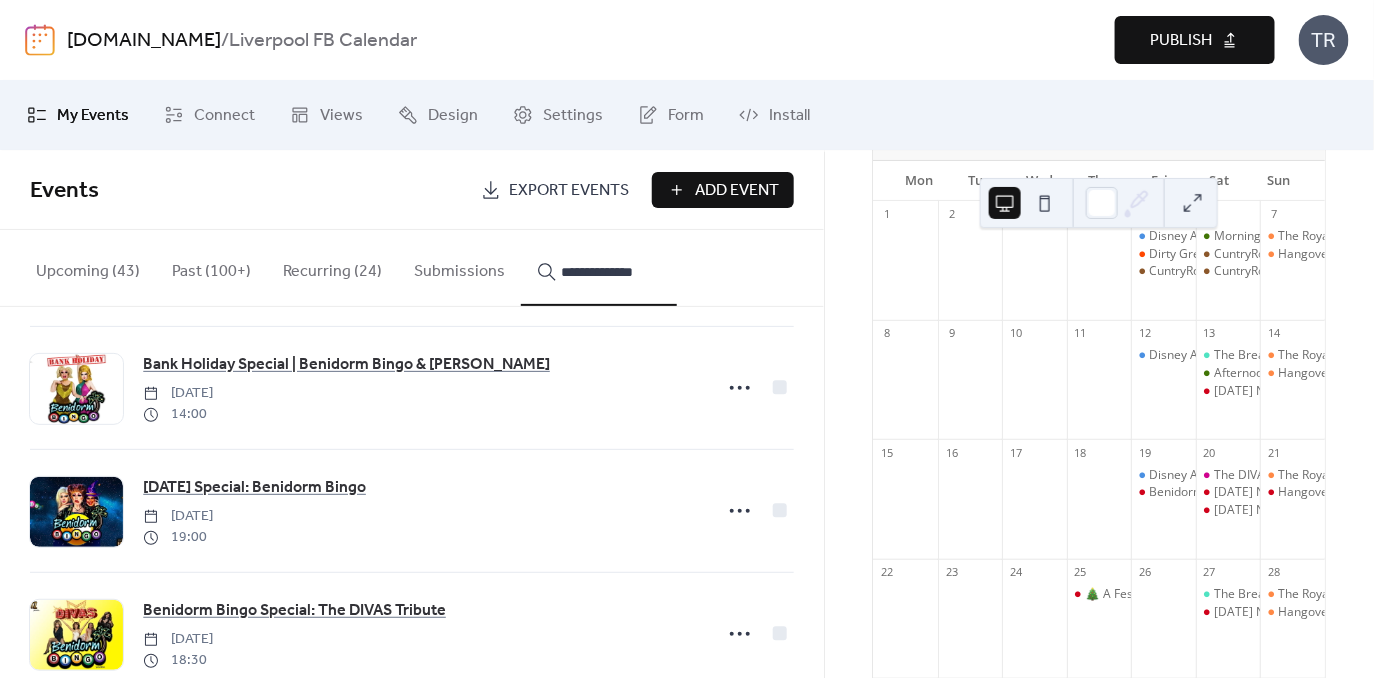 scroll, scrollTop: 1042, scrollLeft: 0, axis: vertical 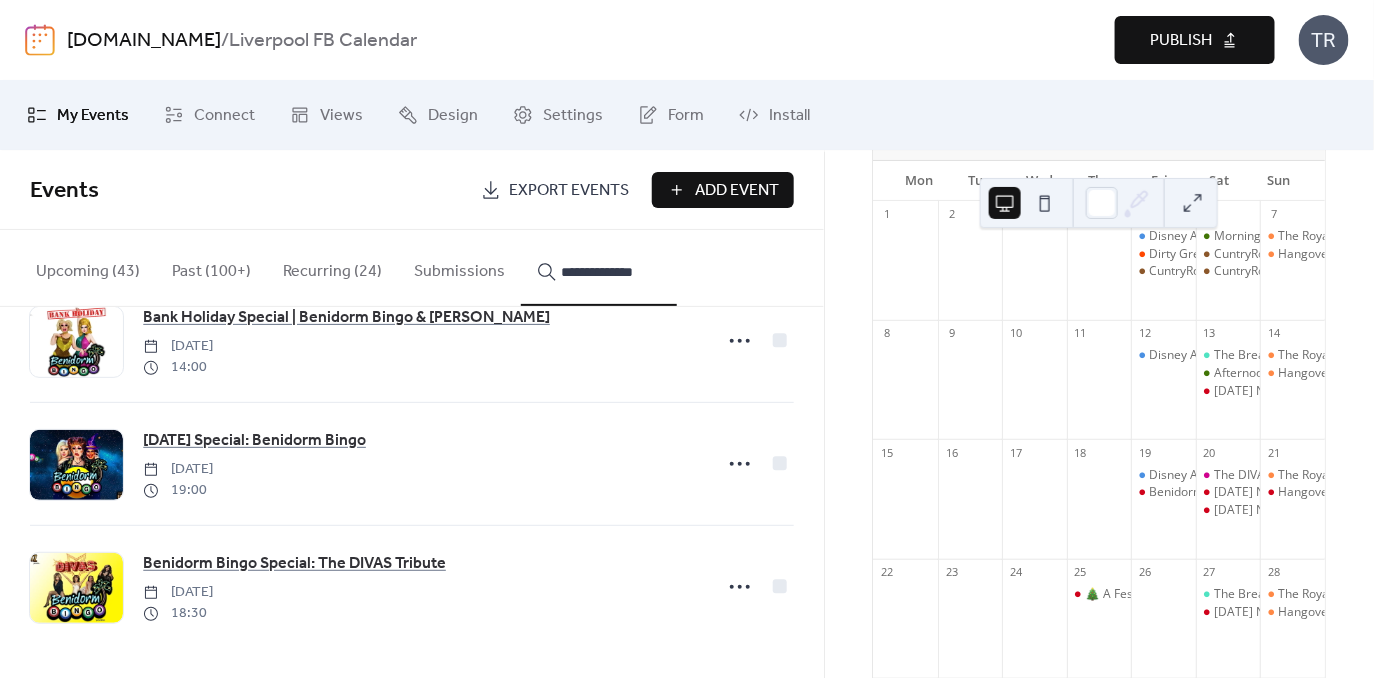 type on "**********" 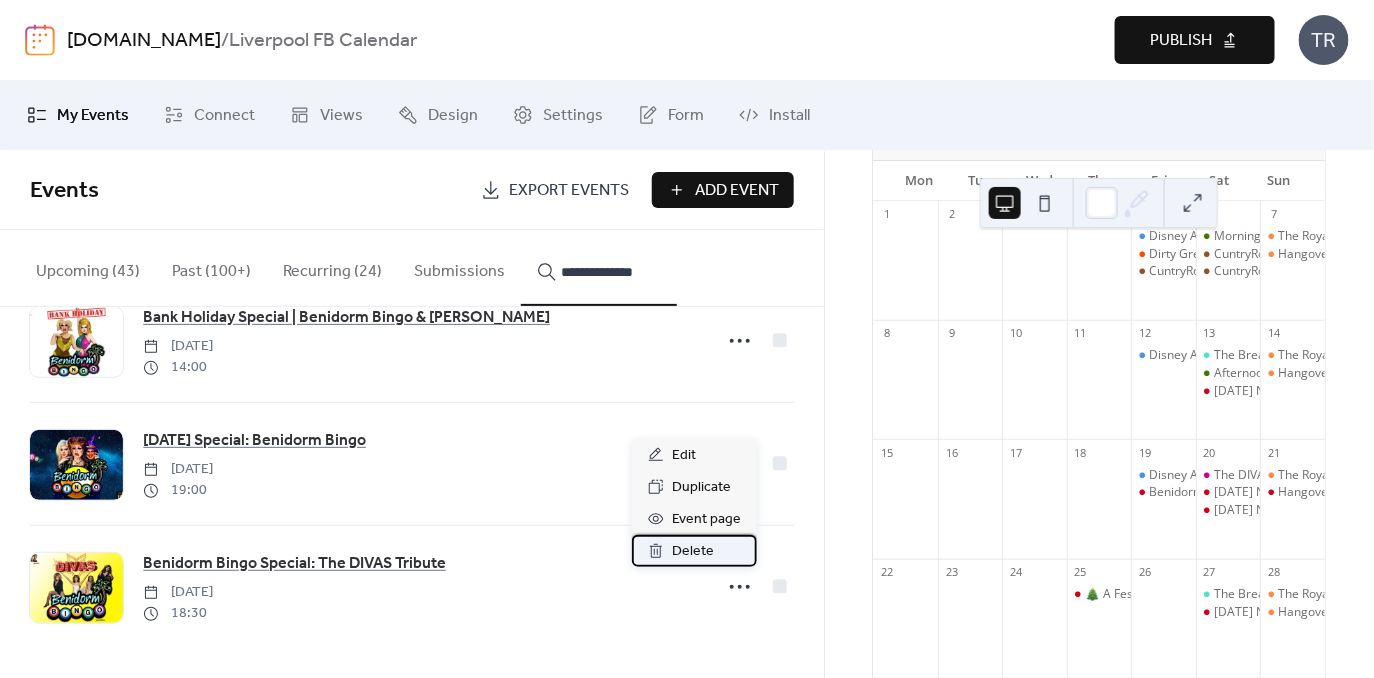 click on "Delete" at bounding box center (693, 552) 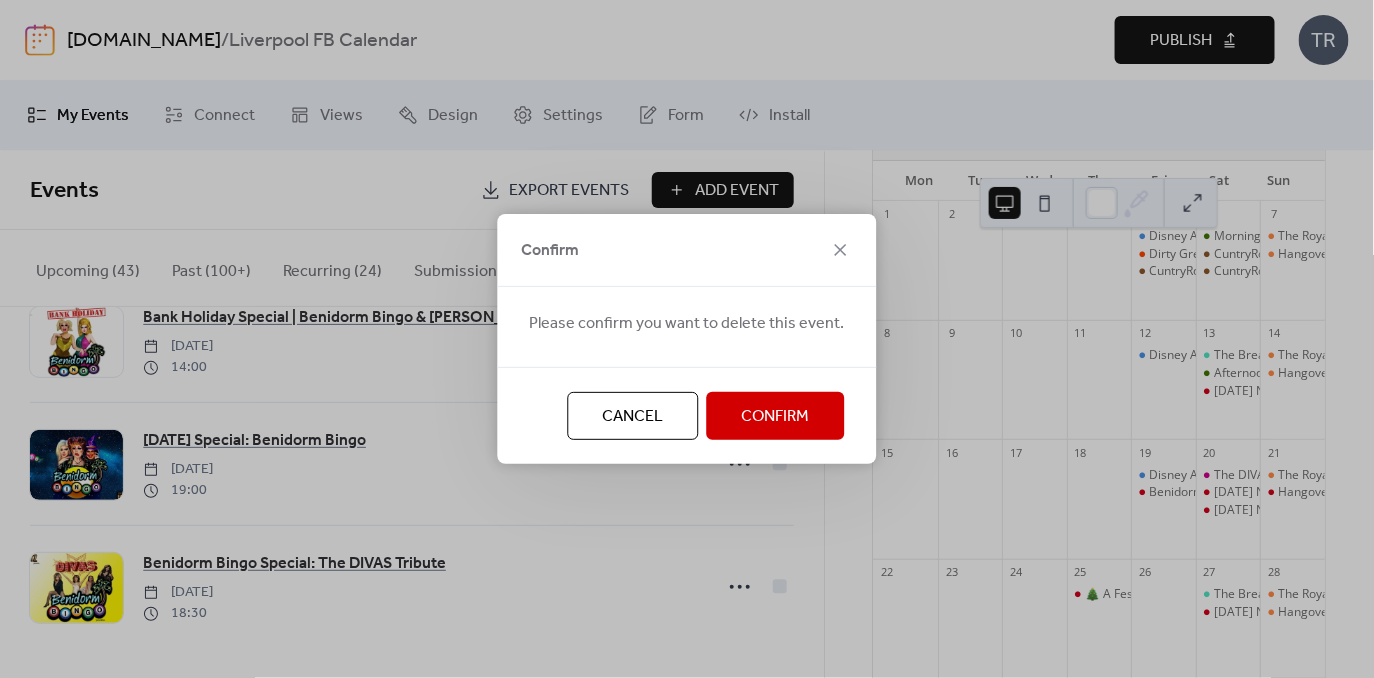 click on "Confirm" at bounding box center (776, 417) 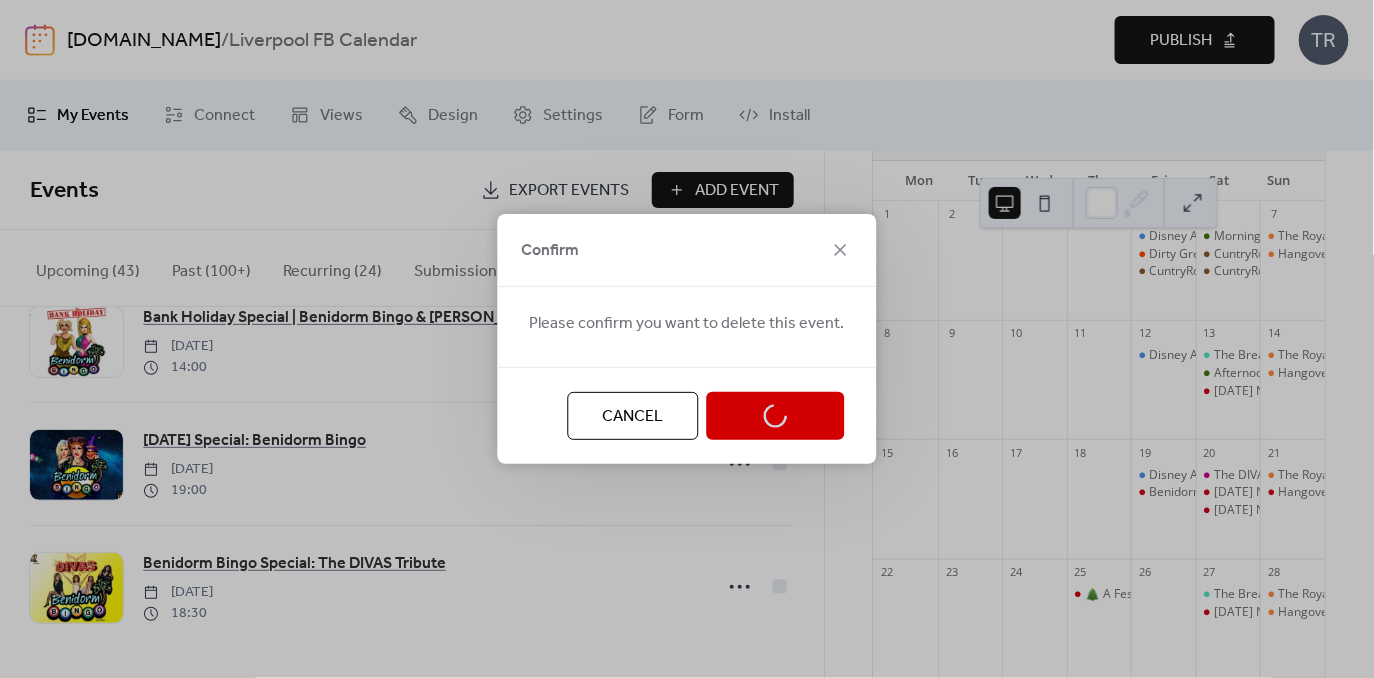 scroll, scrollTop: 920, scrollLeft: 0, axis: vertical 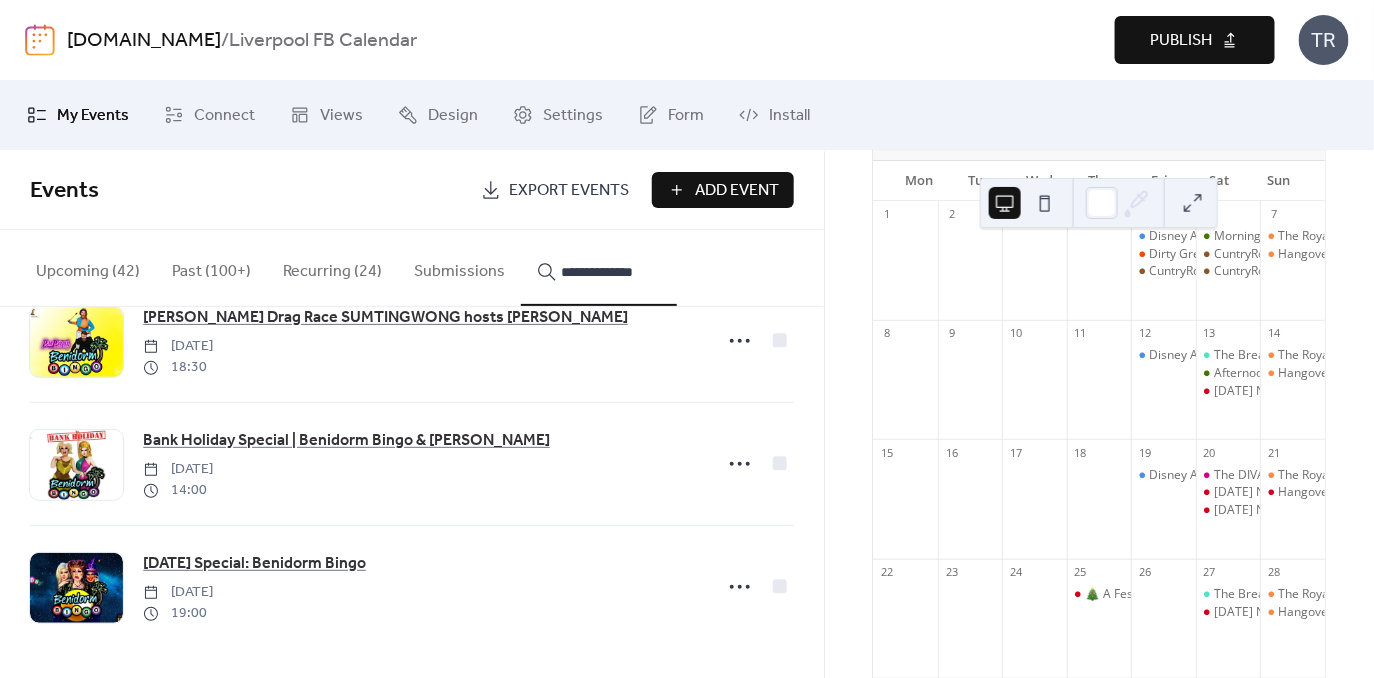 click on "Add Event" at bounding box center (737, 191) 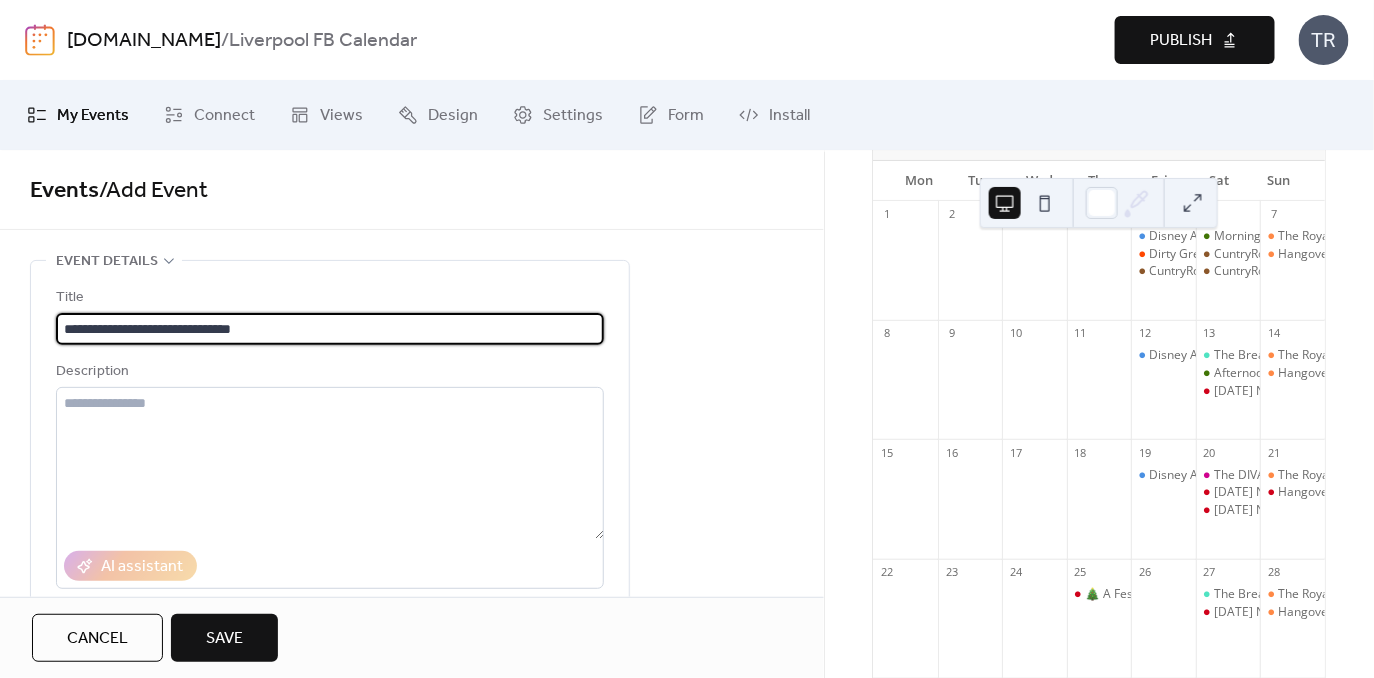 scroll, scrollTop: 1117, scrollLeft: 0, axis: vertical 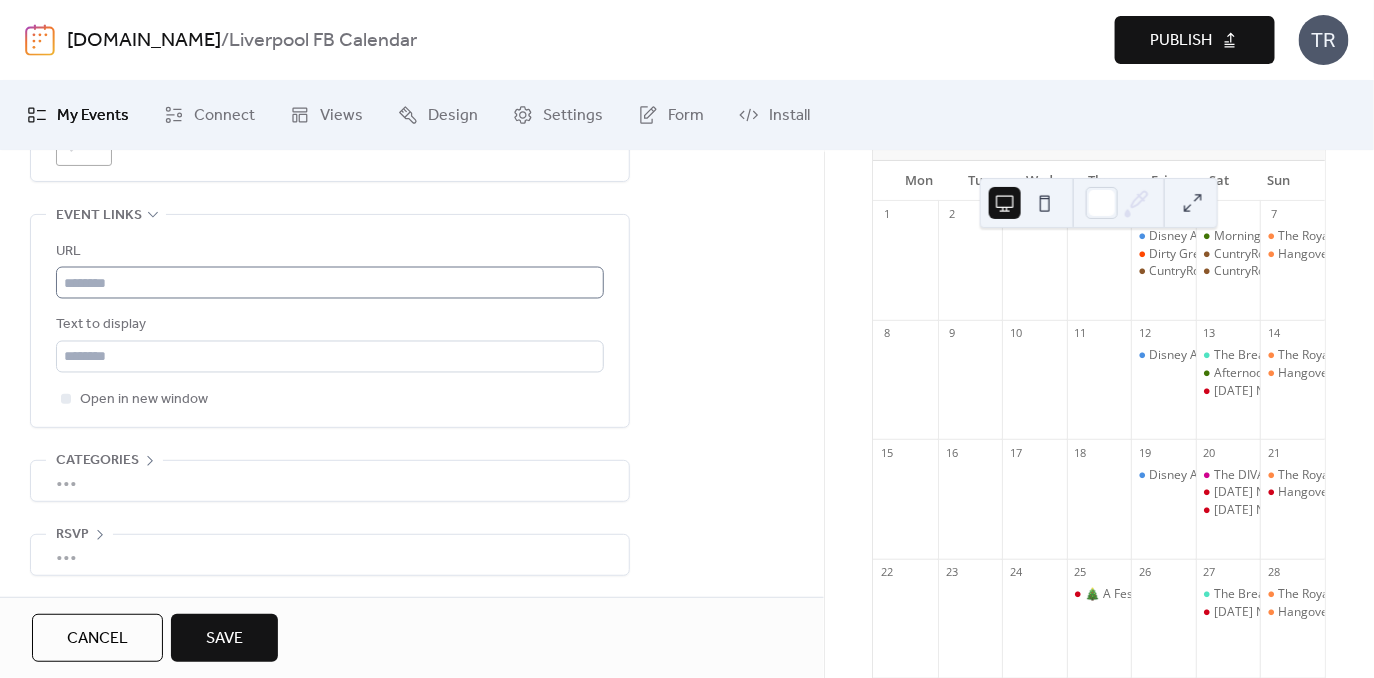 type on "**********" 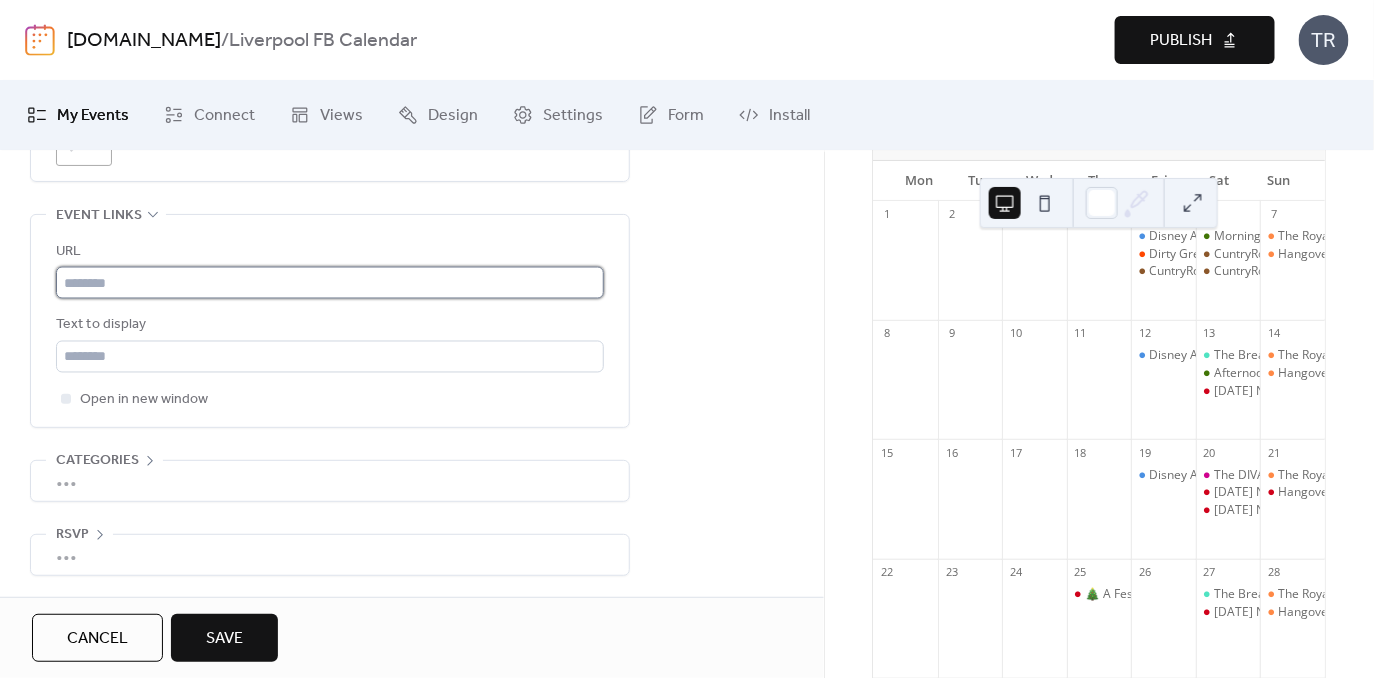 click at bounding box center (330, 283) 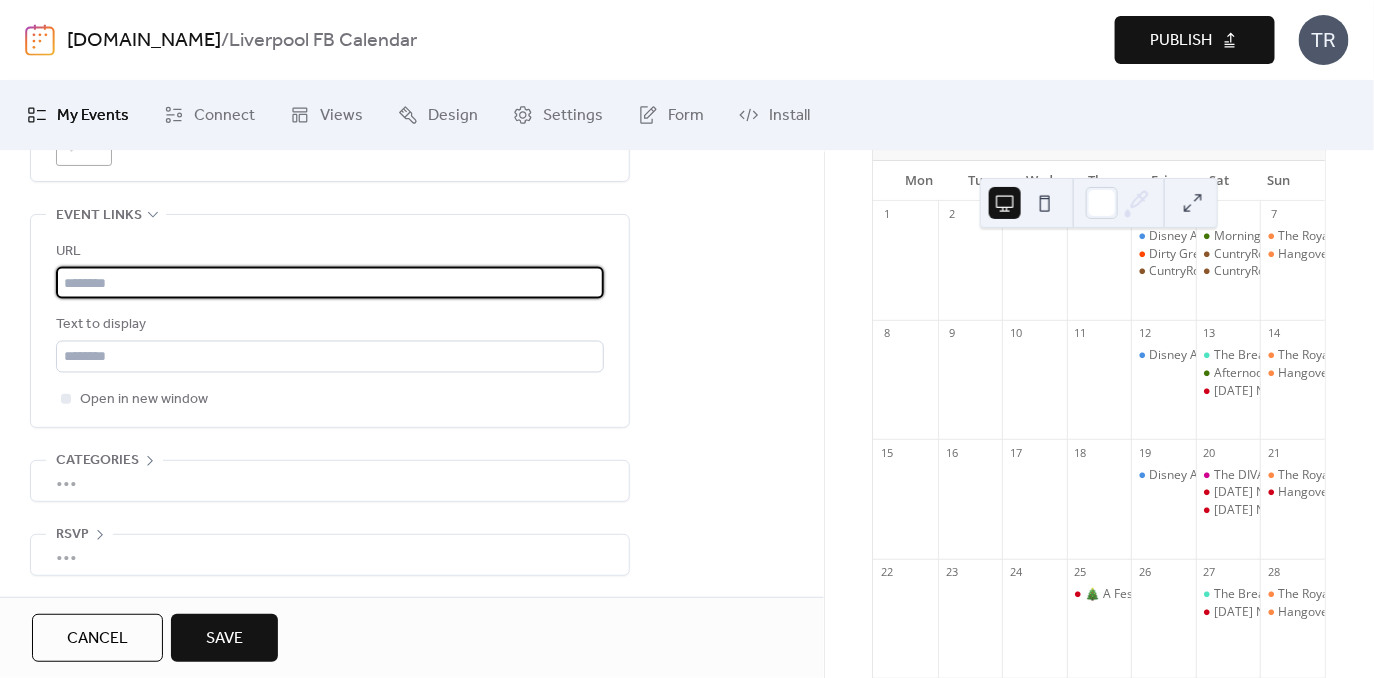 paste on "**********" 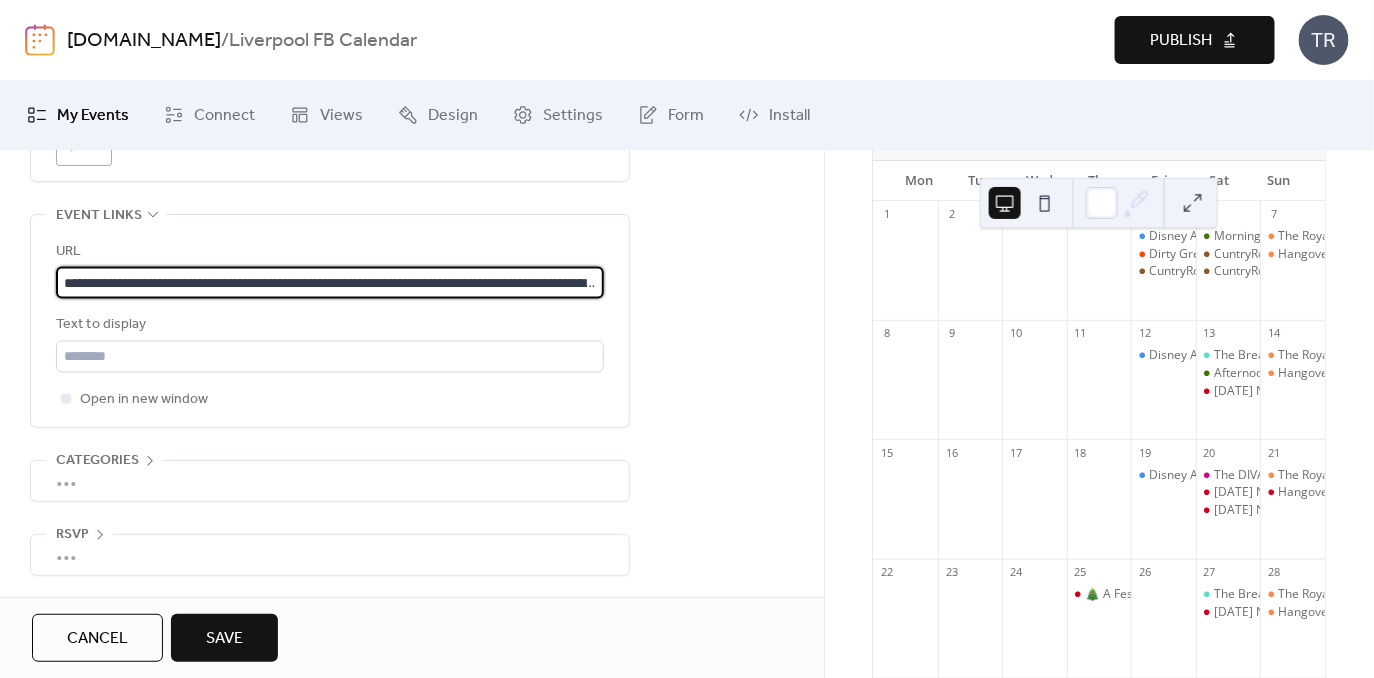 scroll, scrollTop: 0, scrollLeft: 470, axis: horizontal 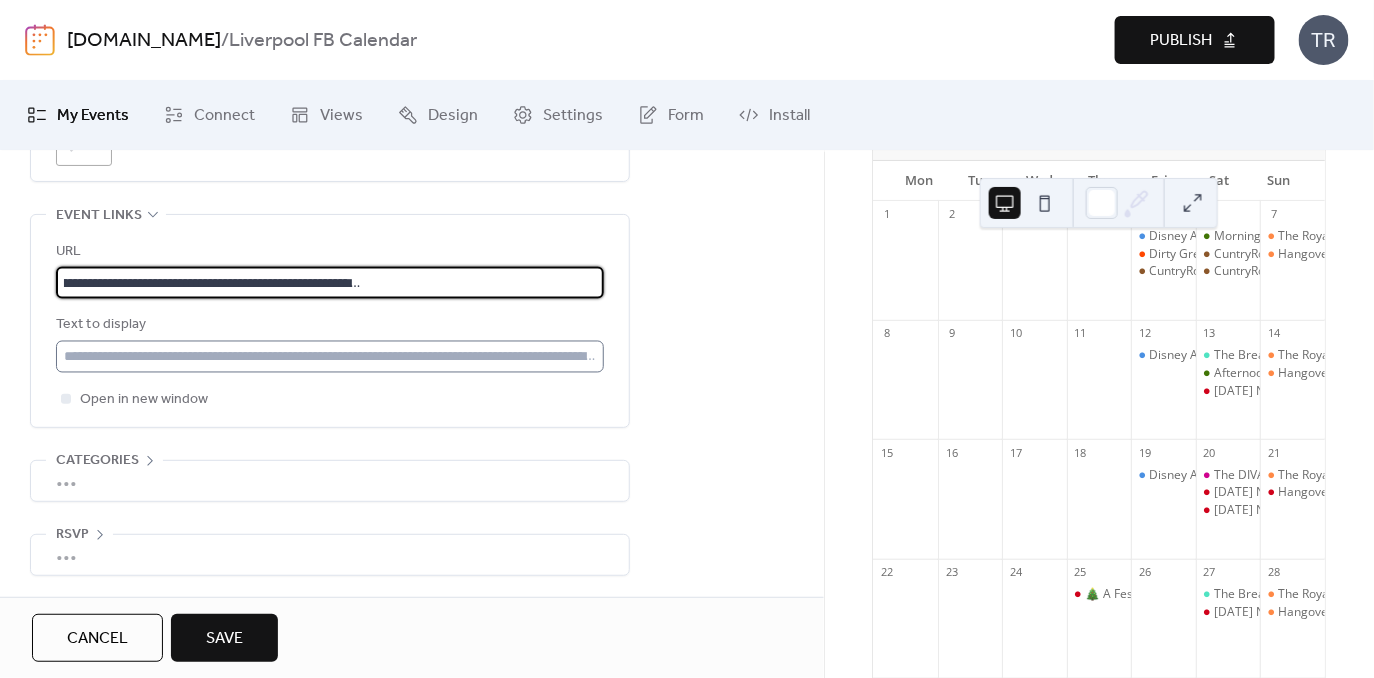 type on "**********" 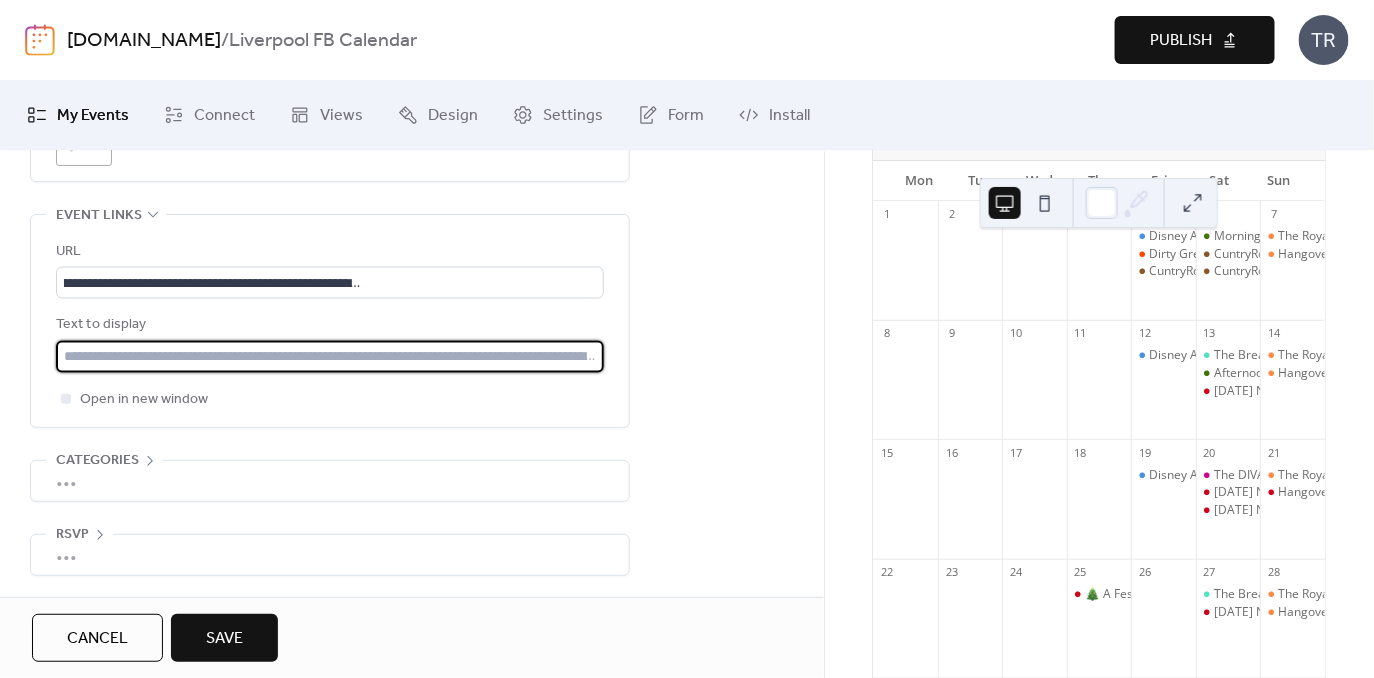 scroll, scrollTop: 0, scrollLeft: 0, axis: both 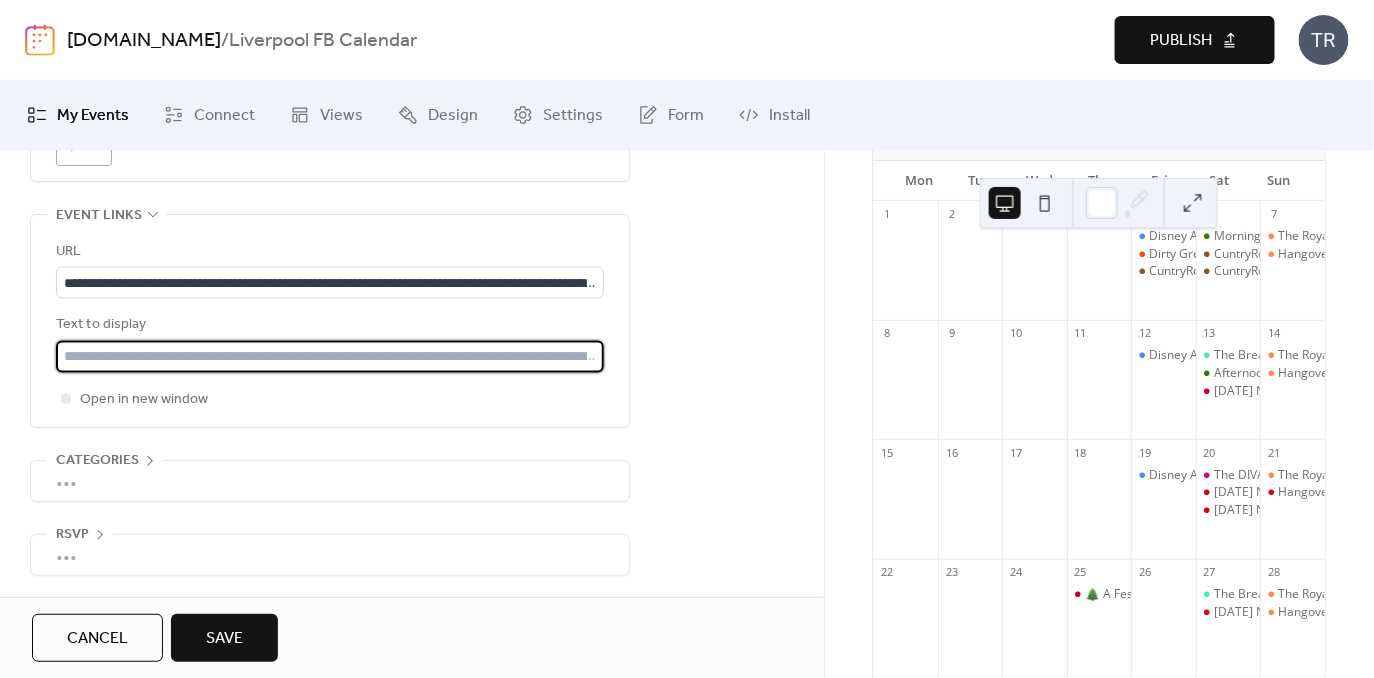 click at bounding box center (330, 357) 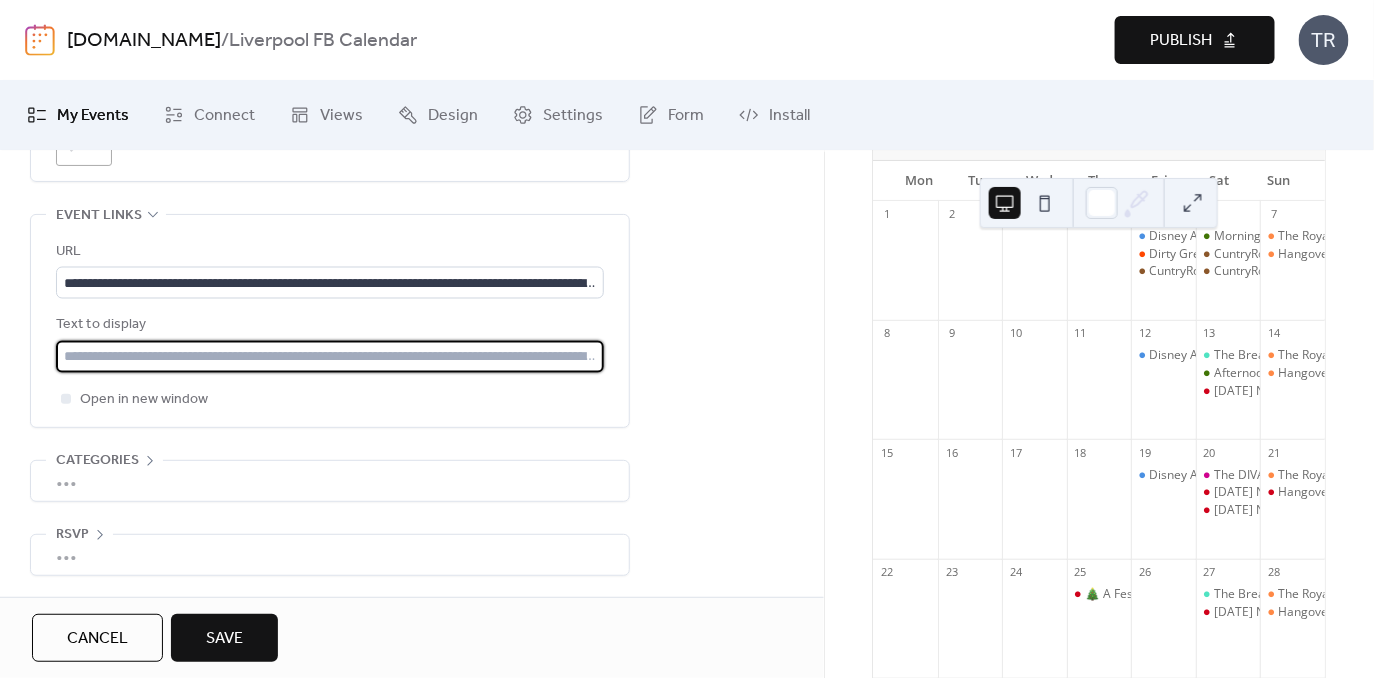type on "**********" 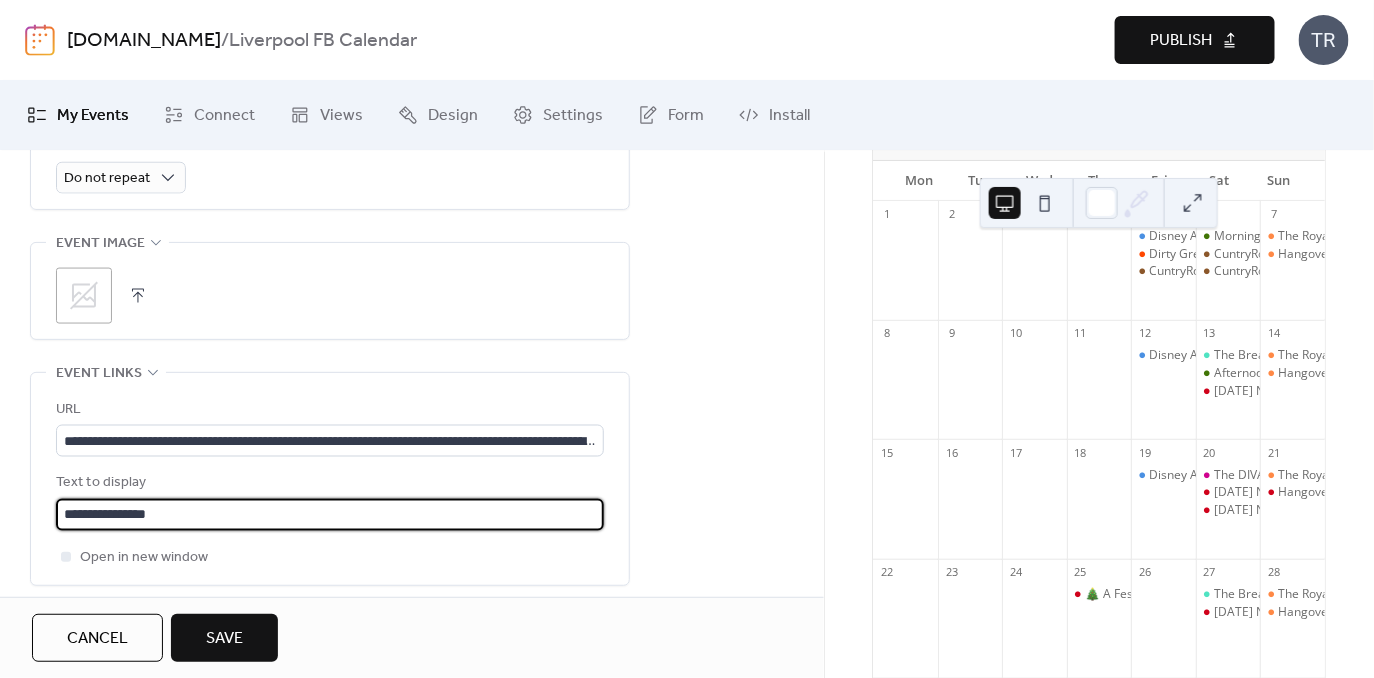 scroll, scrollTop: 947, scrollLeft: 0, axis: vertical 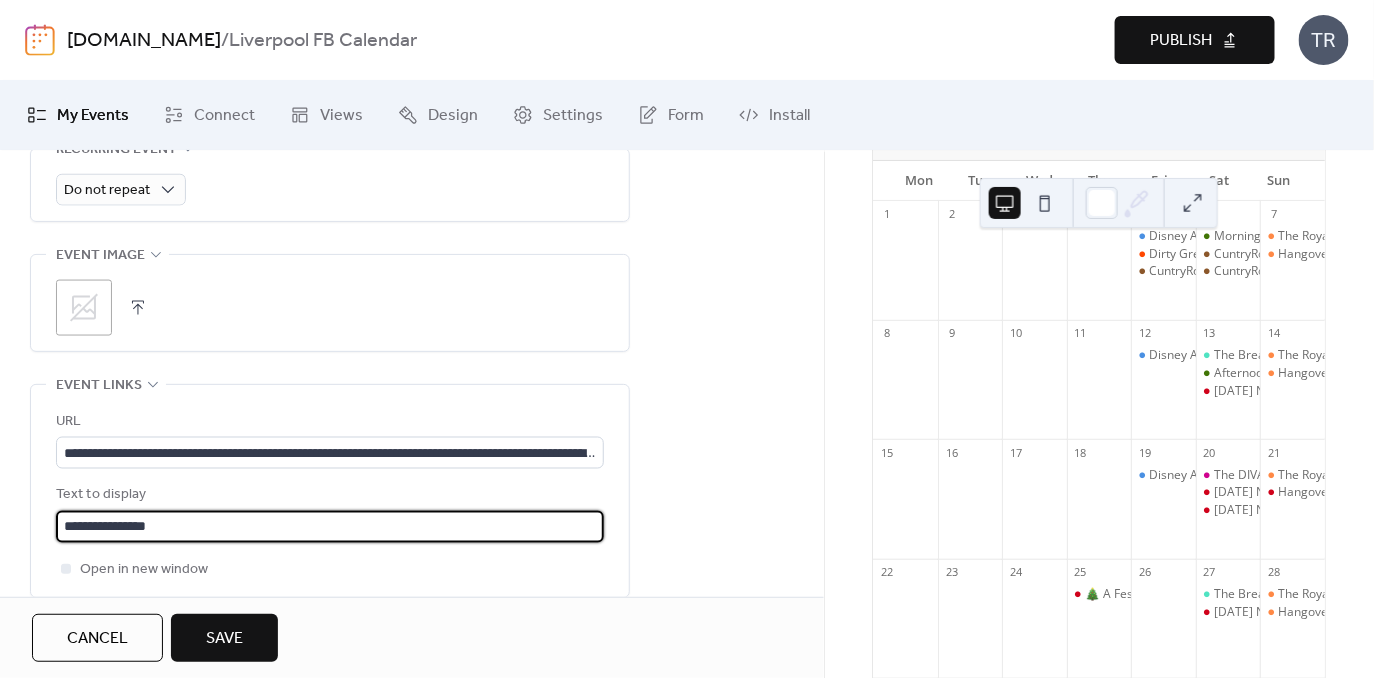click on ";" at bounding box center [84, 308] 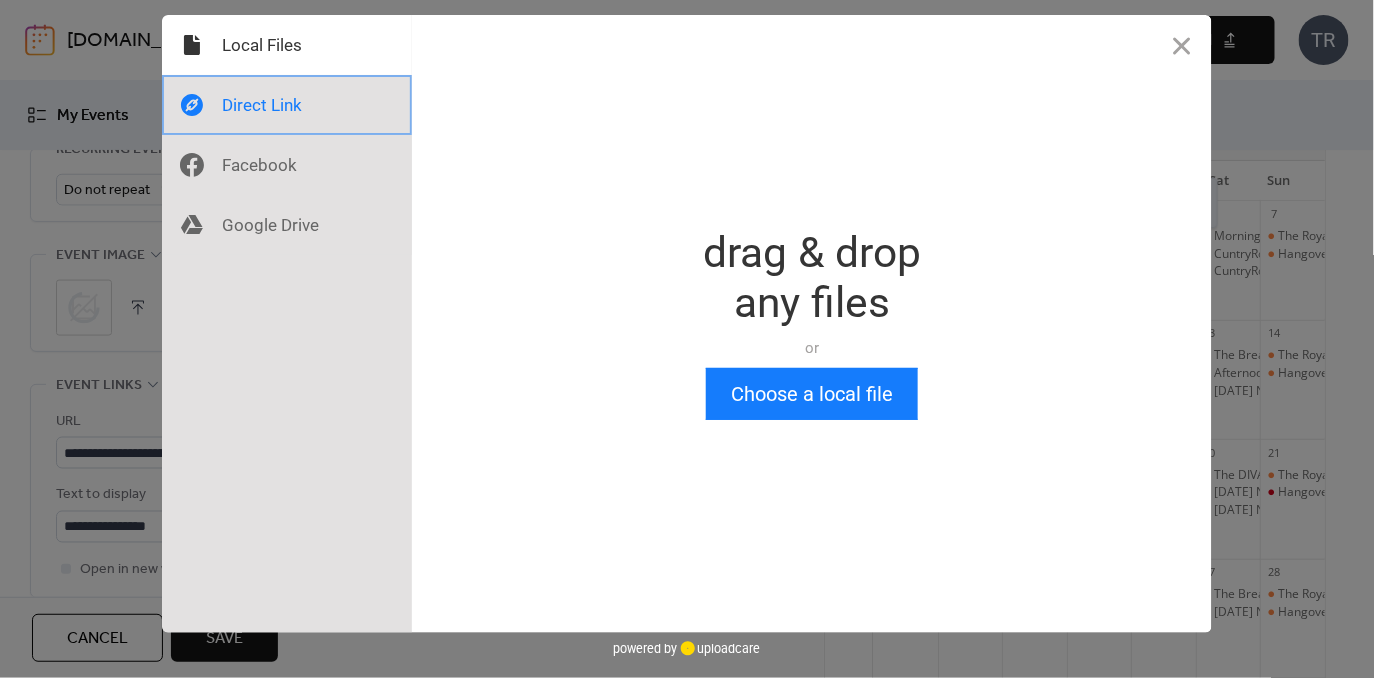 click at bounding box center (287, 105) 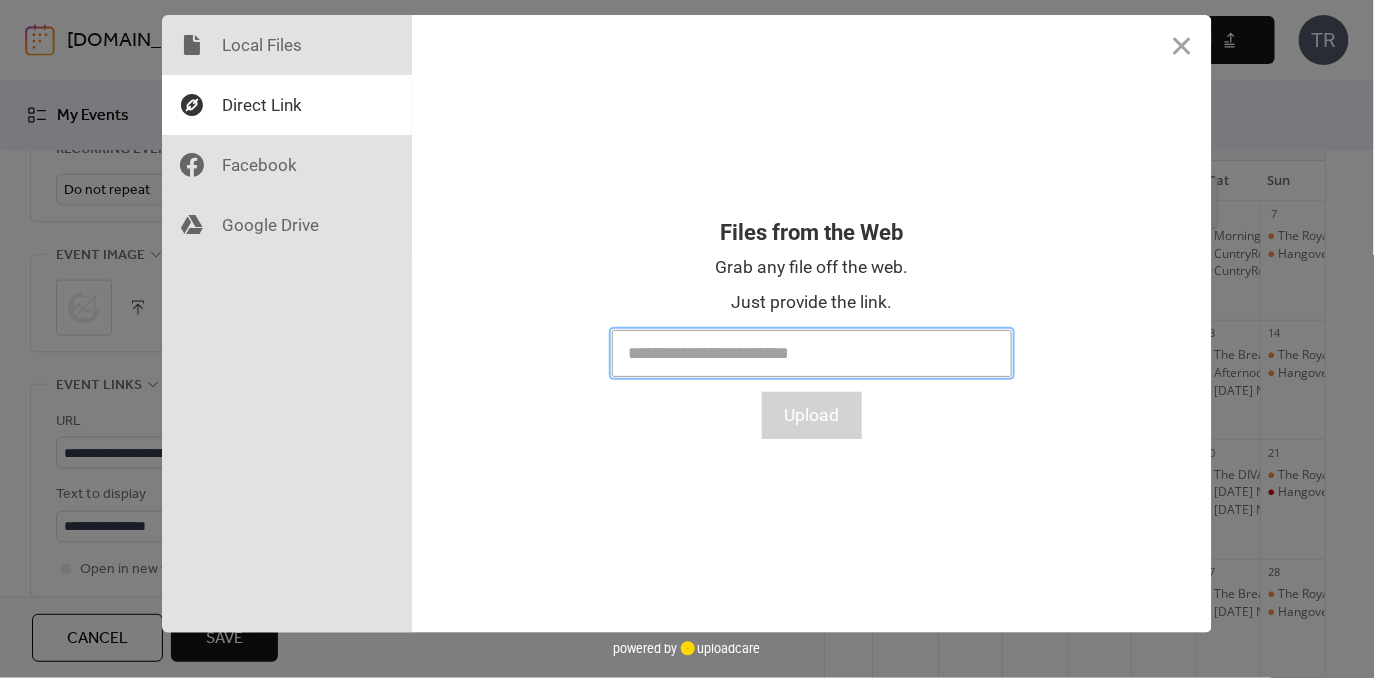 paste on "**********" 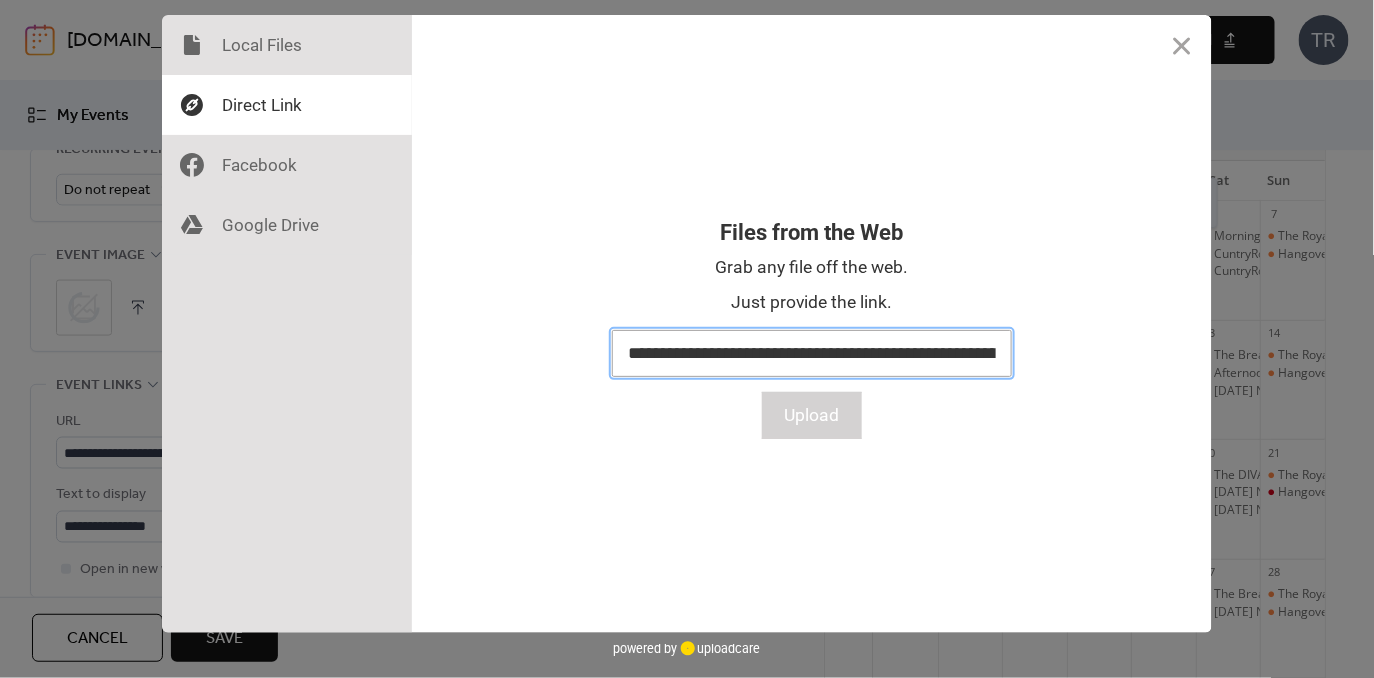 scroll, scrollTop: 0, scrollLeft: 1725, axis: horizontal 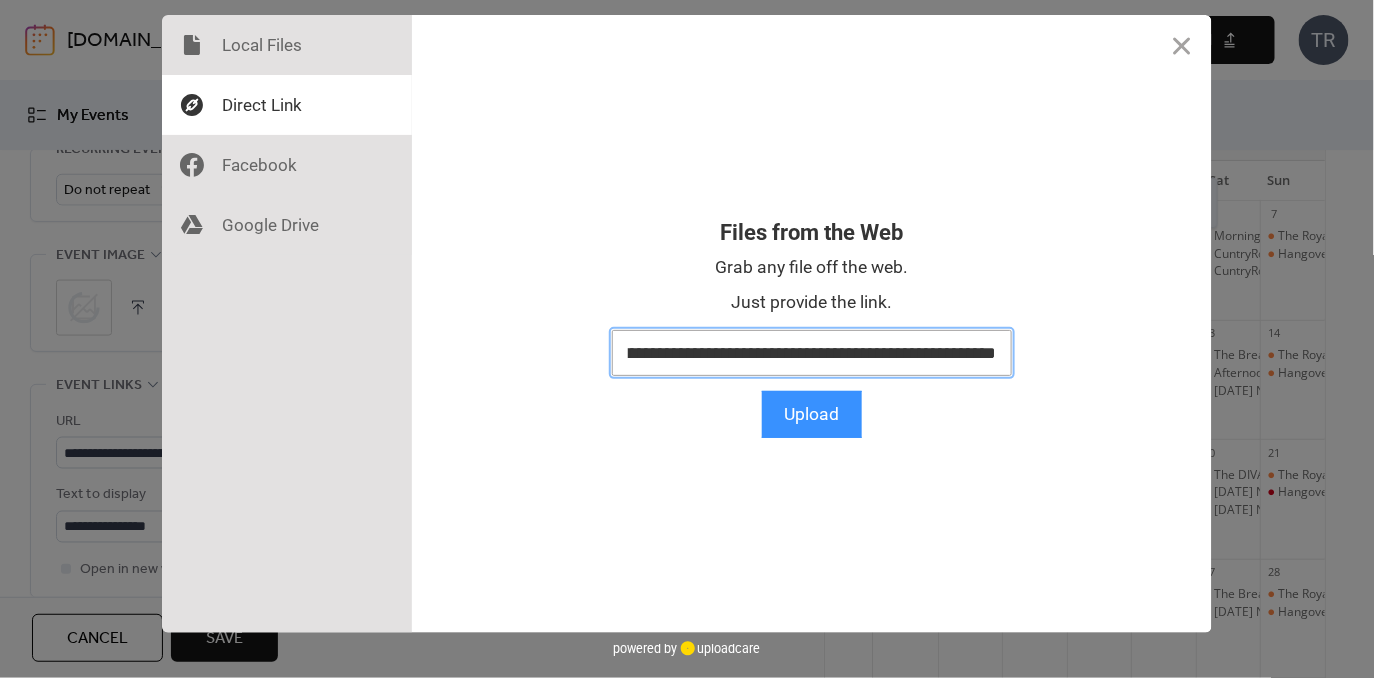 type on "**********" 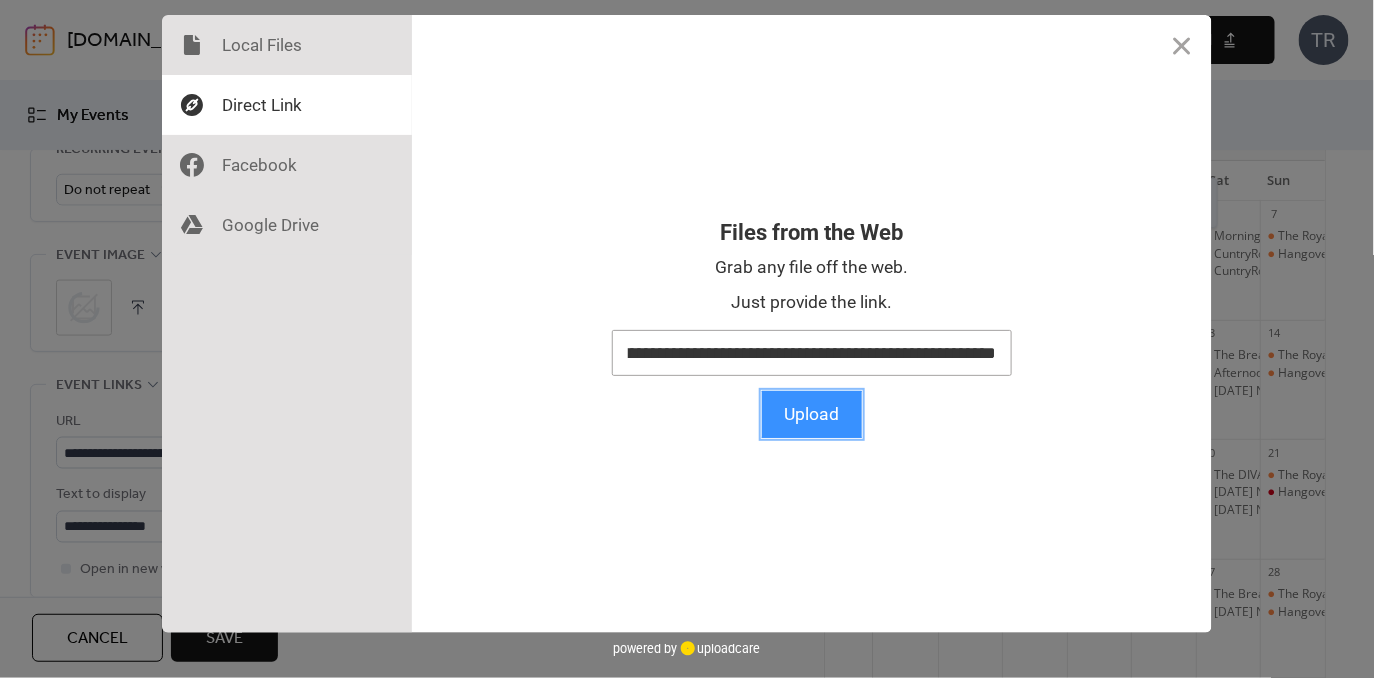 click on "Upload" at bounding box center (812, 414) 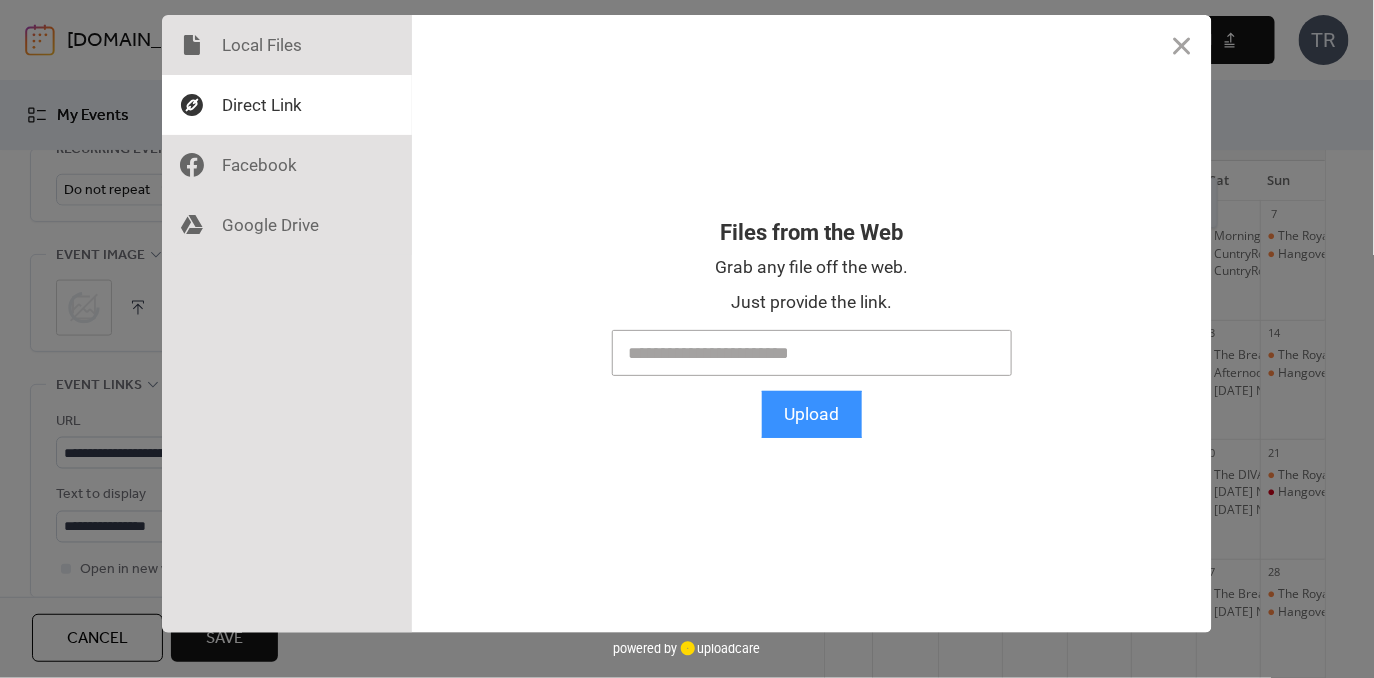 scroll, scrollTop: 0, scrollLeft: 0, axis: both 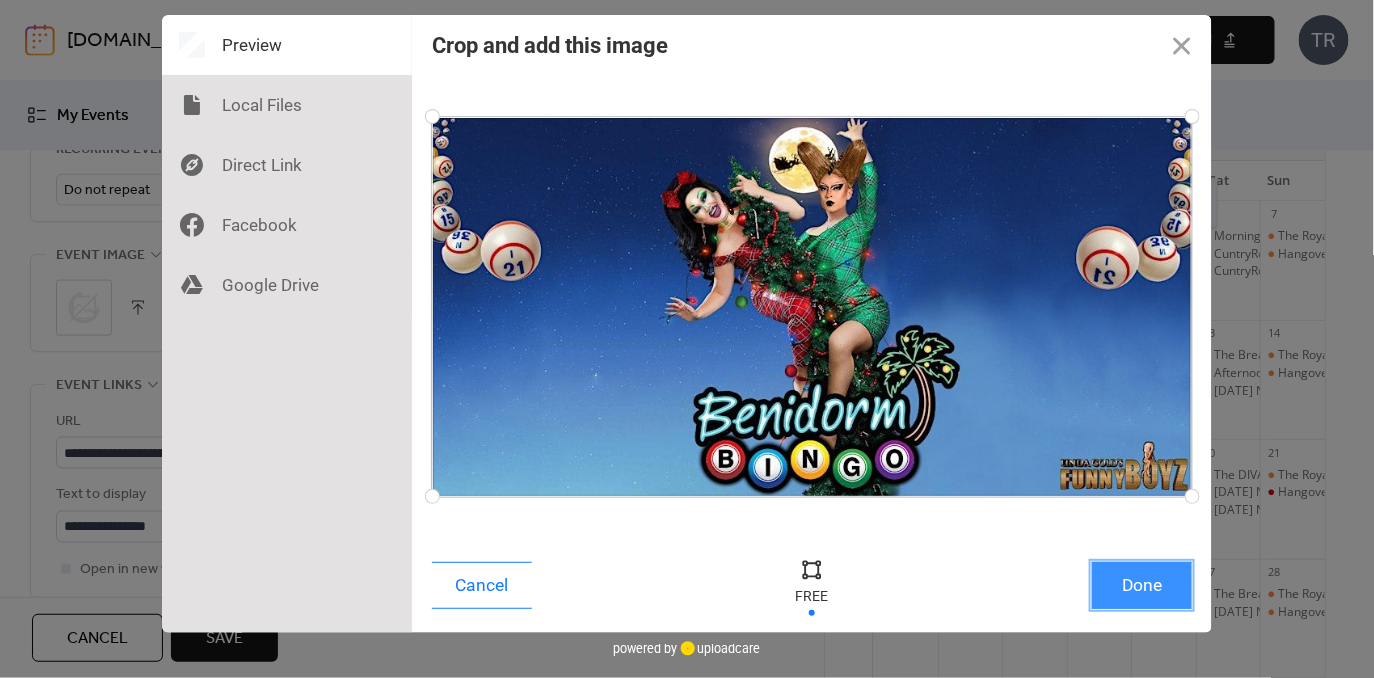 click on "Done" at bounding box center [1142, 585] 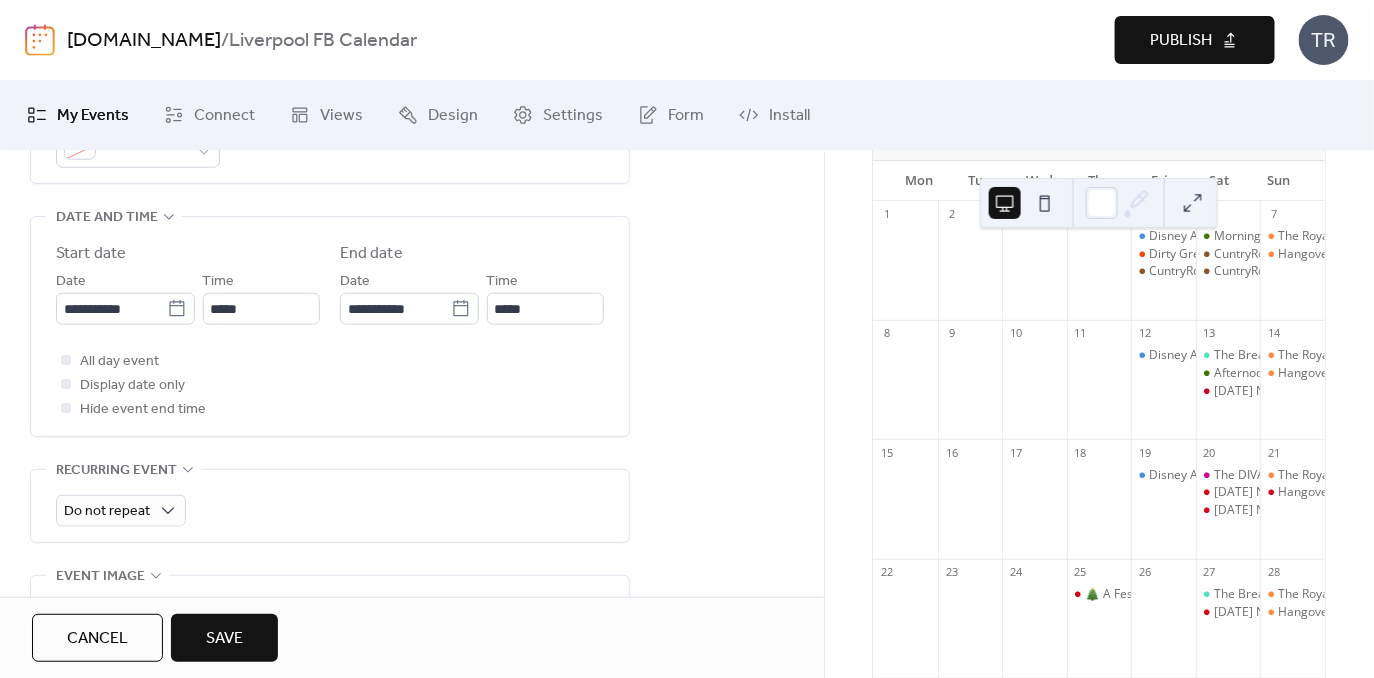 scroll, scrollTop: 606, scrollLeft: 0, axis: vertical 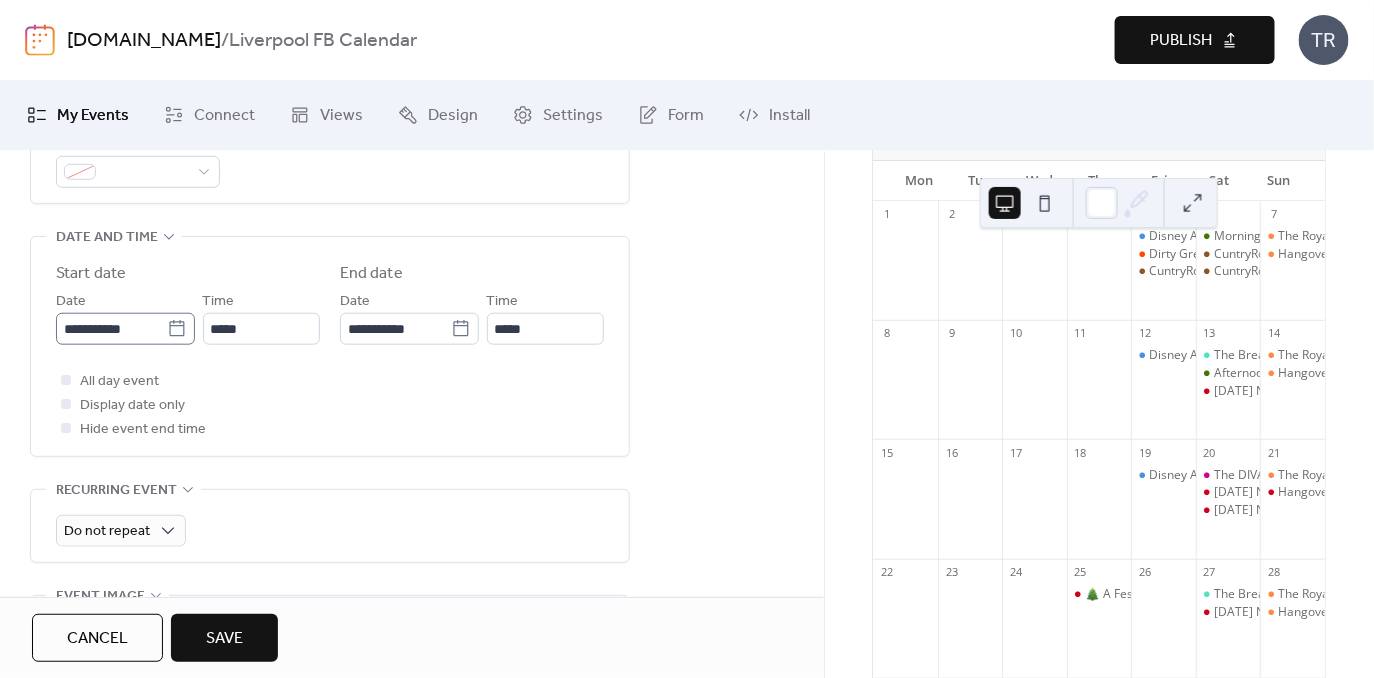 click 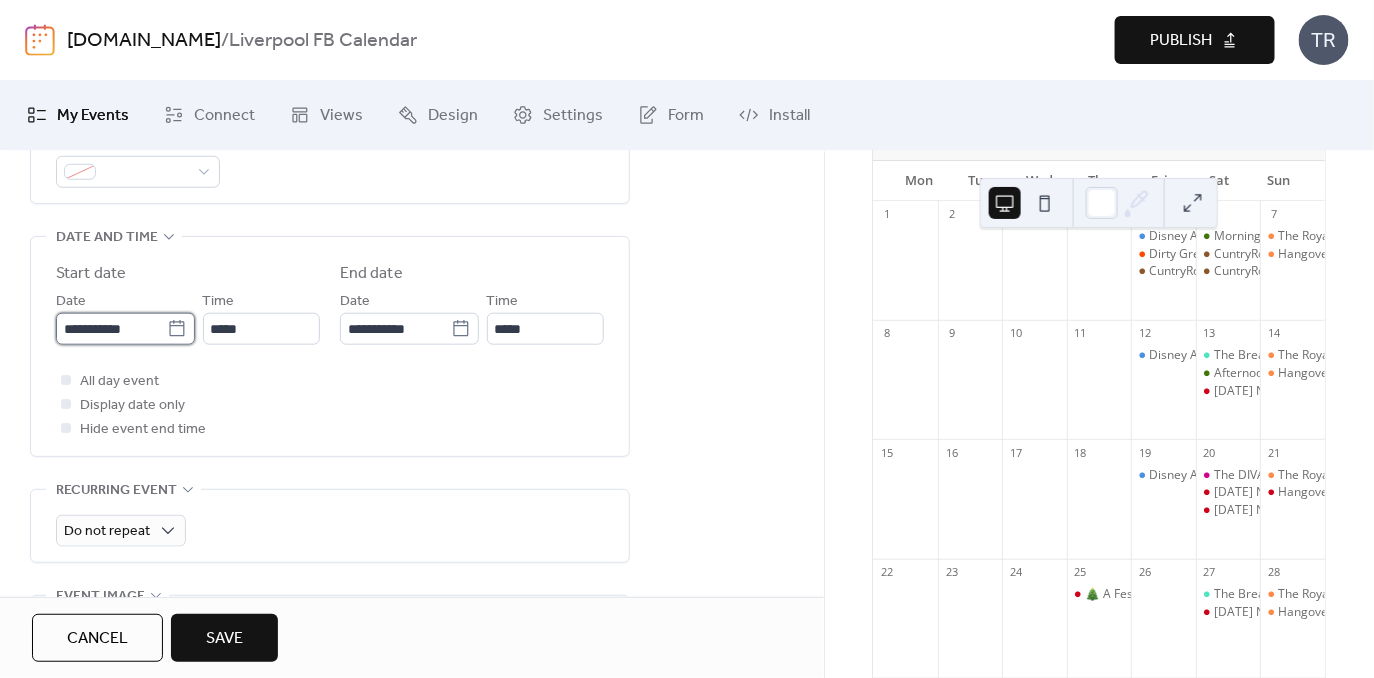 click on "**********" at bounding box center (111, 329) 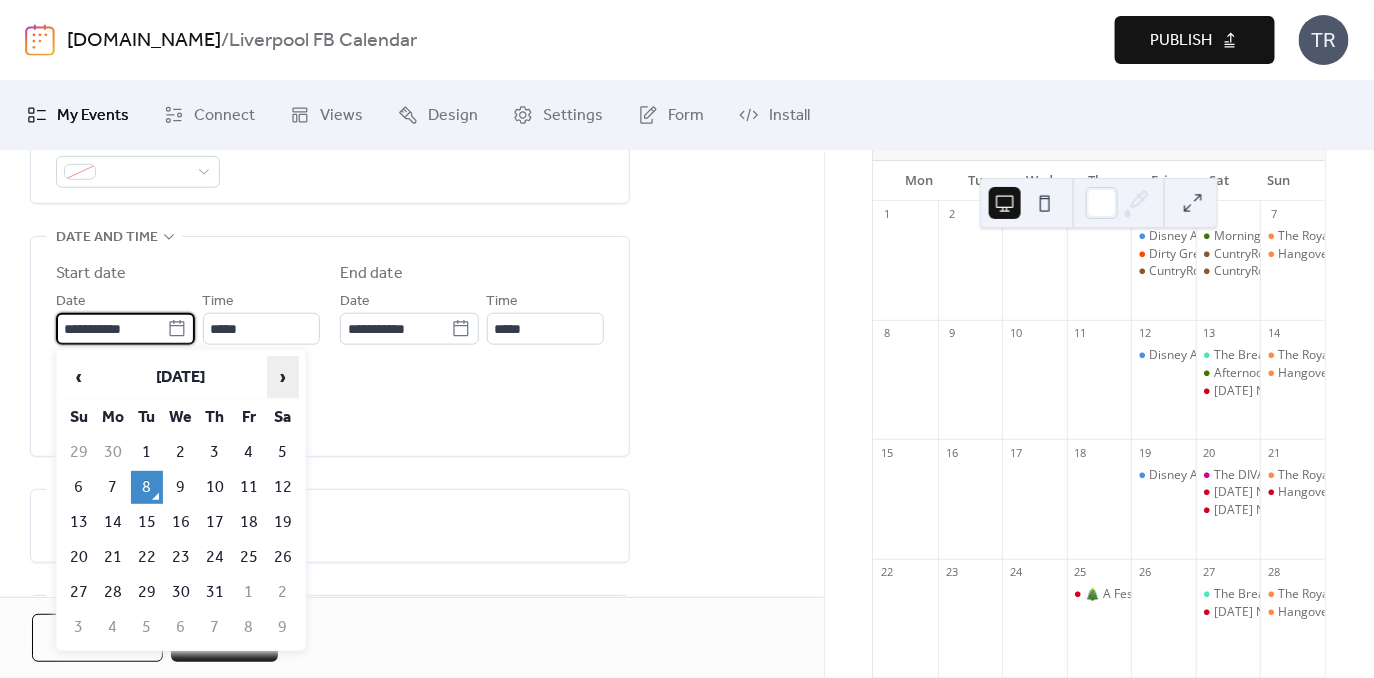click on "›" at bounding box center [283, 377] 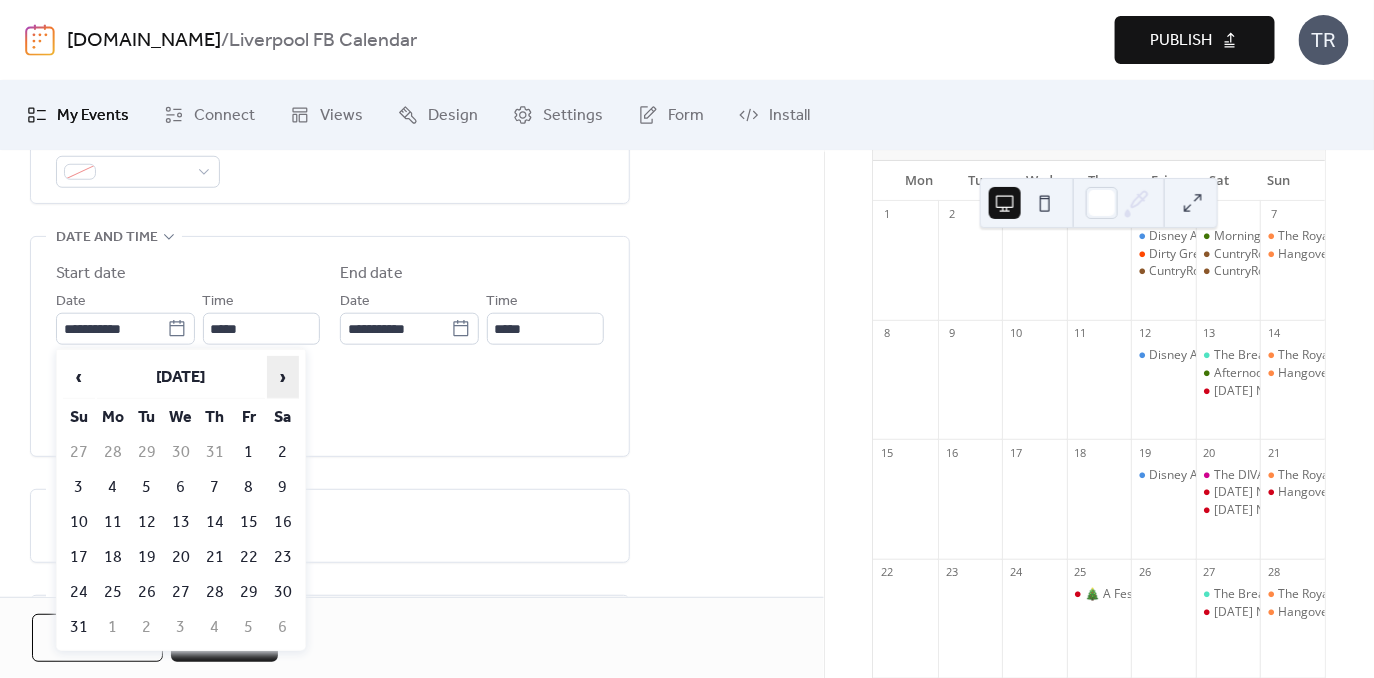 click on "›" at bounding box center [283, 377] 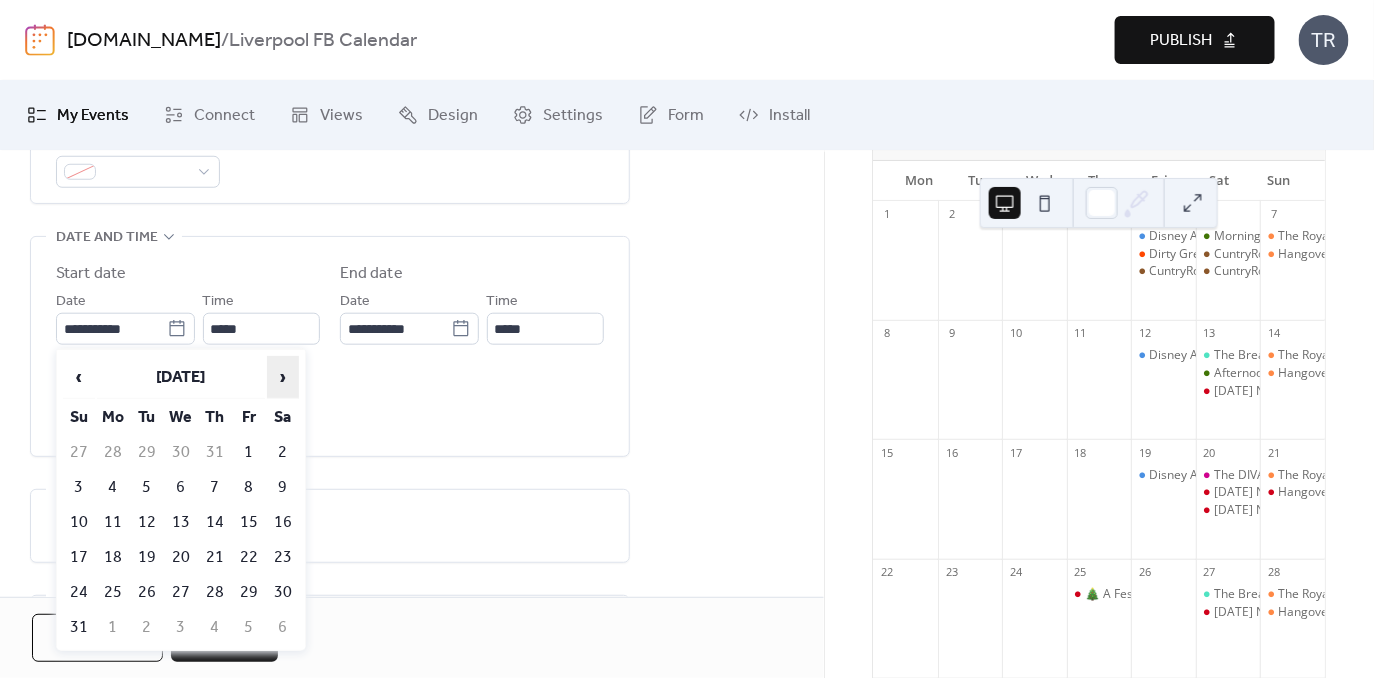 click on "›" at bounding box center (283, 377) 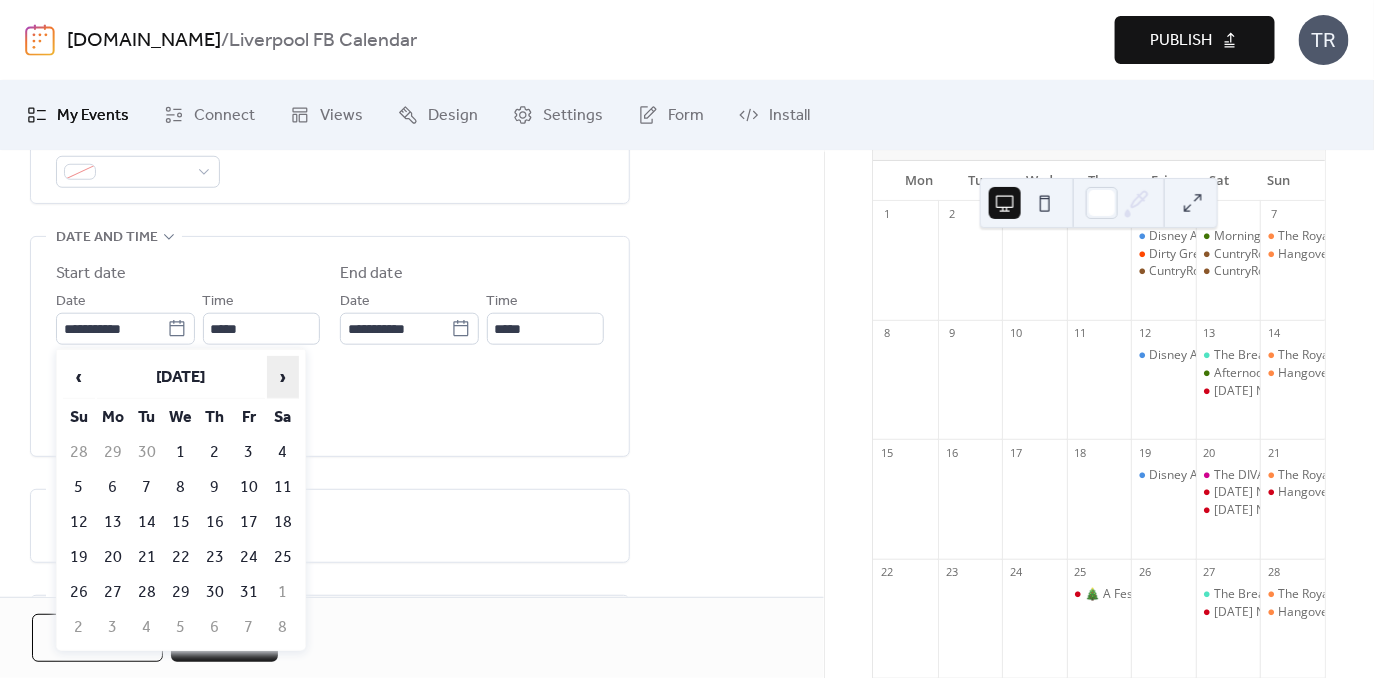 click on "›" at bounding box center (283, 377) 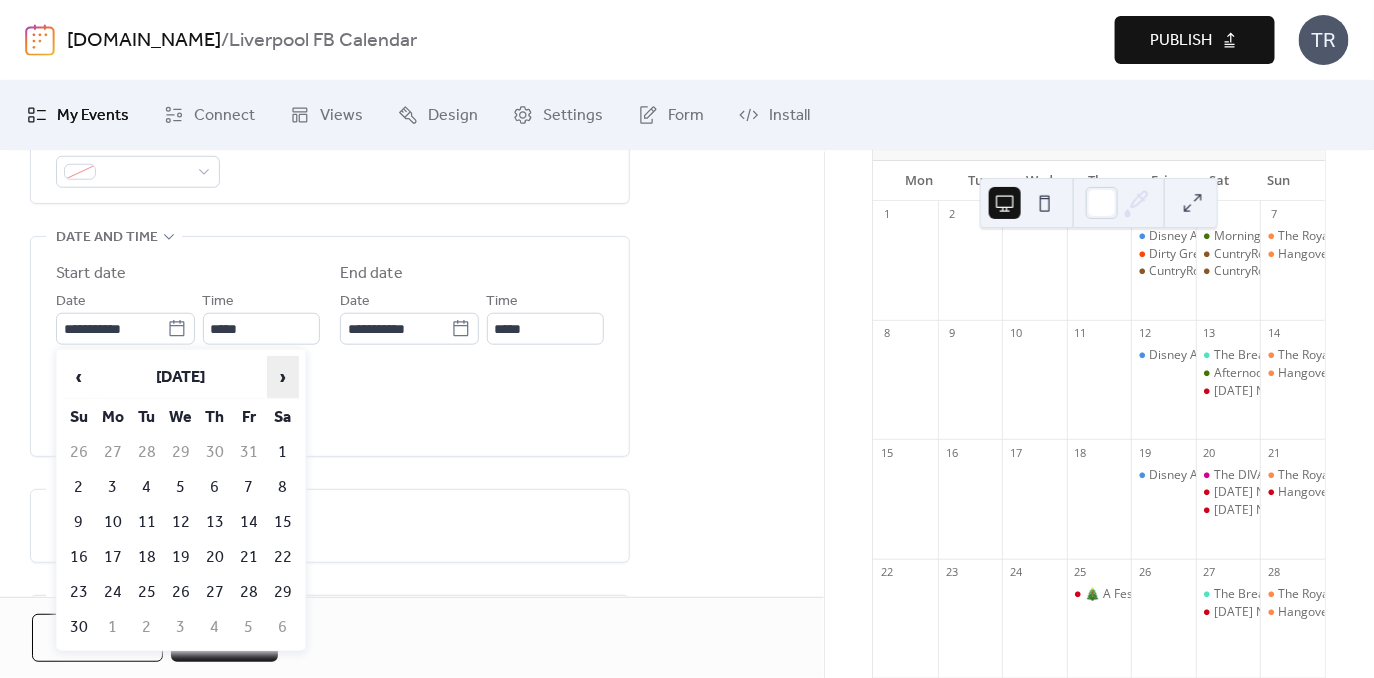 click on "›" at bounding box center (283, 377) 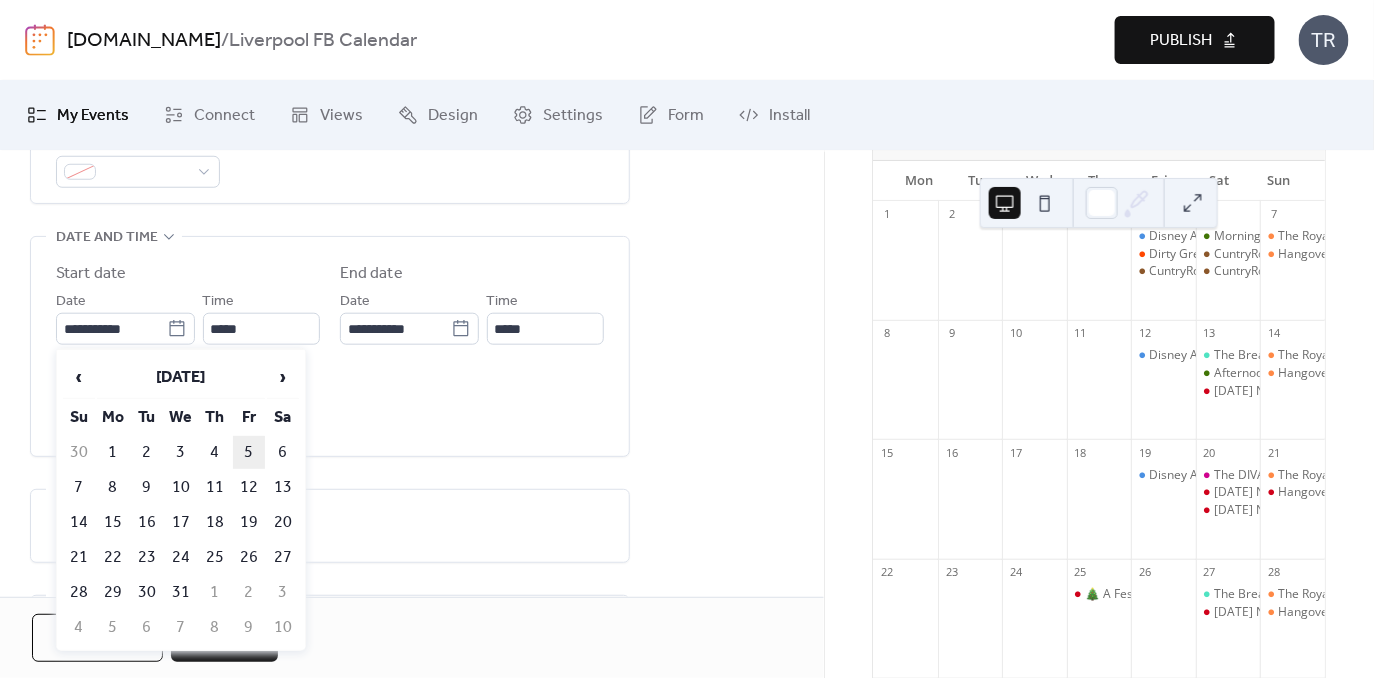 click on "5" at bounding box center (249, 452) 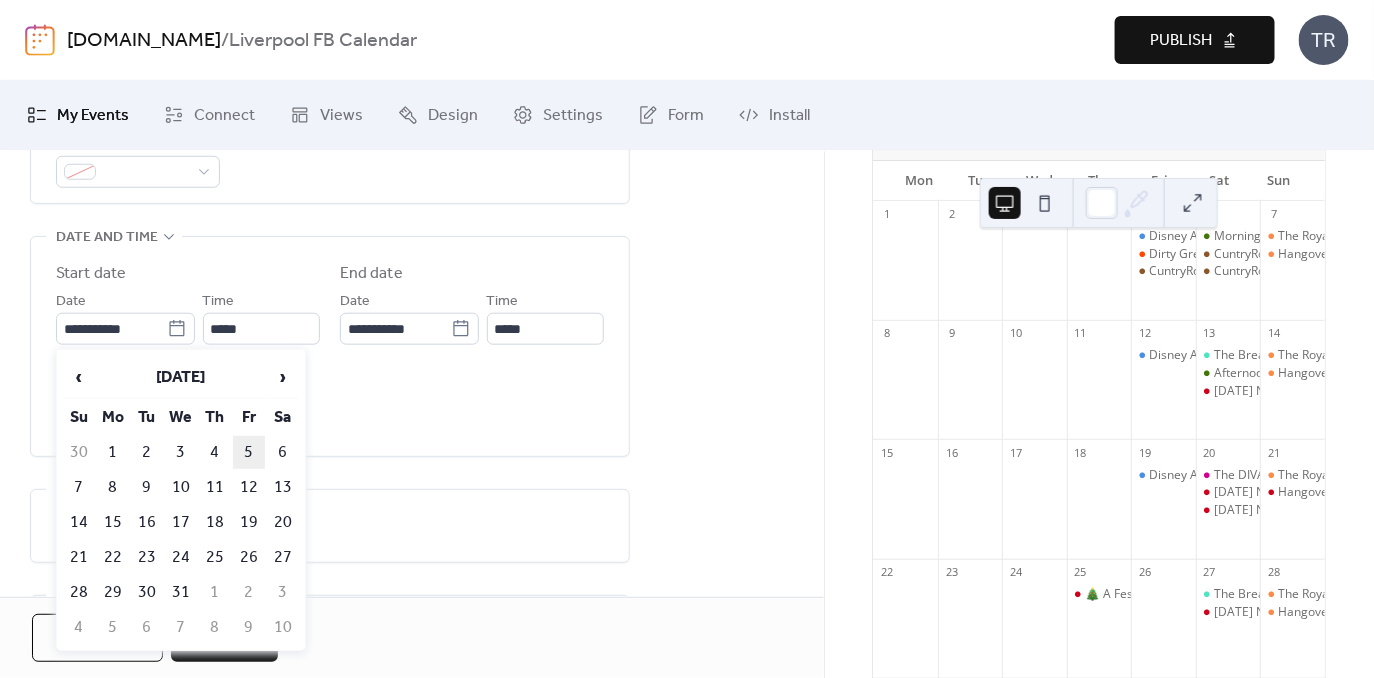 type on "**********" 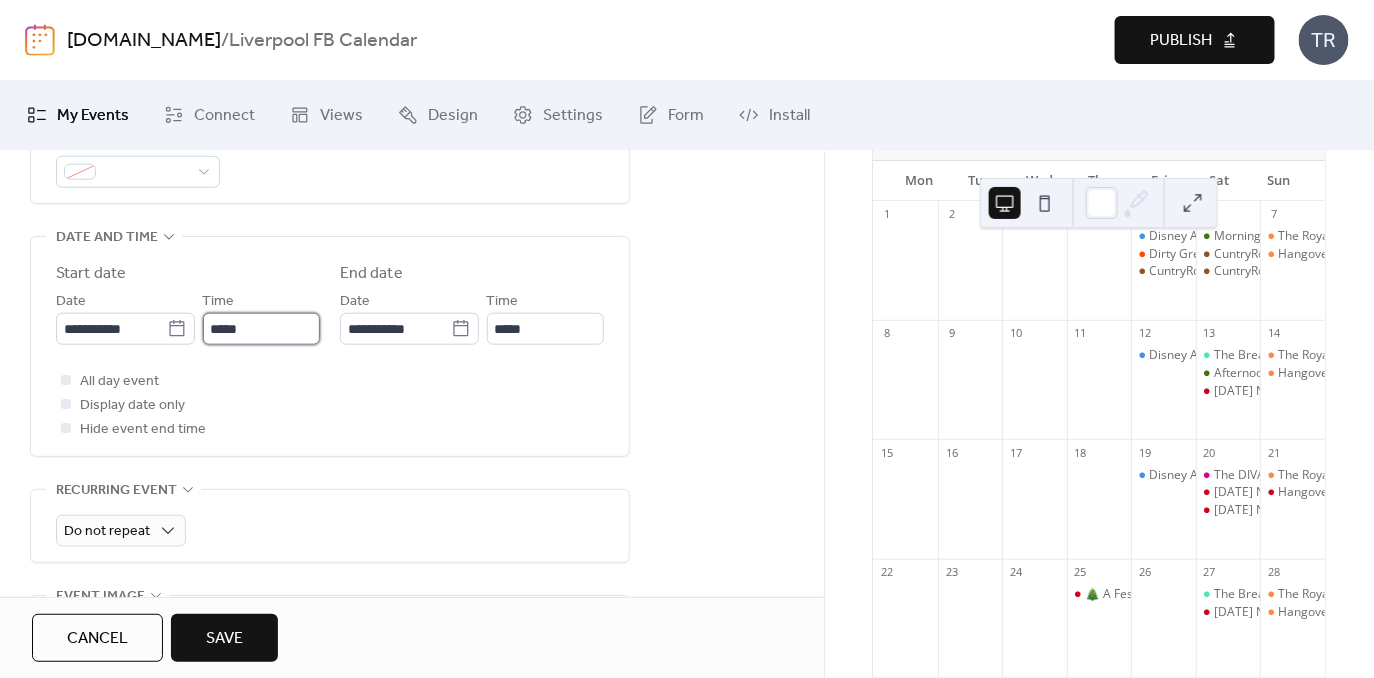 click on "*****" at bounding box center (261, 329) 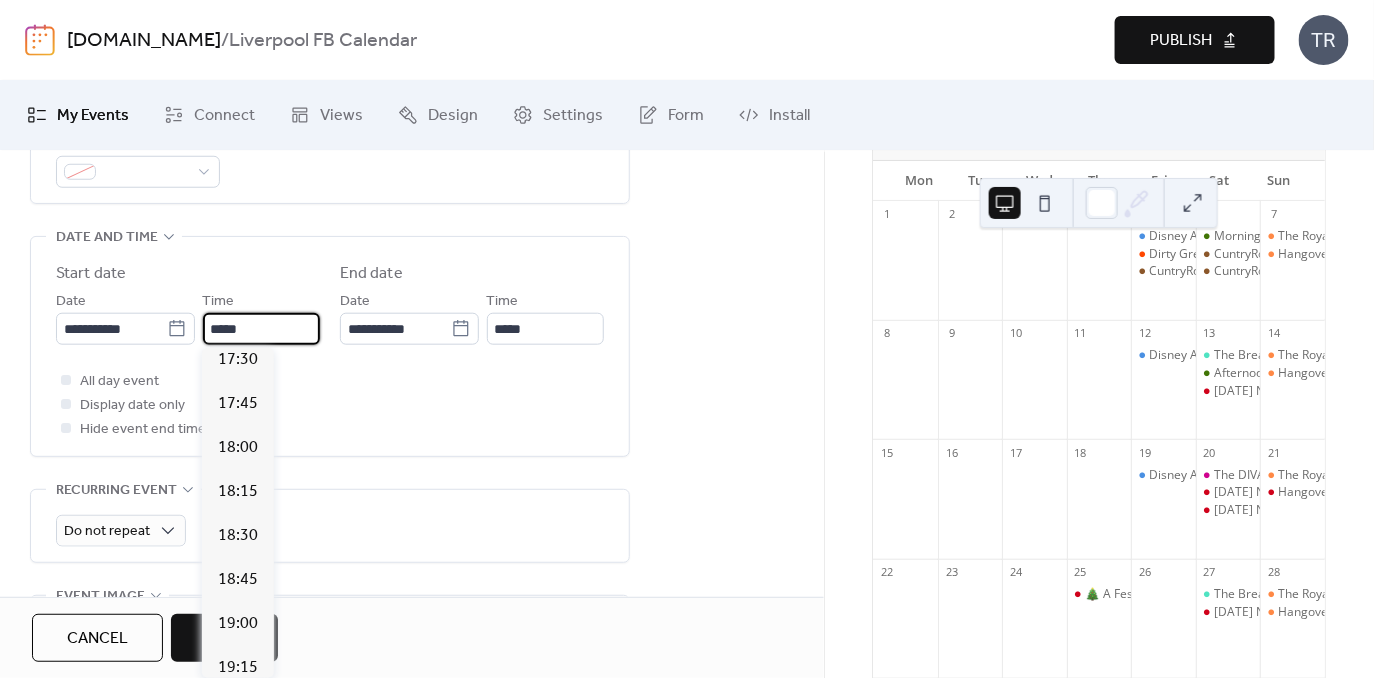 scroll, scrollTop: 3118, scrollLeft: 0, axis: vertical 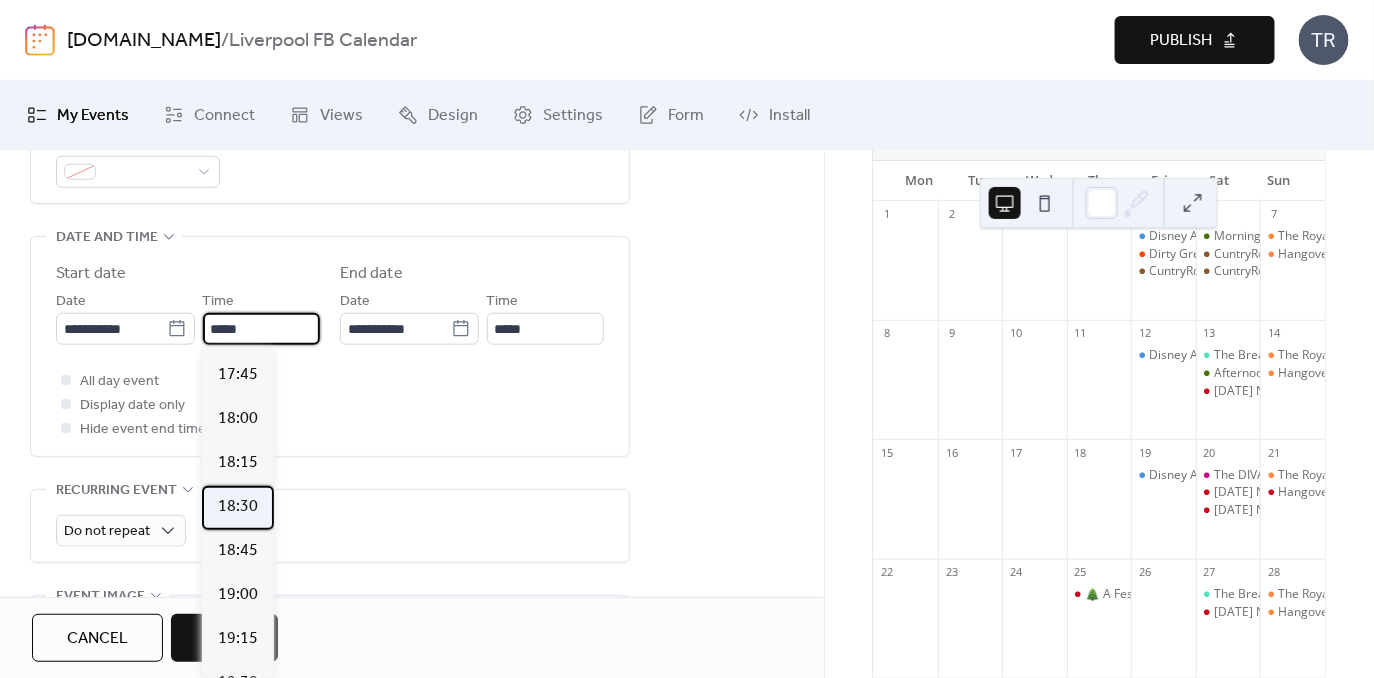 click on "18:30" at bounding box center [238, 507] 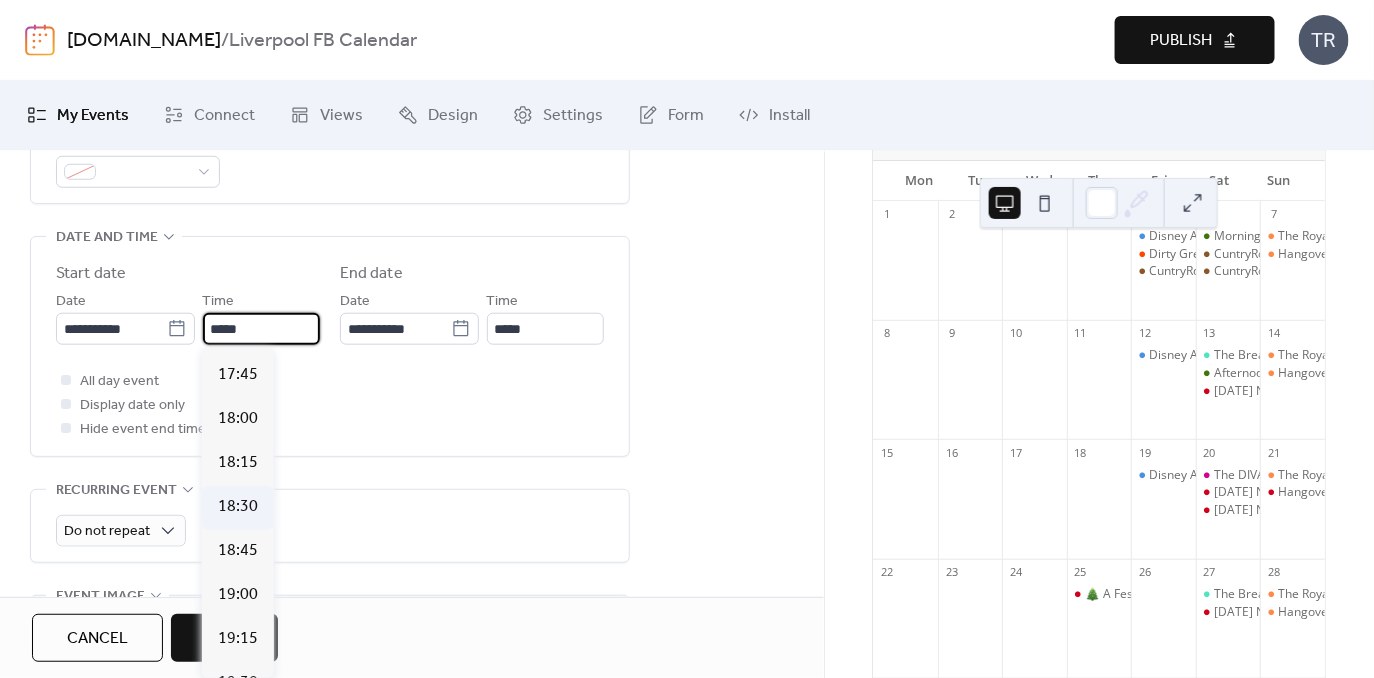 type on "*****" 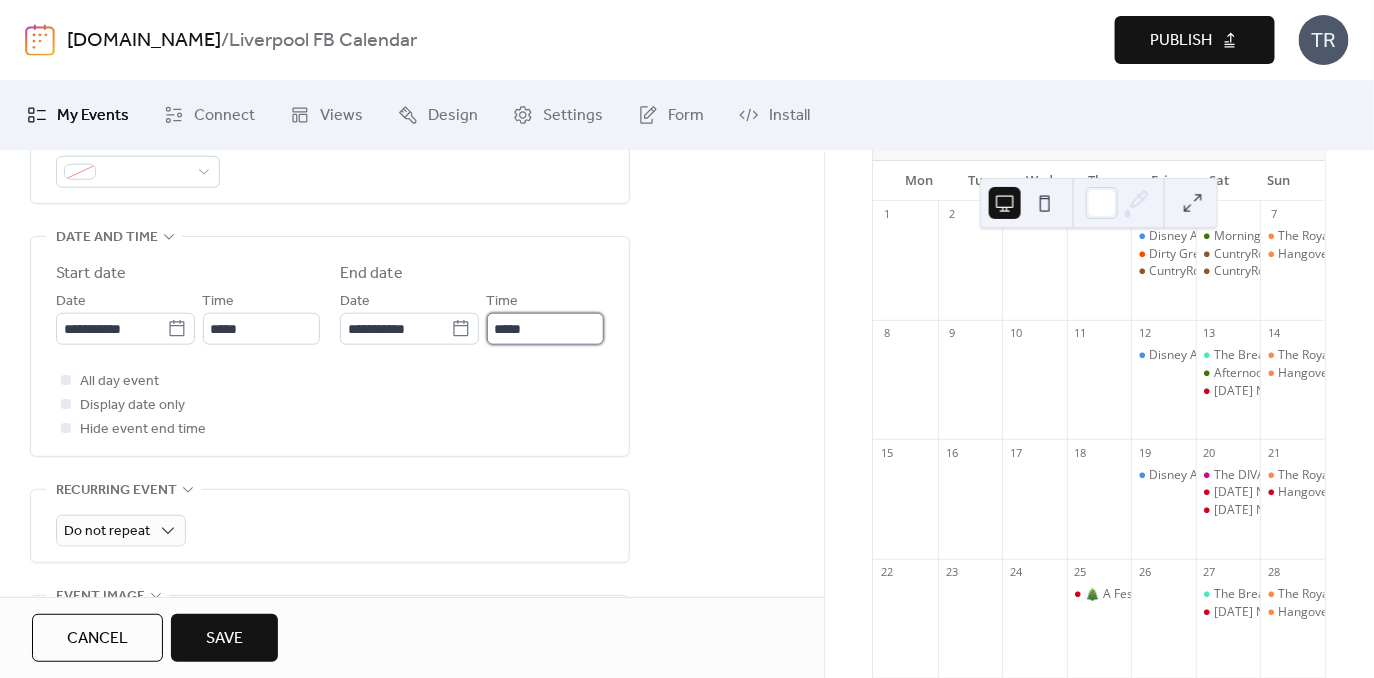 click on "*****" at bounding box center (545, 329) 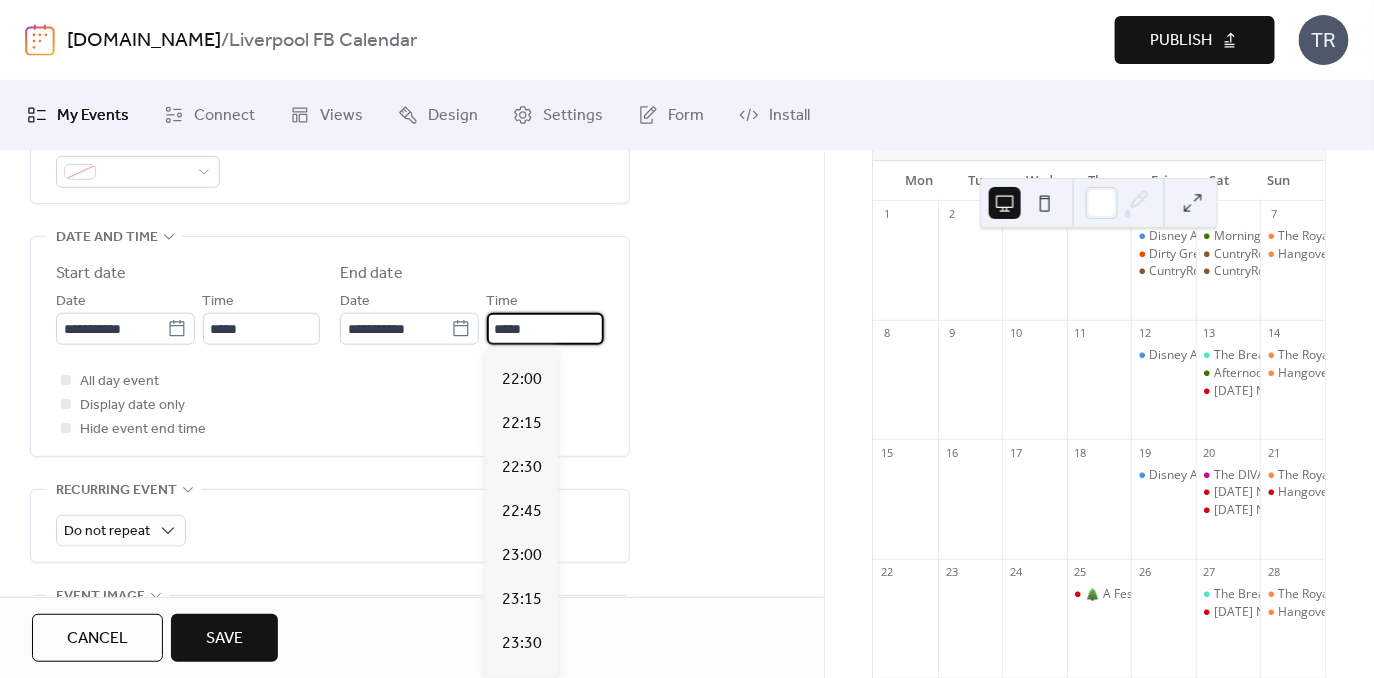 scroll, scrollTop: 595, scrollLeft: 0, axis: vertical 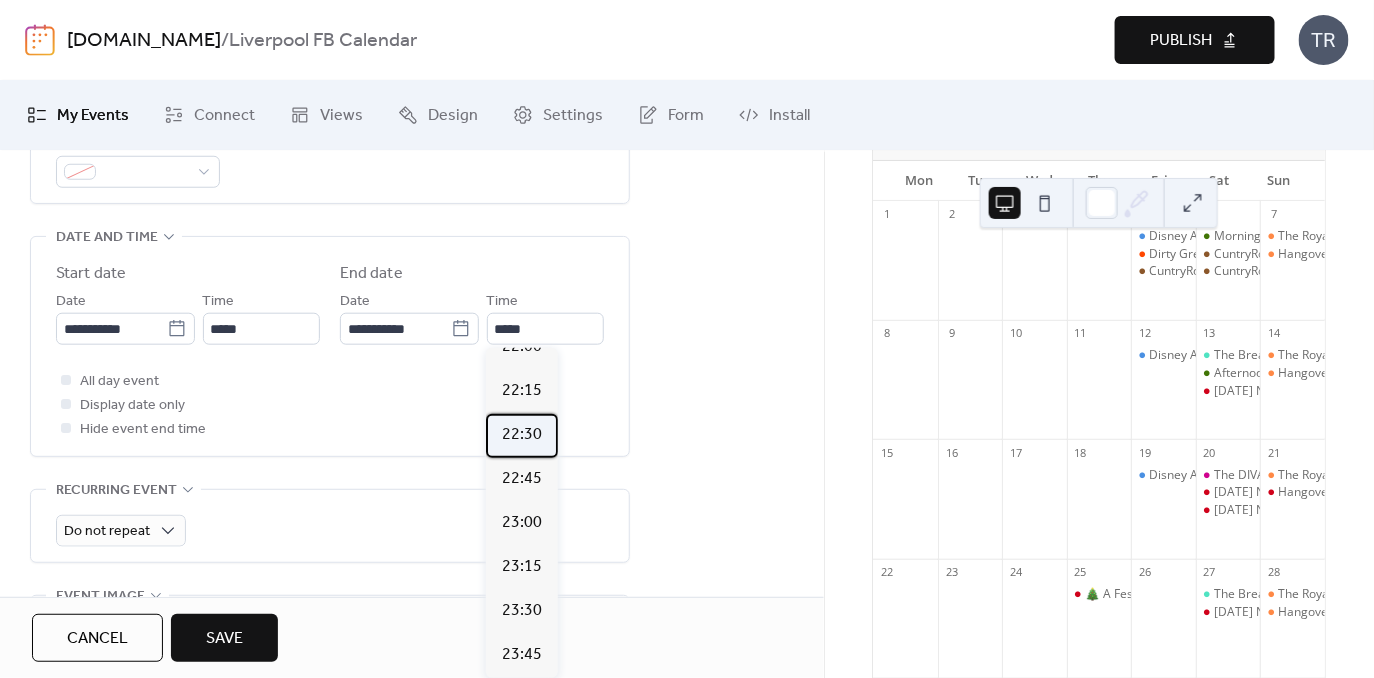 click on "22:30" at bounding box center (522, 435) 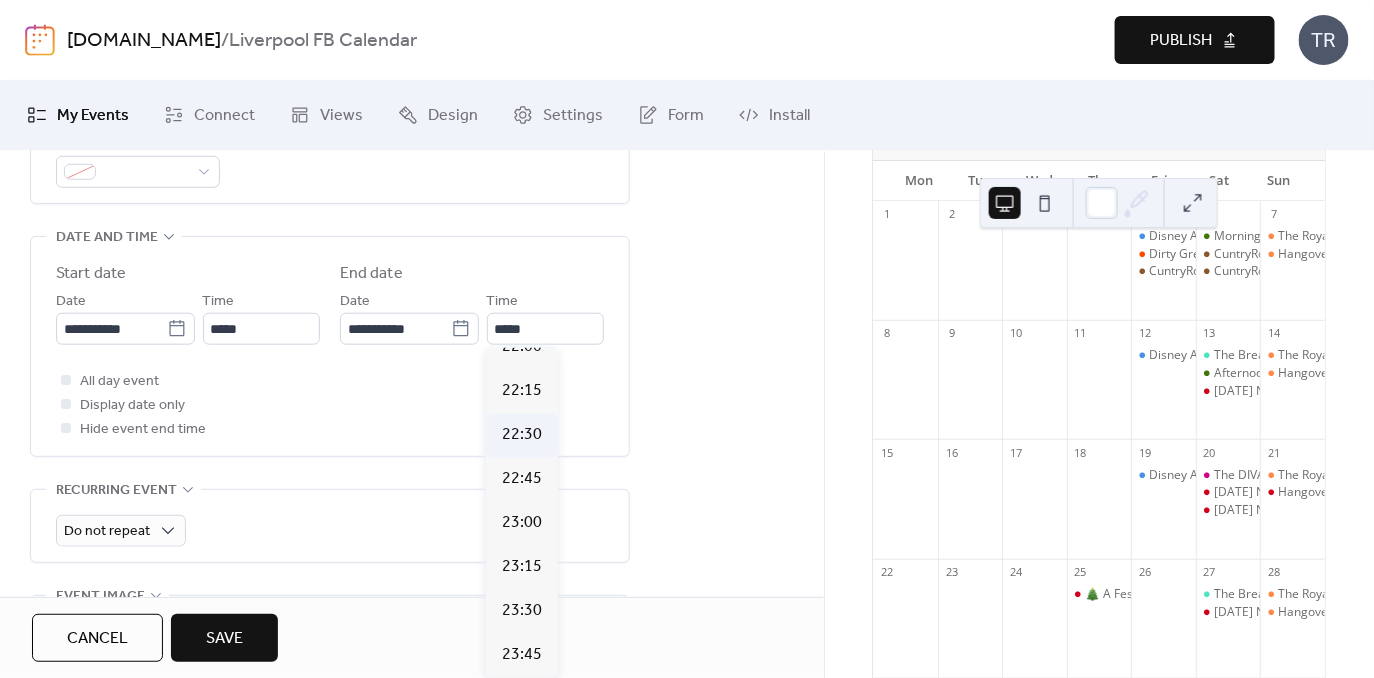 type on "*****" 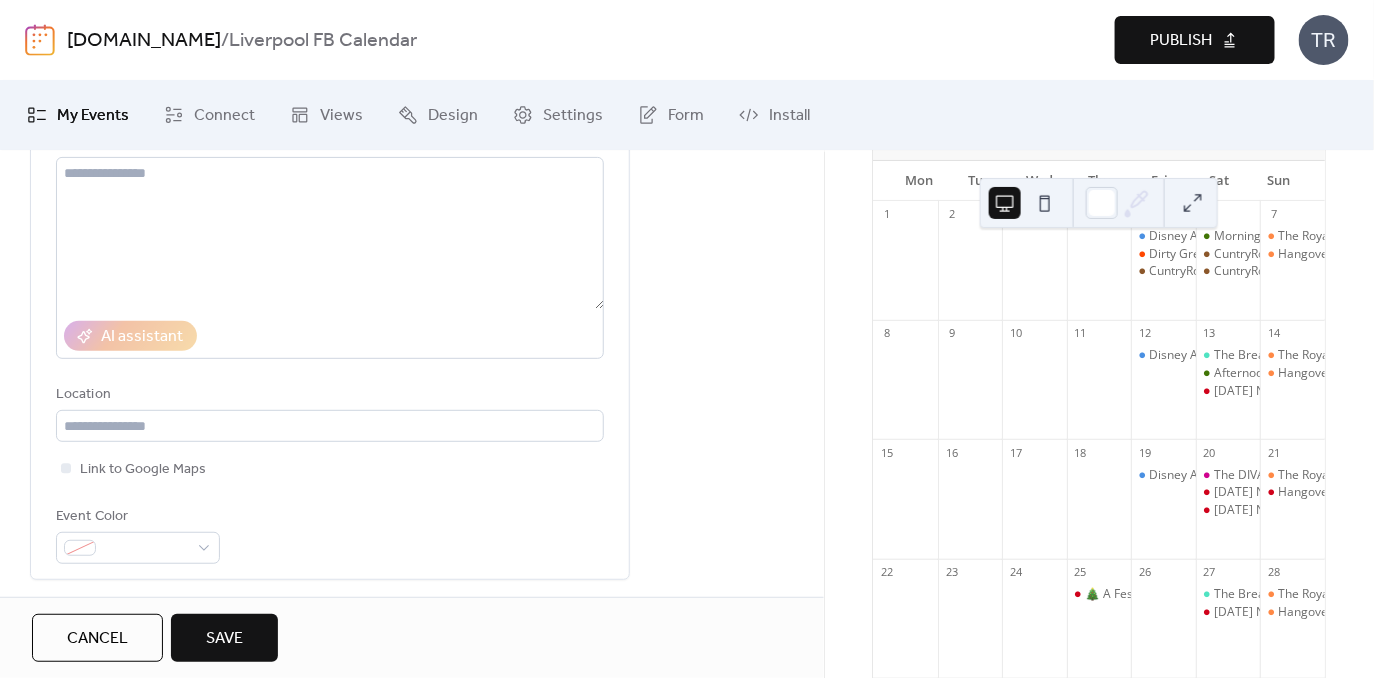 scroll, scrollTop: 300, scrollLeft: 0, axis: vertical 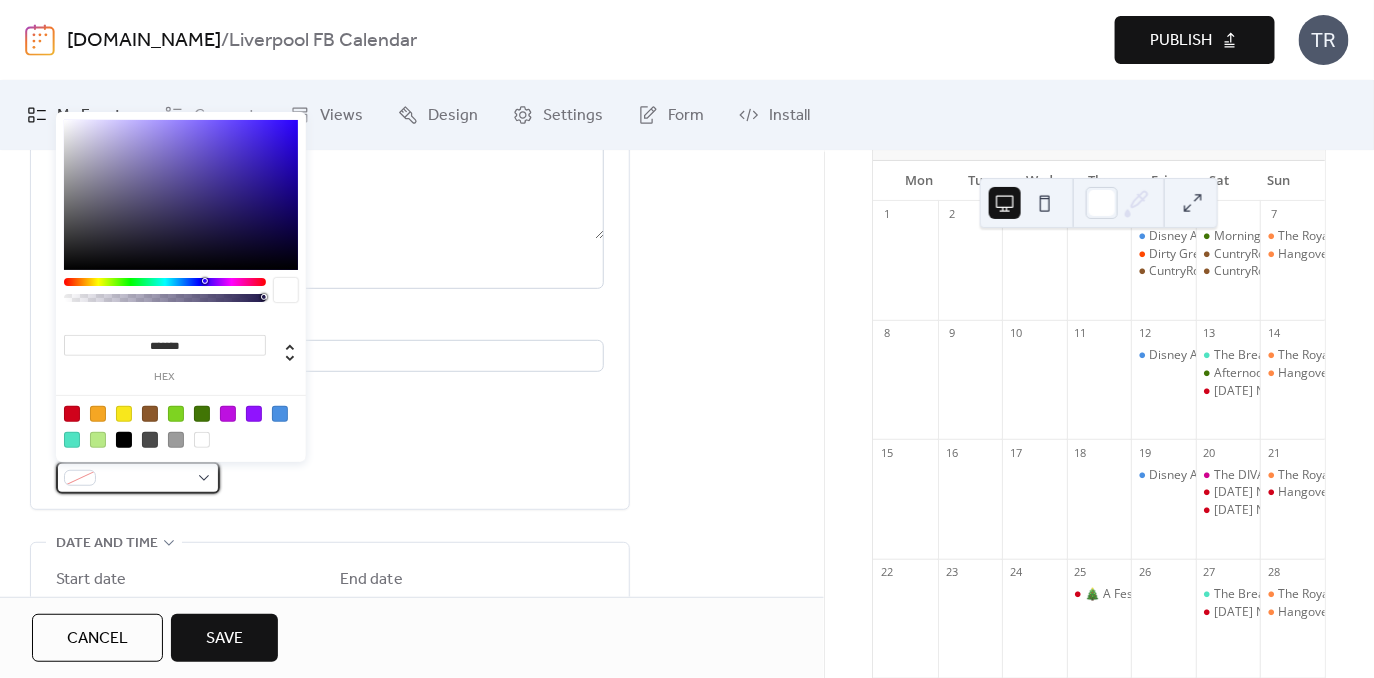click at bounding box center [80, 478] 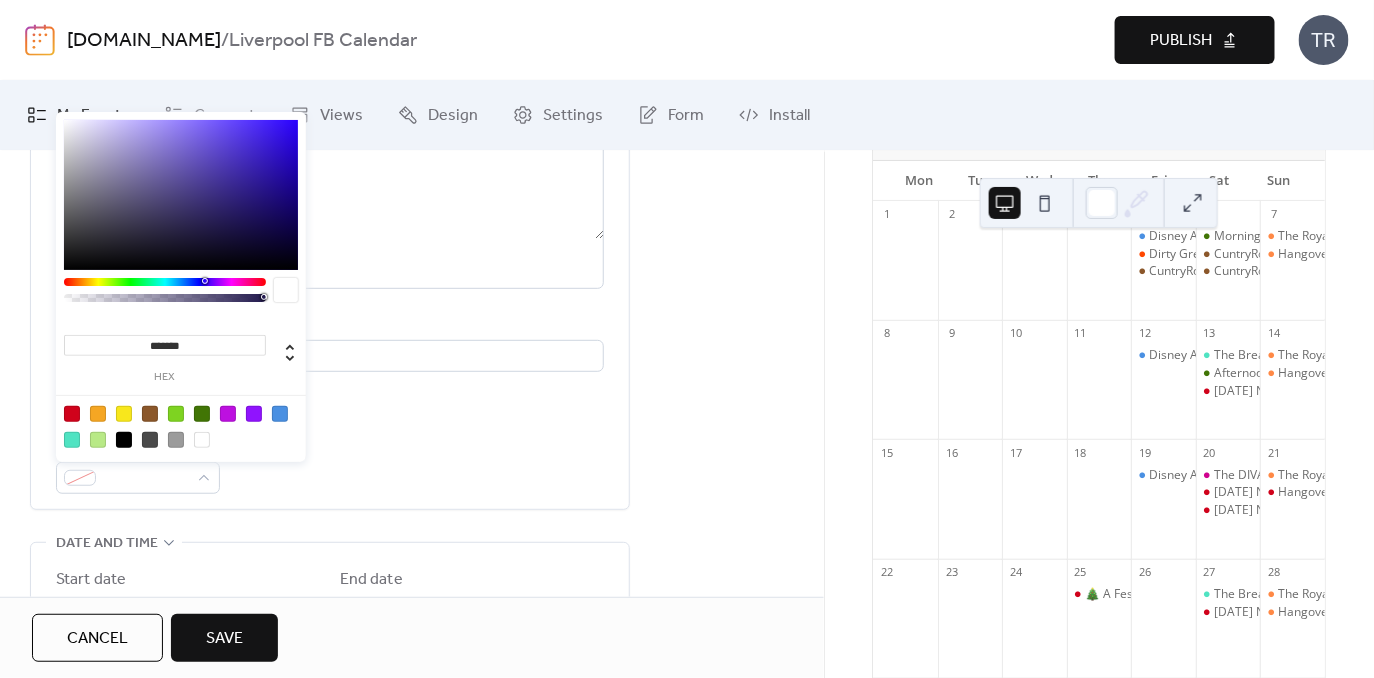 click at bounding box center (176, 414) 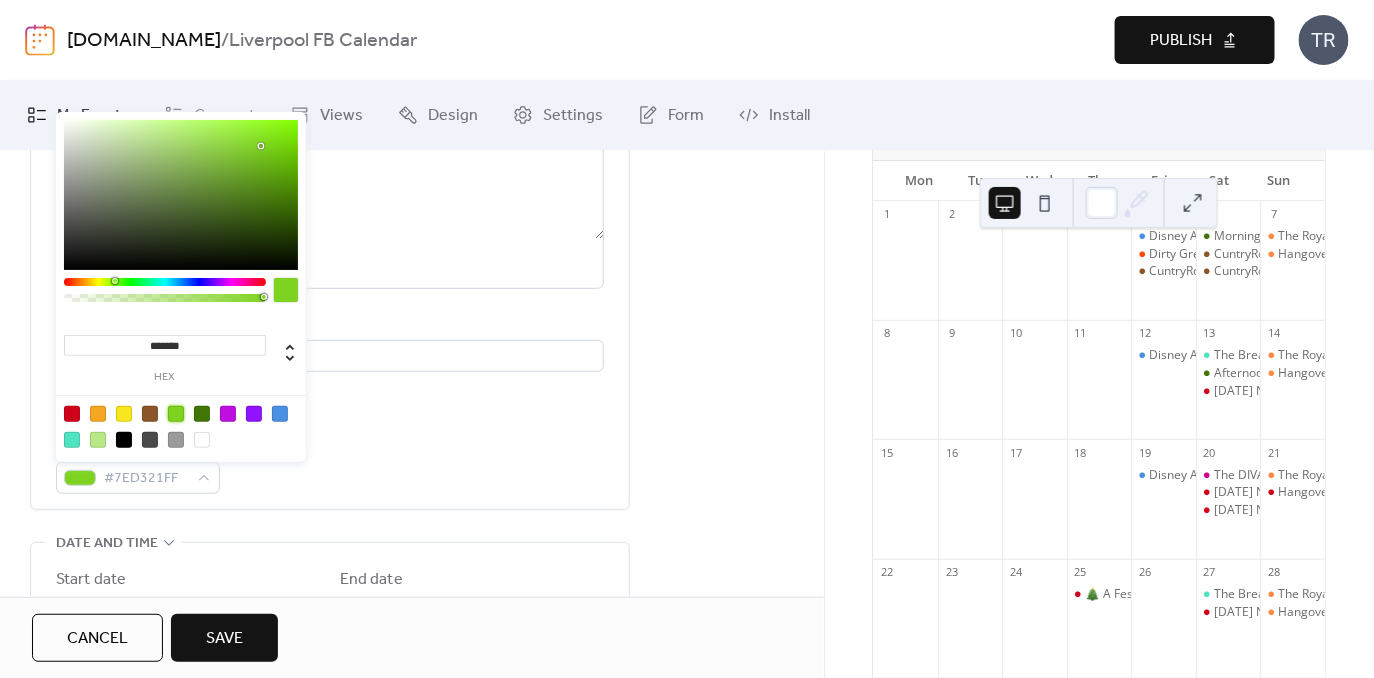 click on "**********" at bounding box center [330, 240] 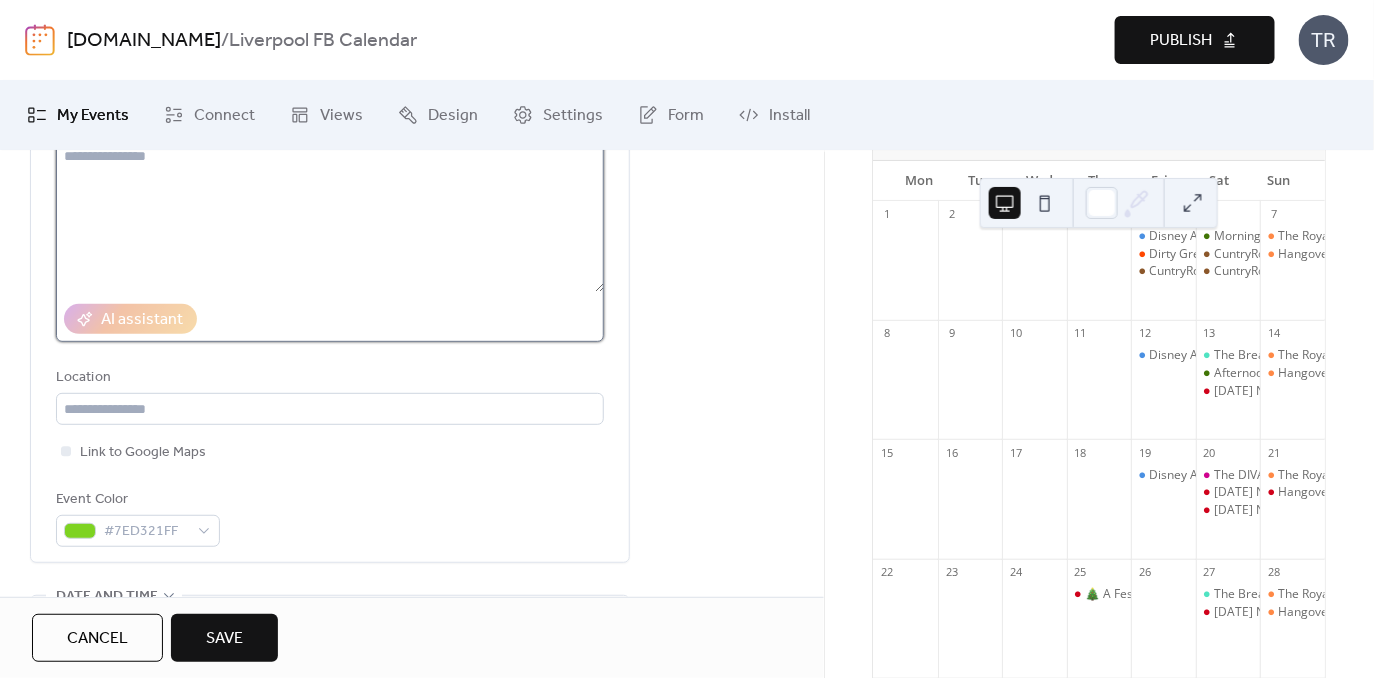 click at bounding box center (330, 216) 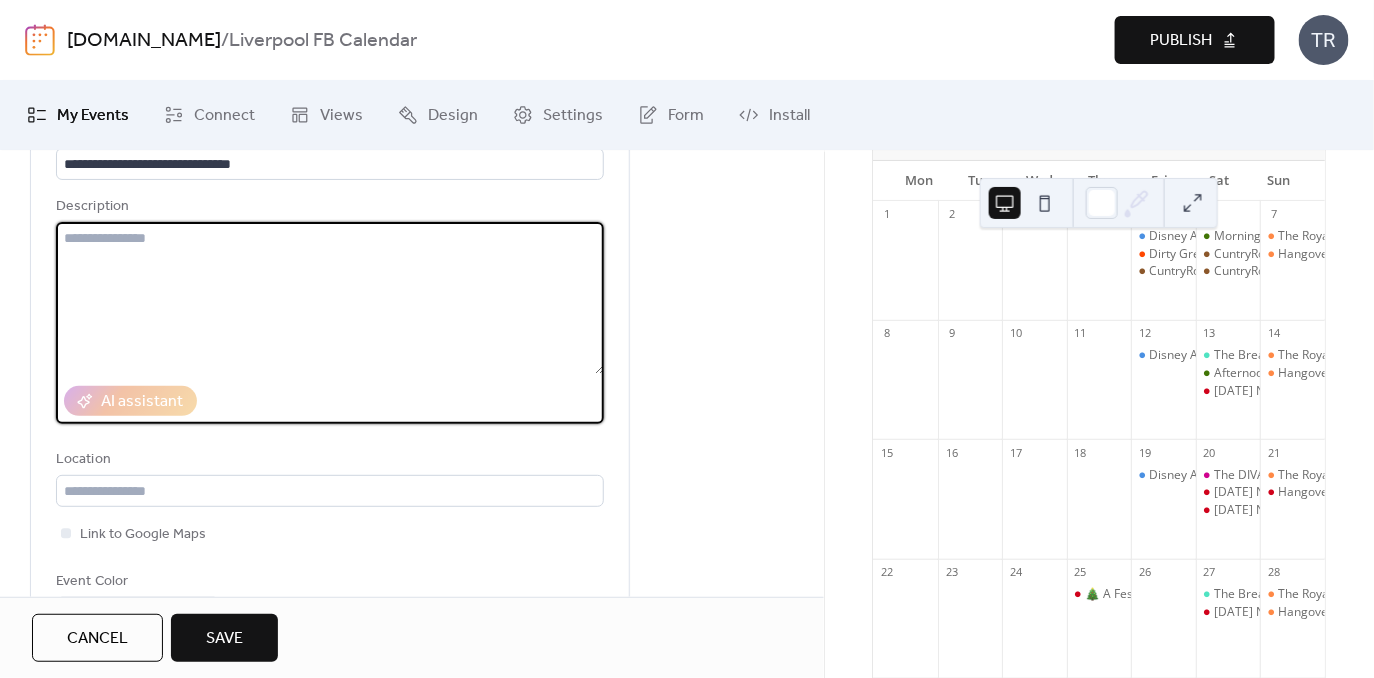 scroll, scrollTop: 146, scrollLeft: 0, axis: vertical 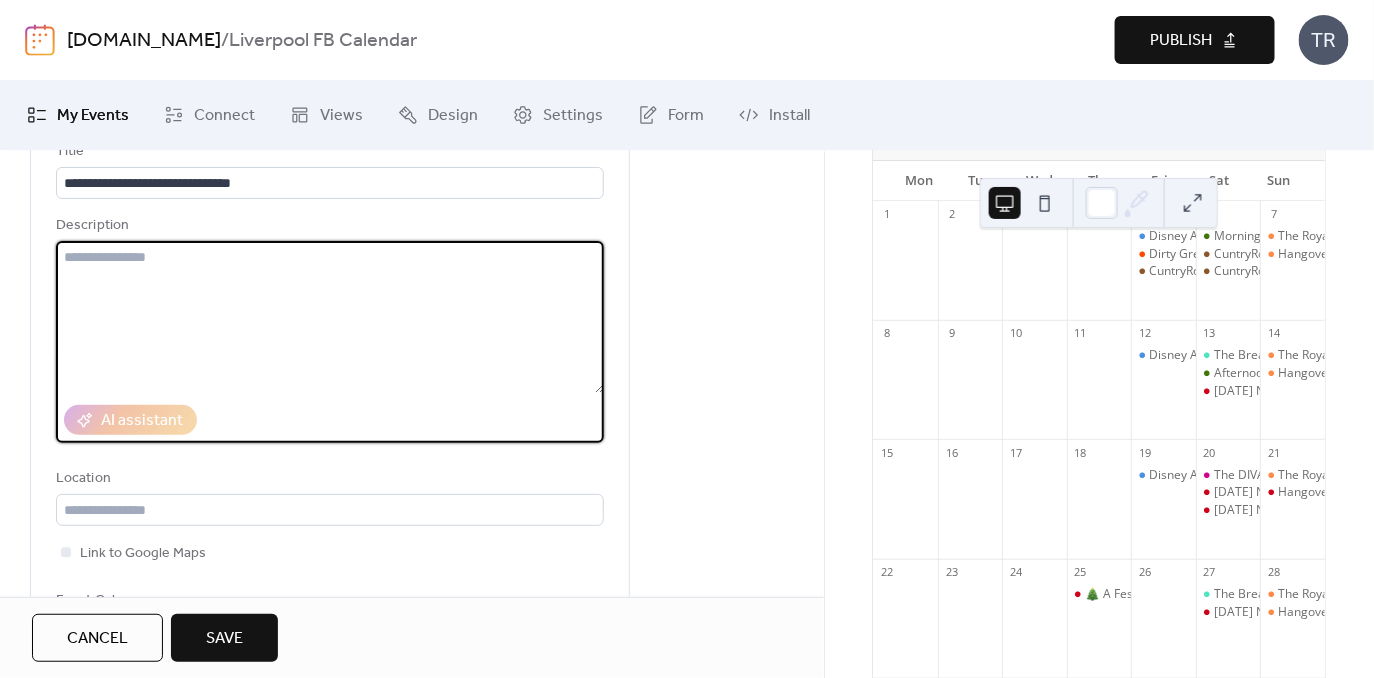 paste on "**********" 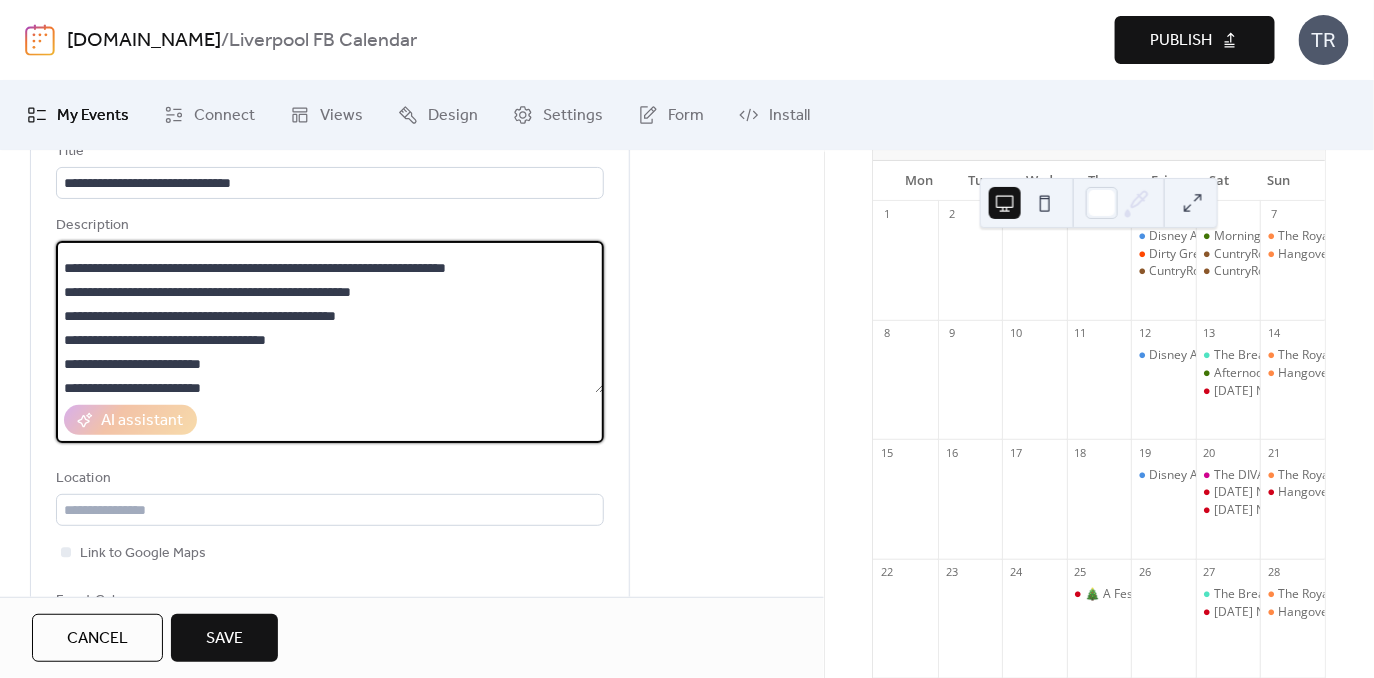 click on "**********" at bounding box center [330, 317] 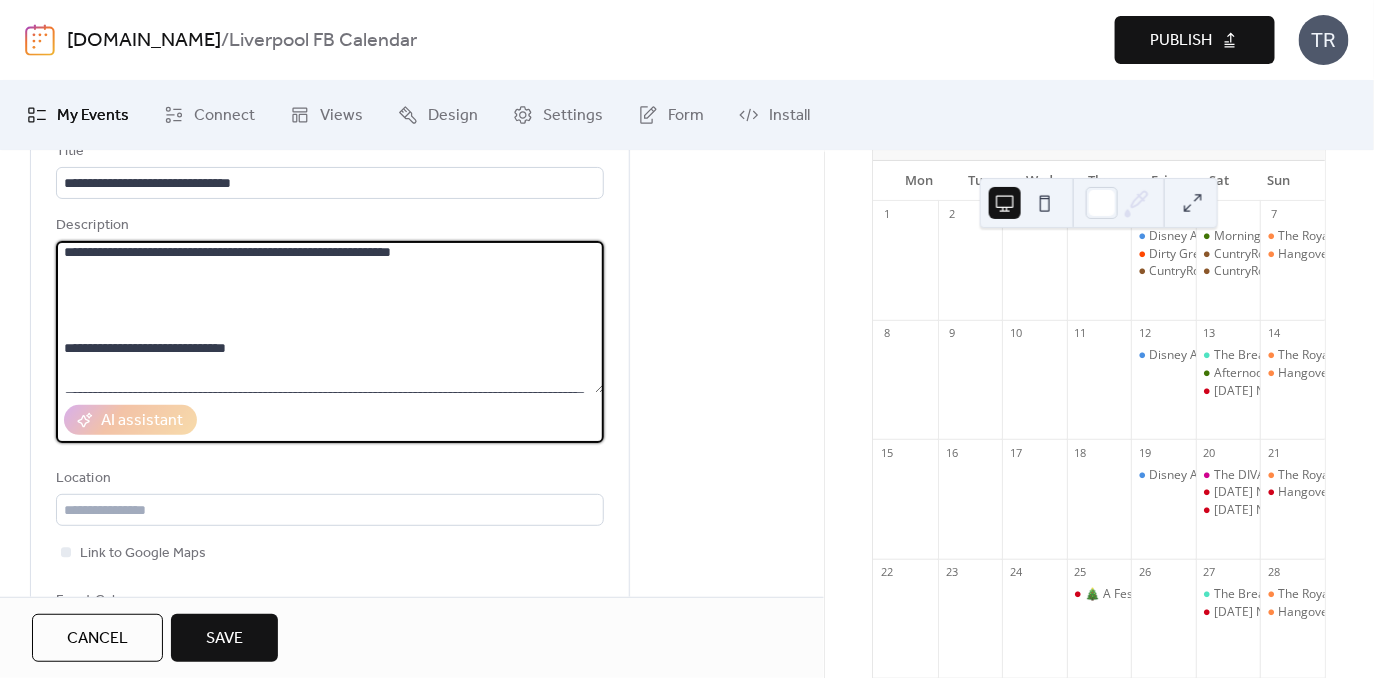 scroll, scrollTop: 7, scrollLeft: 0, axis: vertical 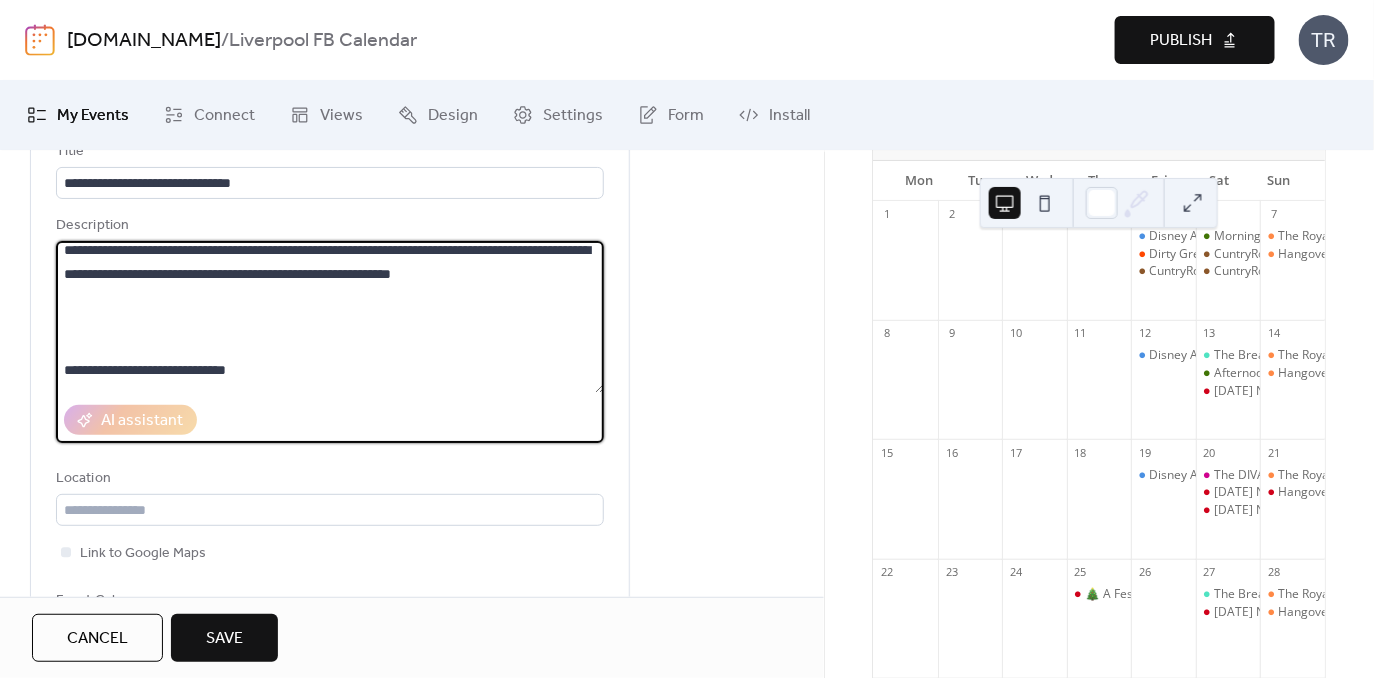 click on "**********" at bounding box center [330, 317] 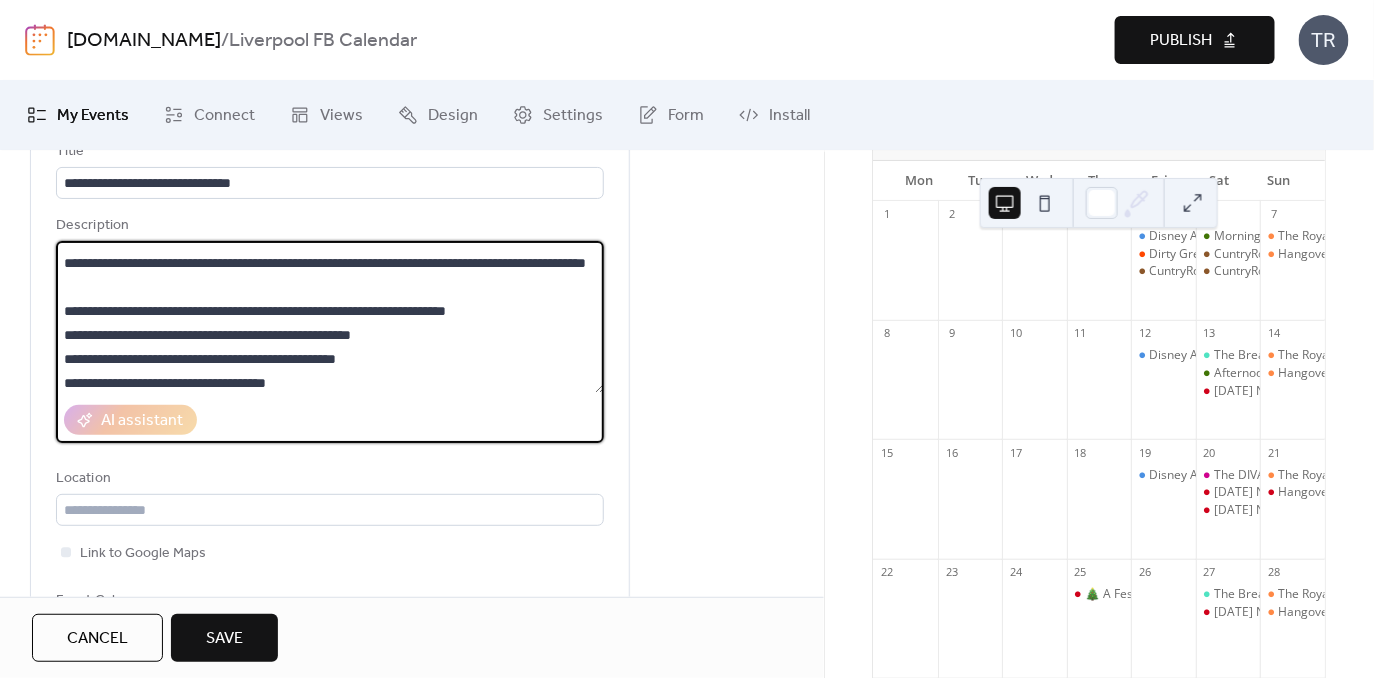 scroll, scrollTop: 215, scrollLeft: 0, axis: vertical 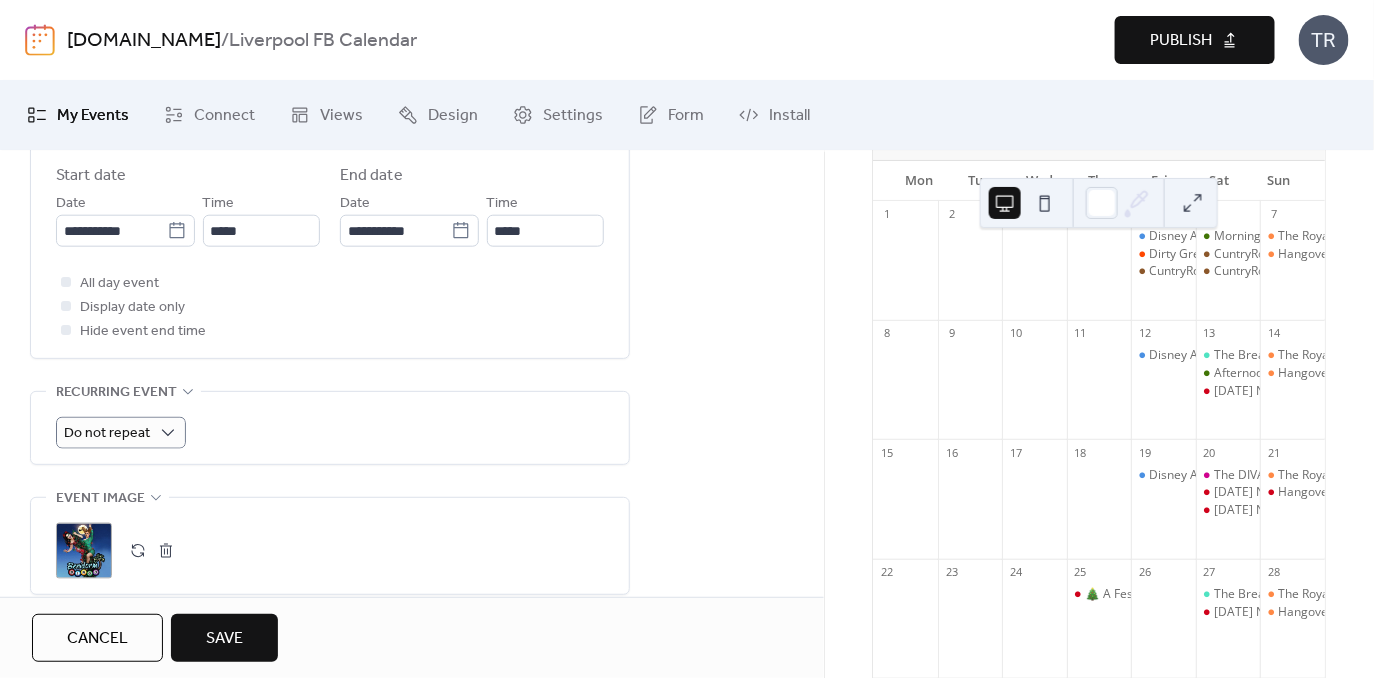 type on "**********" 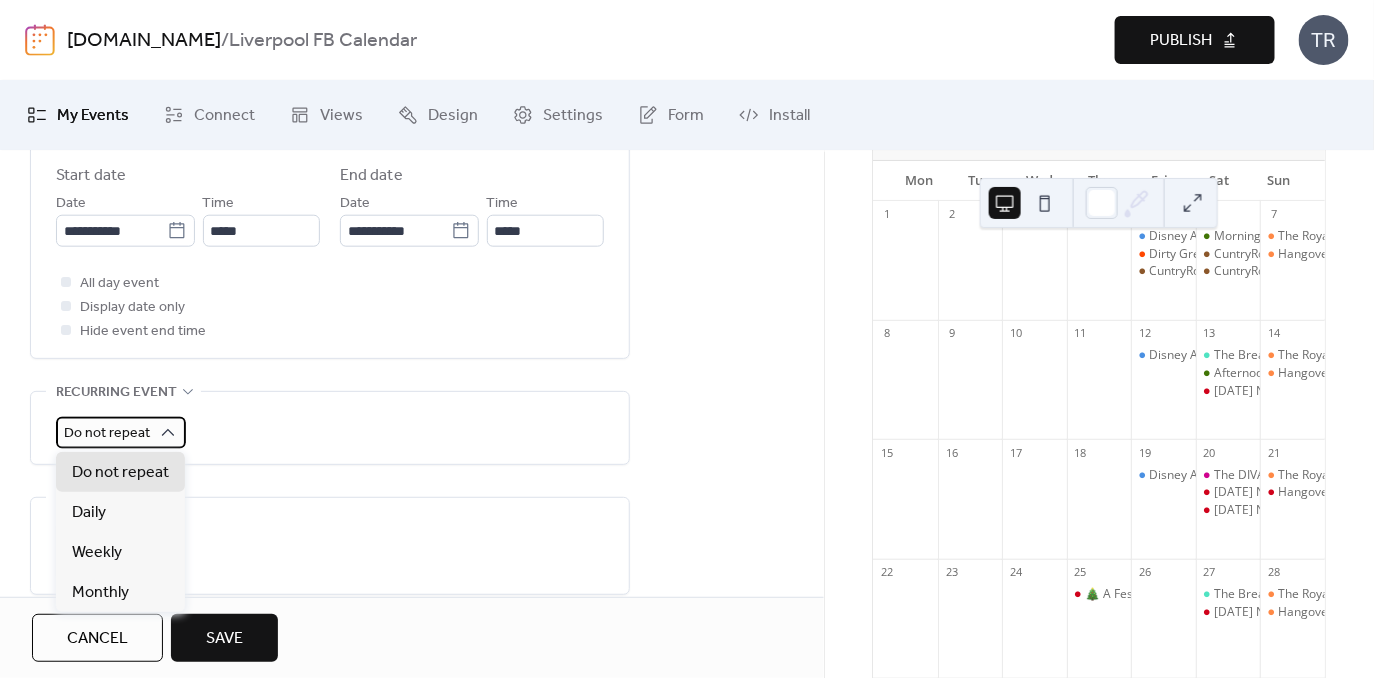 click on "Do not repeat" at bounding box center (107, 433) 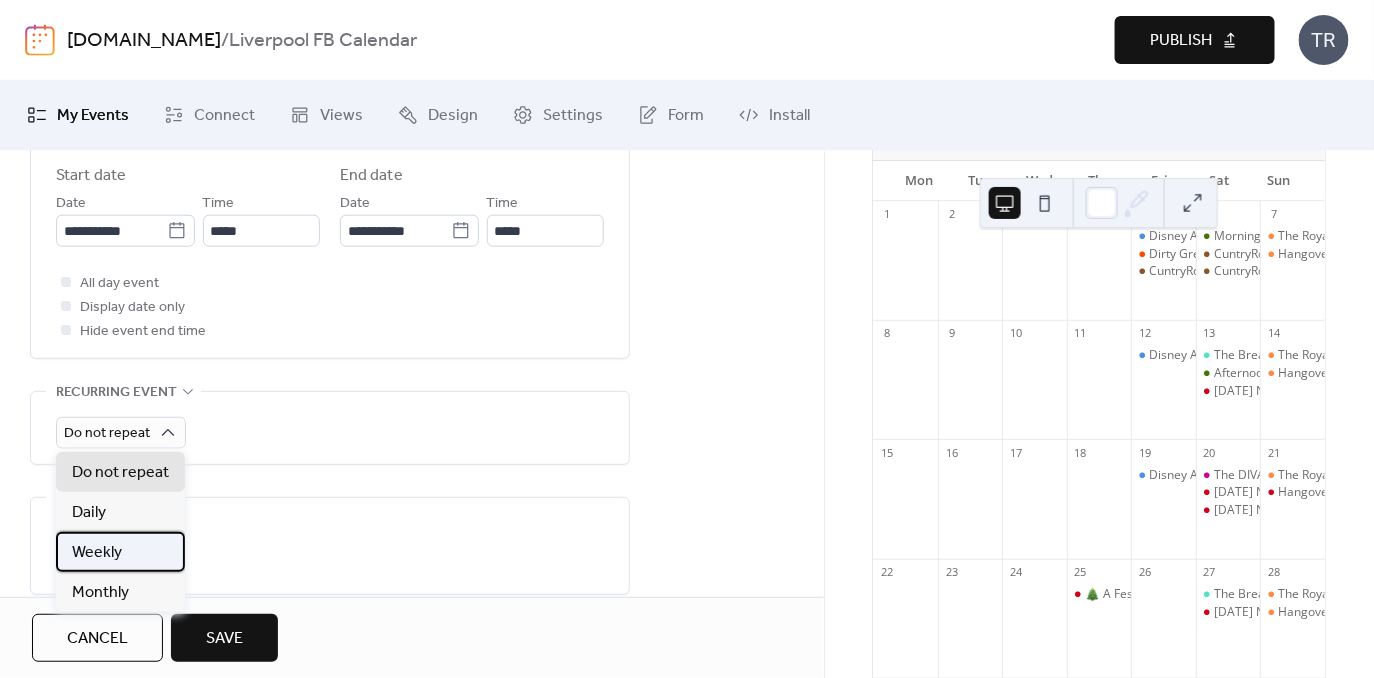 click on "Weekly" at bounding box center [120, 552] 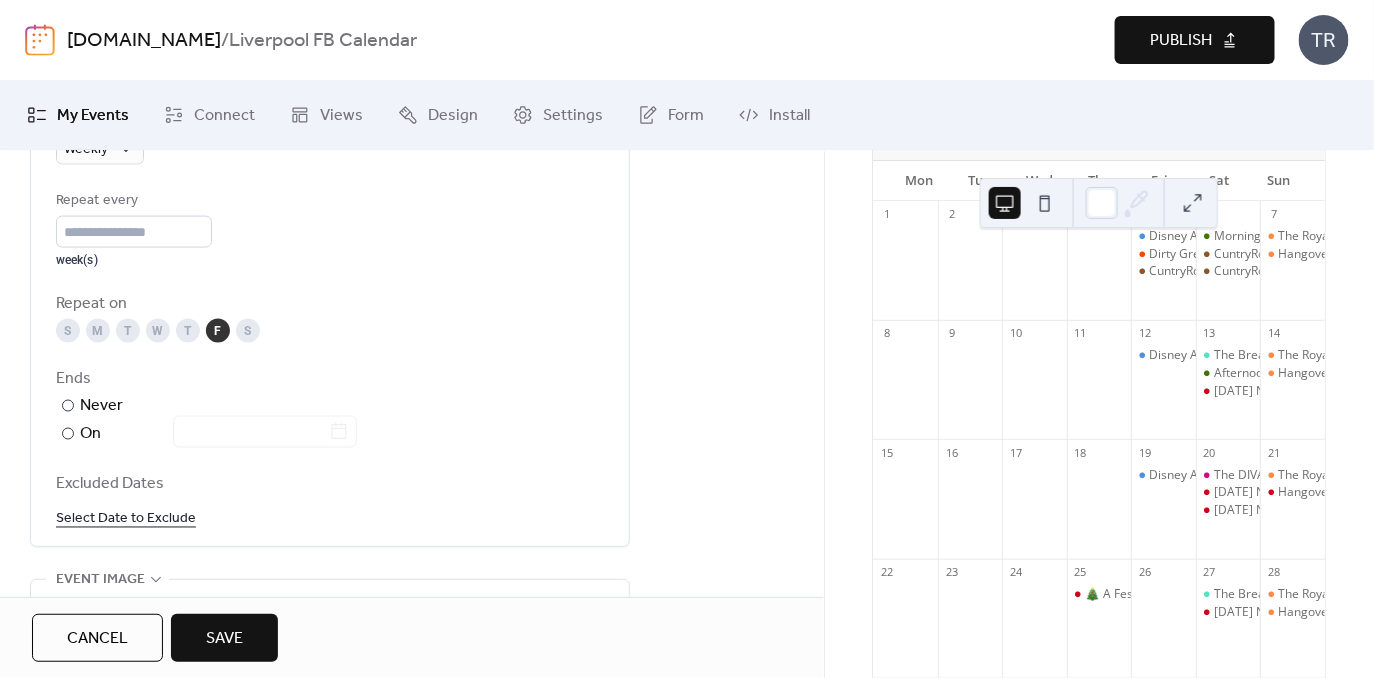 scroll, scrollTop: 1061, scrollLeft: 0, axis: vertical 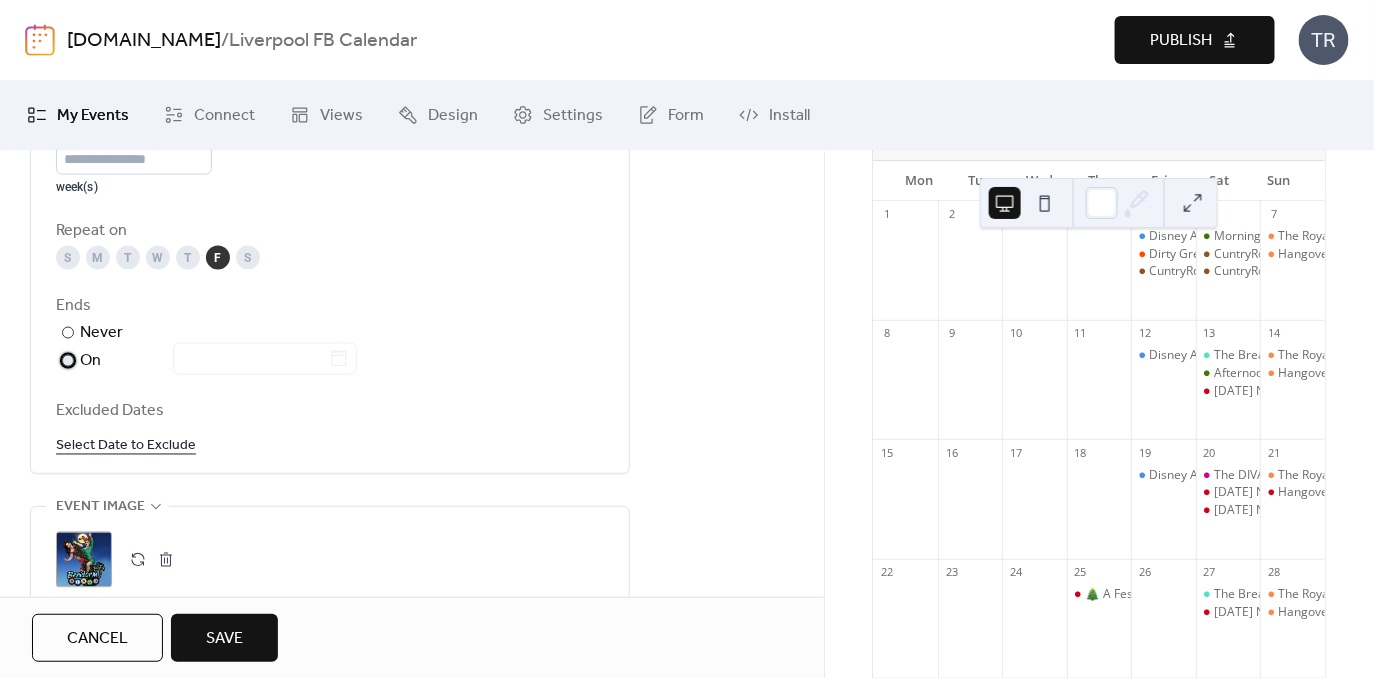 click at bounding box center [68, 361] 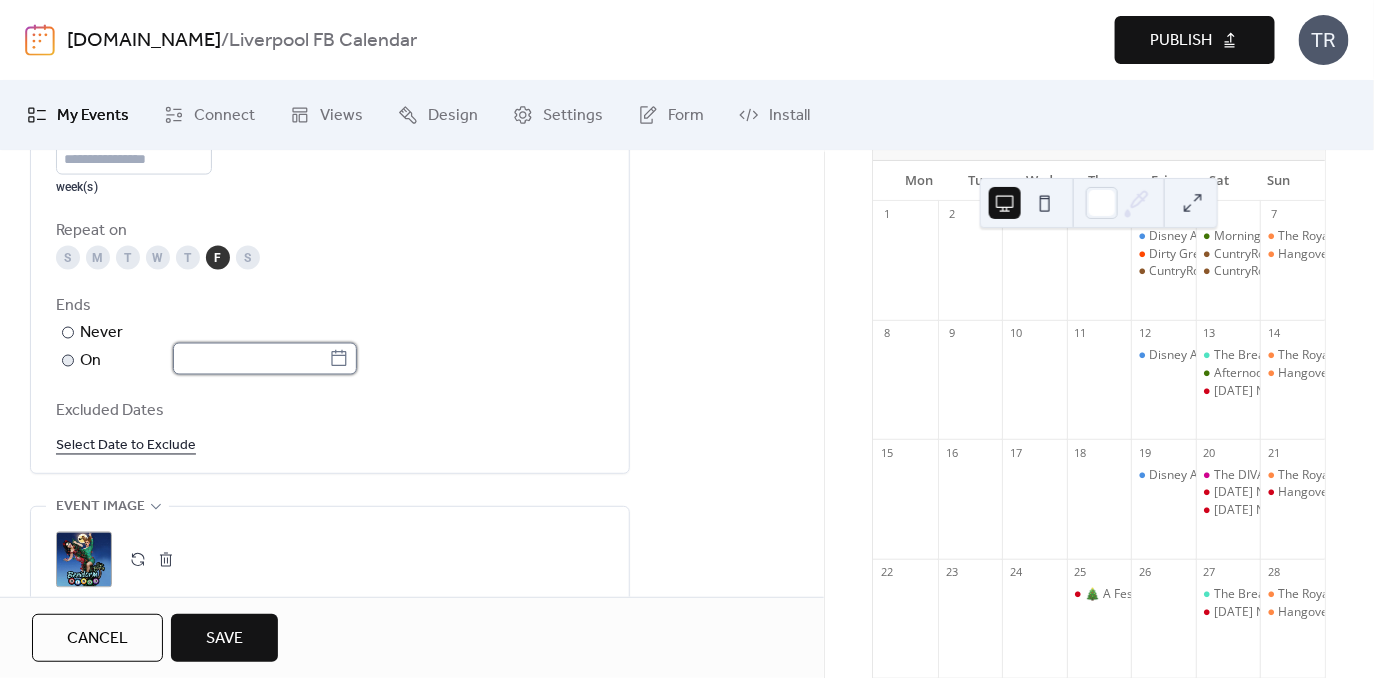 click at bounding box center [251, 359] 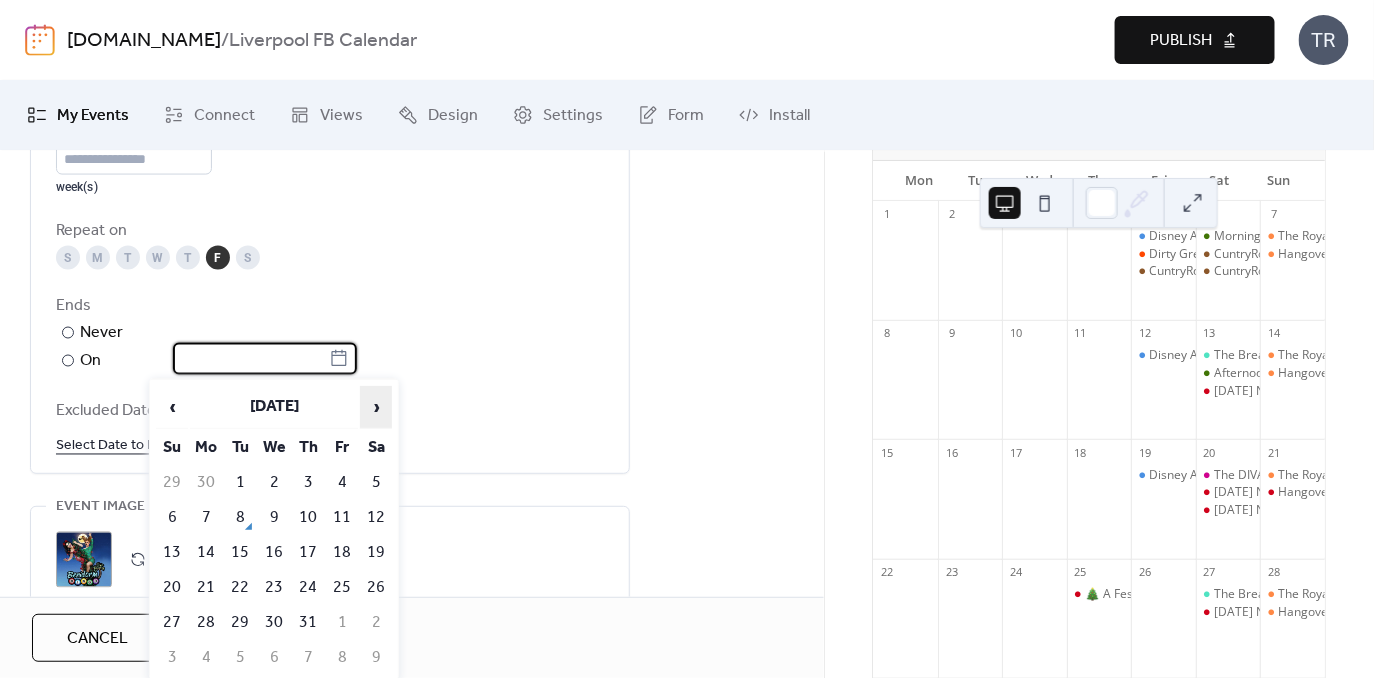 click on "›" at bounding box center (376, 407) 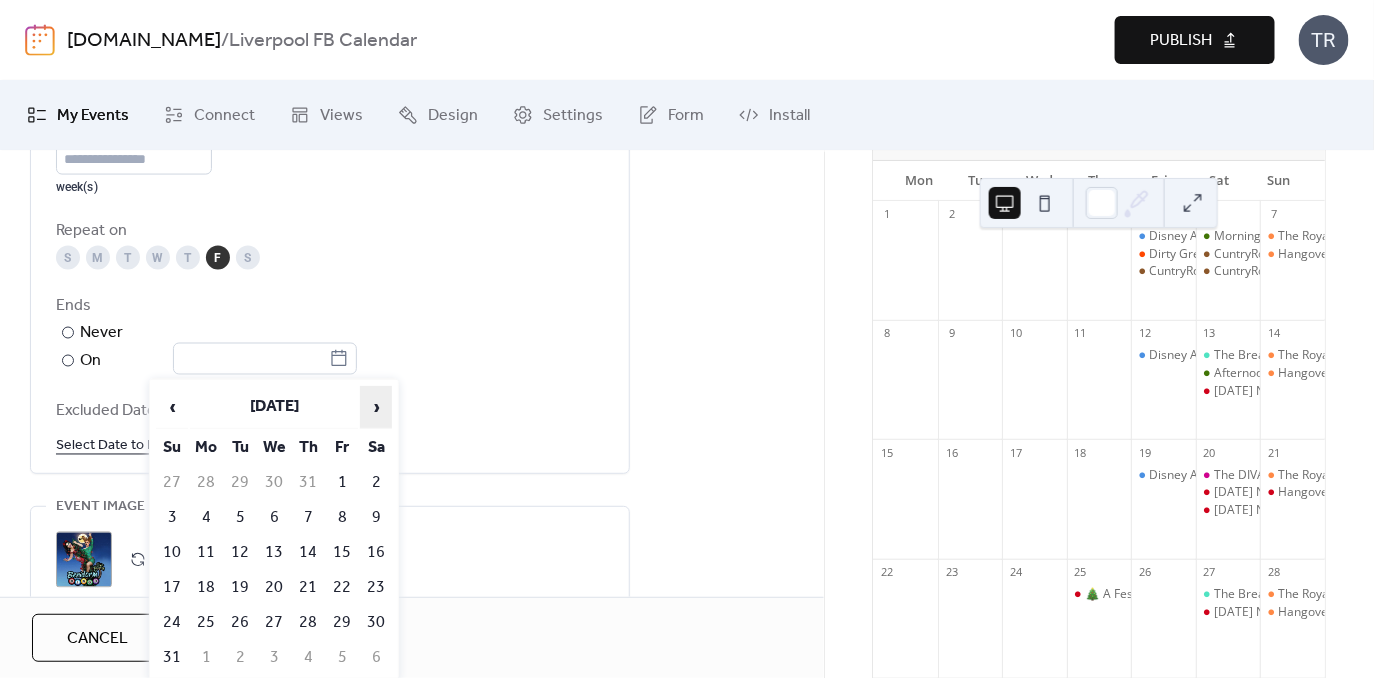 click on "›" at bounding box center [376, 407] 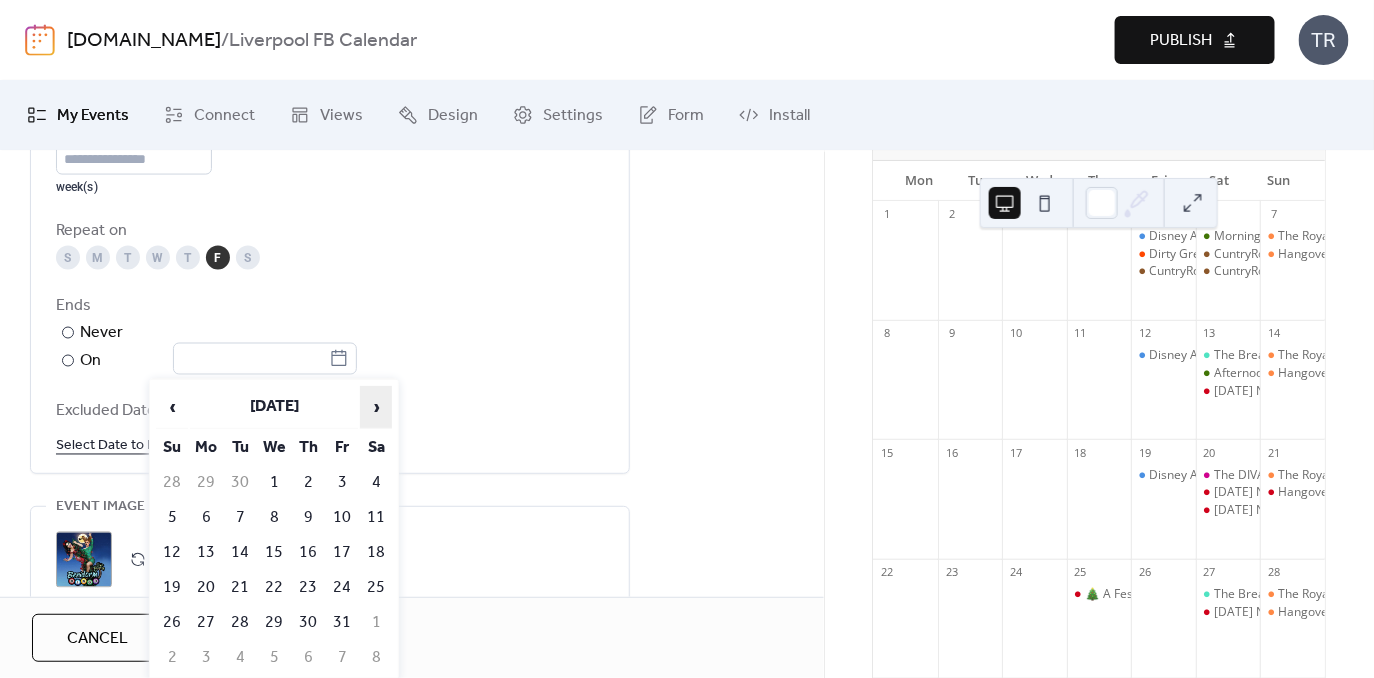 click on "›" at bounding box center [376, 407] 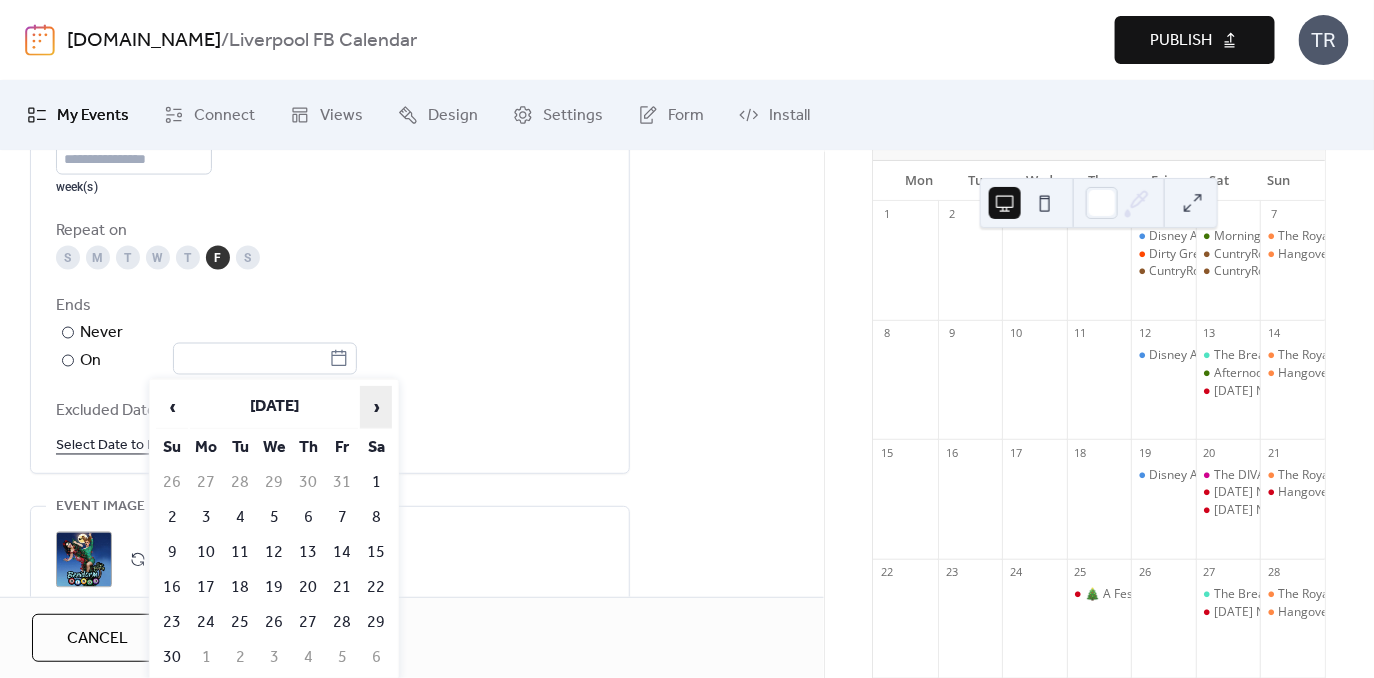 click on "›" at bounding box center (376, 407) 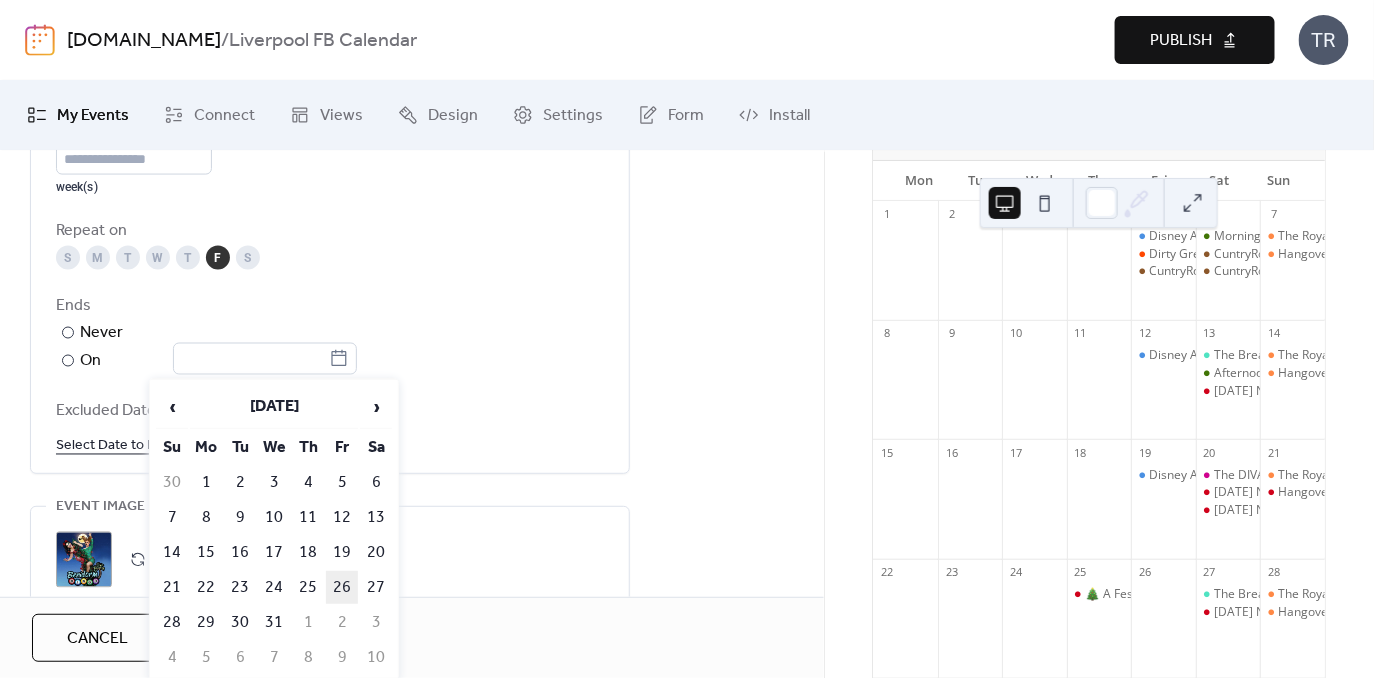 click on "26" at bounding box center (342, 587) 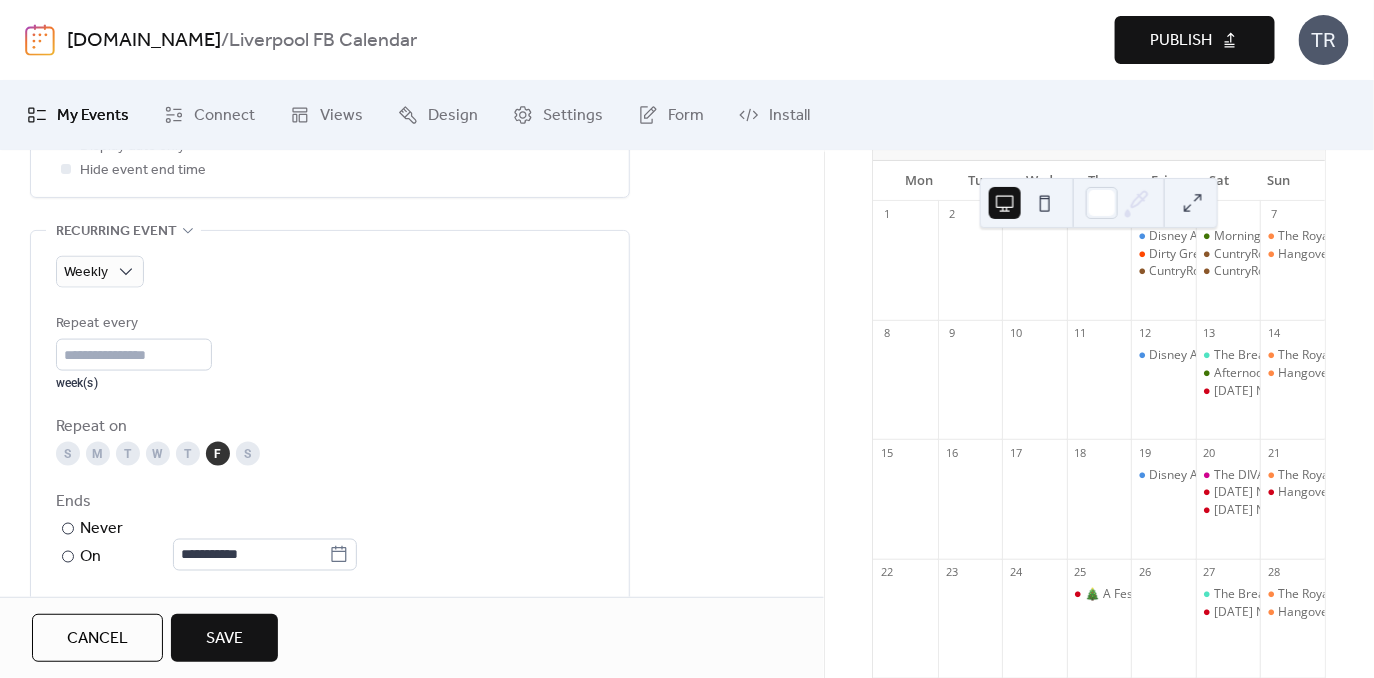 scroll, scrollTop: 637, scrollLeft: 0, axis: vertical 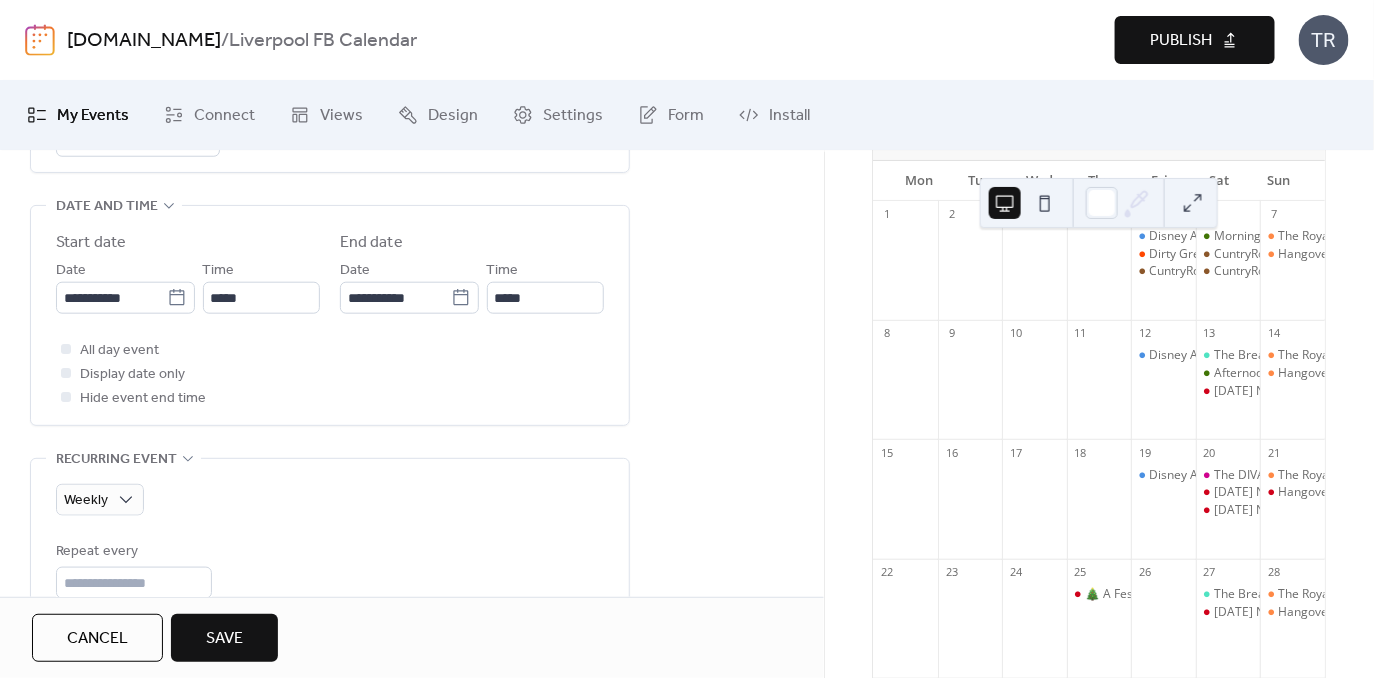 click on "Save" at bounding box center [224, 639] 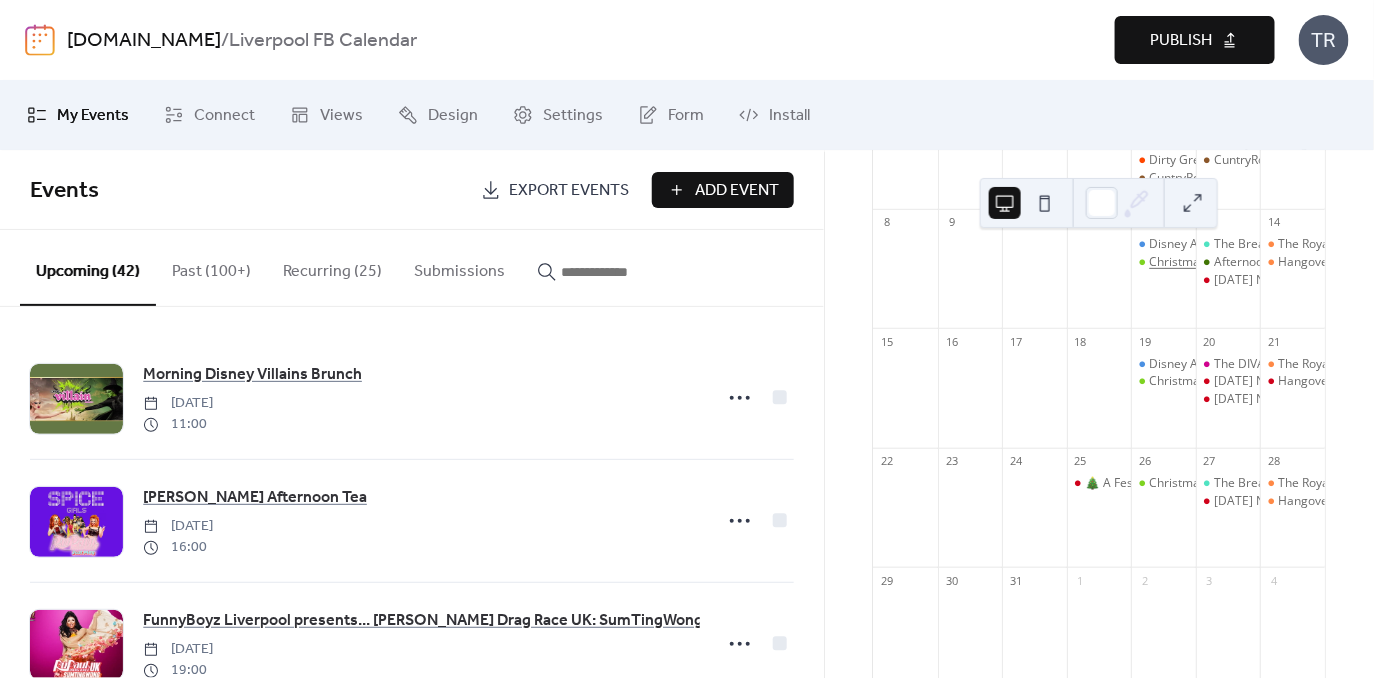 scroll, scrollTop: 319, scrollLeft: 0, axis: vertical 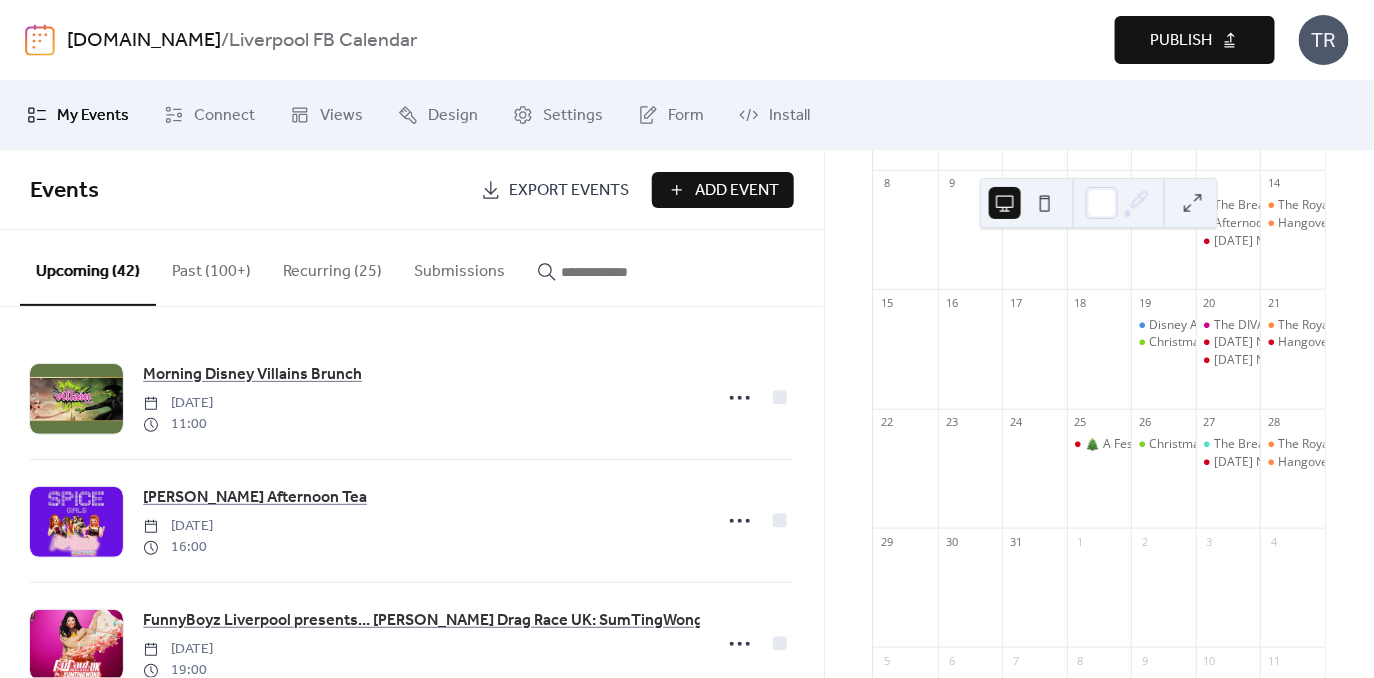 click on "Publish" at bounding box center (1181, 41) 